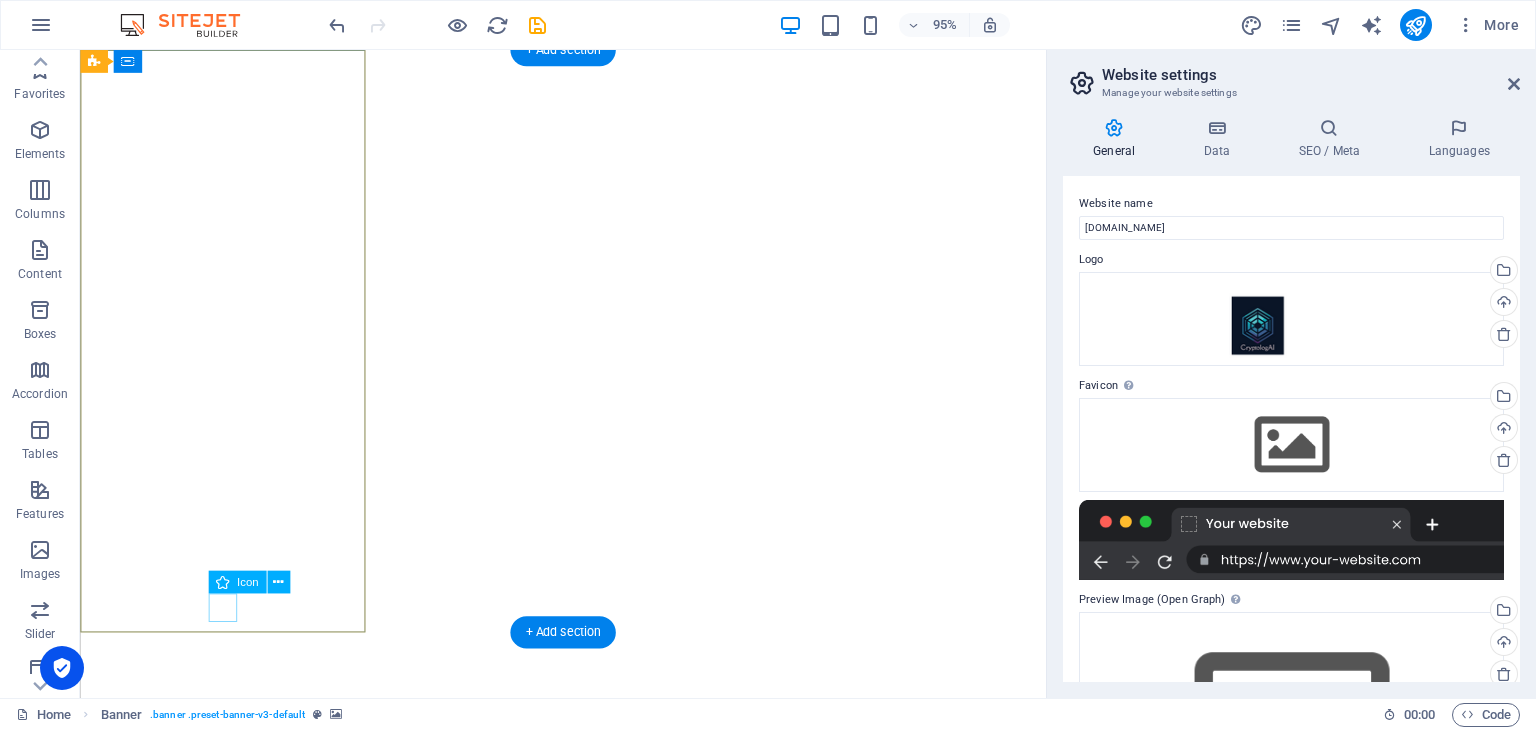 scroll, scrollTop: 0, scrollLeft: 0, axis: both 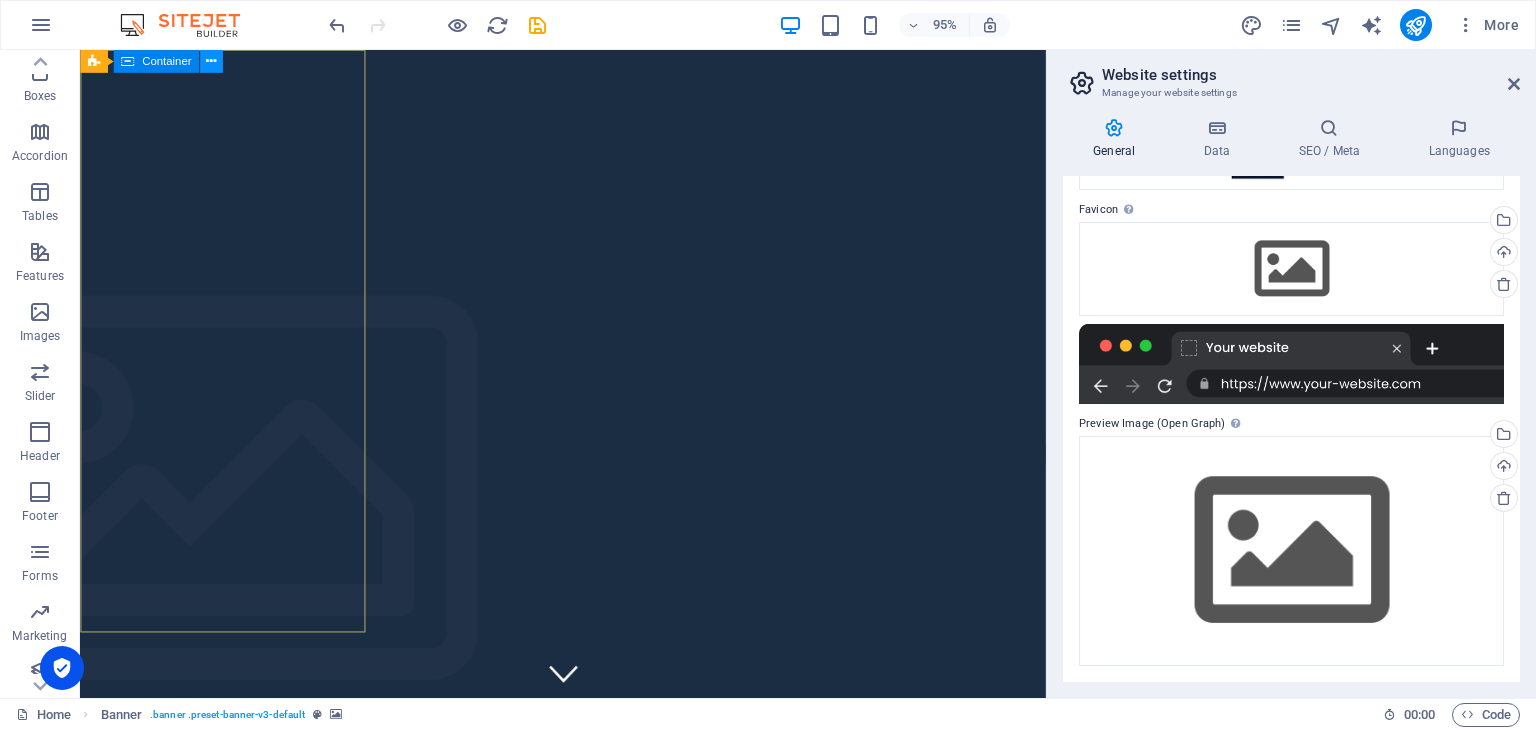 click at bounding box center (211, 61) 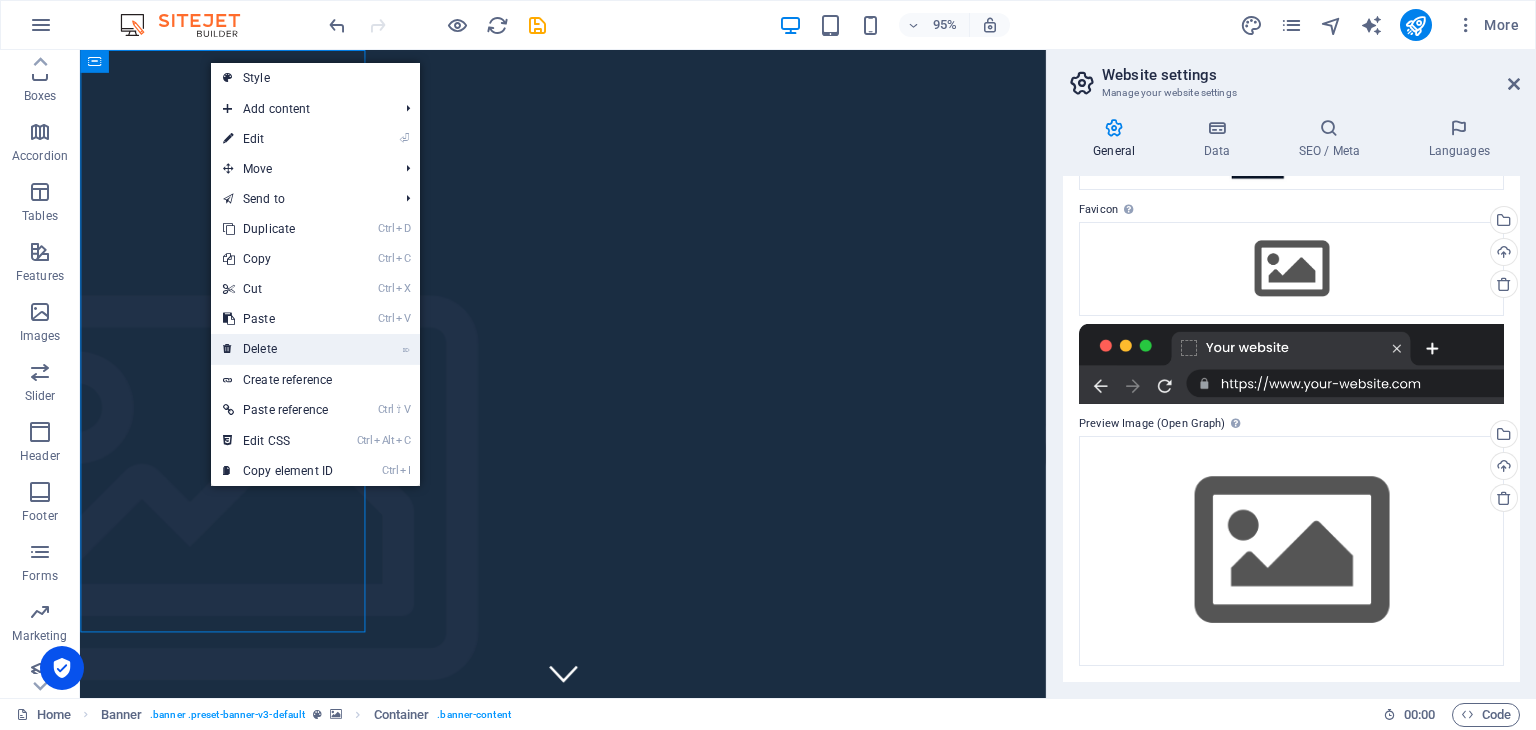 click on "⌦  Delete" at bounding box center (278, 349) 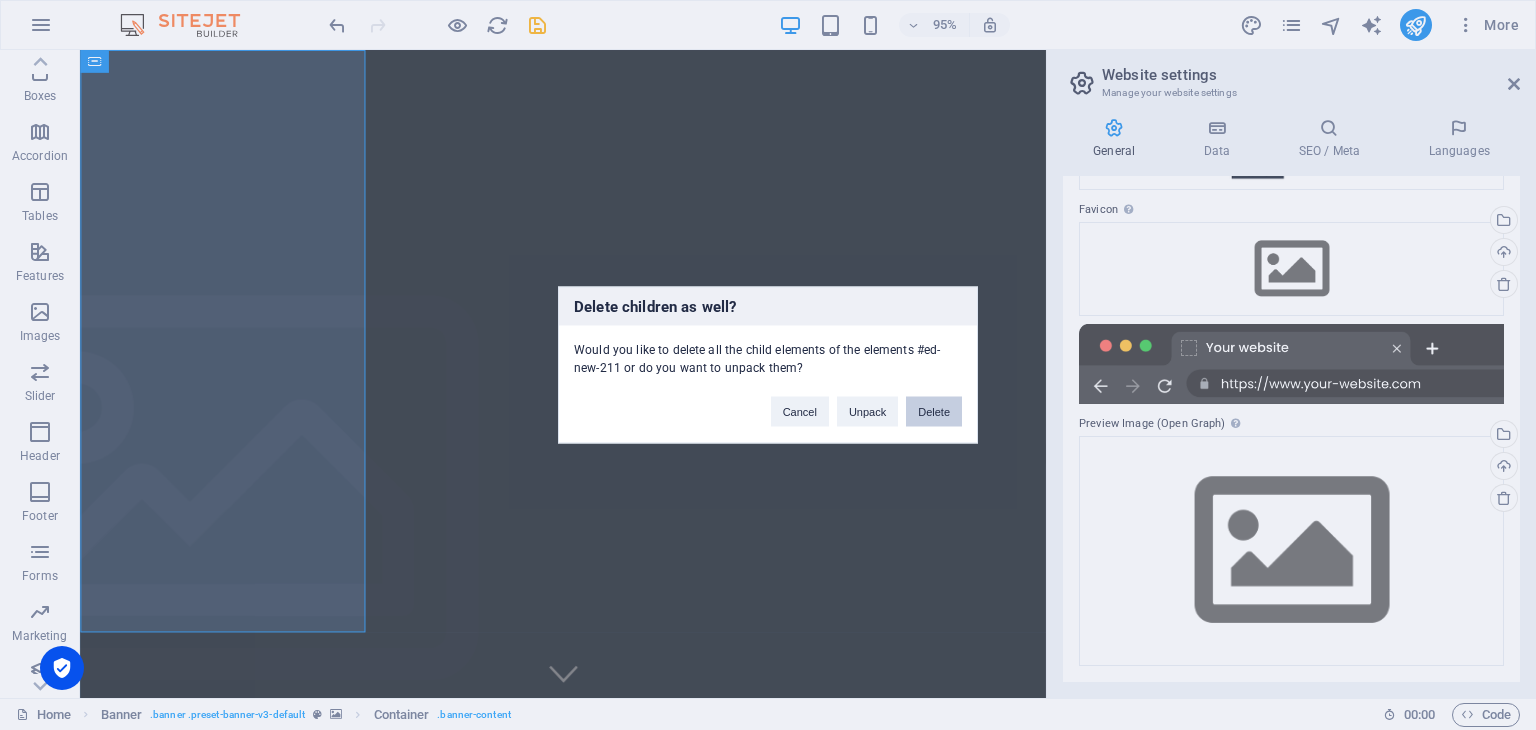 click on "Delete" at bounding box center (934, 412) 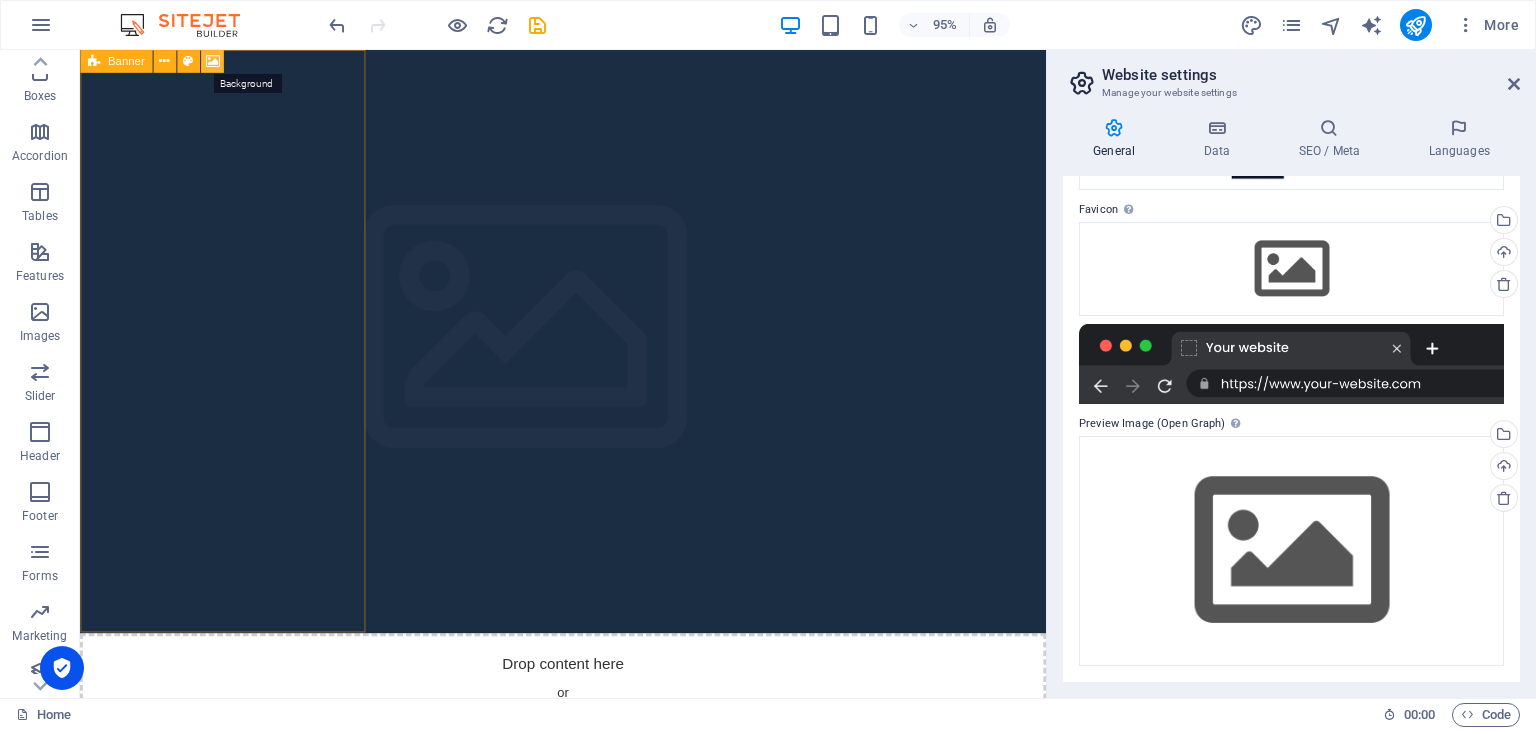 click at bounding box center [212, 61] 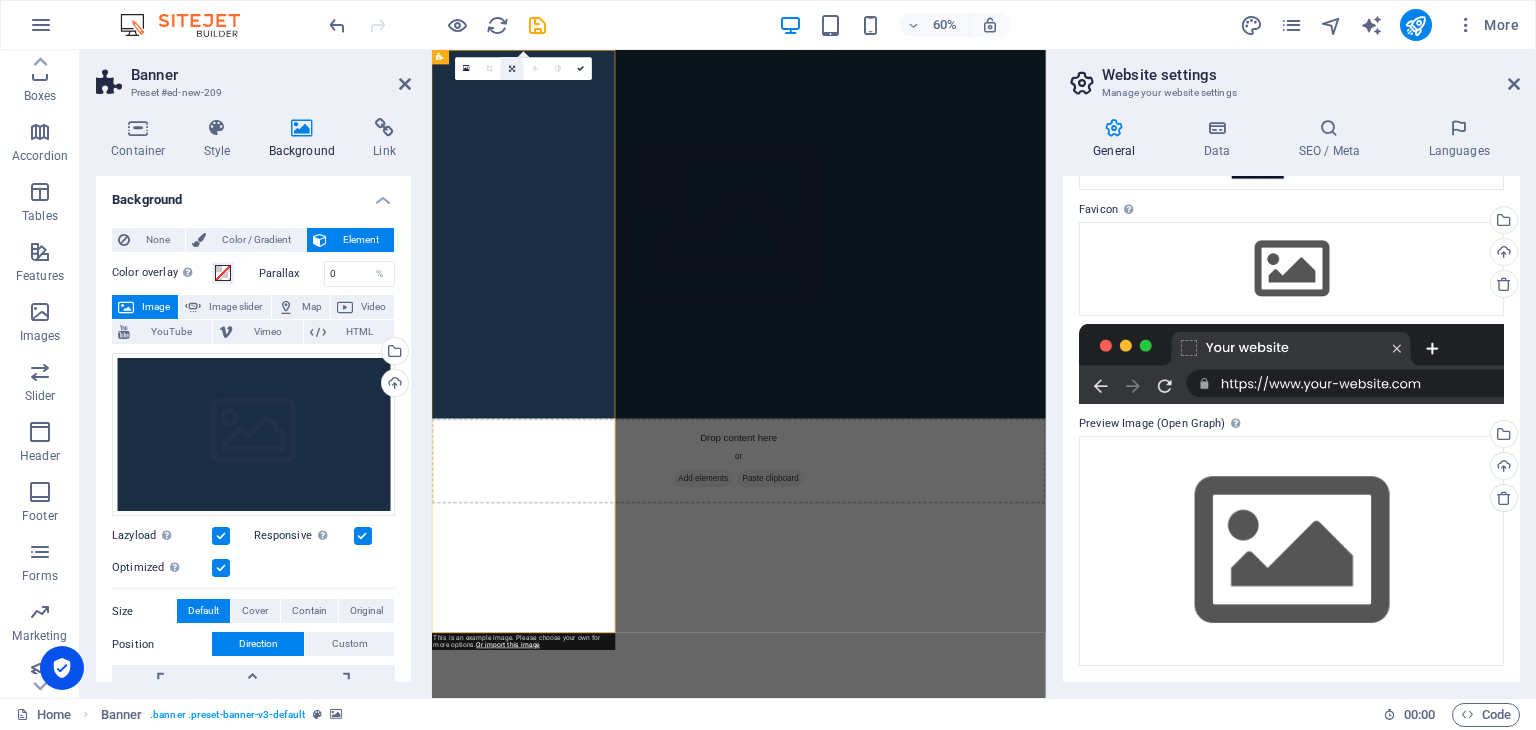 click at bounding box center [512, 68] 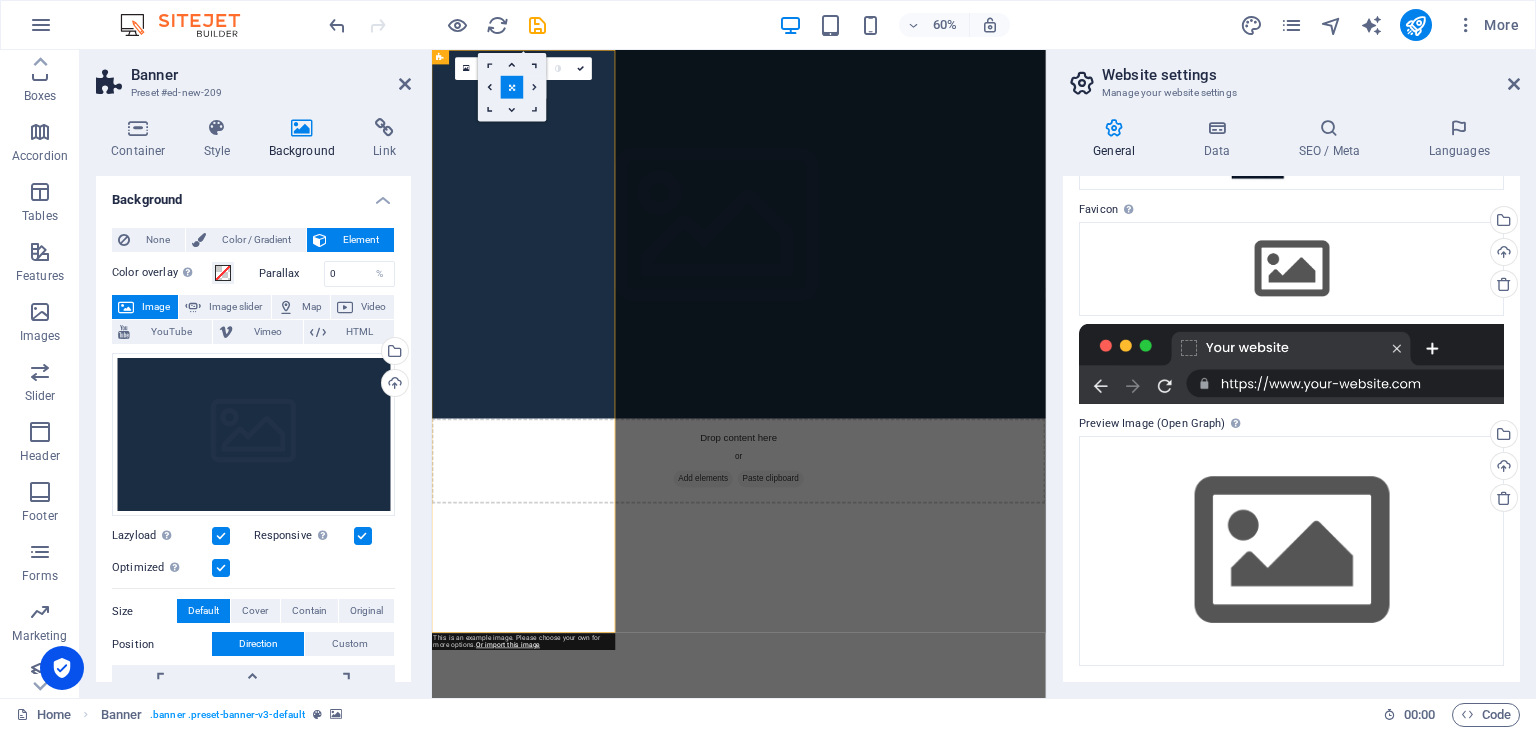click at bounding box center [535, 87] 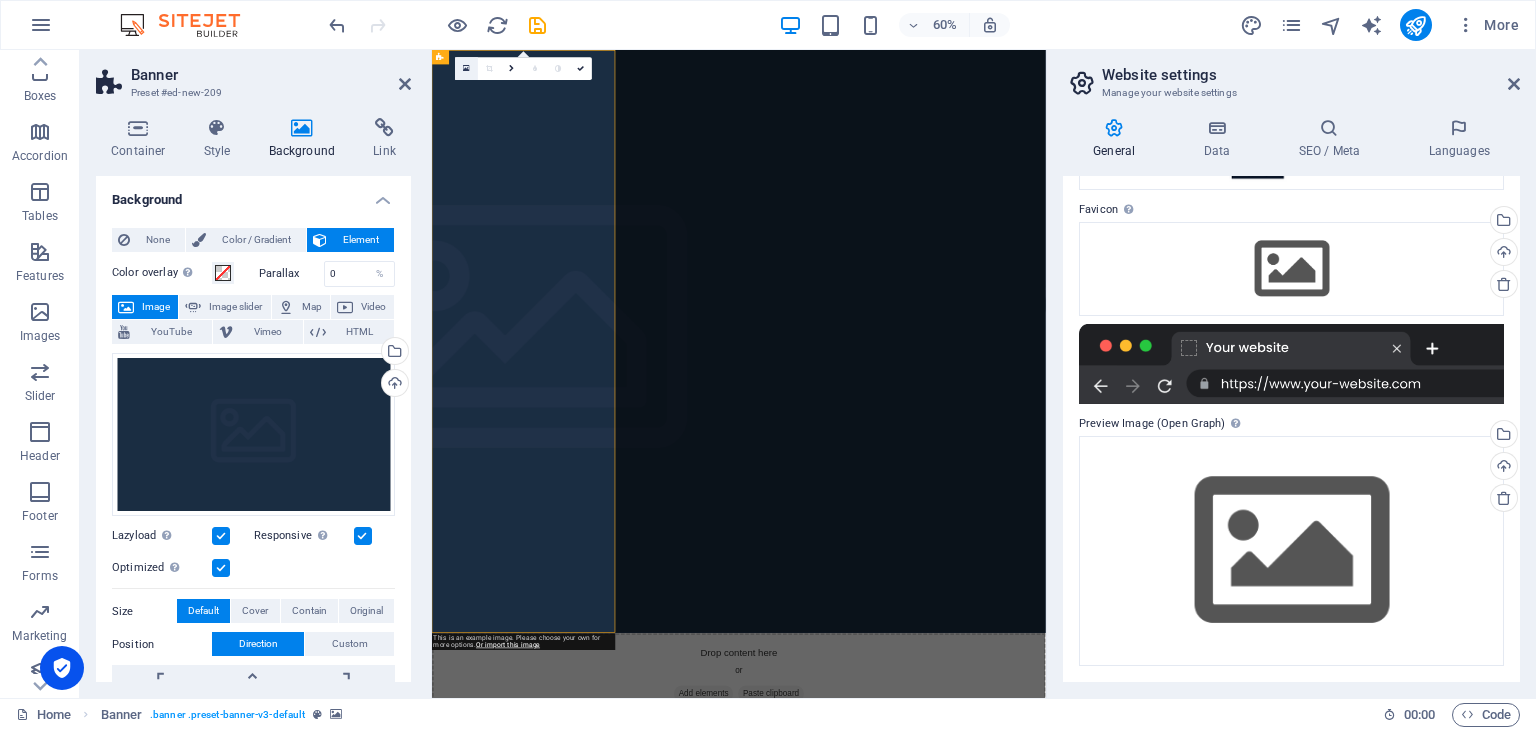 click at bounding box center [466, 68] 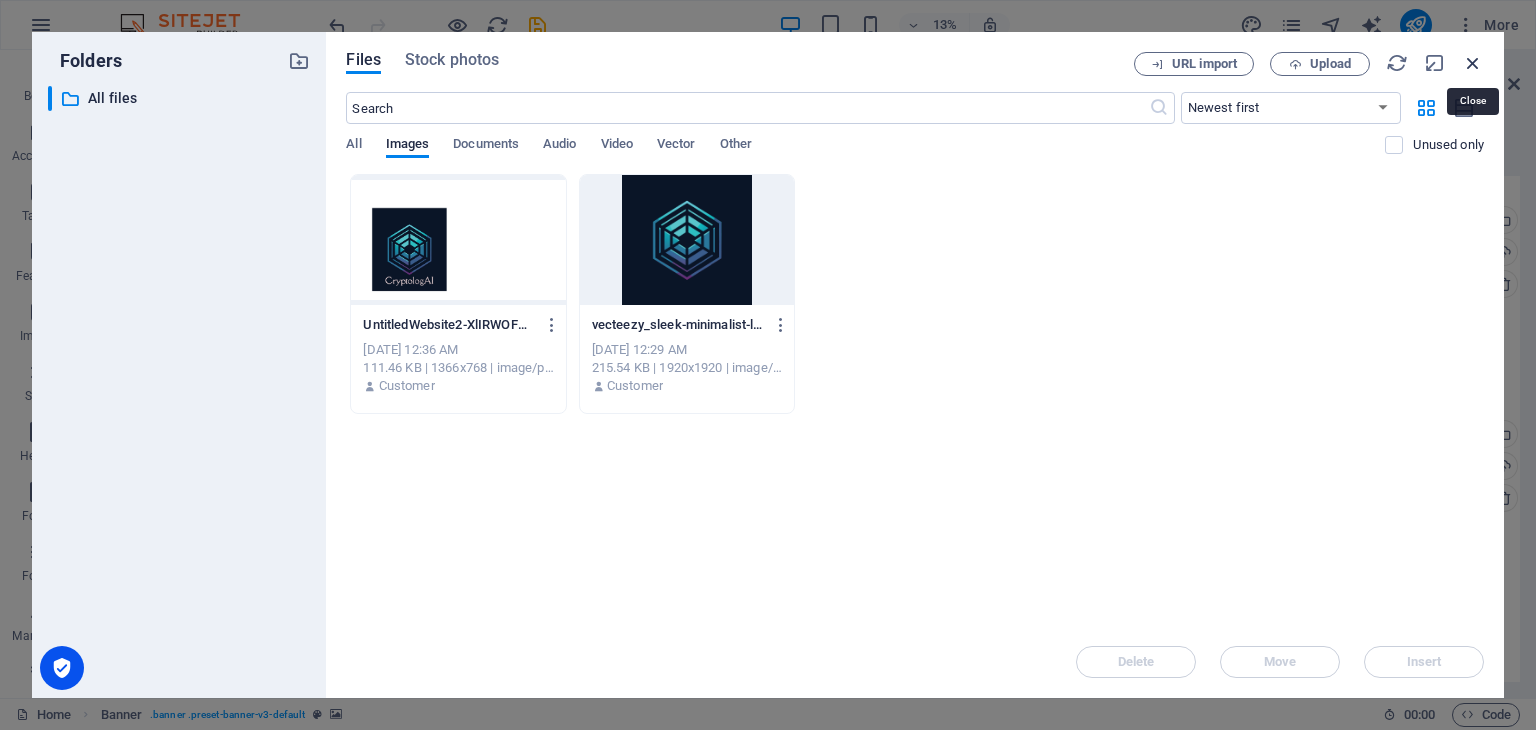 click at bounding box center (1473, 63) 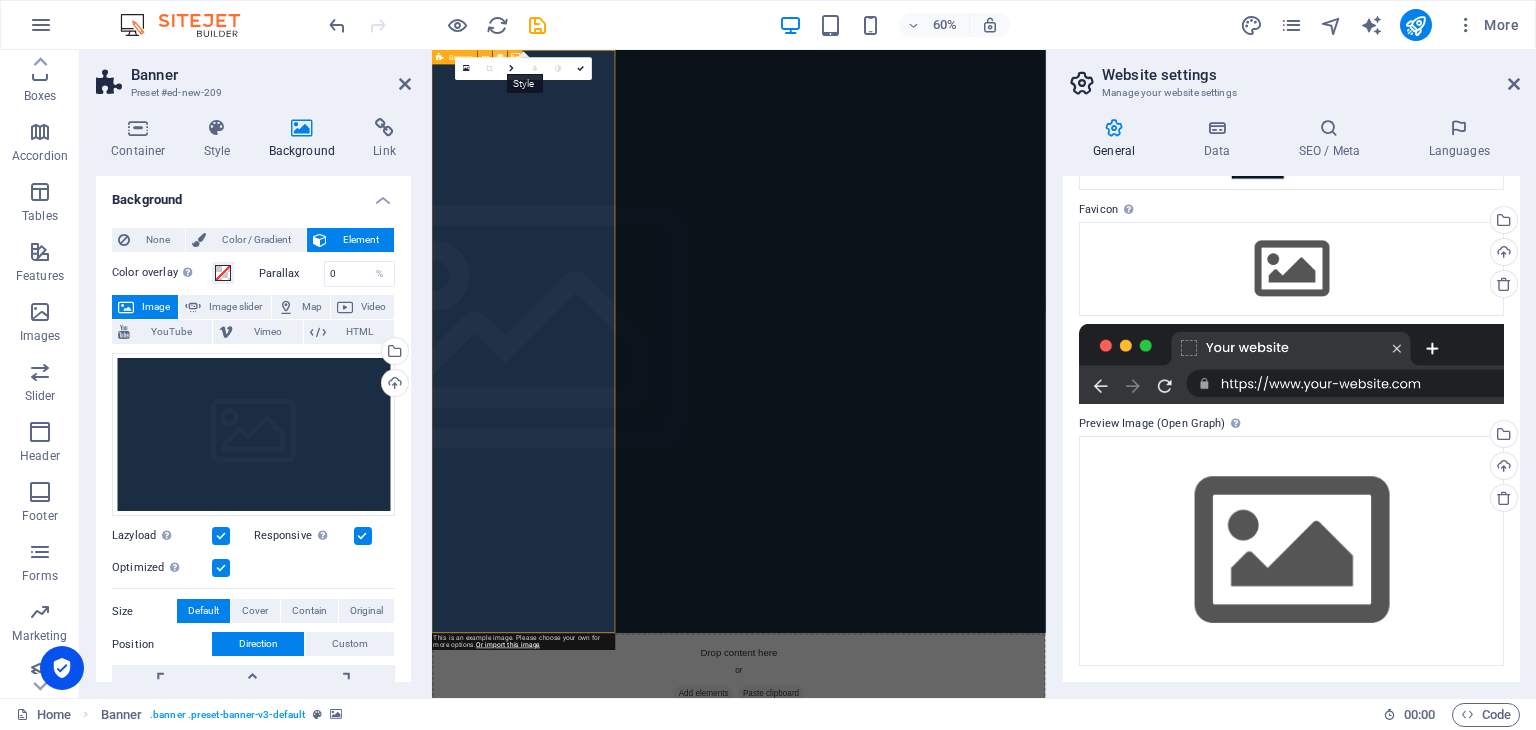 click at bounding box center [500, 57] 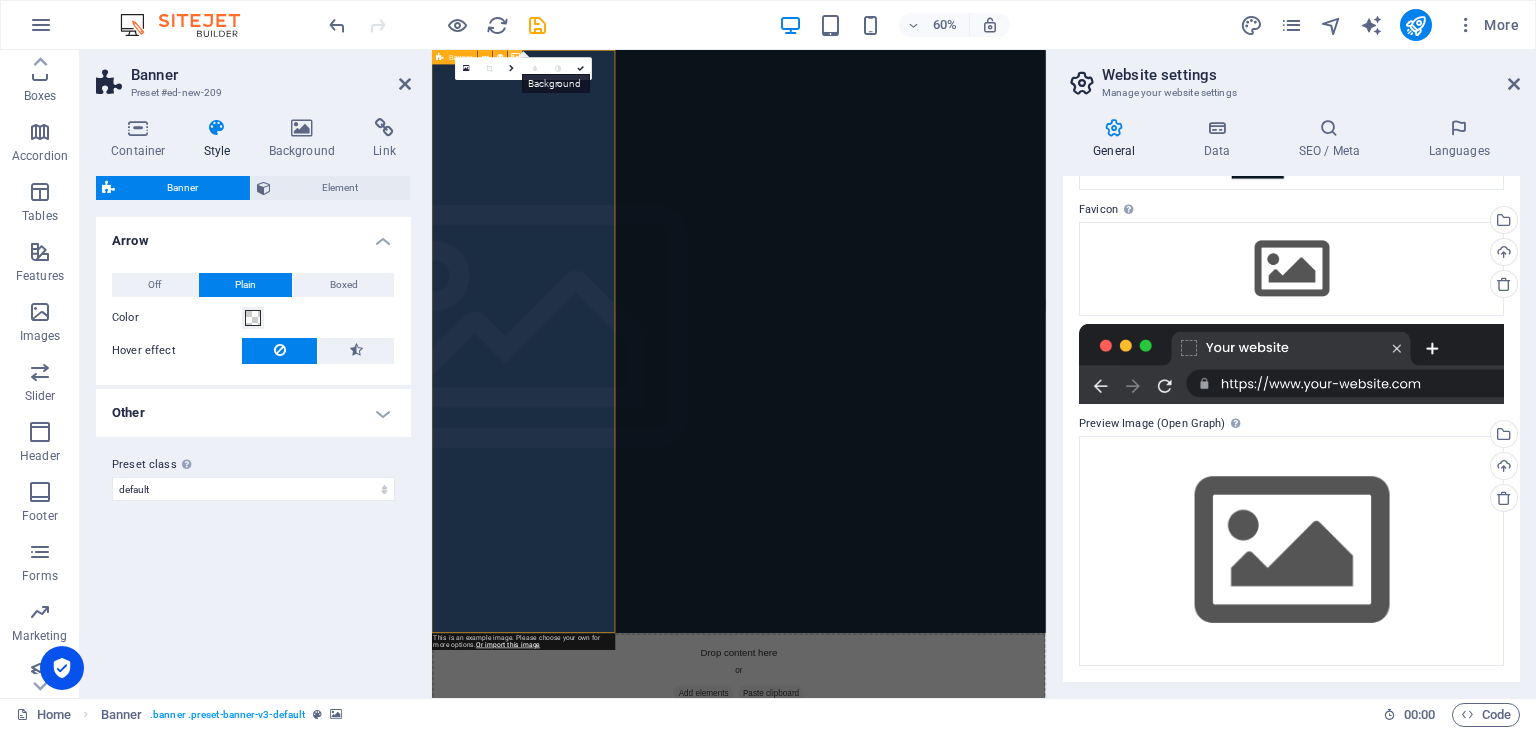 click at bounding box center (515, 57) 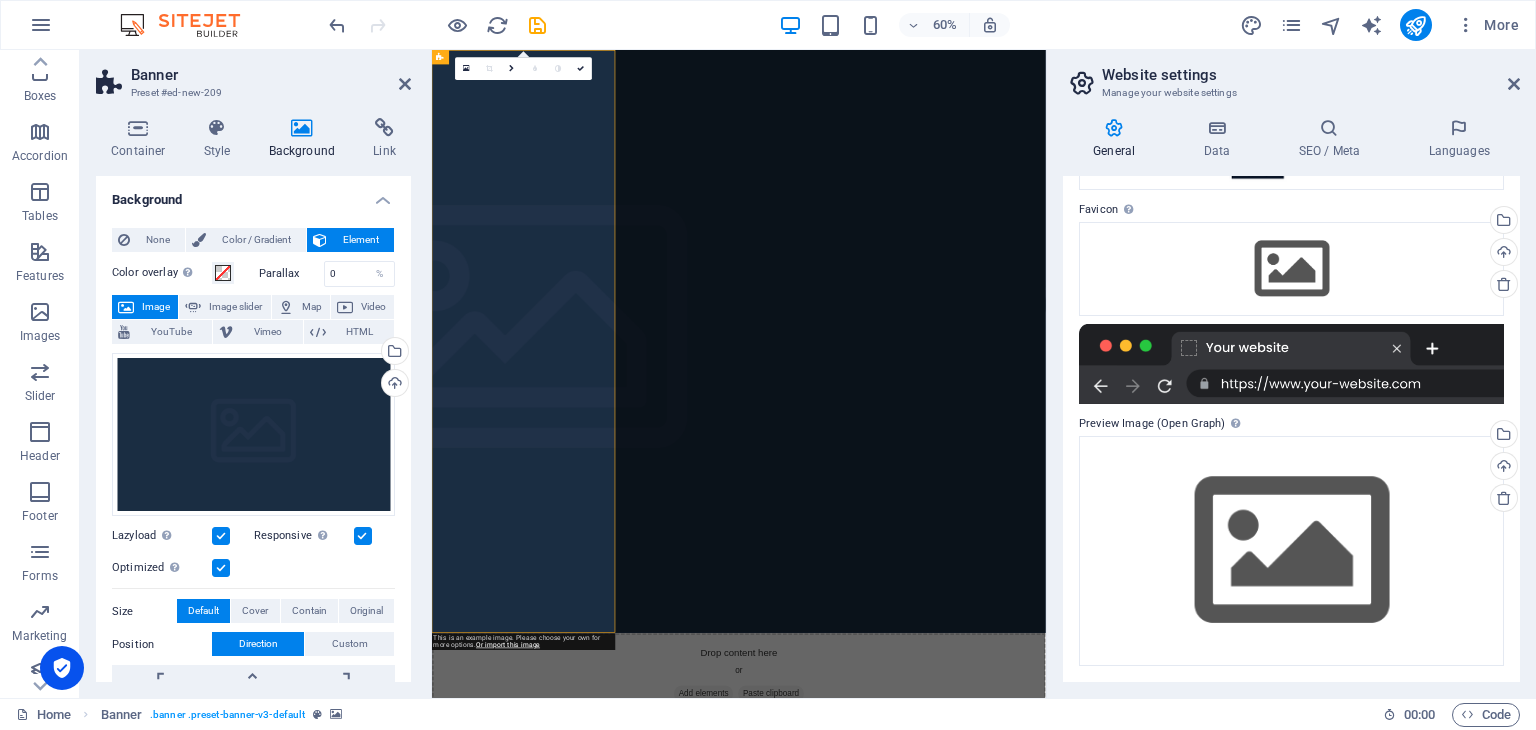 scroll, scrollTop: 232, scrollLeft: 0, axis: vertical 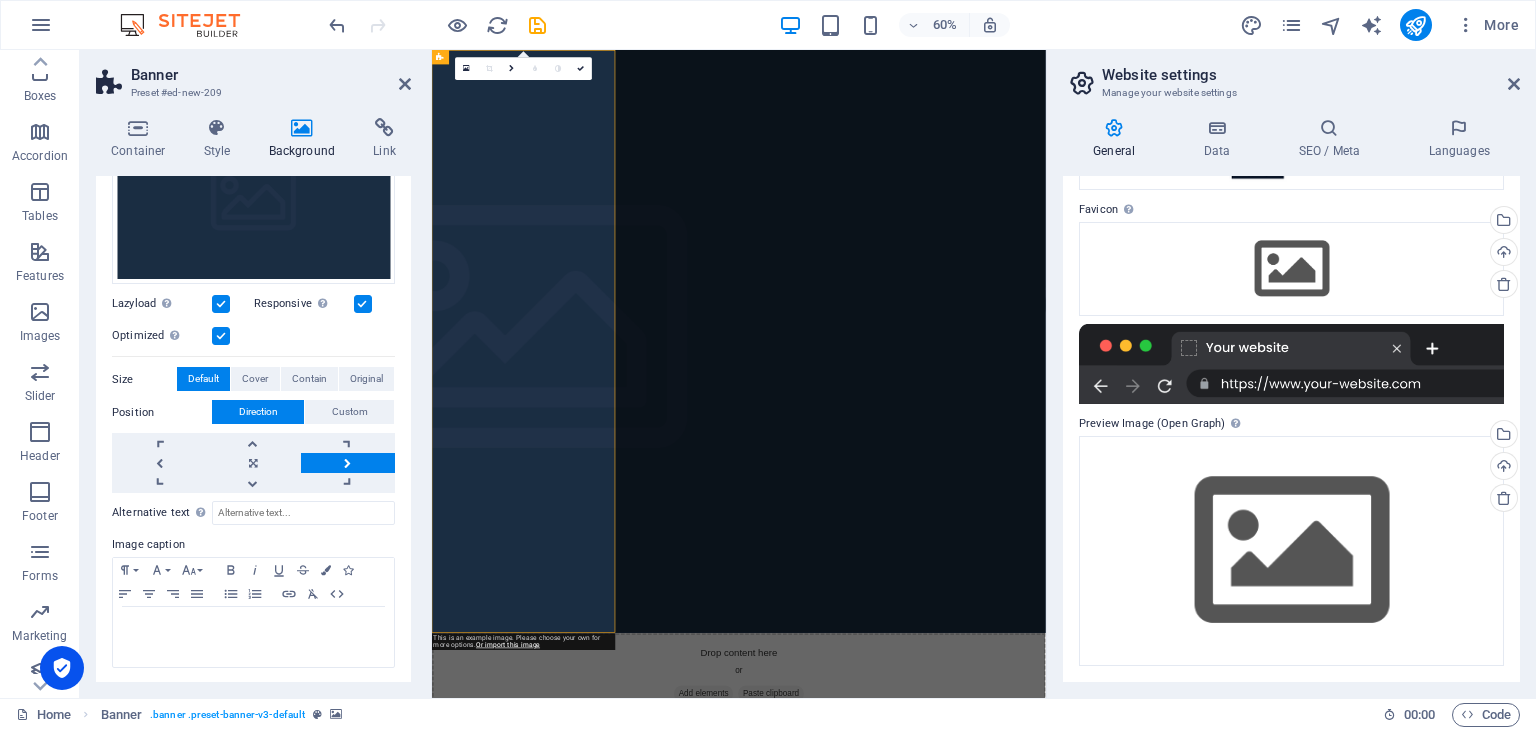 click on "This is an example image. Please choose your own for more options.  Or import this image" at bounding box center (523, 641) 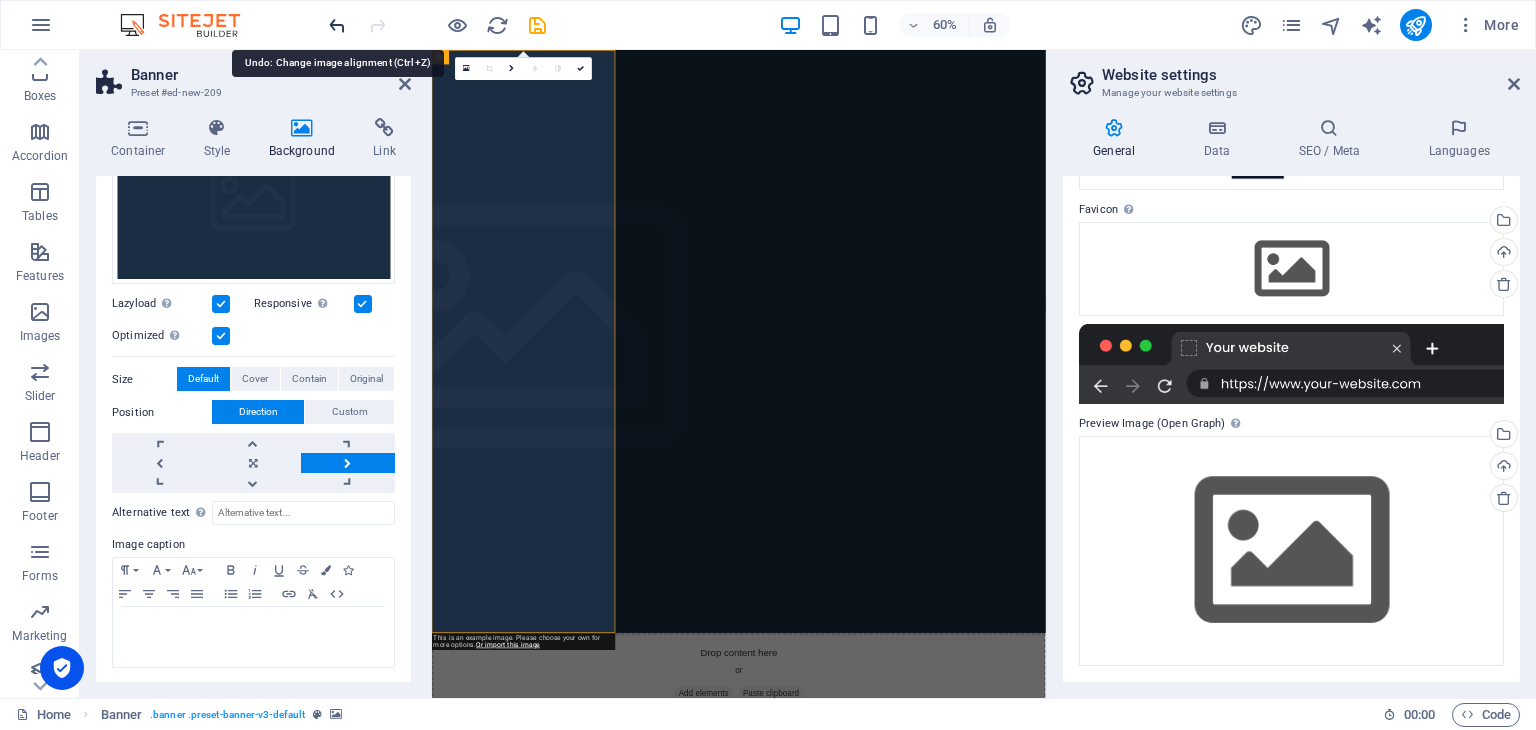 click at bounding box center [337, 25] 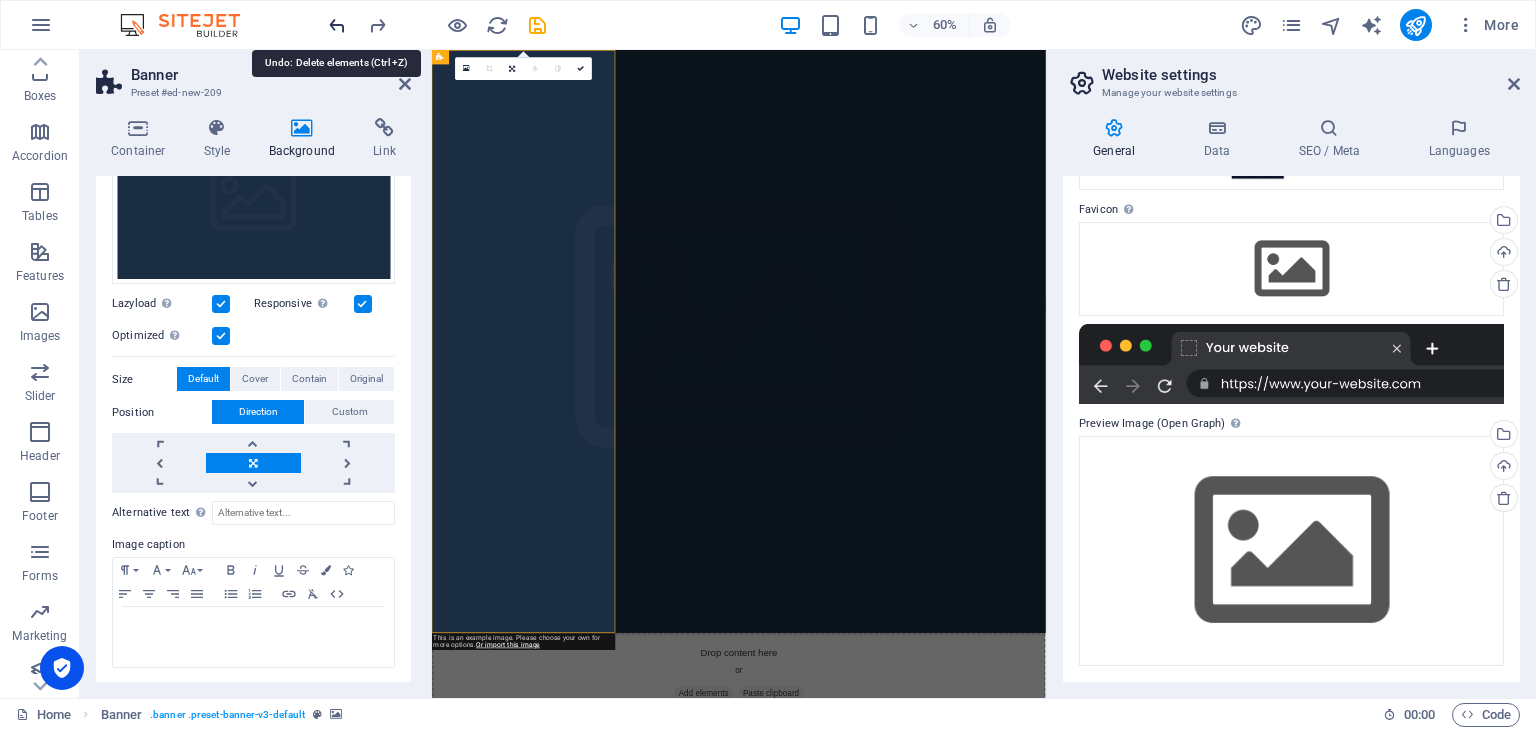 click at bounding box center [337, 25] 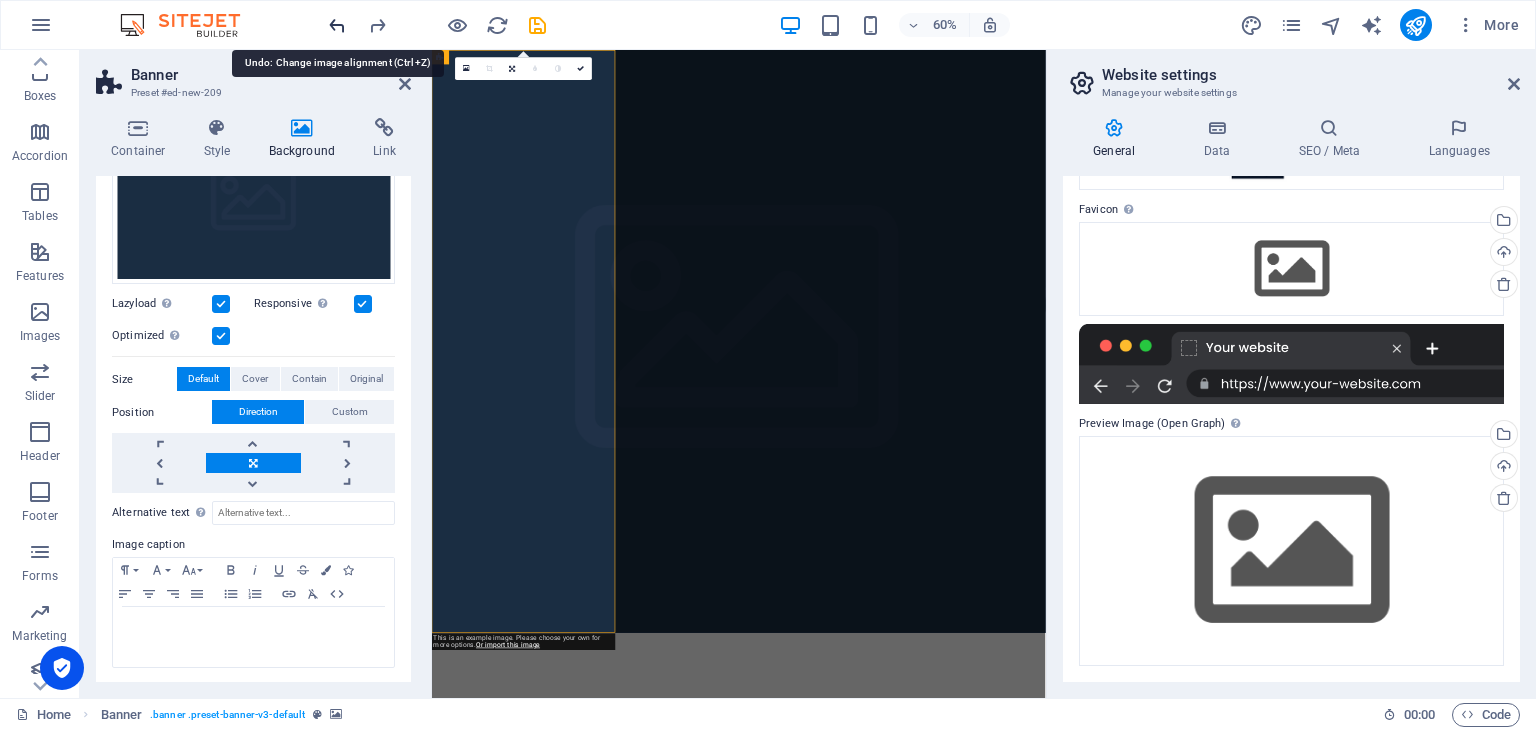 click at bounding box center (337, 25) 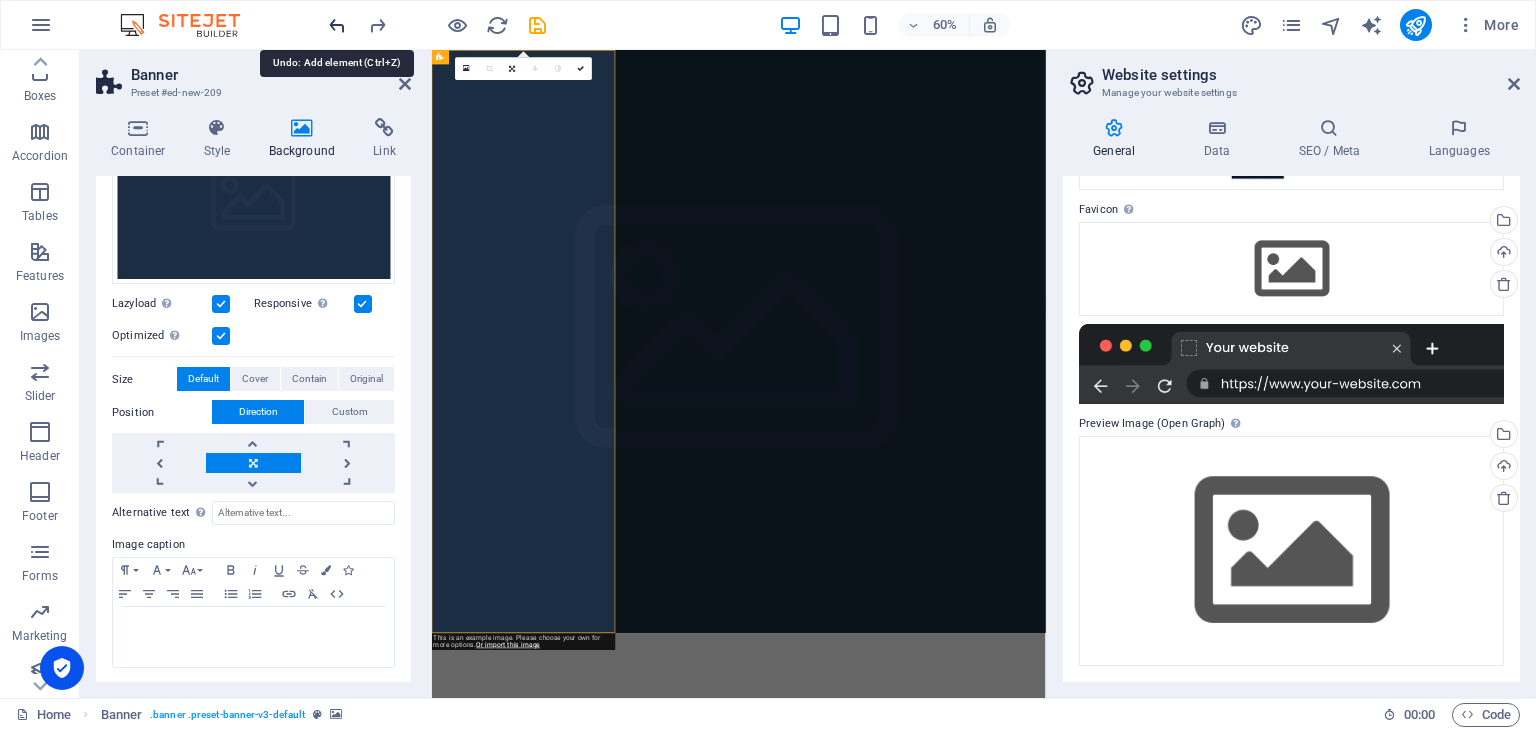 click at bounding box center [337, 25] 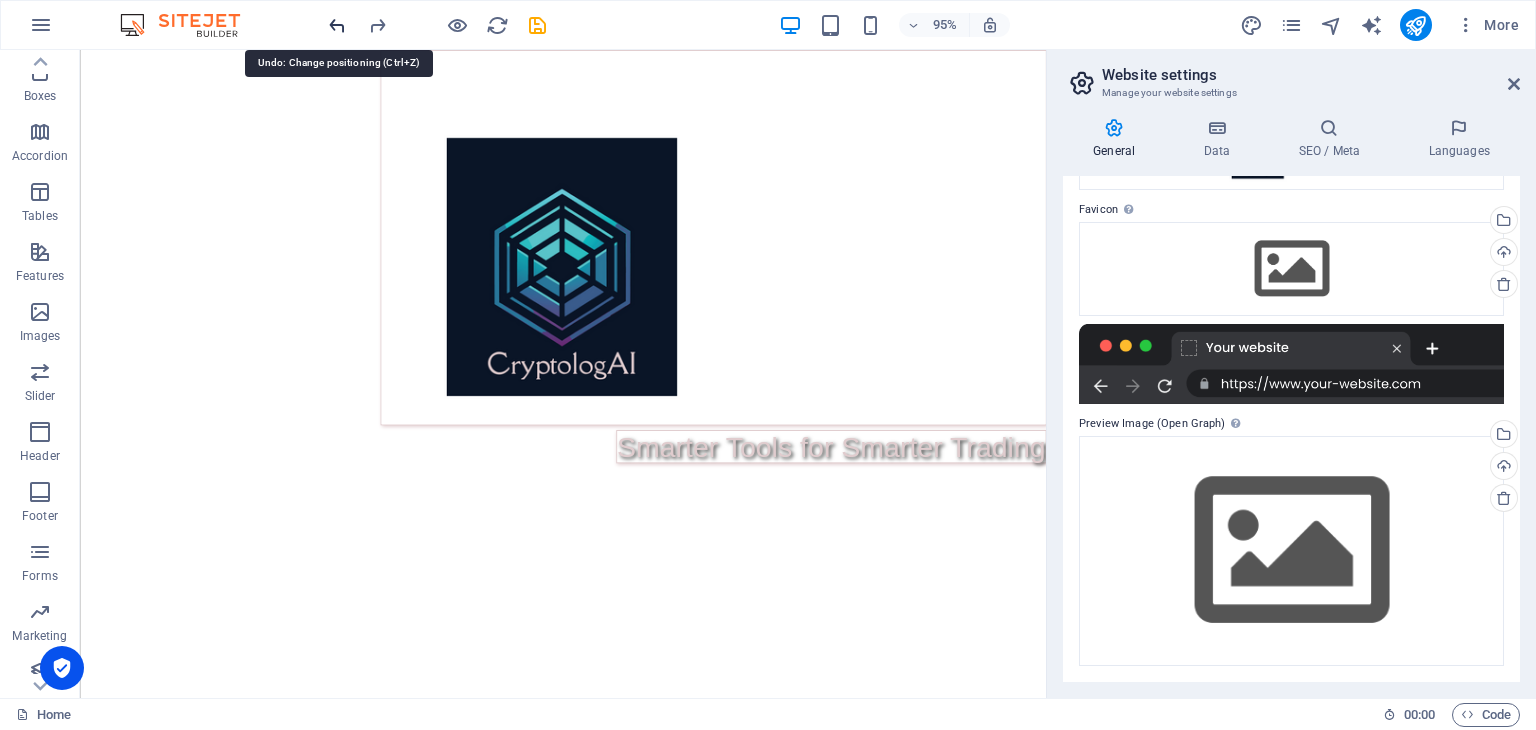 click at bounding box center [337, 25] 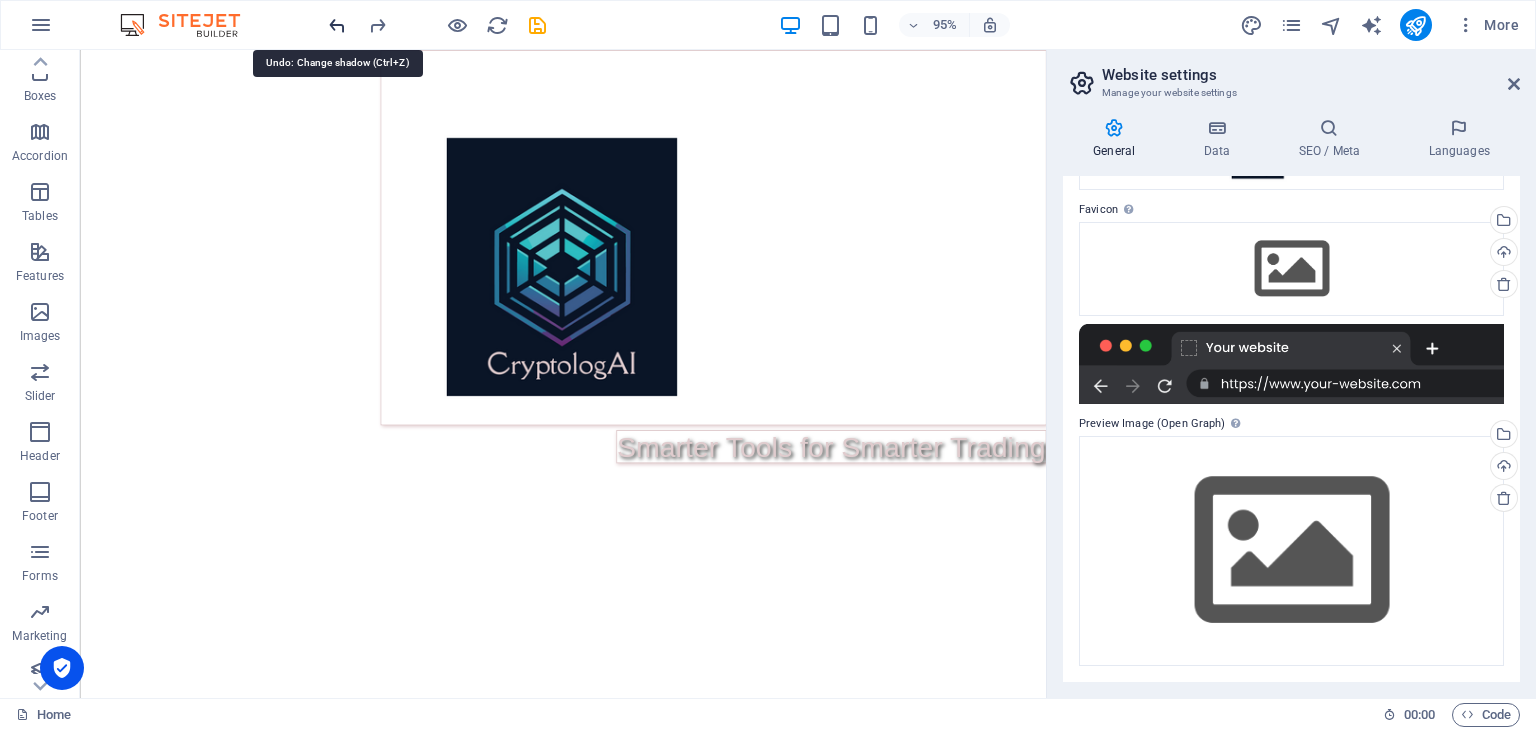 click at bounding box center (337, 25) 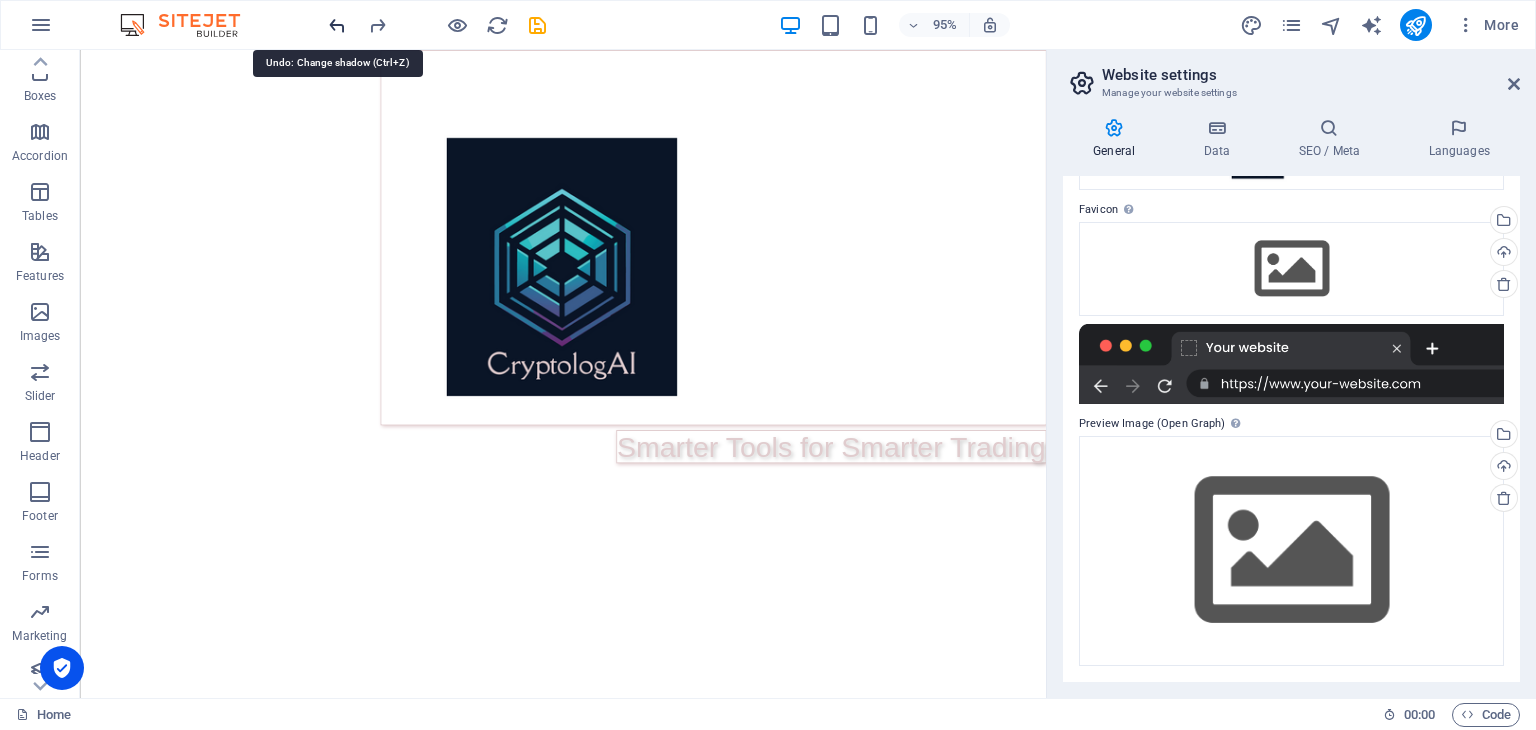 click at bounding box center (337, 25) 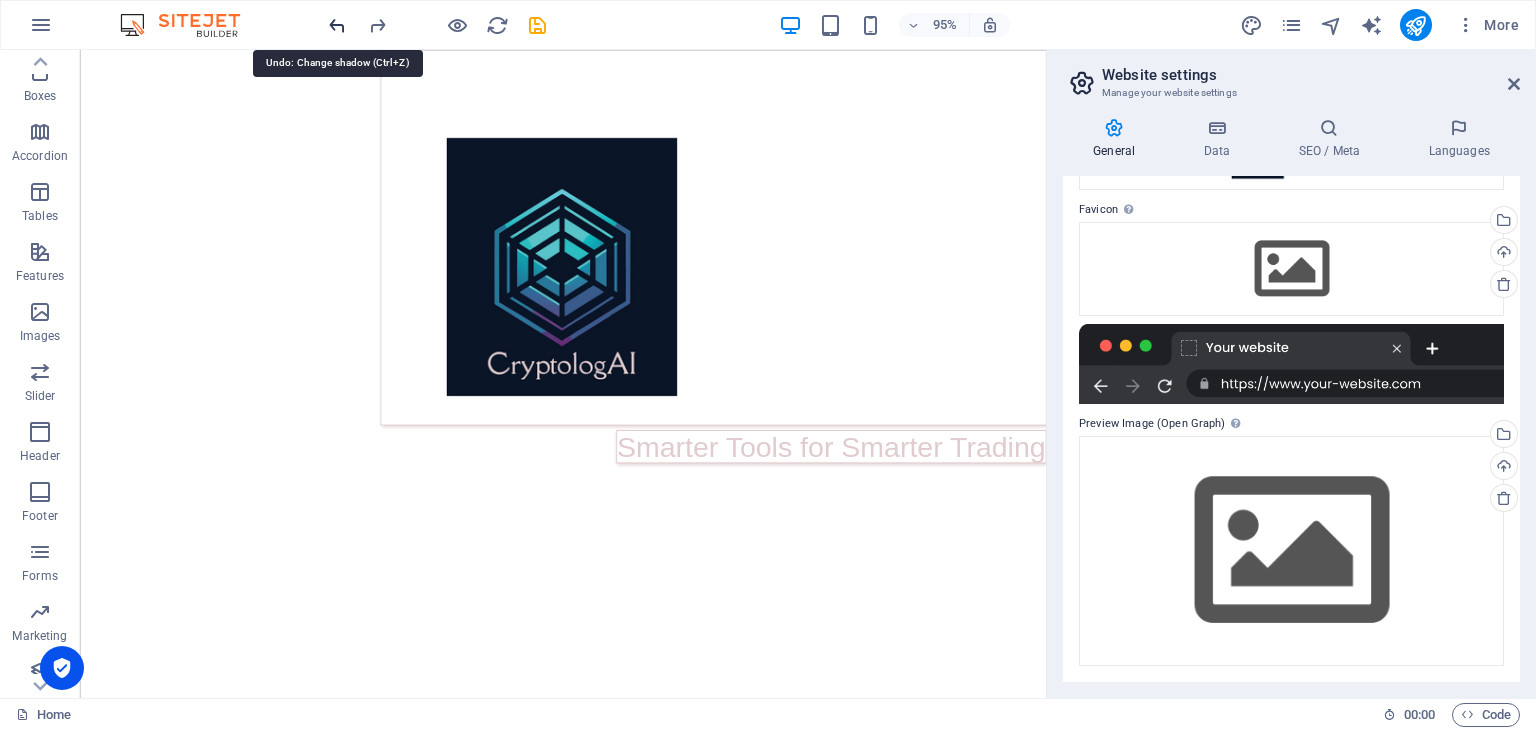 click at bounding box center [337, 25] 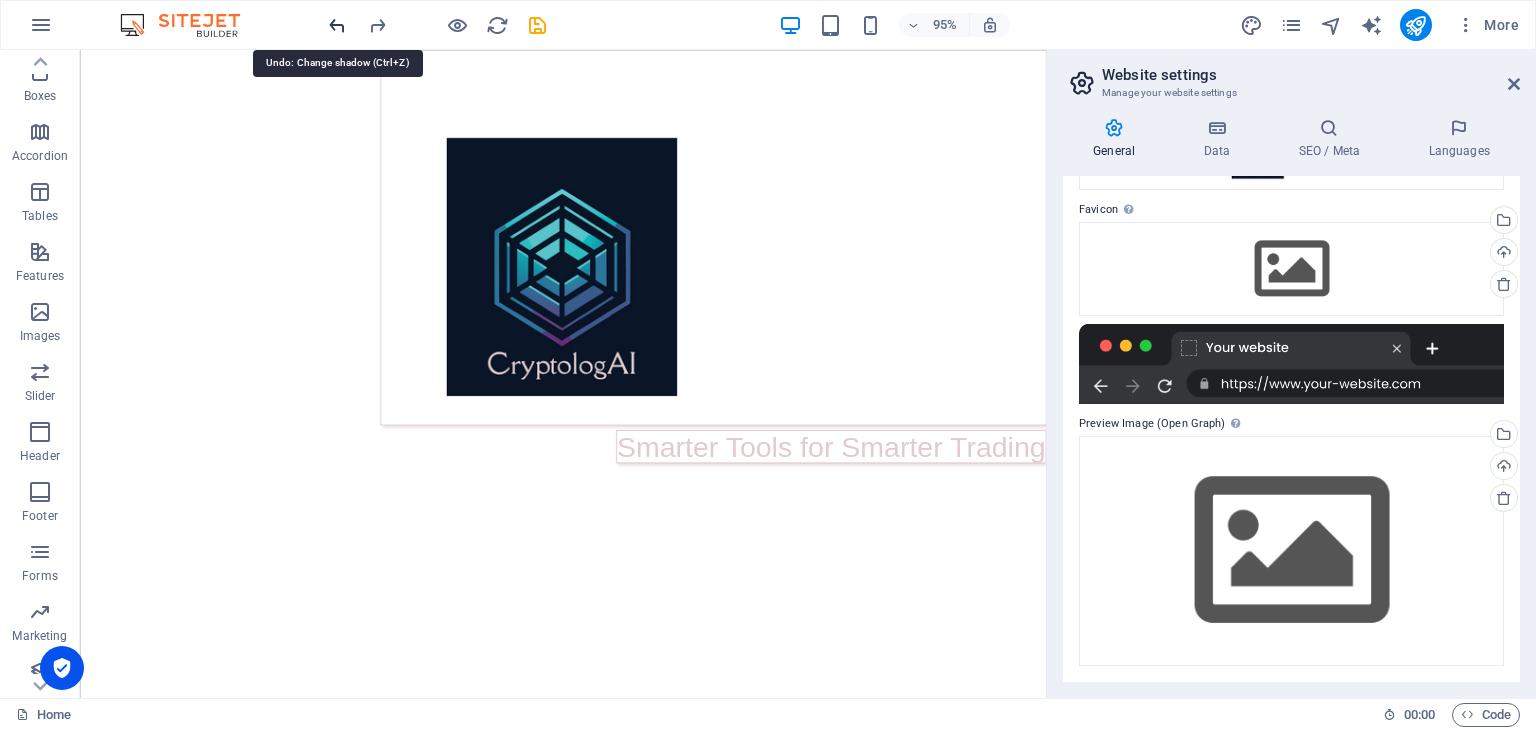 click at bounding box center (337, 25) 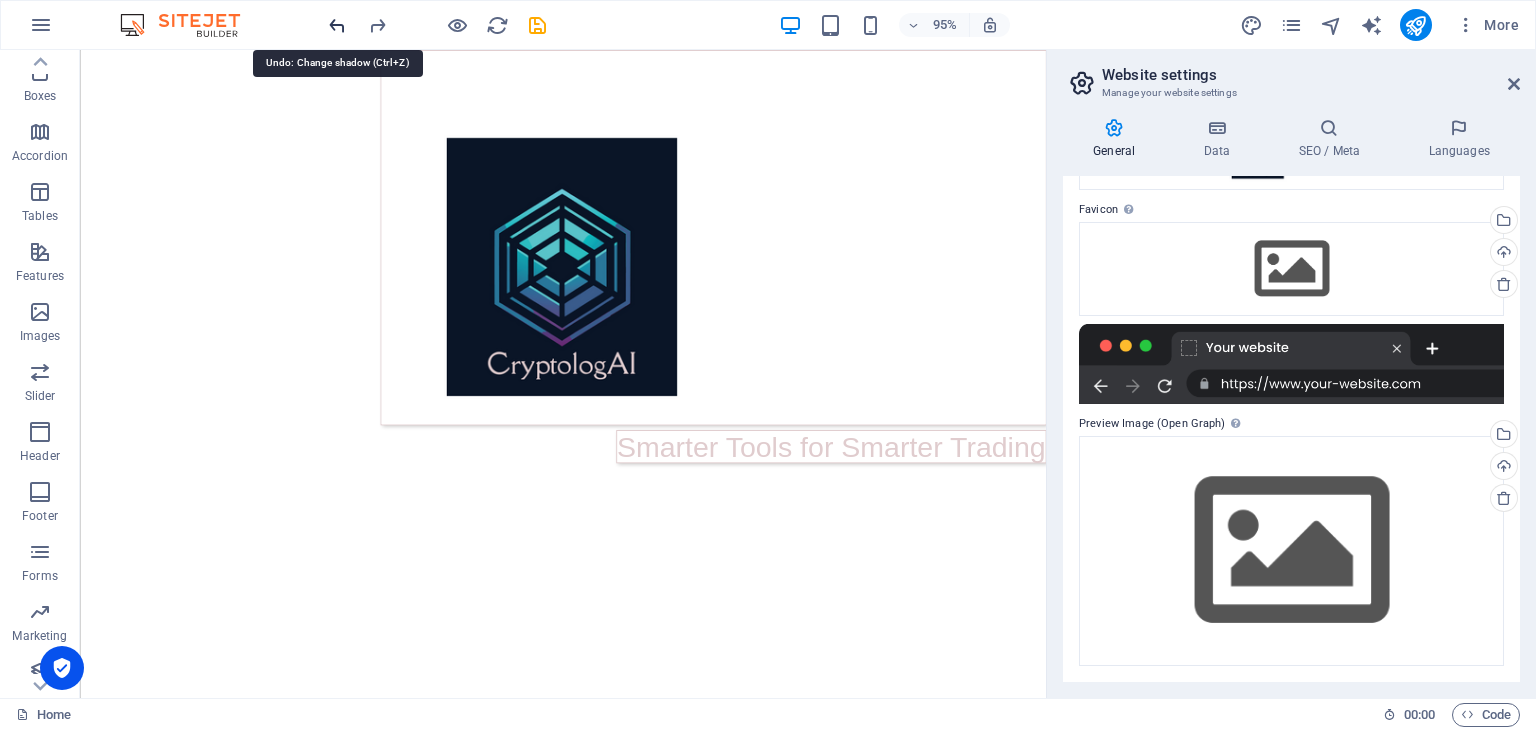 click at bounding box center (337, 25) 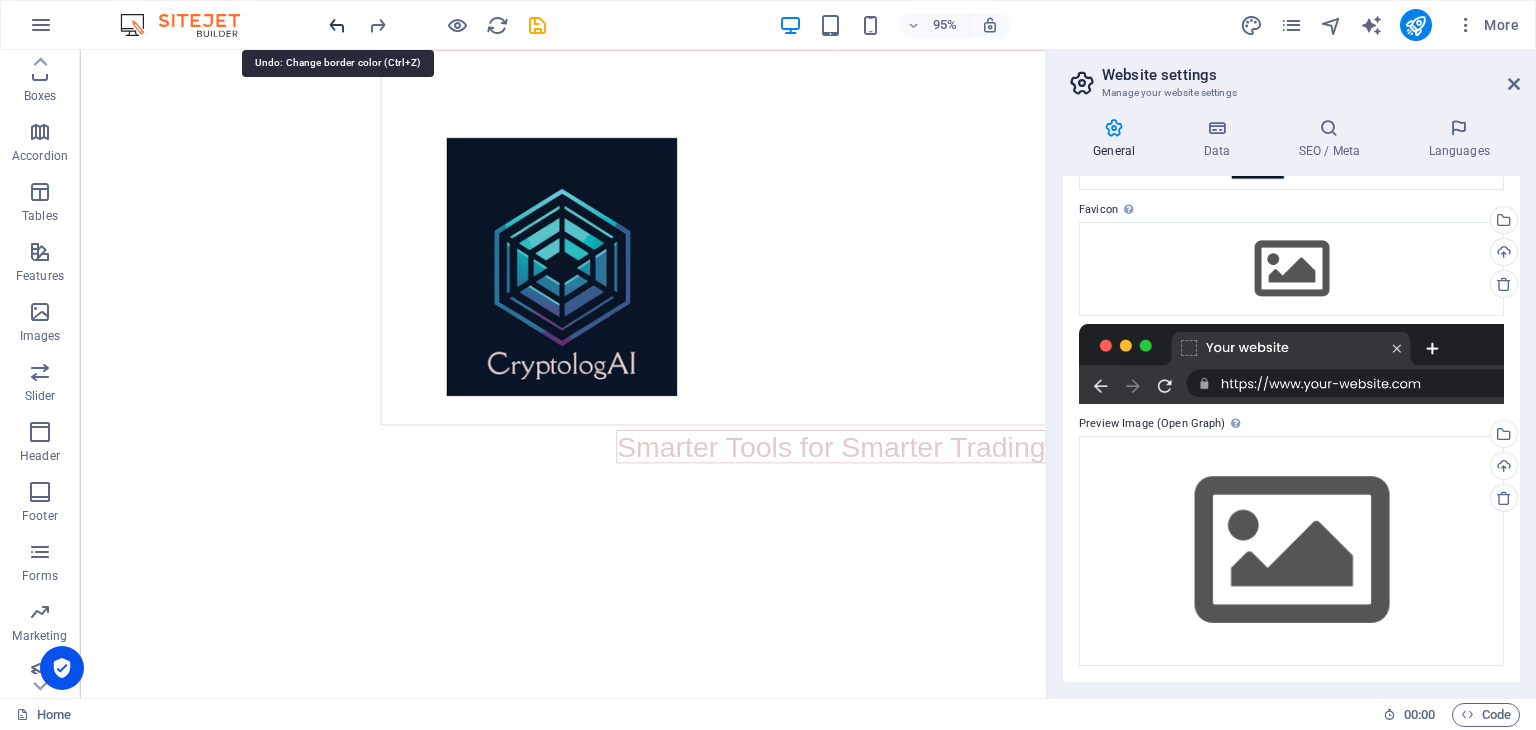 click at bounding box center (337, 25) 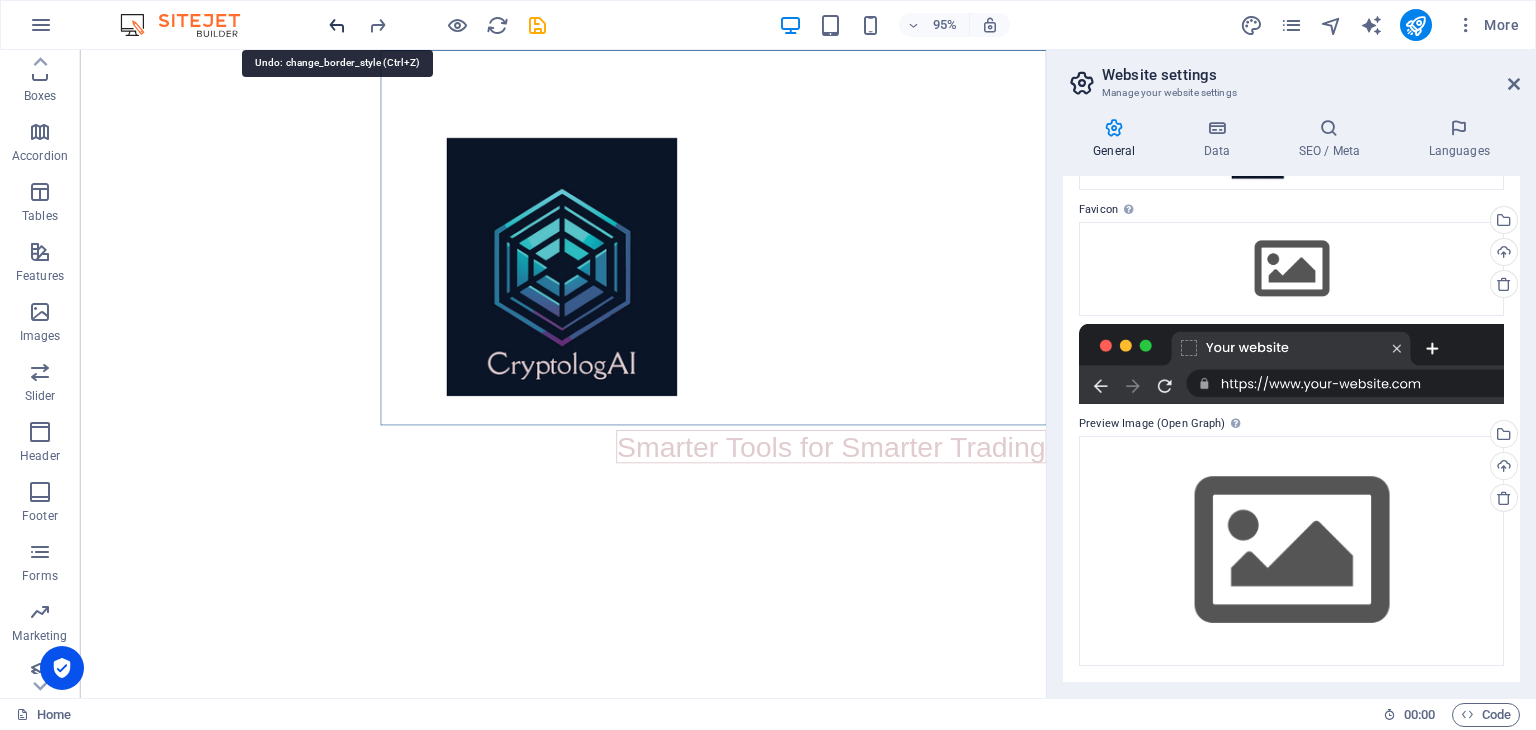 click at bounding box center (337, 25) 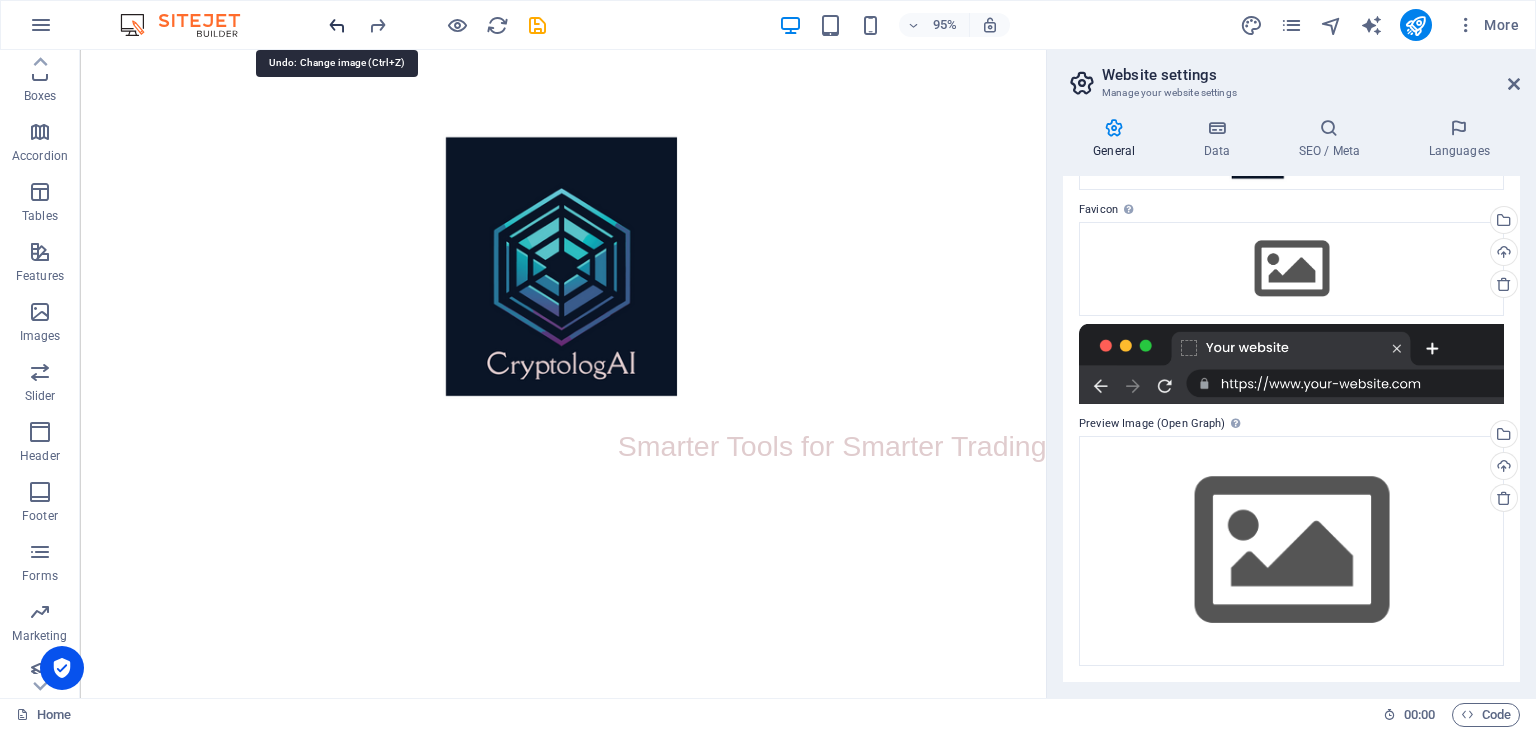 click at bounding box center (337, 25) 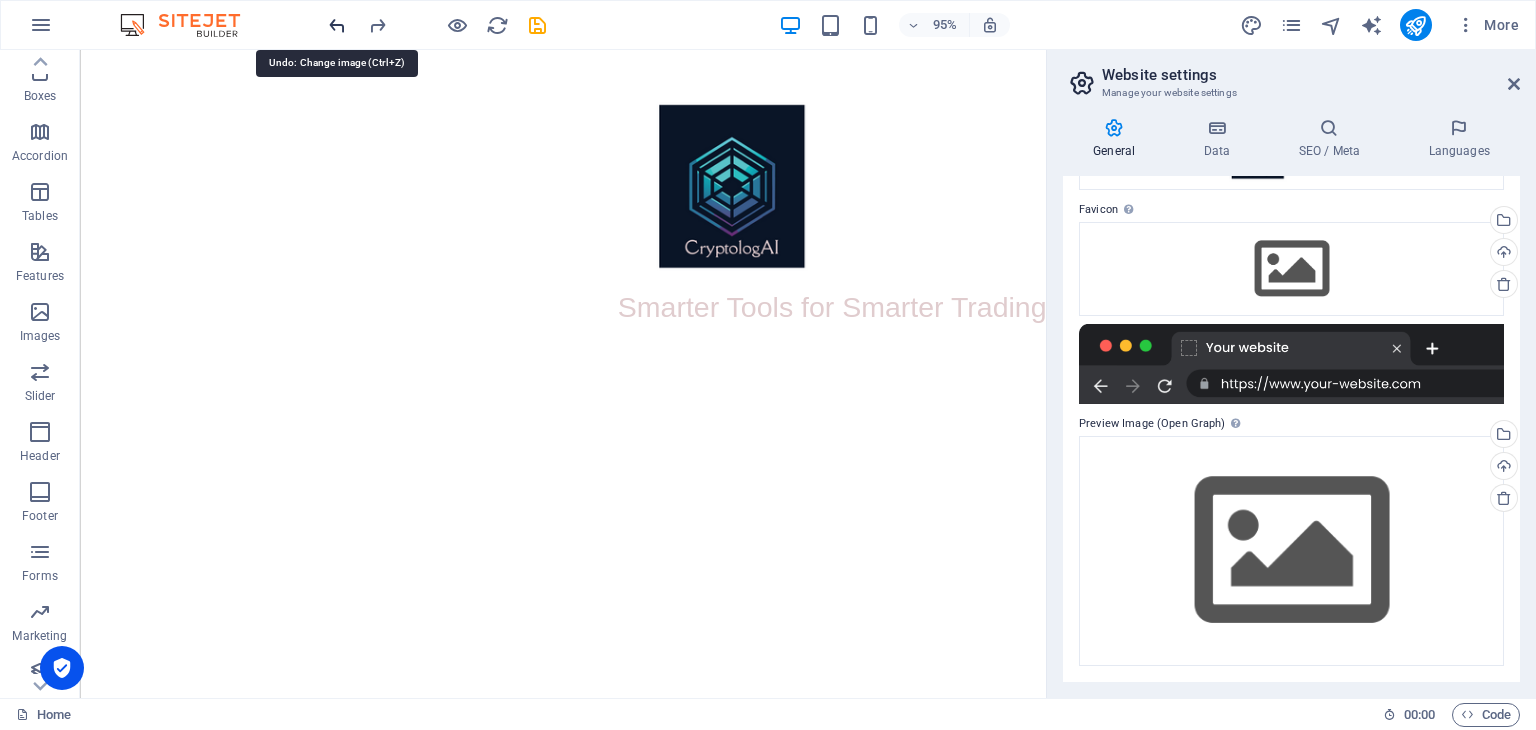 click at bounding box center (337, 25) 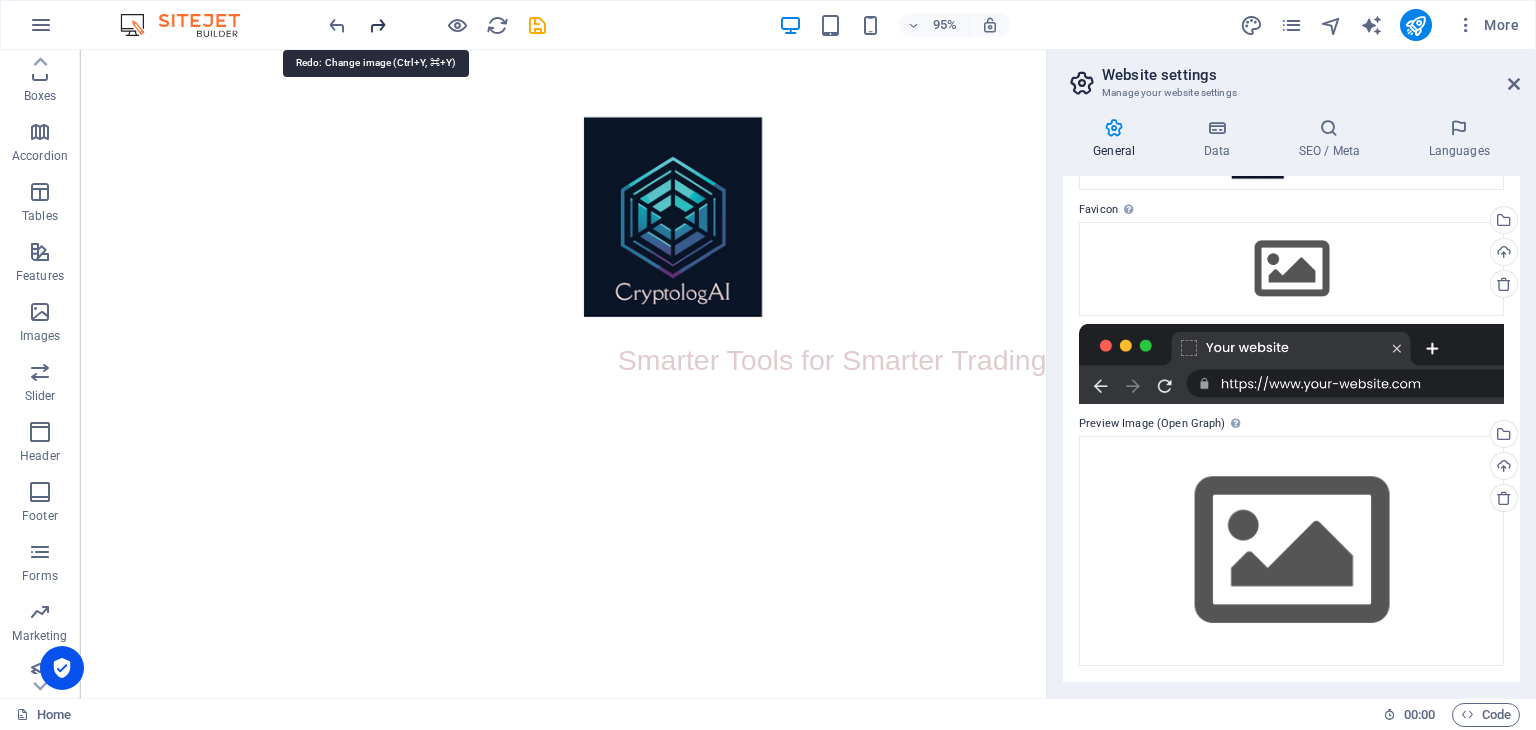 click at bounding box center (377, 25) 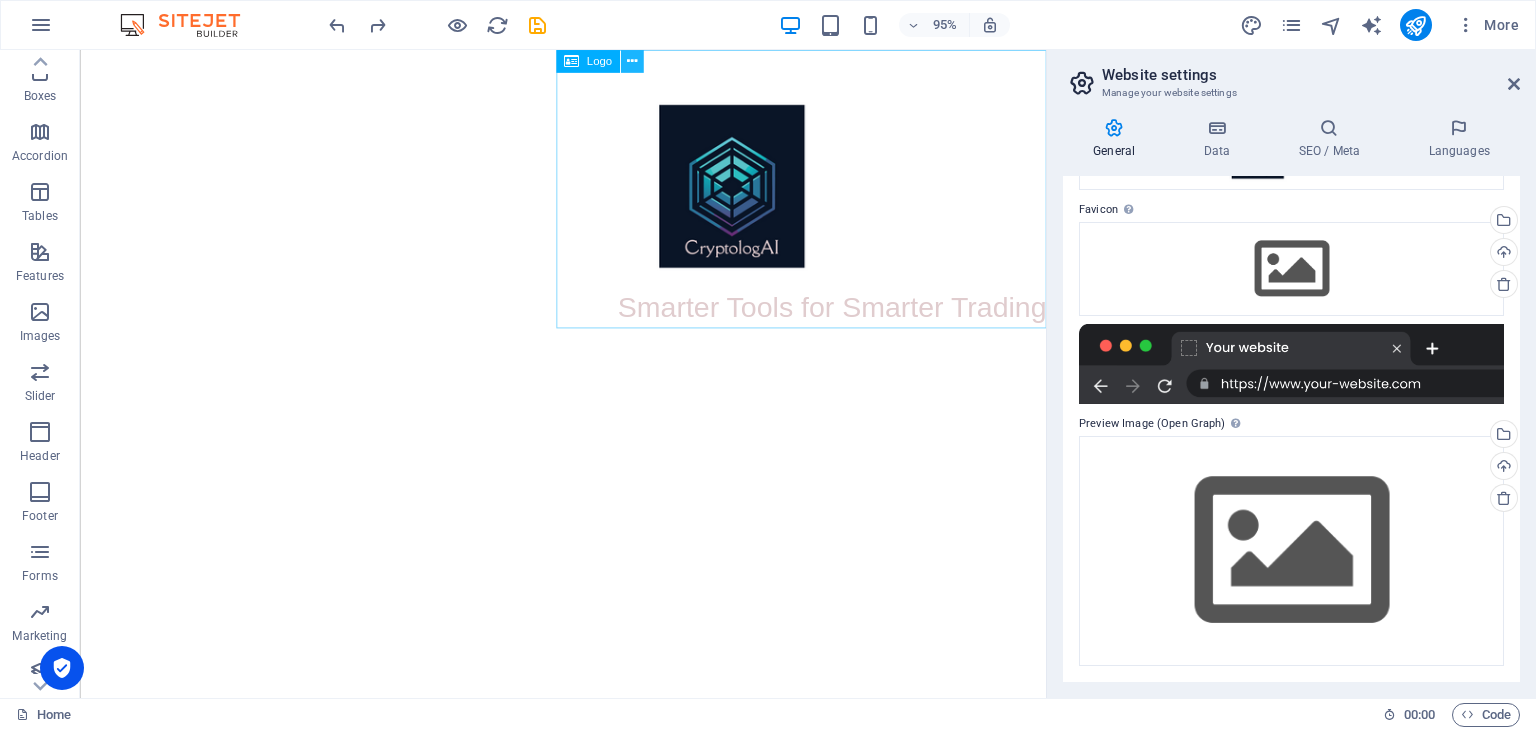 click at bounding box center (632, 61) 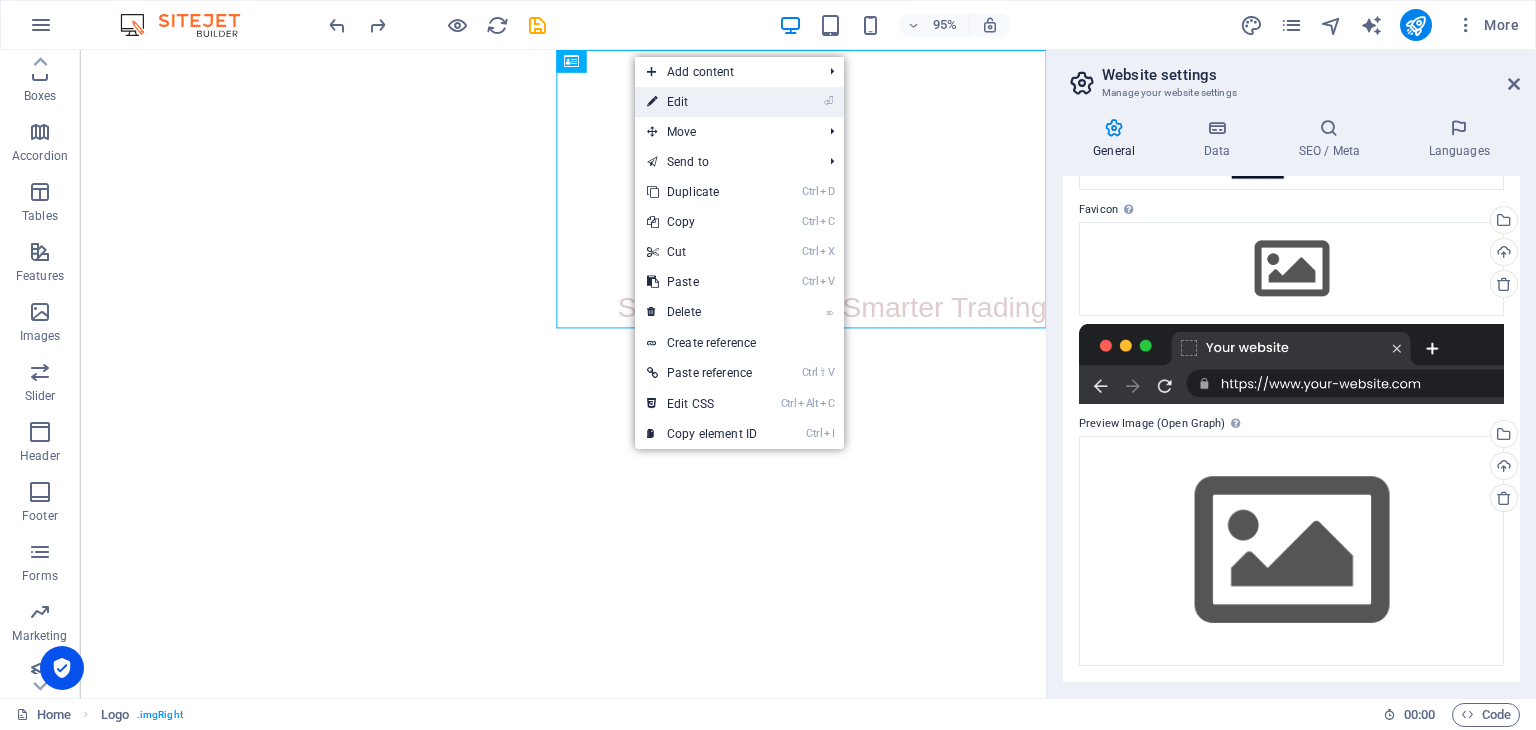 click at bounding box center [652, 102] 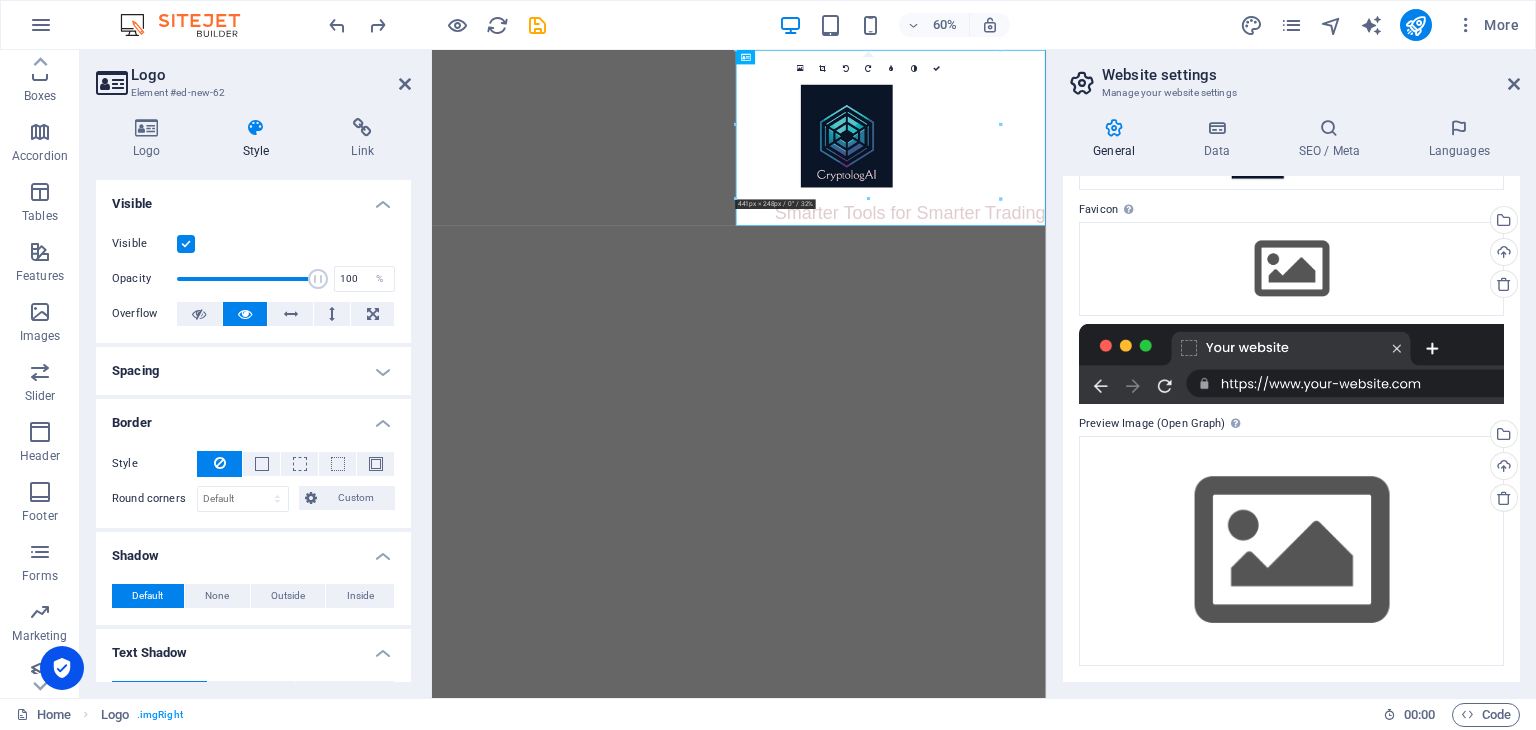 click on "Spacing" at bounding box center [253, 371] 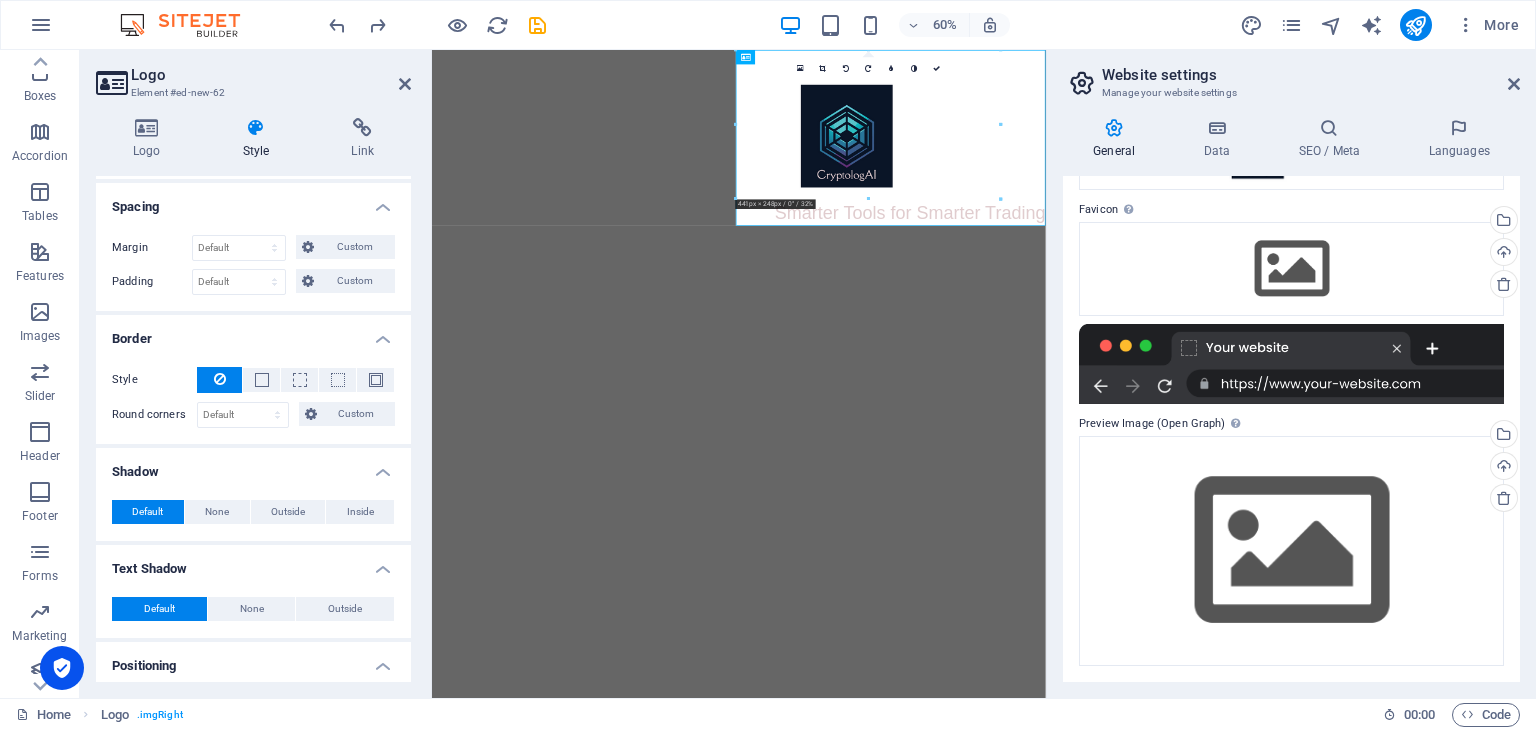 scroll, scrollTop: 167, scrollLeft: 0, axis: vertical 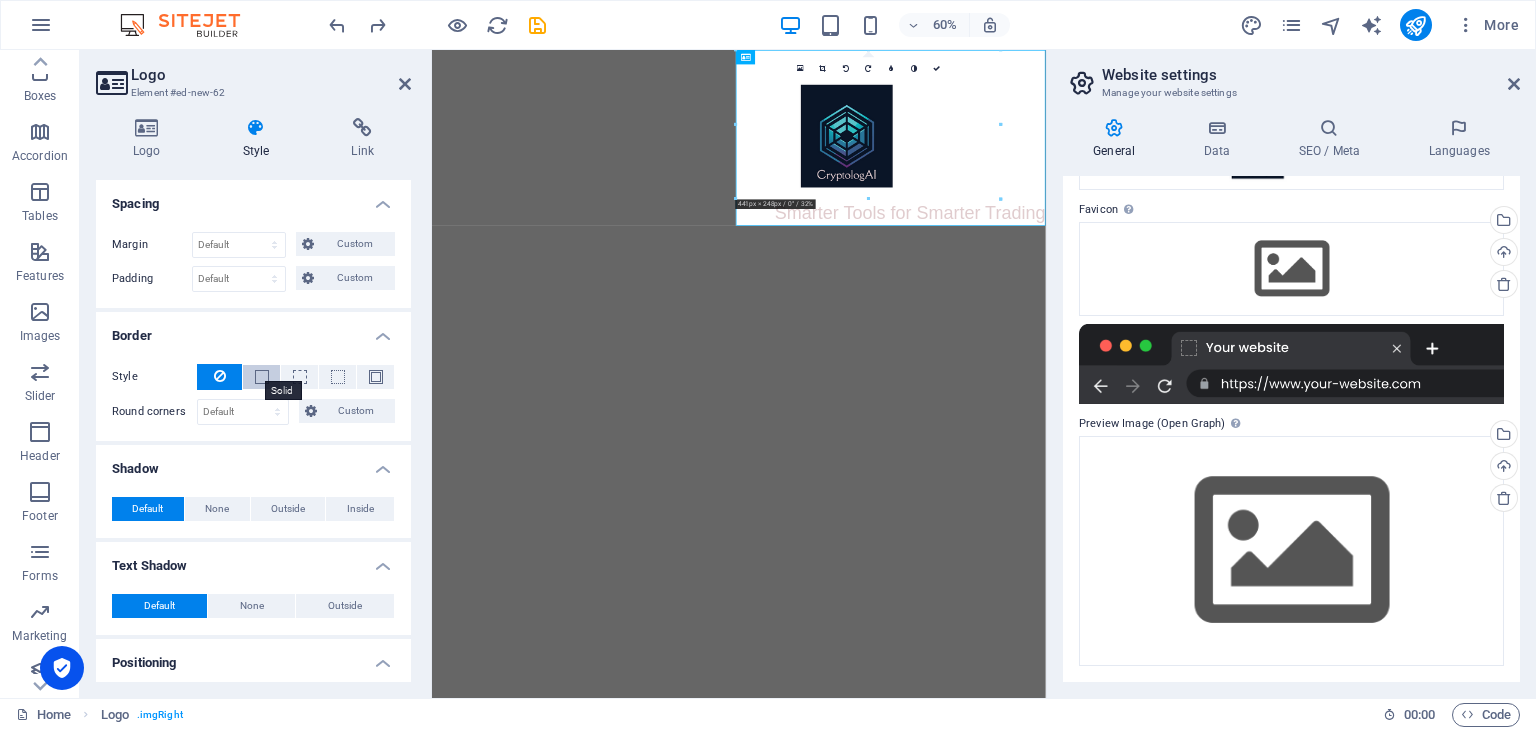 click at bounding box center (262, 377) 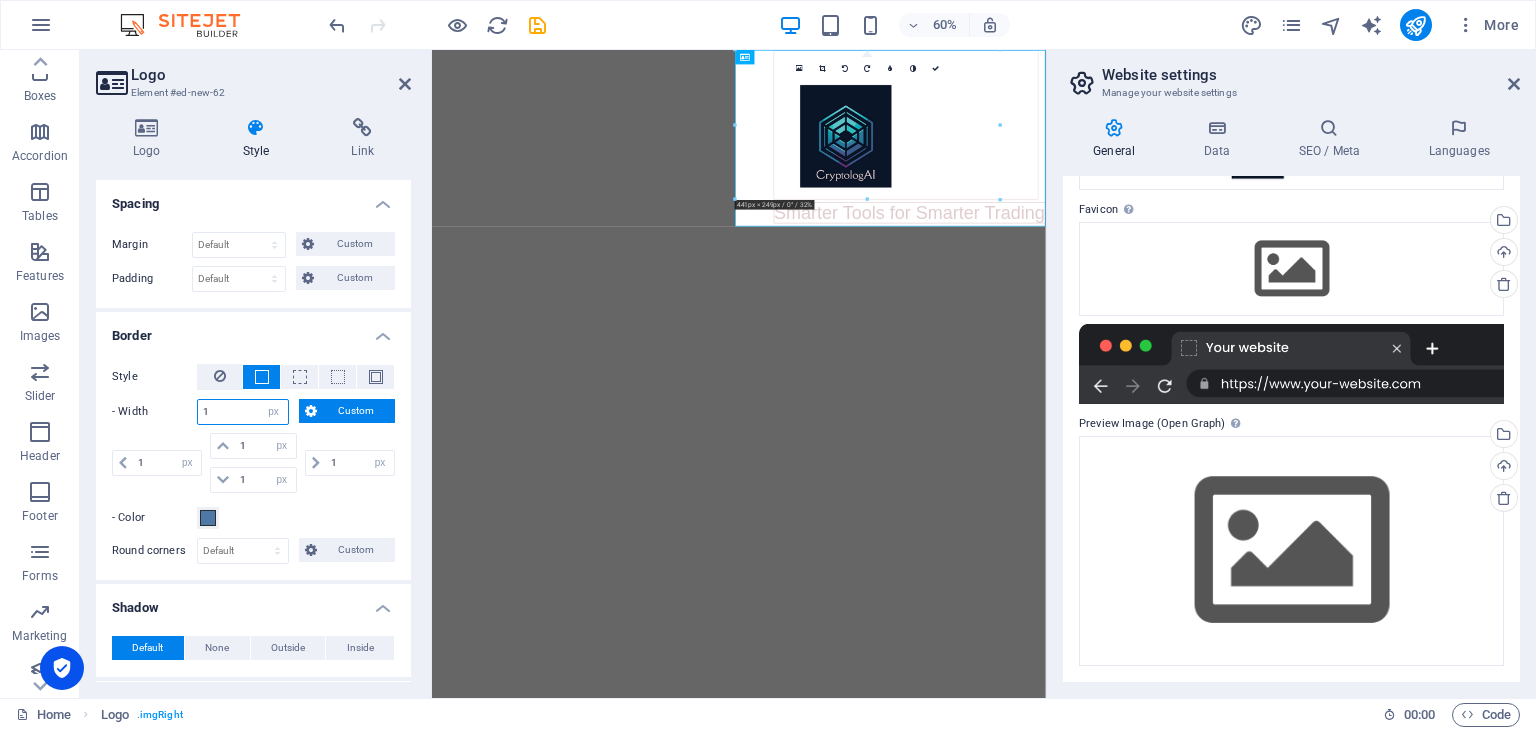 drag, startPoint x: 216, startPoint y: 414, endPoint x: 196, endPoint y: 409, distance: 20.615528 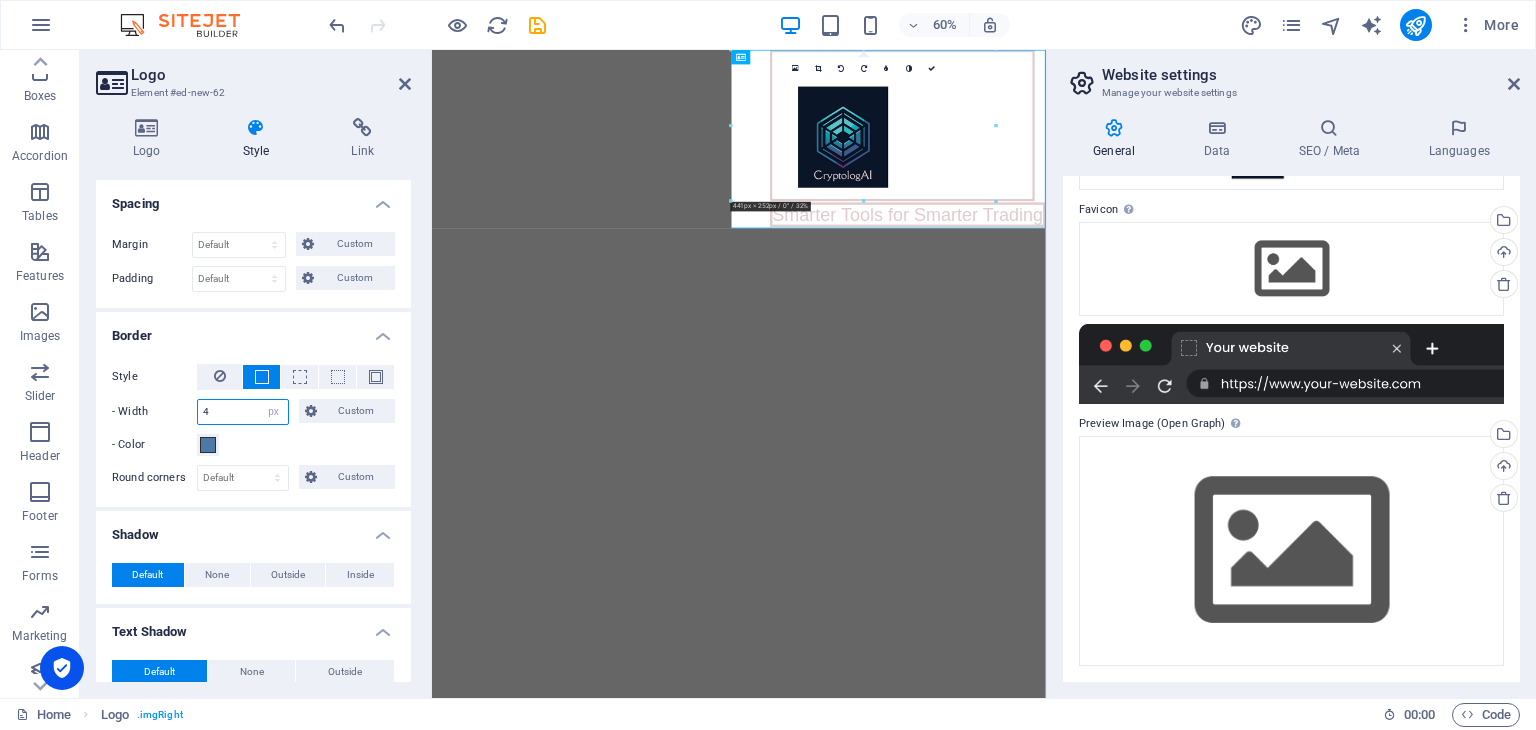 type on "4" 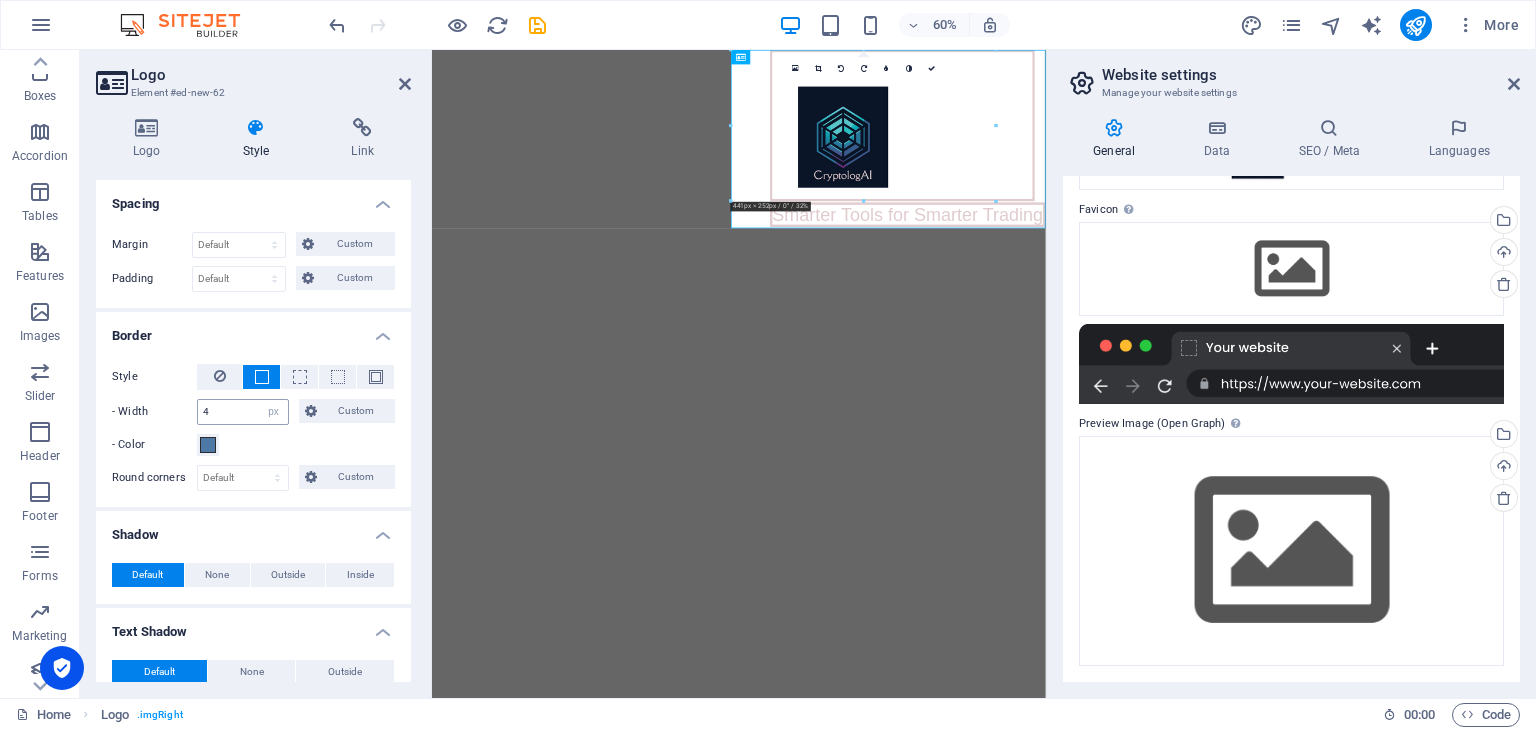 click on "4 auto px rem % vh vw Custom" at bounding box center [243, 412] 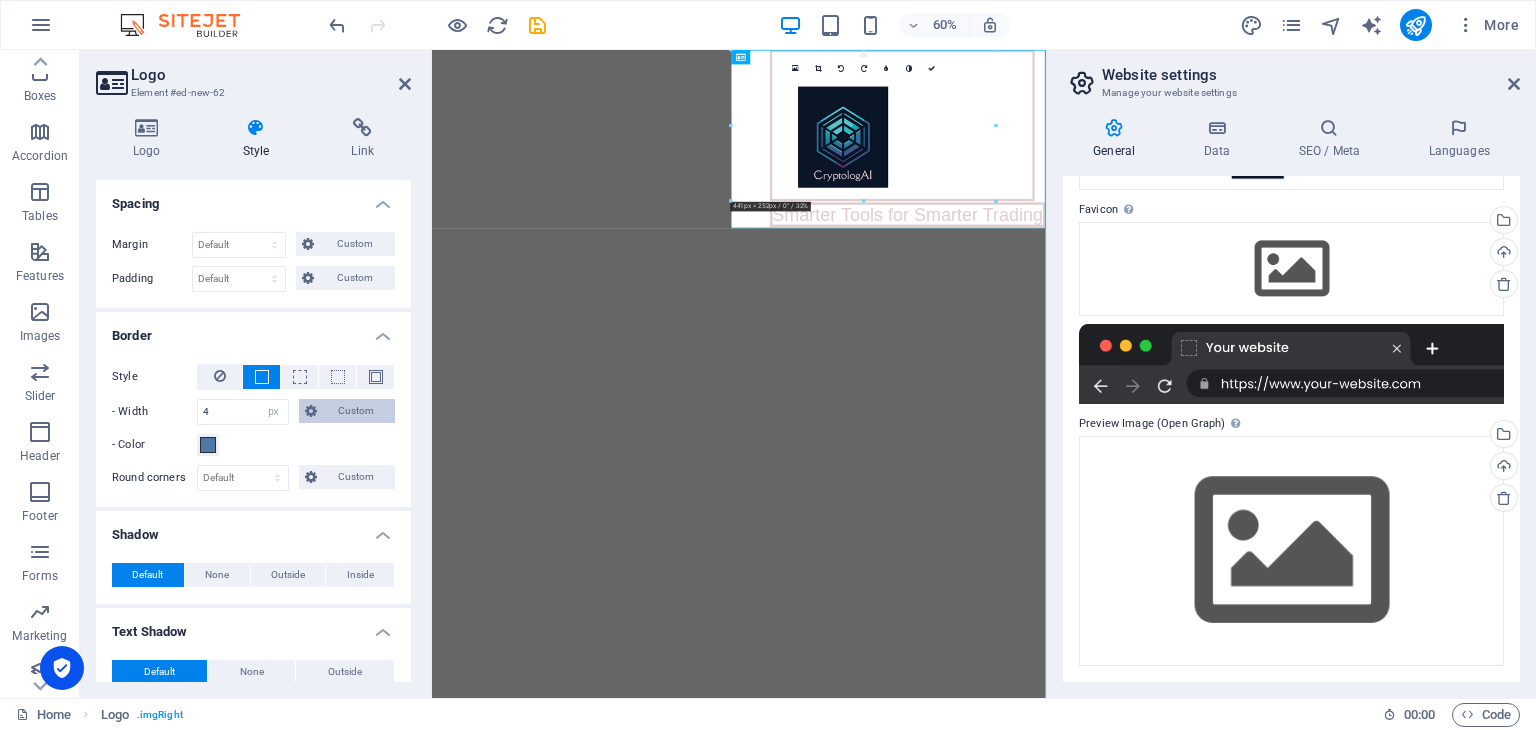 click at bounding box center (311, 411) 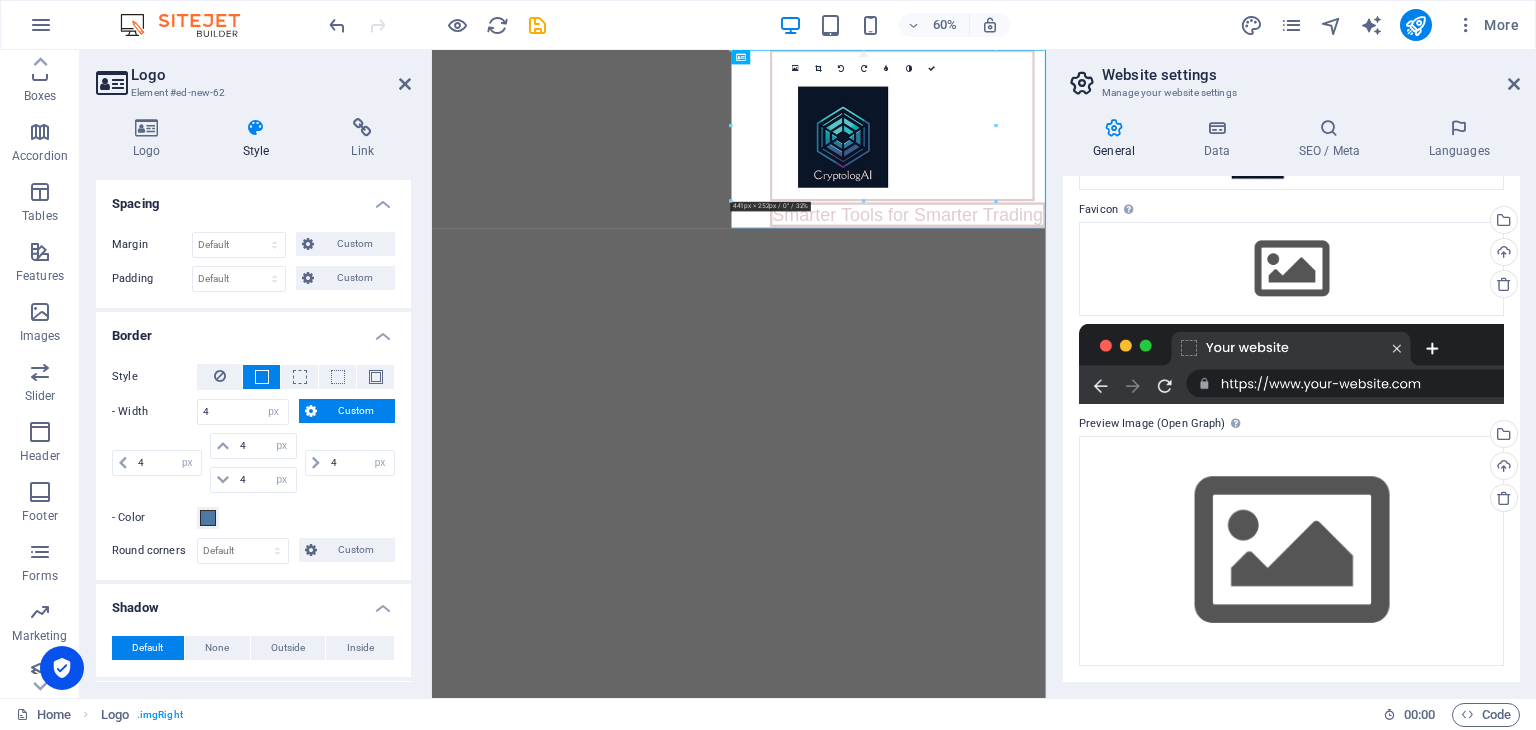 click on "1 auto px rem % vh vw" at bounding box center [159, 463] 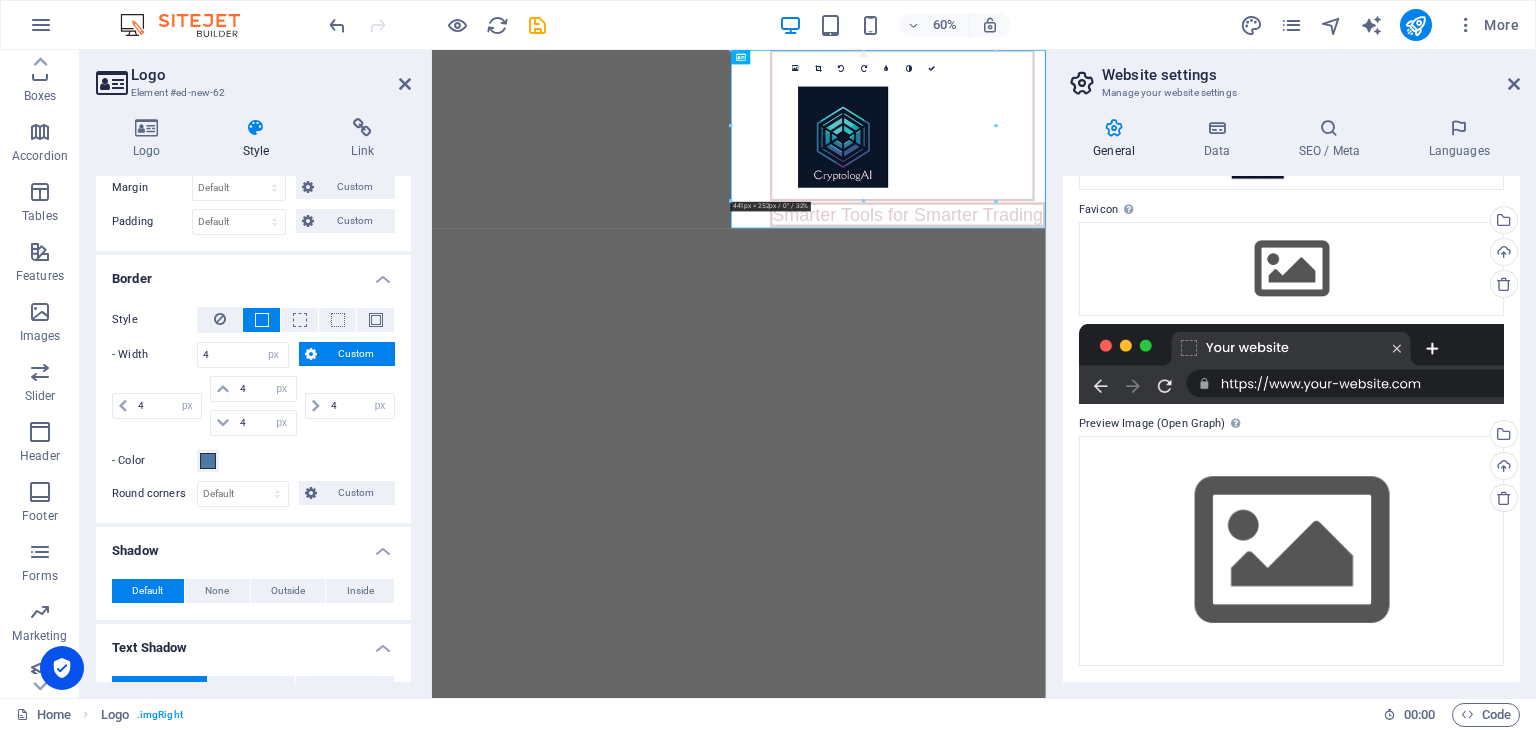 scroll, scrollTop: 260, scrollLeft: 0, axis: vertical 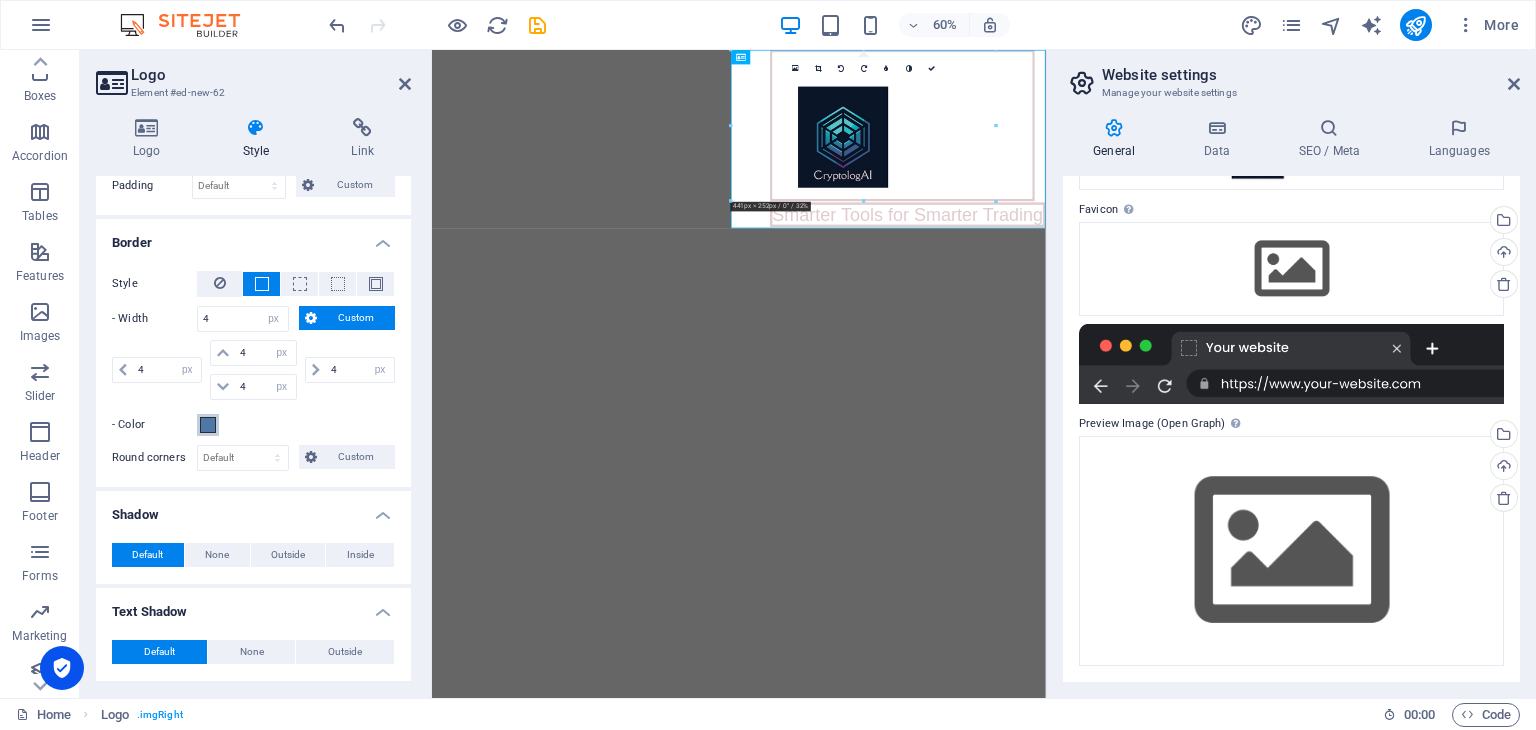click at bounding box center (208, 425) 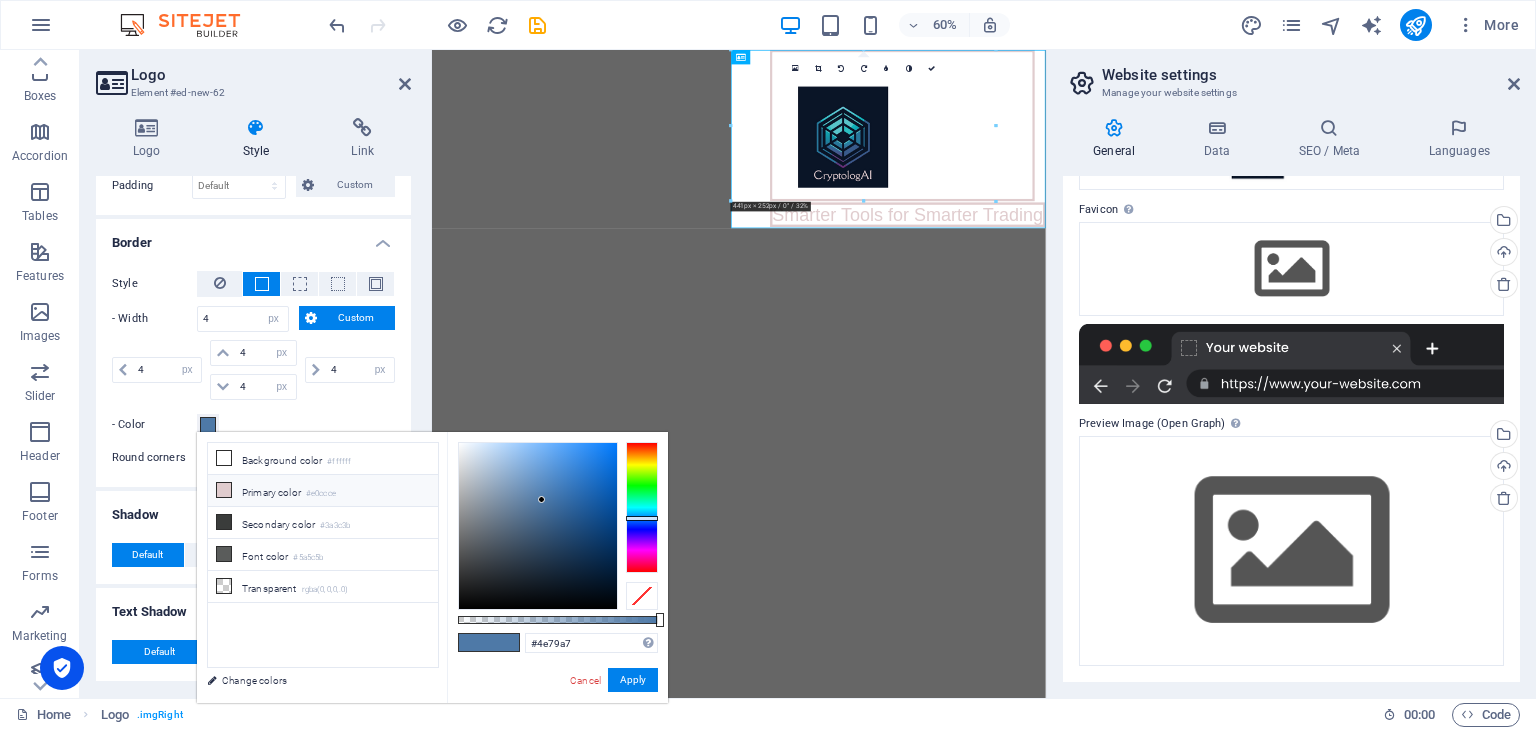 click at bounding box center (224, 490) 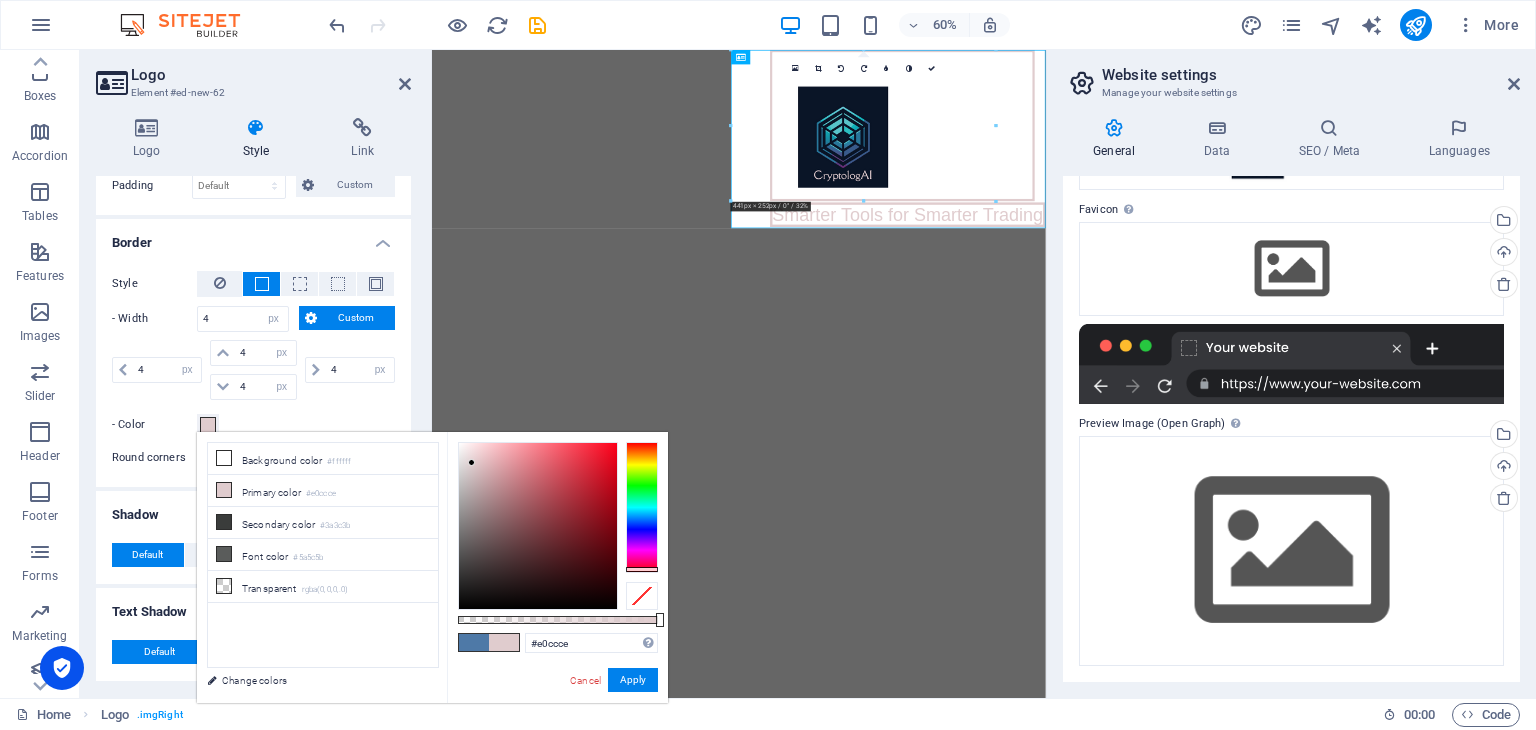 click at bounding box center (504, 642) 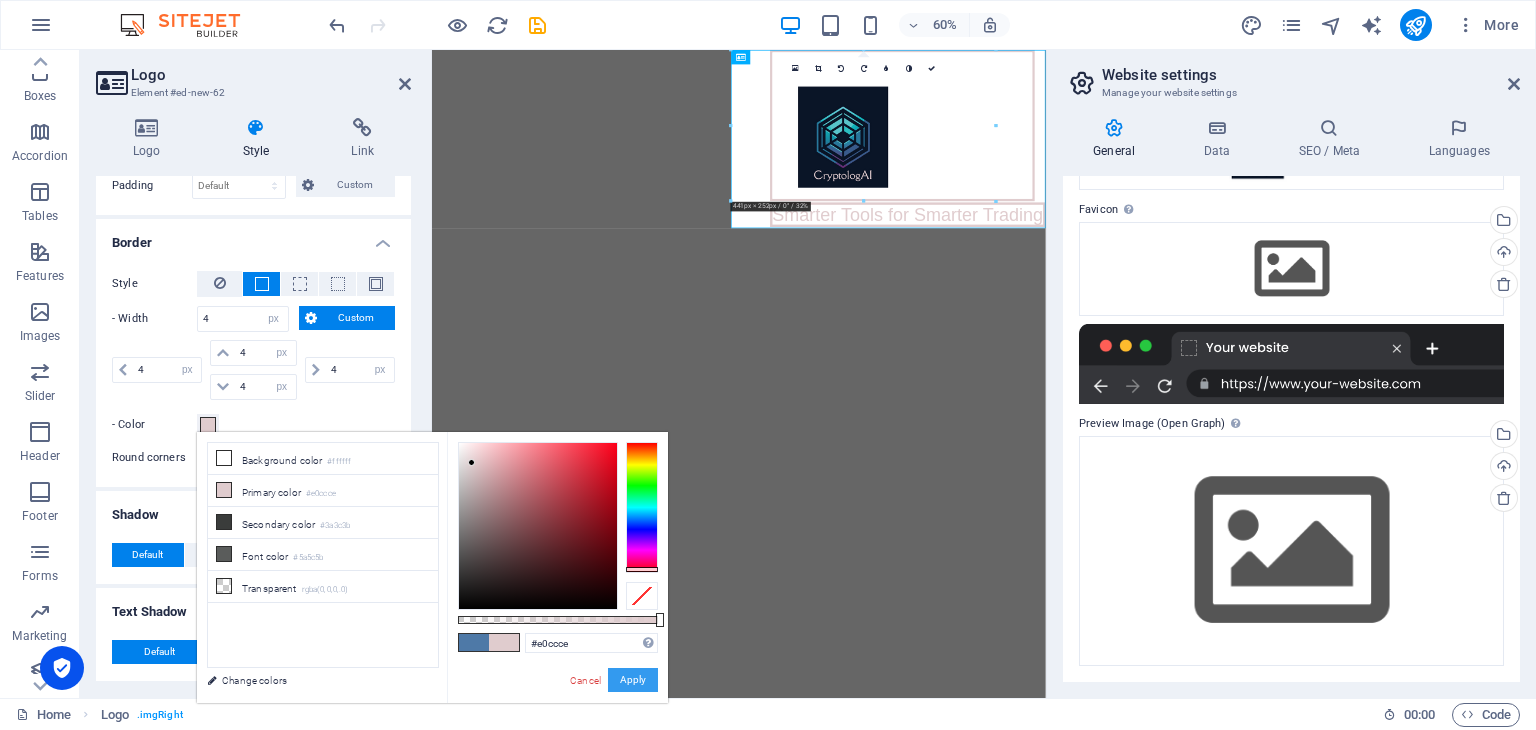 click on "Apply" at bounding box center [633, 680] 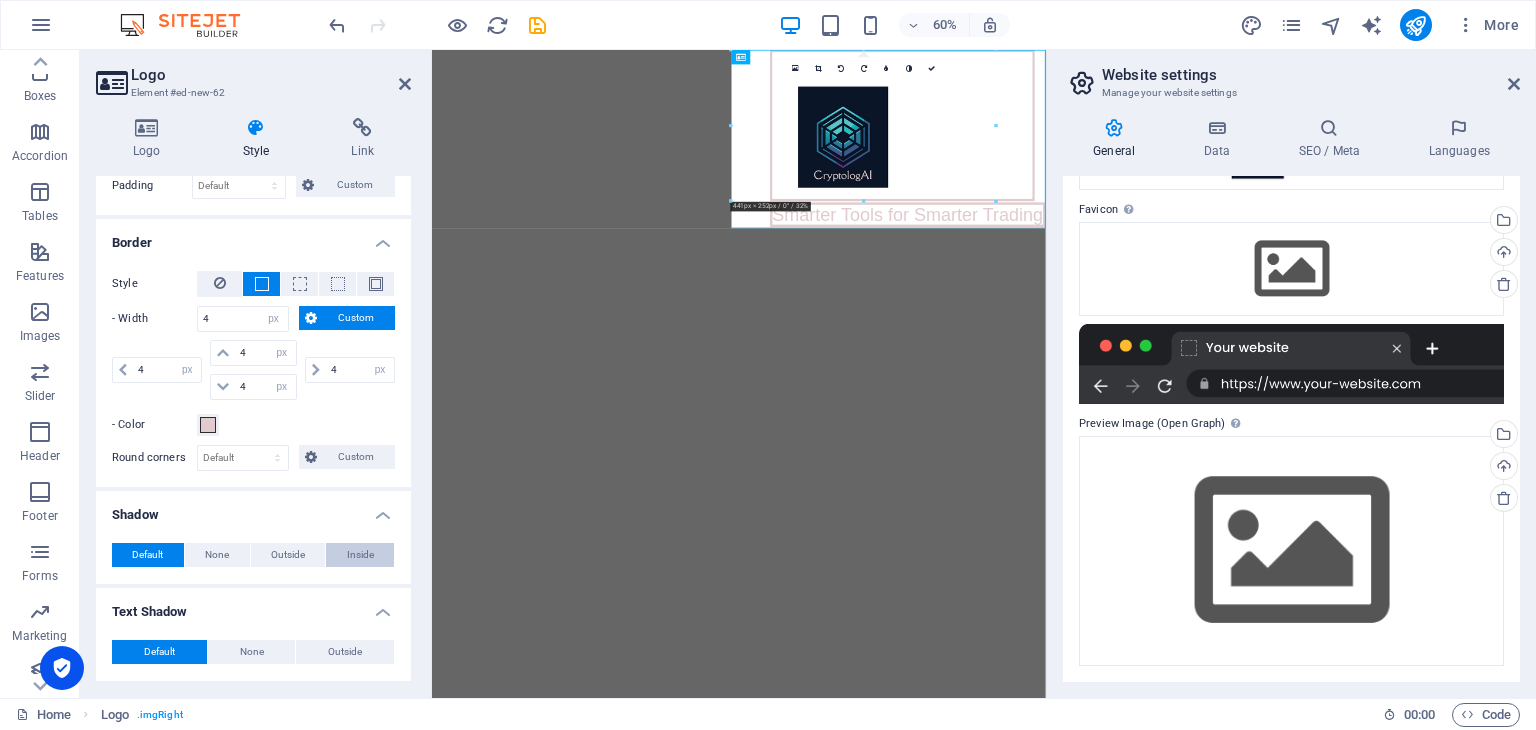 click on "Inside" at bounding box center [360, 555] 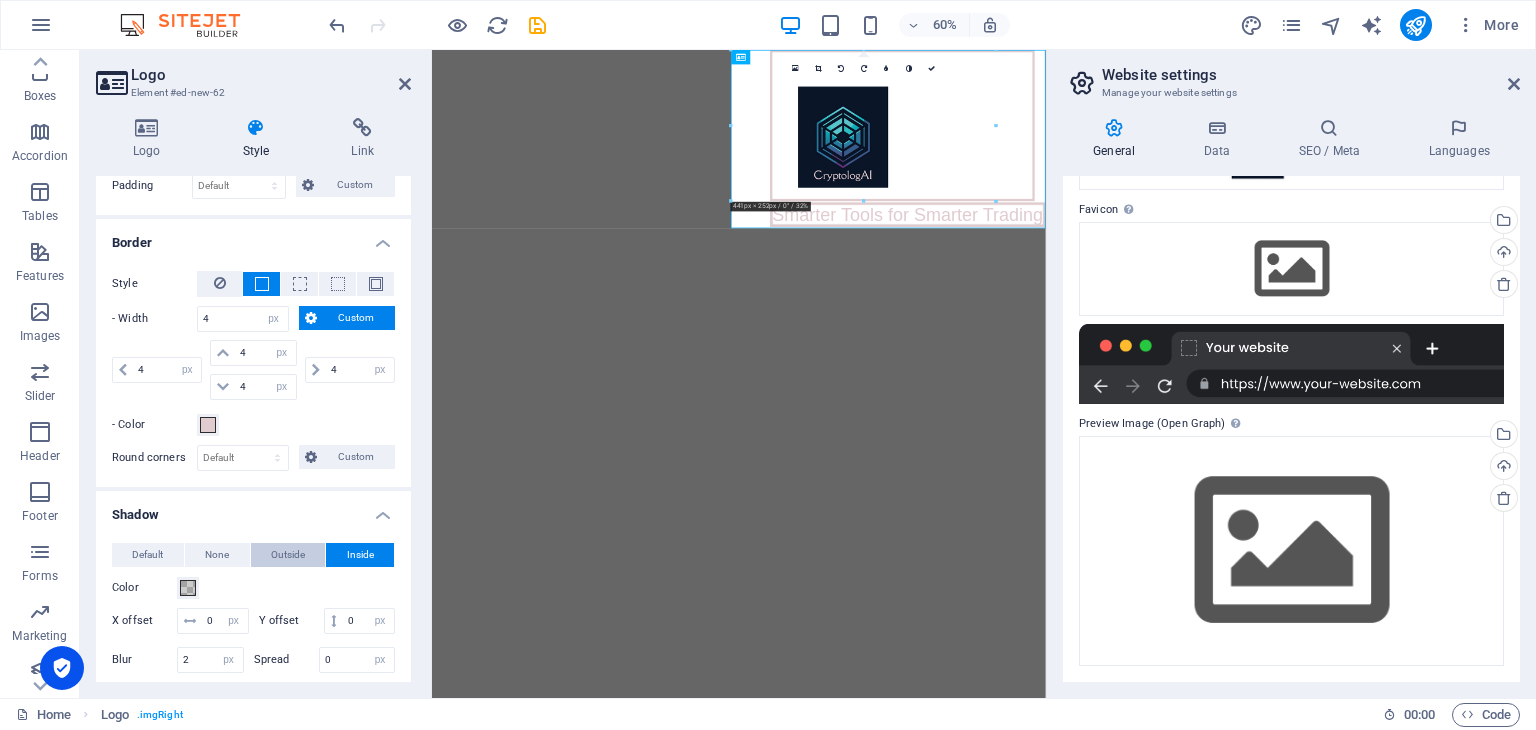 click on "Outside" at bounding box center [288, 555] 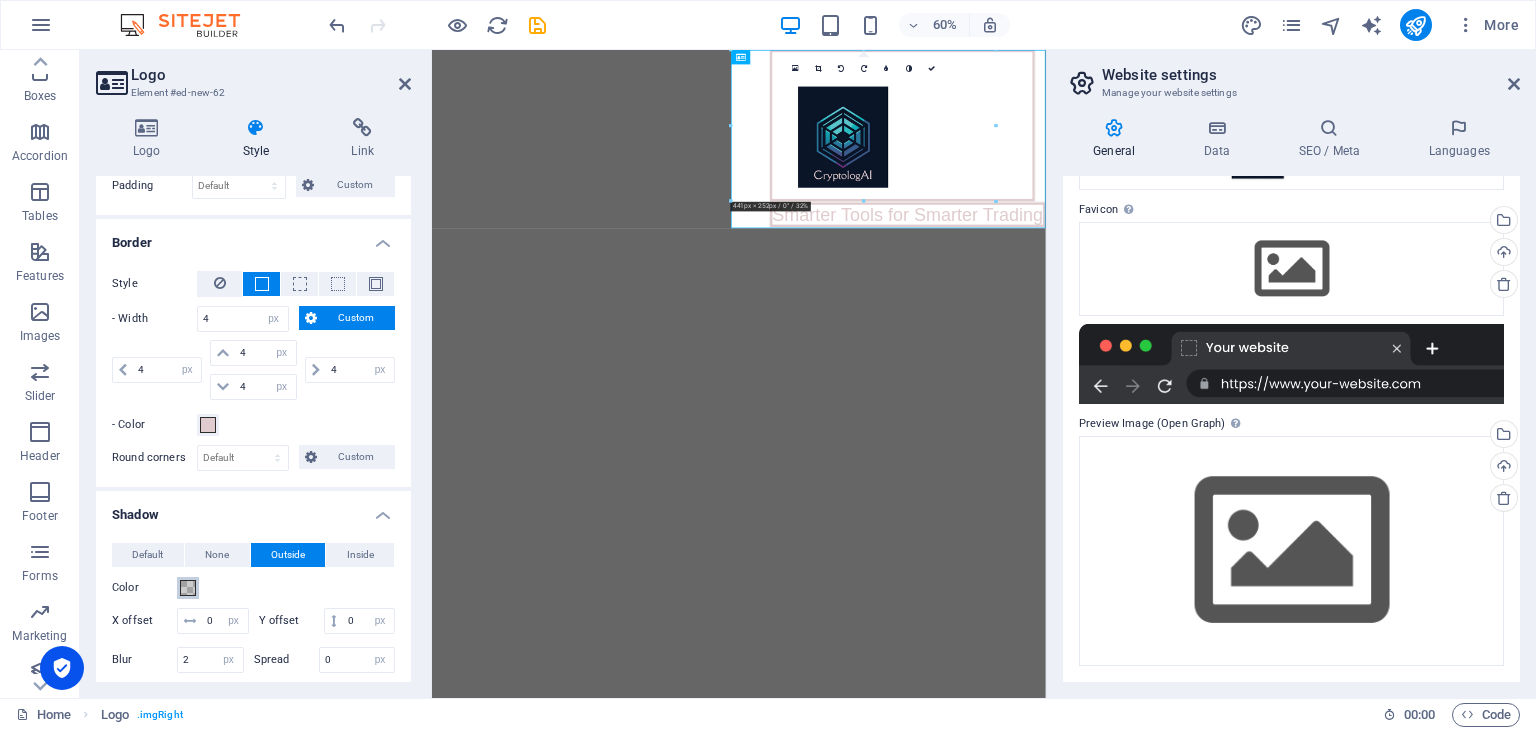 click at bounding box center [188, 588] 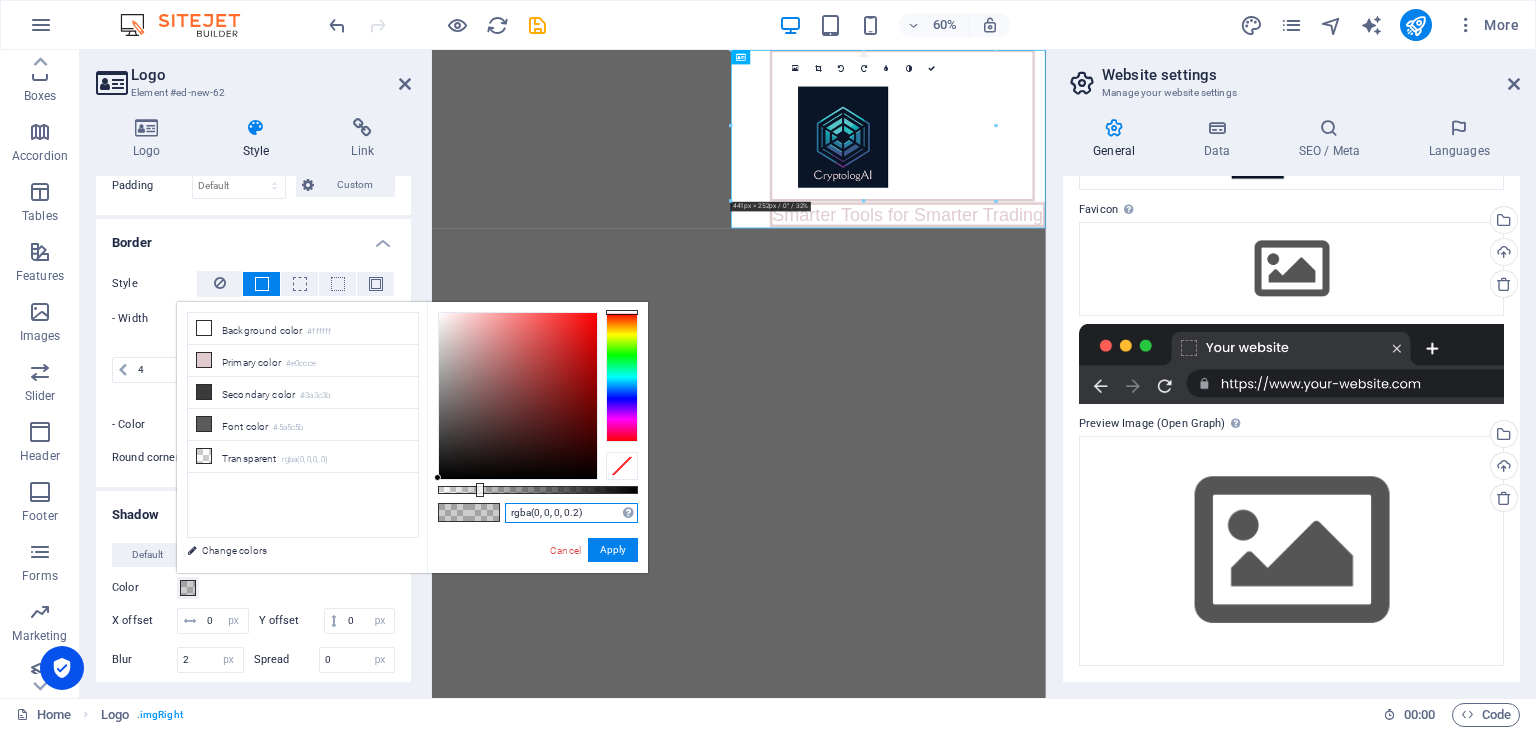 drag, startPoint x: 586, startPoint y: 513, endPoint x: 491, endPoint y: 528, distance: 96.17692 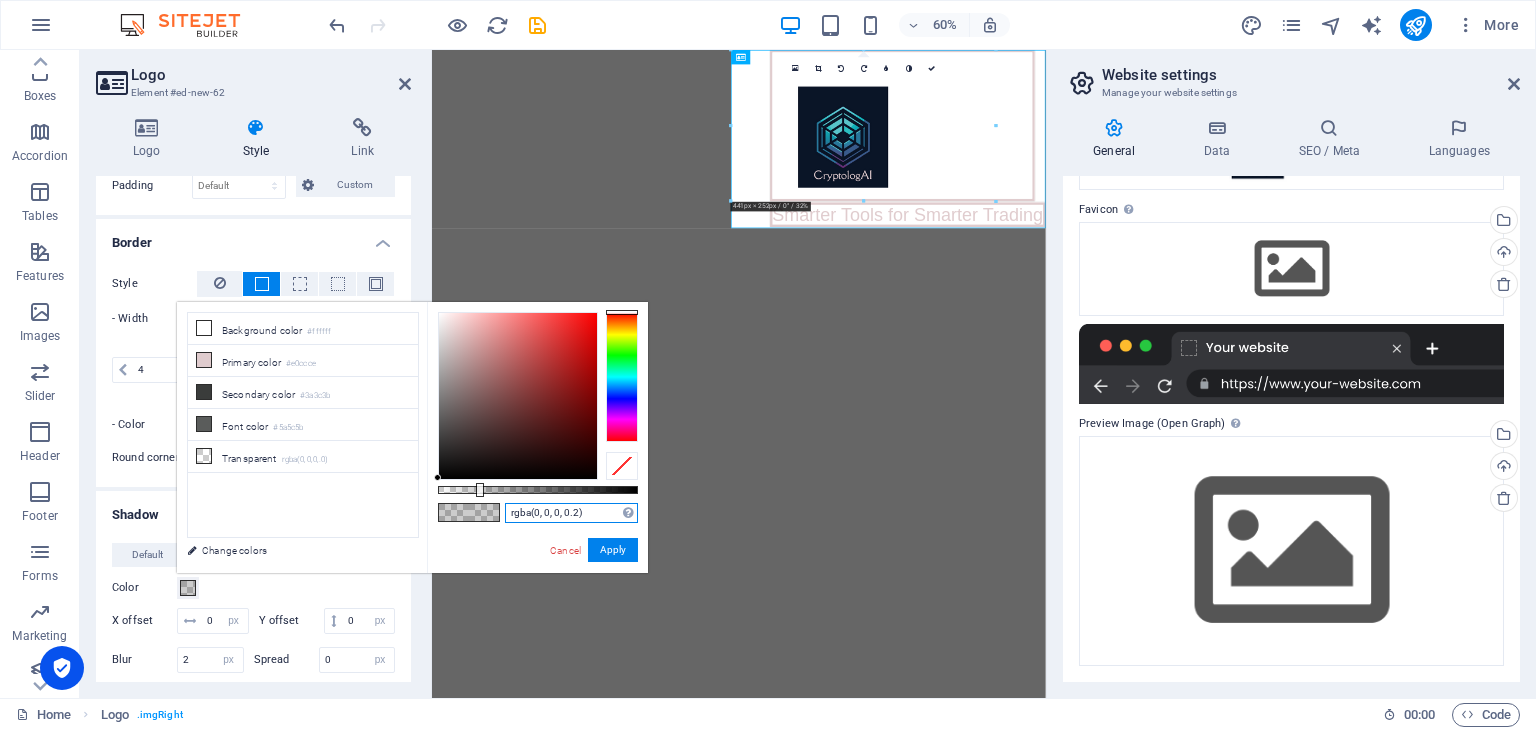 click on "rgba(0, 0, 0, 0.2) Supported formats #0852ed rgb(8, 82, 237) rgba(8, 82, 237, 90%) hsv(221,97,93) hsl(221, 93%, 48%) Cancel Apply" at bounding box center (537, 582) 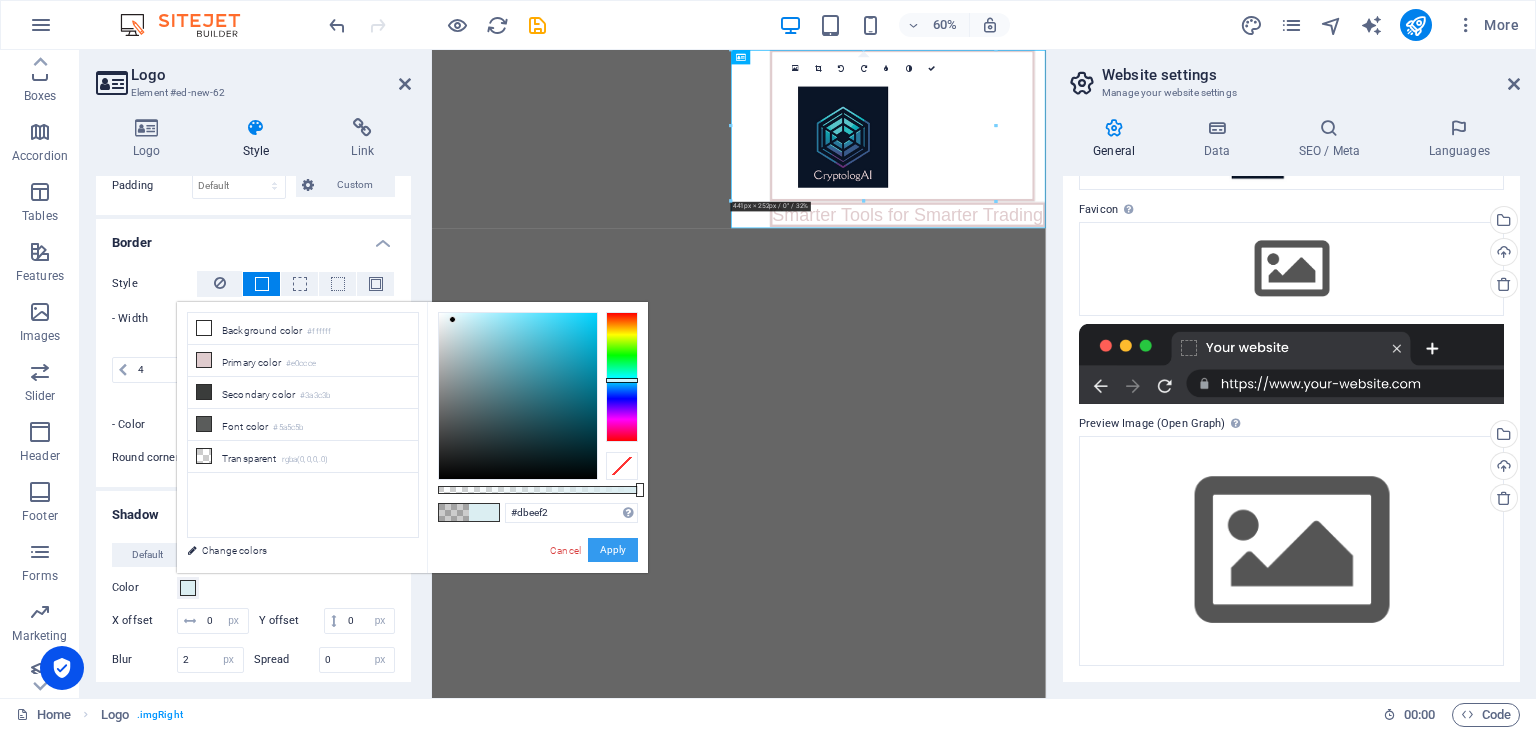 click on "Apply" at bounding box center (613, 550) 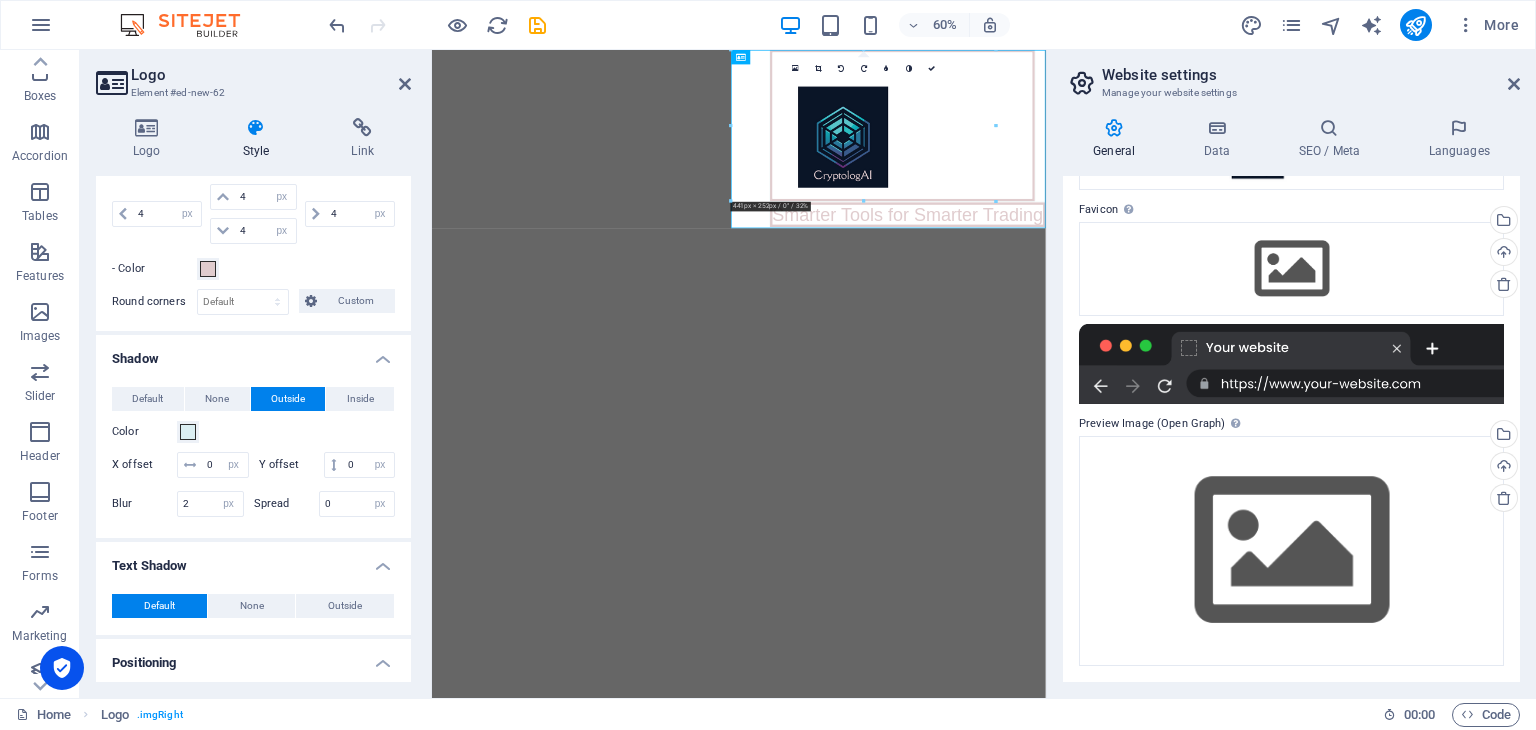 scroll, scrollTop: 420, scrollLeft: 0, axis: vertical 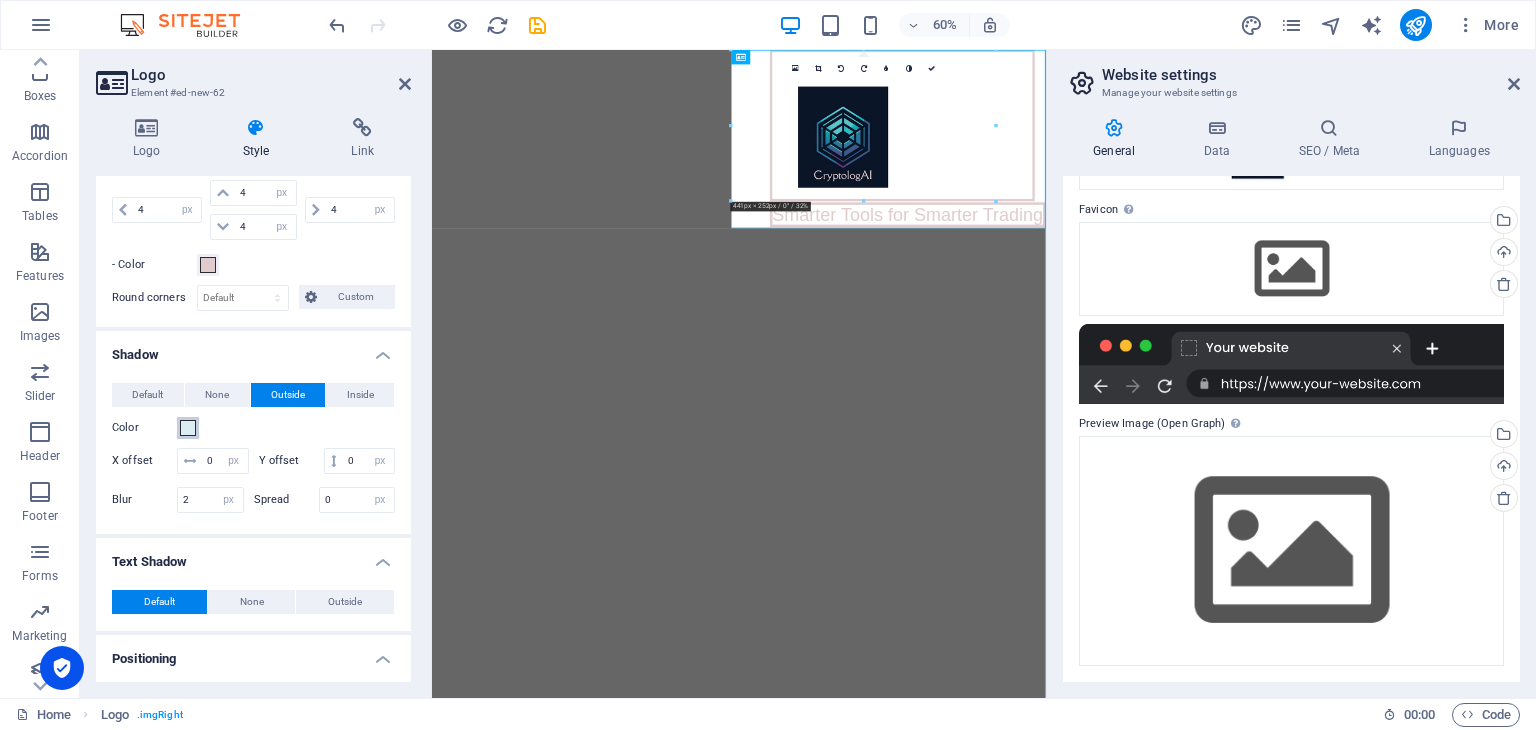 click at bounding box center [188, 428] 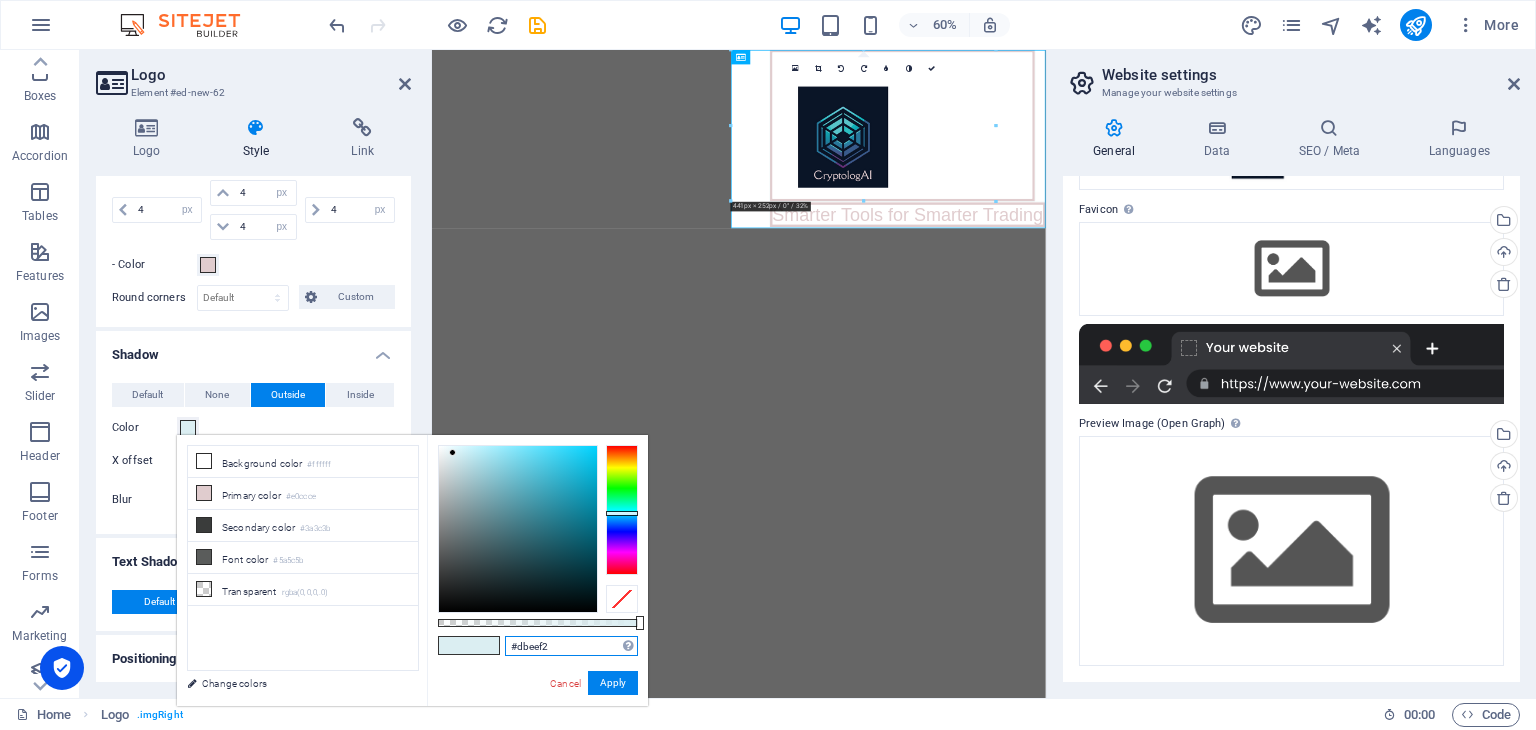 drag, startPoint x: 560, startPoint y: 642, endPoint x: 500, endPoint y: 644, distance: 60.033325 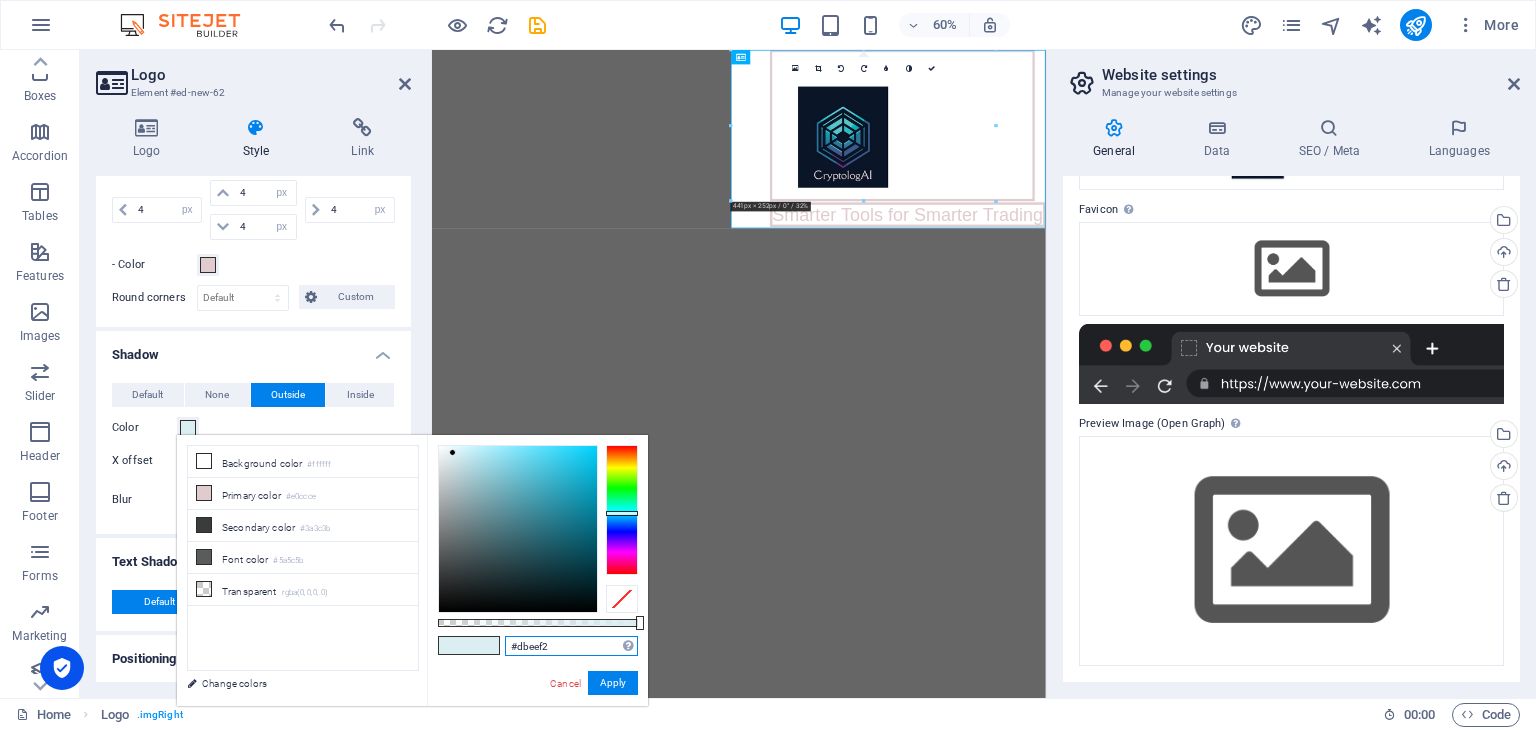 click on "#dbeef2 Supported formats #0852ed rgb(8, 82, 237) rgba(8, 82, 237, 90%) hsv(221,97,93) hsl(221, 93%, 48%) Cancel Apply" at bounding box center (537, 715) 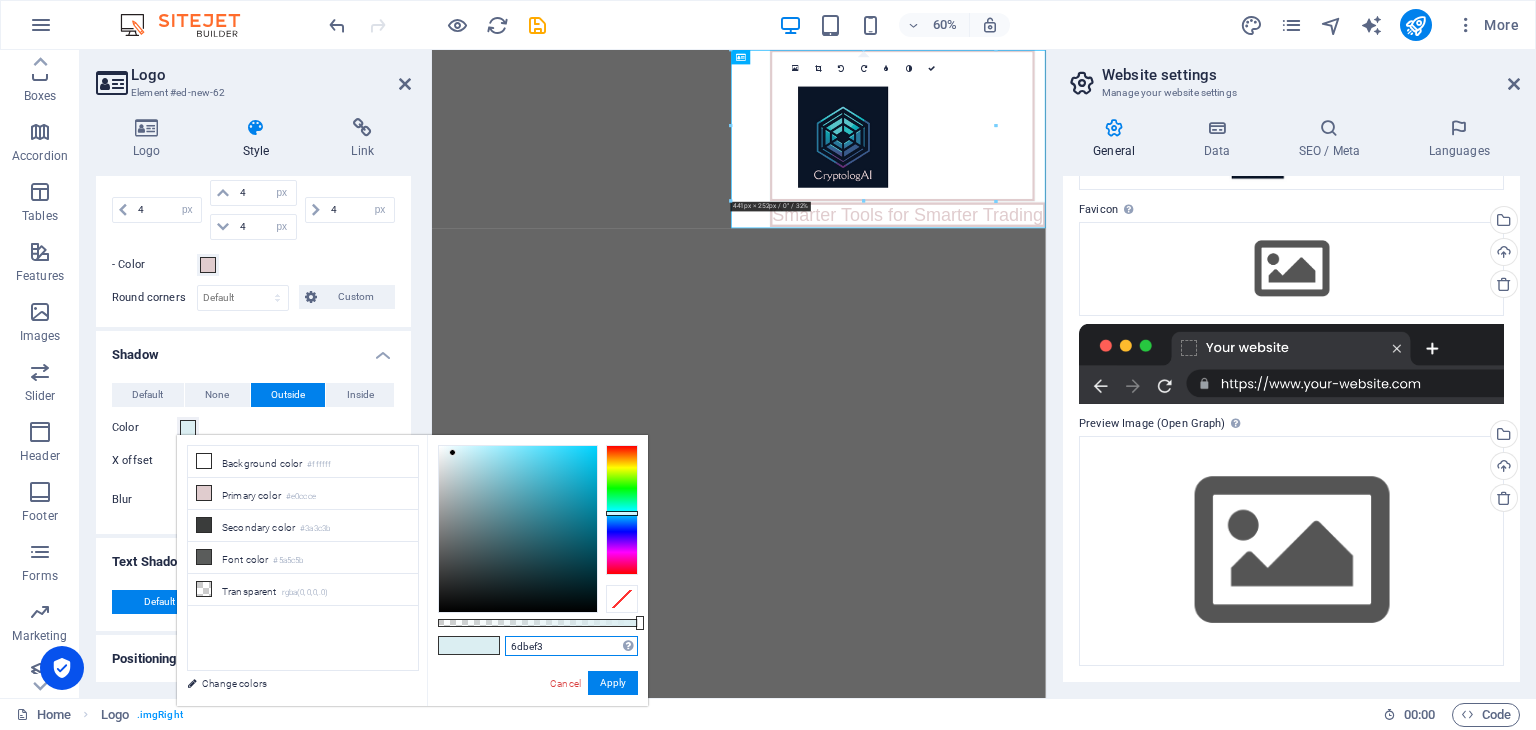 type on "#6dbef3" 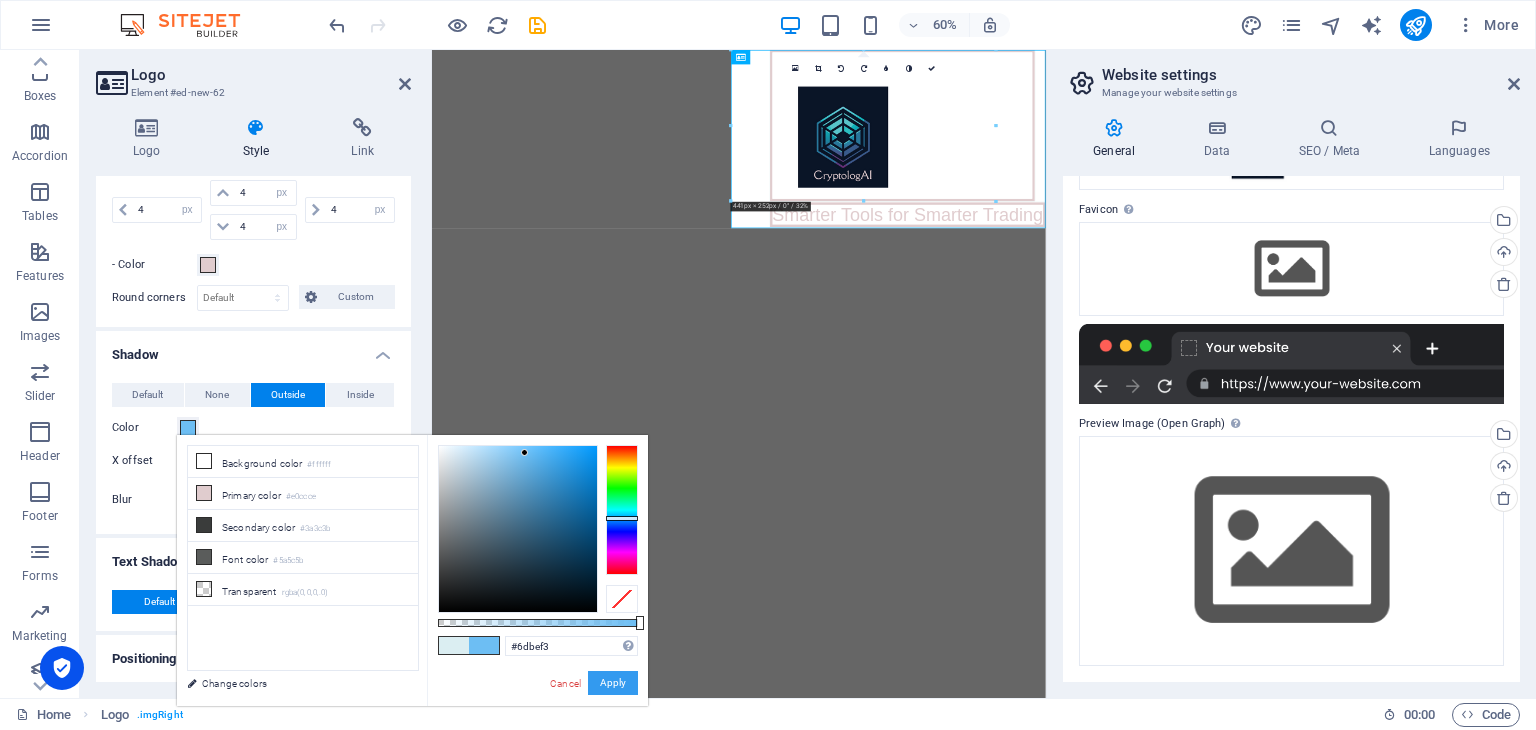 click on "Apply" at bounding box center [613, 683] 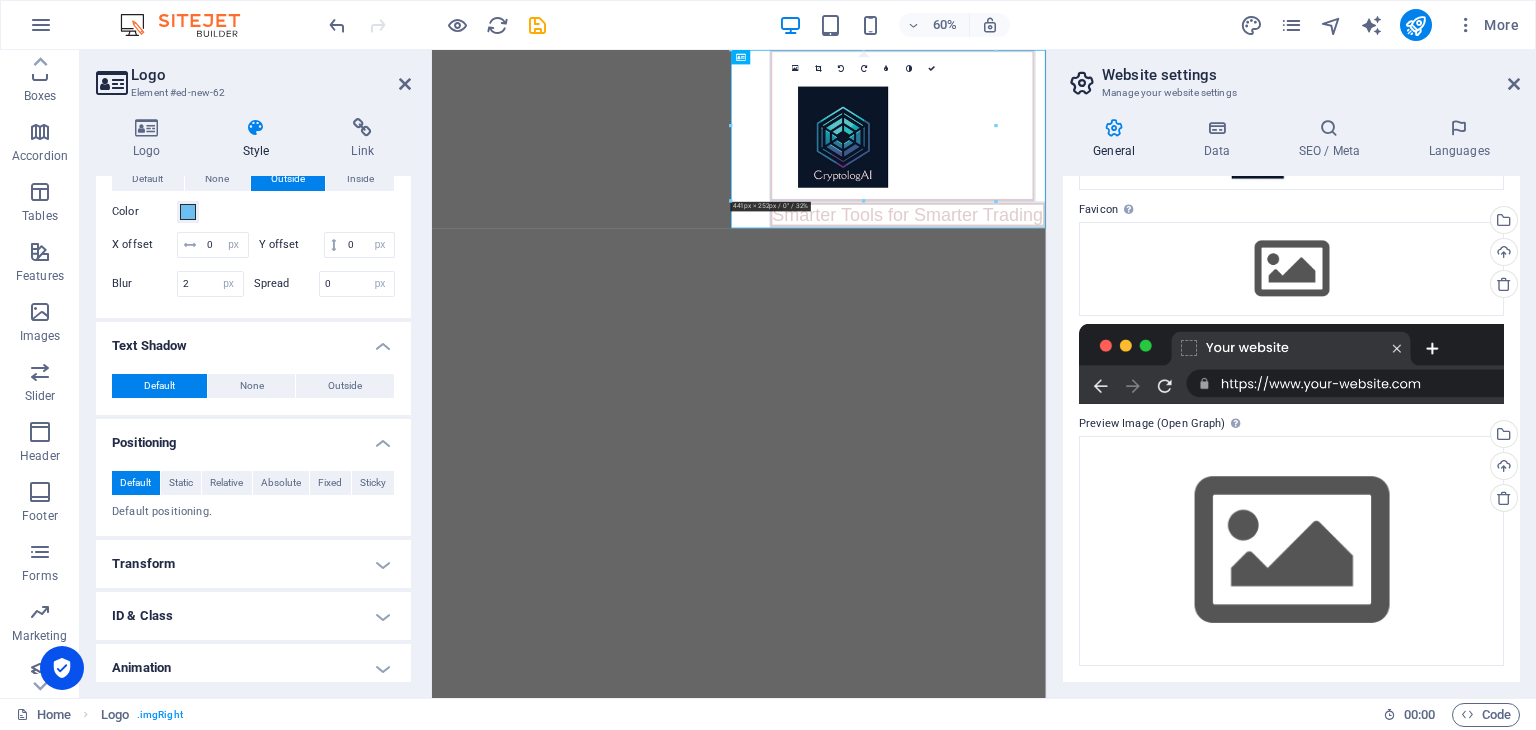 scroll, scrollTop: 644, scrollLeft: 0, axis: vertical 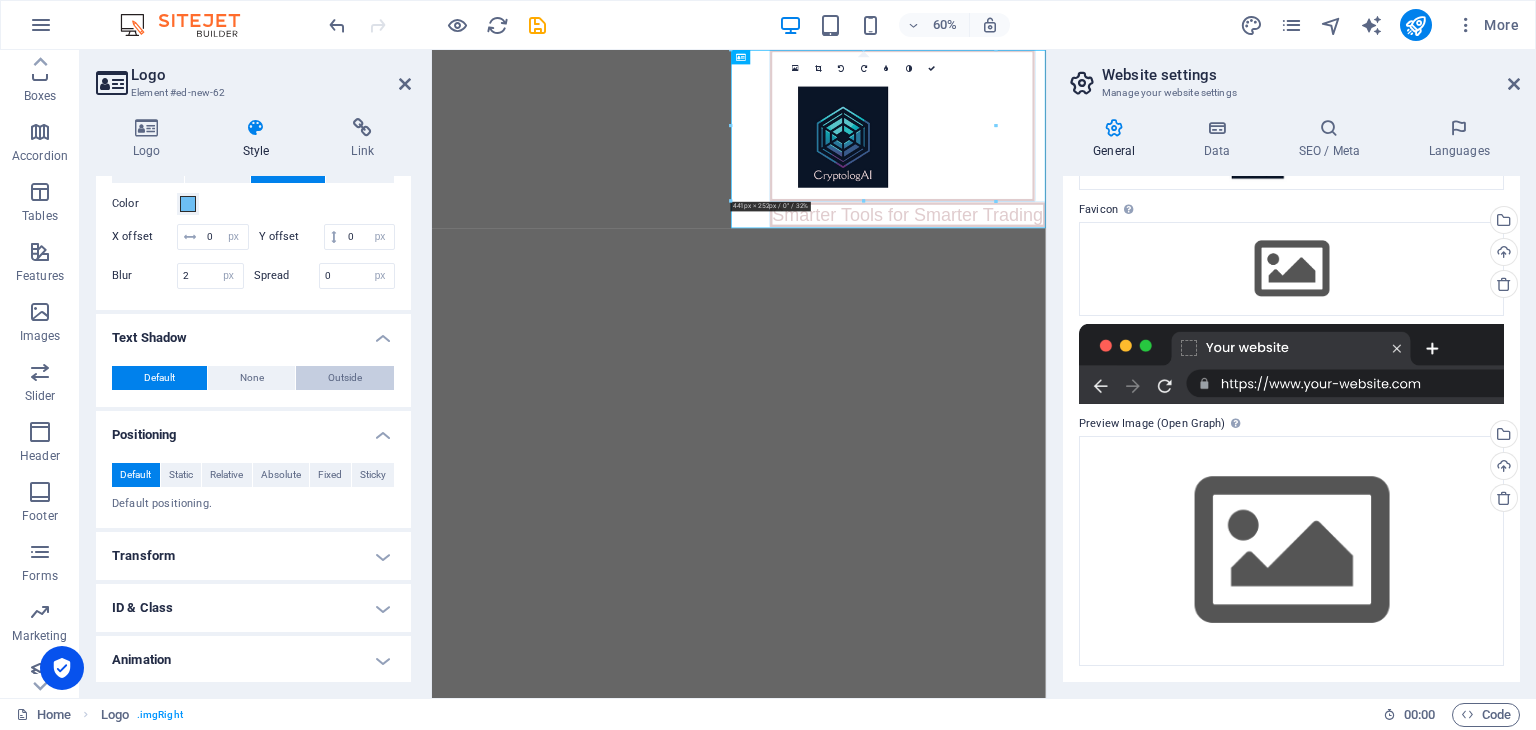 click on "Outside" at bounding box center [345, 378] 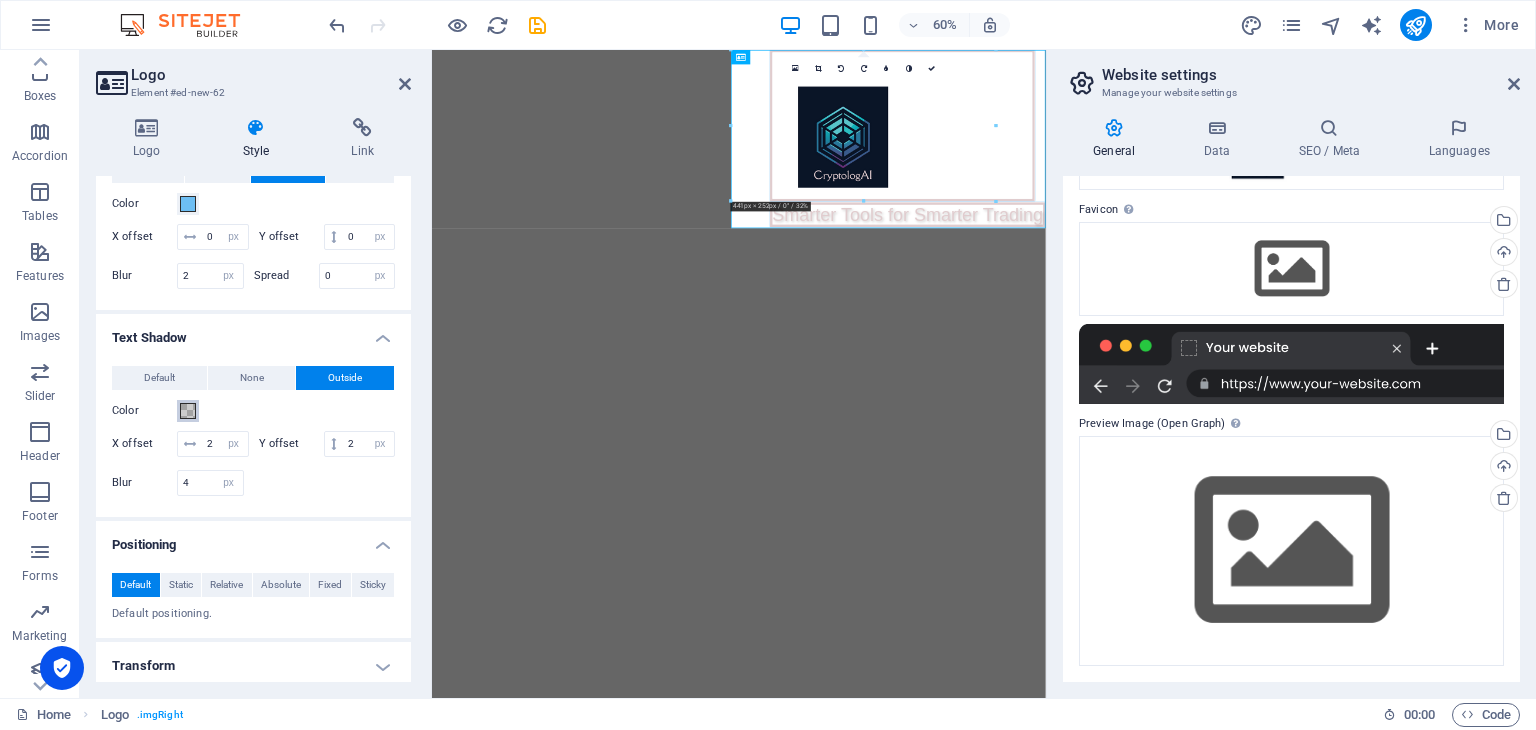 click at bounding box center (188, 411) 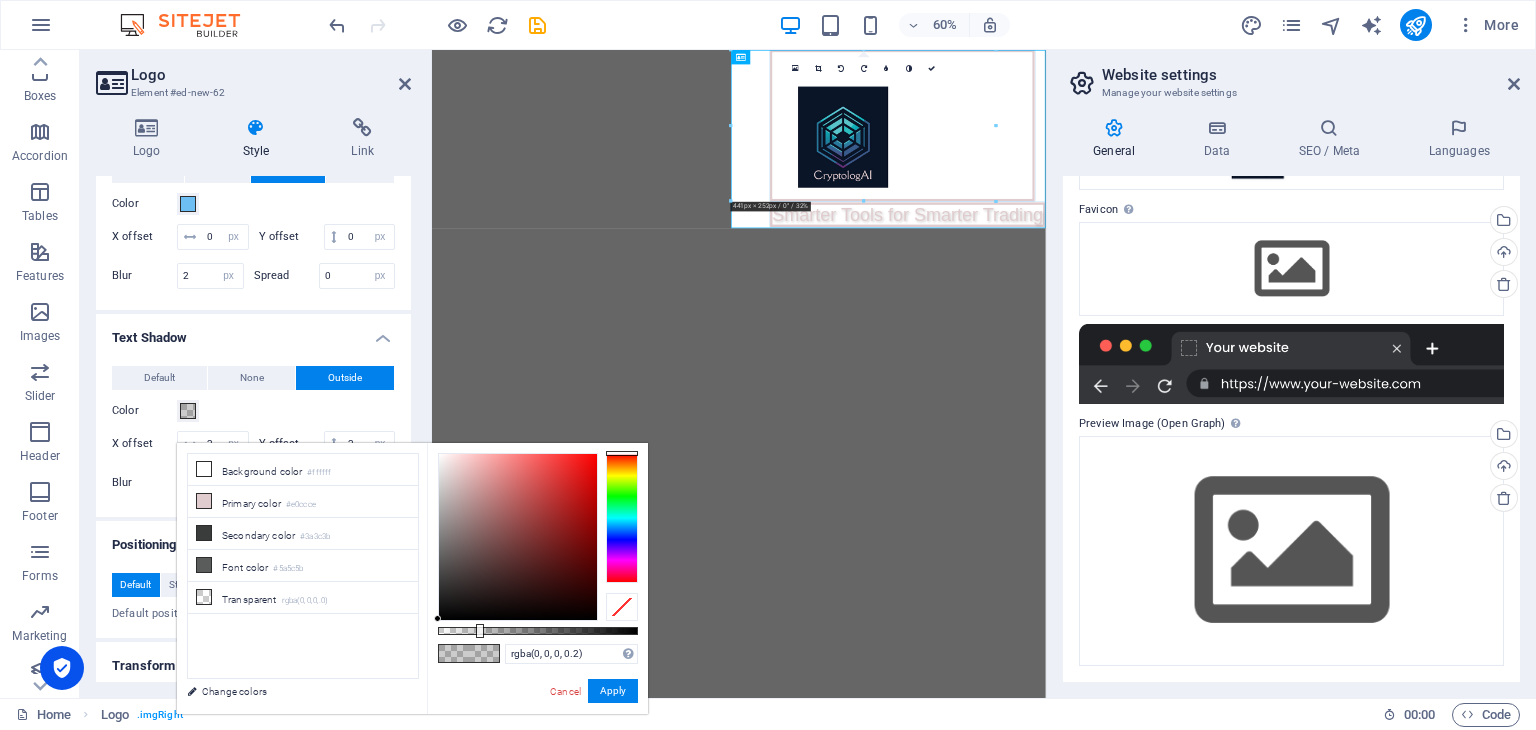 click at bounding box center [484, 653] 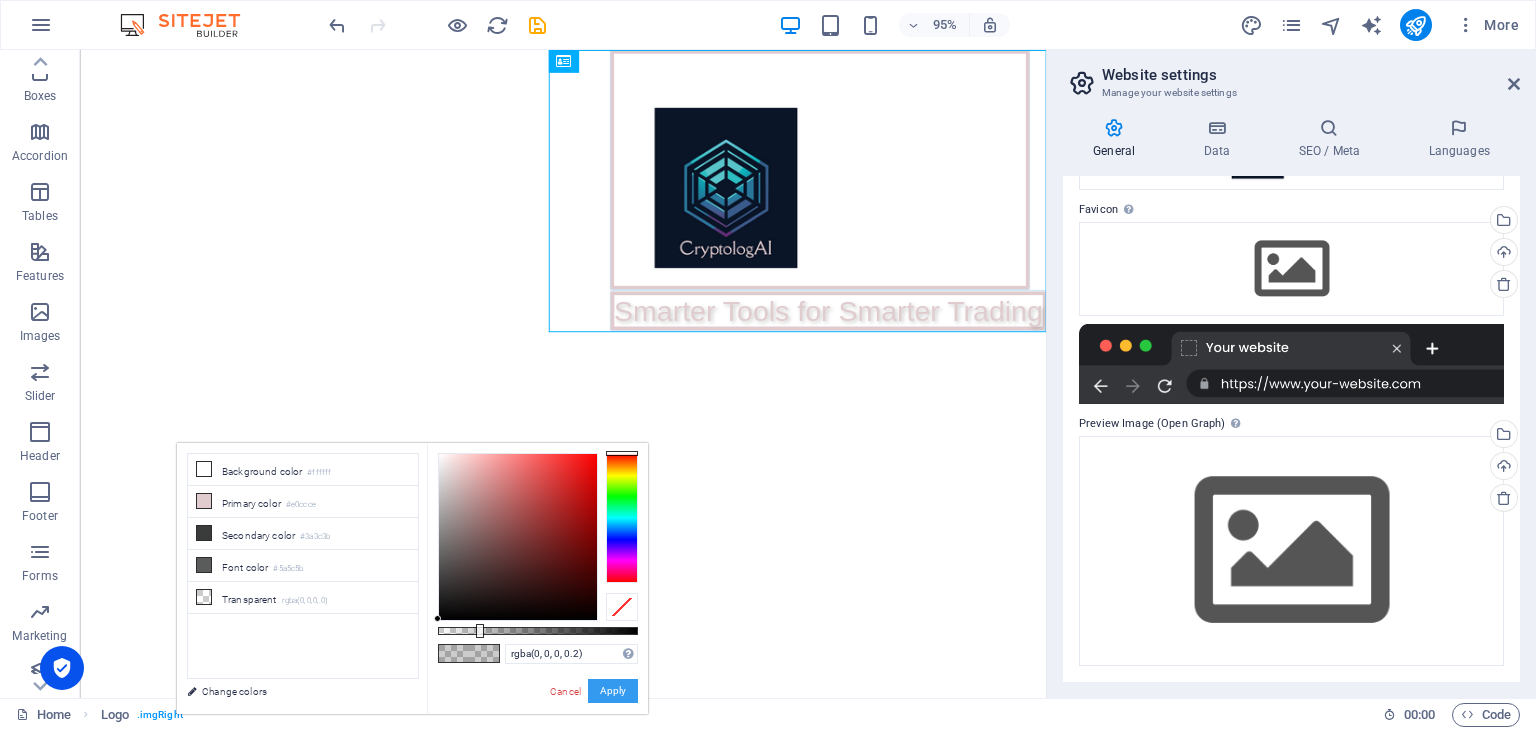 click on "Apply" at bounding box center (613, 691) 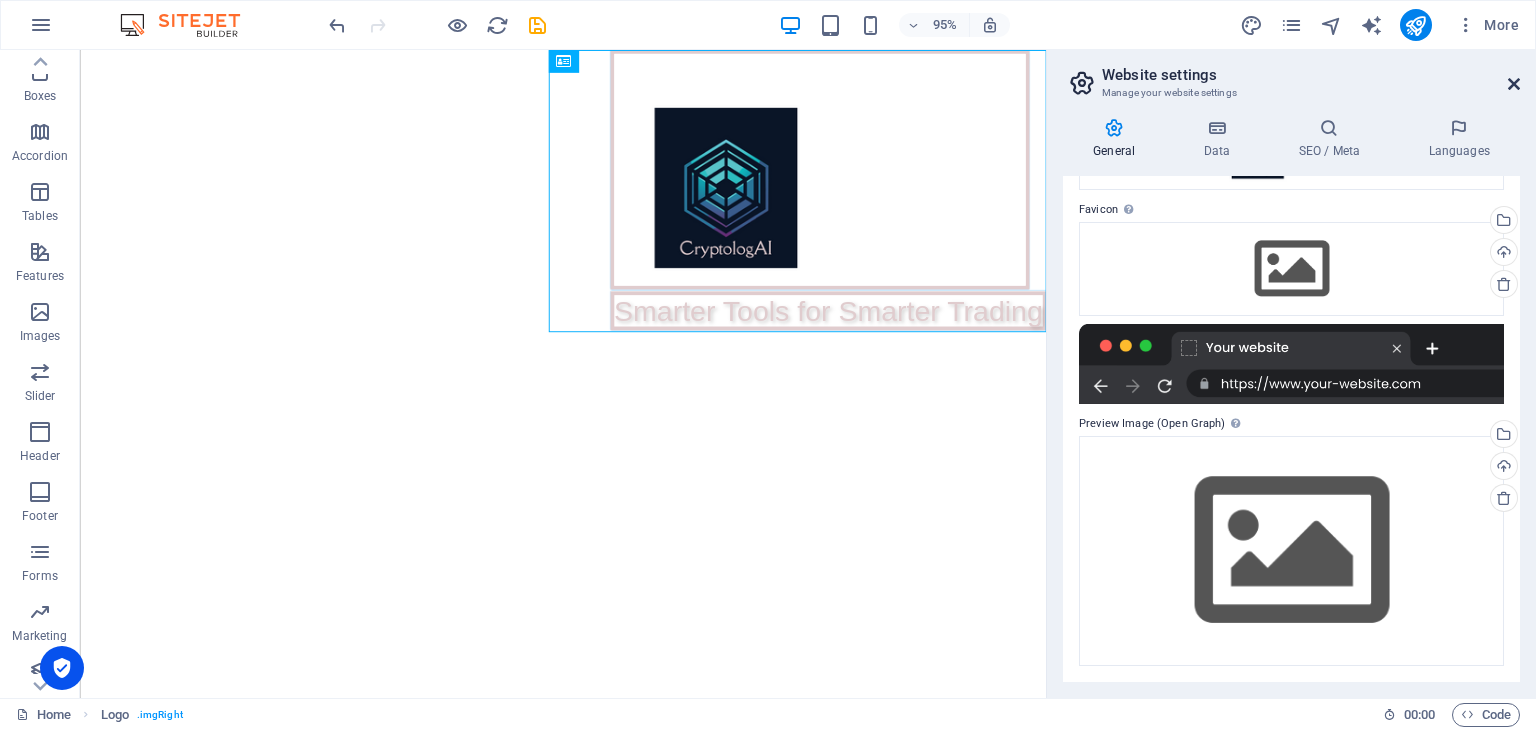 click at bounding box center [1514, 84] 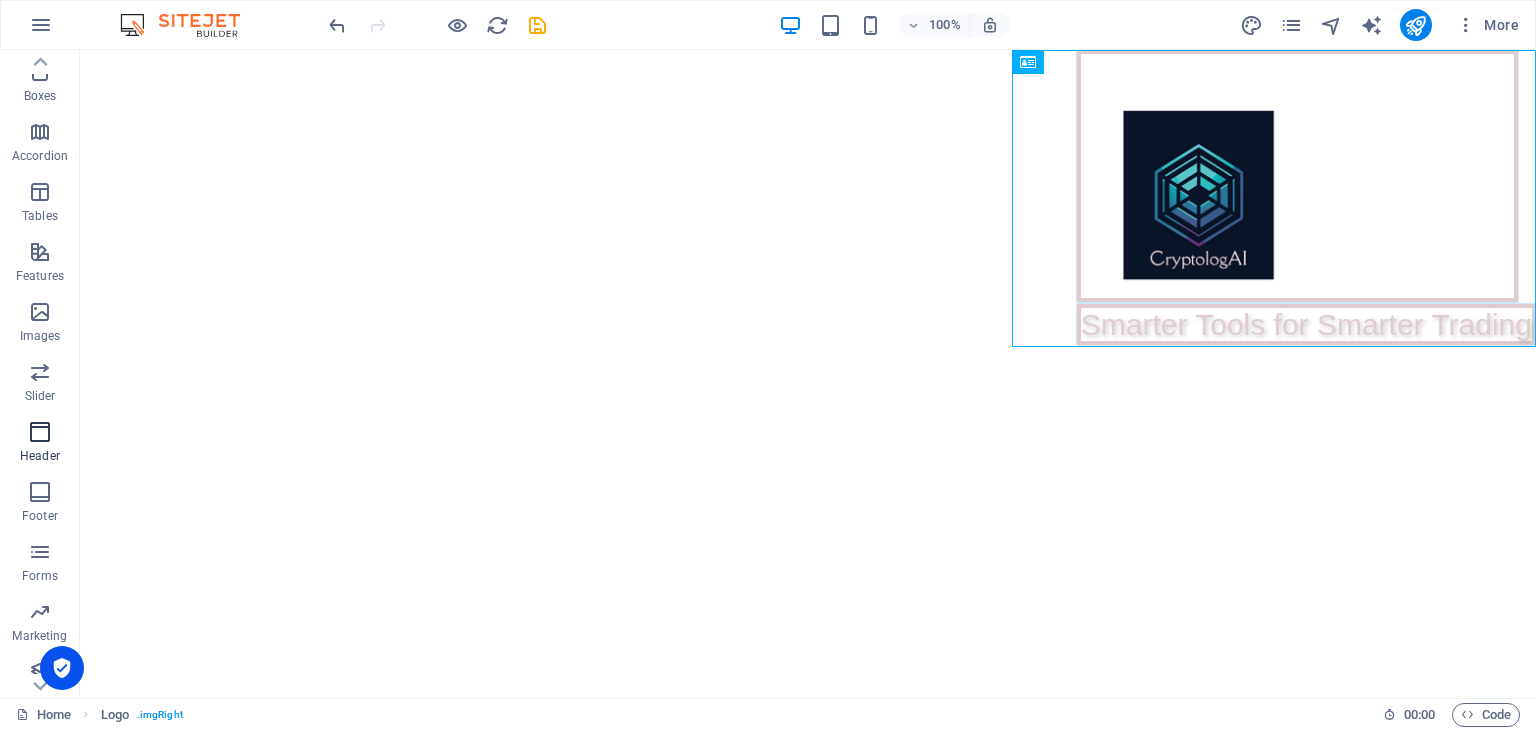 click at bounding box center (40, 432) 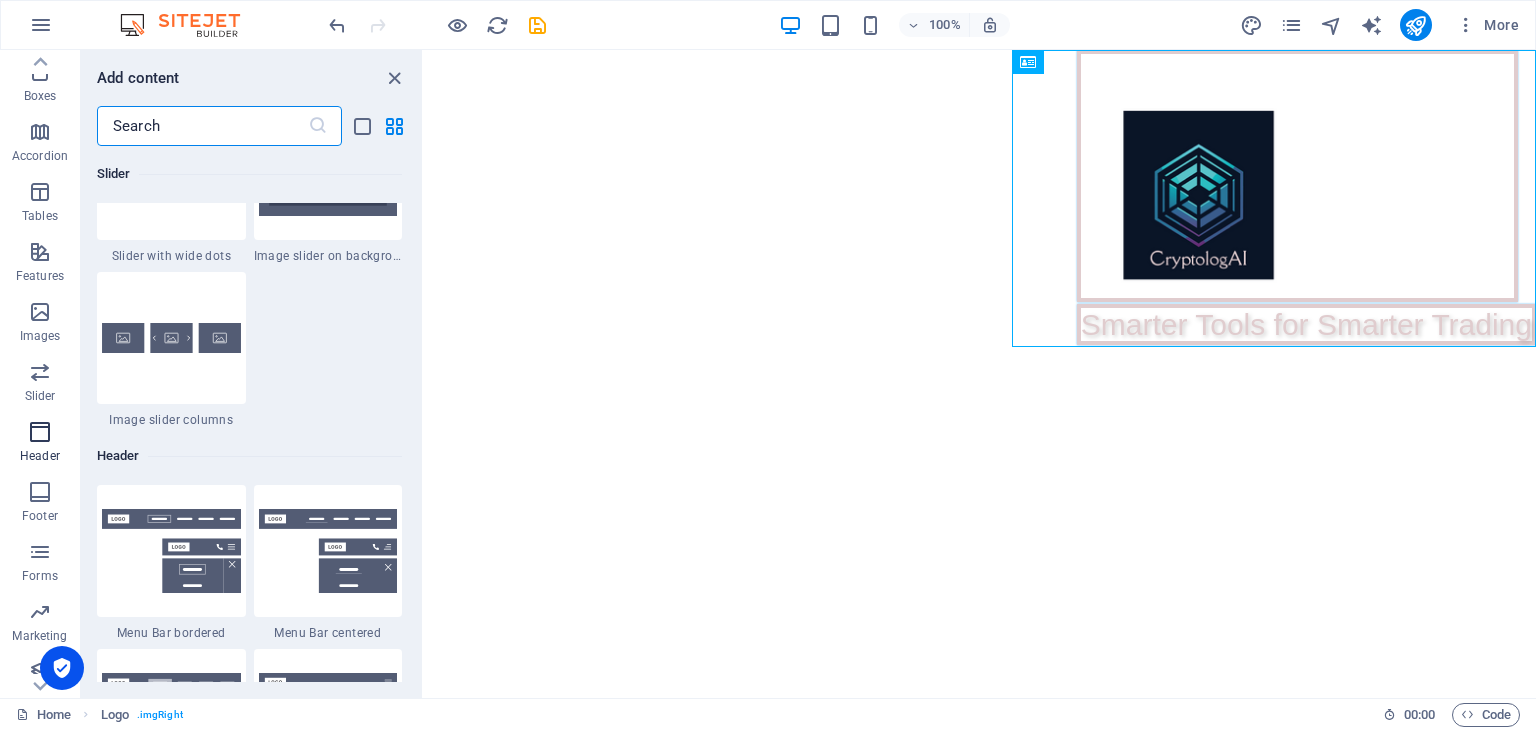 scroll, scrollTop: 11878, scrollLeft: 0, axis: vertical 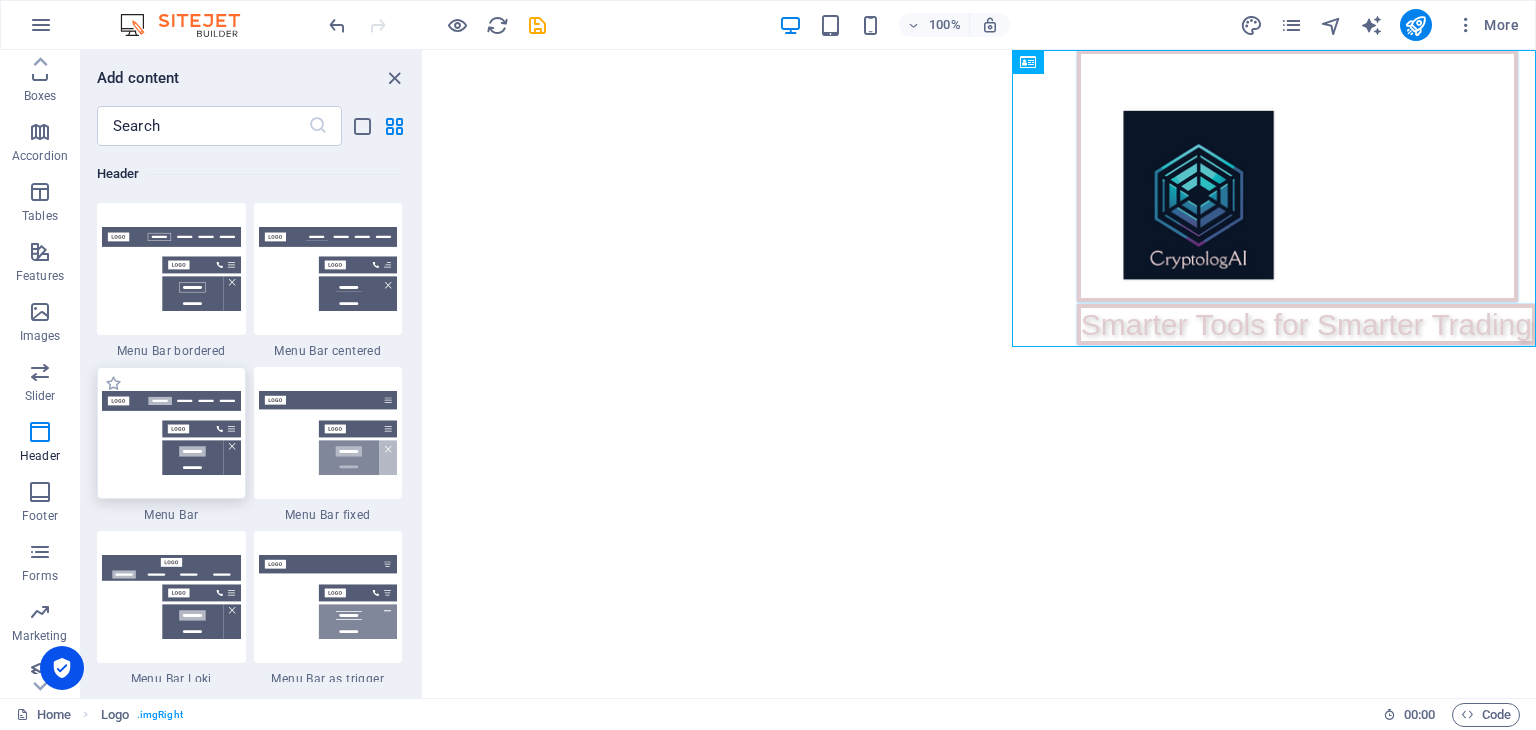 click at bounding box center (171, 433) 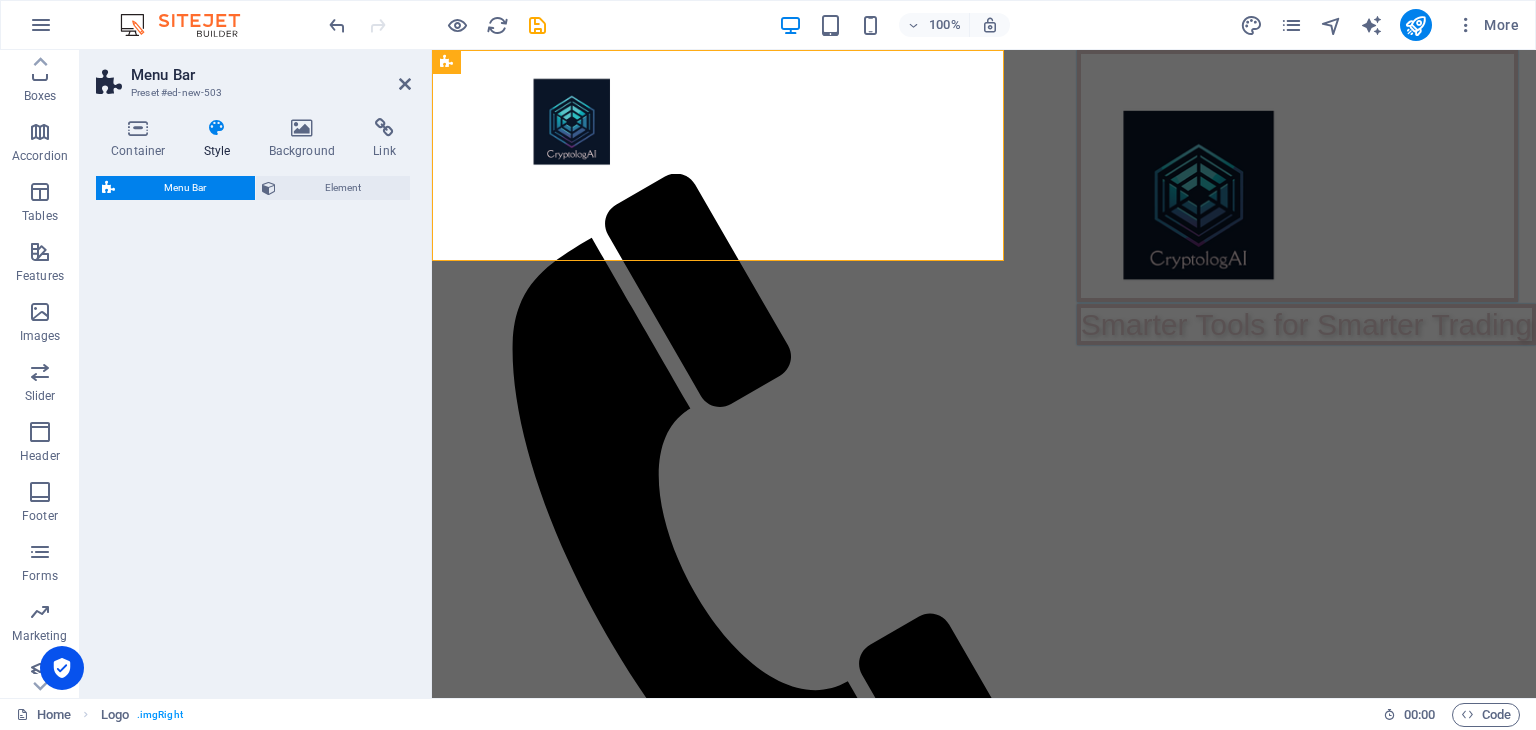 click on "Menu Bar Element" at bounding box center (253, 429) 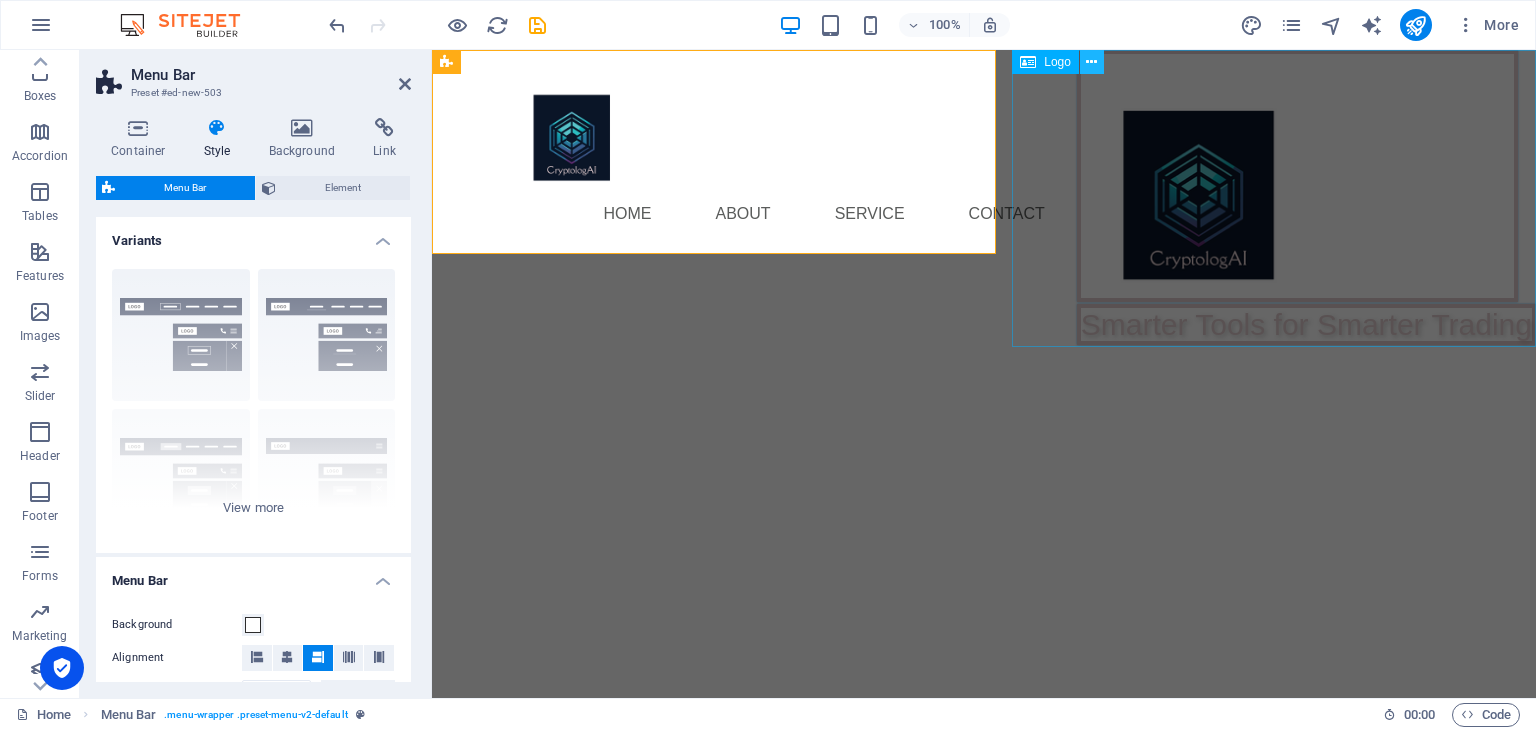 click at bounding box center [1091, 62] 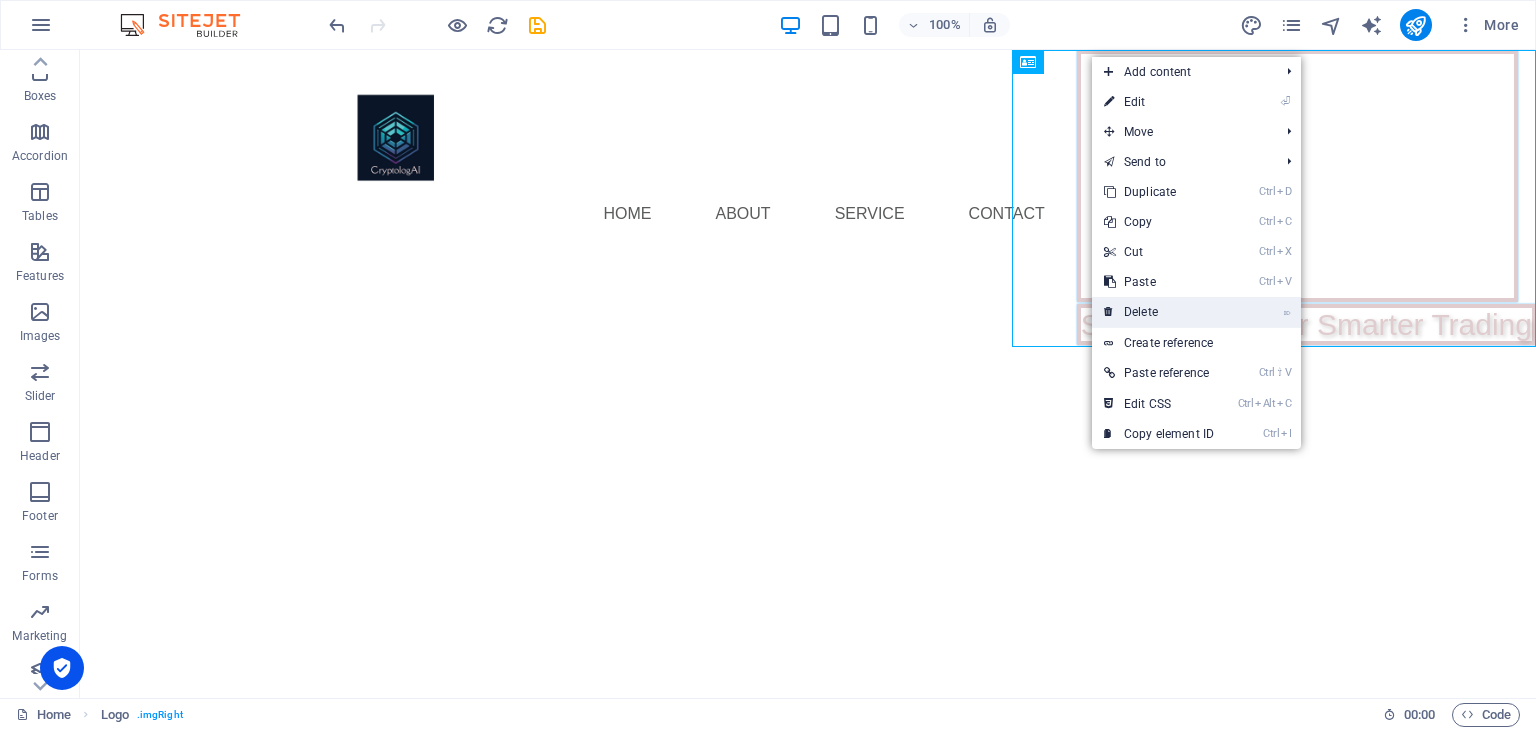 click on "⌦  Delete" at bounding box center (1159, 312) 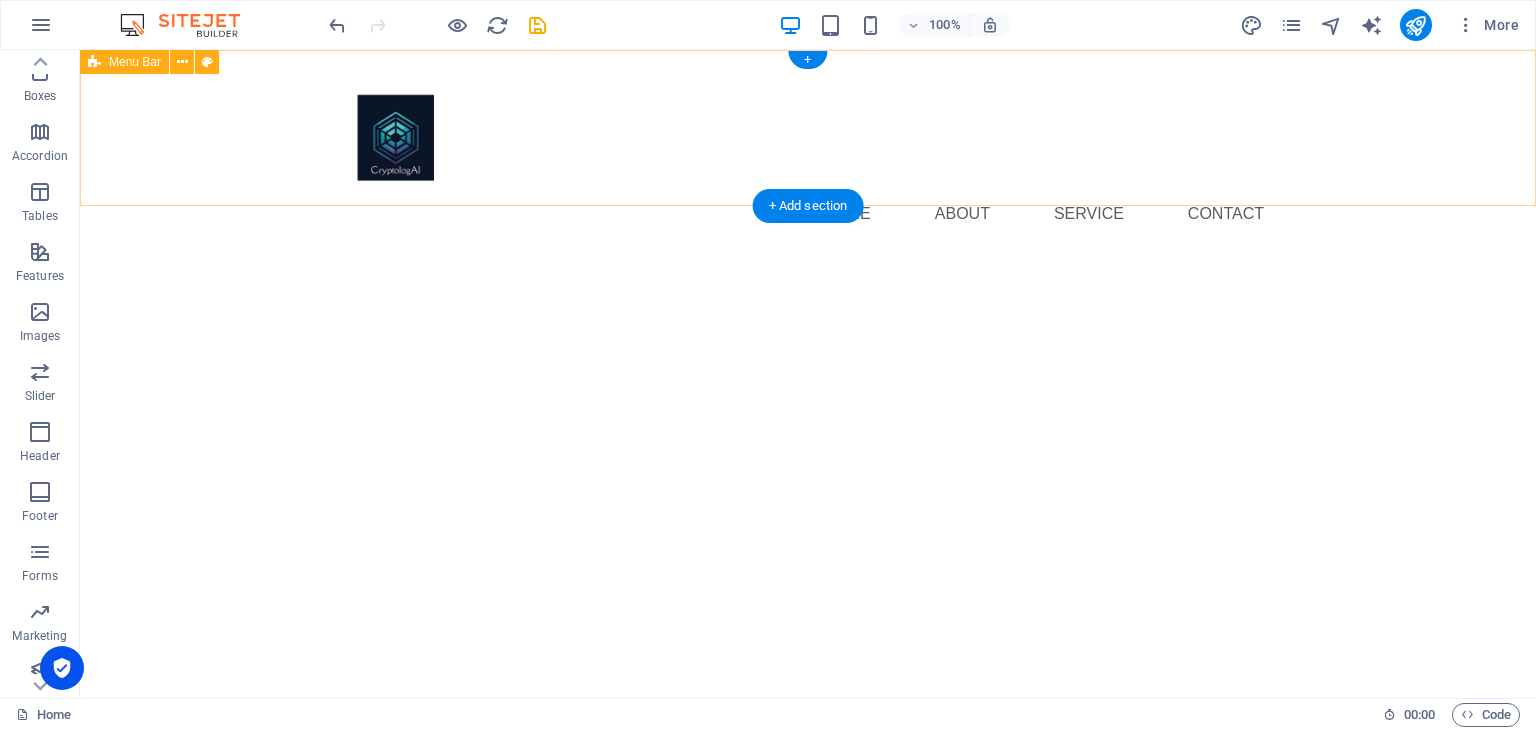 click on "Menu Home About Service Contact" at bounding box center (808, 152) 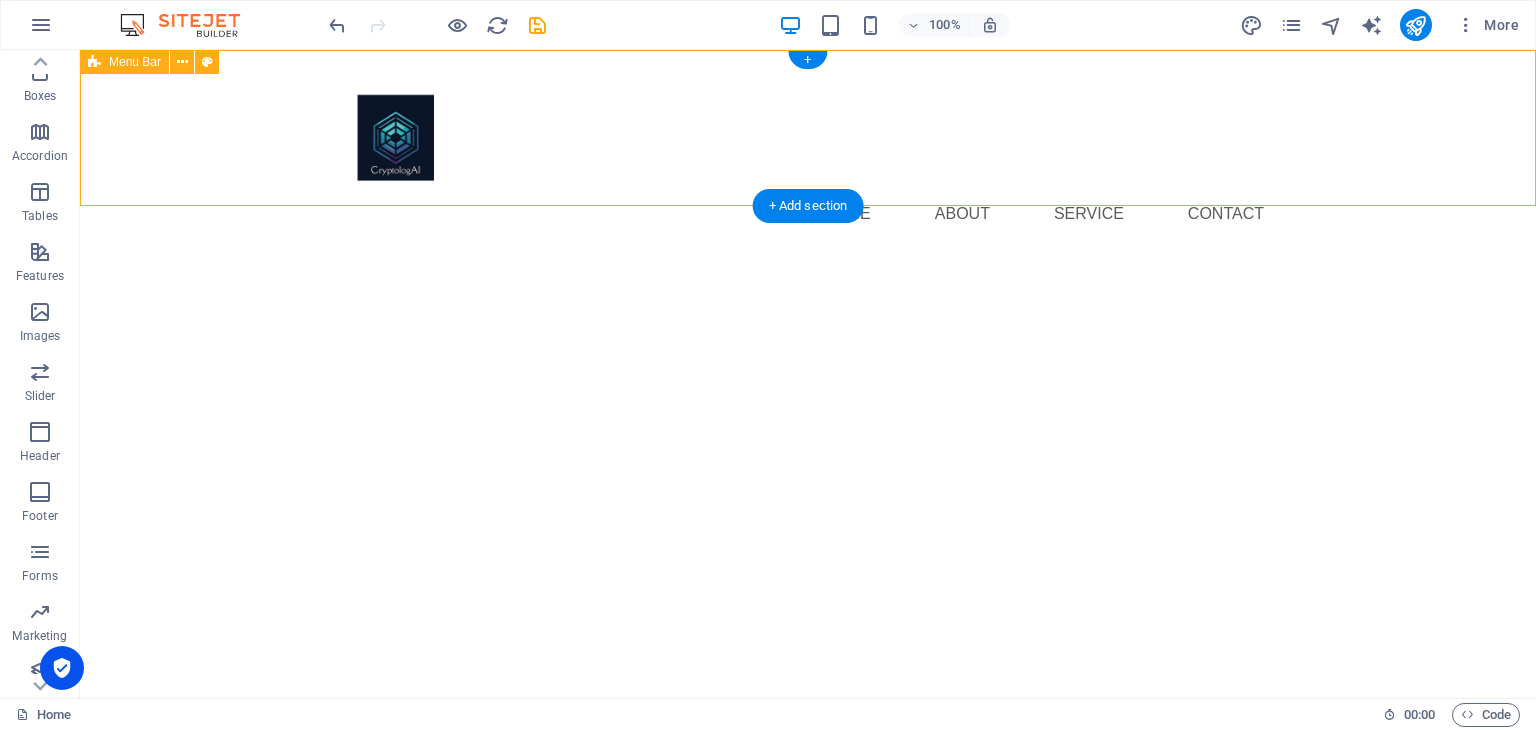 click on "Menu Home About Service Contact" at bounding box center [808, 152] 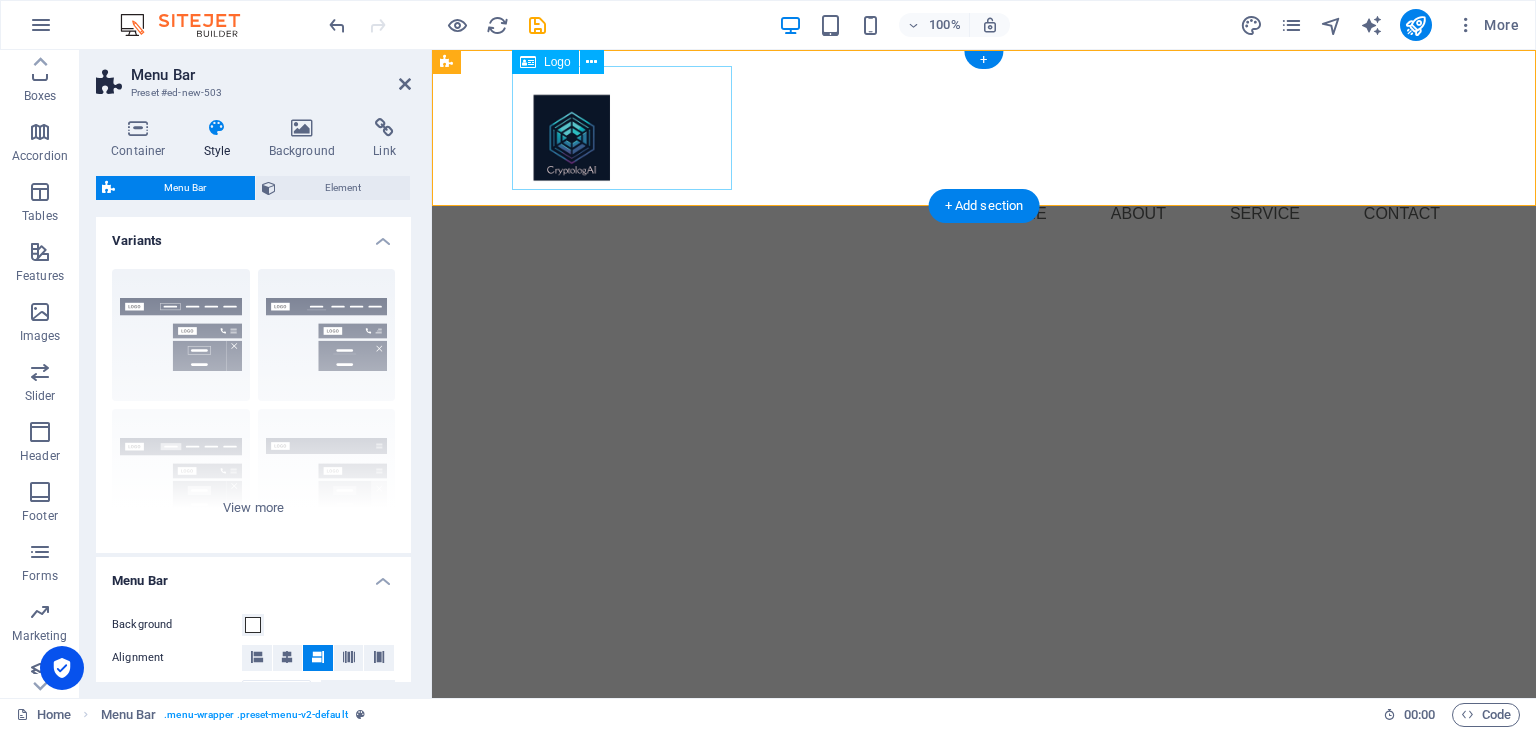 click at bounding box center [984, 128] 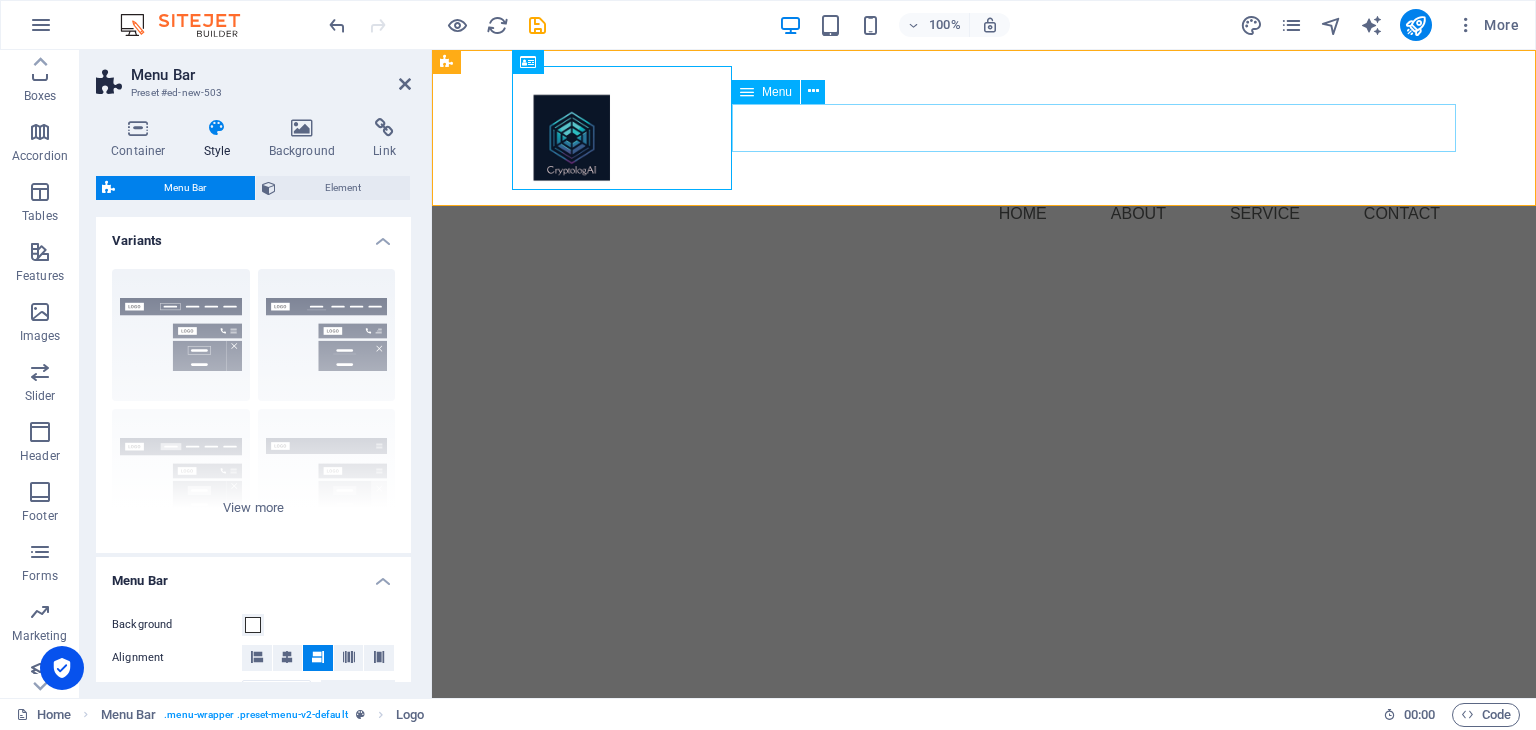 click on "Home About Service Contact" at bounding box center [984, 214] 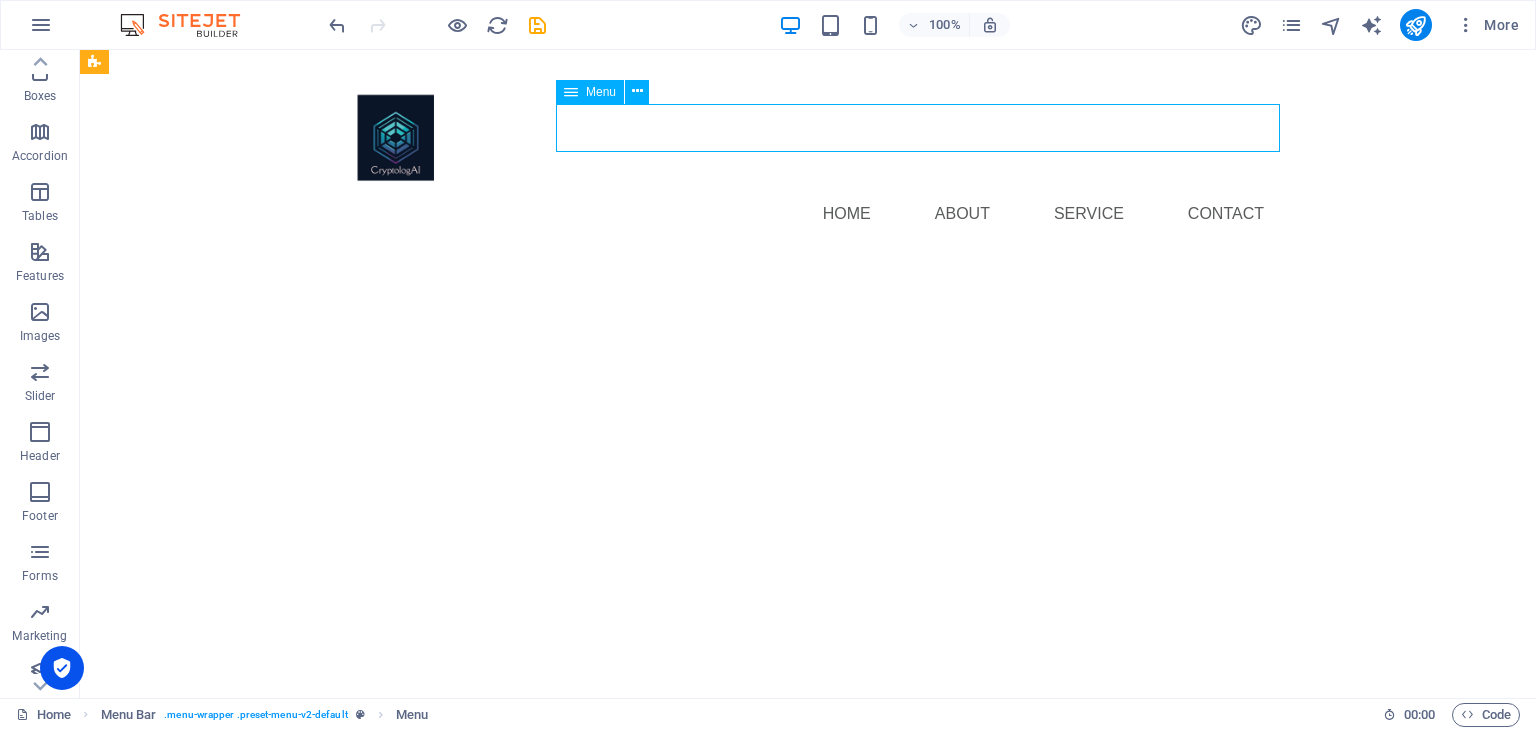 drag, startPoint x: 825, startPoint y: 118, endPoint x: 1169, endPoint y: 121, distance: 344.0131 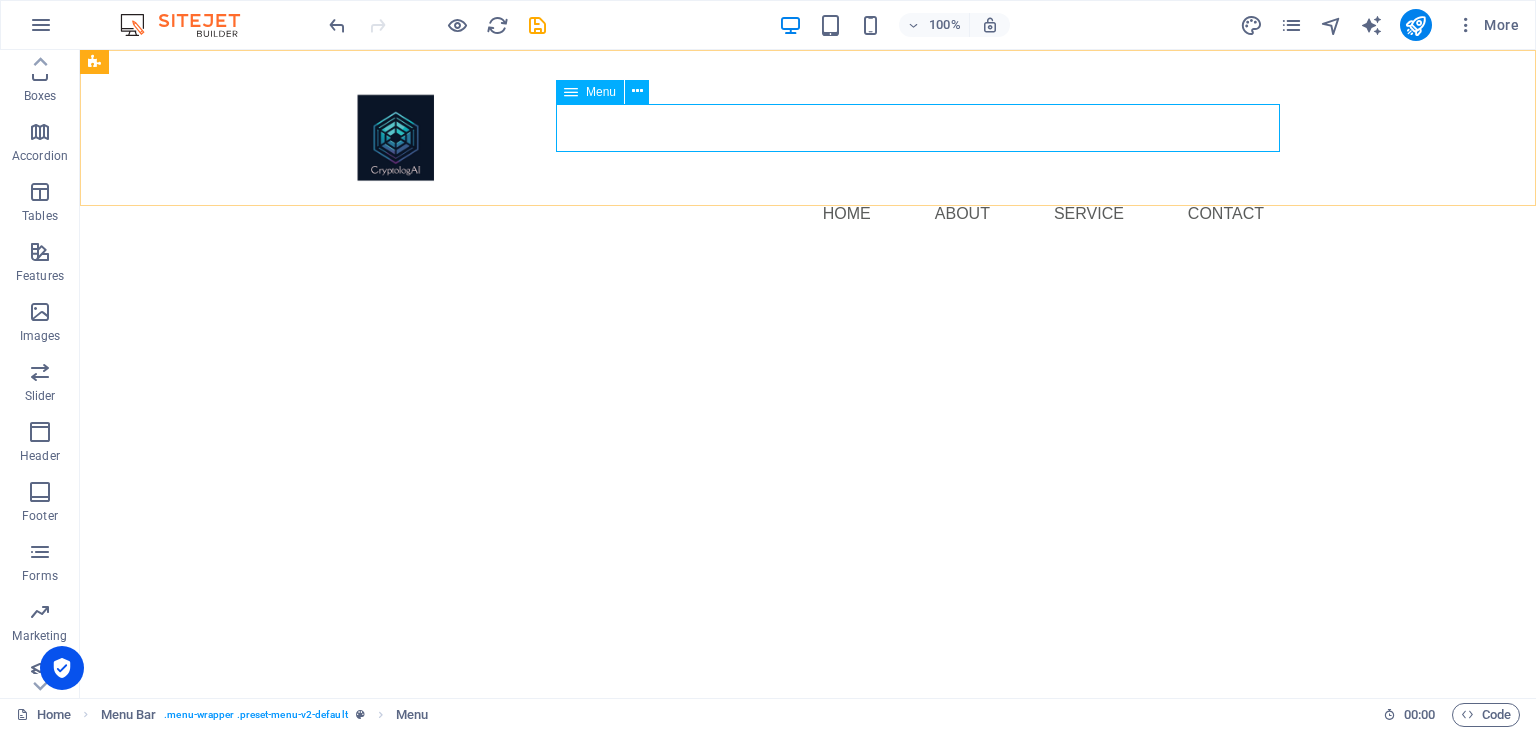 click at bounding box center (571, 92) 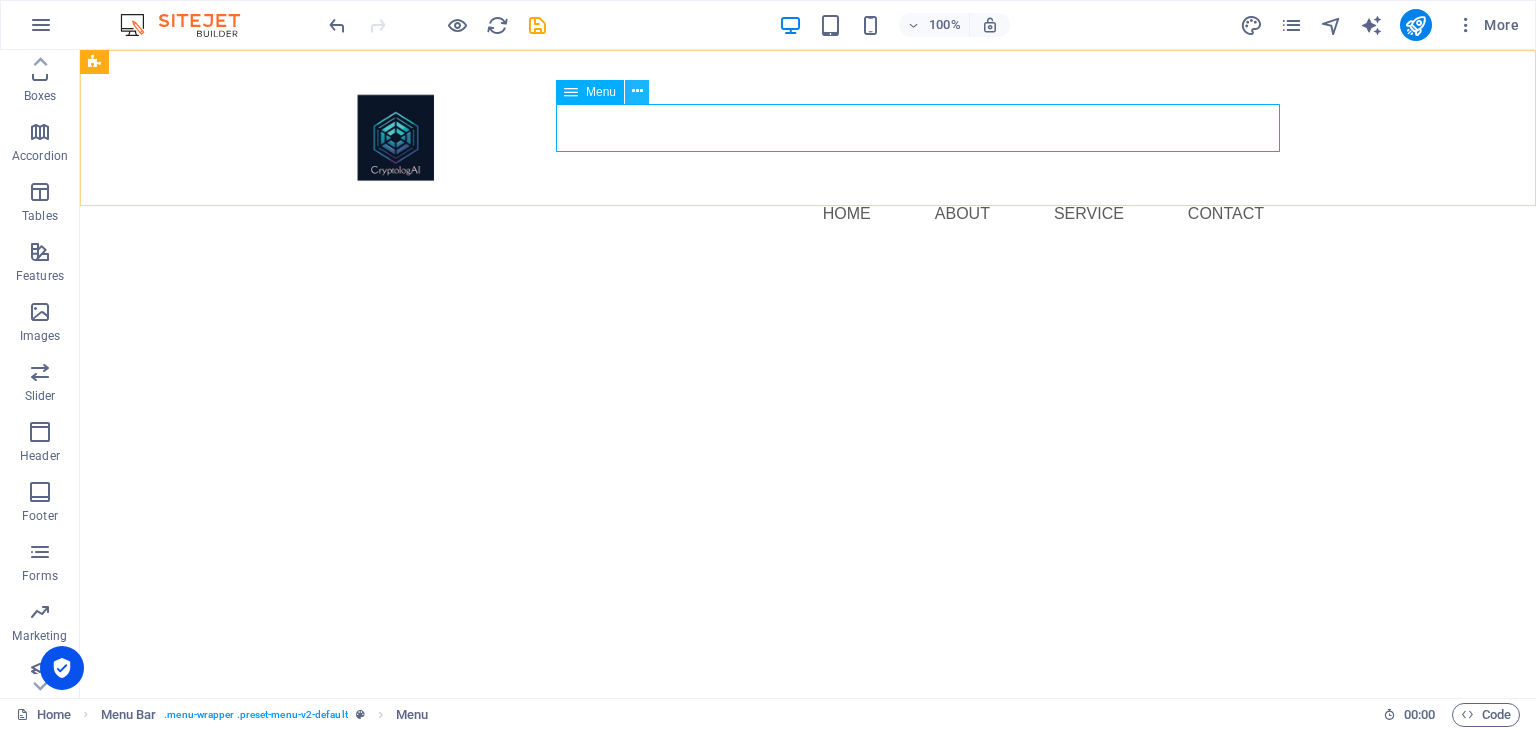click at bounding box center [637, 91] 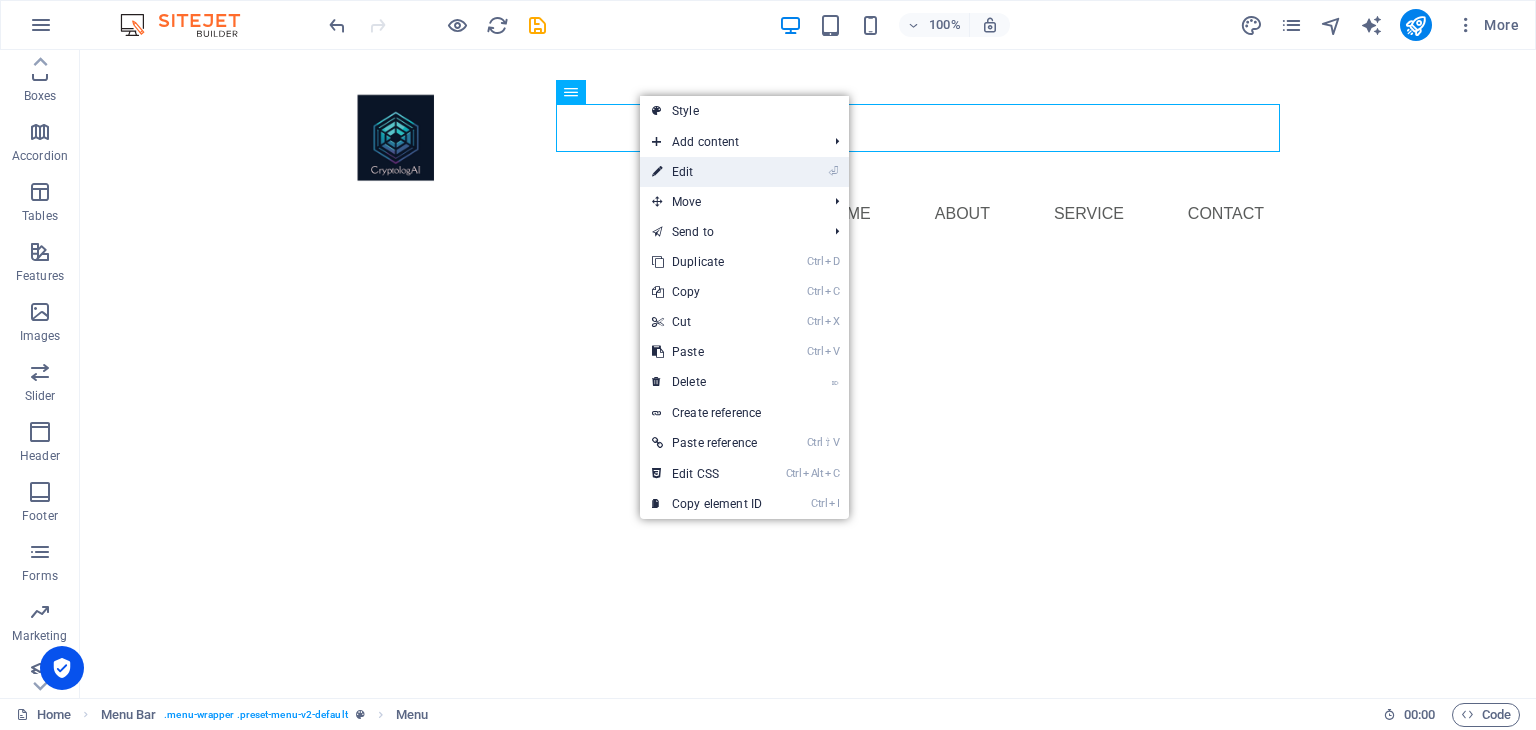 click on "⏎  Edit" at bounding box center (707, 172) 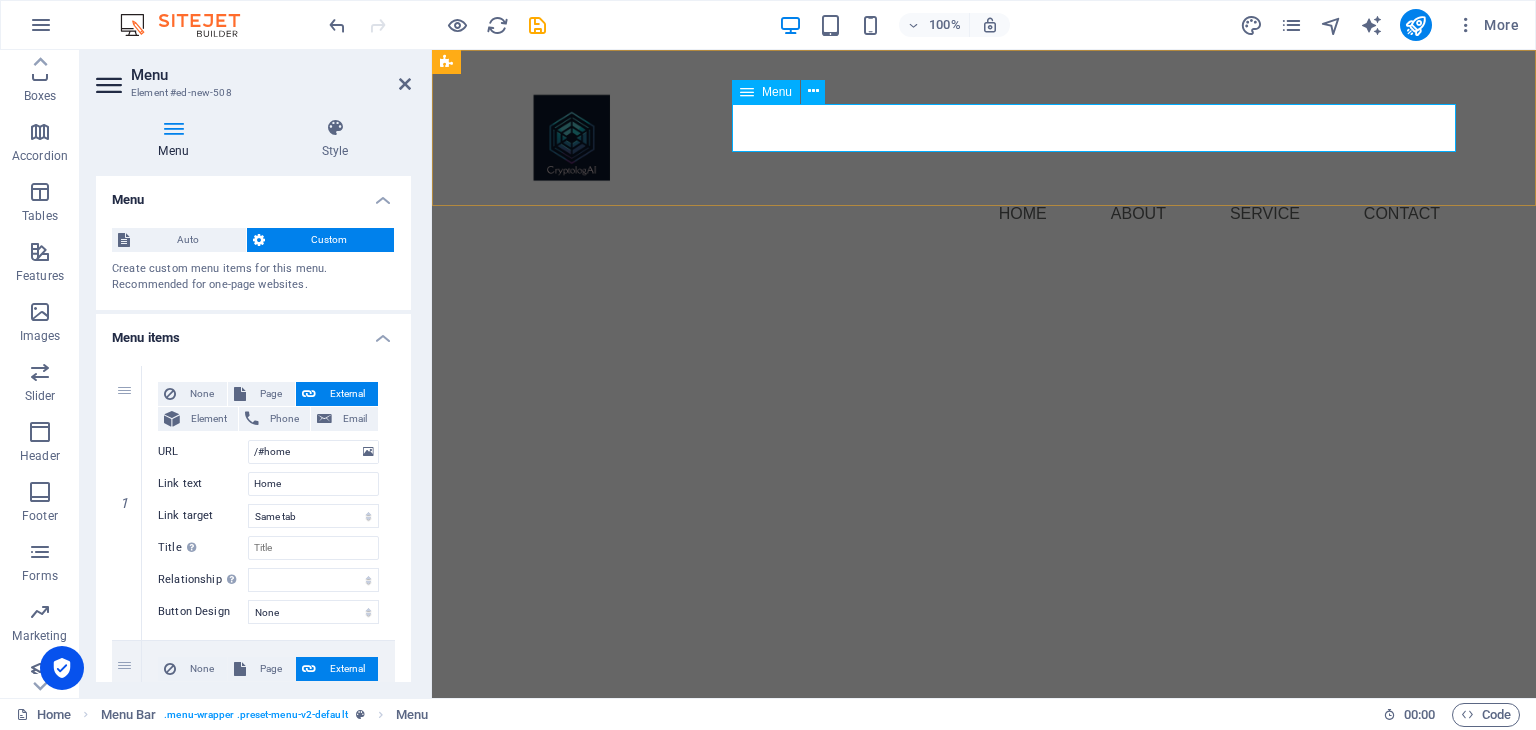 click on "Home About Service Contact" at bounding box center (984, 214) 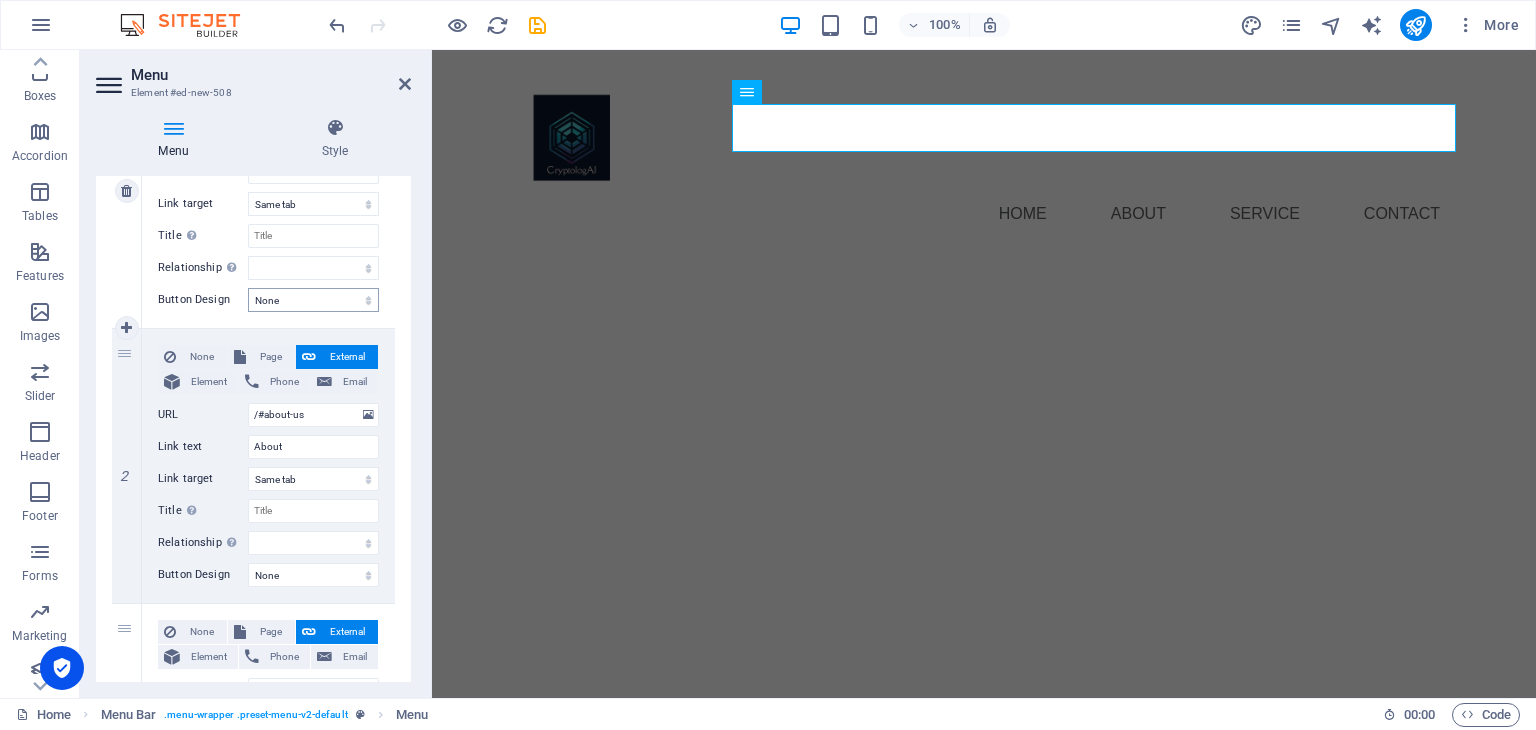 scroll, scrollTop: 314, scrollLeft: 0, axis: vertical 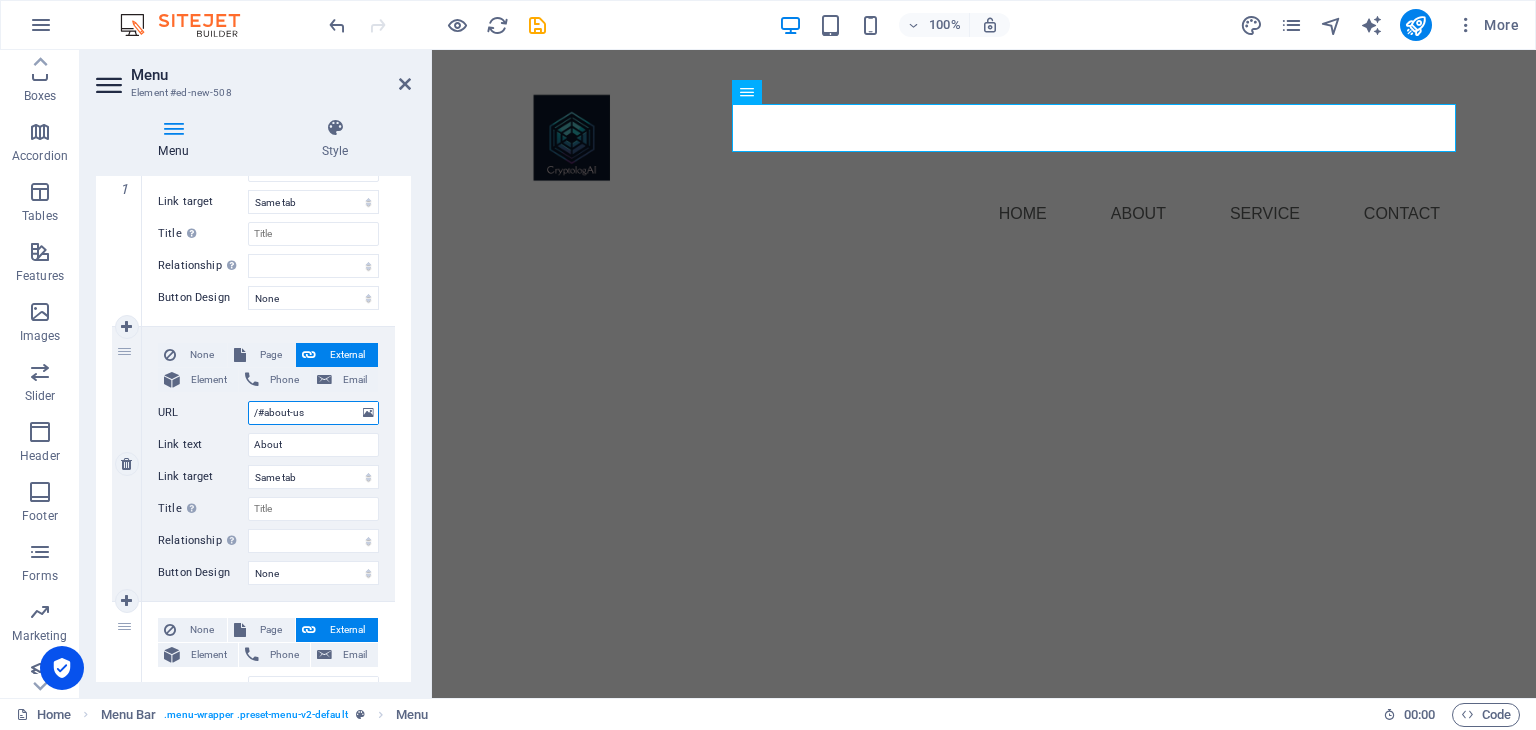 drag, startPoint x: 316, startPoint y: 417, endPoint x: 240, endPoint y: 403, distance: 77.27872 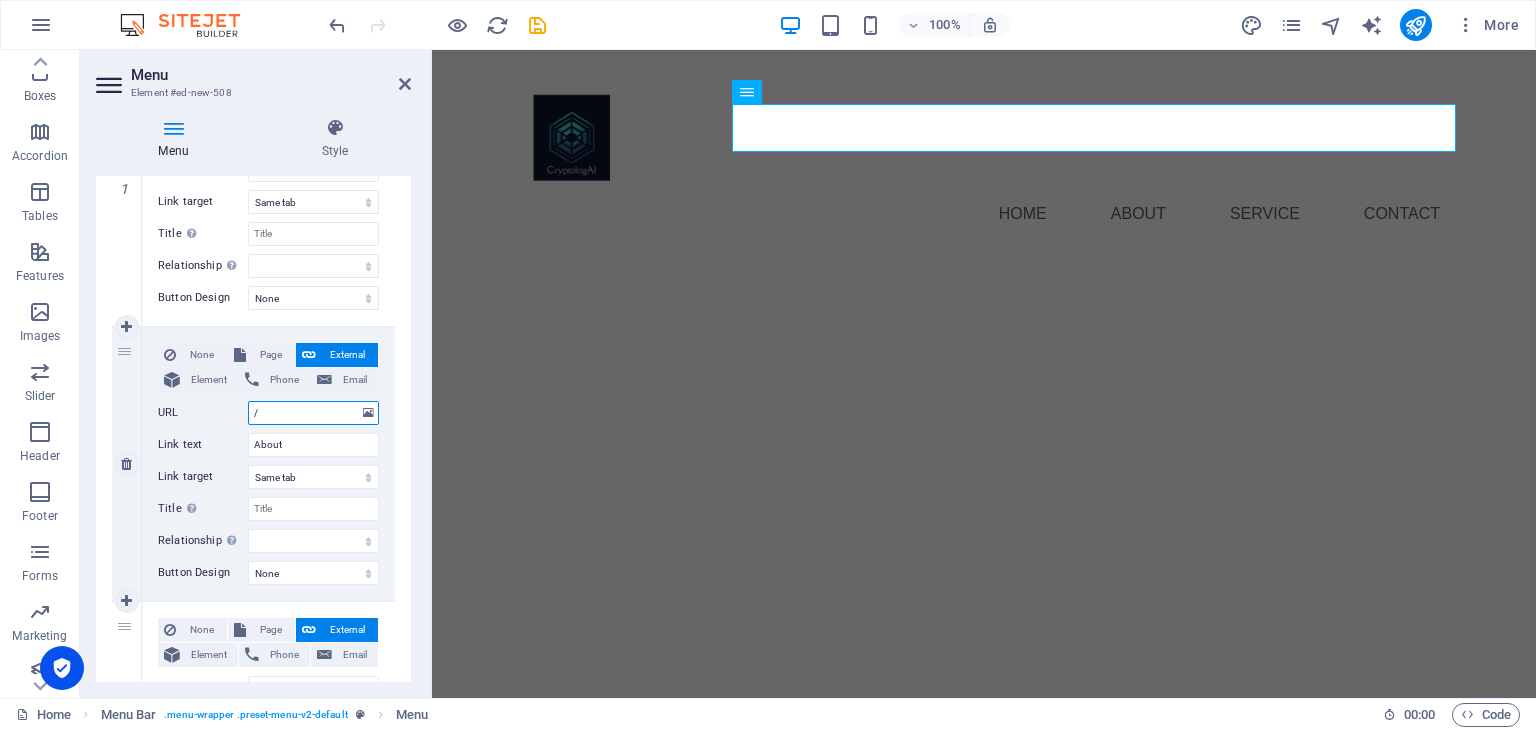 select 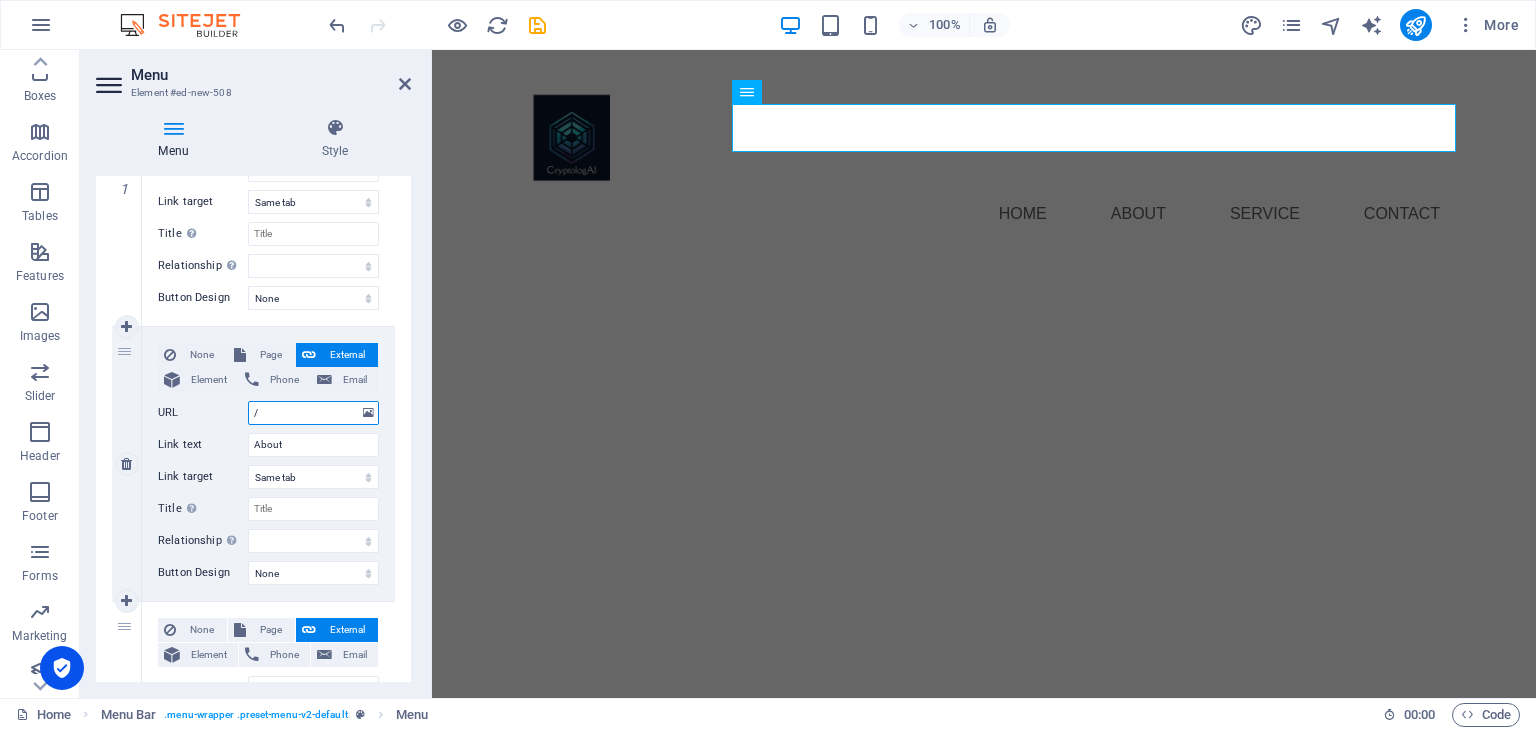 select 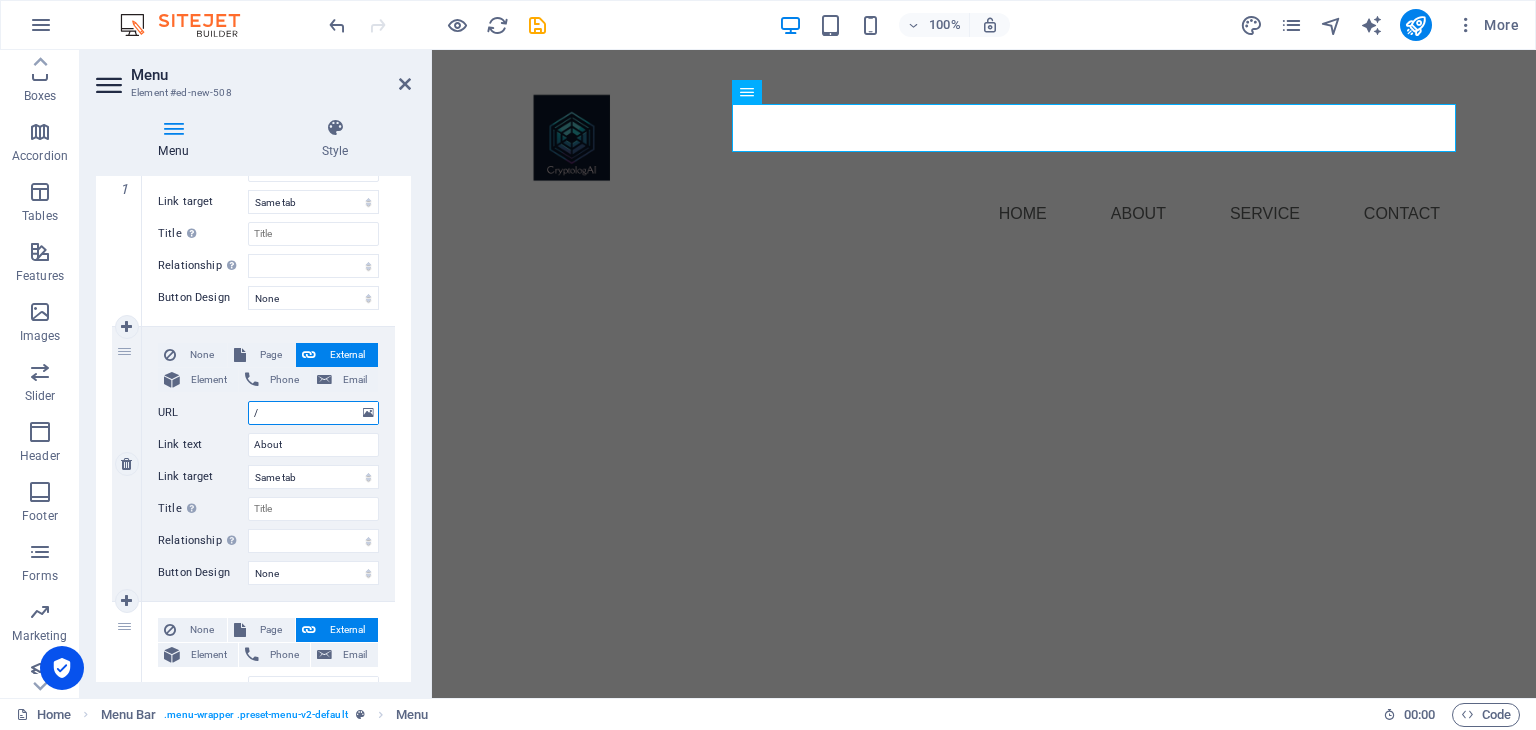 type on "/#" 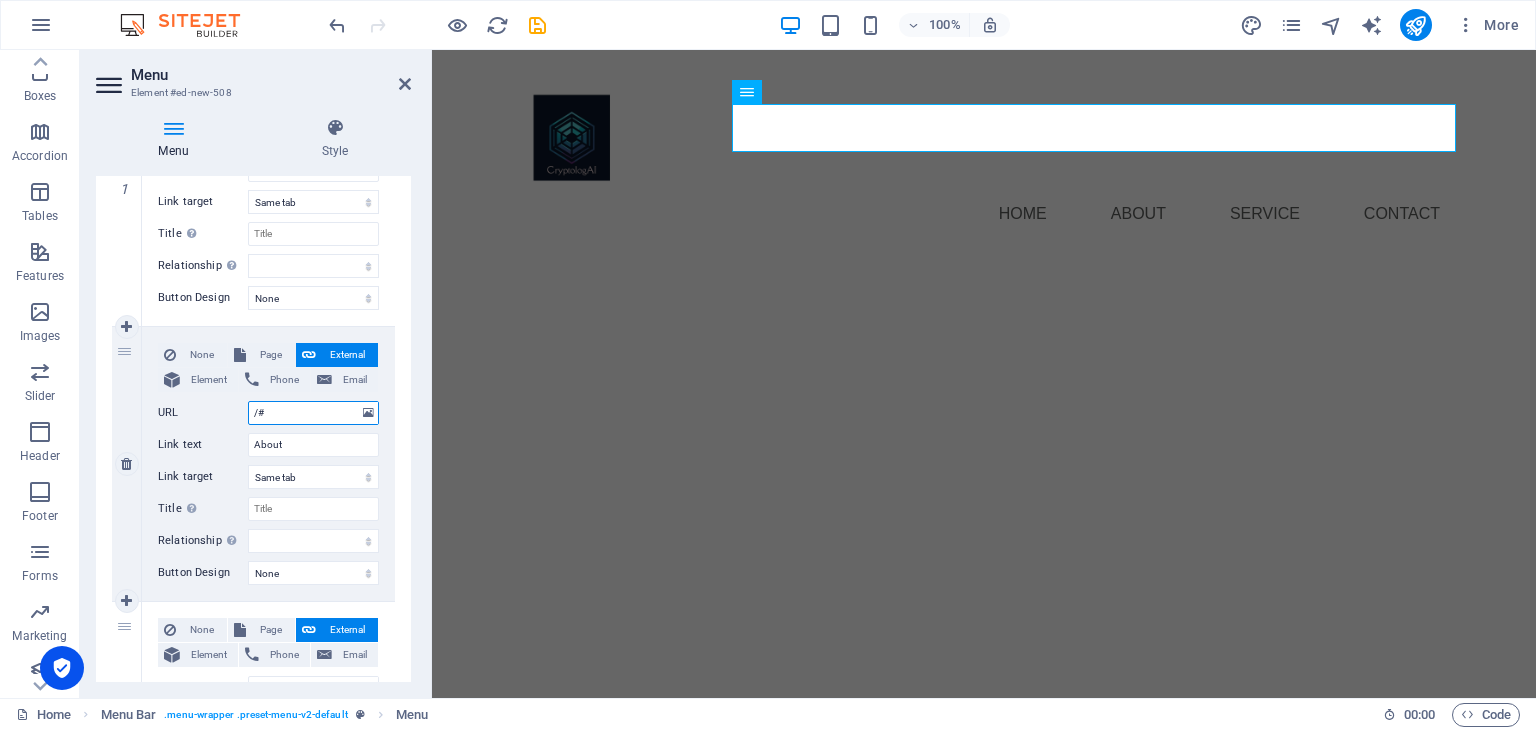 select 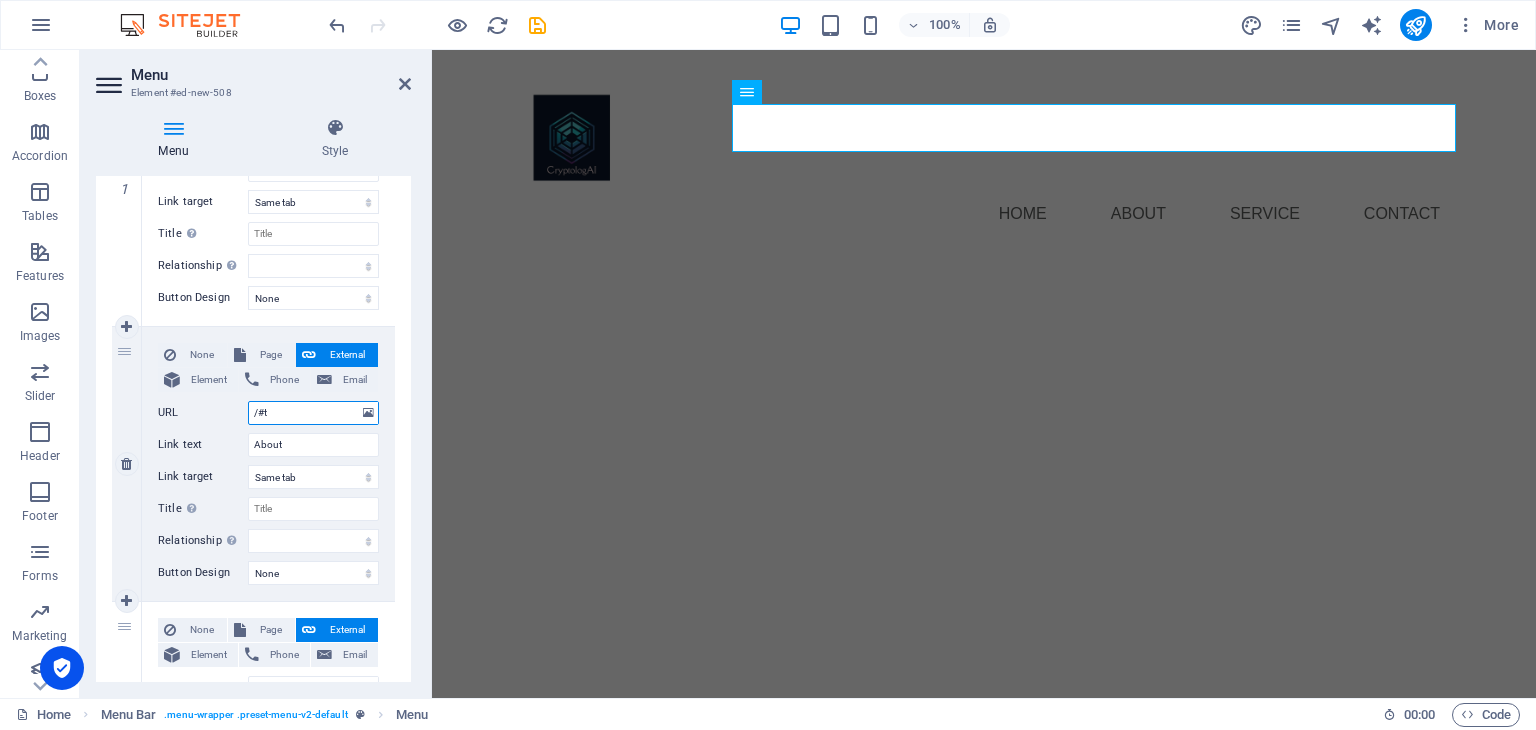select 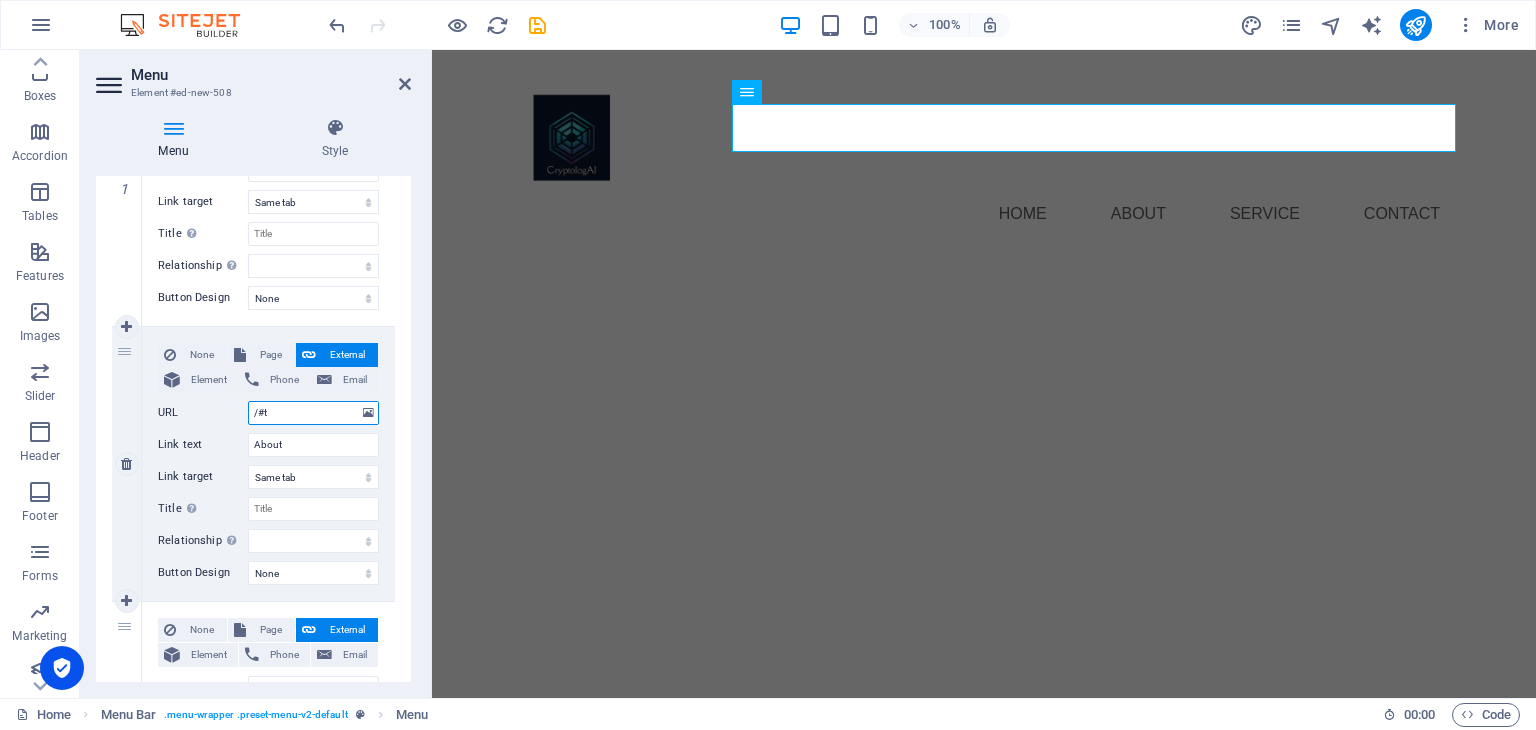 select 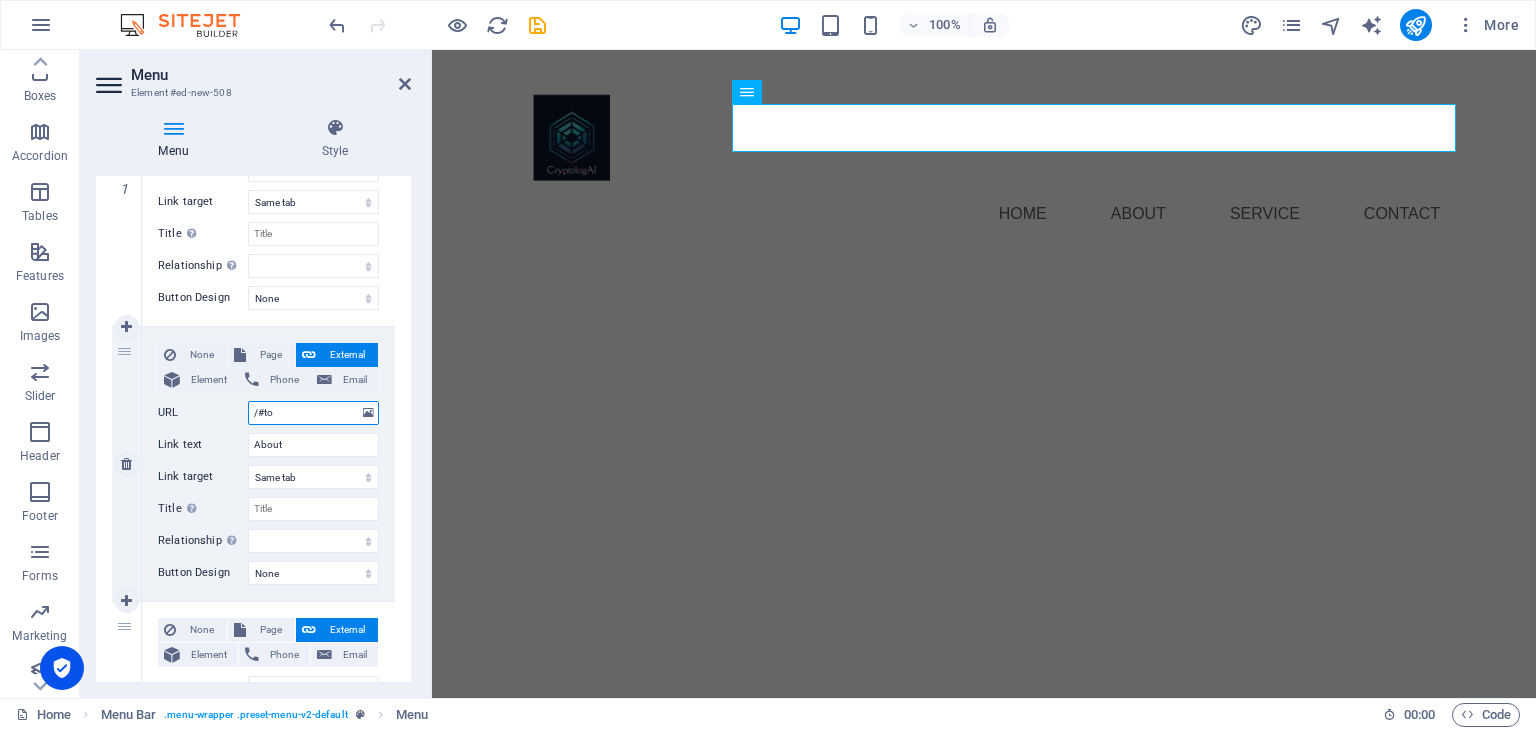 type on "/#top" 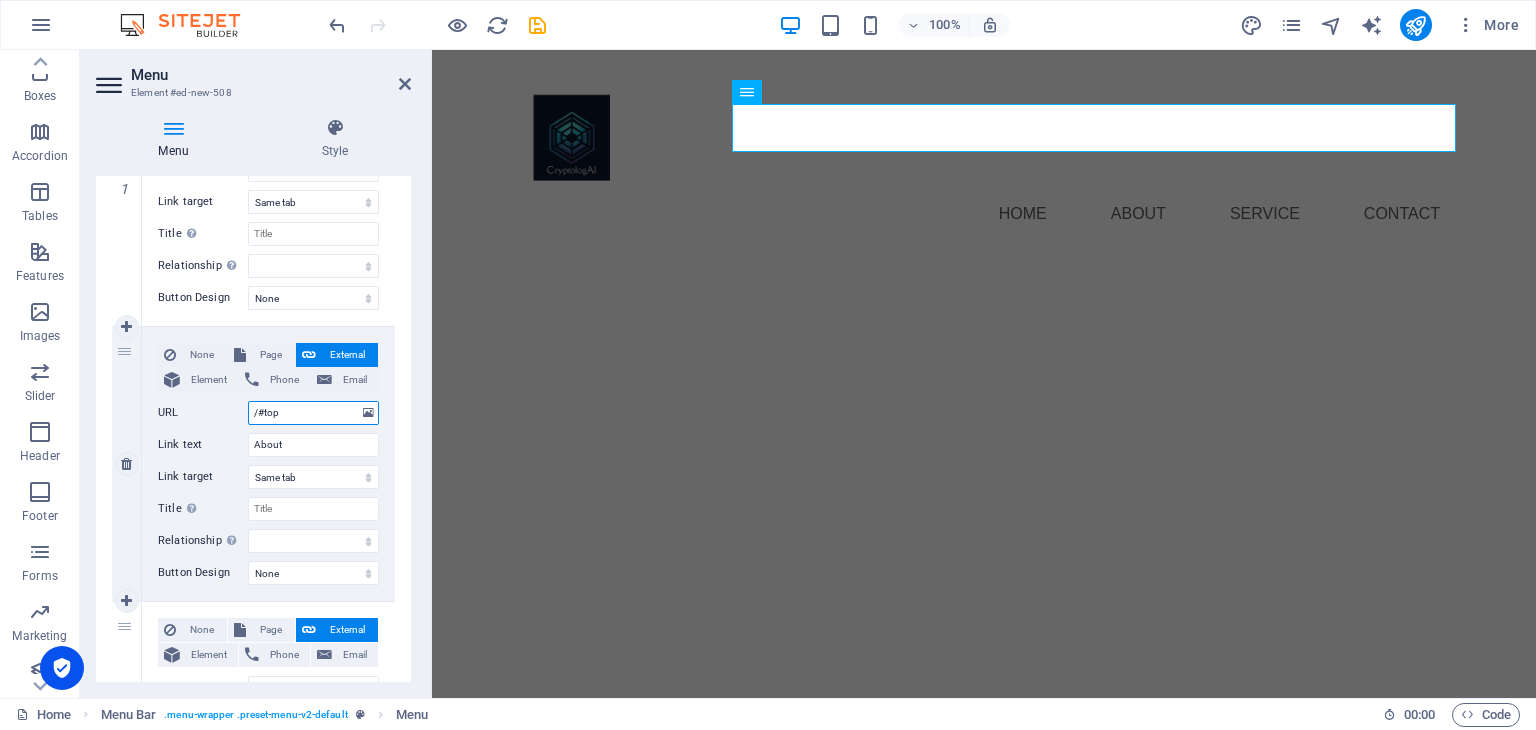 select 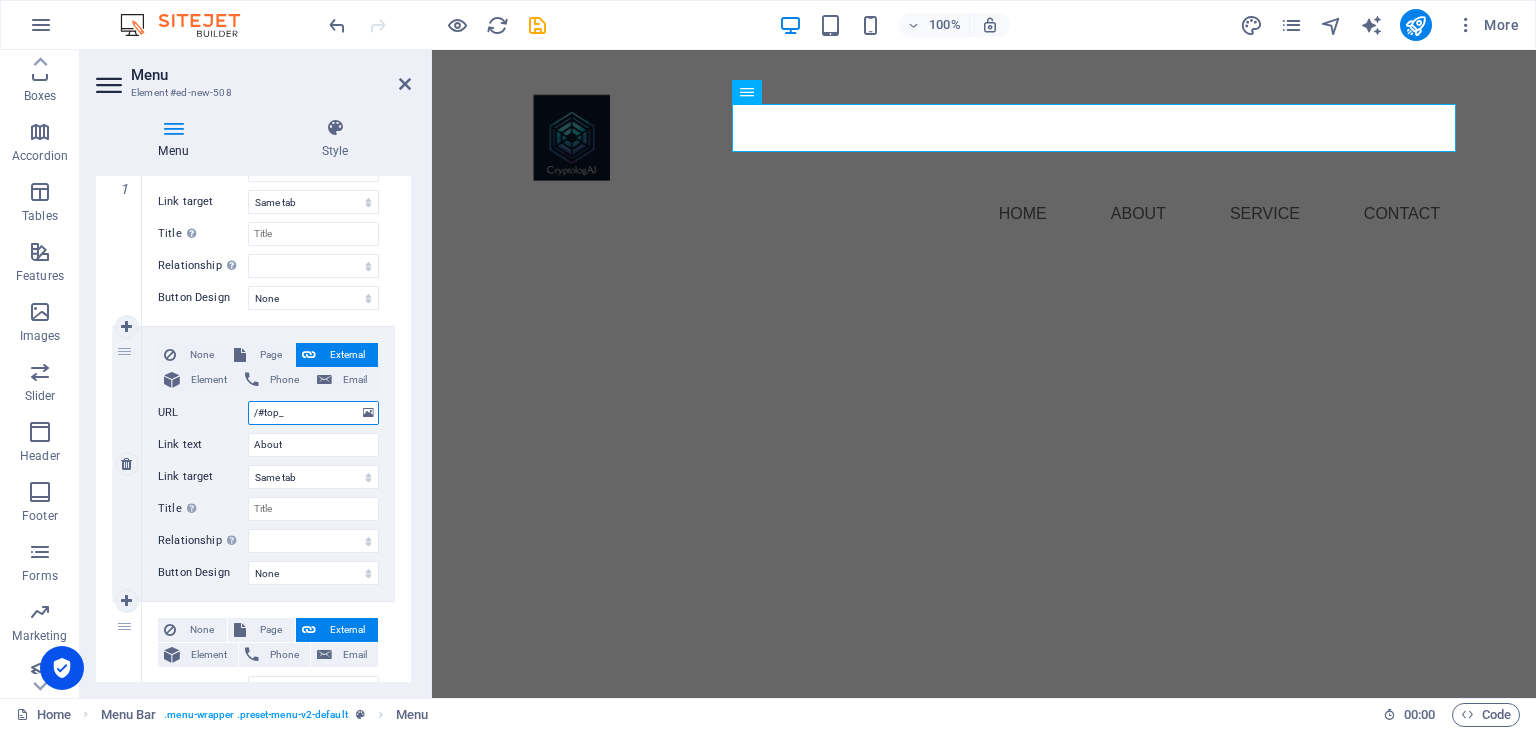 type on "/#top_t" 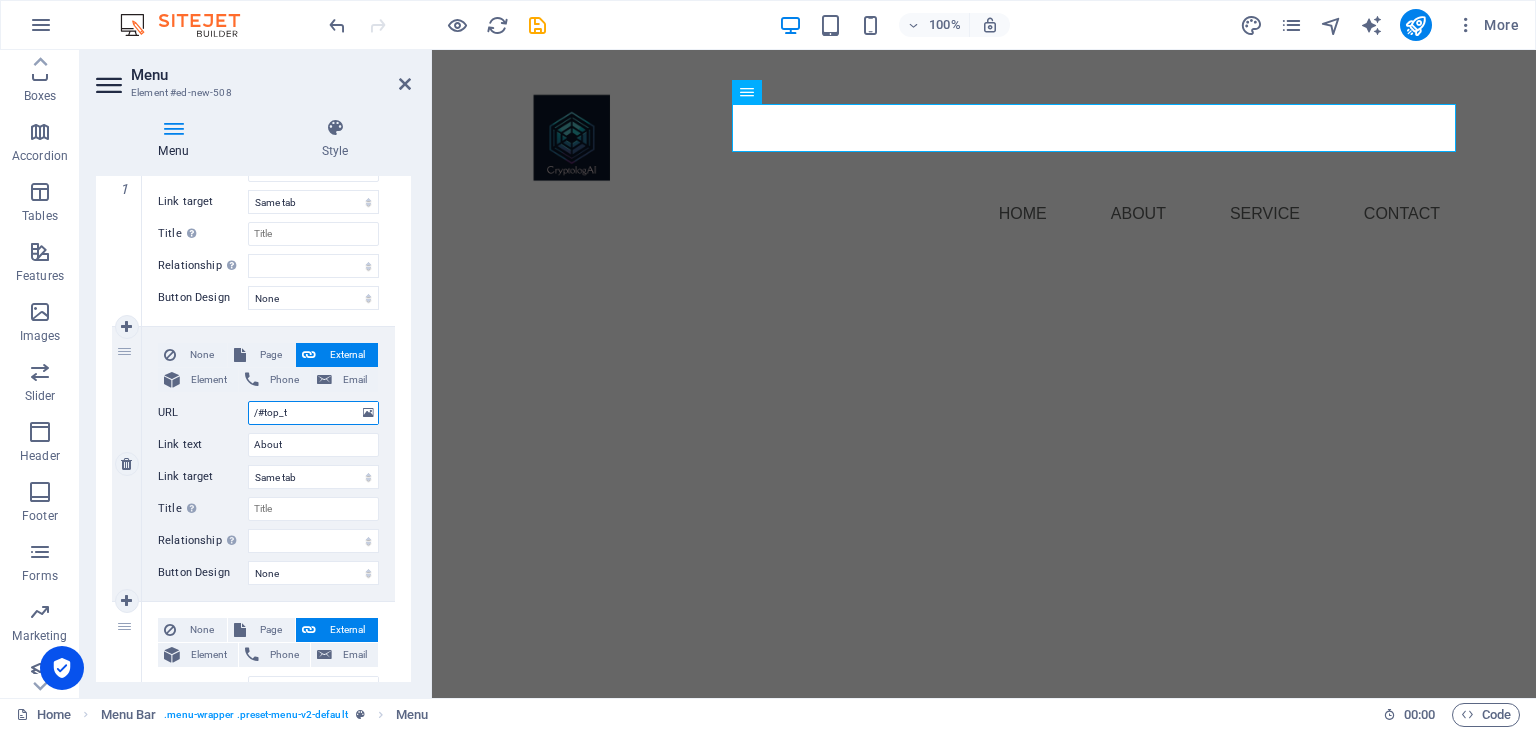 select 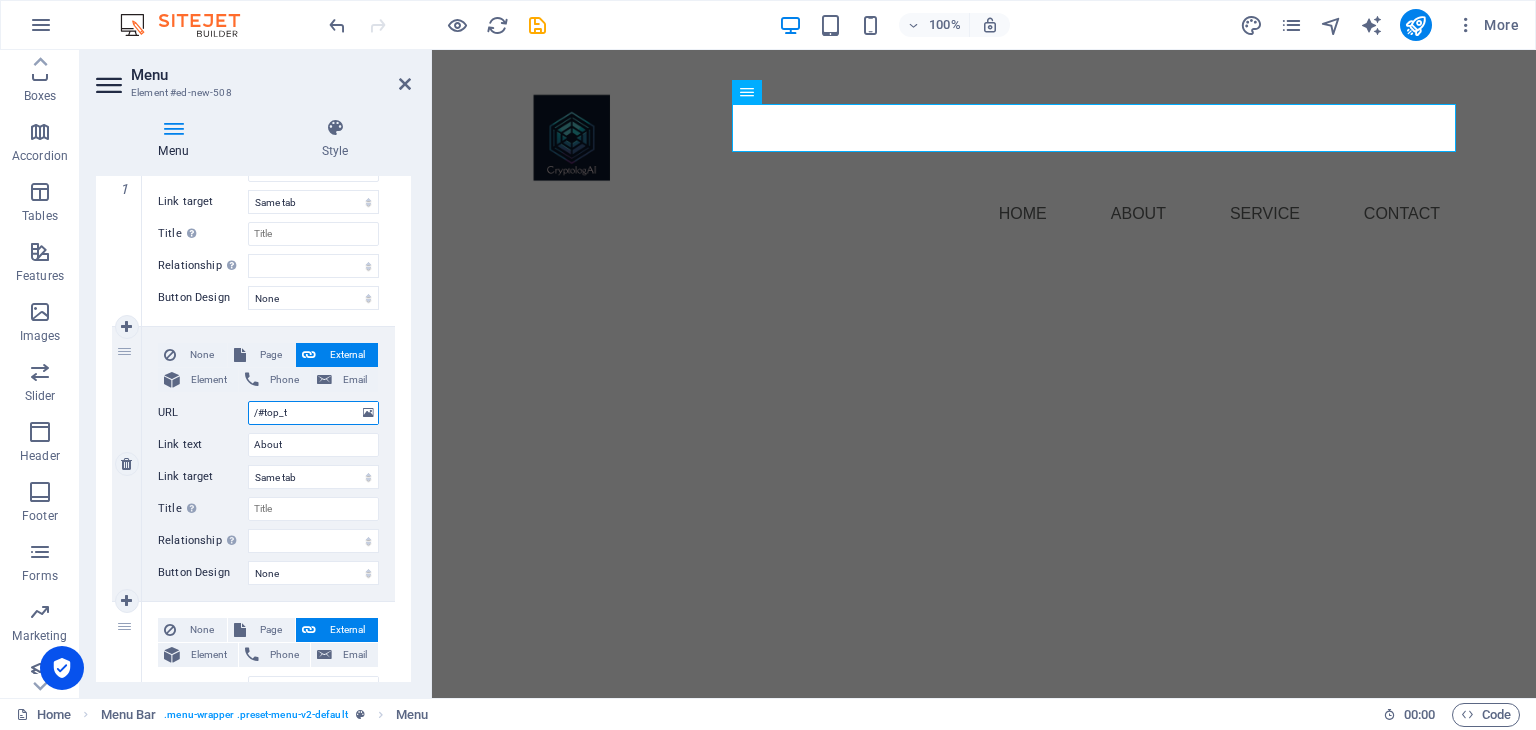 type on "/#top_to" 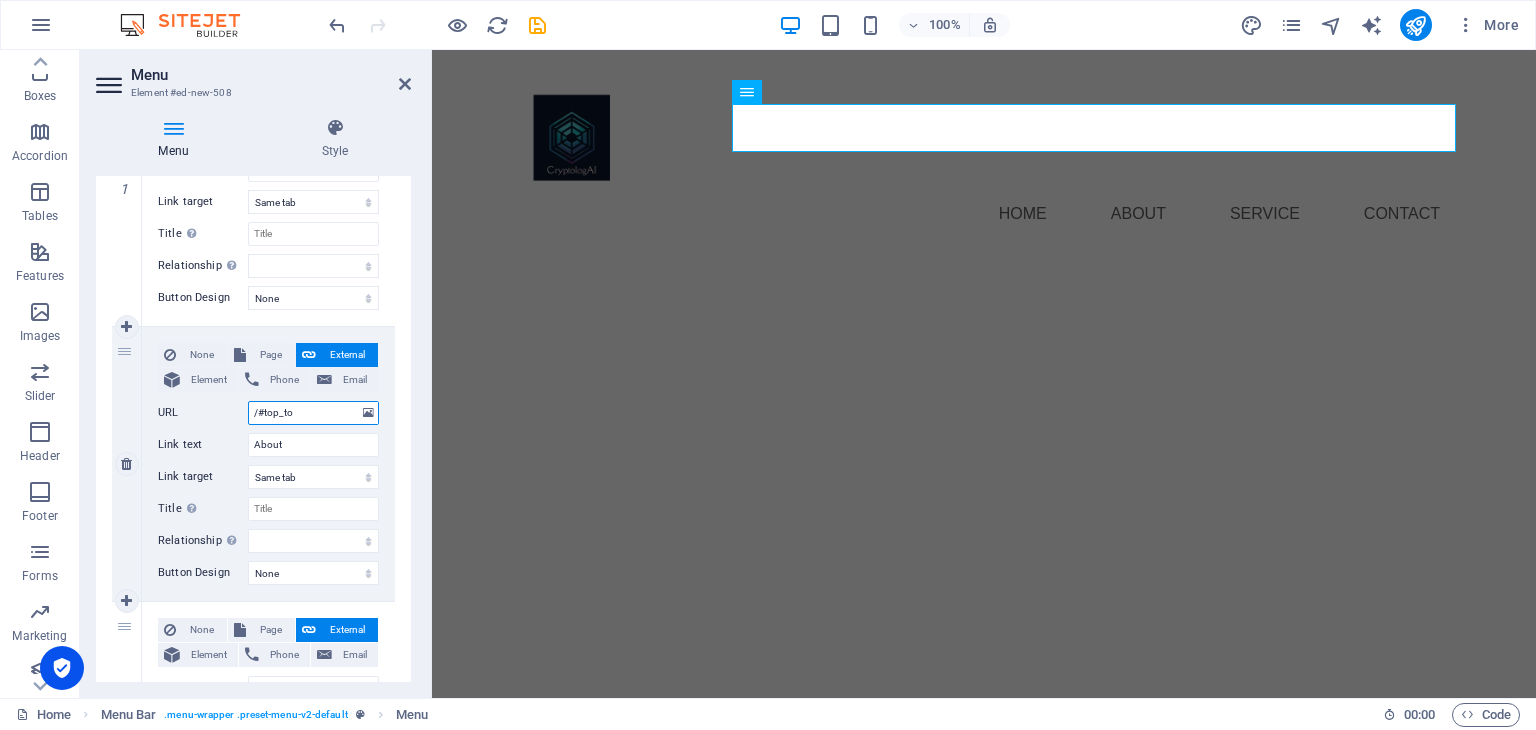 select 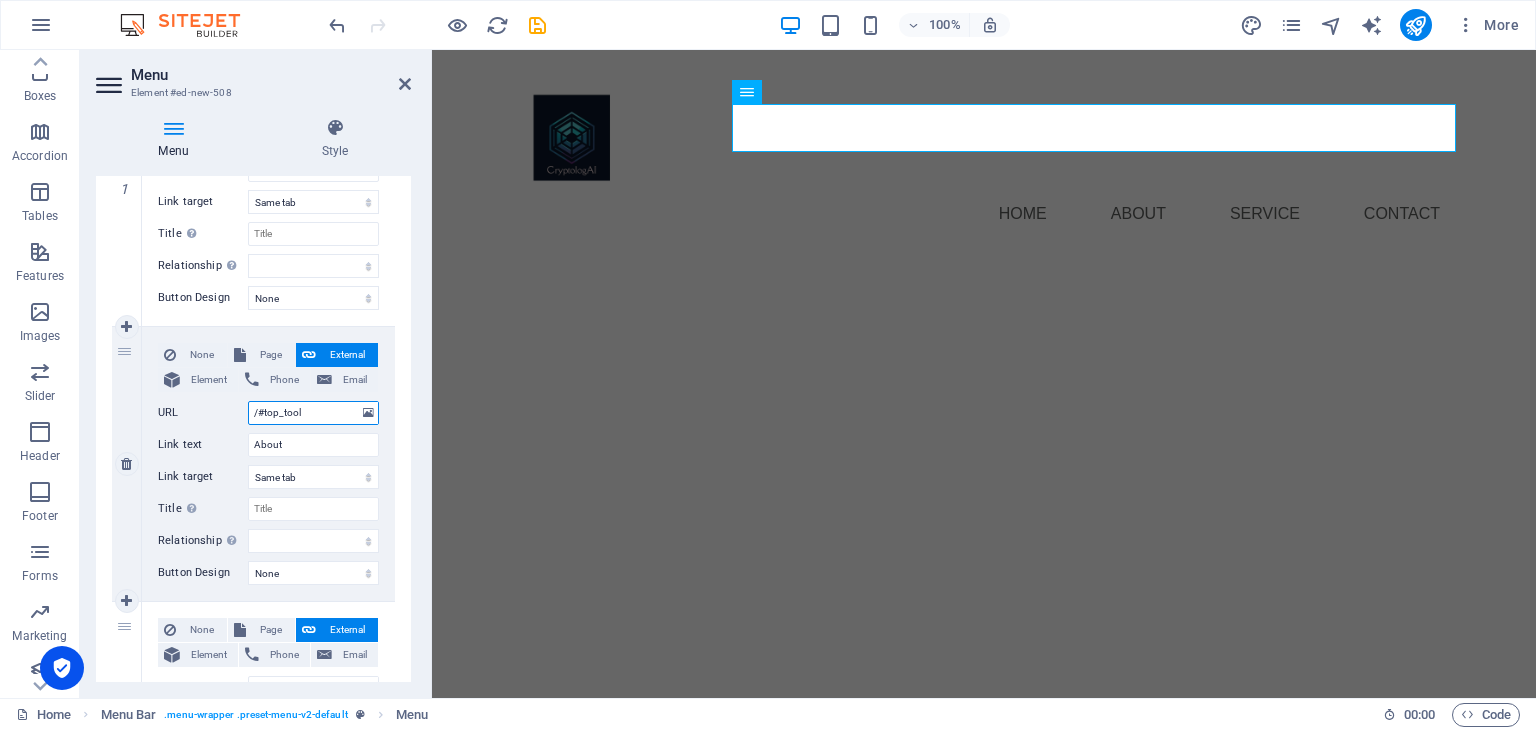 type on "/#top_tools" 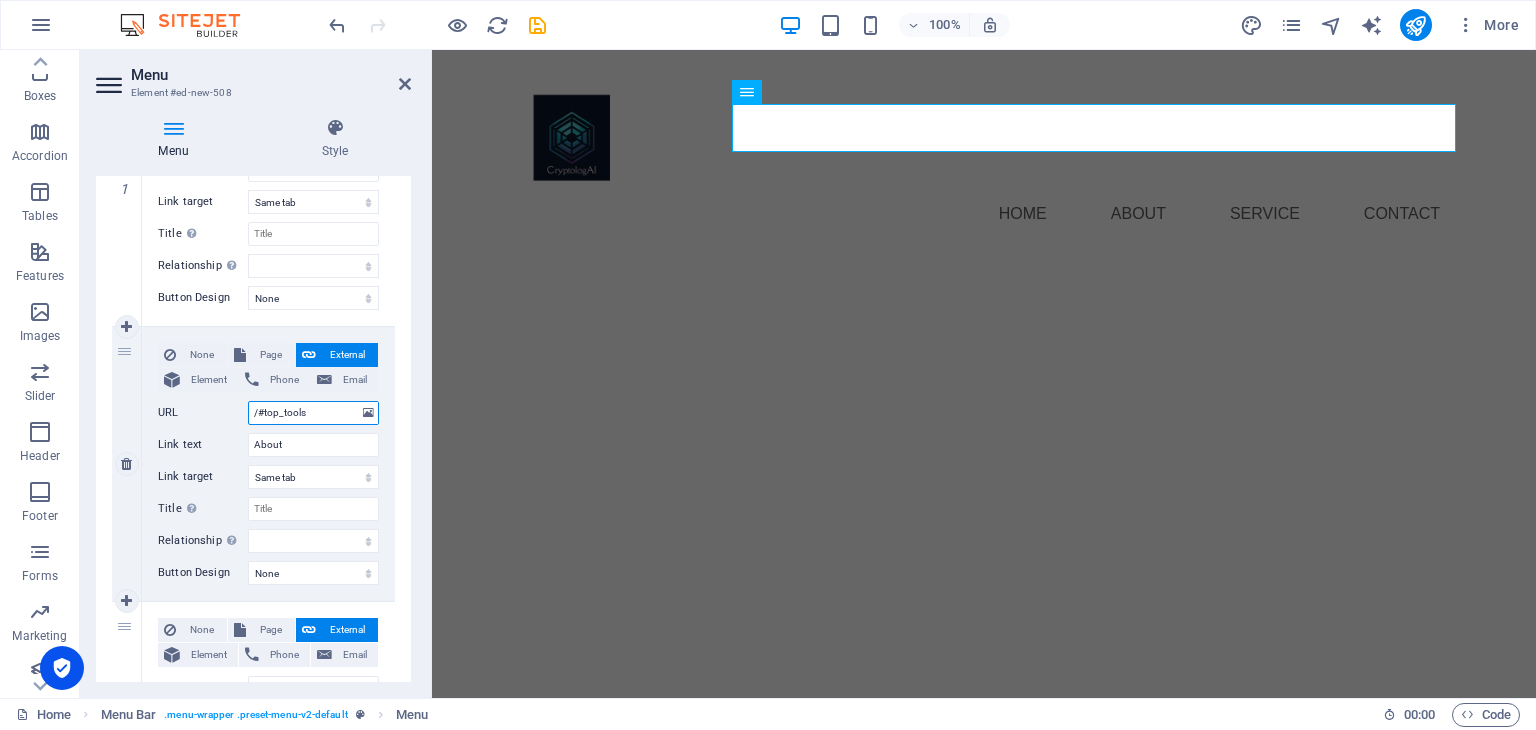 select 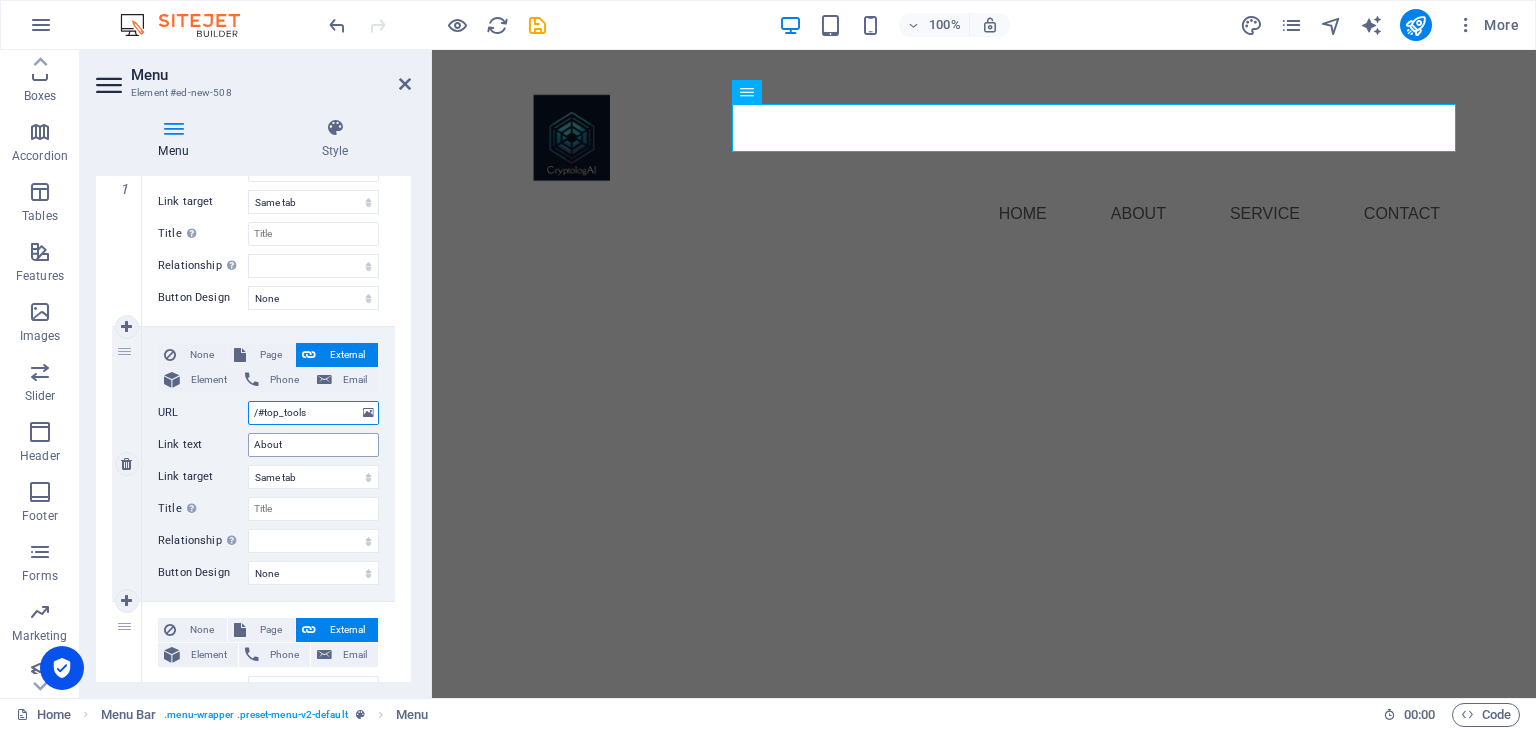 type on "/#top_tools" 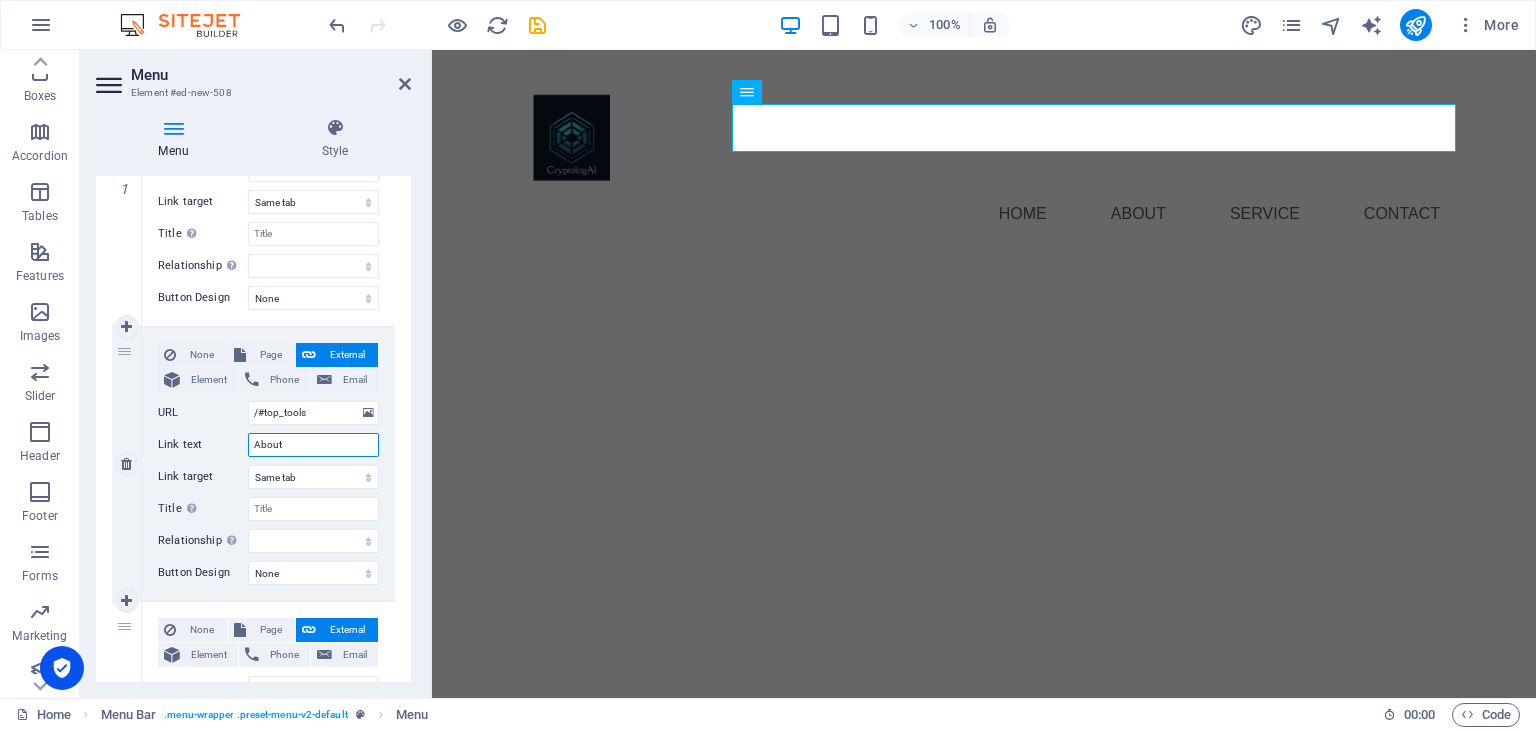 drag, startPoint x: 309, startPoint y: 445, endPoint x: 226, endPoint y: 434, distance: 83.725746 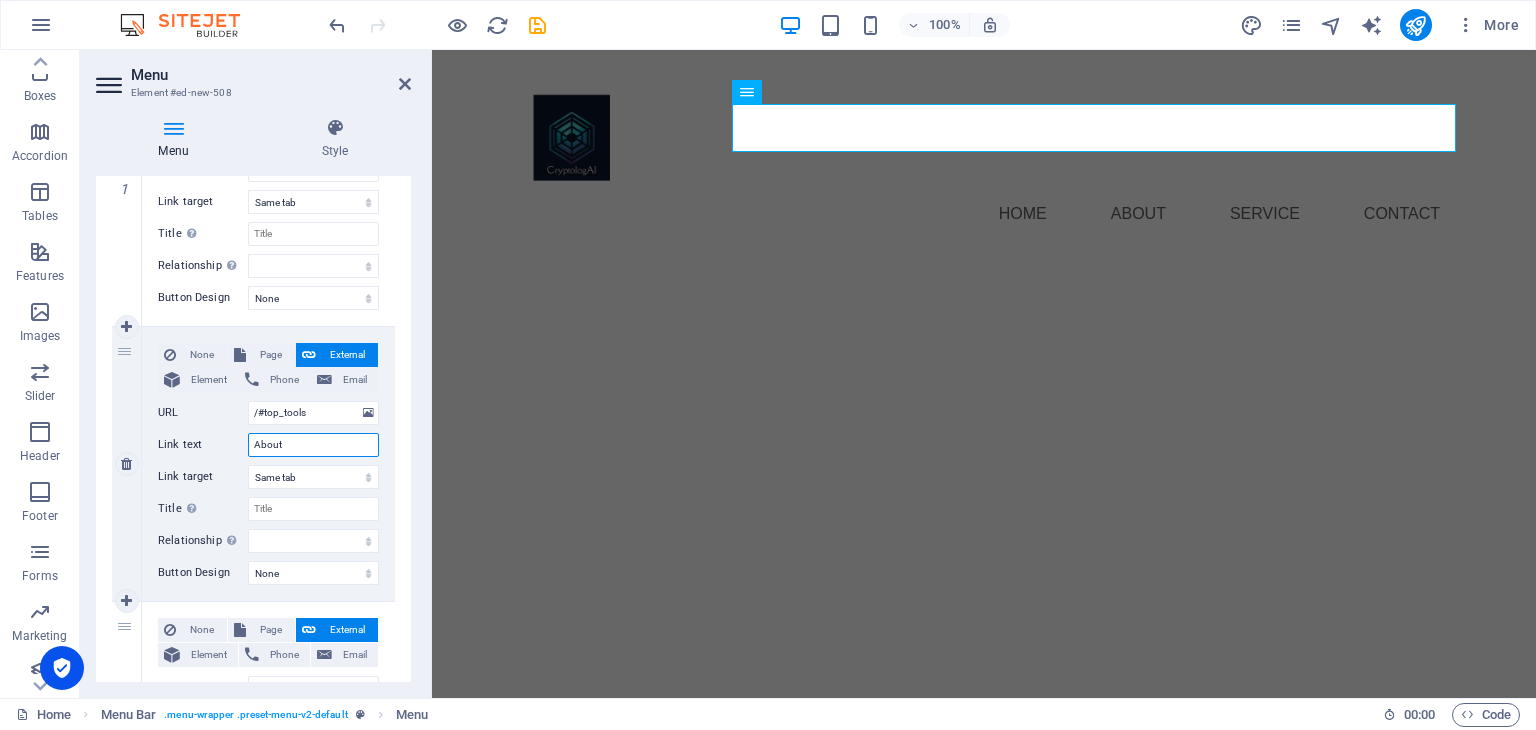 type on "T" 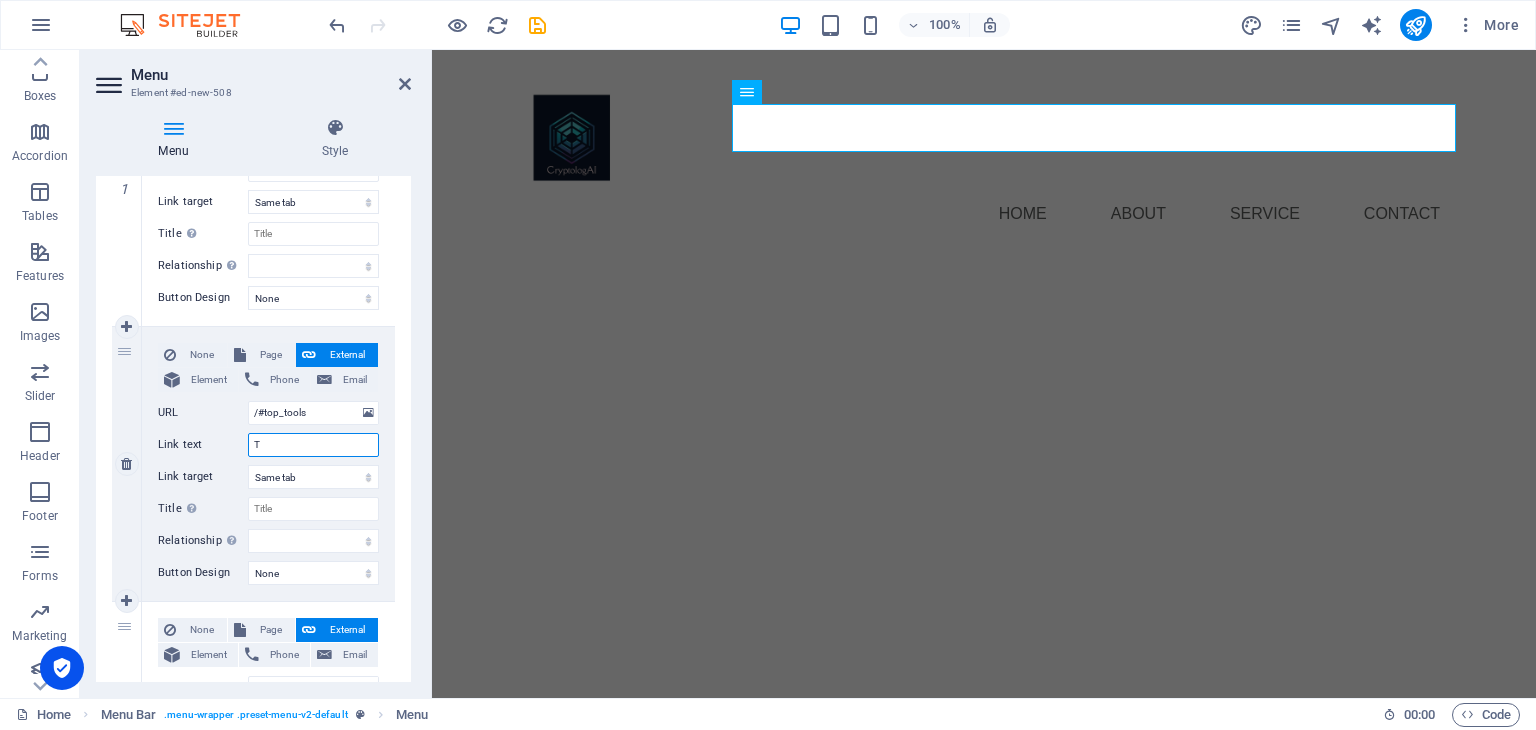 select 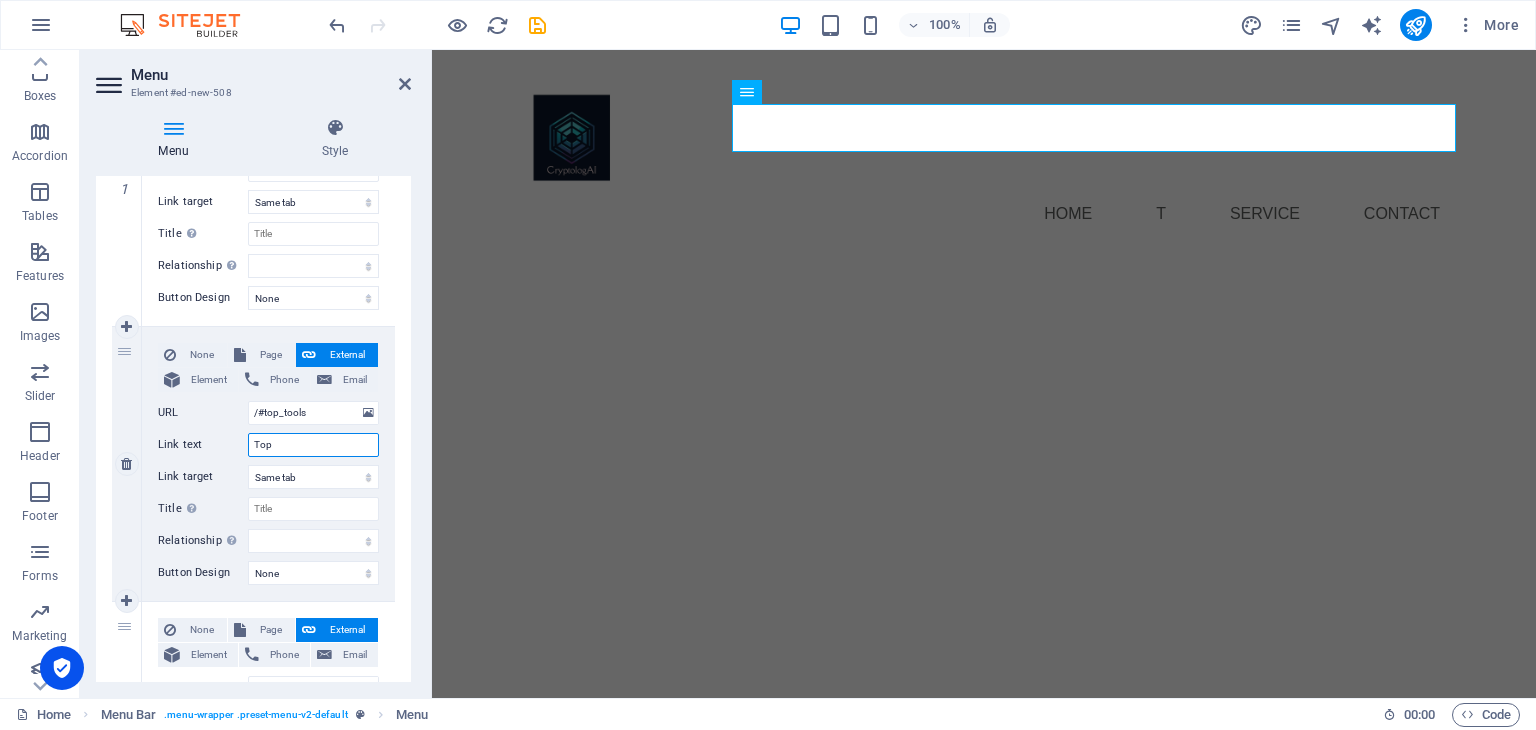 type on "Top" 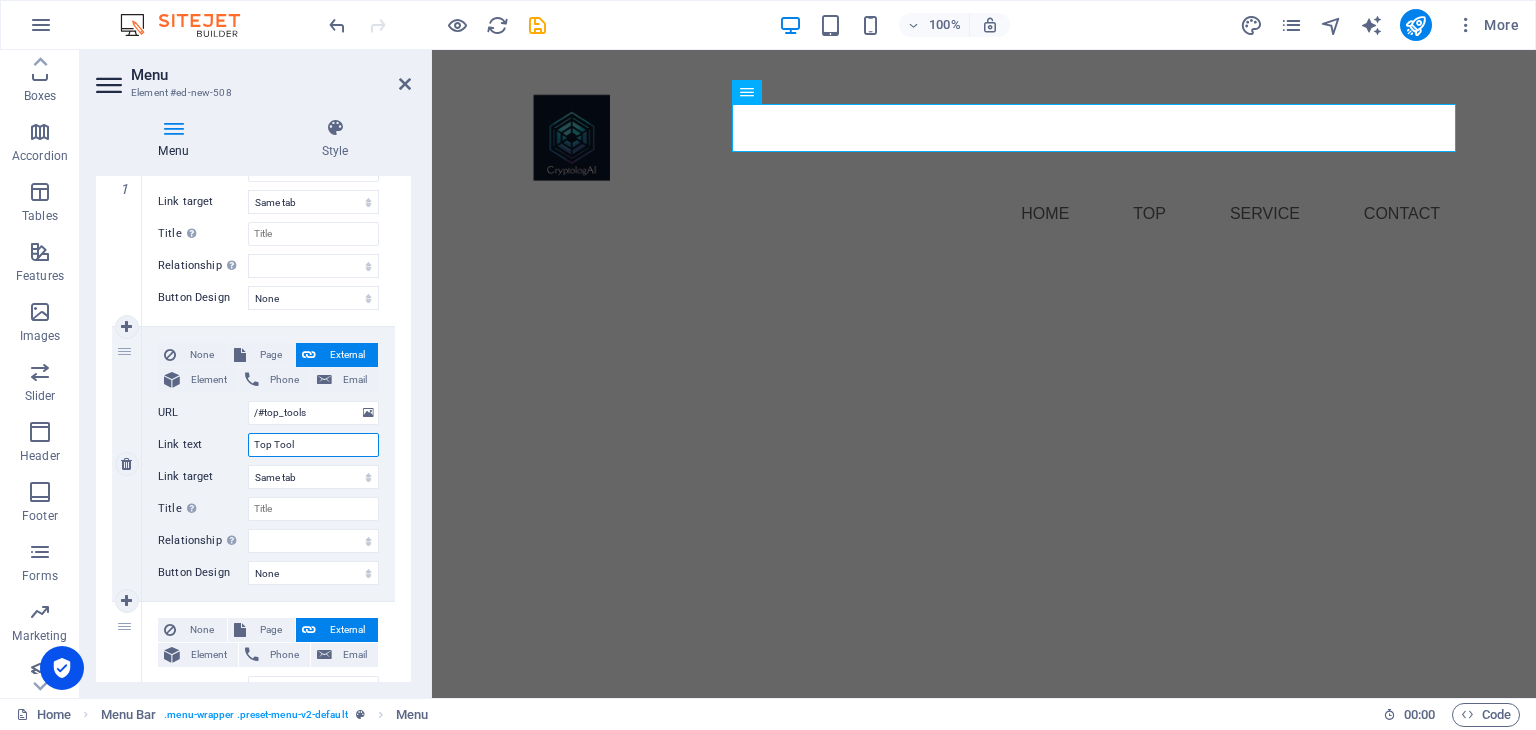 type on "Top Tools" 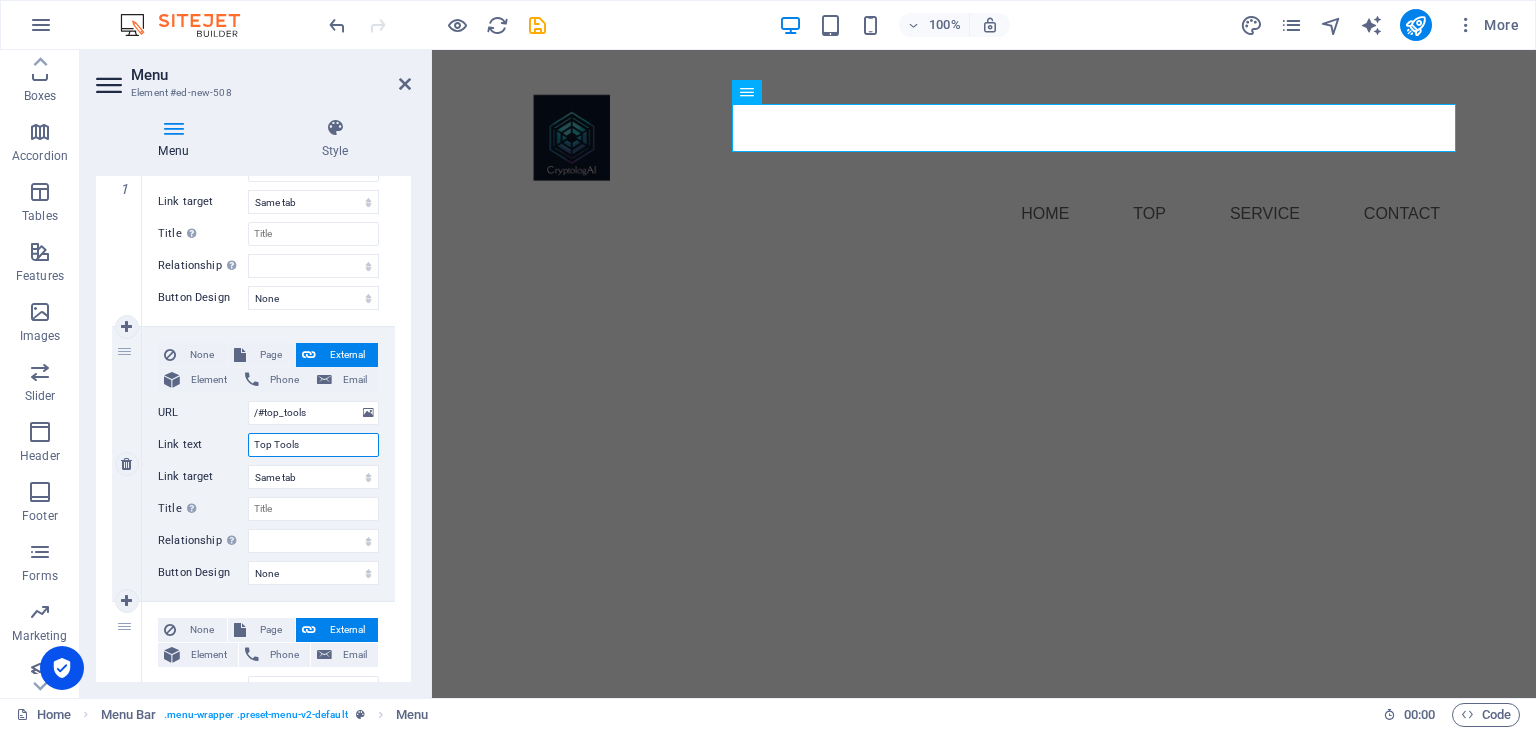 select 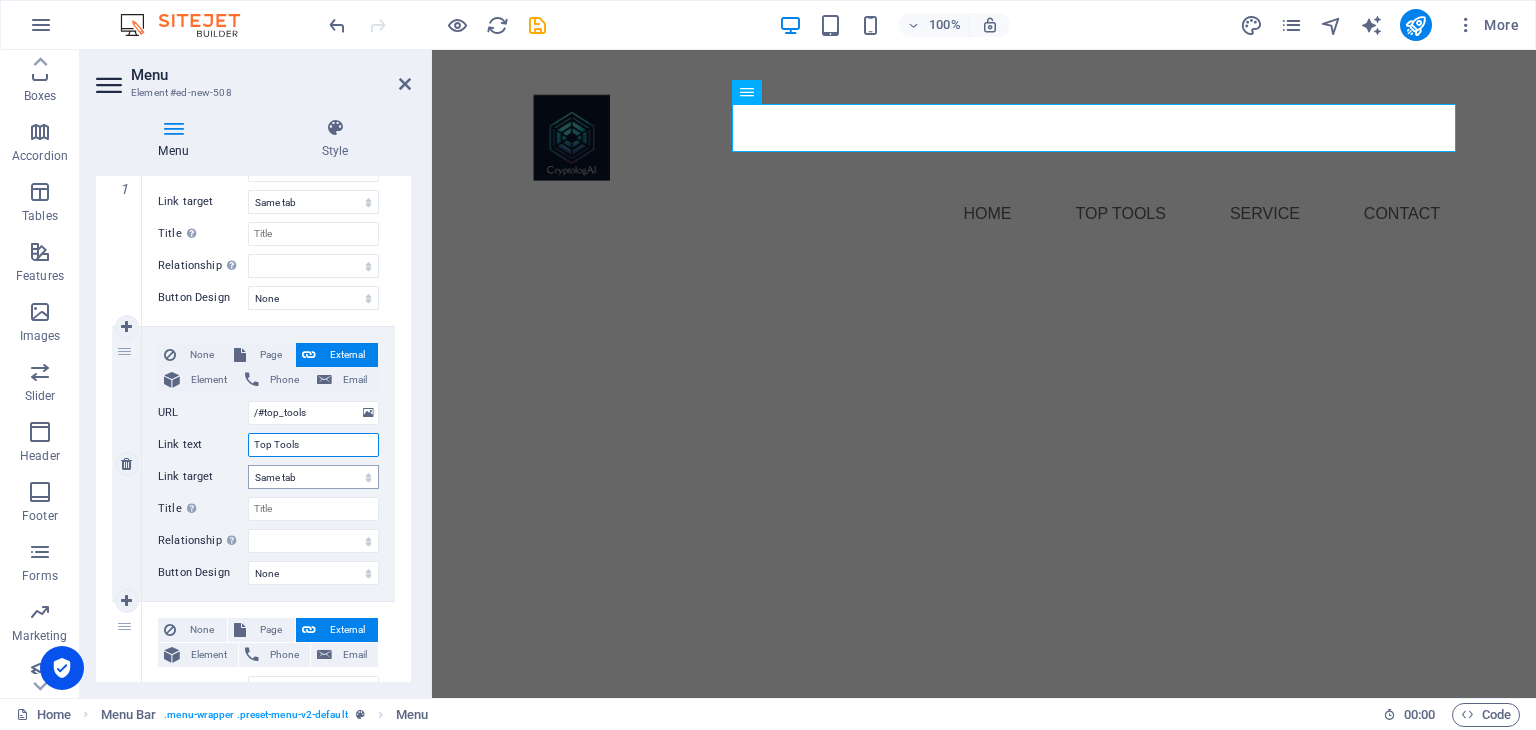 type on "Top Tools" 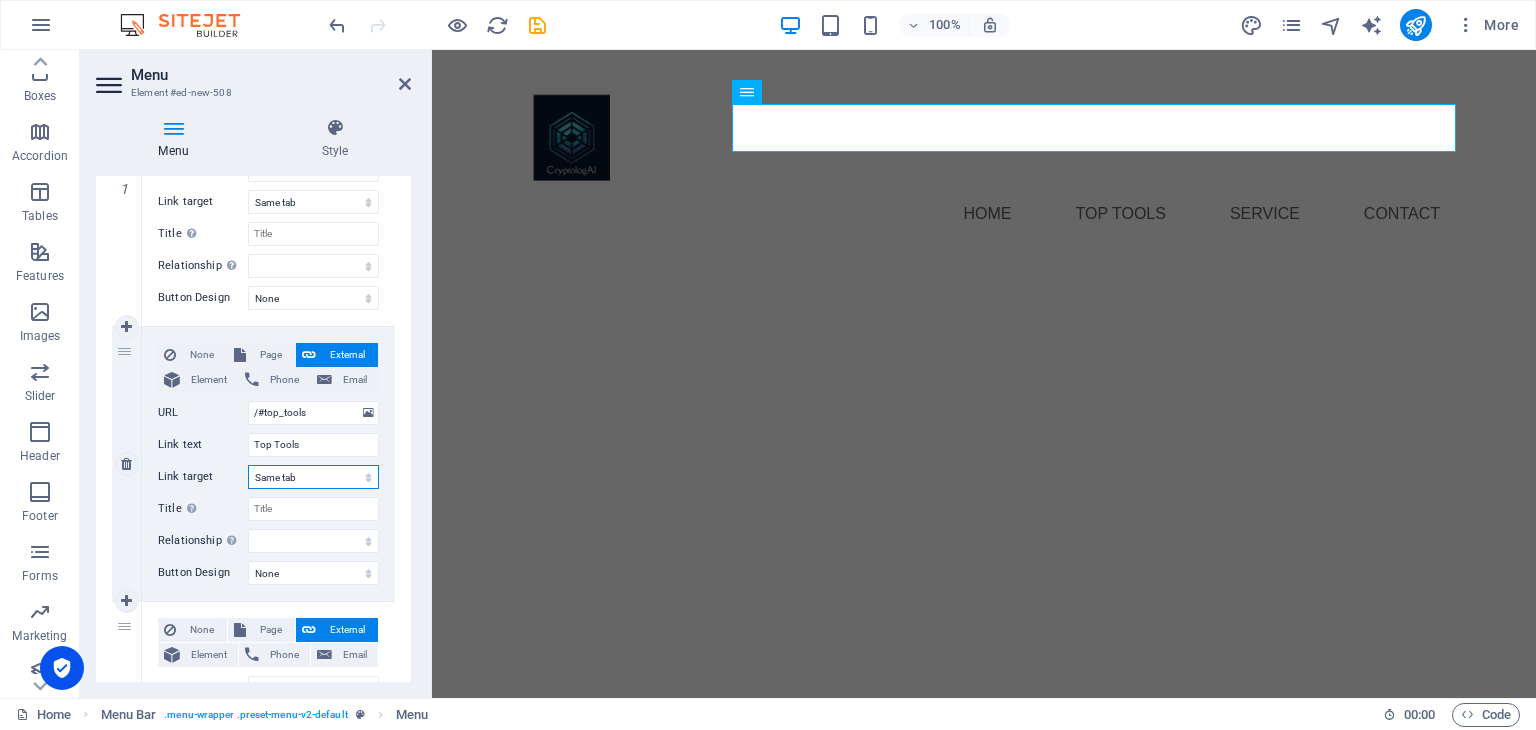click on "New tab Same tab Overlay" at bounding box center (313, 477) 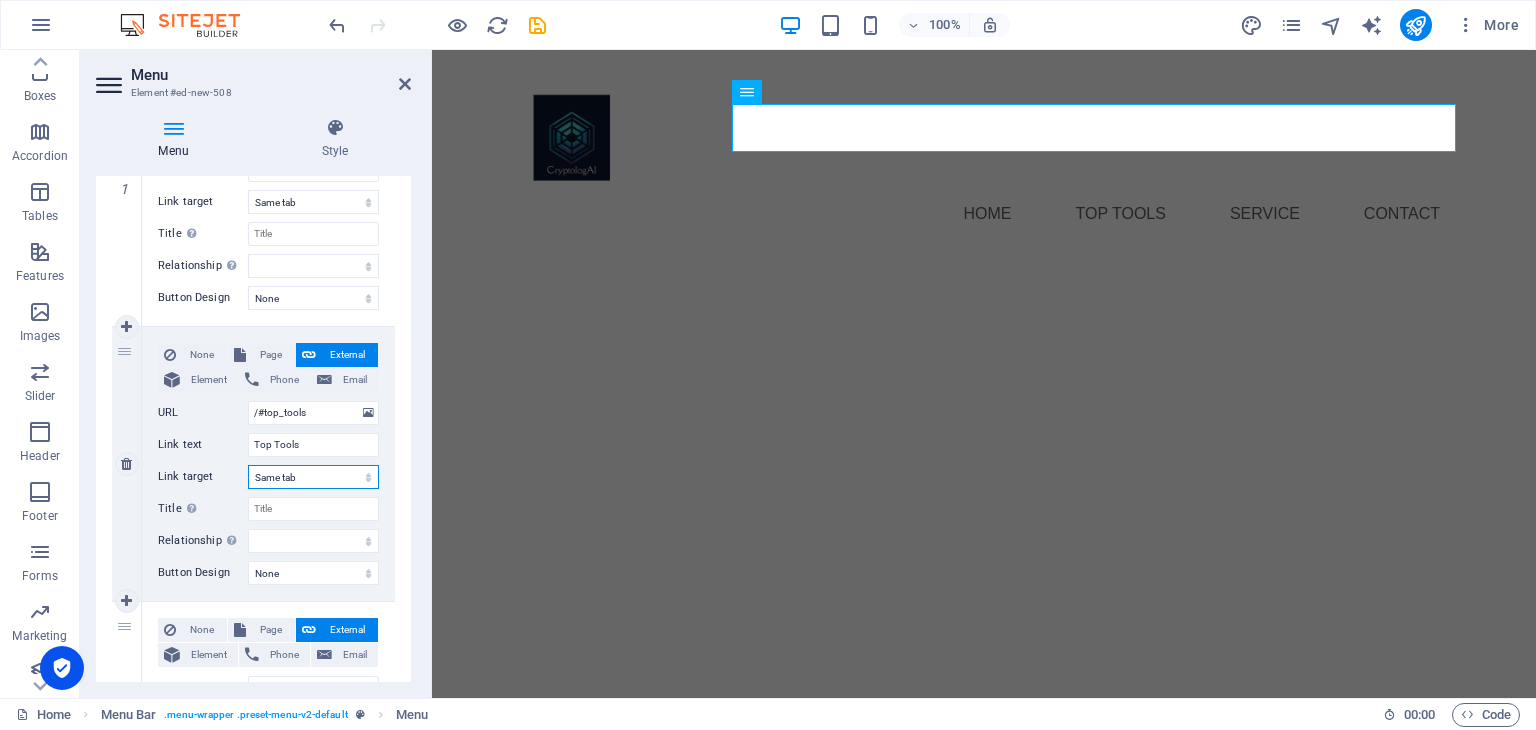 click on "New tab Same tab Overlay" at bounding box center (313, 477) 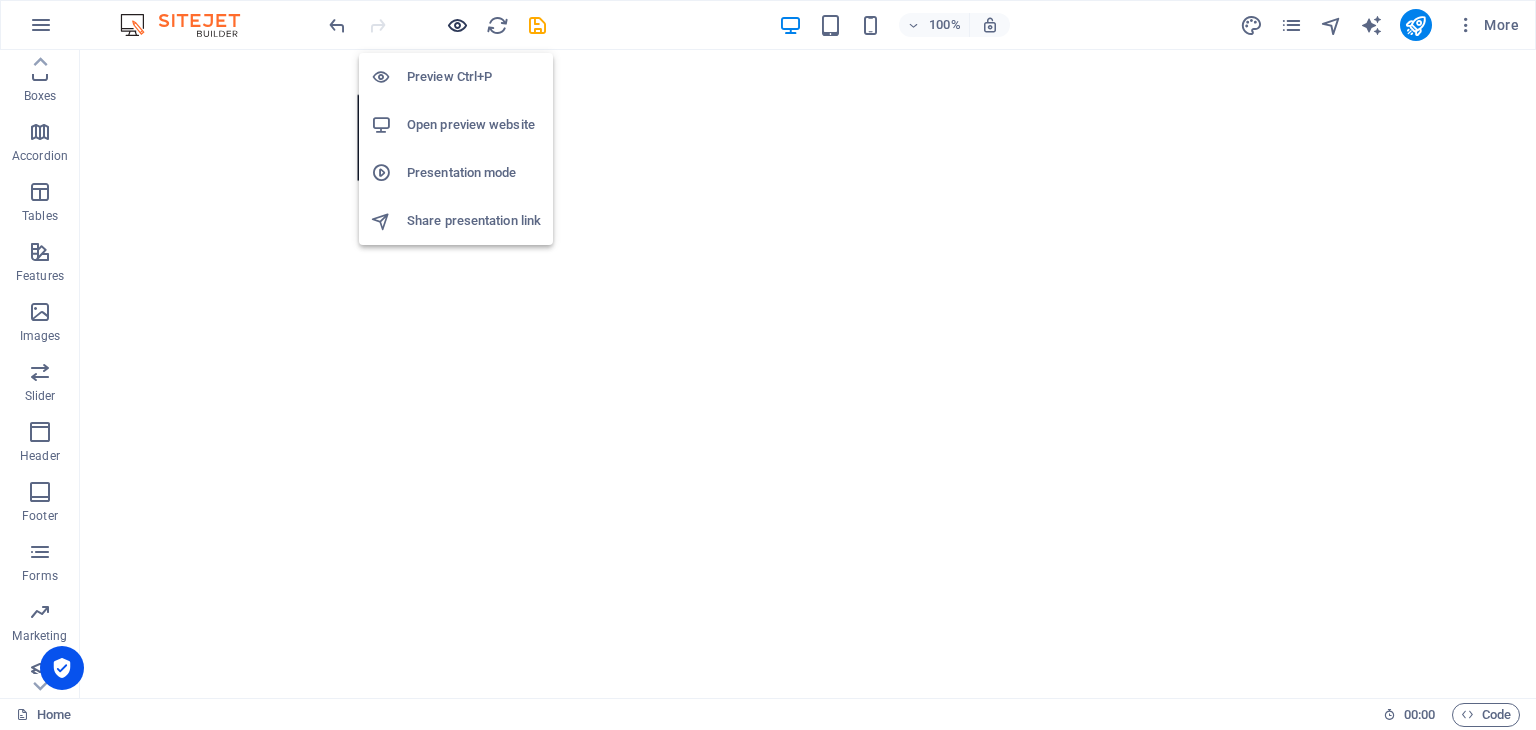 click at bounding box center (457, 25) 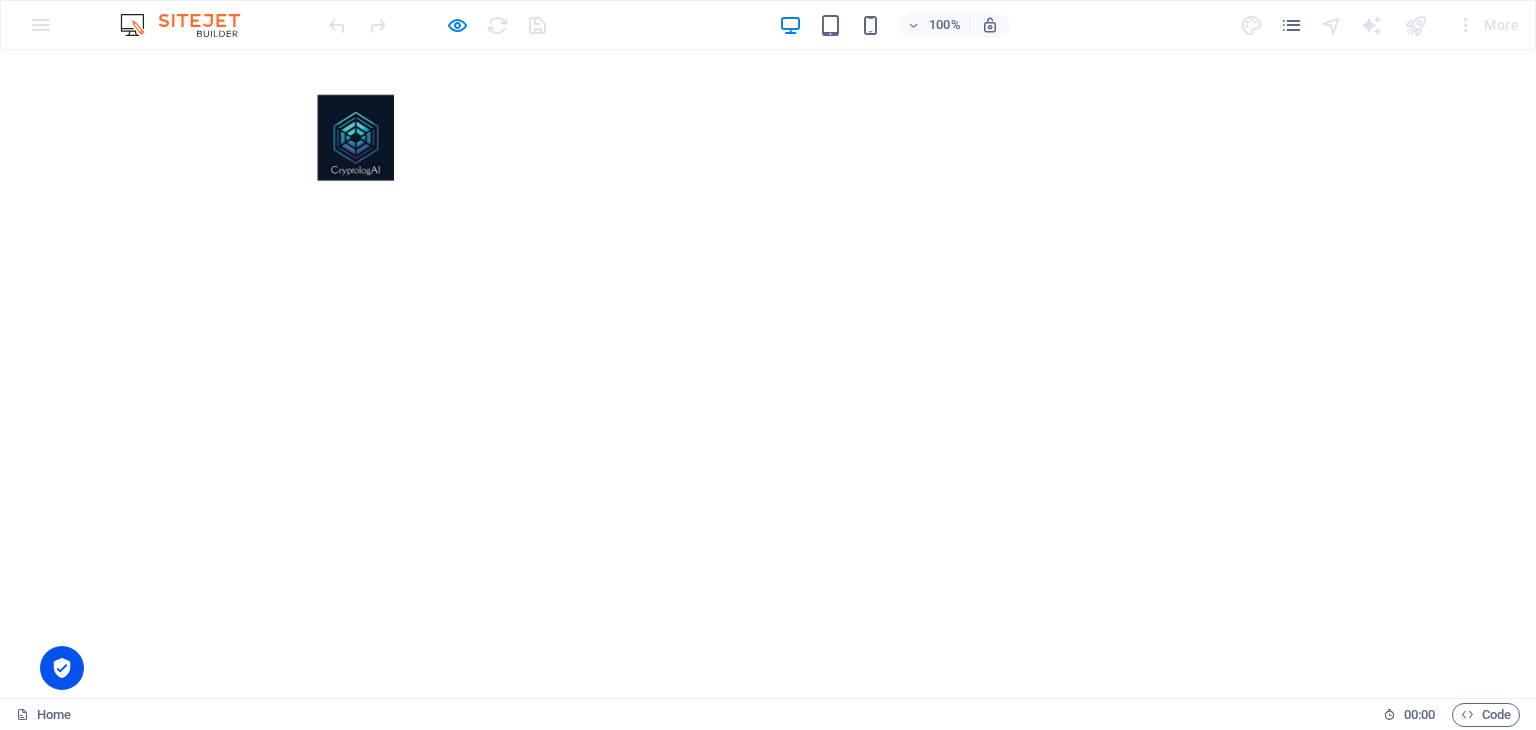 click at bounding box center (406, 128) 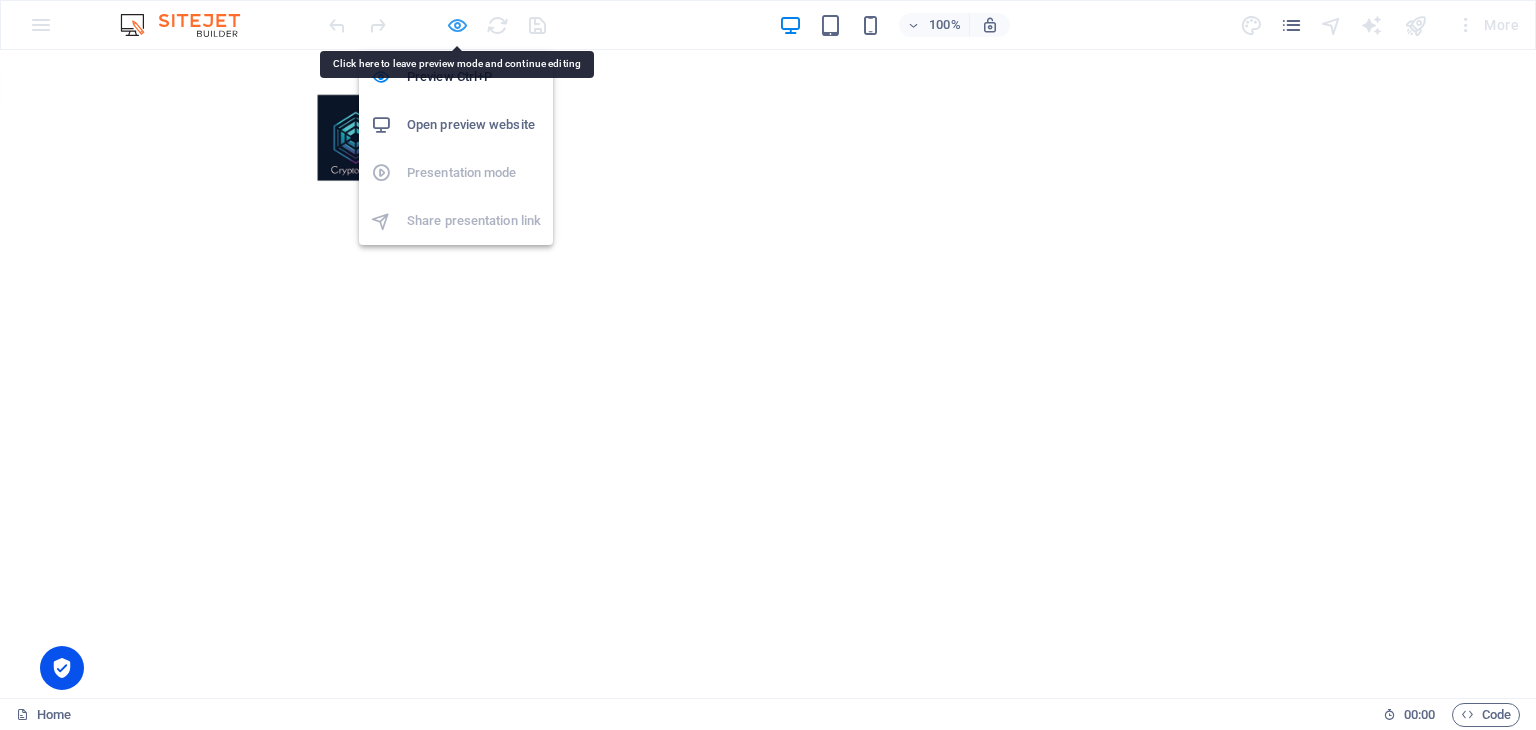 click at bounding box center [457, 25] 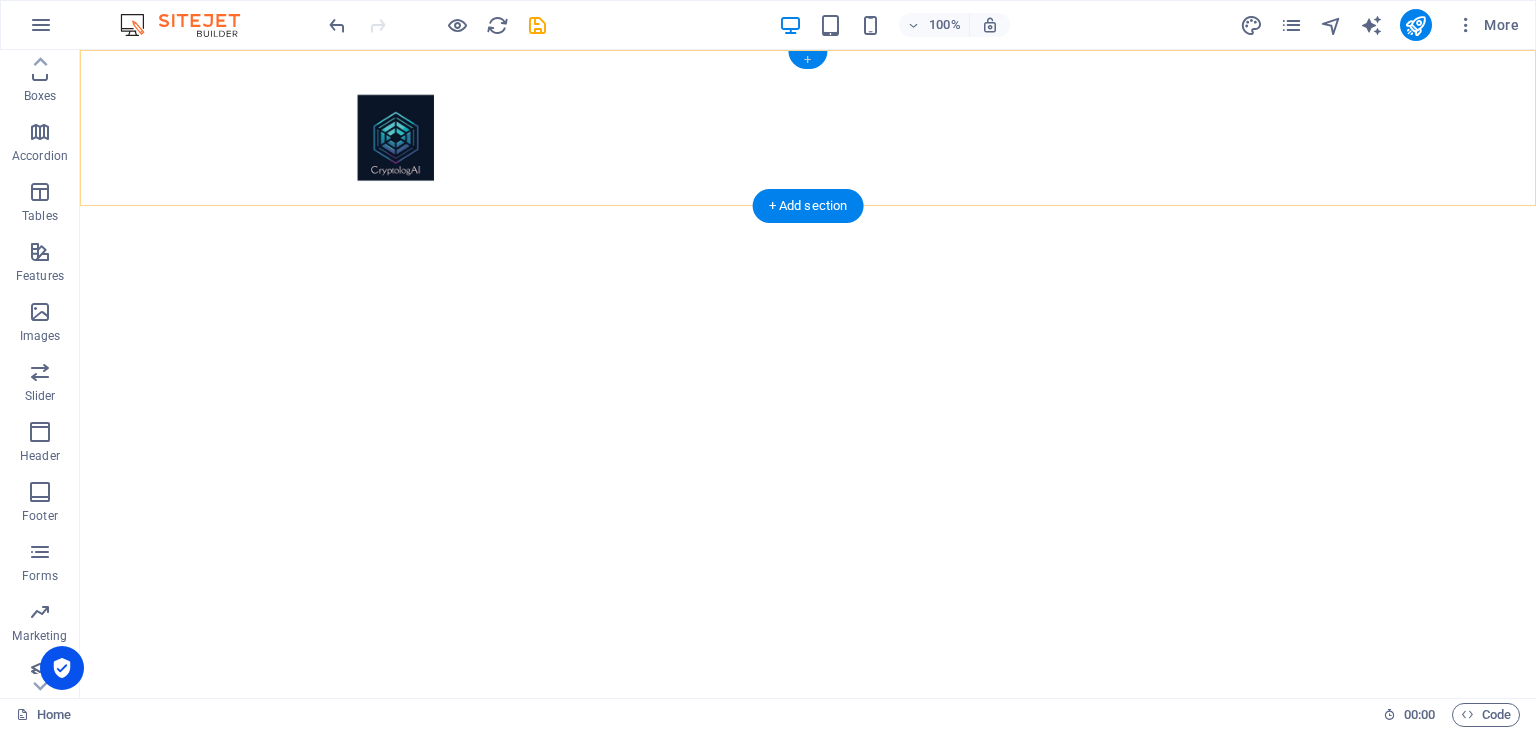 click on "+" at bounding box center (807, 60) 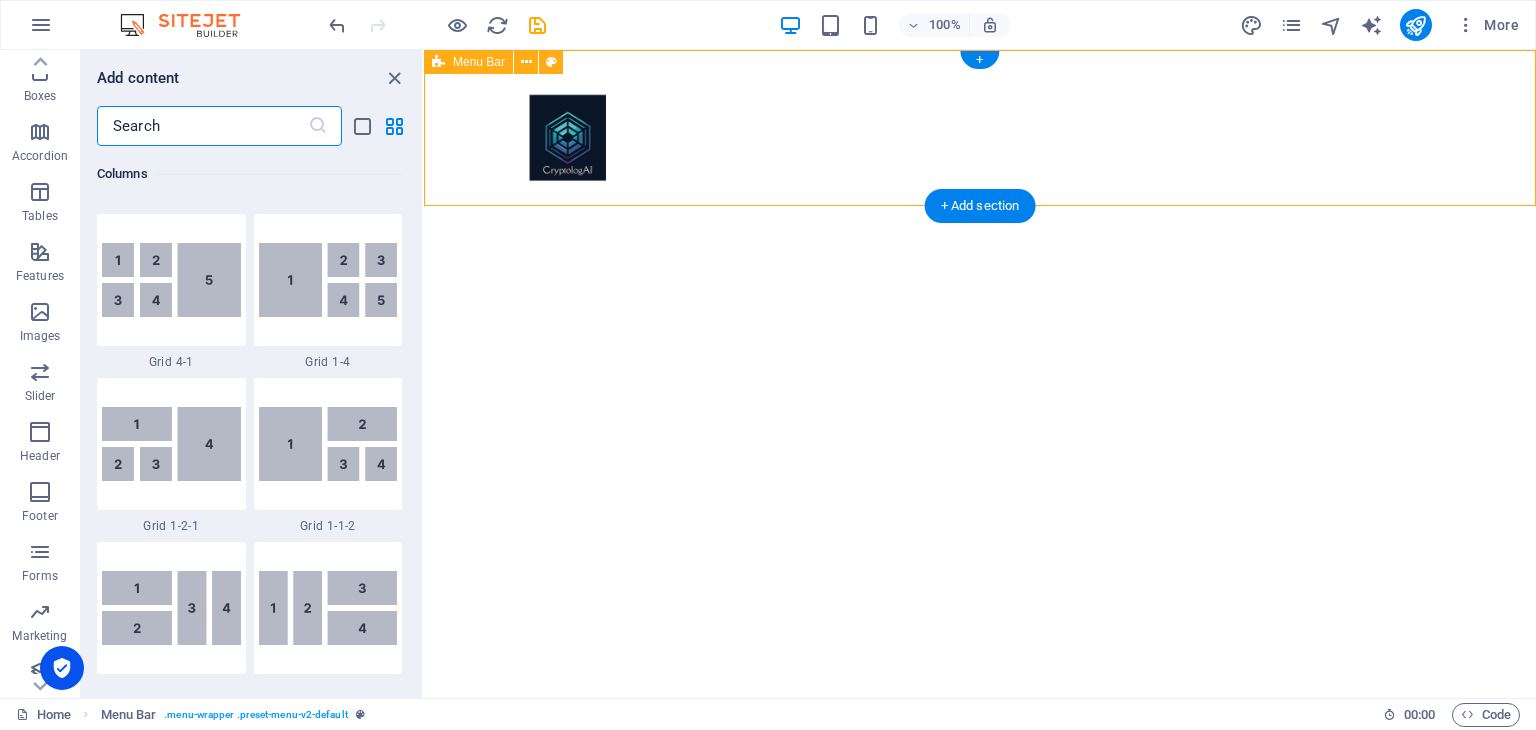 scroll, scrollTop: 3499, scrollLeft: 0, axis: vertical 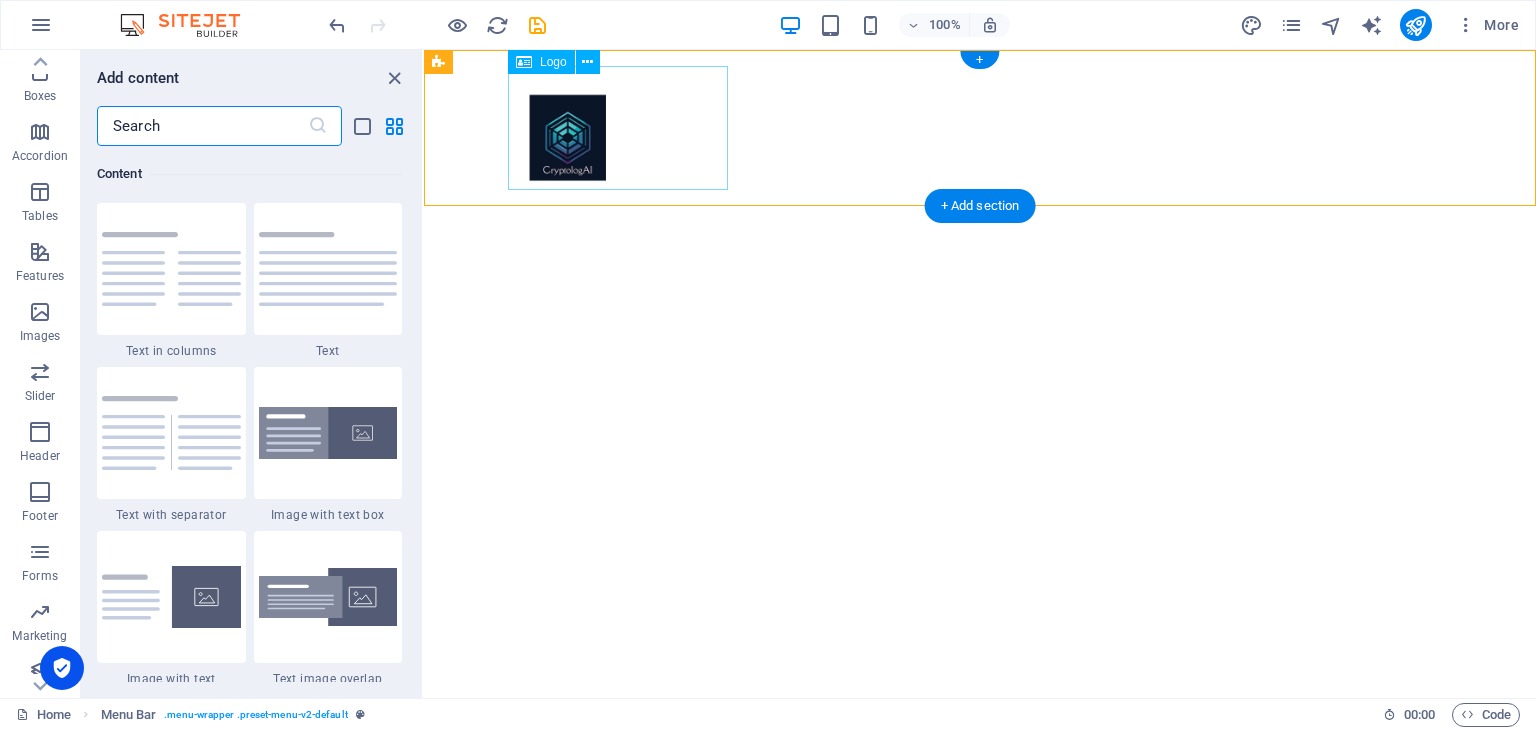 click at bounding box center [980, 128] 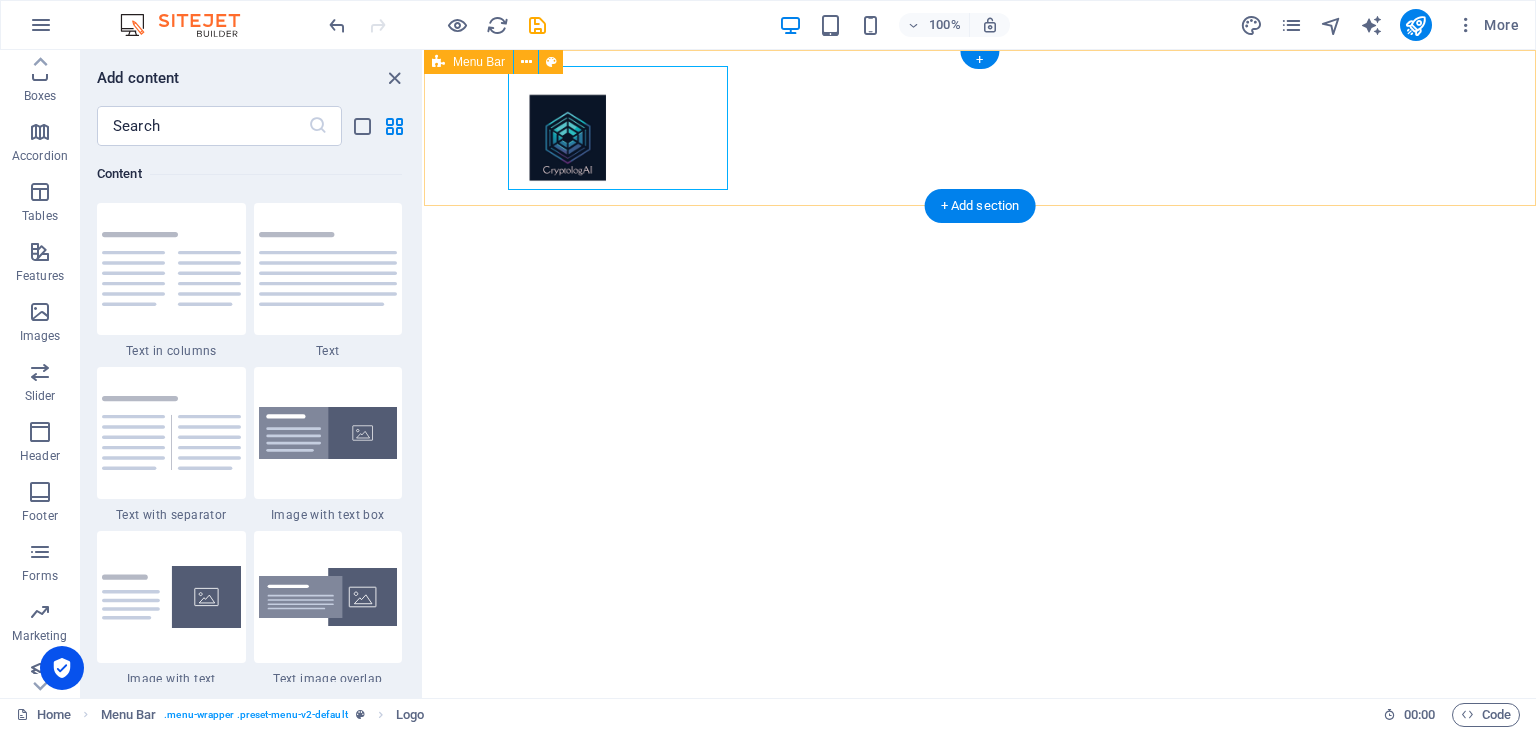 drag, startPoint x: 773, startPoint y: 144, endPoint x: 990, endPoint y: 119, distance: 218.43535 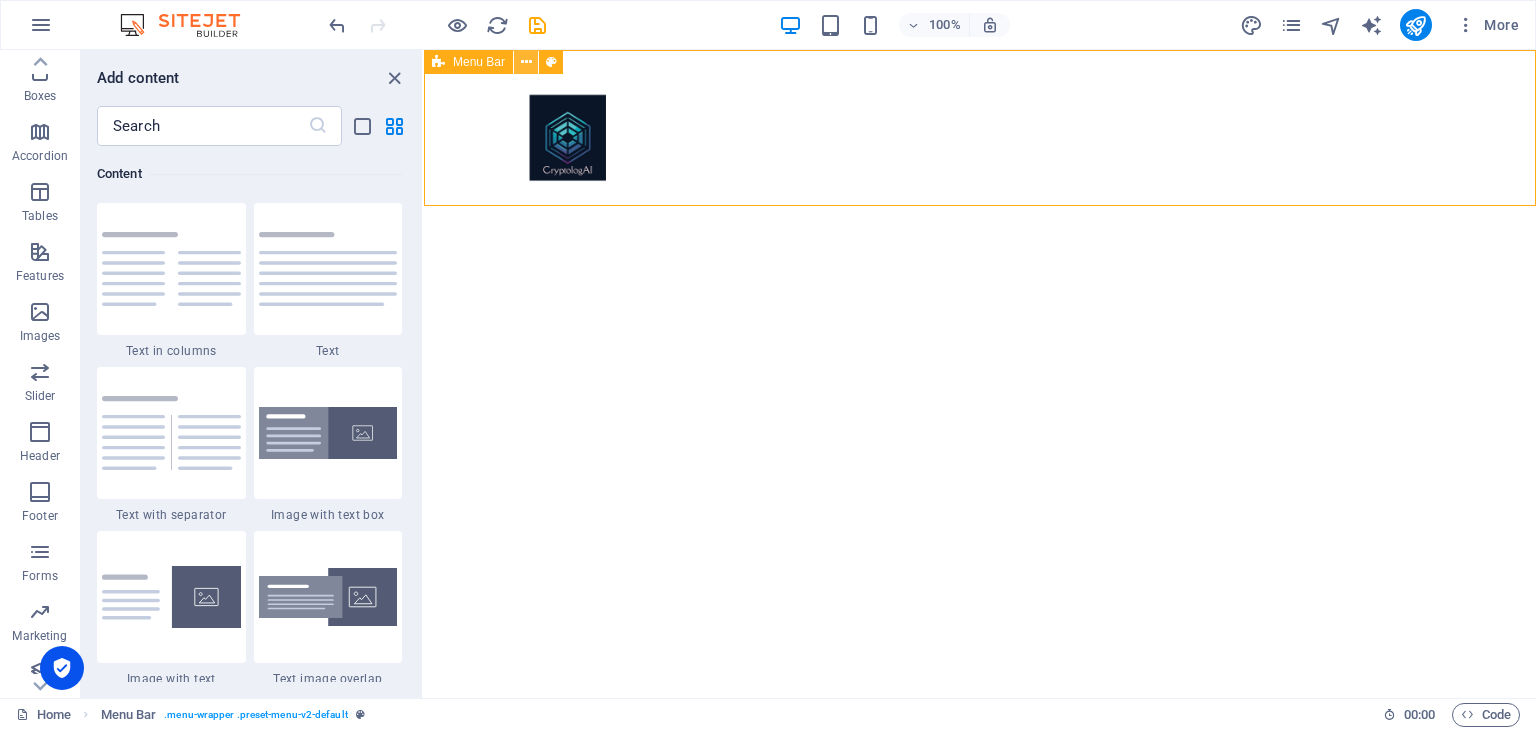 click at bounding box center (526, 62) 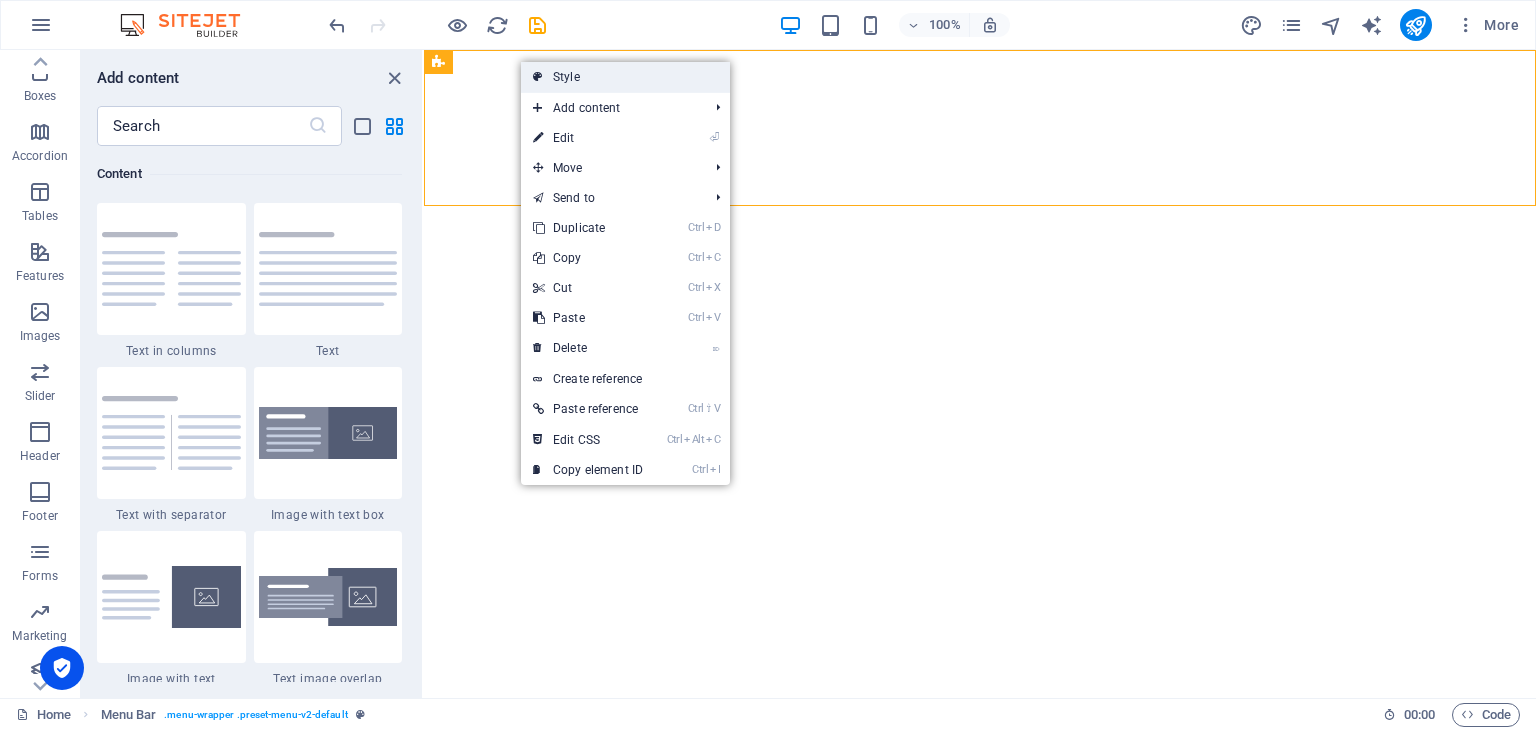 click on "Style" at bounding box center (625, 77) 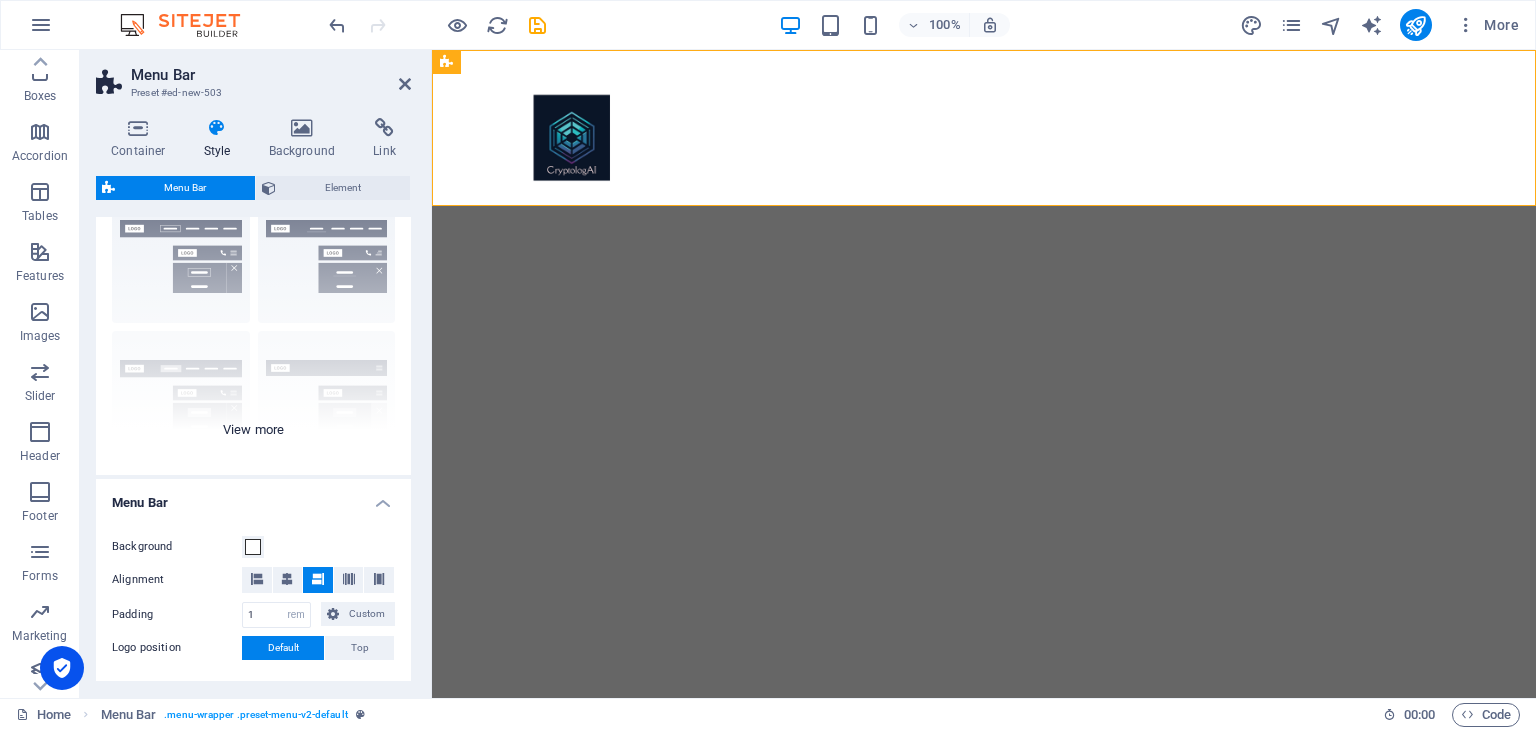 scroll, scrollTop: 80, scrollLeft: 0, axis: vertical 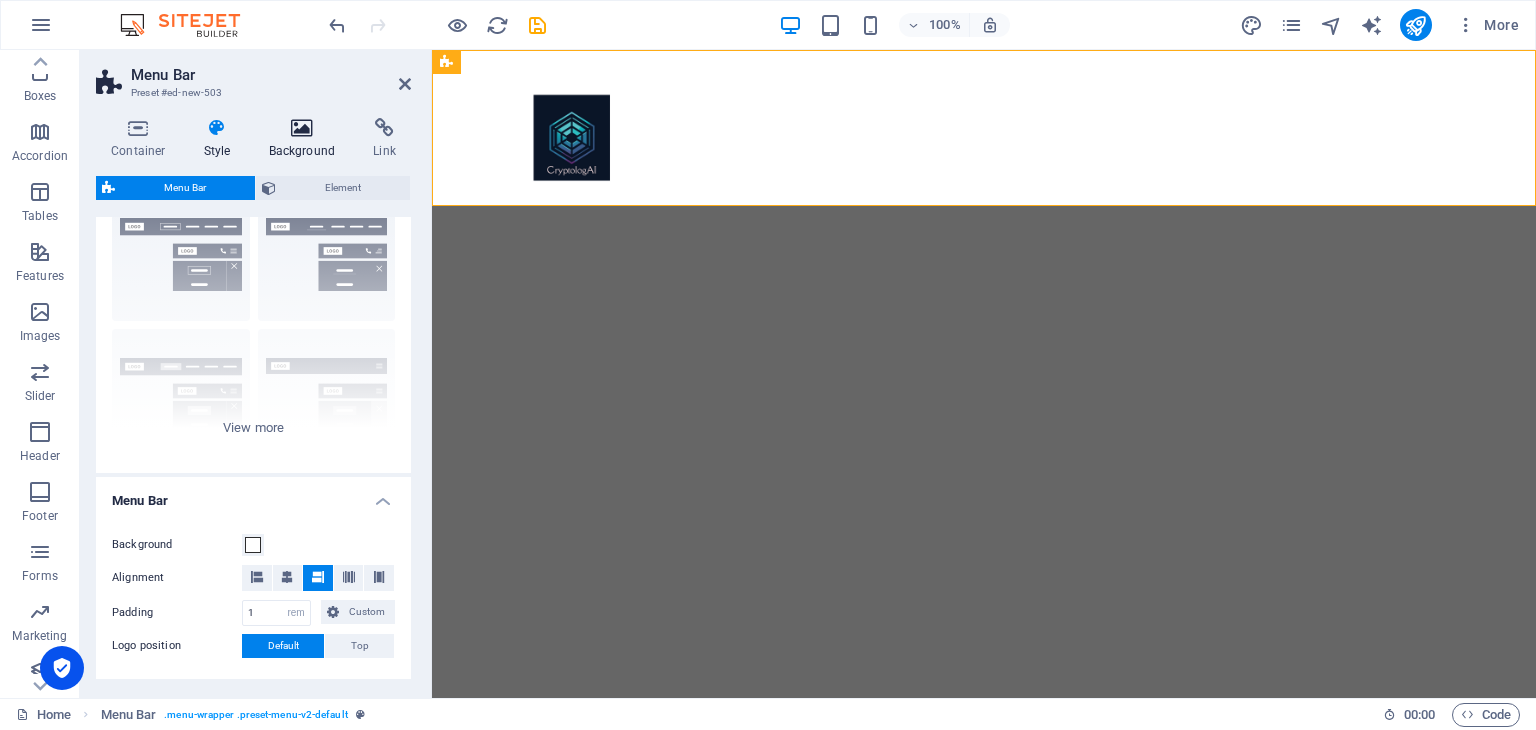 click at bounding box center [302, 128] 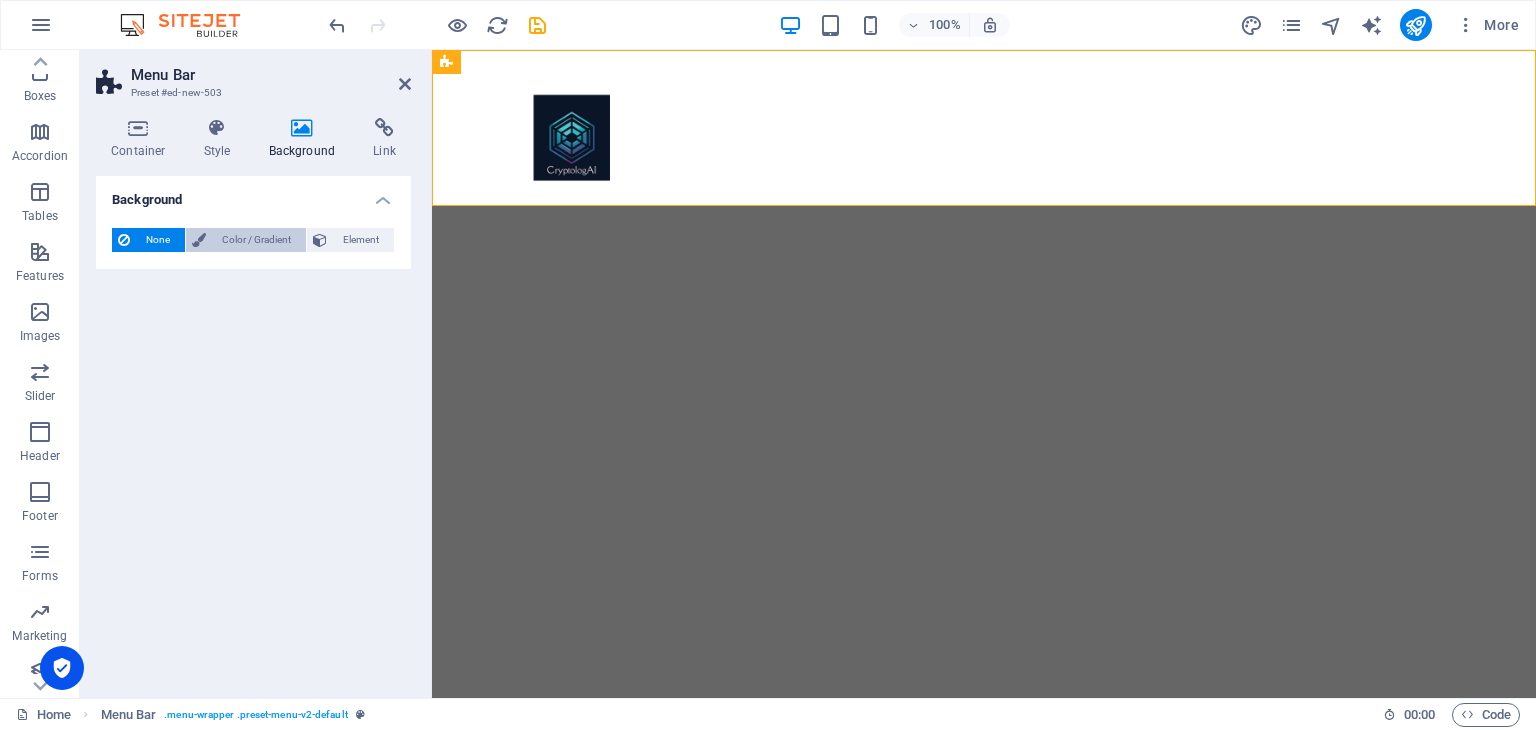click on "Color / Gradient" at bounding box center (256, 240) 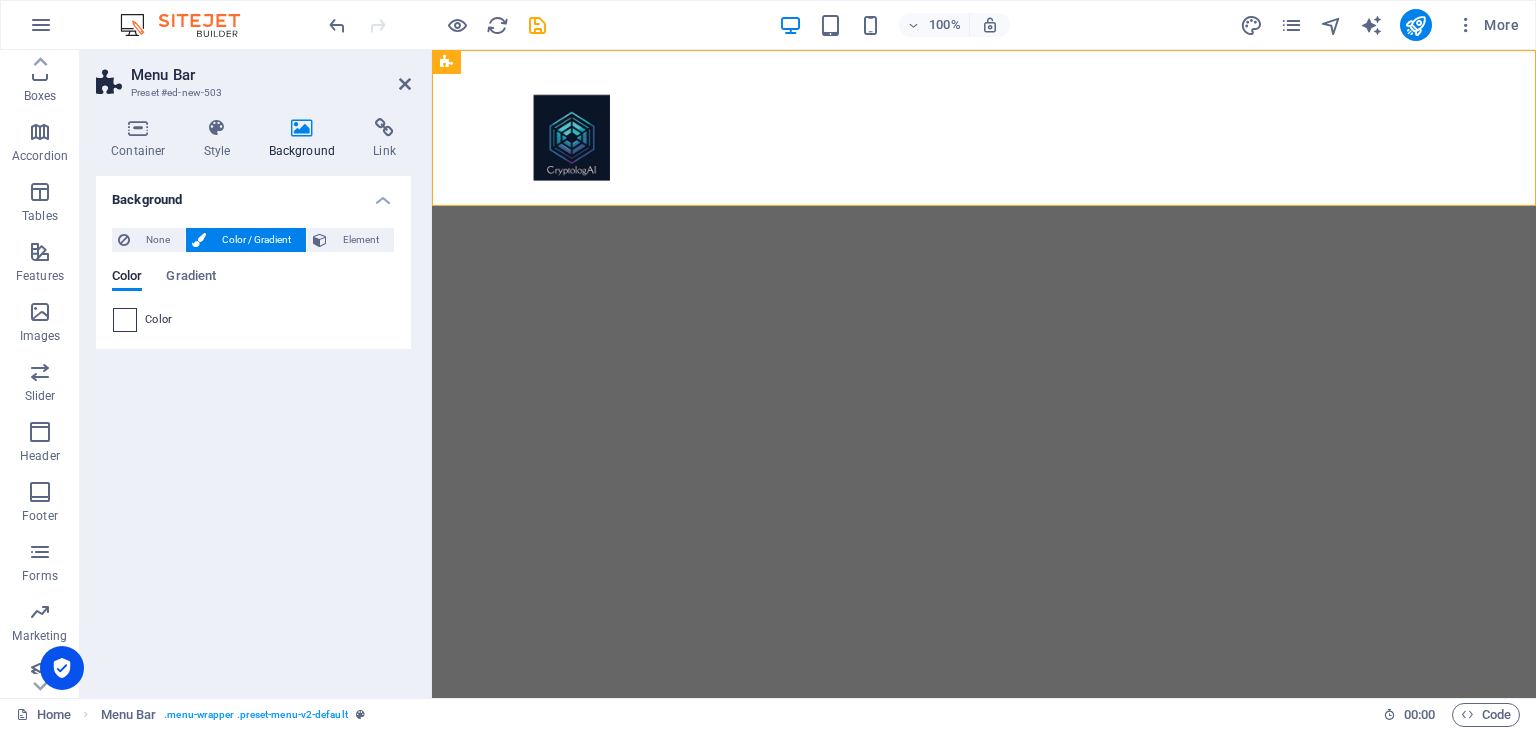 click at bounding box center [125, 320] 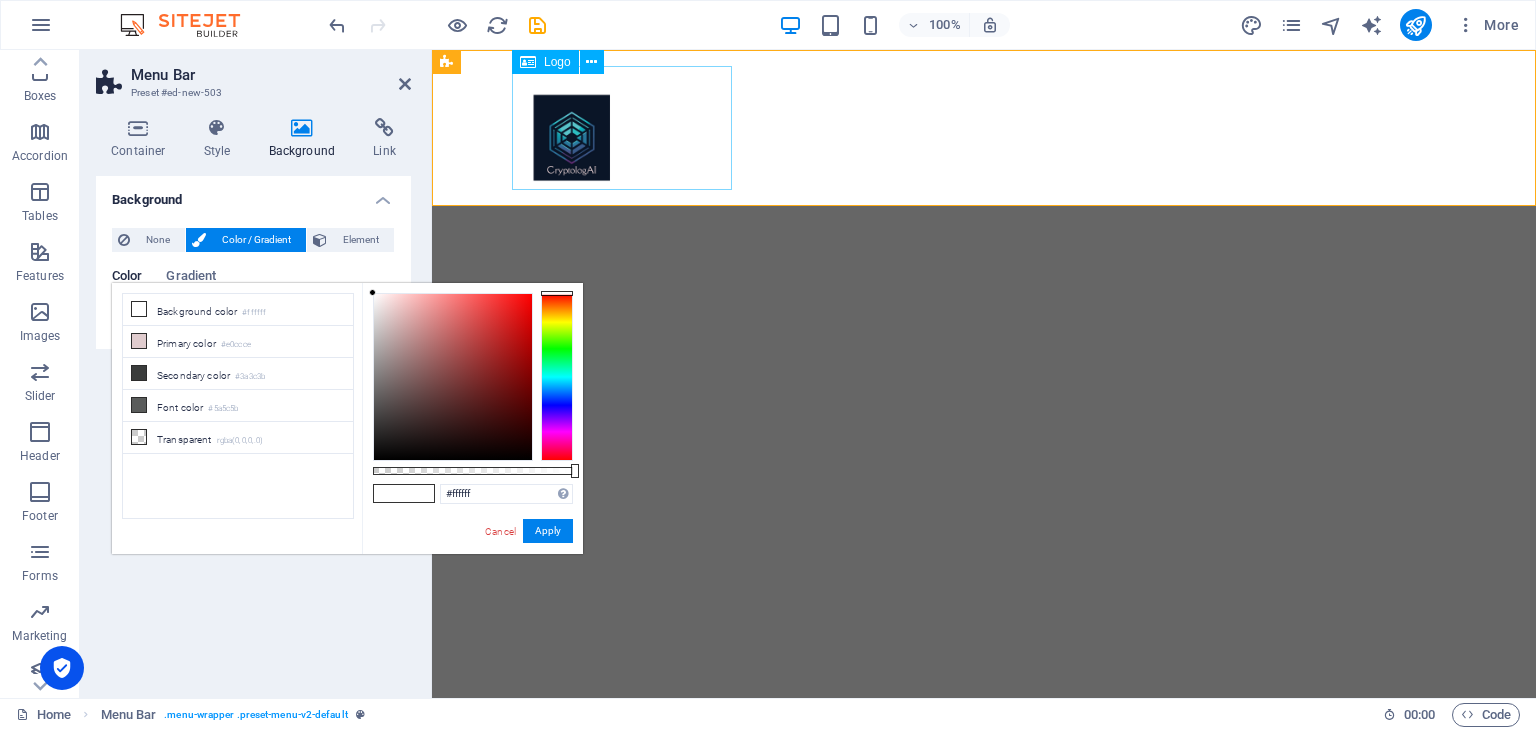 click at bounding box center [984, 128] 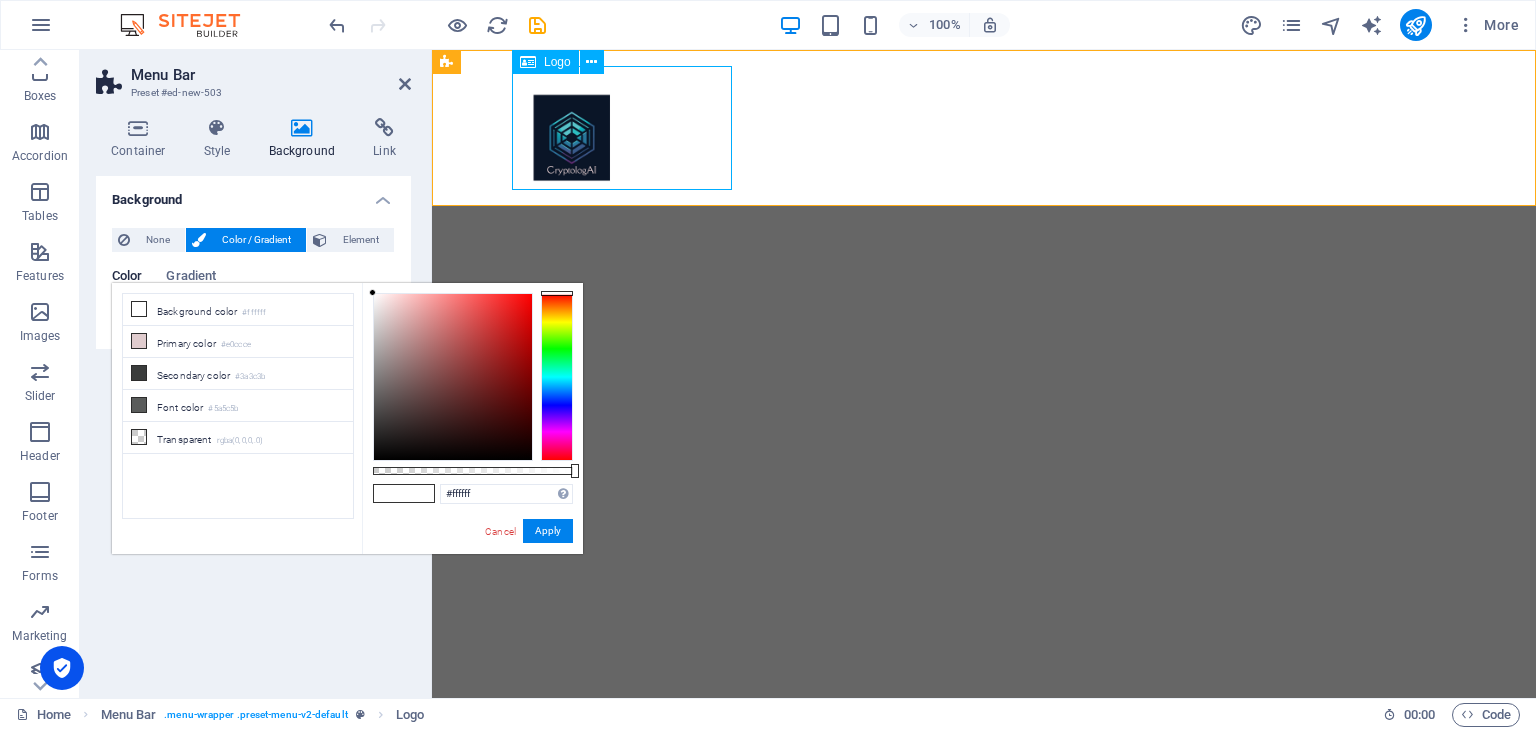 click at bounding box center (984, 128) 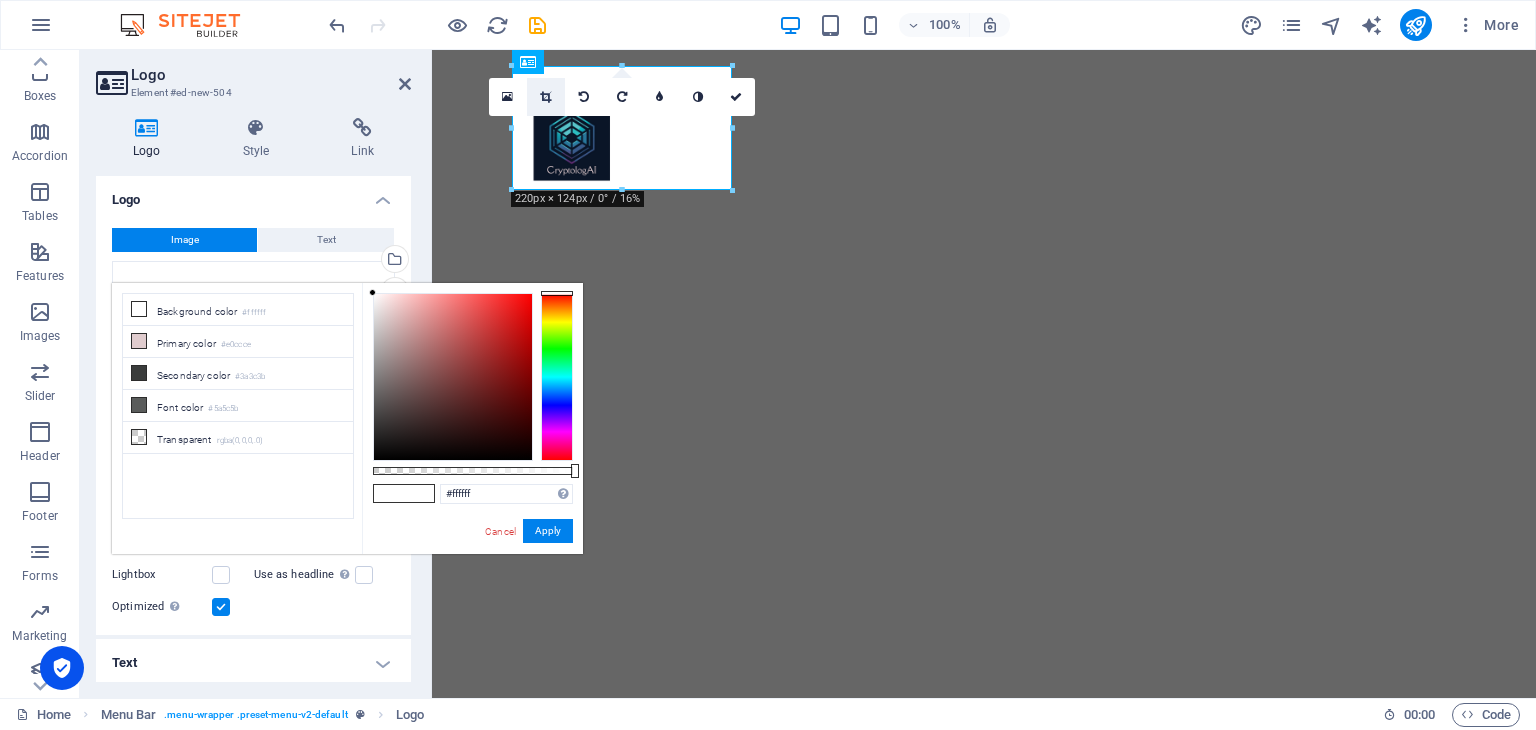 click at bounding box center [545, 97] 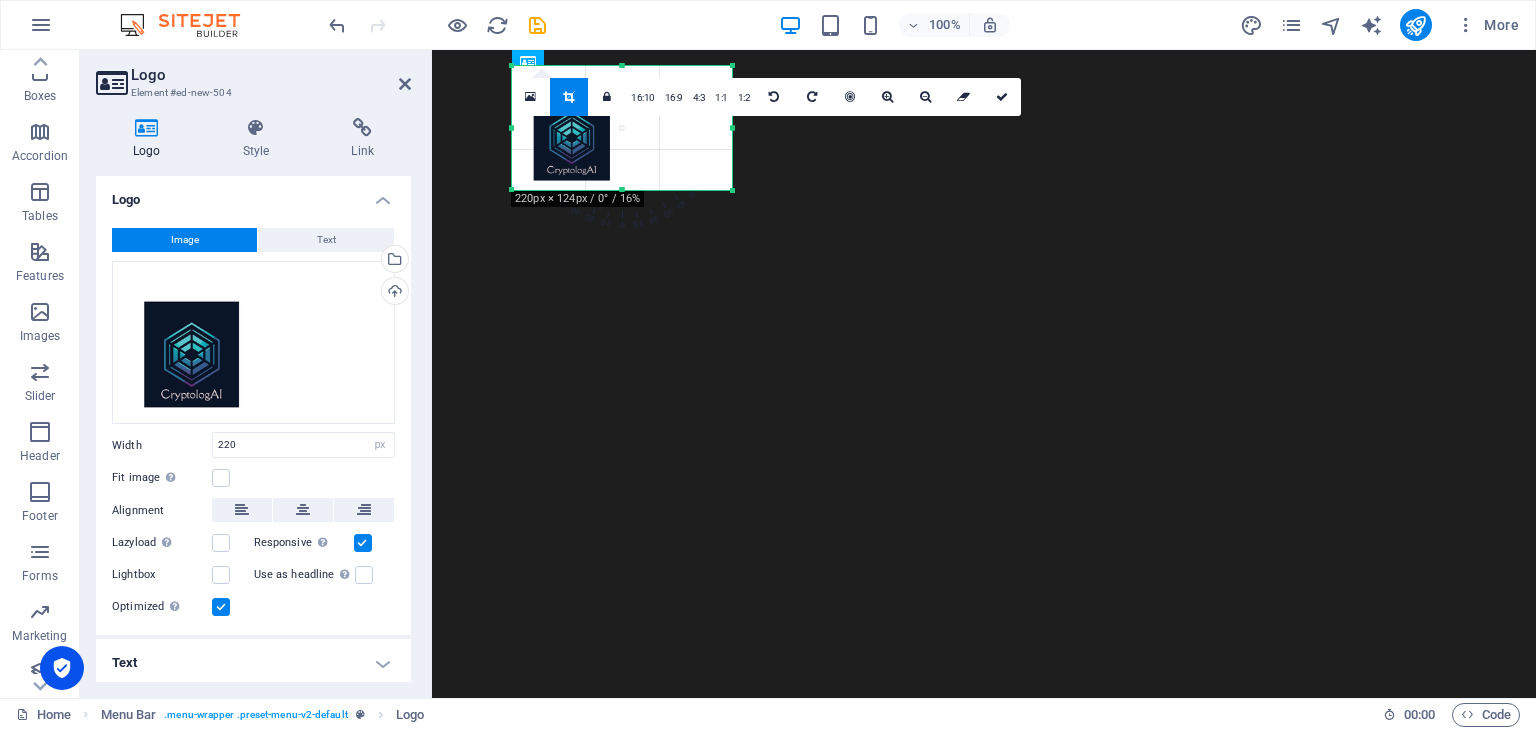 click at bounding box center [622, 128] 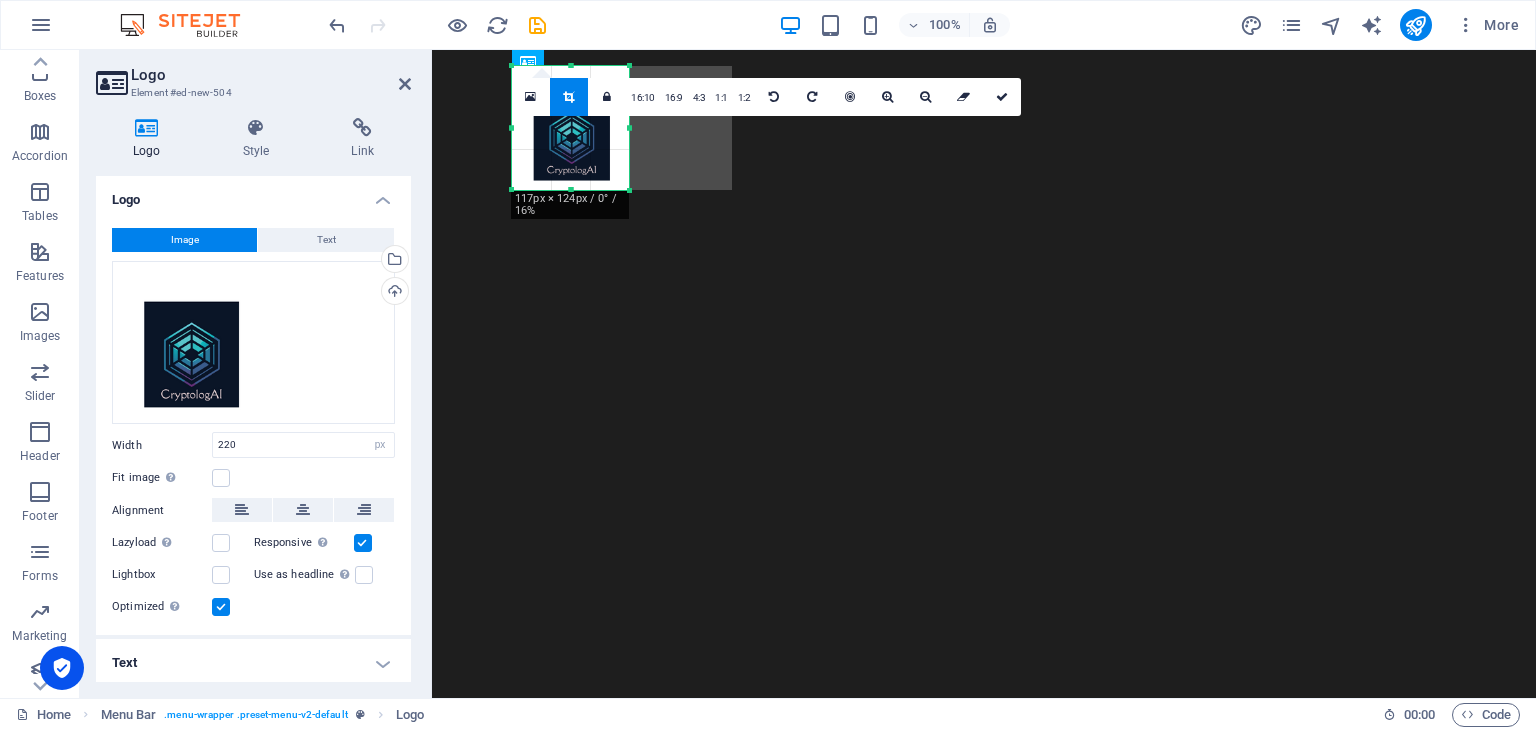 drag, startPoint x: 730, startPoint y: 125, endPoint x: 627, endPoint y: 129, distance: 103.077644 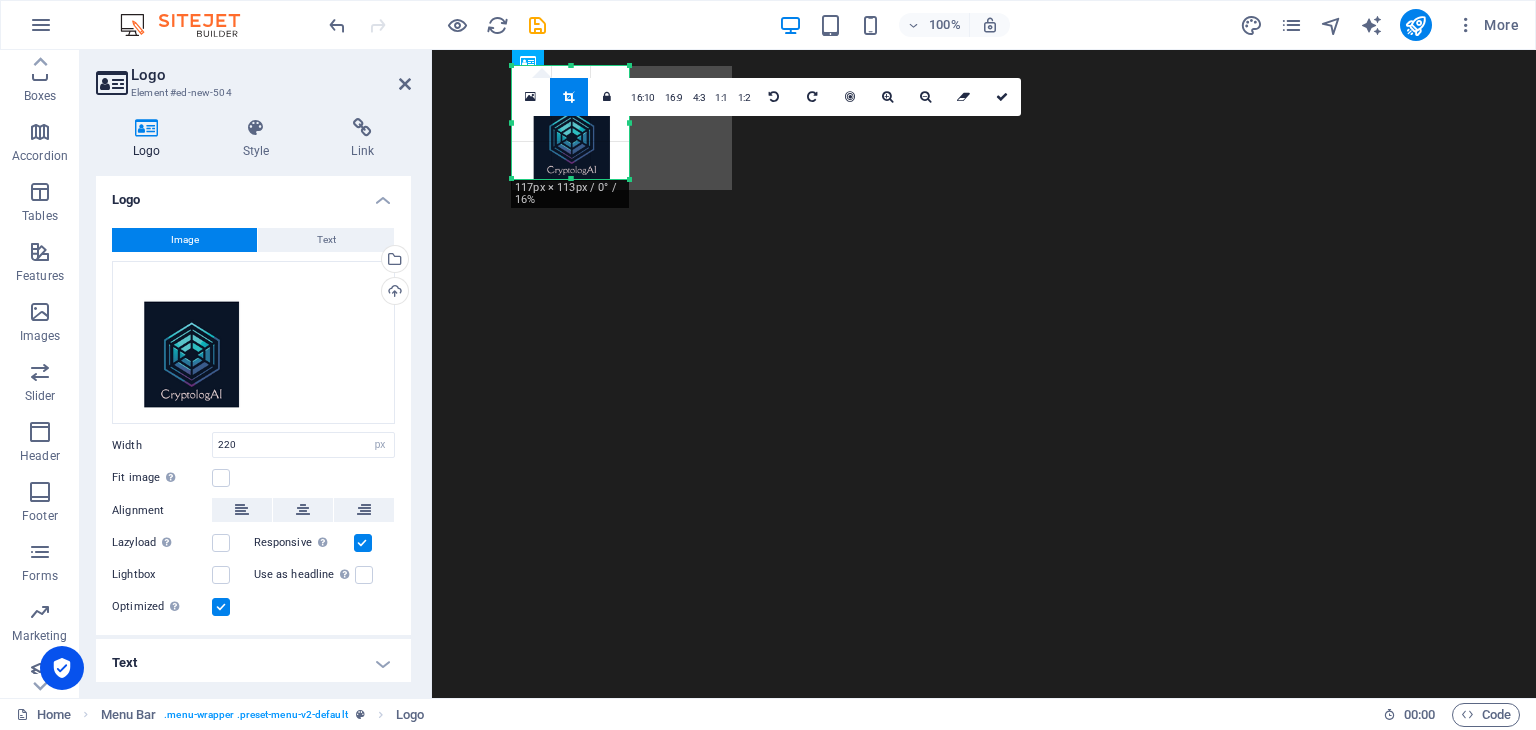 drag, startPoint x: 568, startPoint y: 191, endPoint x: 568, endPoint y: 180, distance: 11 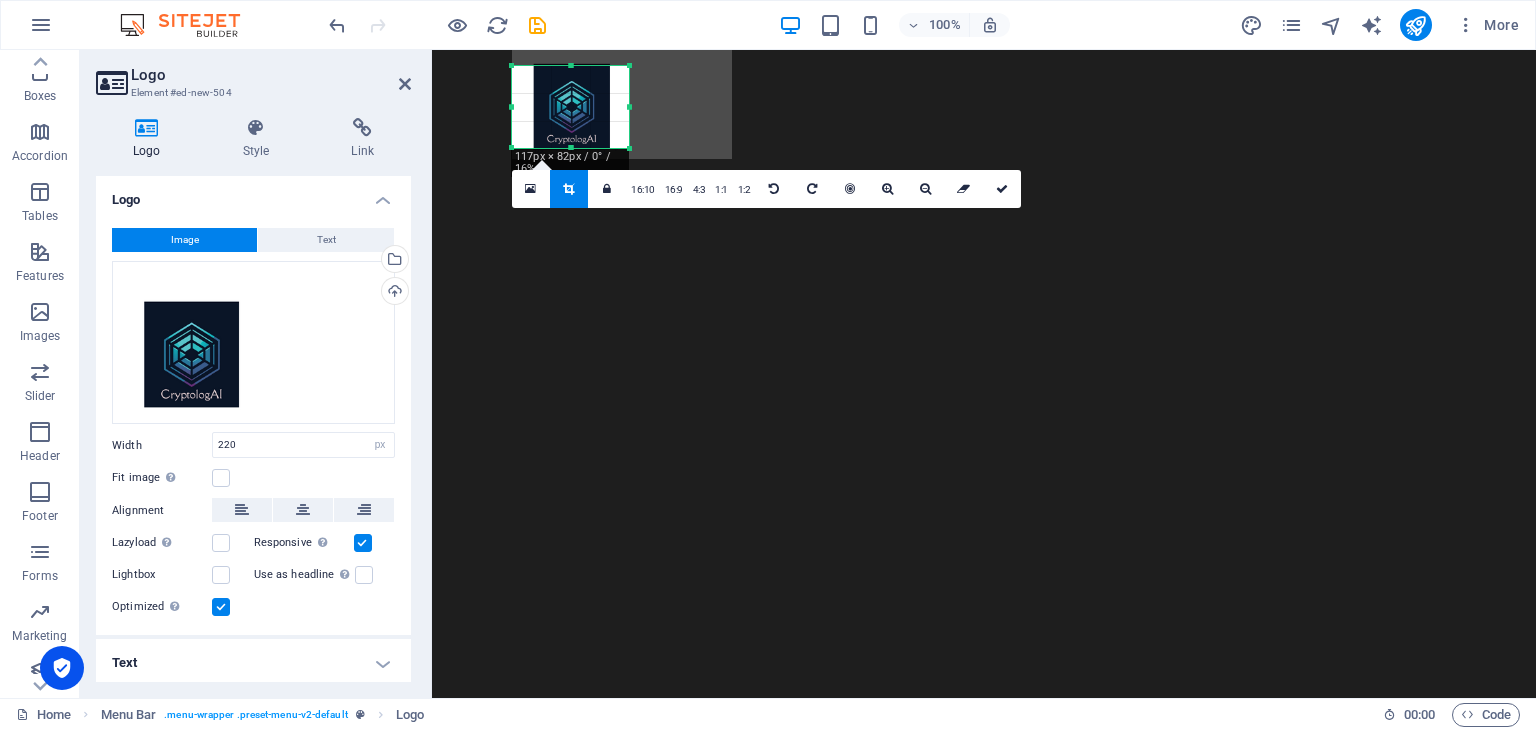 drag, startPoint x: 570, startPoint y: 65, endPoint x: 568, endPoint y: 96, distance: 31.06445 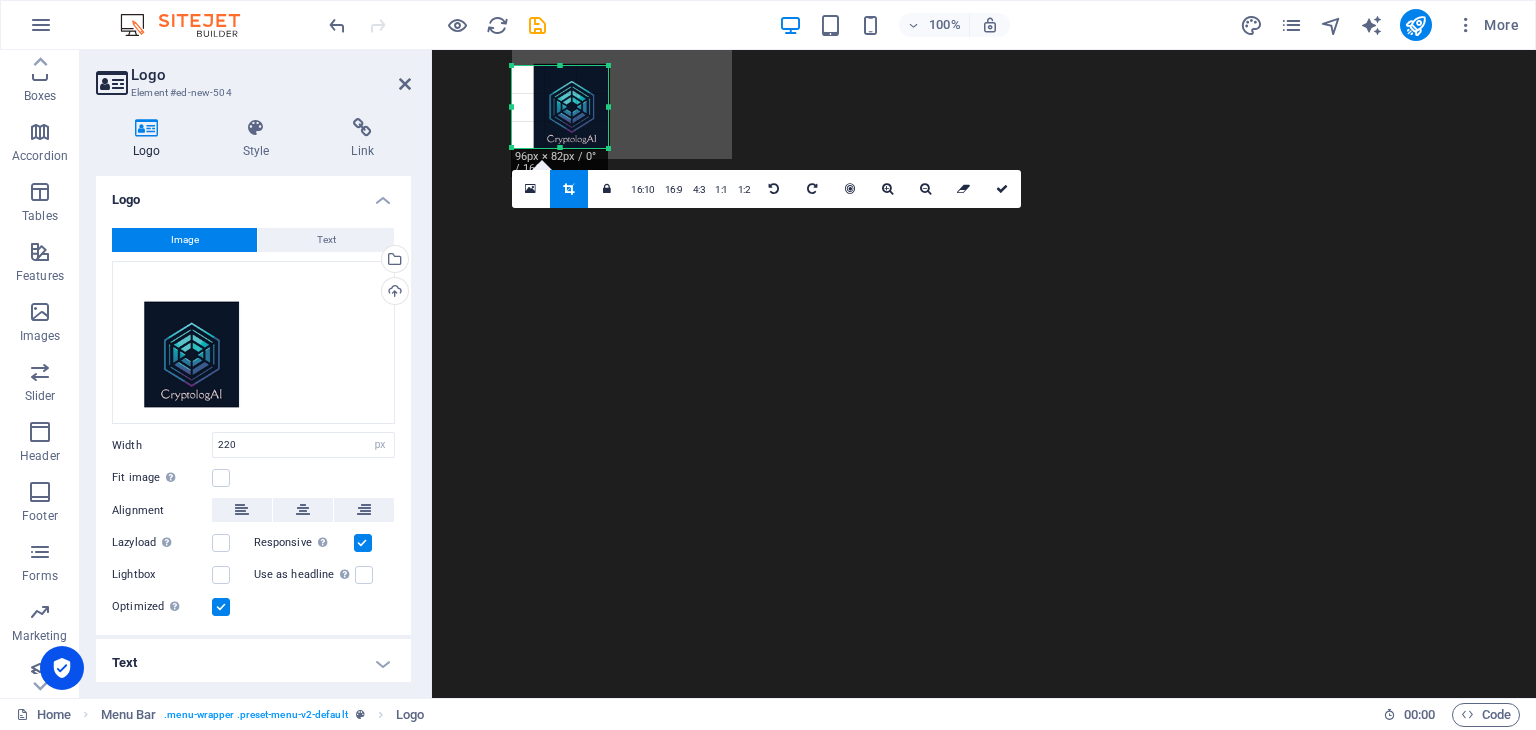 drag, startPoint x: 628, startPoint y: 103, endPoint x: 607, endPoint y: 98, distance: 21.587032 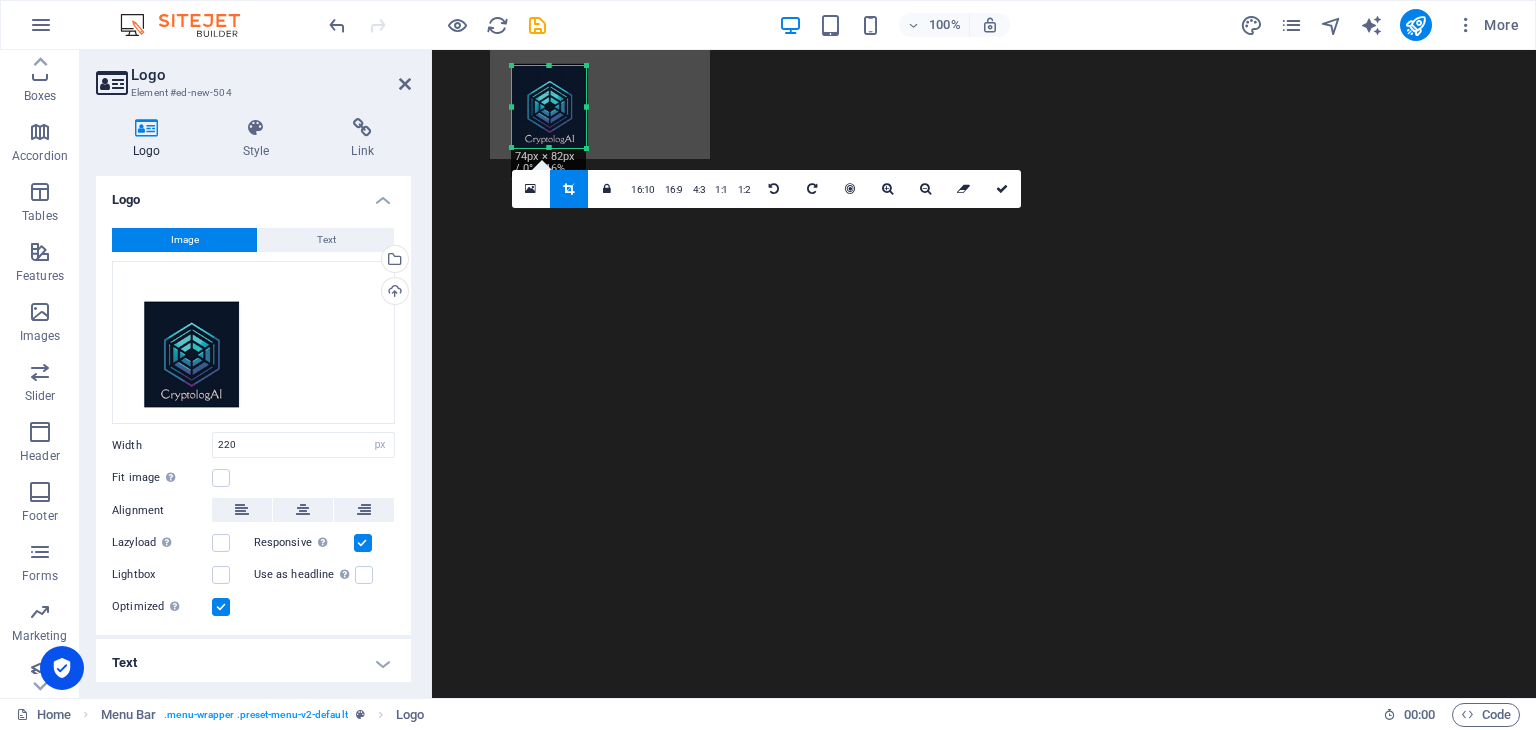 drag, startPoint x: 509, startPoint y: 108, endPoint x: 531, endPoint y: 108, distance: 22 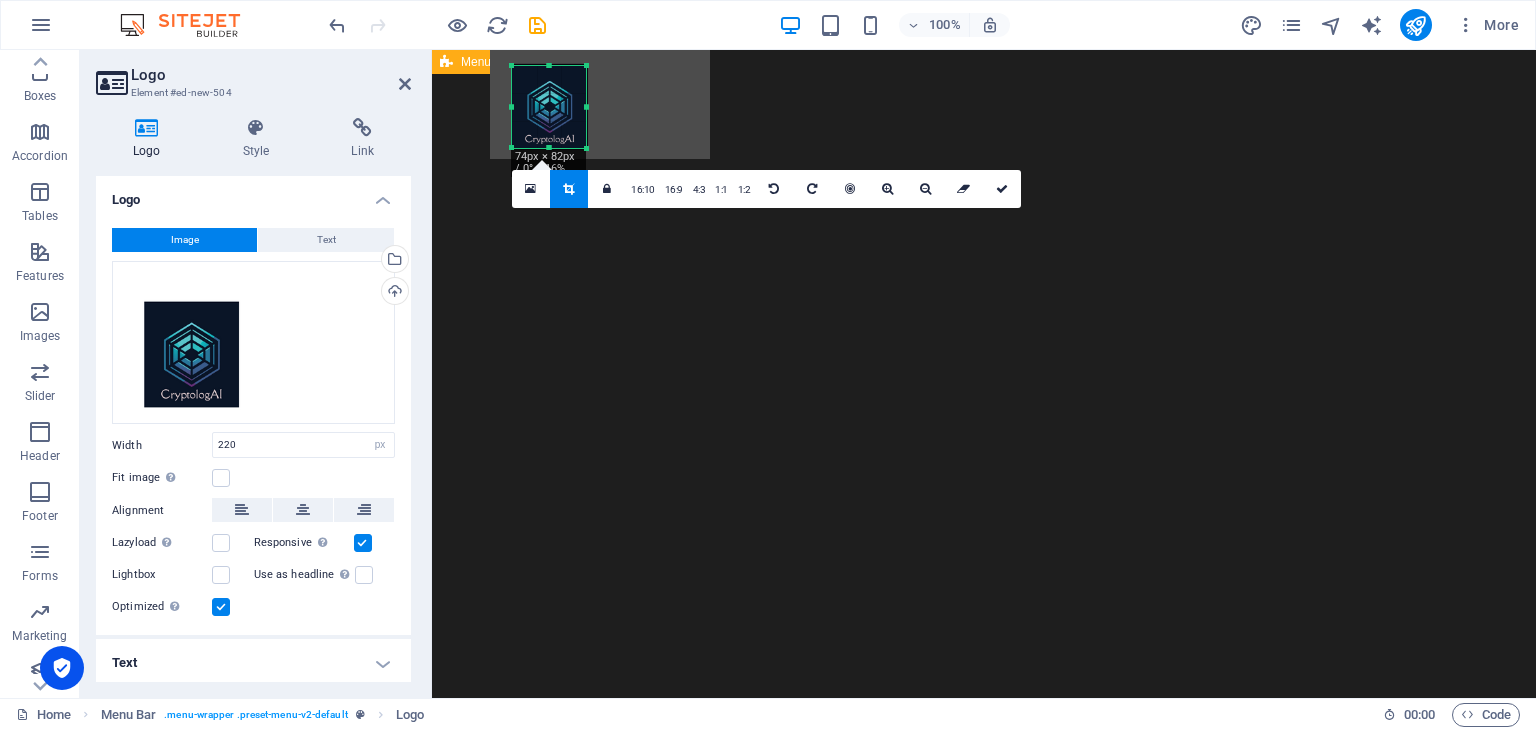 click on "Menu" at bounding box center [984, 107] 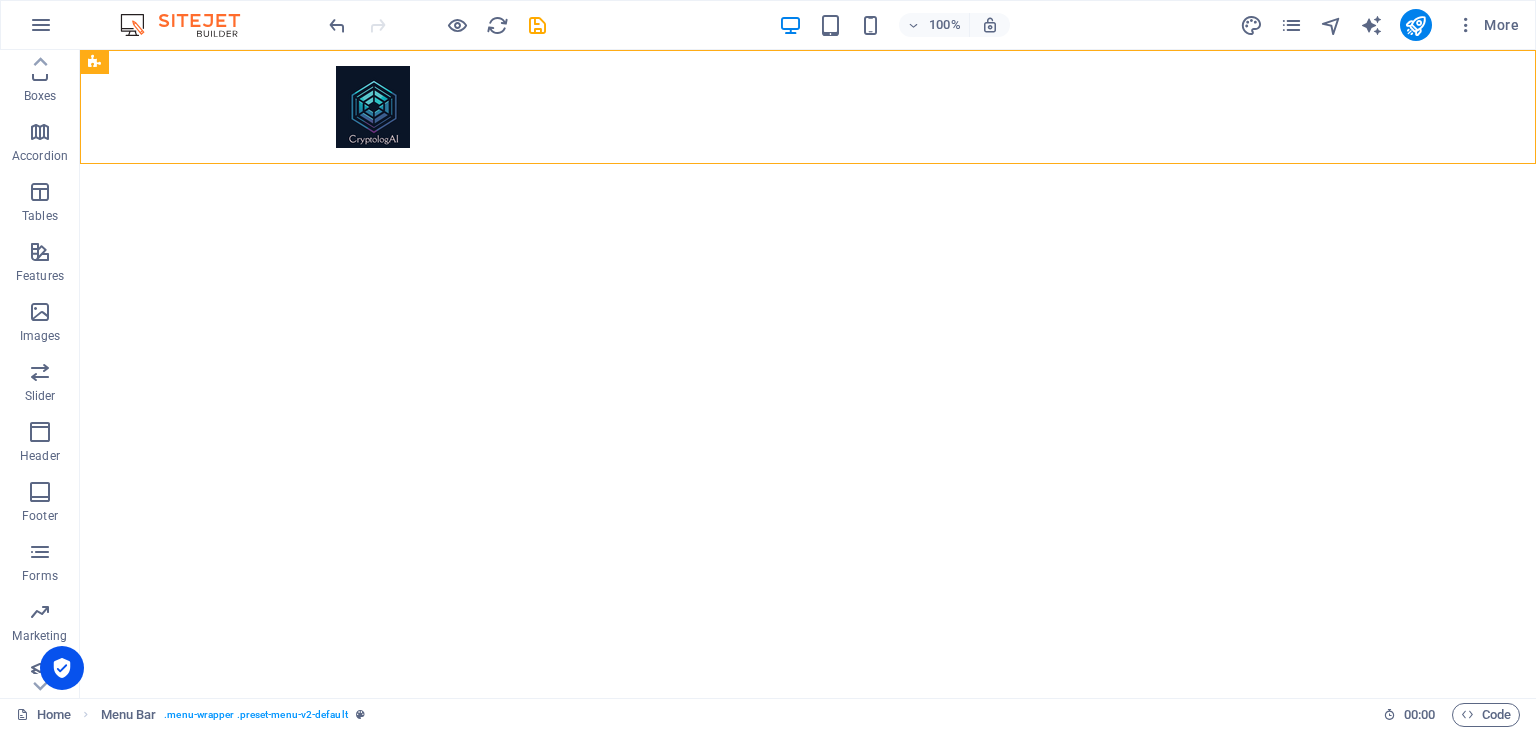 click on "Skip to main content
Menu" at bounding box center (808, 107) 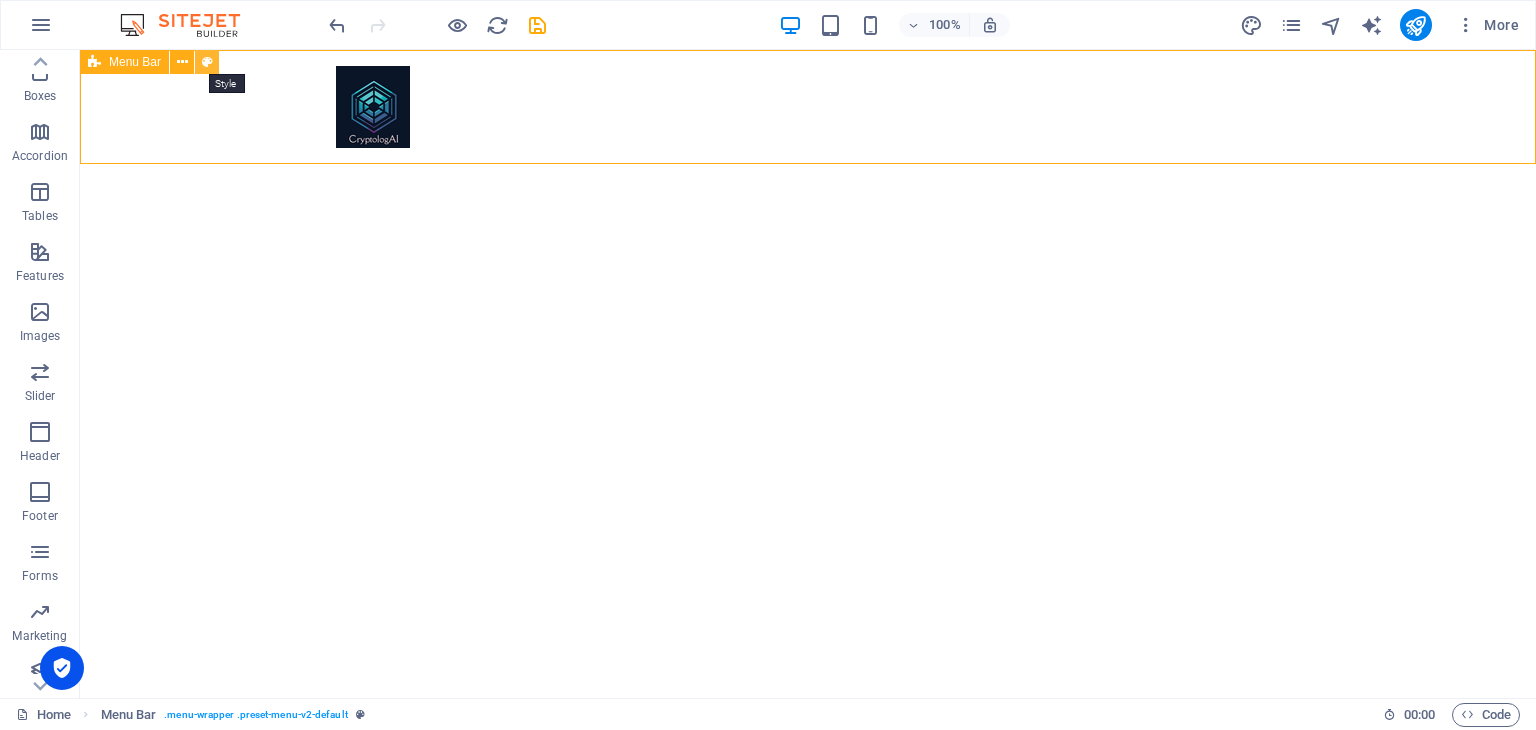 click at bounding box center (207, 62) 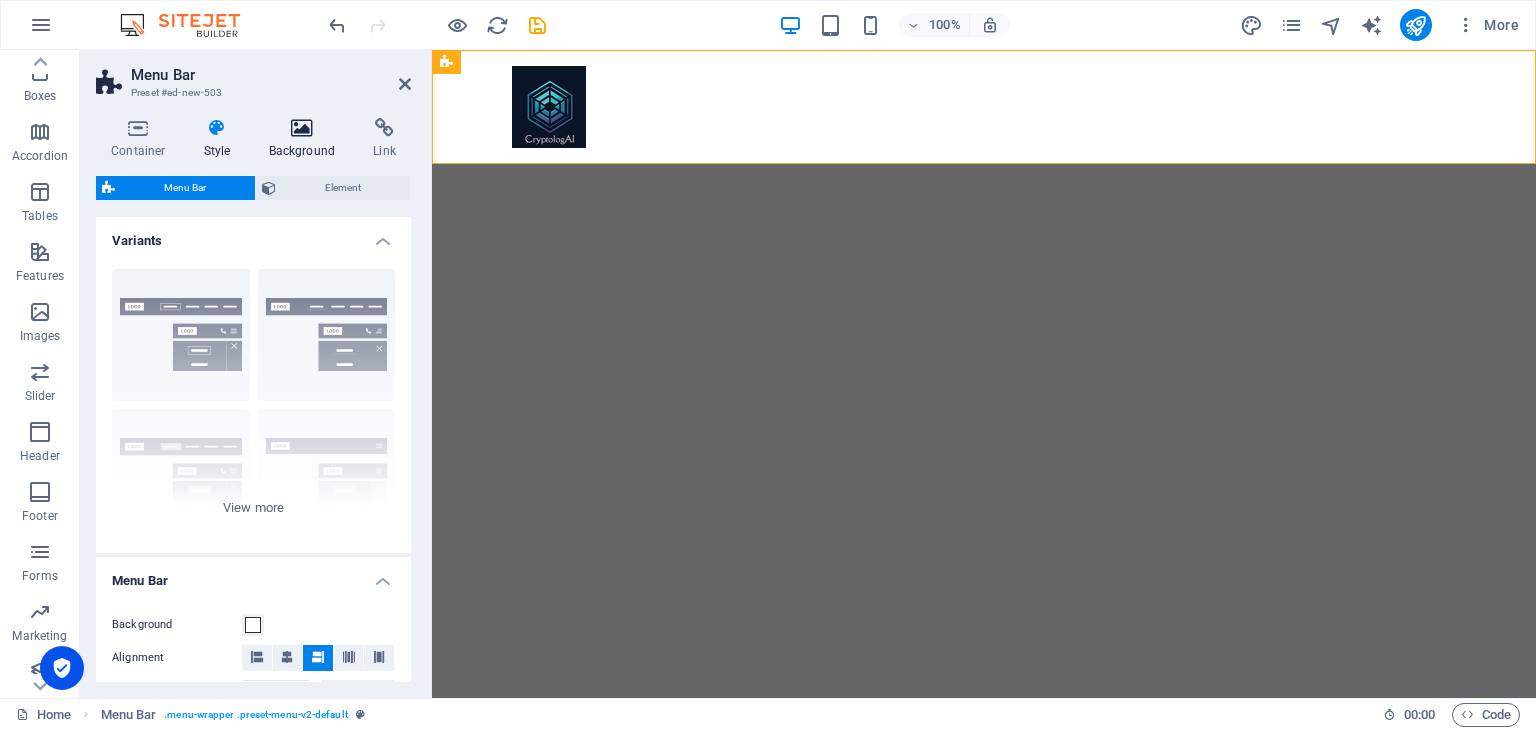 click at bounding box center [302, 128] 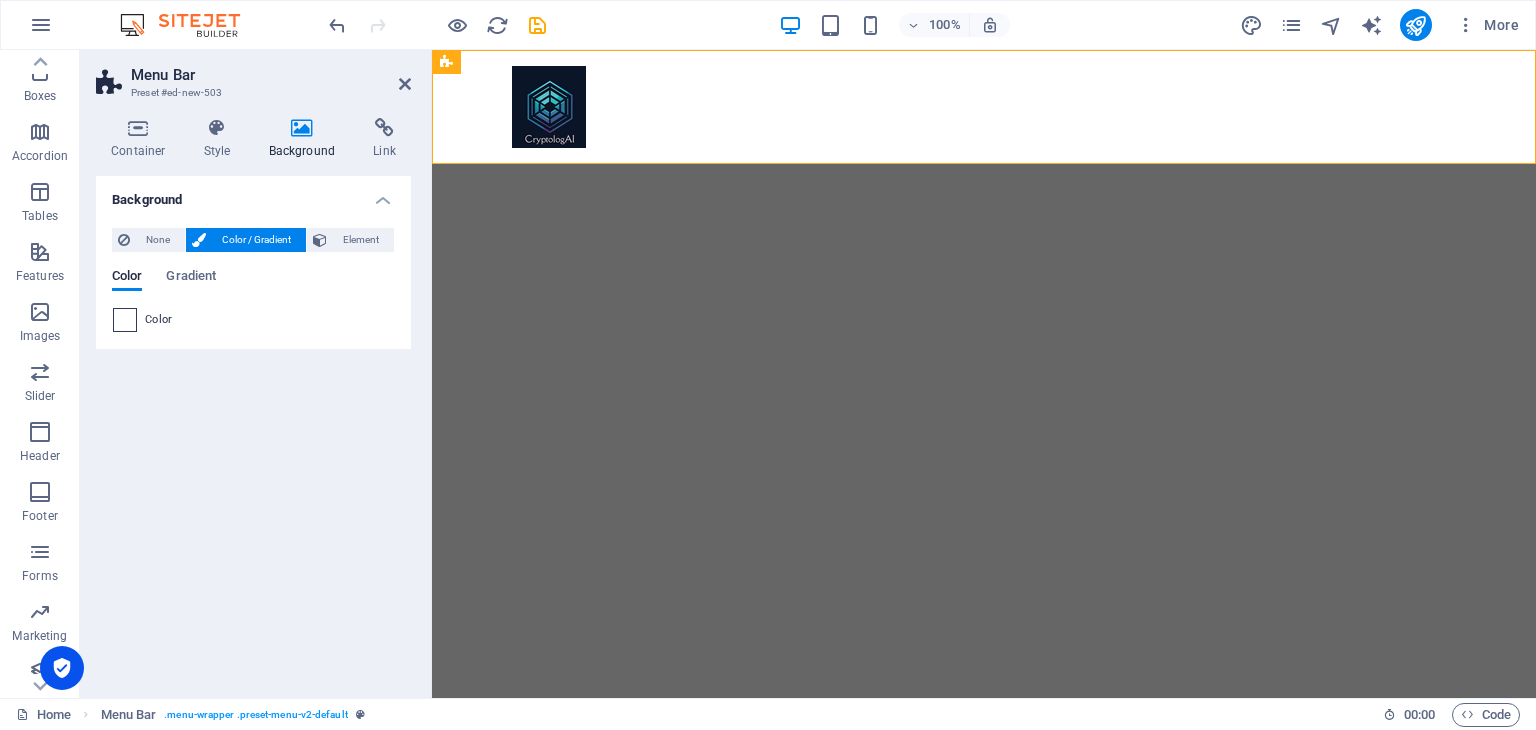 click at bounding box center [125, 320] 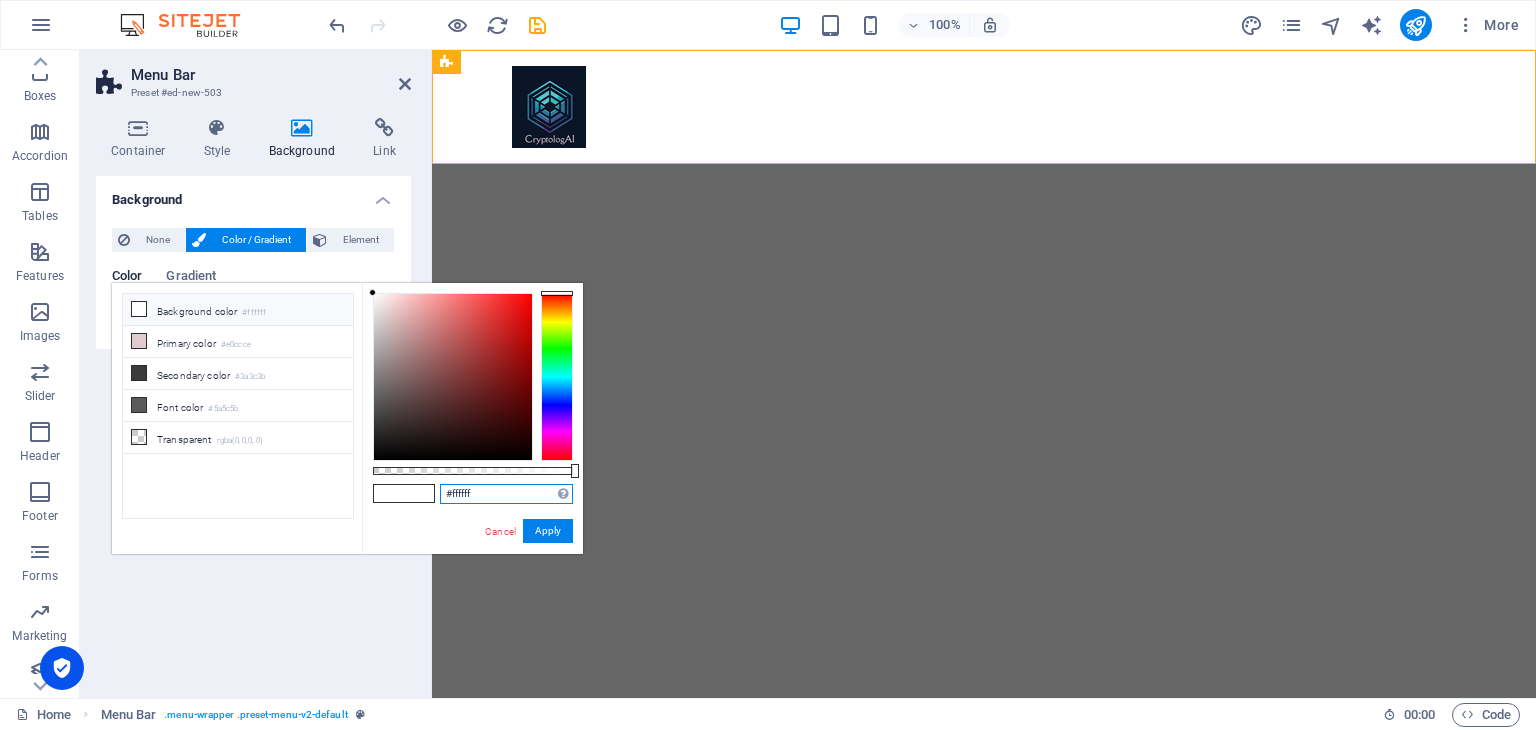 drag, startPoint x: 492, startPoint y: 493, endPoint x: 442, endPoint y: 493, distance: 50 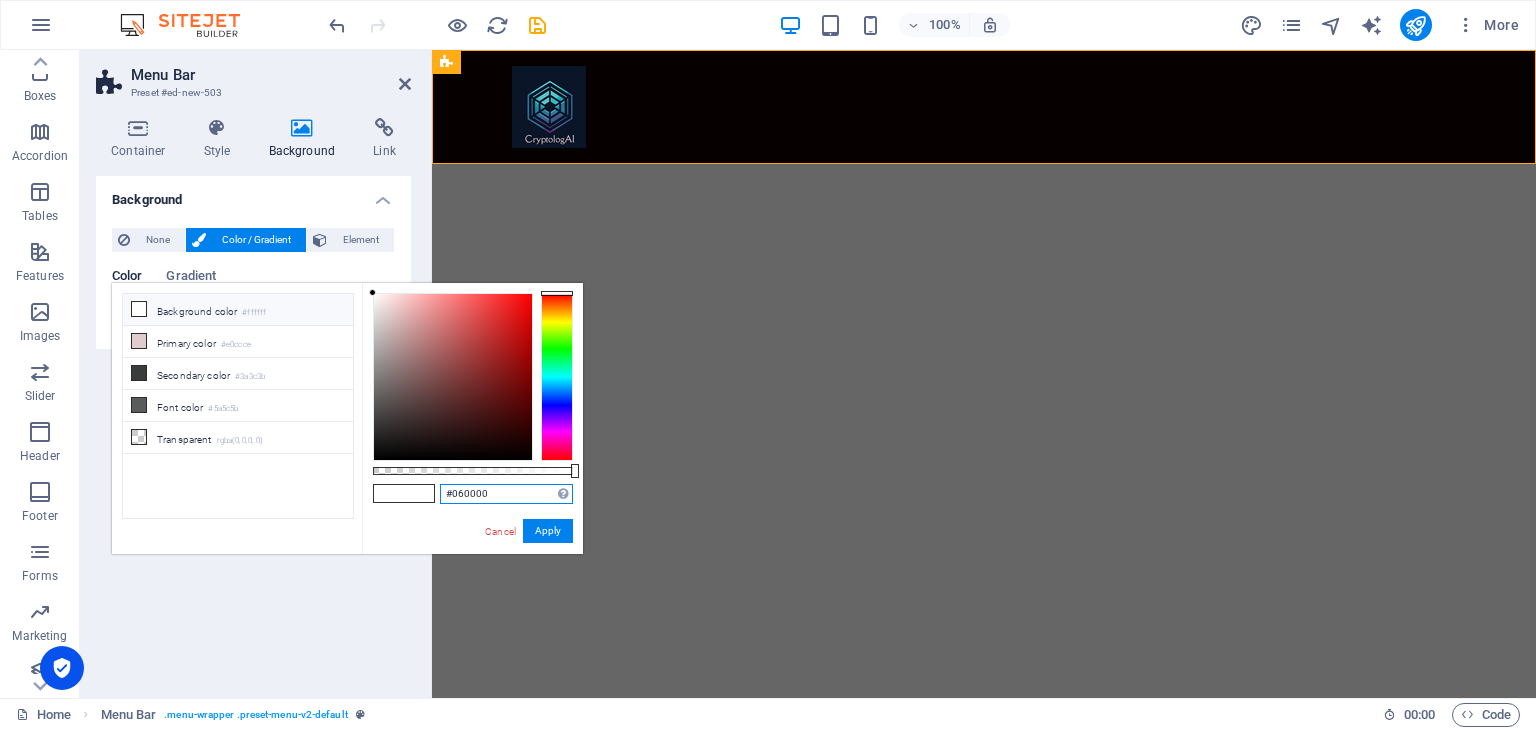 click at bounding box center (453, 377) 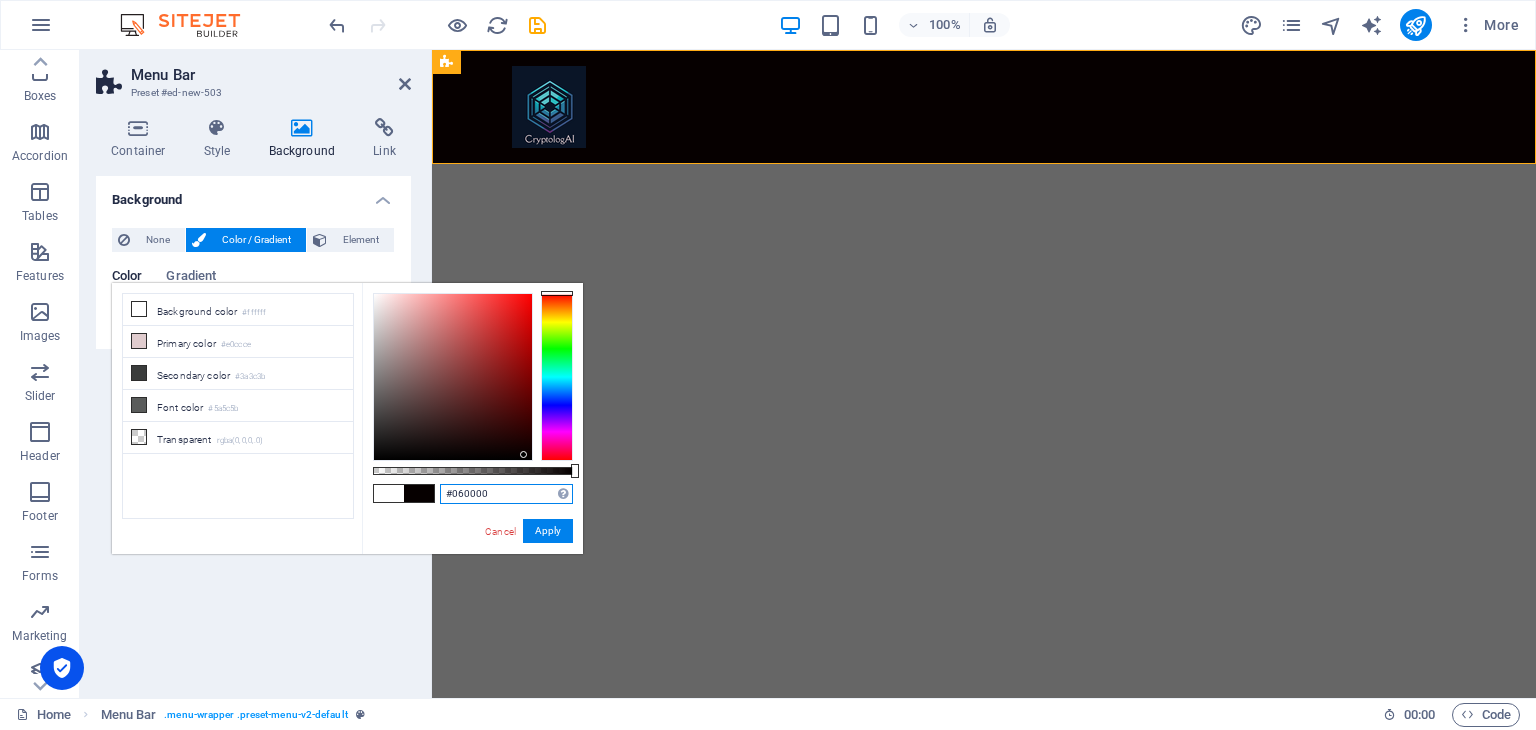 click at bounding box center (523, 454) 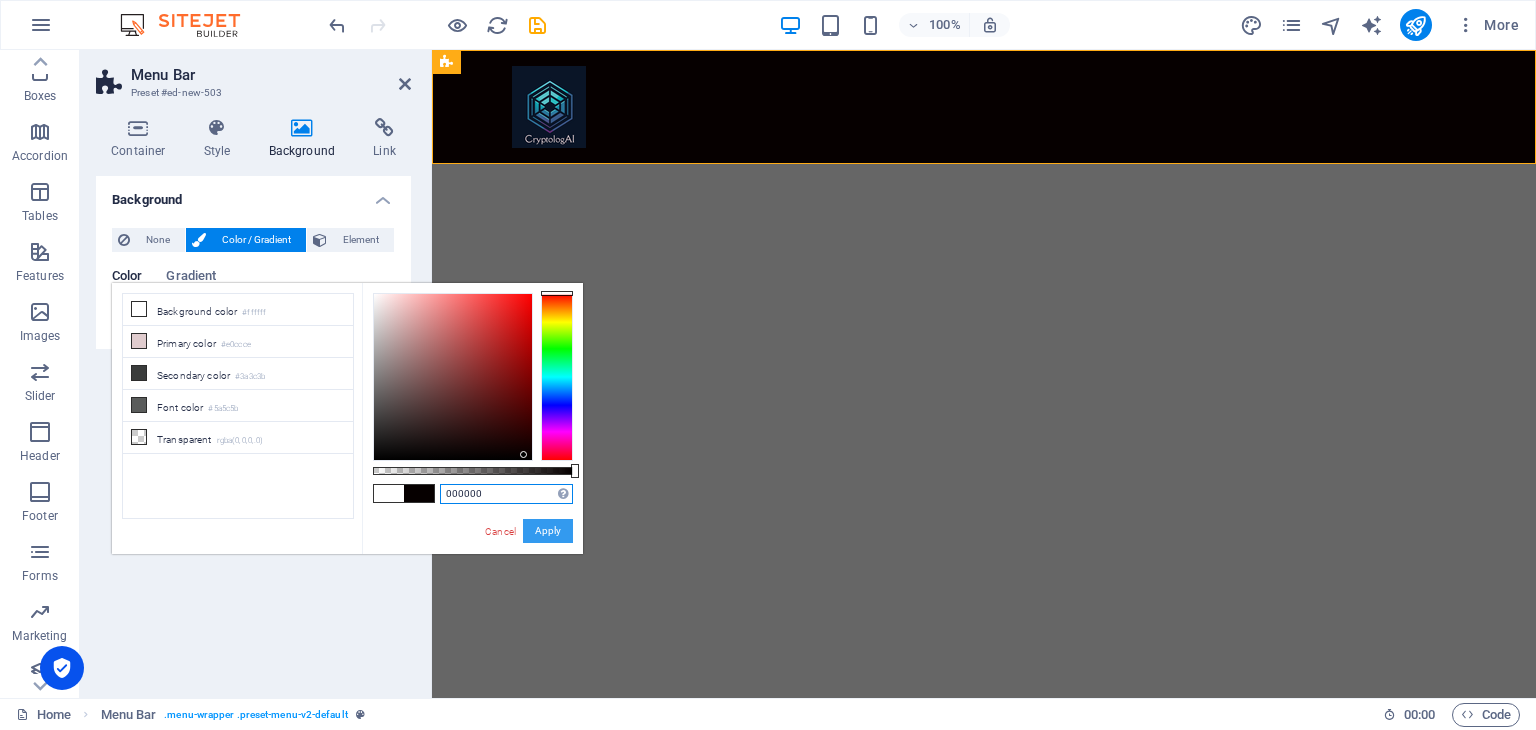type on "#000000" 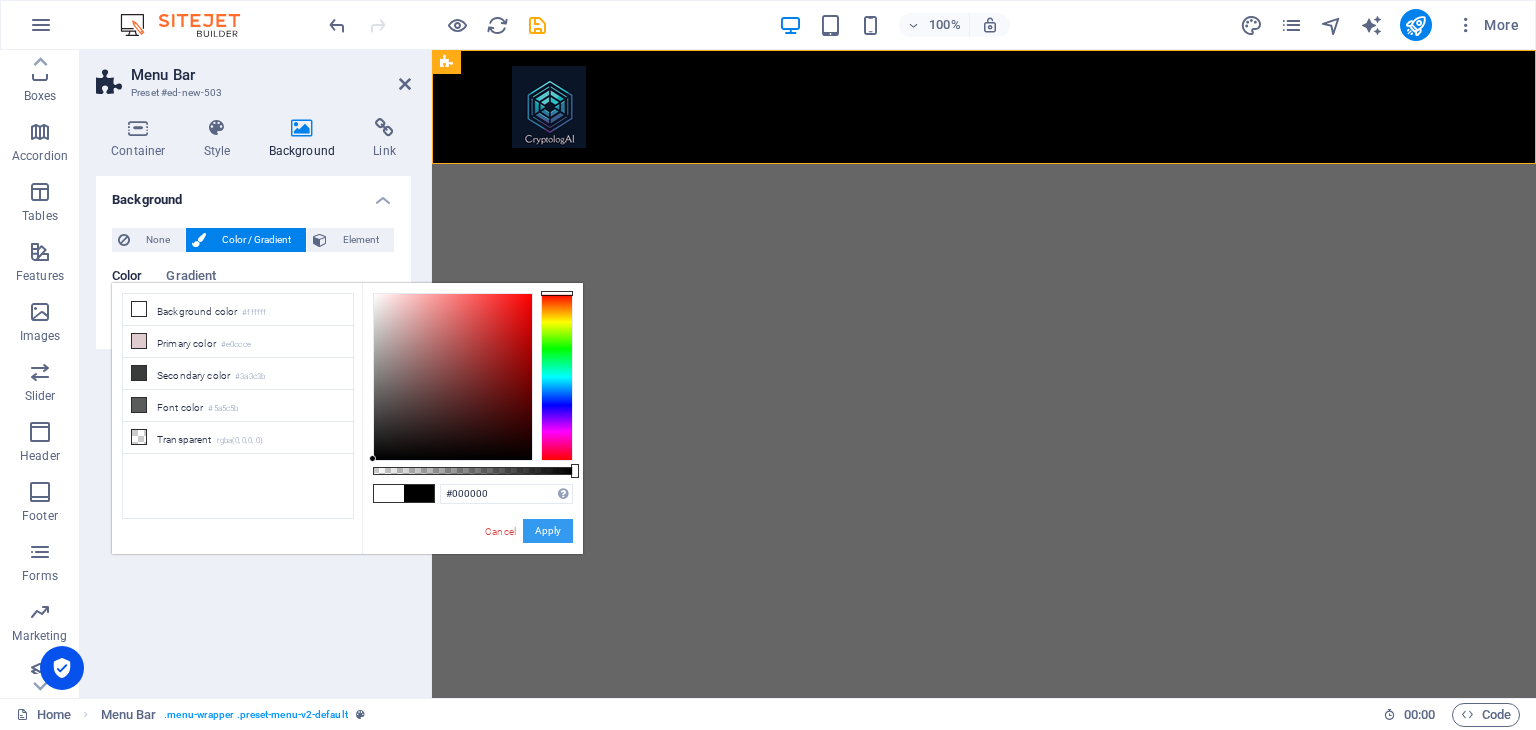click on "Apply" at bounding box center (548, 531) 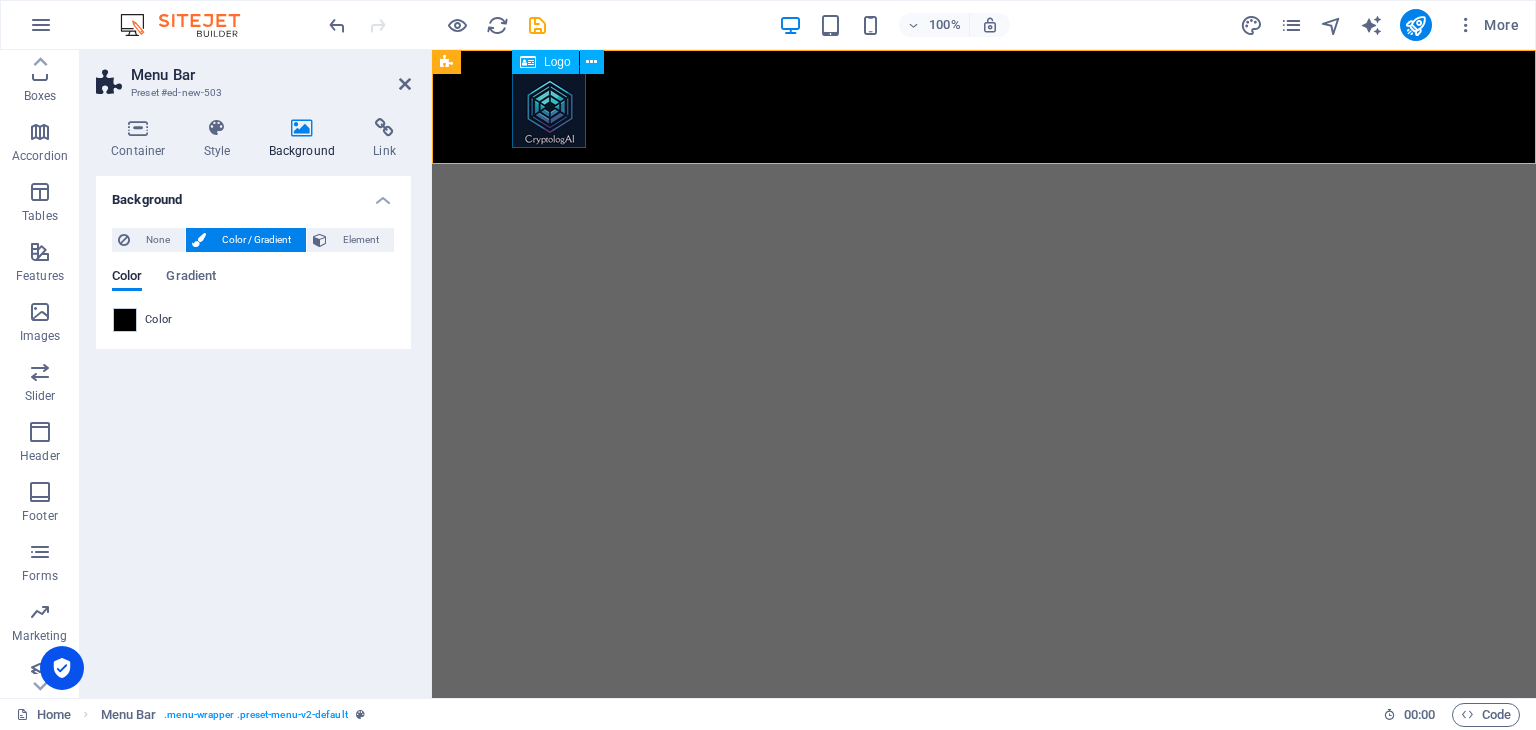 click at bounding box center (984, 107) 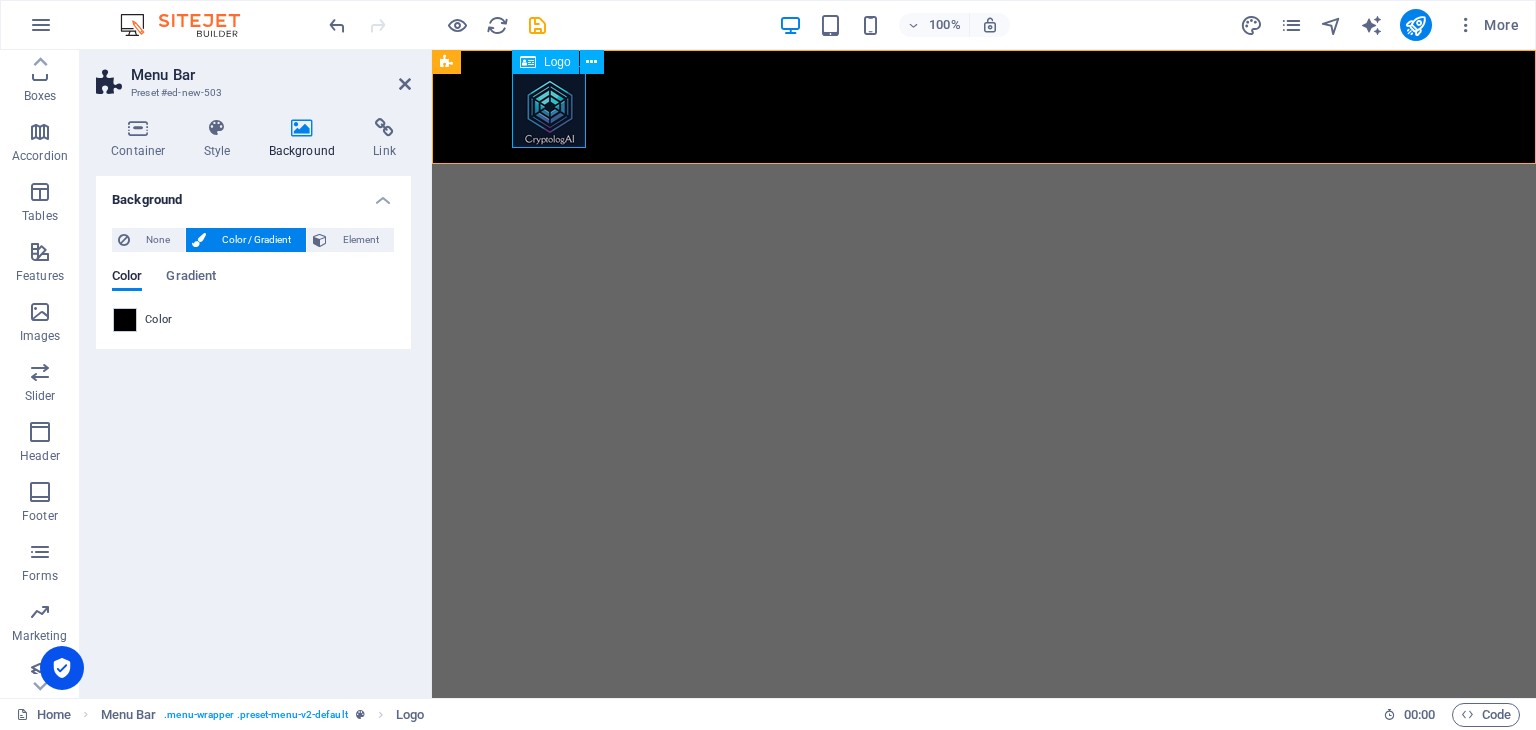 click at bounding box center [984, 107] 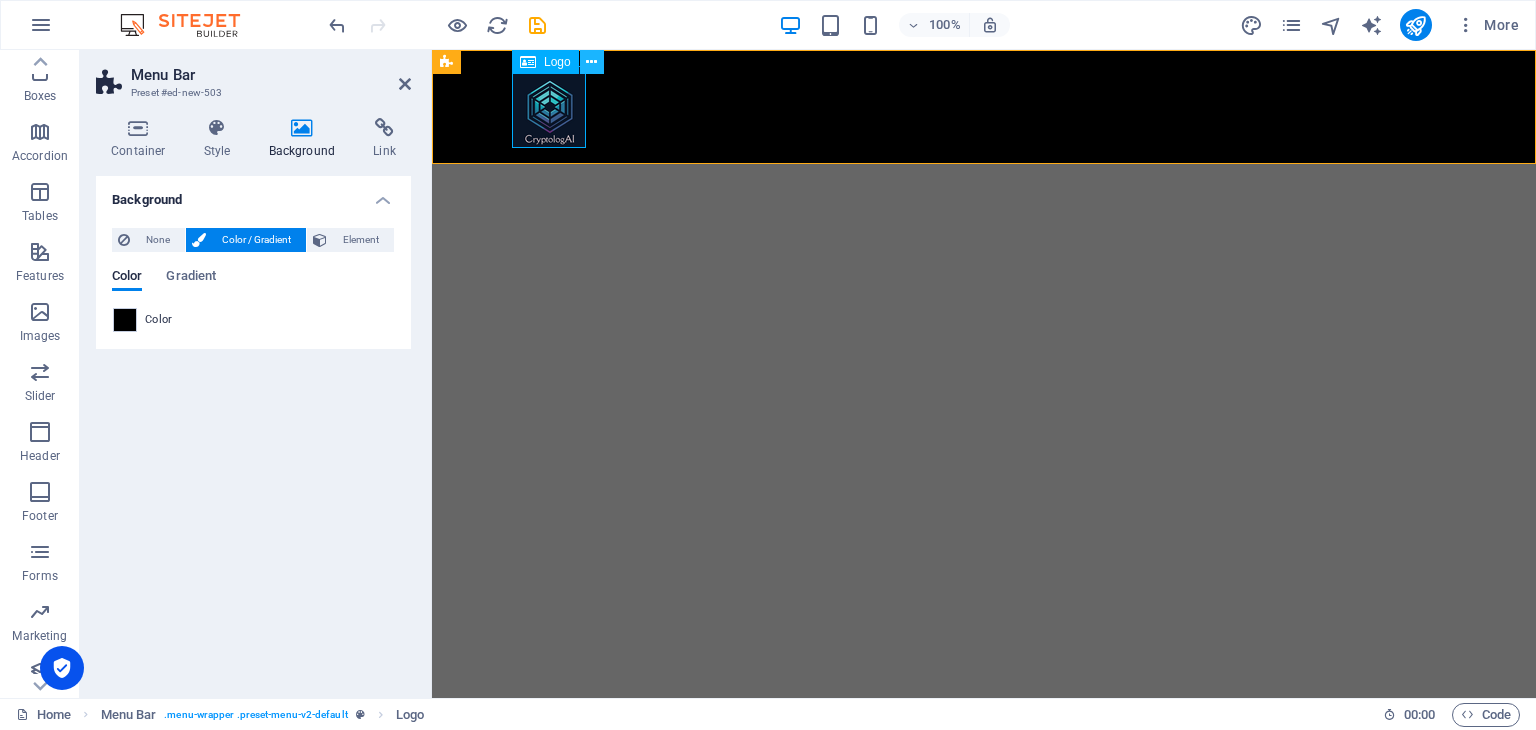 click at bounding box center [591, 62] 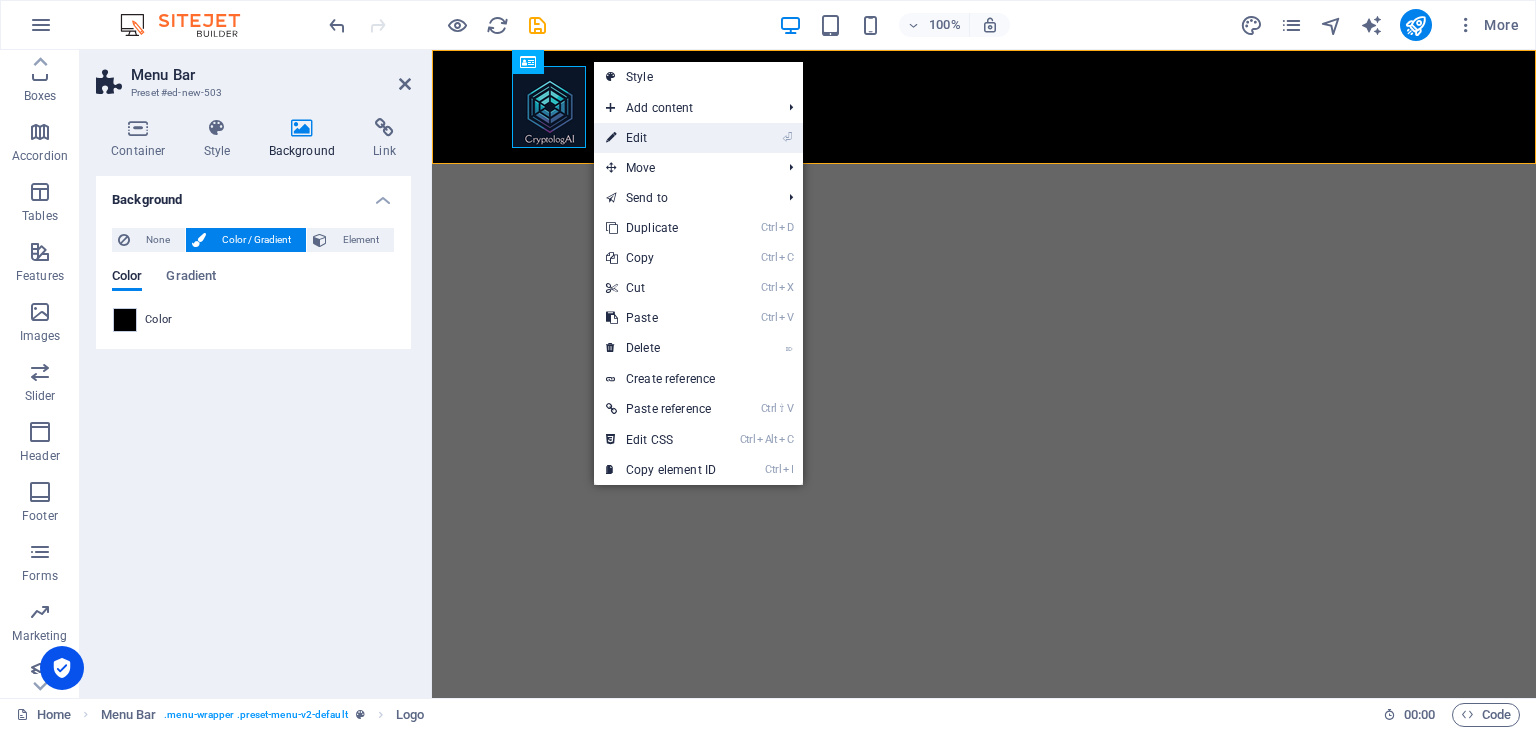 click on "⏎  Edit" at bounding box center (661, 138) 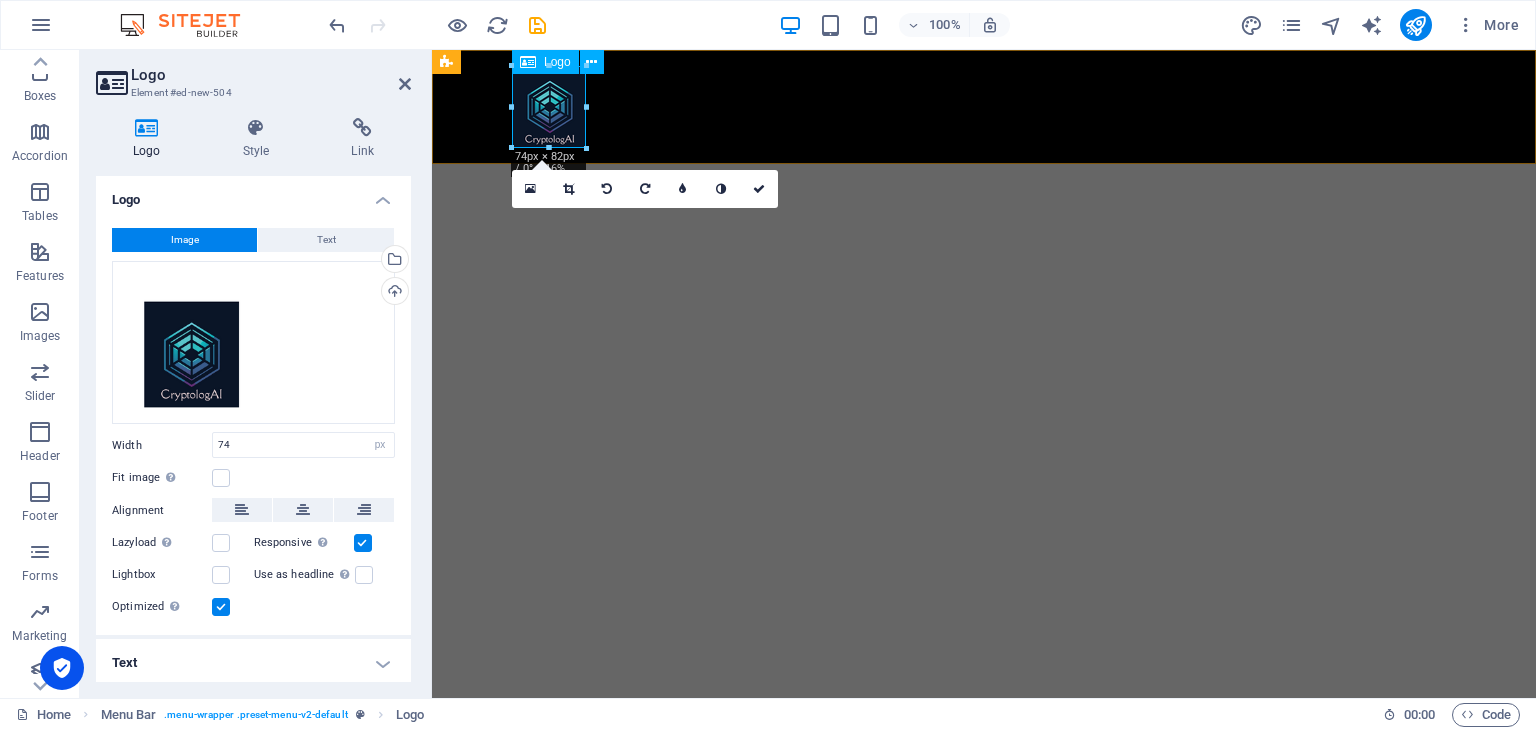 click at bounding box center (984, 107) 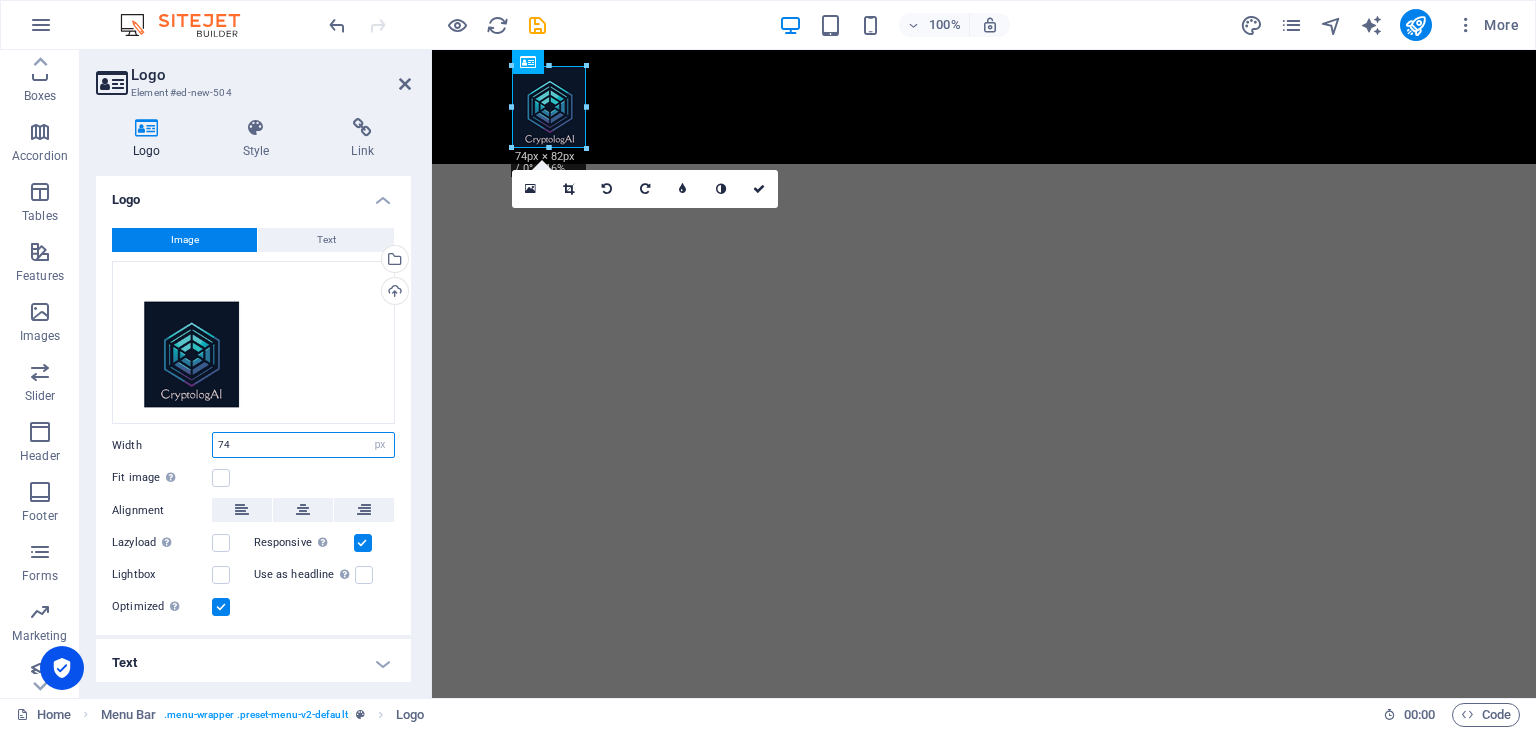 click on "74" at bounding box center (303, 445) 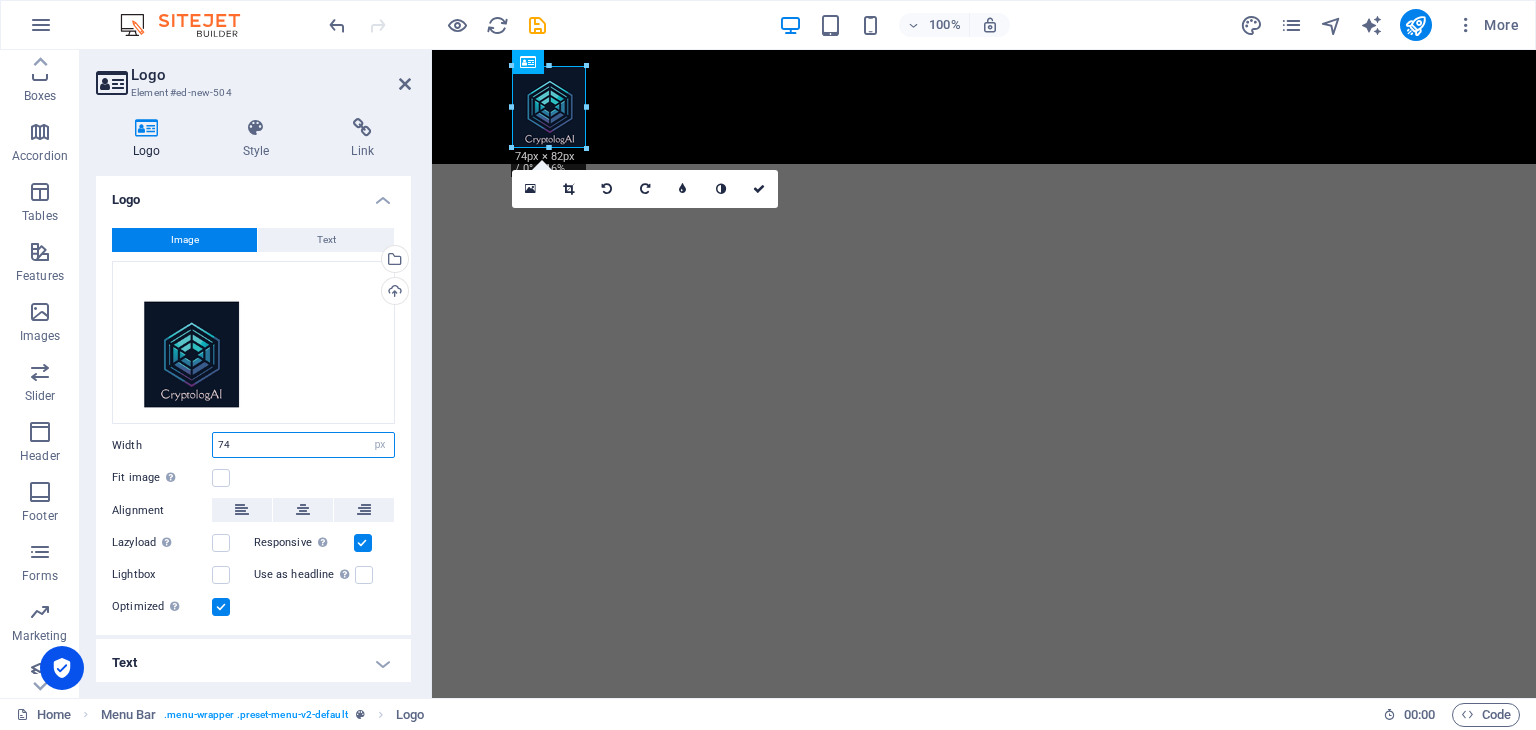 click on "74" at bounding box center (303, 445) 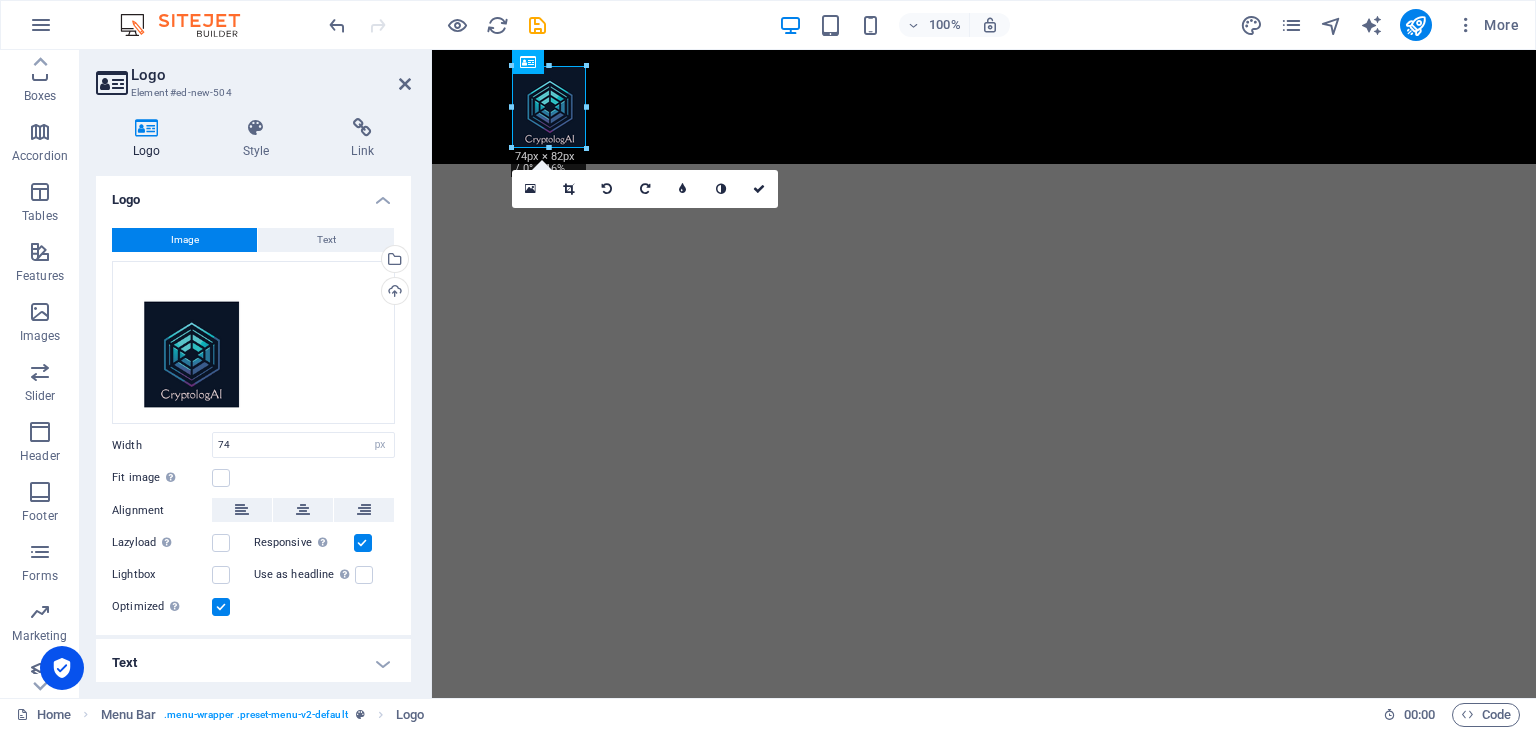 click on "Width 74 Default auto px rem % em vh vw" at bounding box center [253, 445] 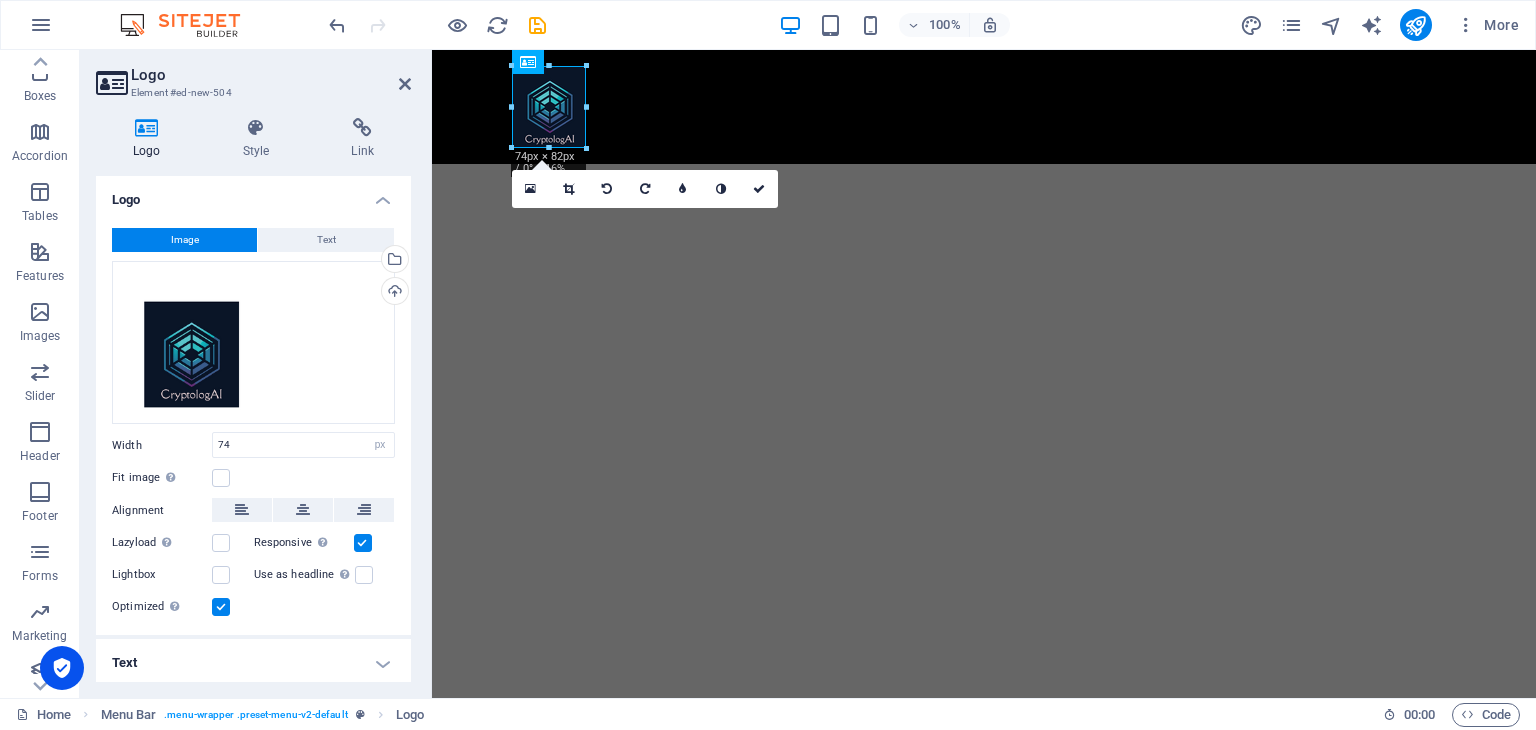 click on "Width" at bounding box center (162, 445) 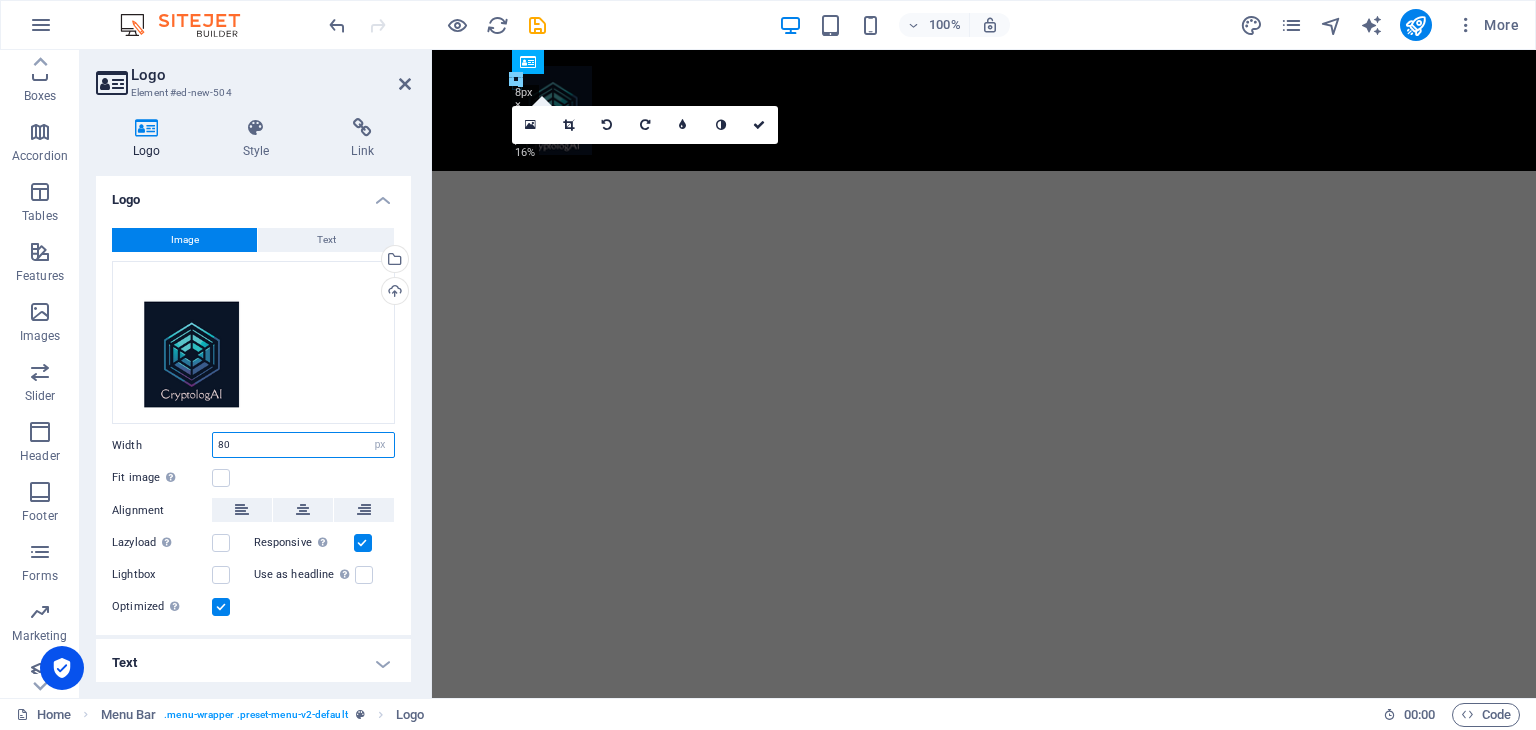 click on "80" at bounding box center [303, 445] 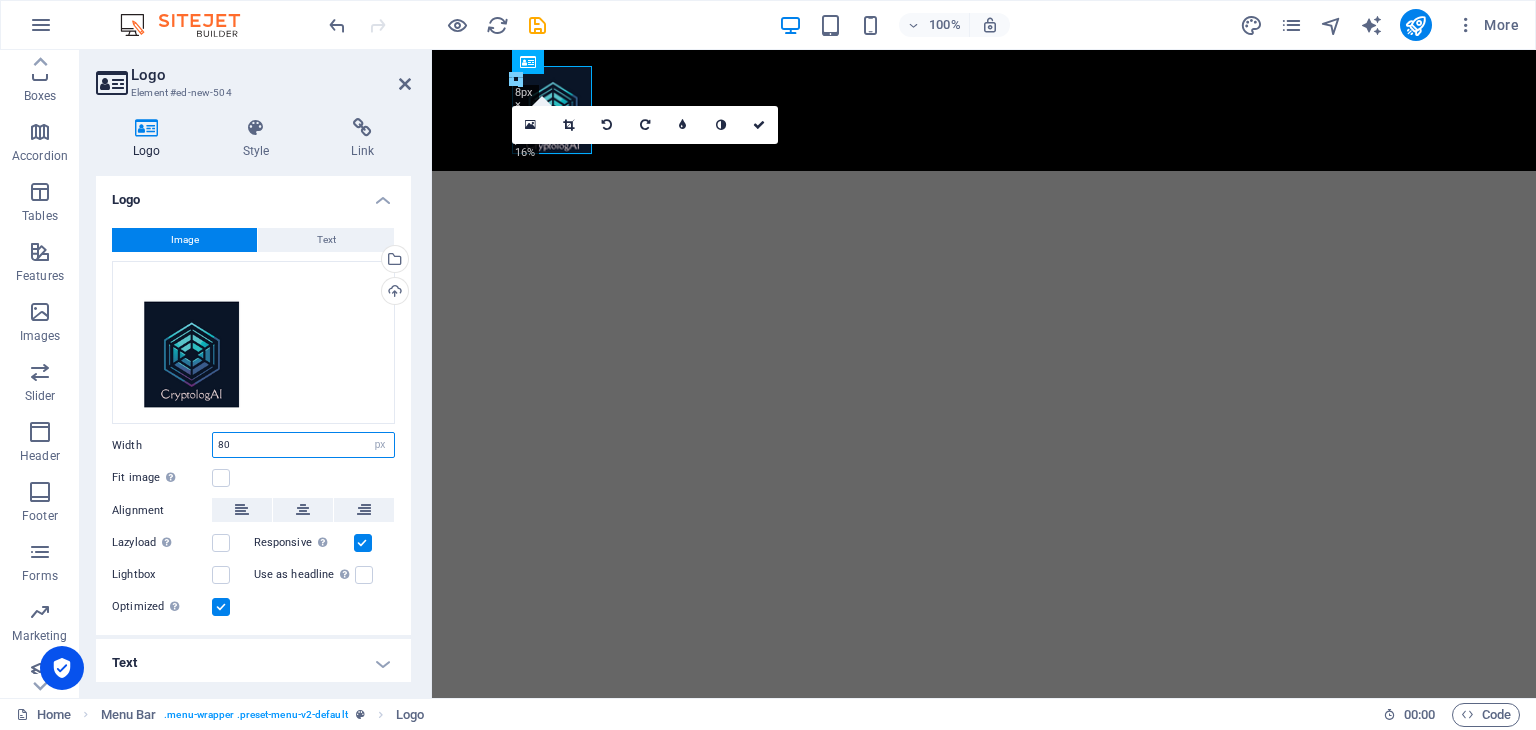 type on "80" 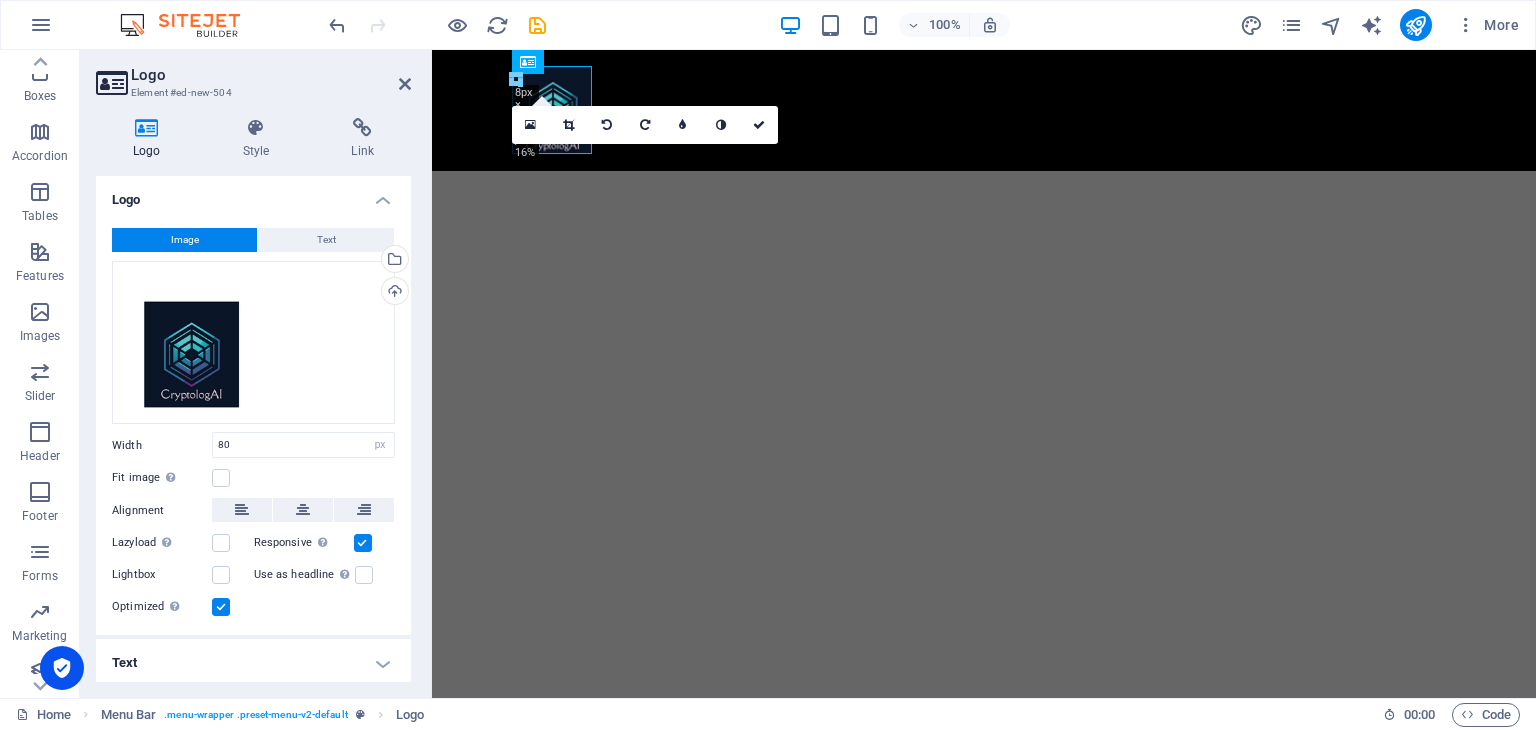 click on "Skip to main content
Menu" at bounding box center [984, 110] 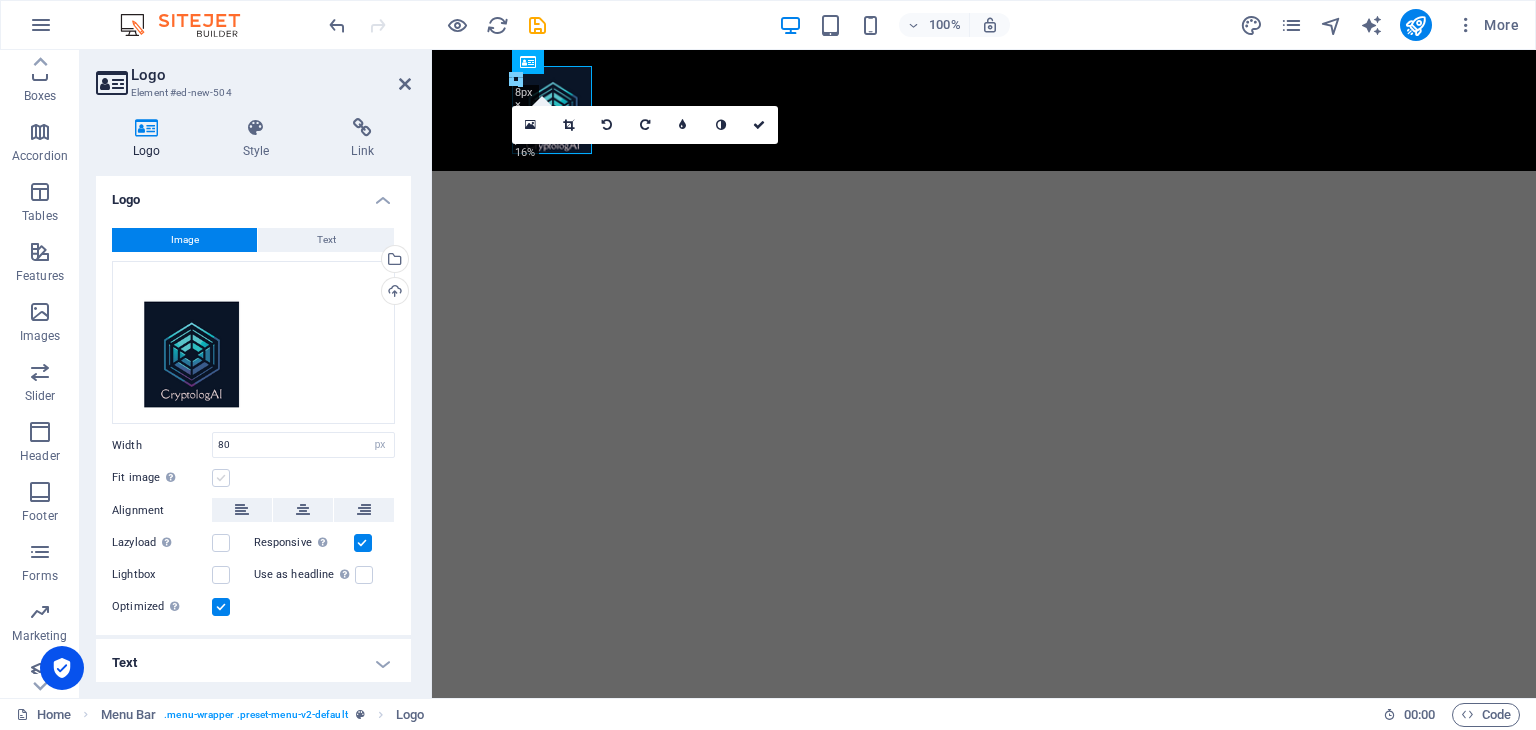 click at bounding box center [221, 478] 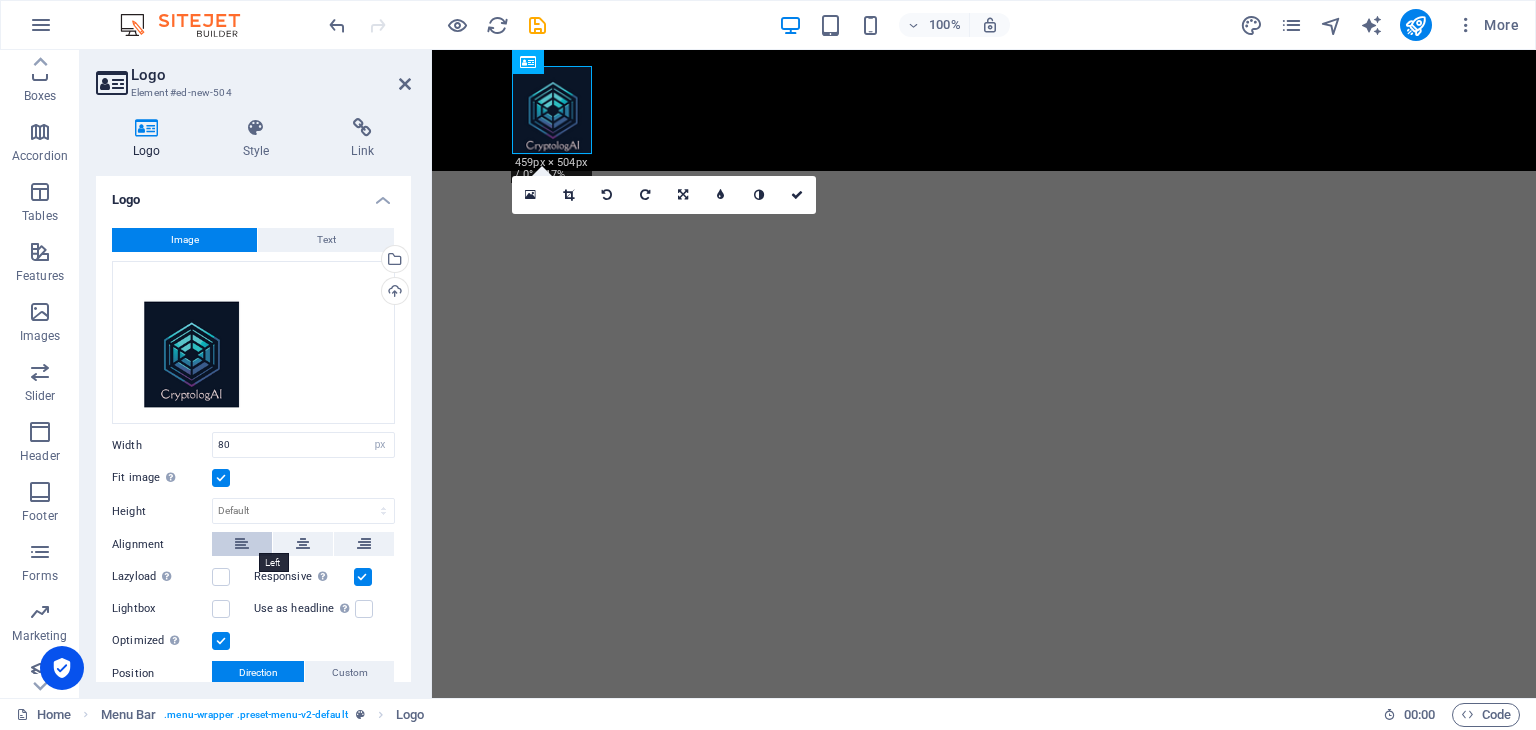 click at bounding box center [242, 544] 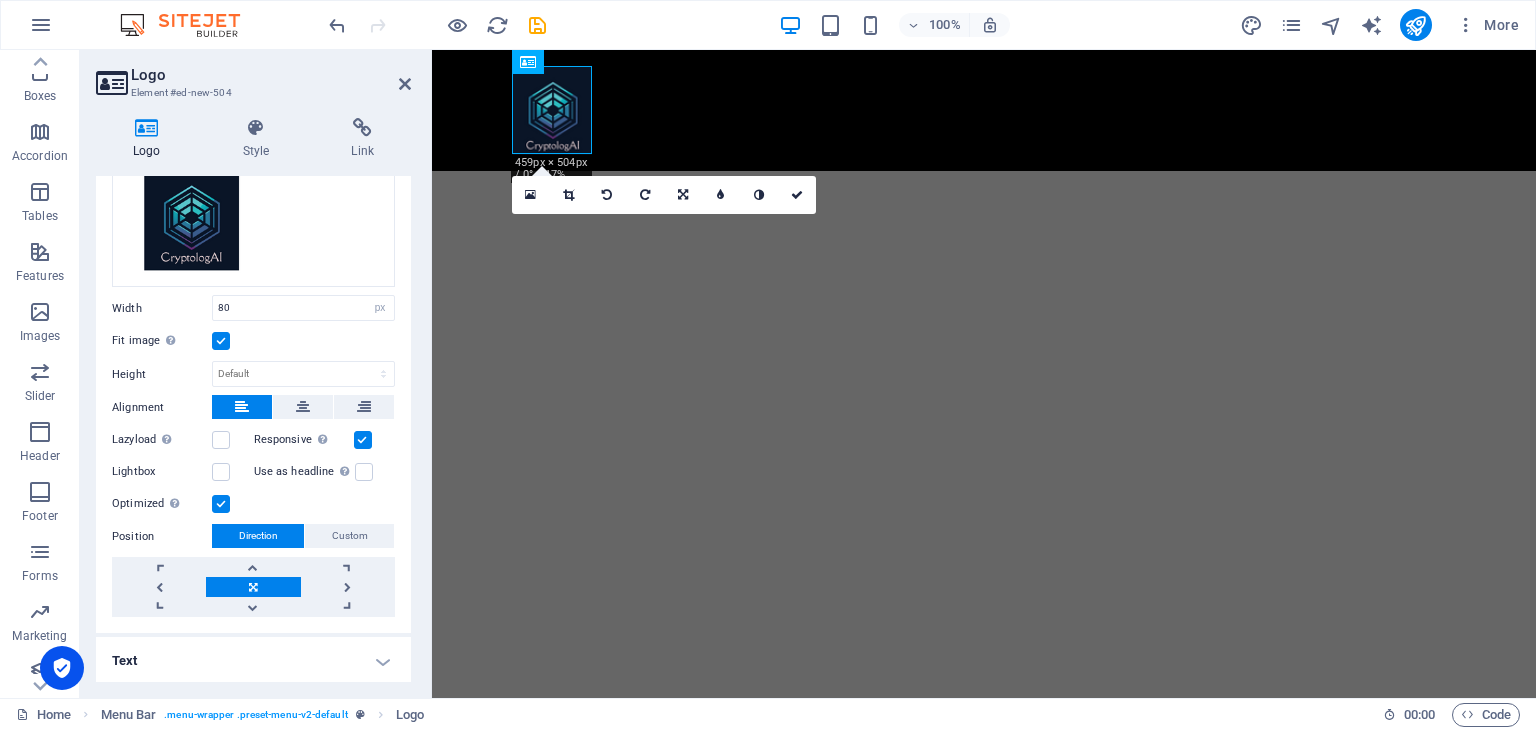 scroll, scrollTop: 136, scrollLeft: 0, axis: vertical 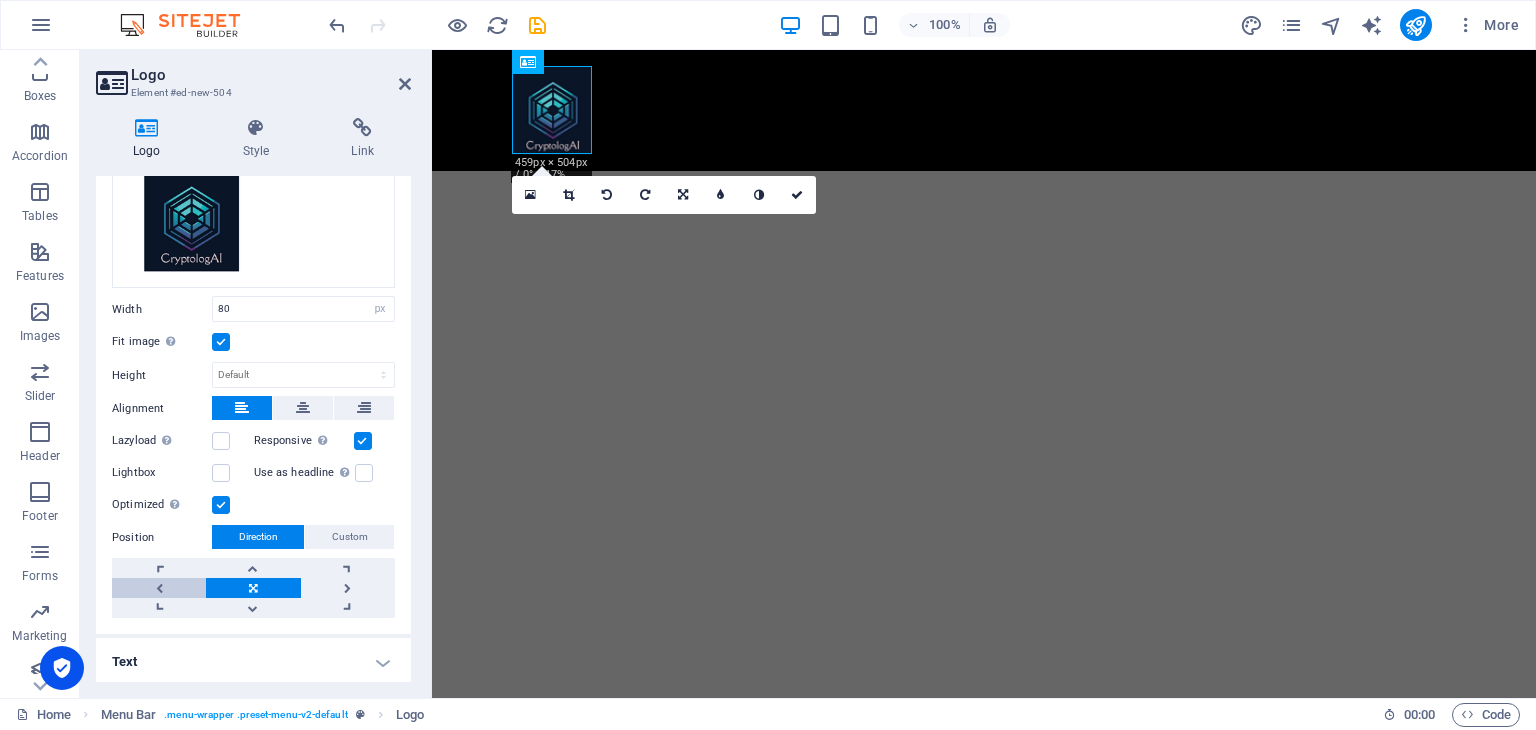 click at bounding box center (159, 588) 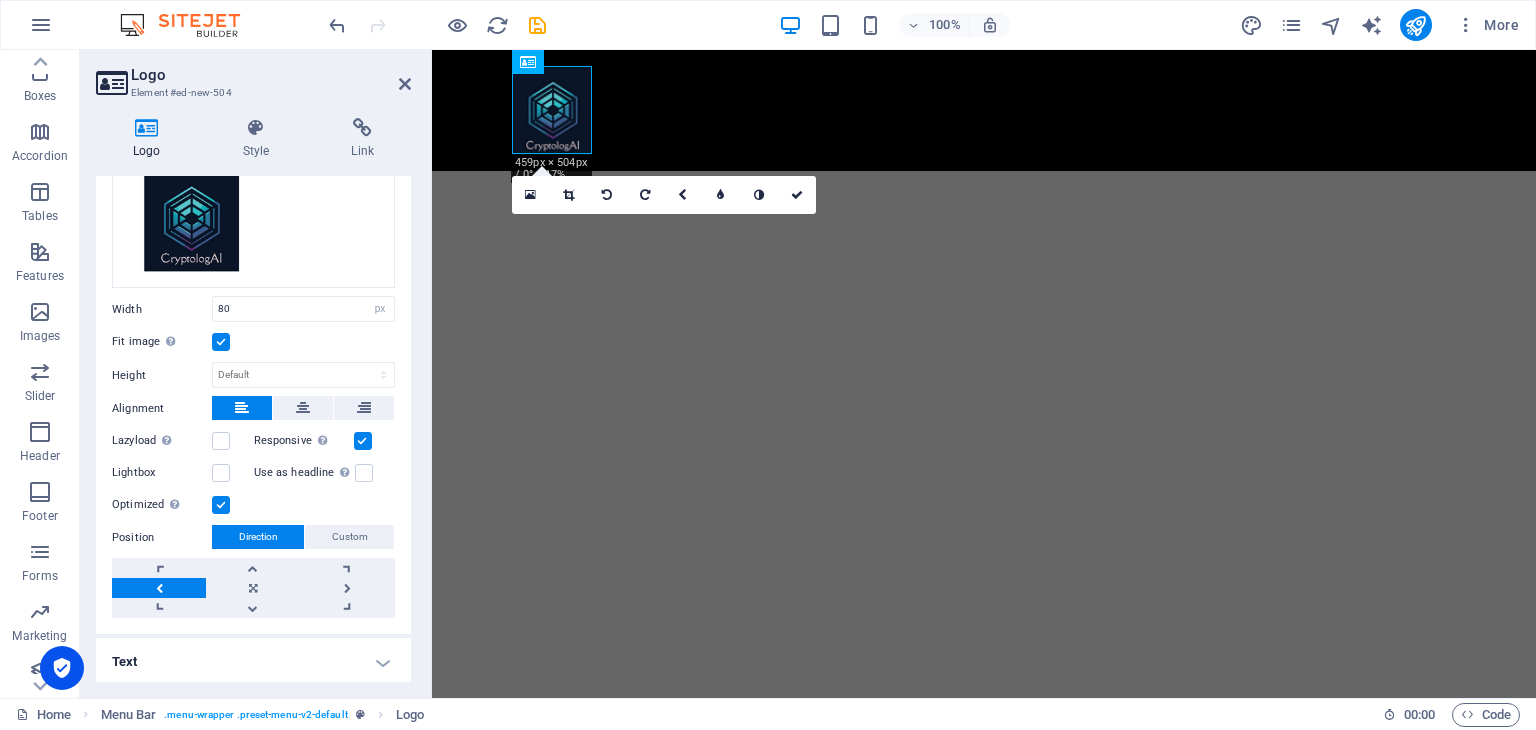 scroll, scrollTop: 137, scrollLeft: 0, axis: vertical 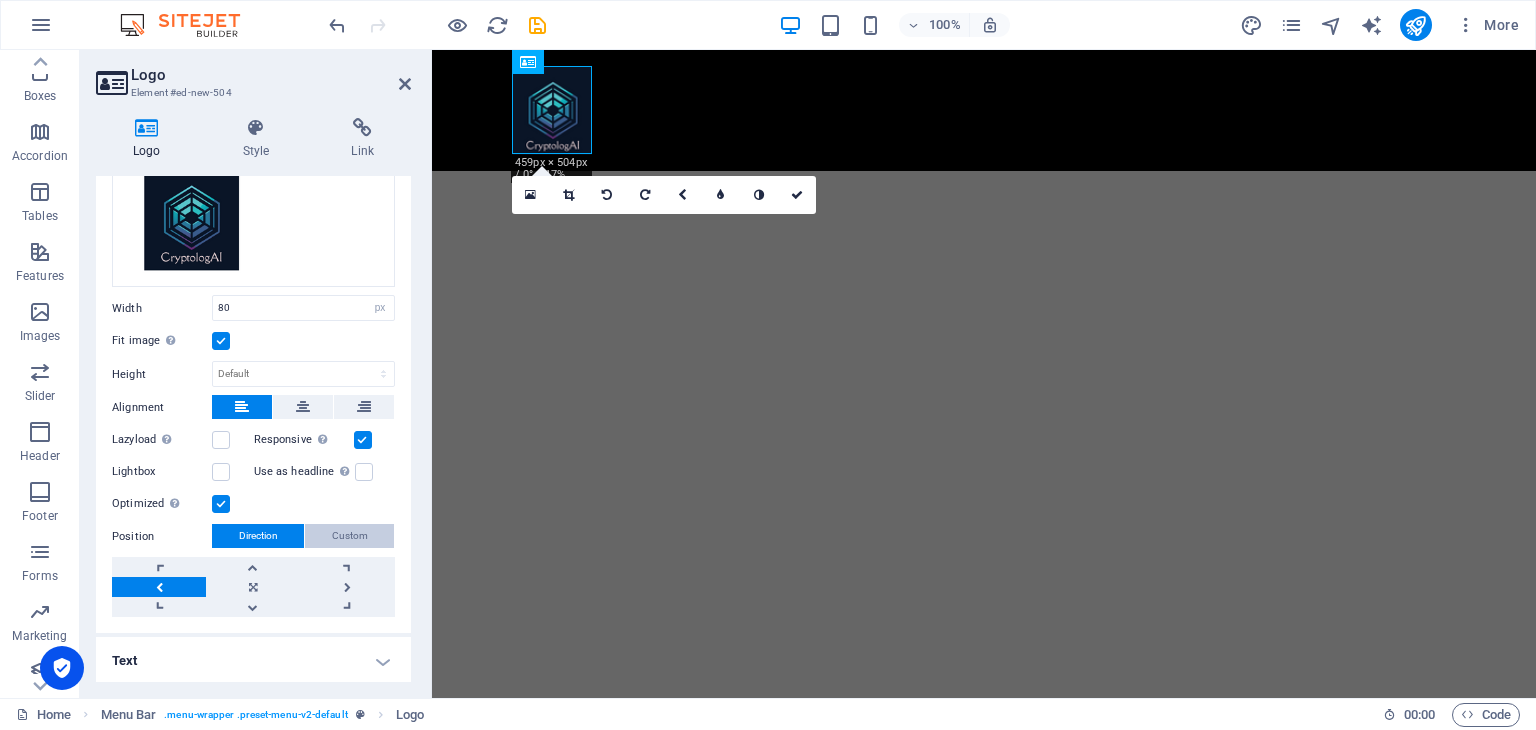 click on "Custom" at bounding box center (350, 536) 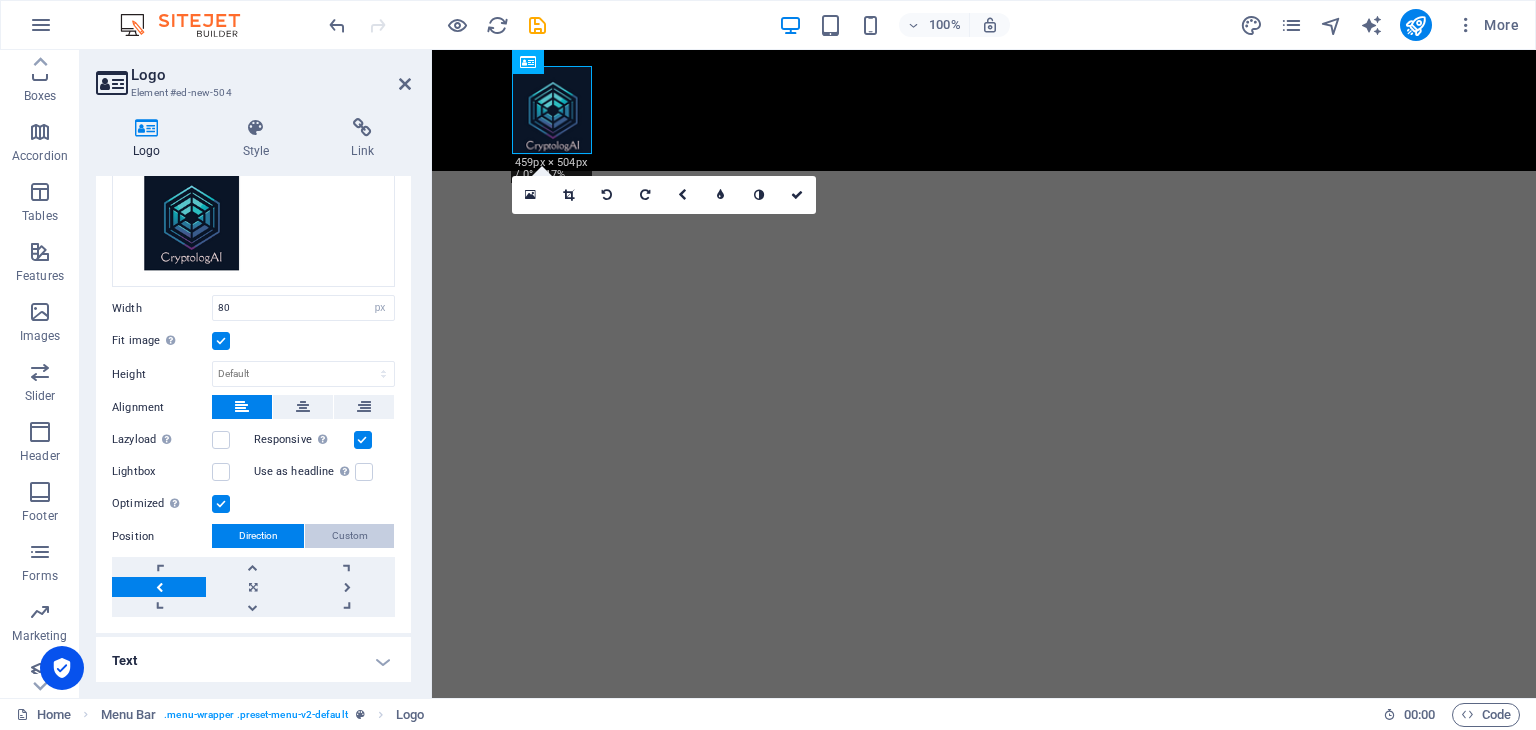 scroll, scrollTop: 112, scrollLeft: 0, axis: vertical 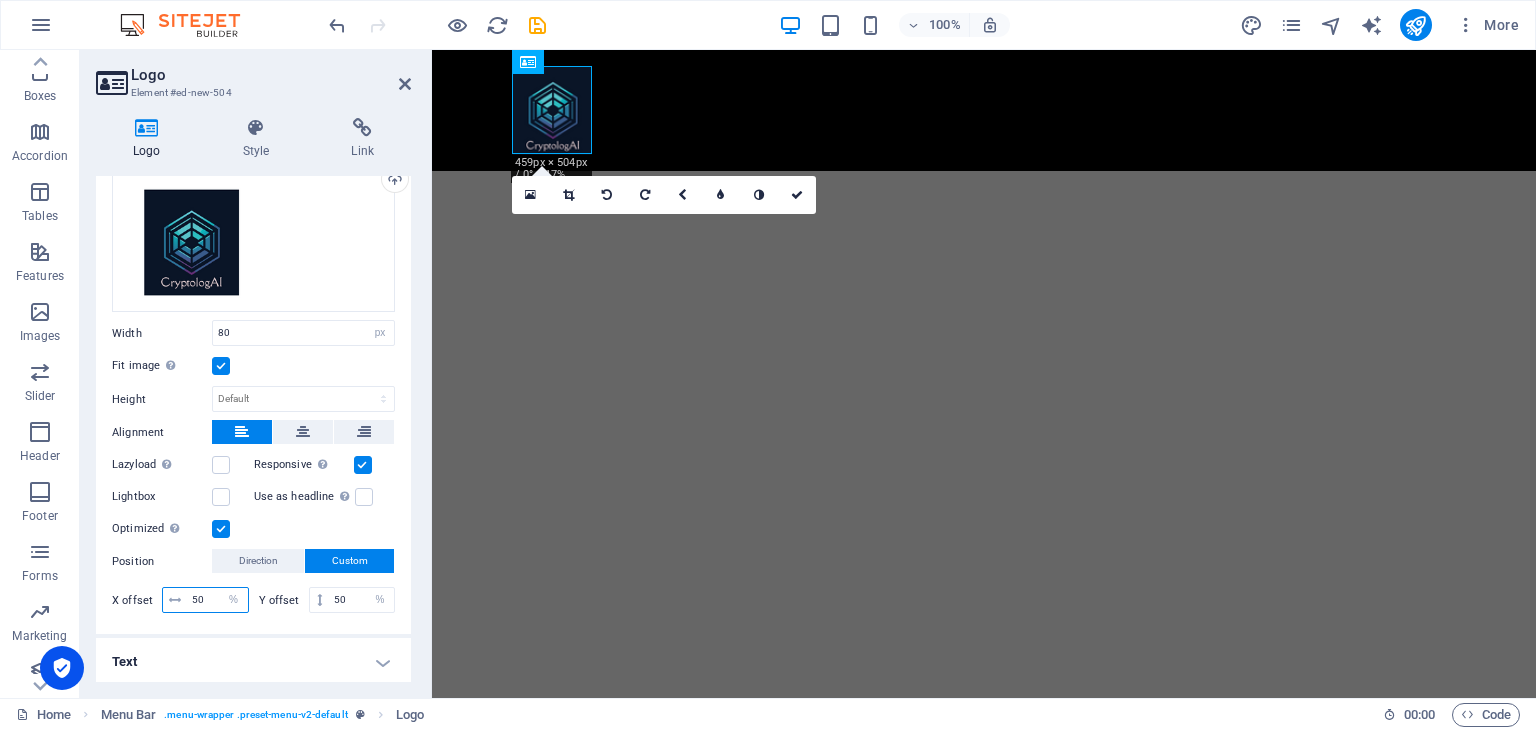 drag, startPoint x: 204, startPoint y: 596, endPoint x: 184, endPoint y: 593, distance: 20.22375 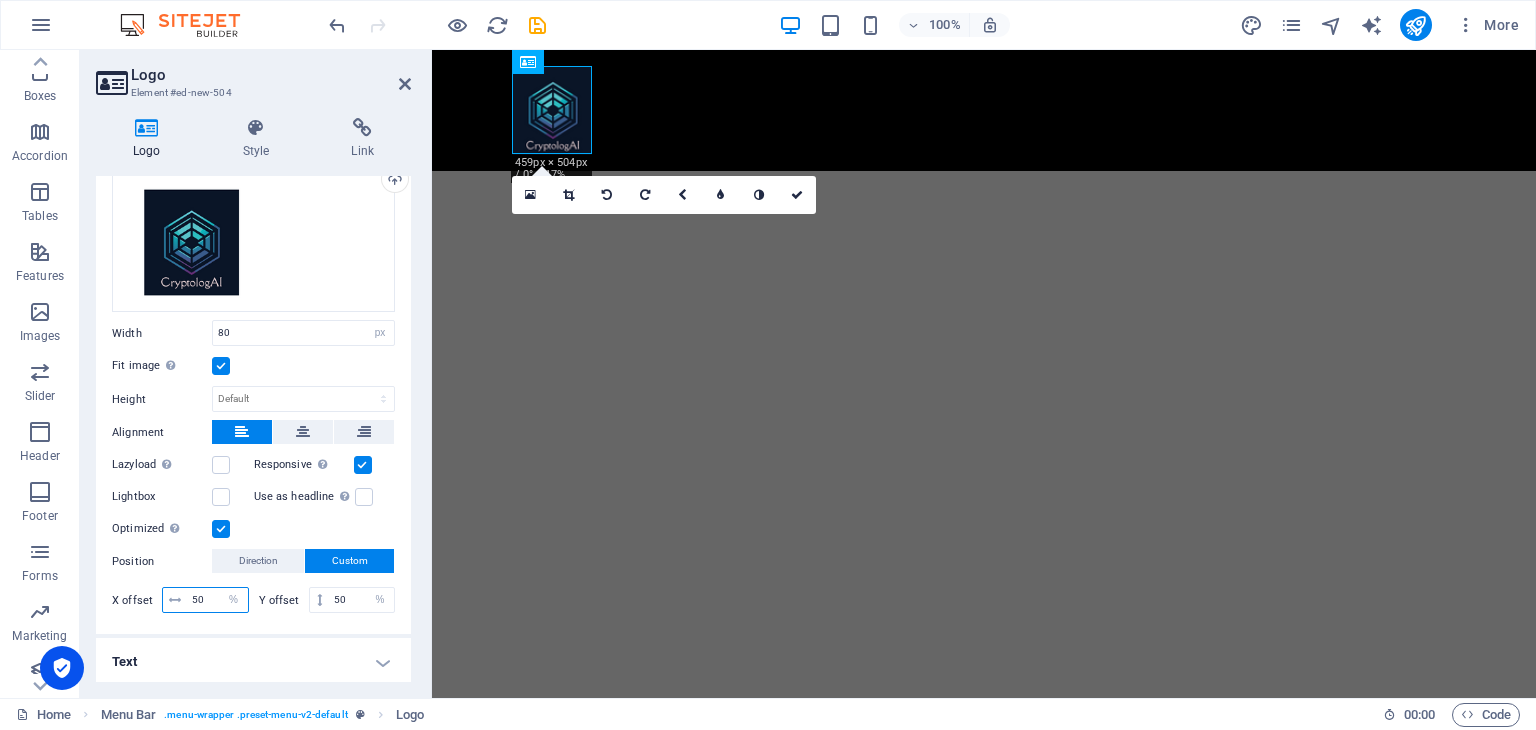 click on "50 px rem % vh vw" at bounding box center (205, 600) 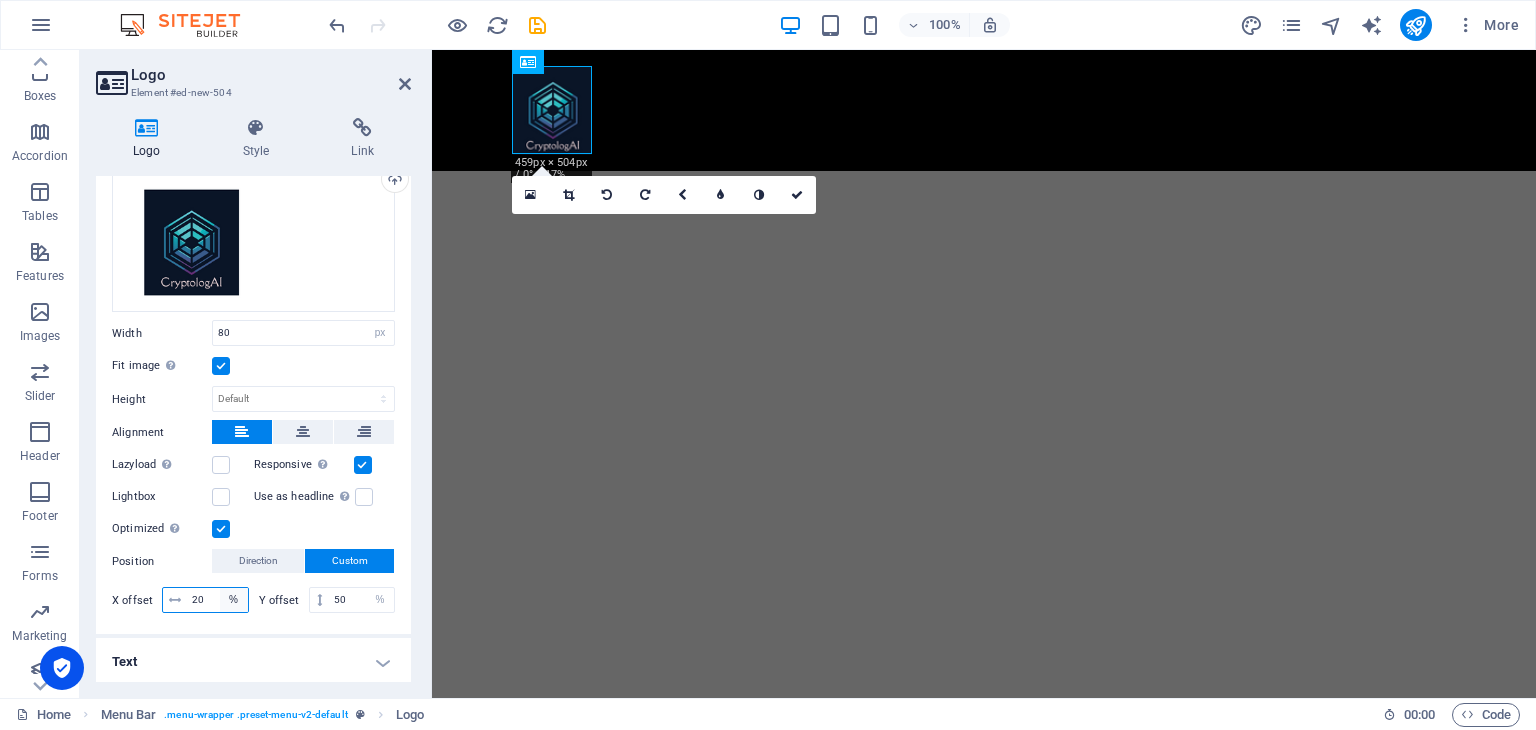 type on "20" 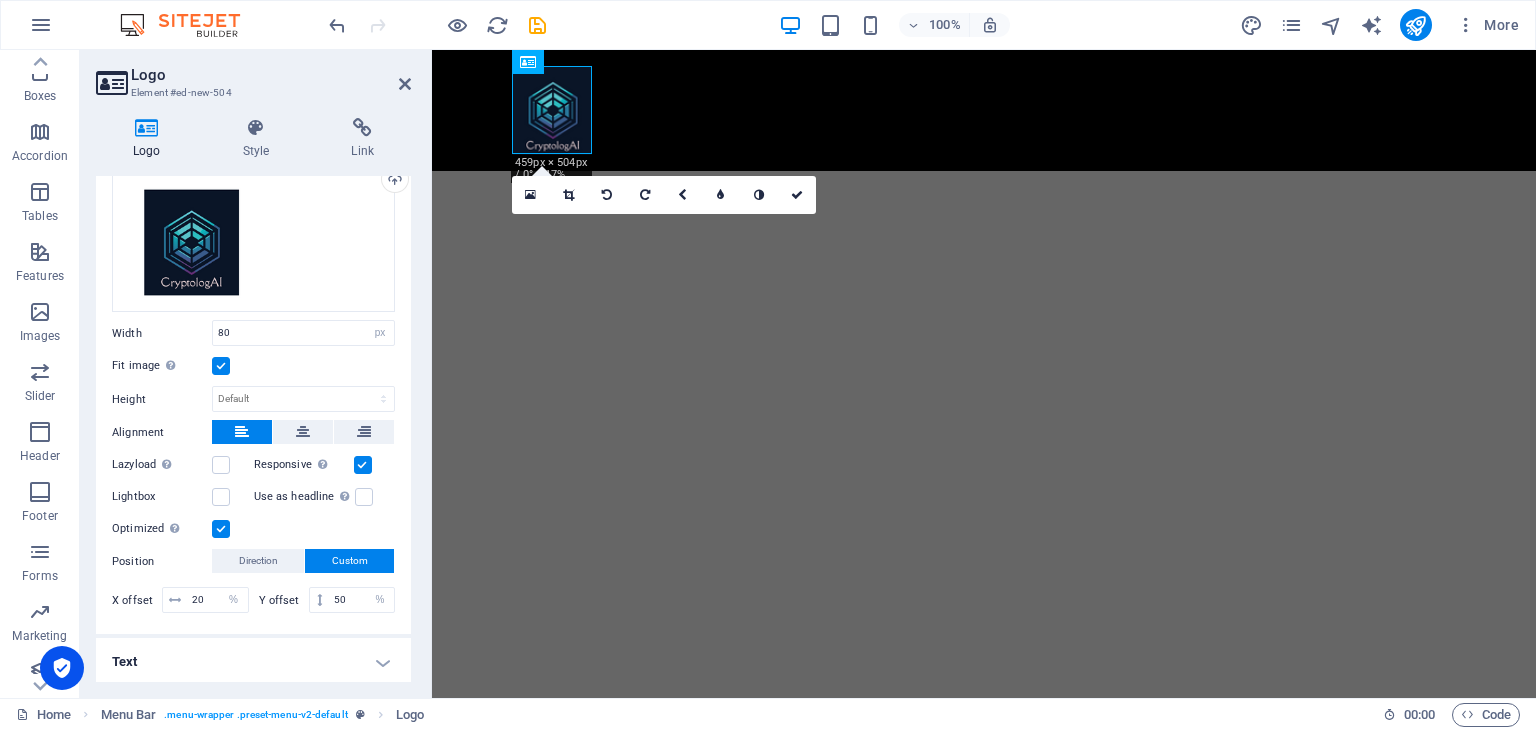 click on "Text" at bounding box center (253, 662) 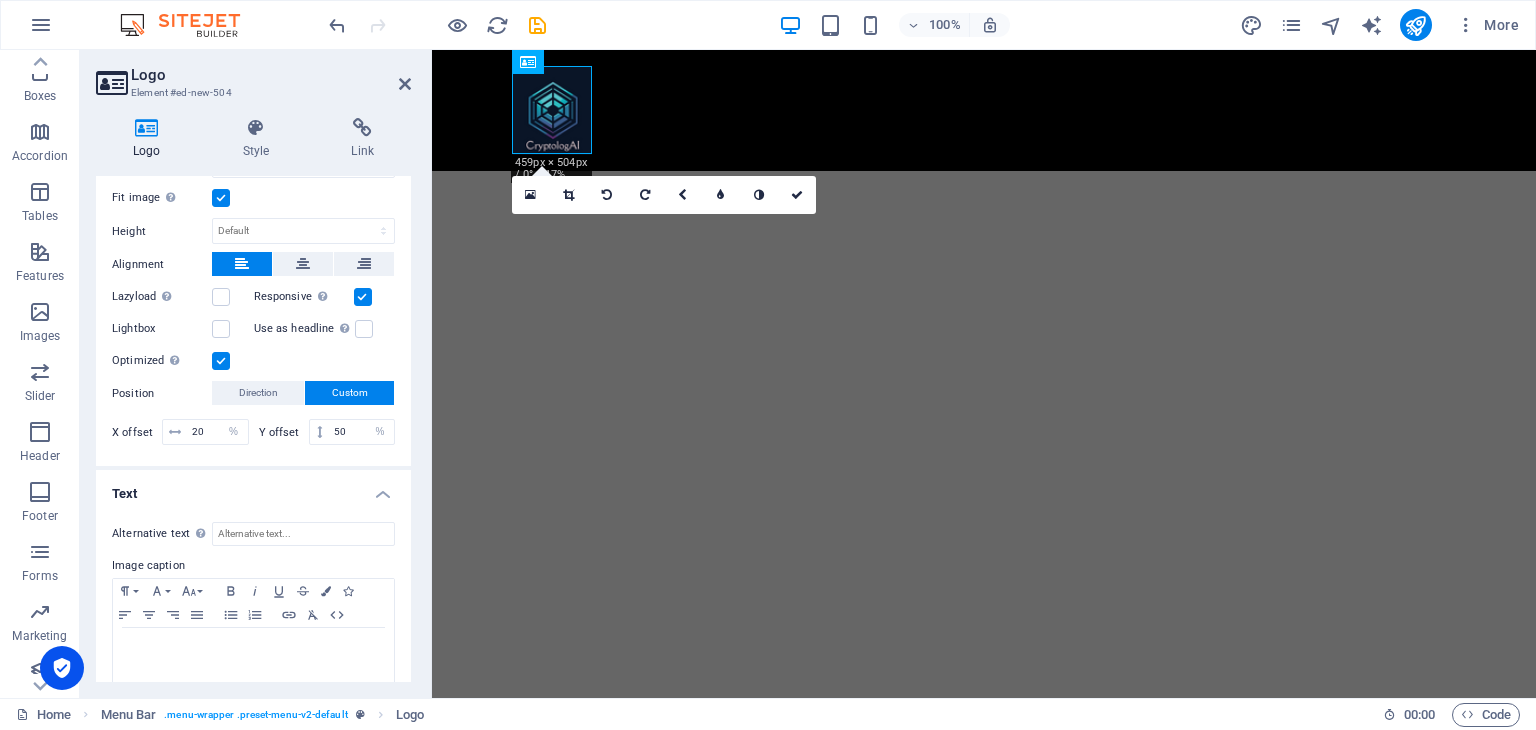 scroll, scrollTop: 300, scrollLeft: 0, axis: vertical 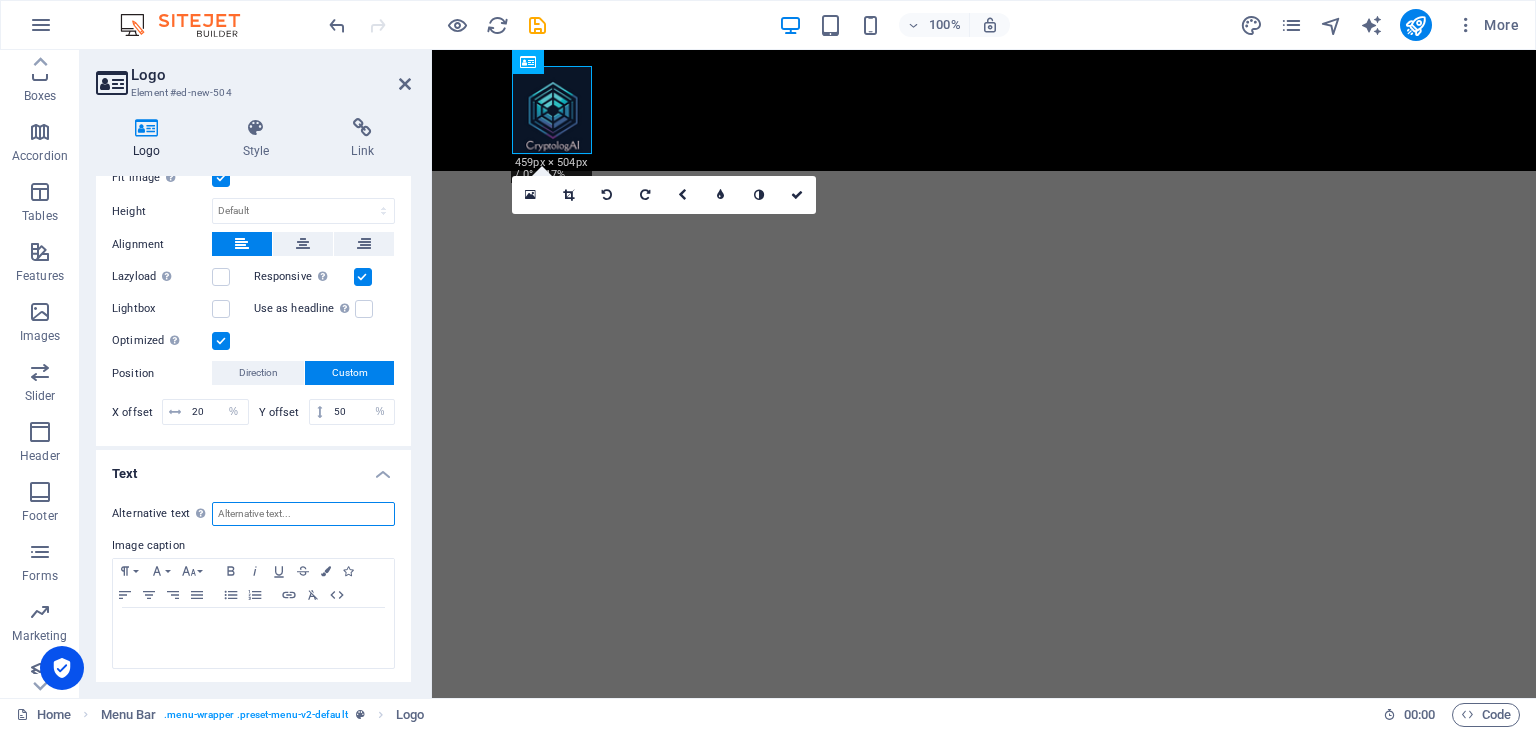 drag, startPoint x: 310, startPoint y: 517, endPoint x: 212, endPoint y: 506, distance: 98.61542 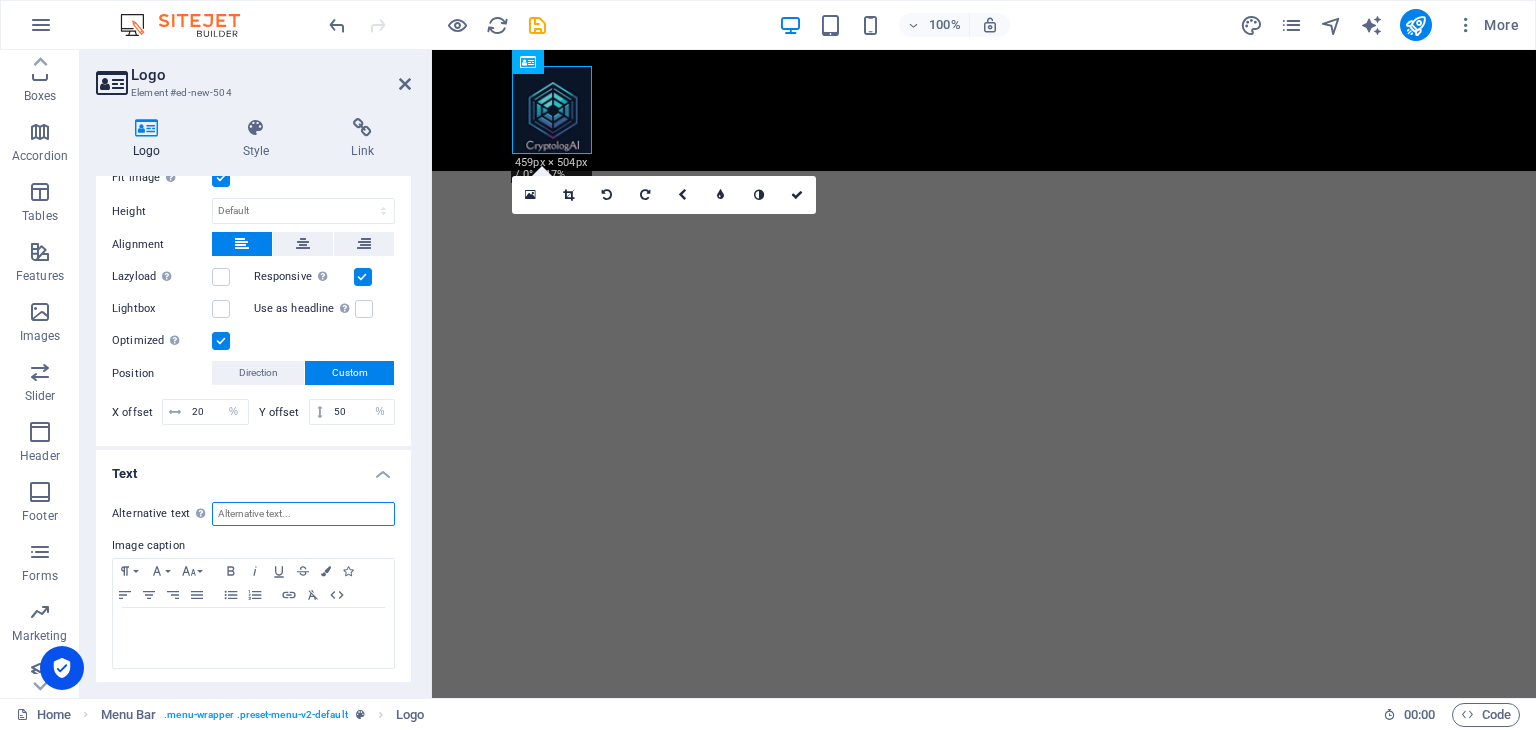 click on "Alternative text The alternative text is used by devices that cannot display images (e.g. image search engines) and should be added to every image to improve website accessibility." at bounding box center [303, 514] 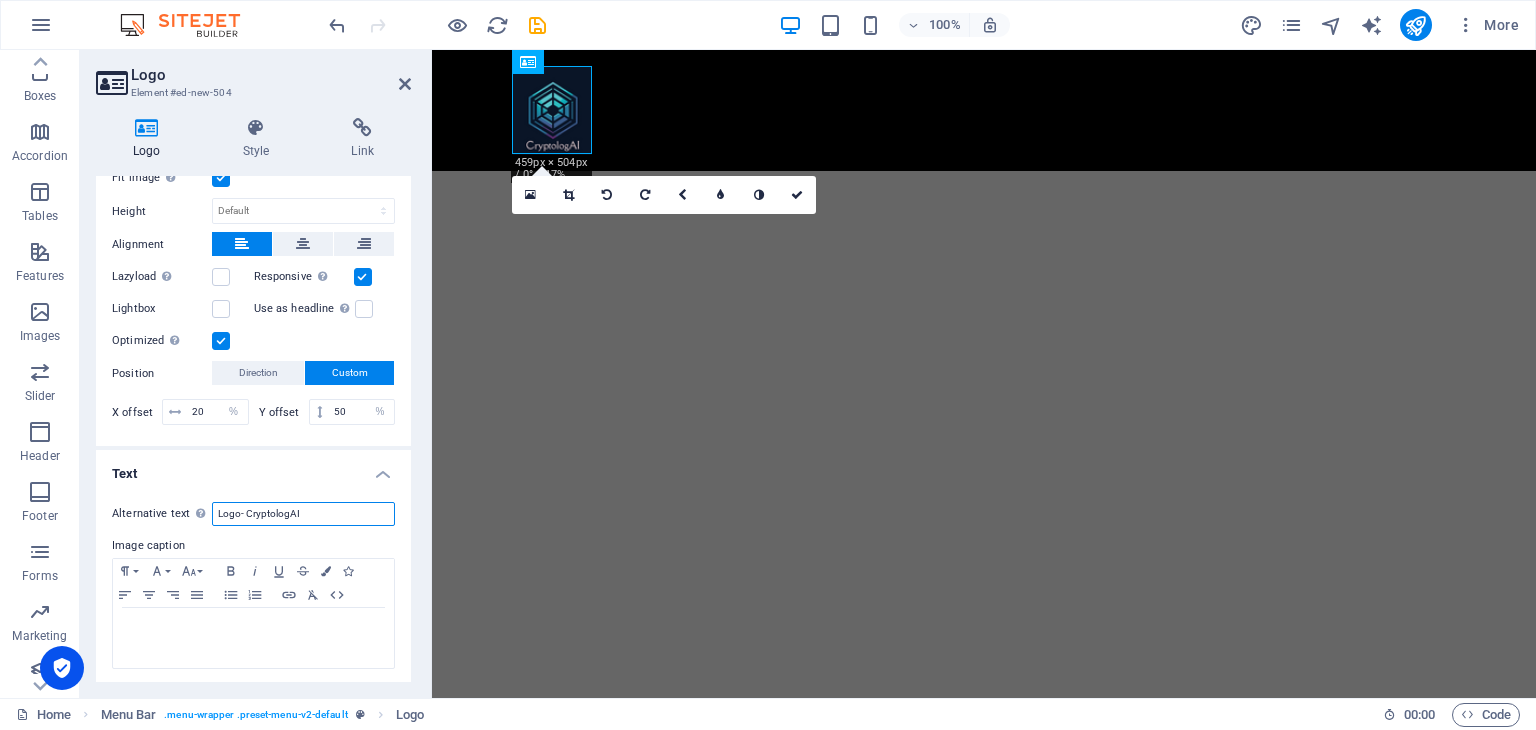 type on "Logo- CryptologAI" 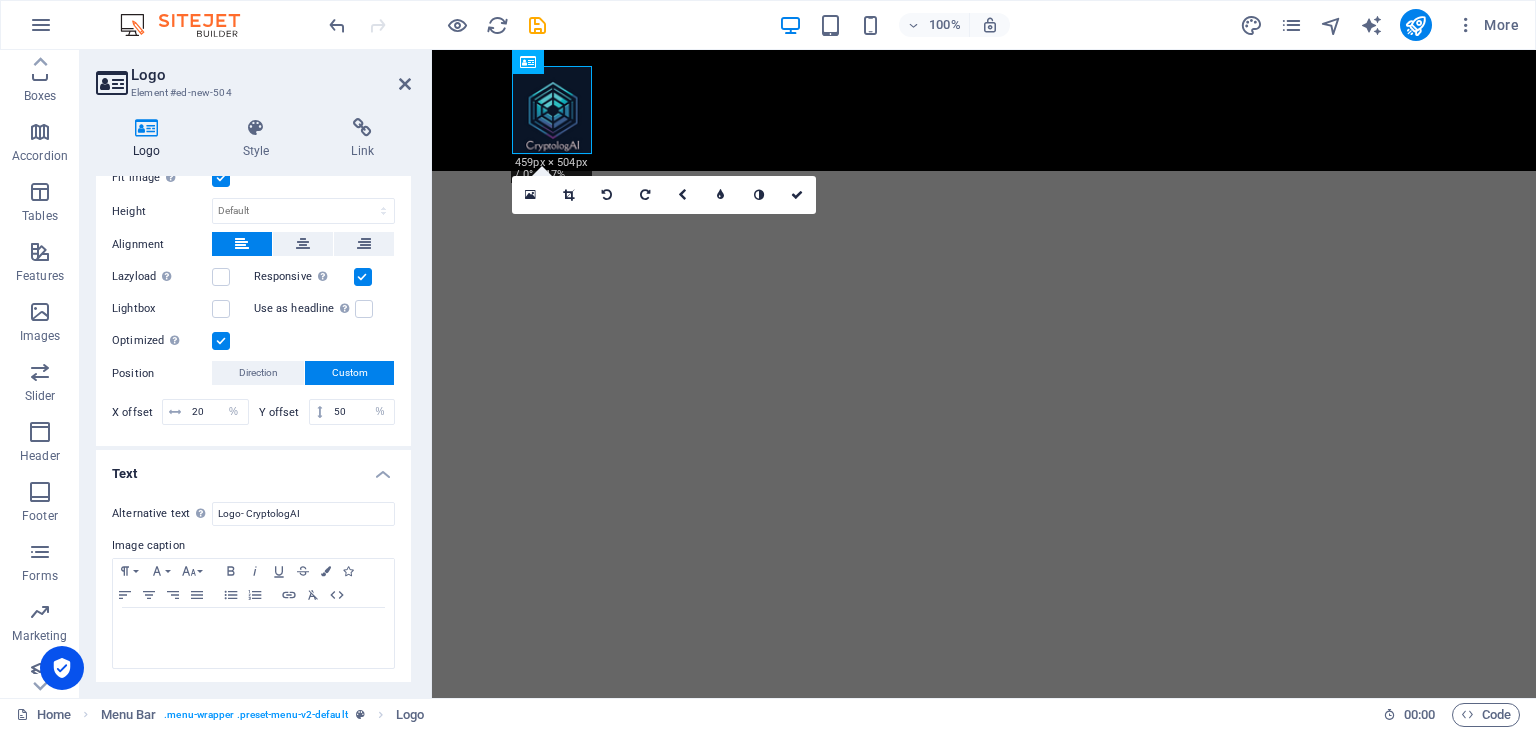 click on "Skip to main content
Menu" at bounding box center (984, 110) 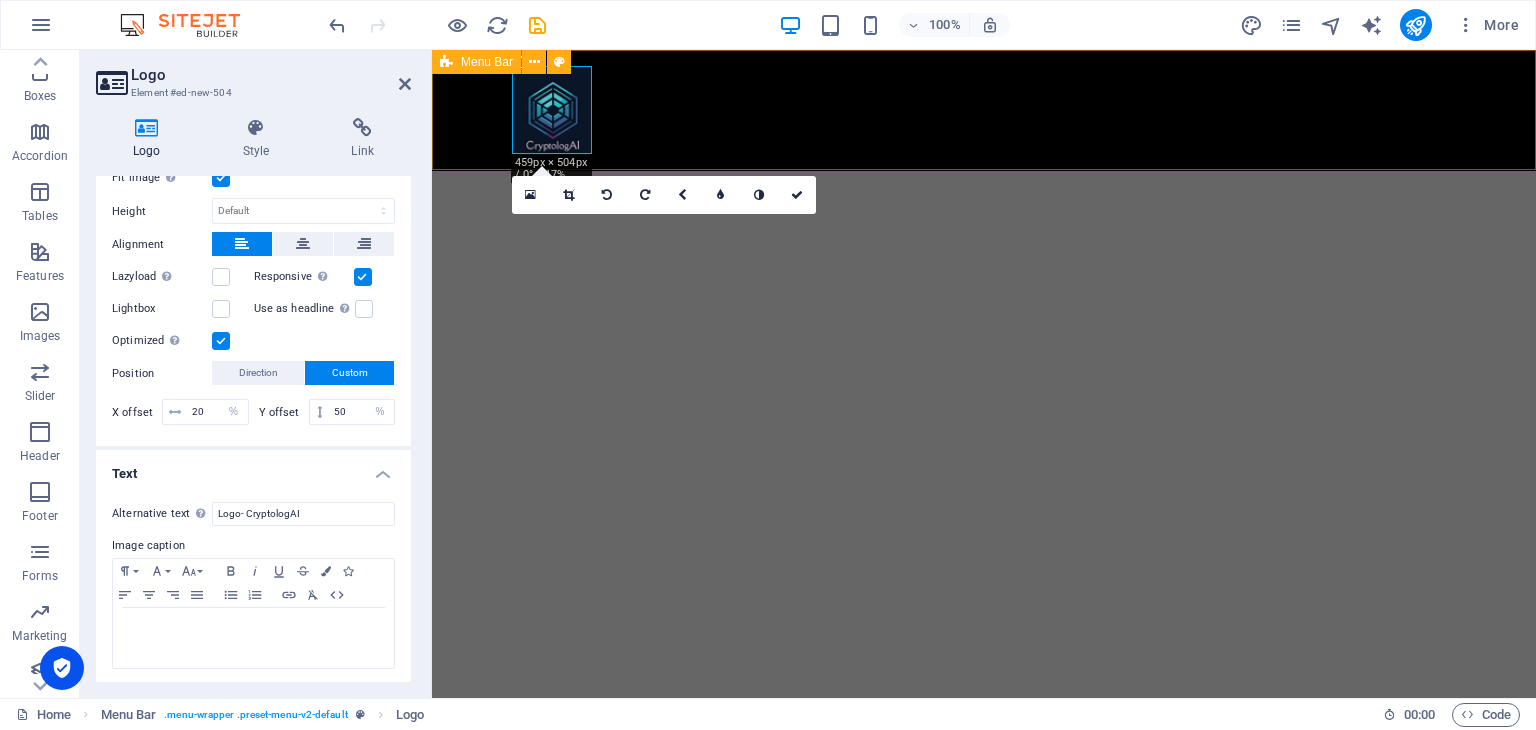 click on "Menu" at bounding box center (984, 110) 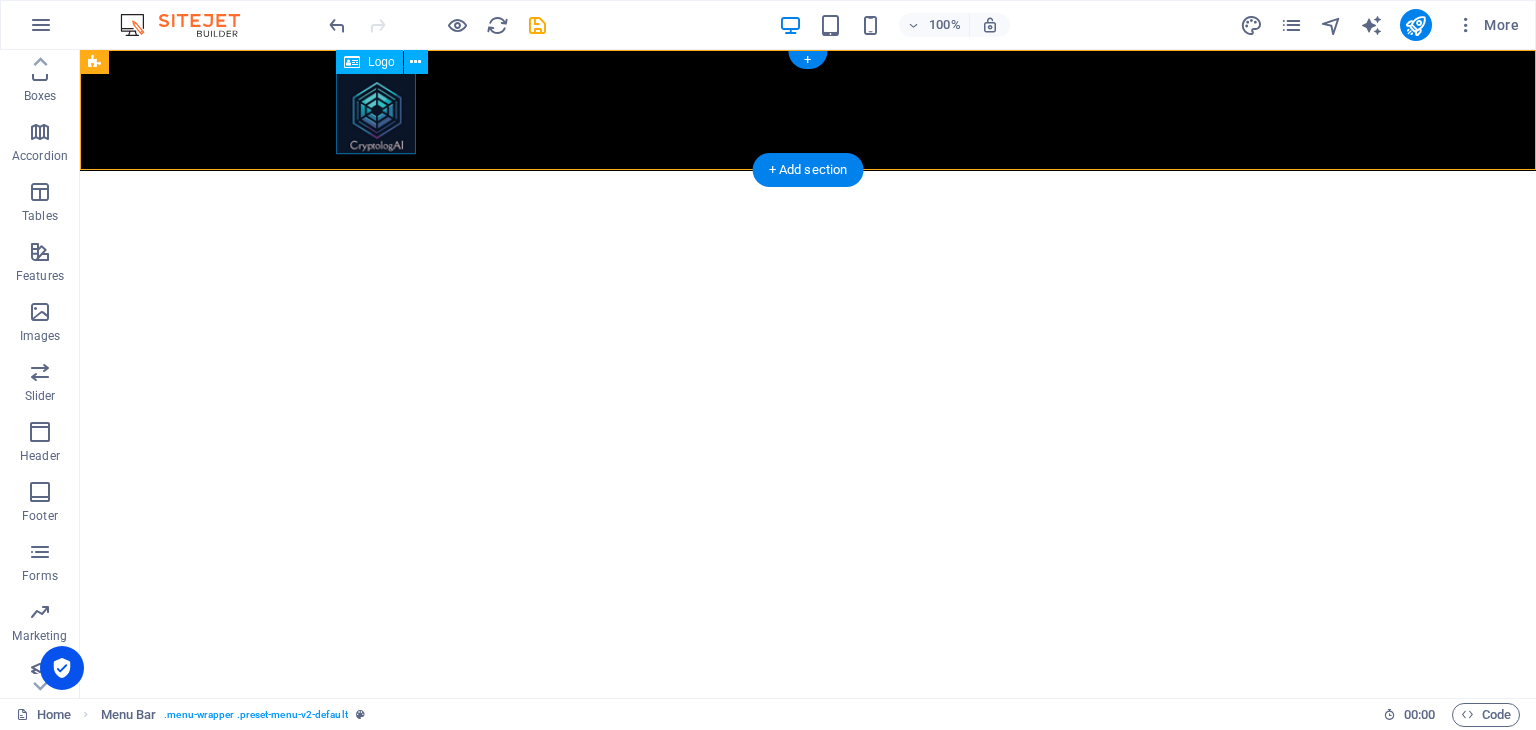 click at bounding box center [808, 110] 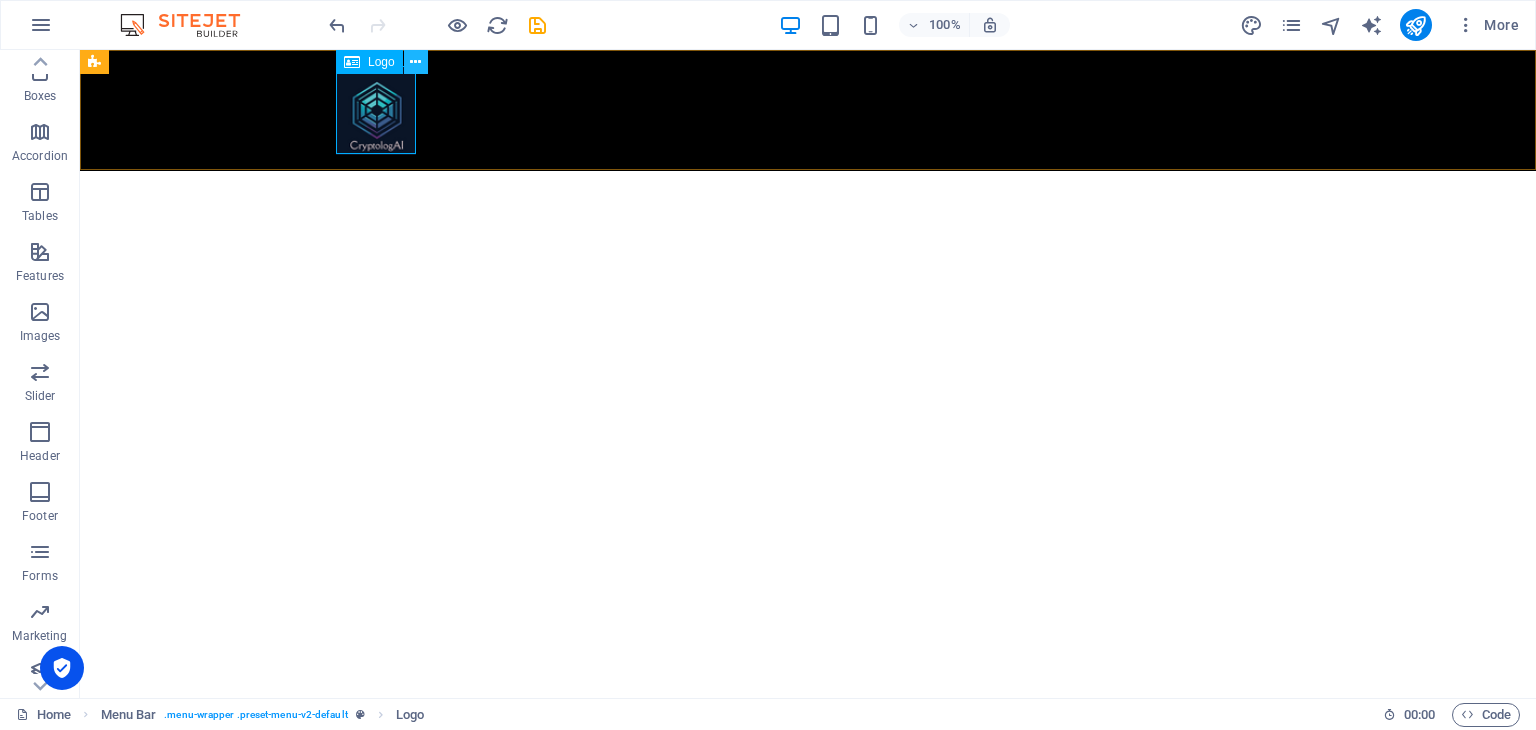 click at bounding box center (415, 62) 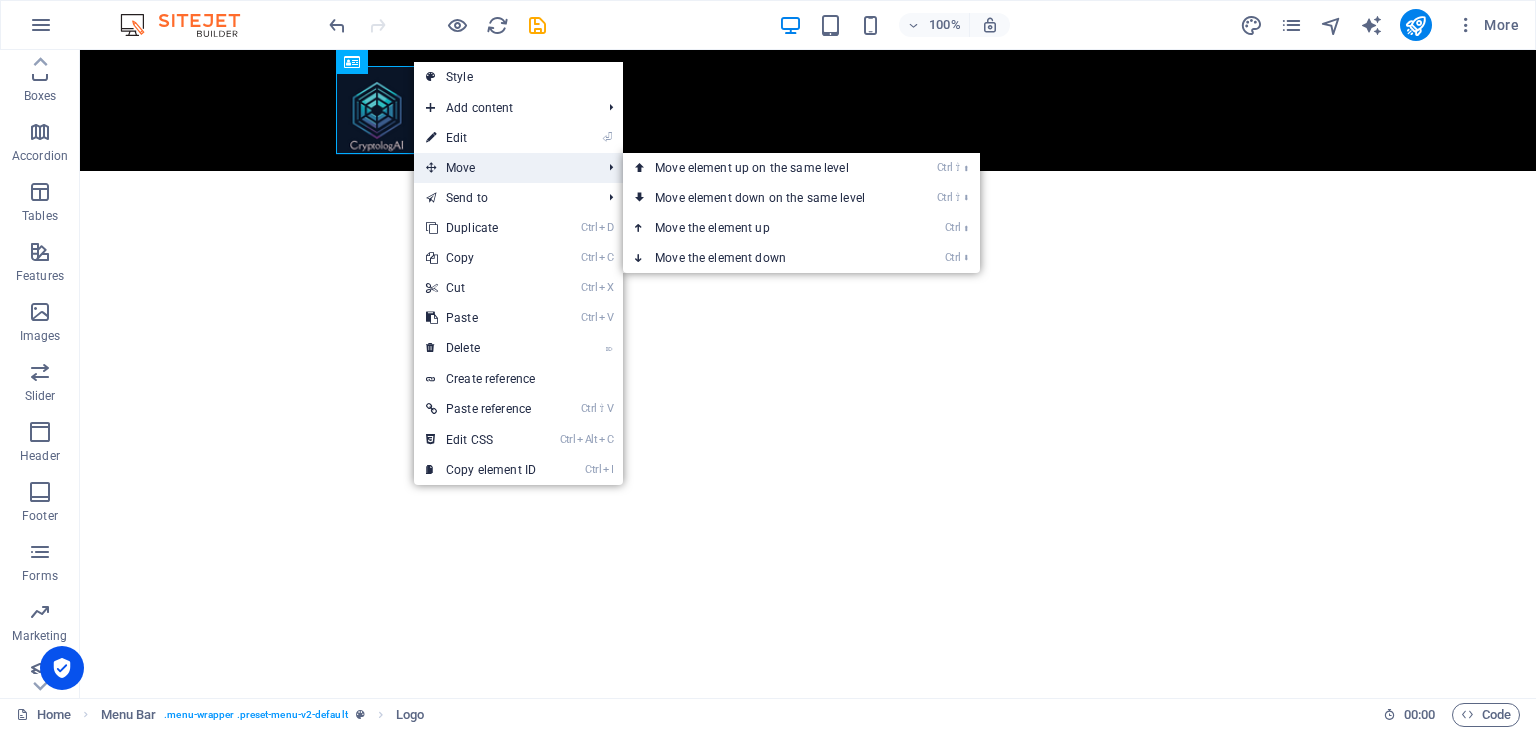 click on "Move" at bounding box center [503, 168] 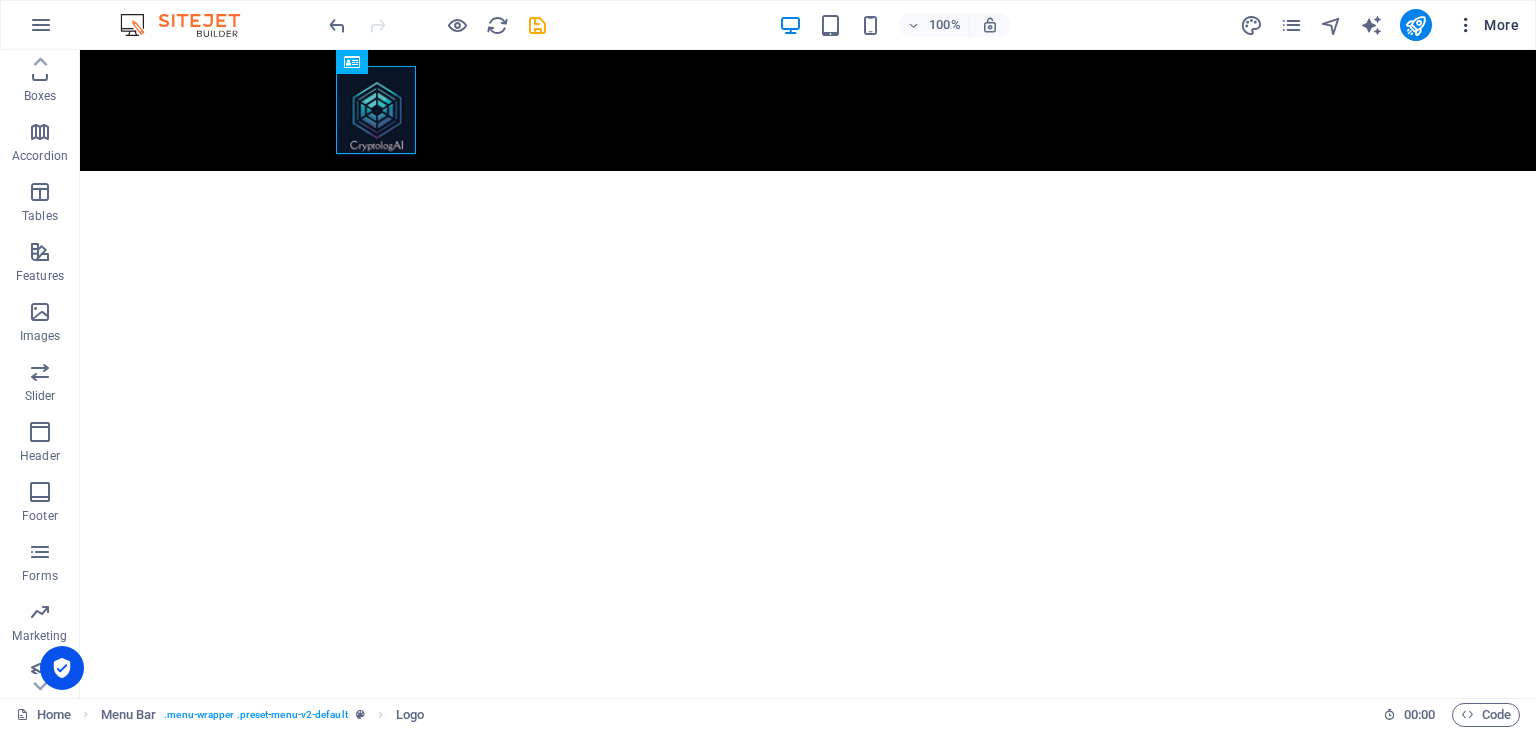 click at bounding box center (1466, 25) 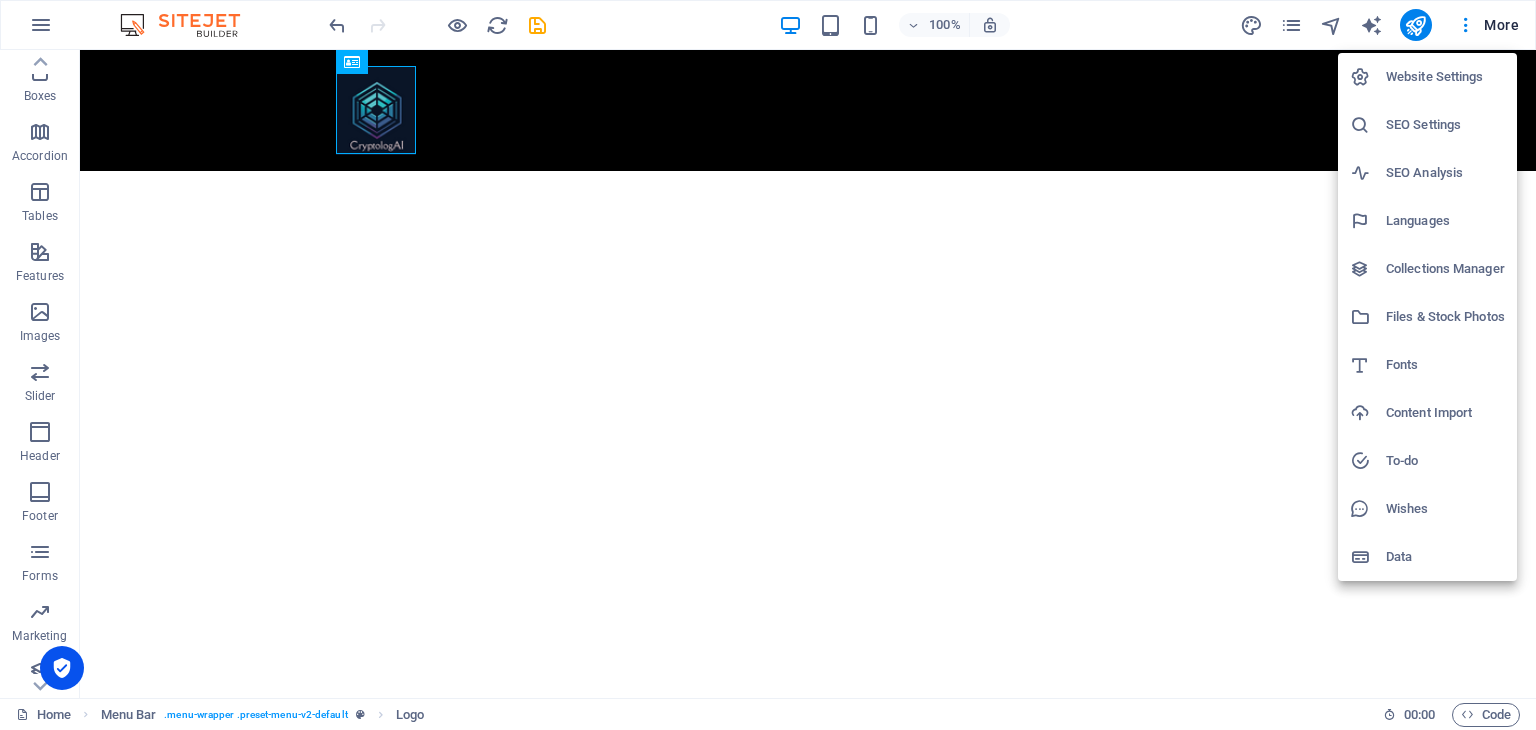 click on "Website Settings" at bounding box center [1445, 77] 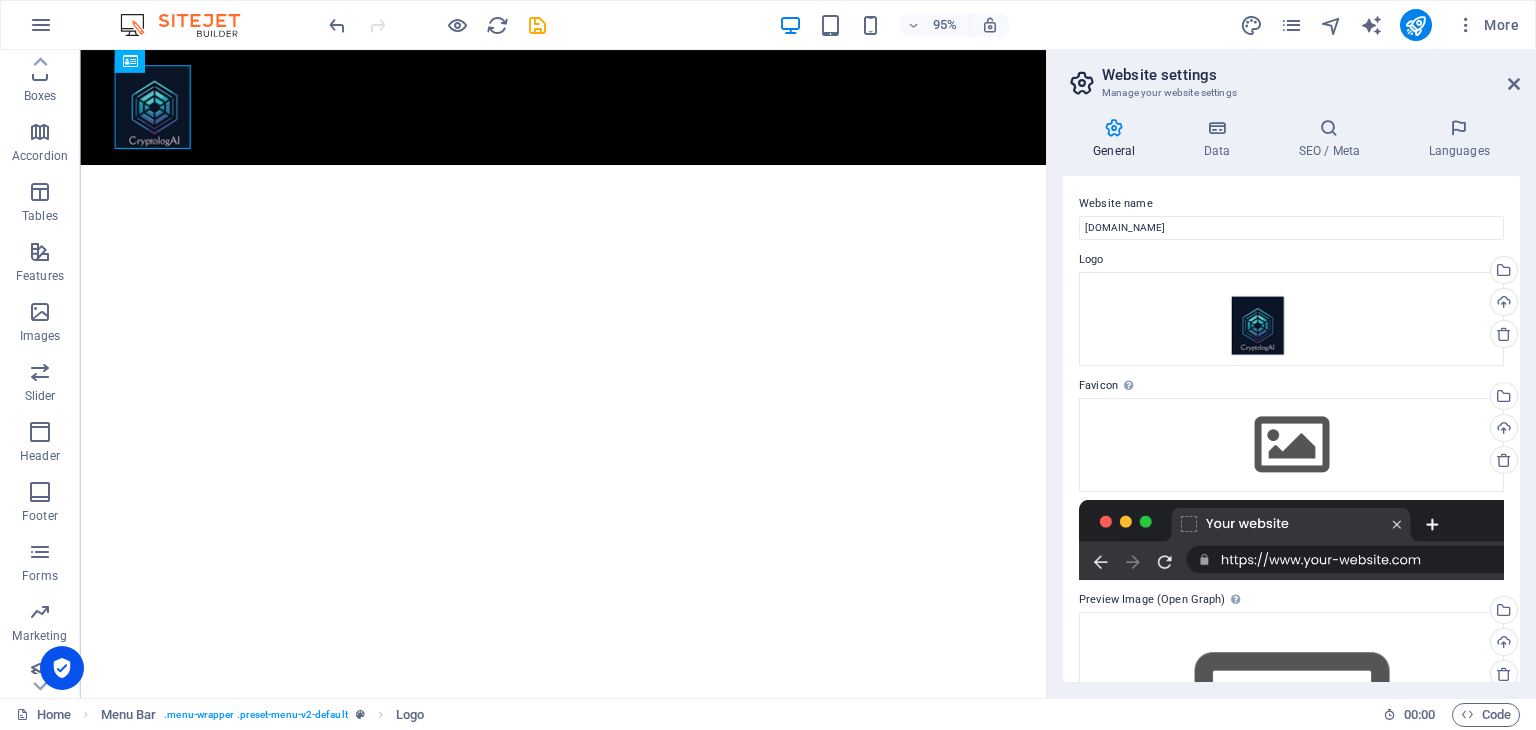 click on "Website settings" at bounding box center [1311, 75] 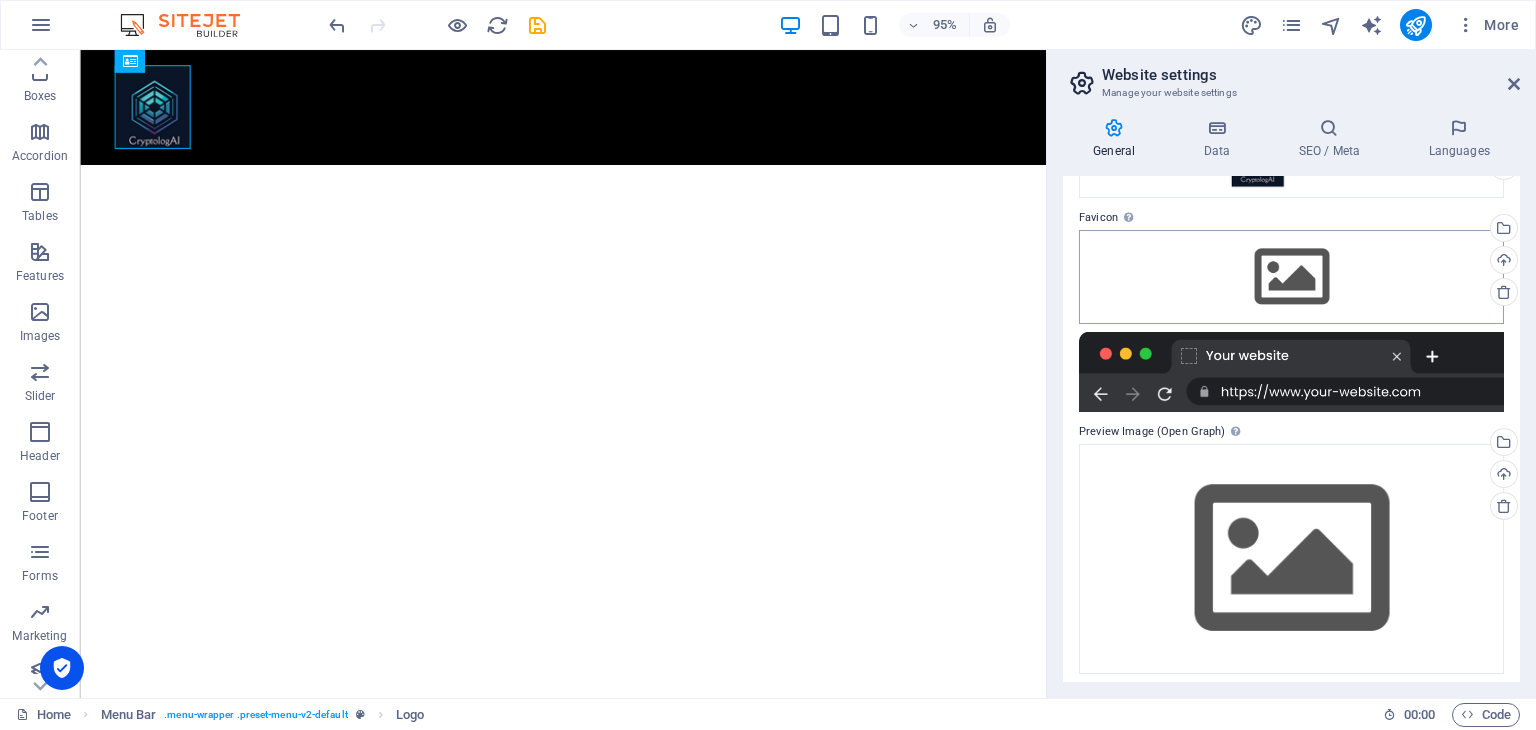 scroll, scrollTop: 176, scrollLeft: 0, axis: vertical 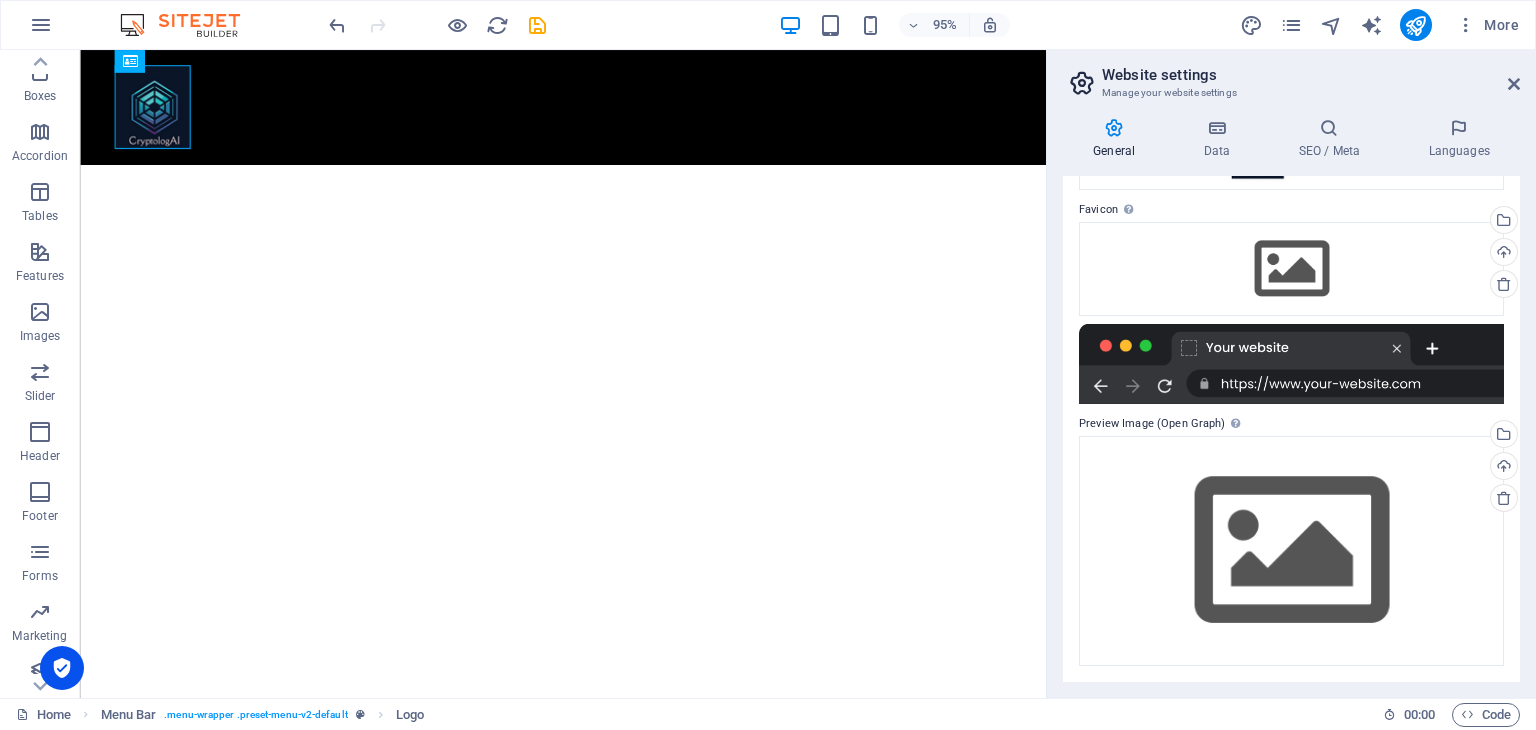 click on "Skip to main content
Menu" at bounding box center (588, 110) 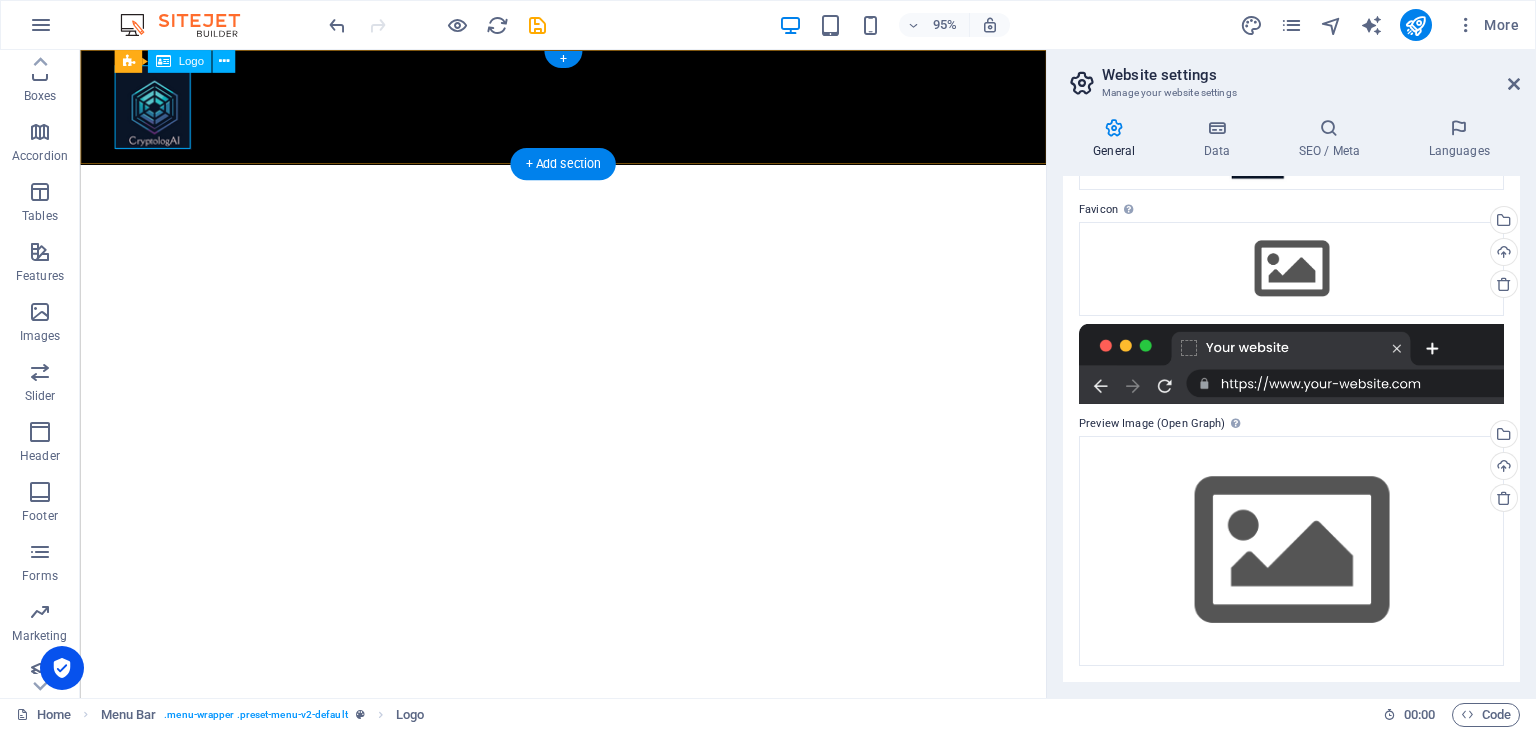 click at bounding box center (589, 110) 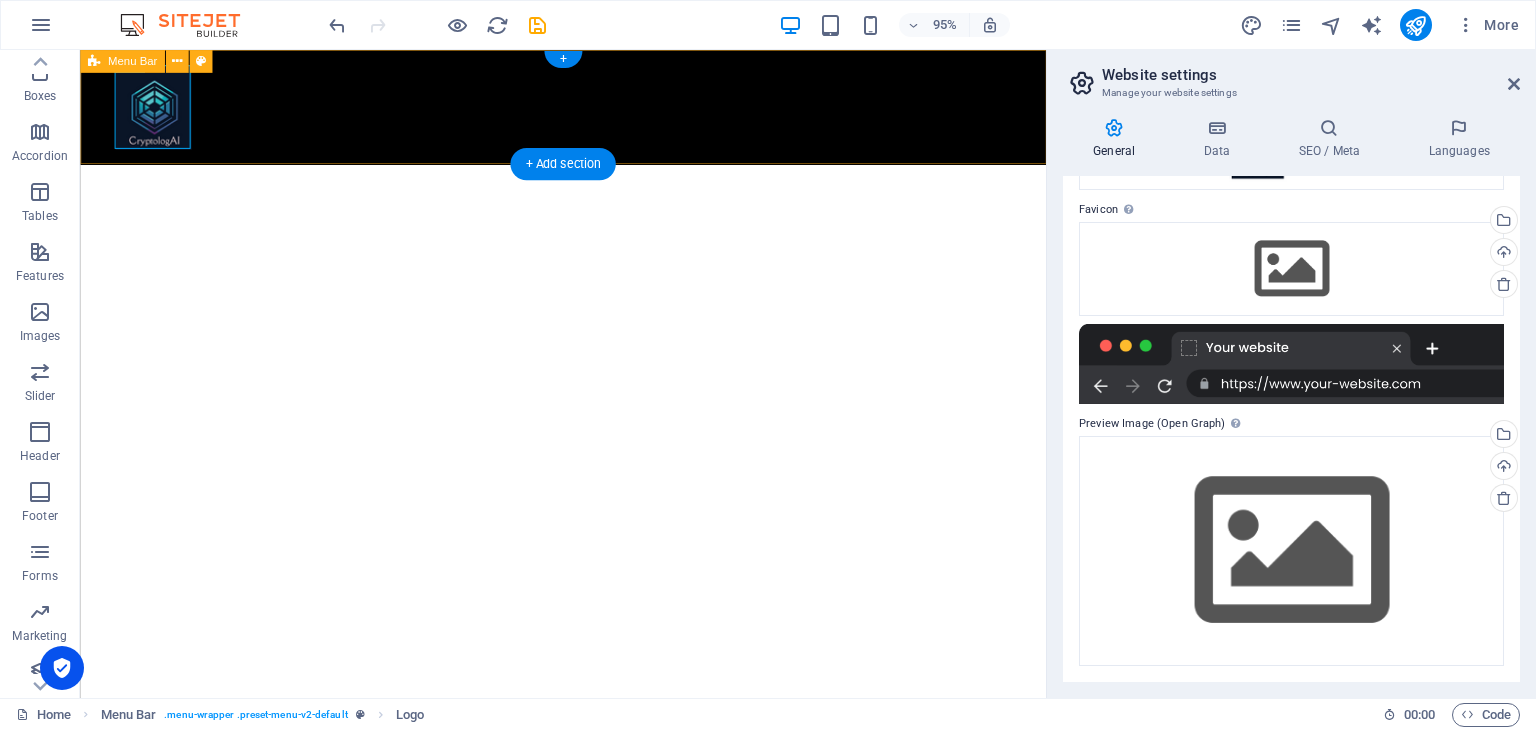 click on "Menu" at bounding box center (588, 110) 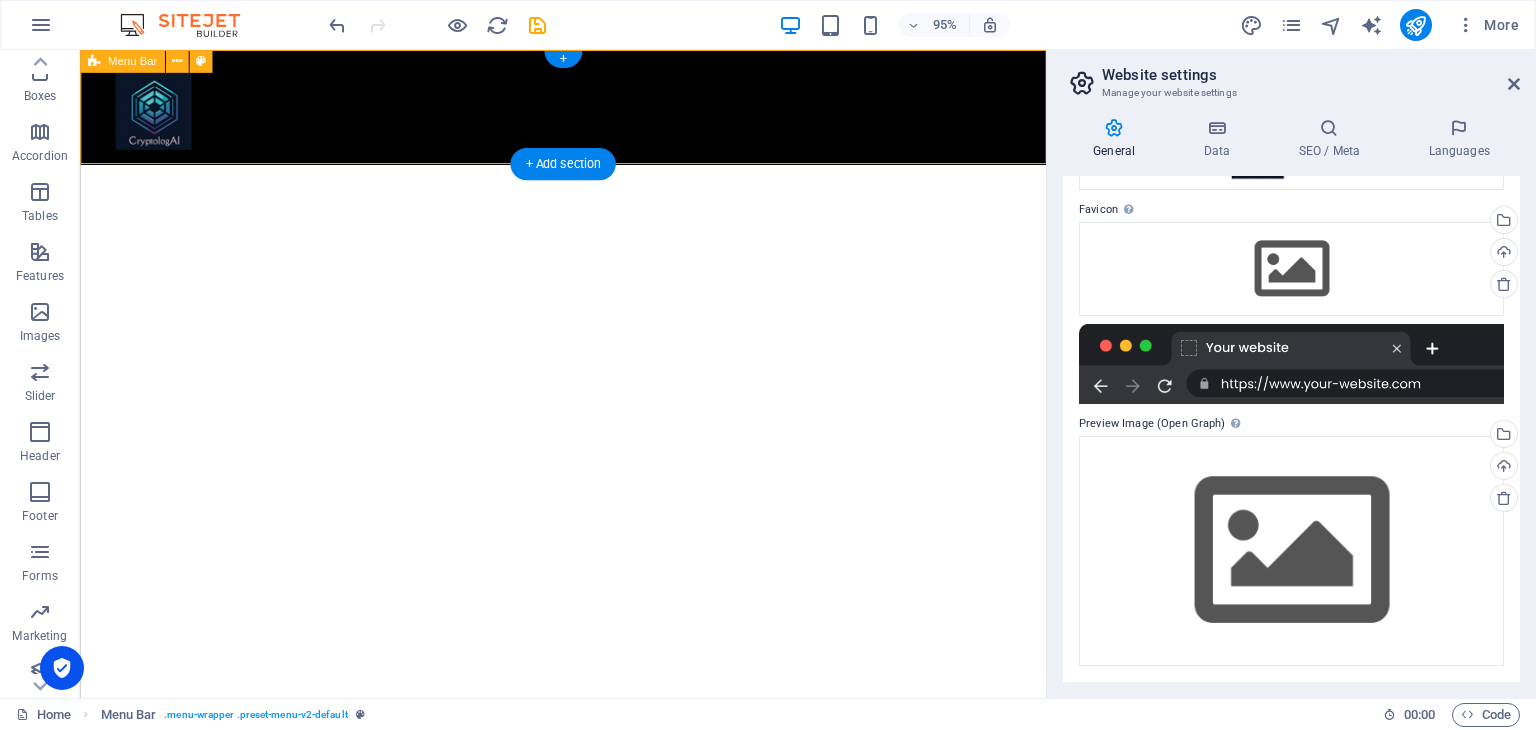 click on "Menu" at bounding box center (588, 110) 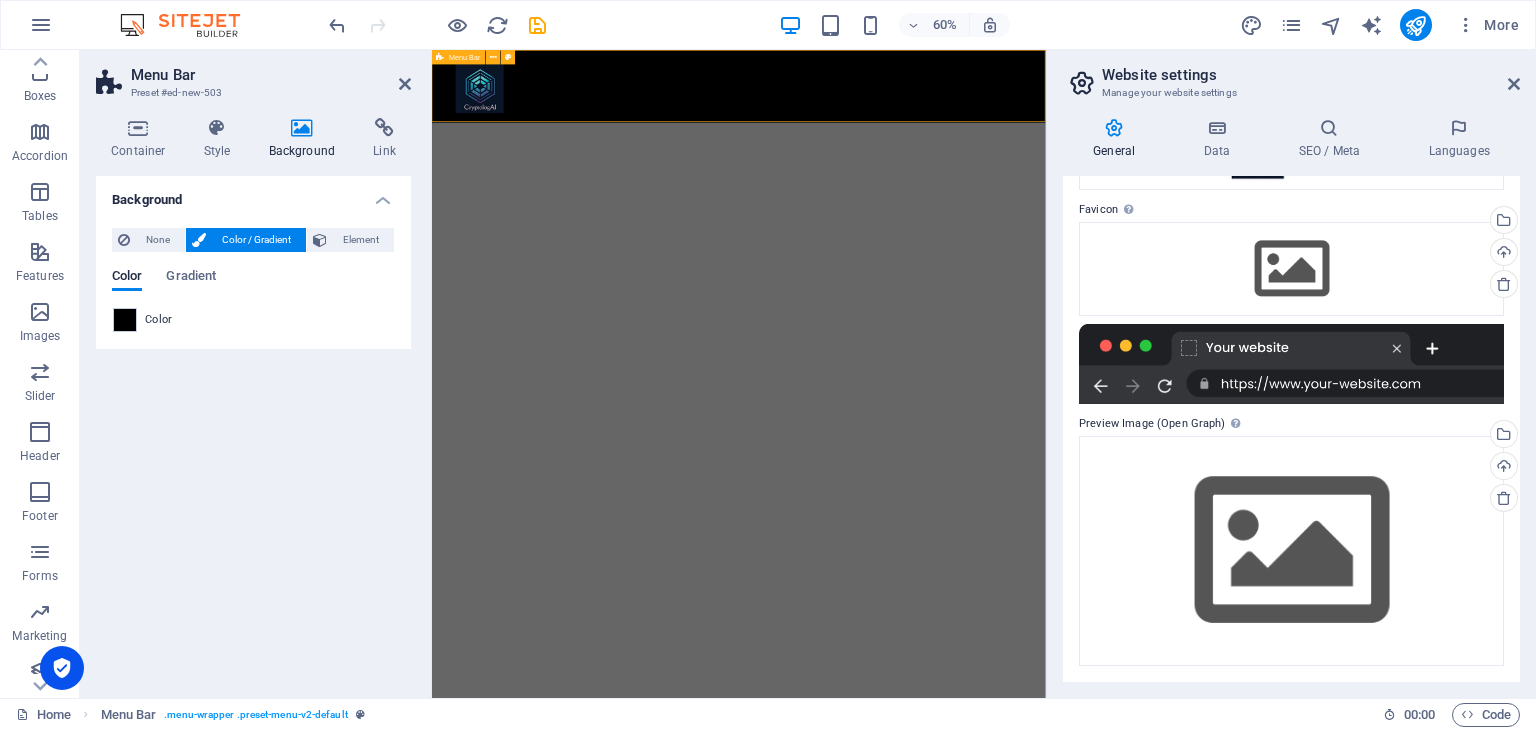 click on "Menu" at bounding box center [943, 110] 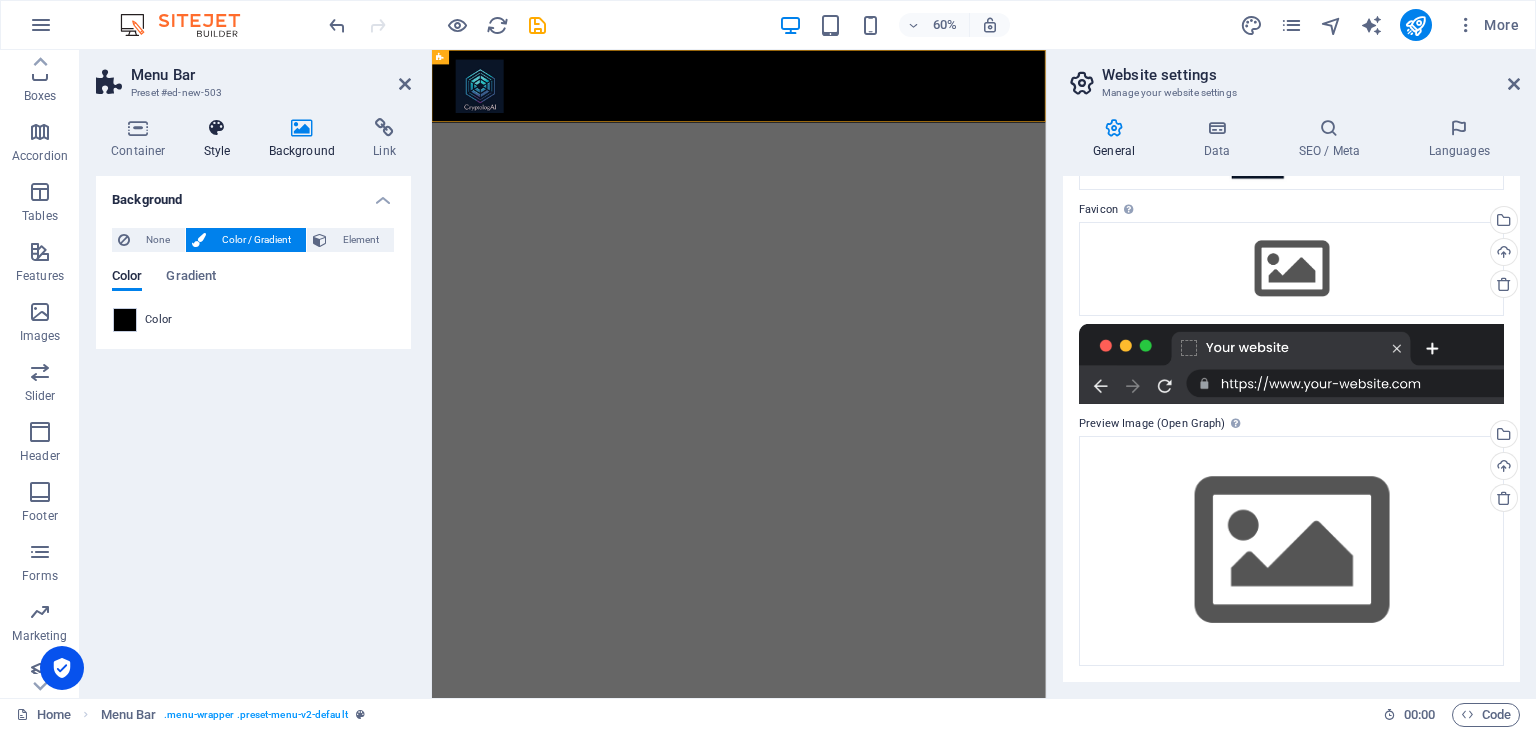 click at bounding box center [217, 128] 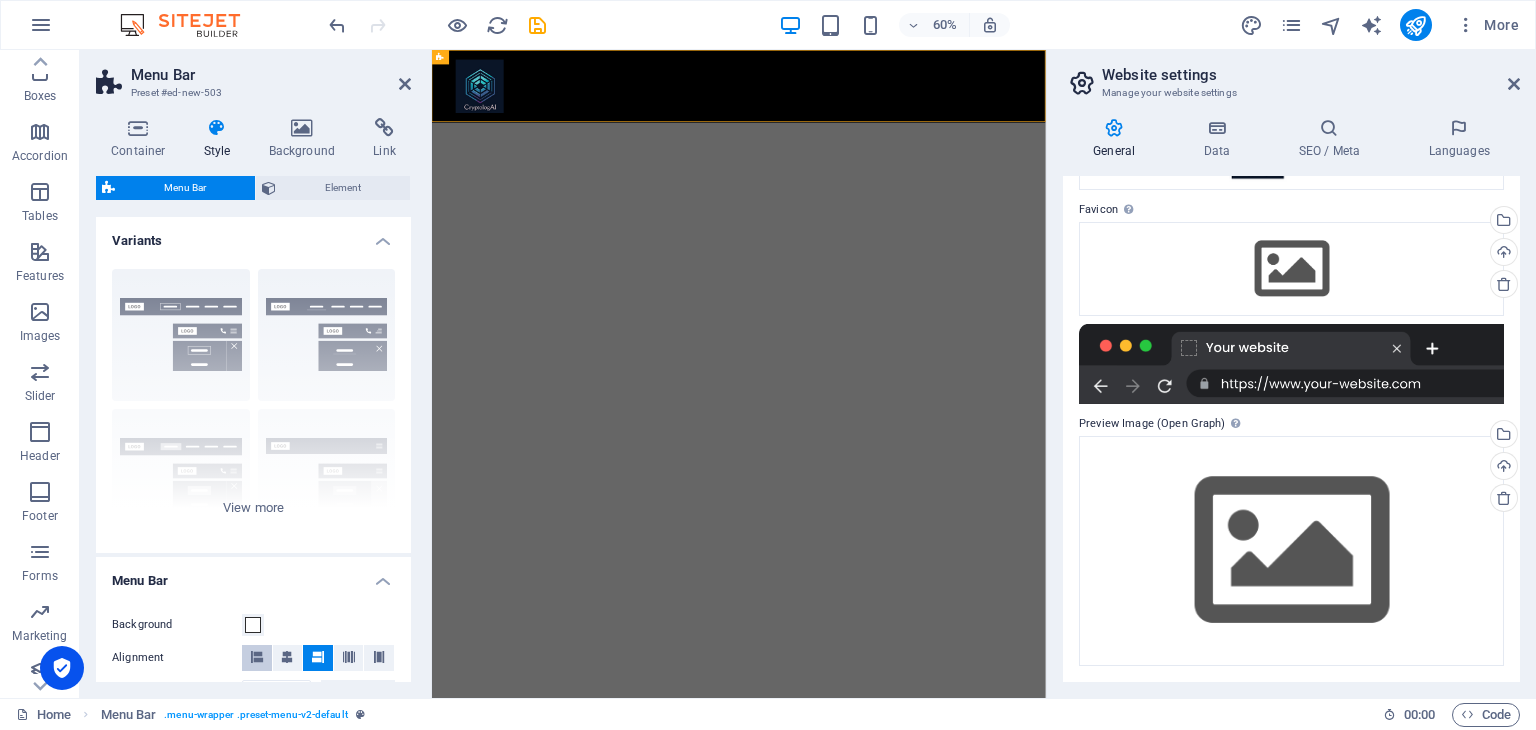 click at bounding box center [257, 658] 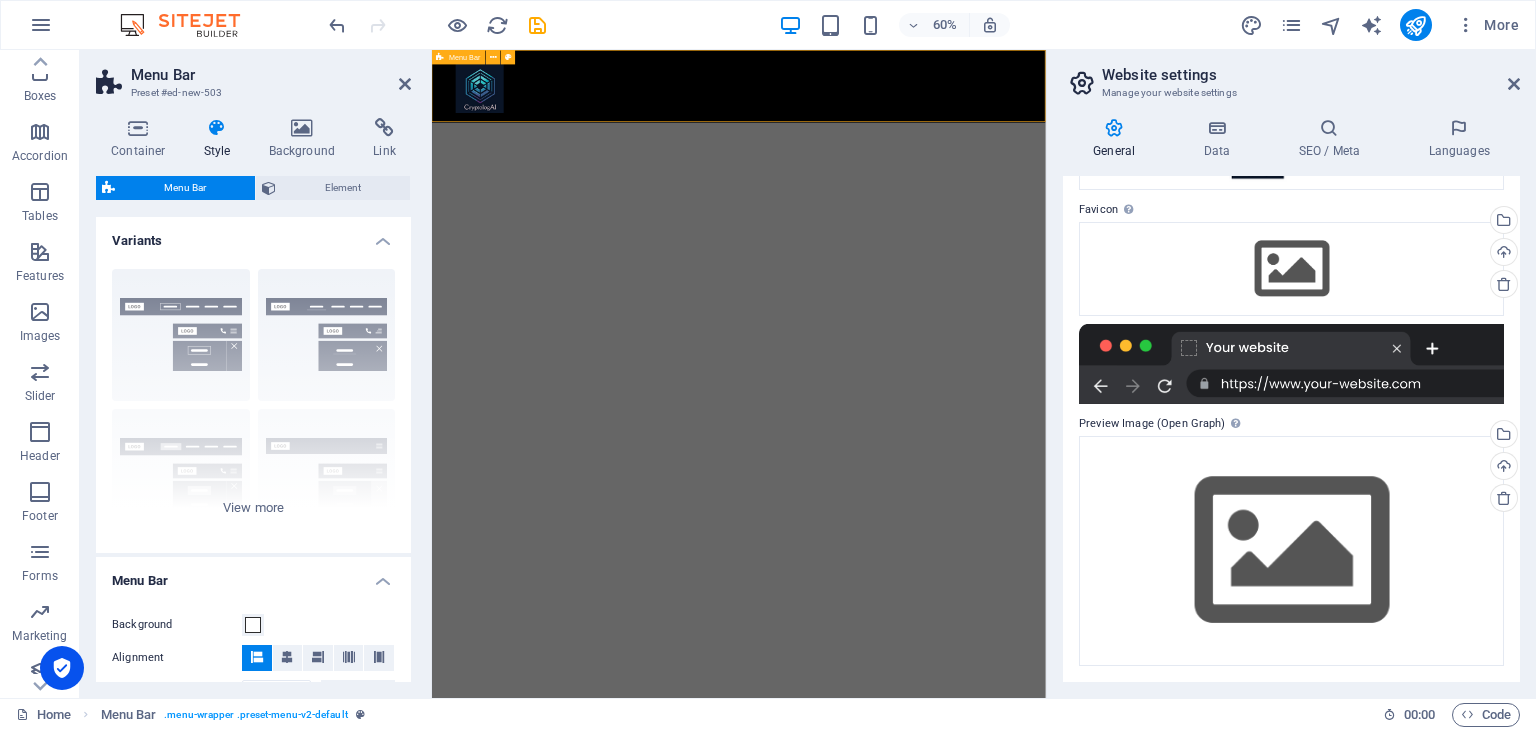 click on "Menu" at bounding box center (943, 110) 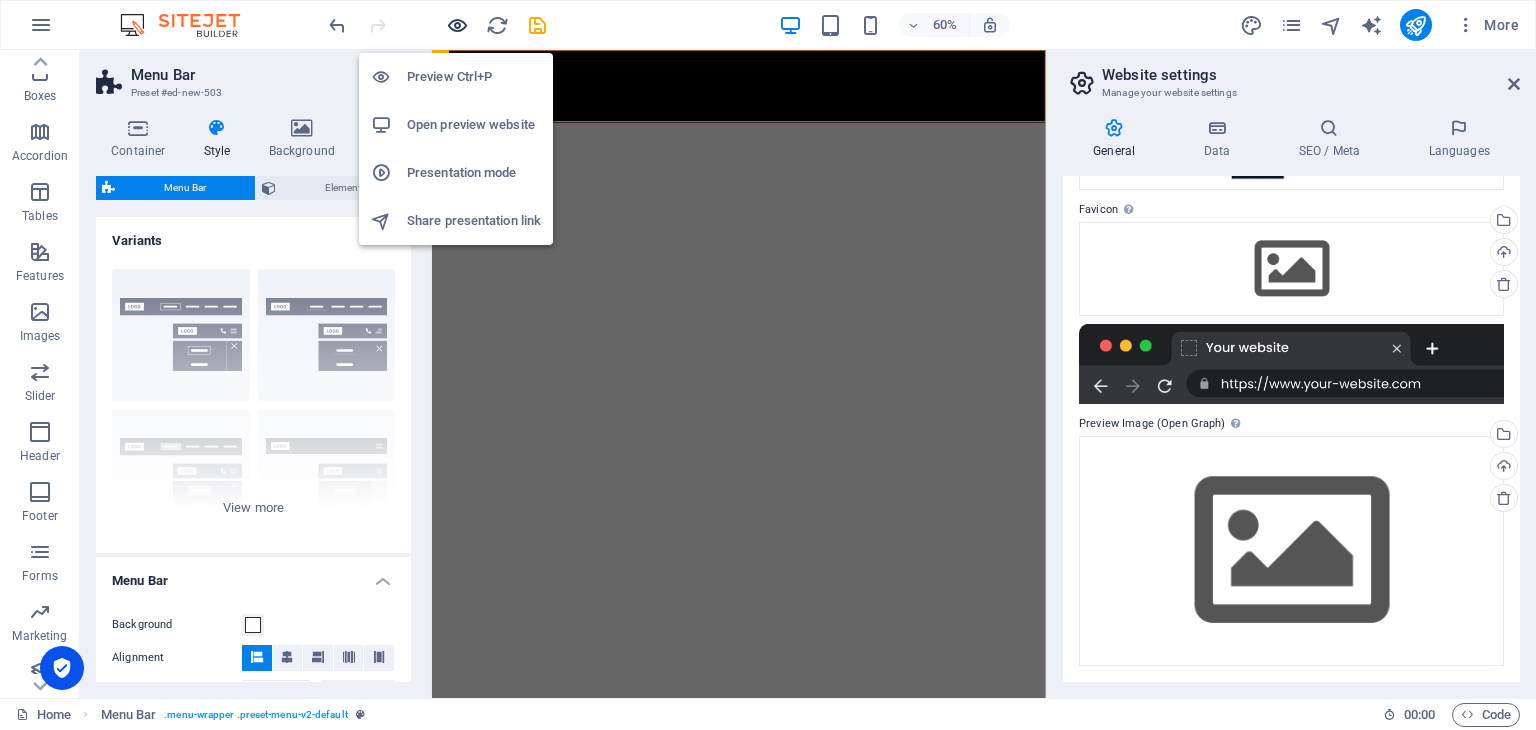 click at bounding box center [457, 25] 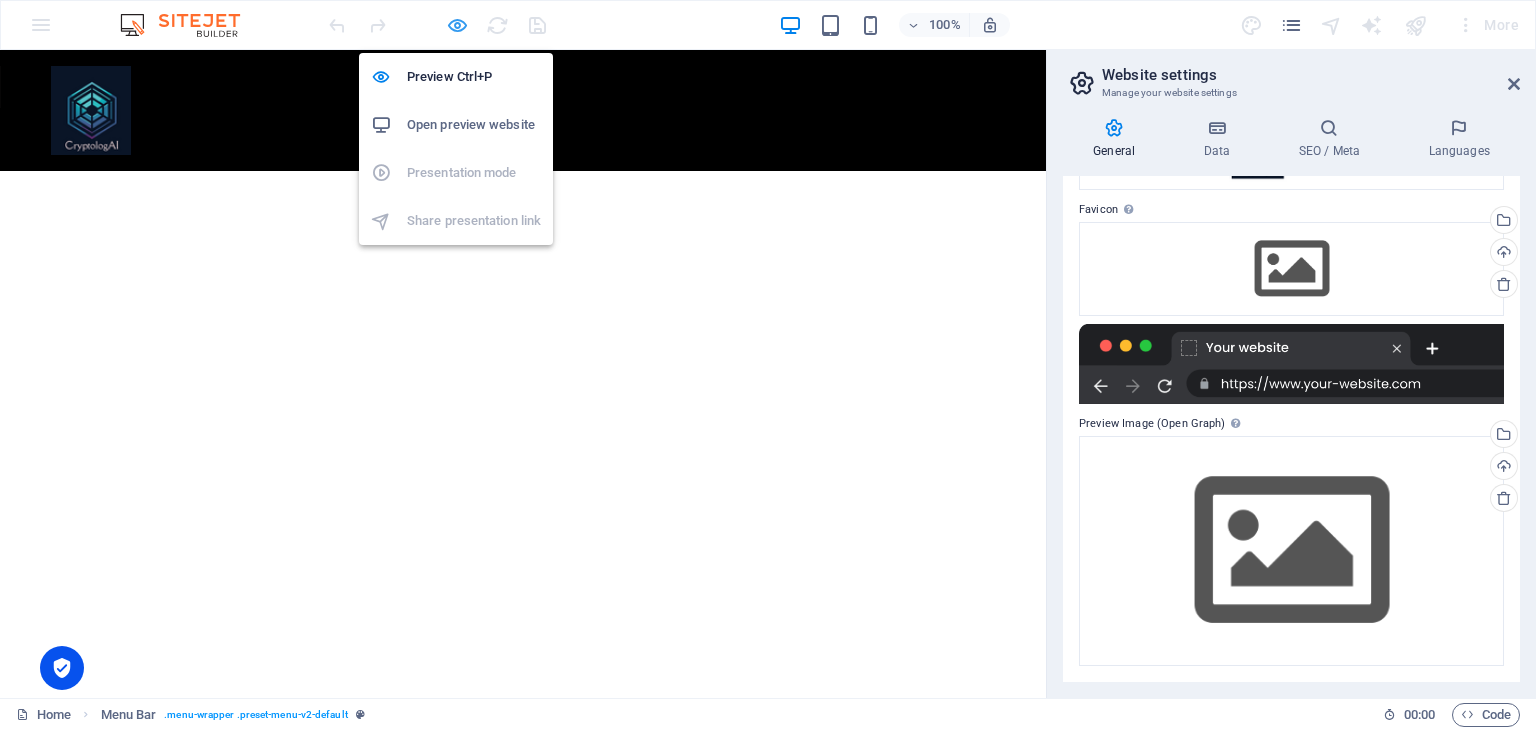 click at bounding box center (457, 25) 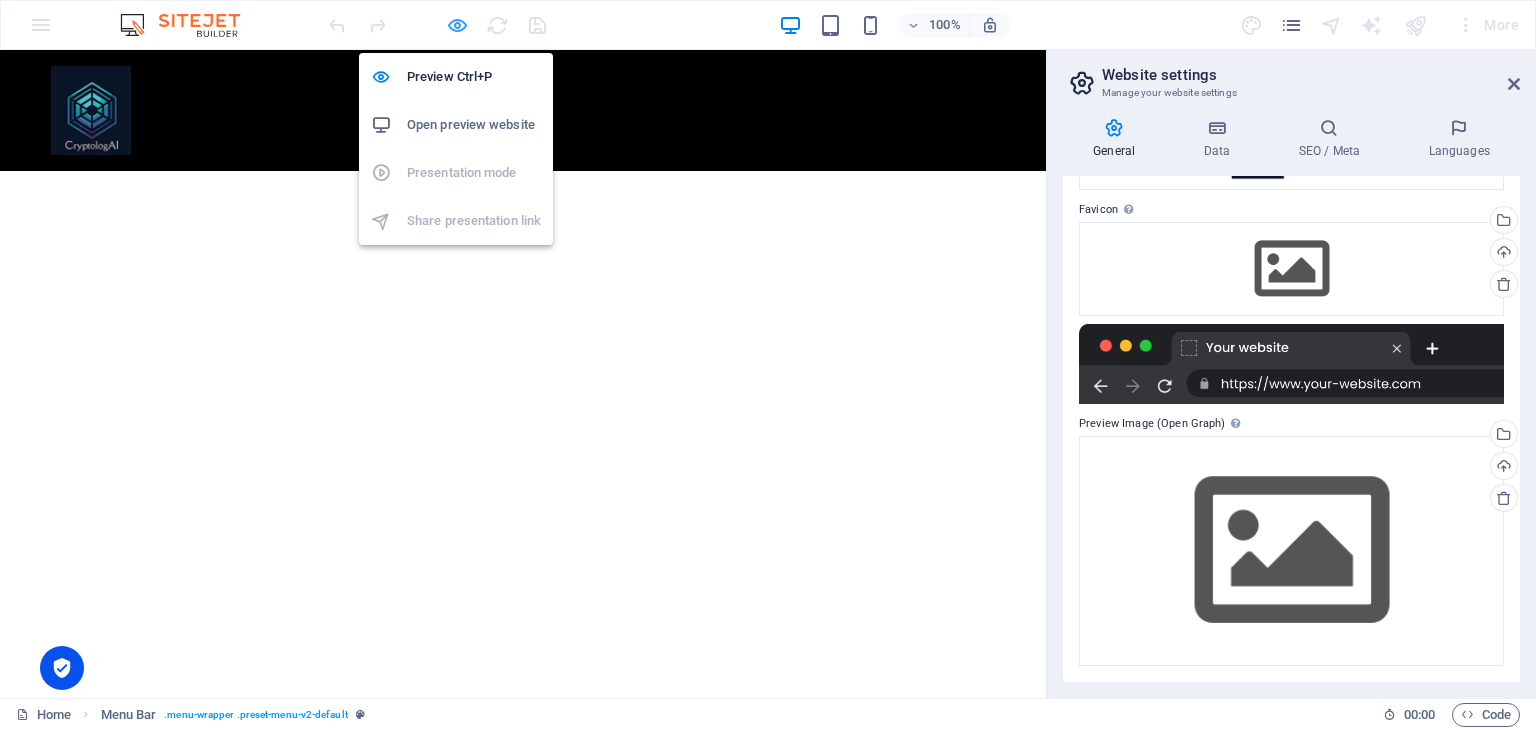select on "rem" 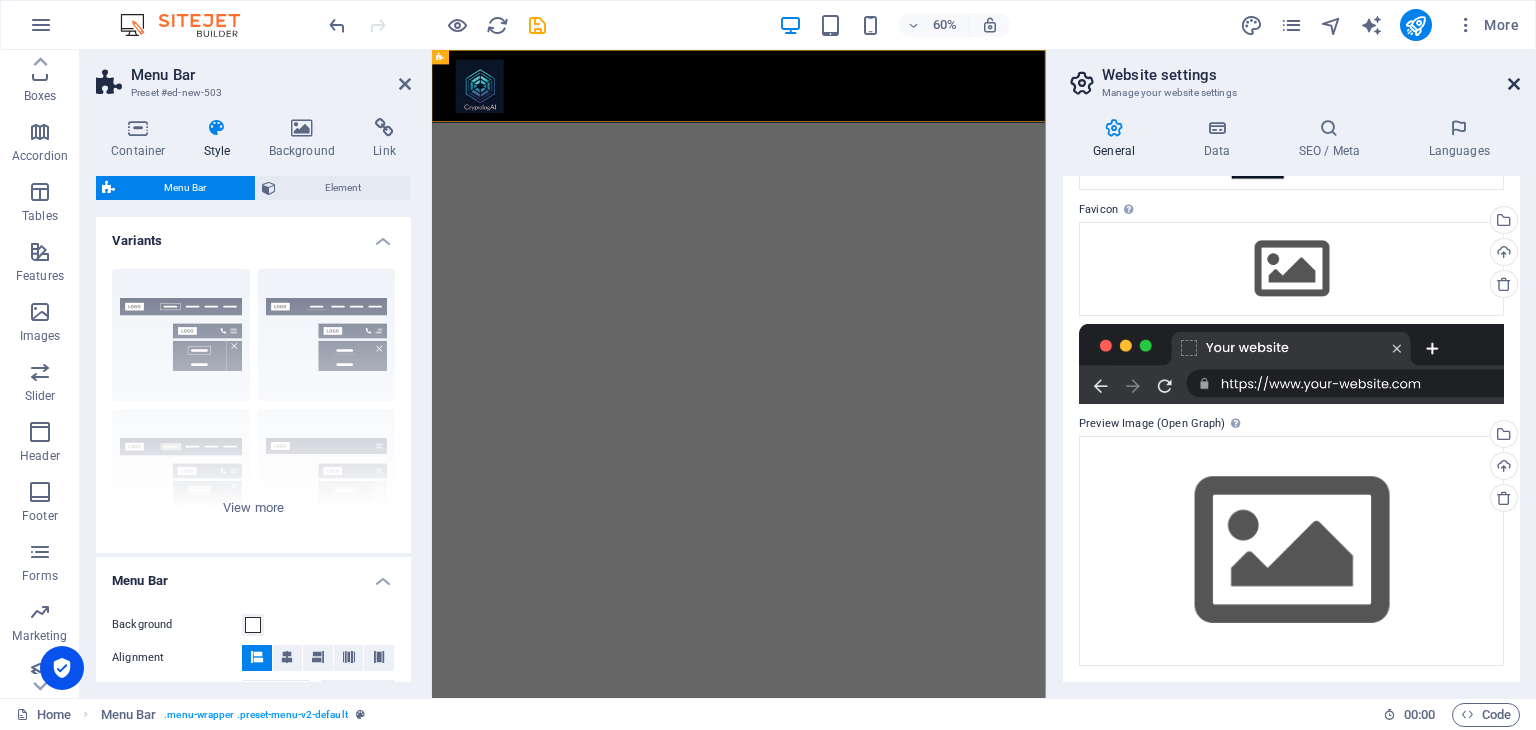 click at bounding box center [1514, 84] 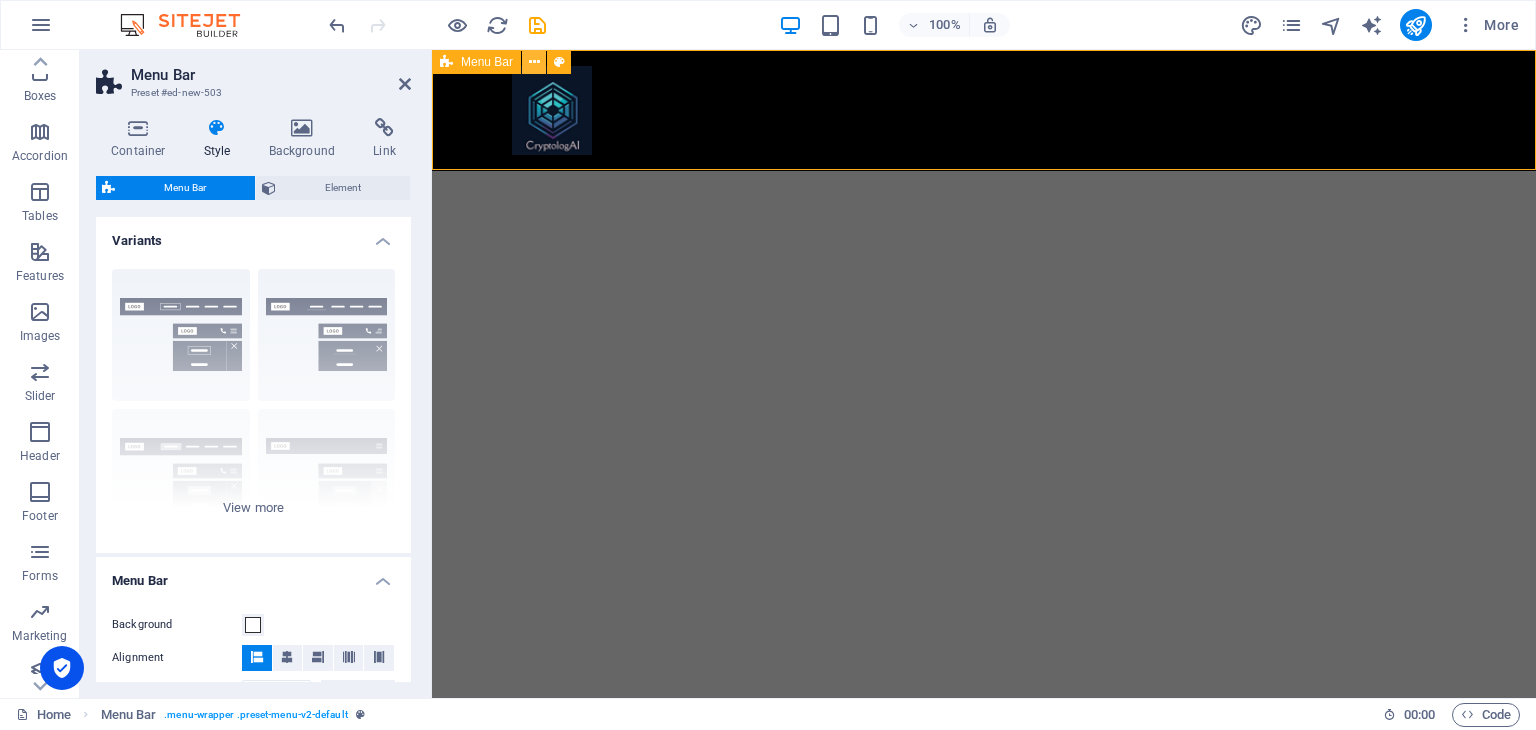 click at bounding box center (534, 62) 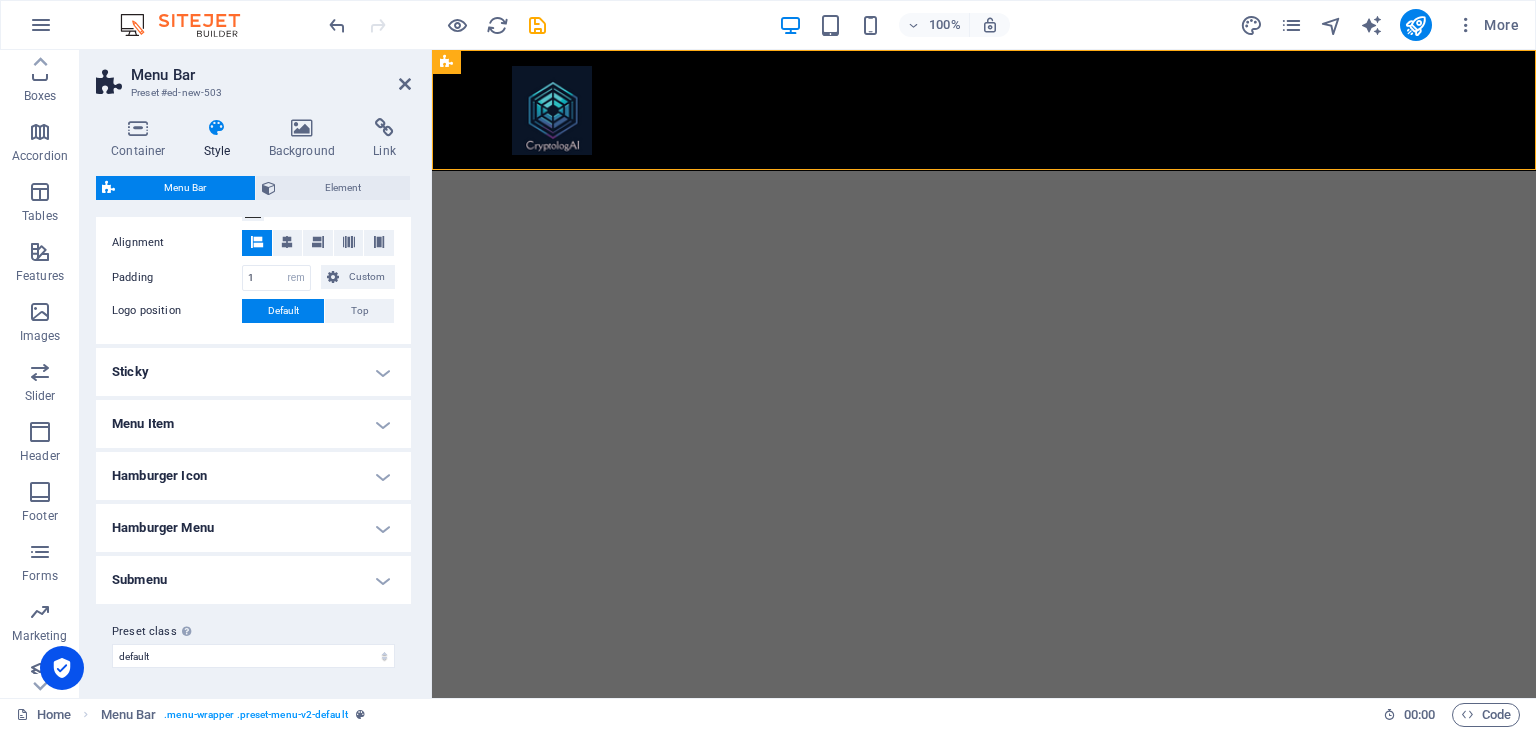 scroll, scrollTop: 416, scrollLeft: 0, axis: vertical 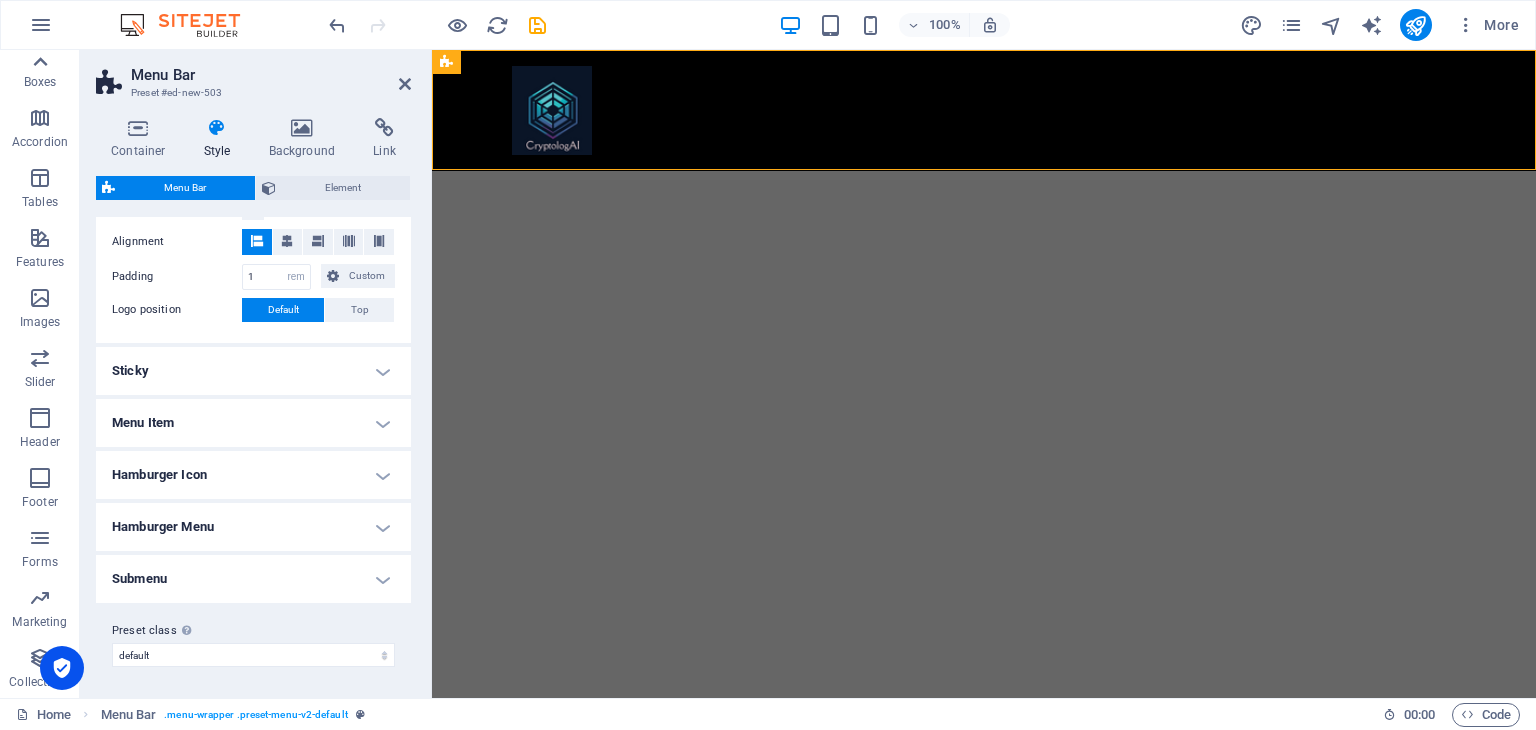 click 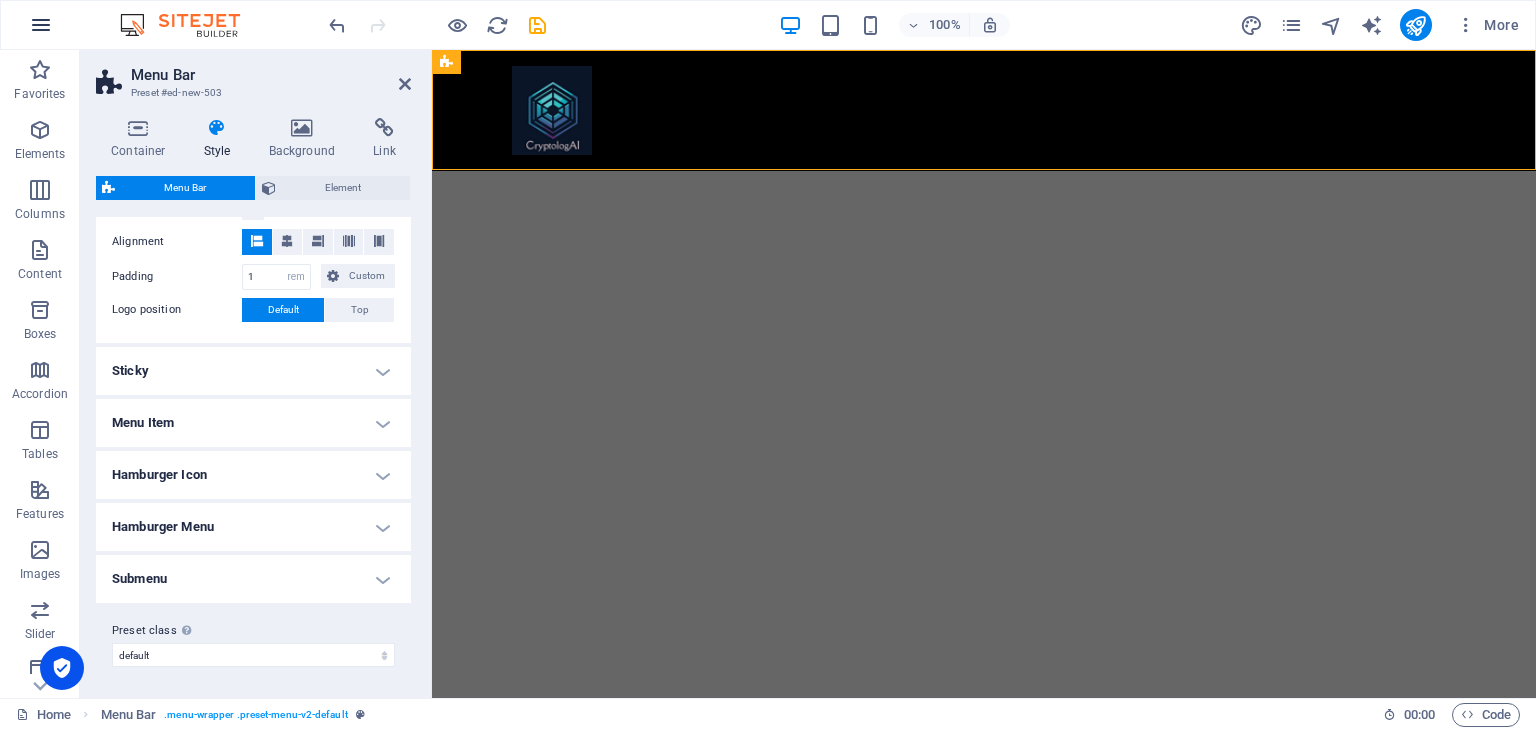 click at bounding box center [41, 25] 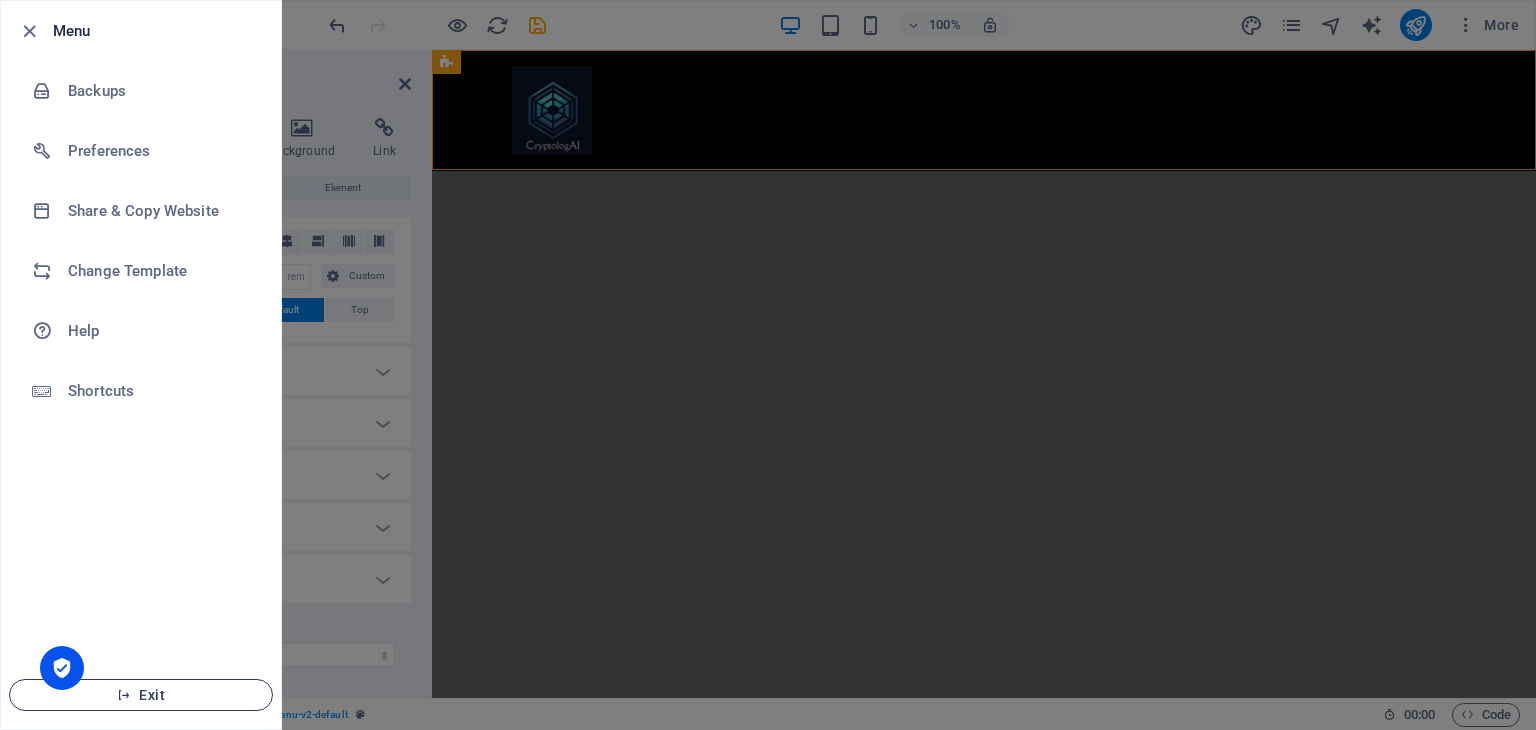 click on "Exit" at bounding box center [141, 695] 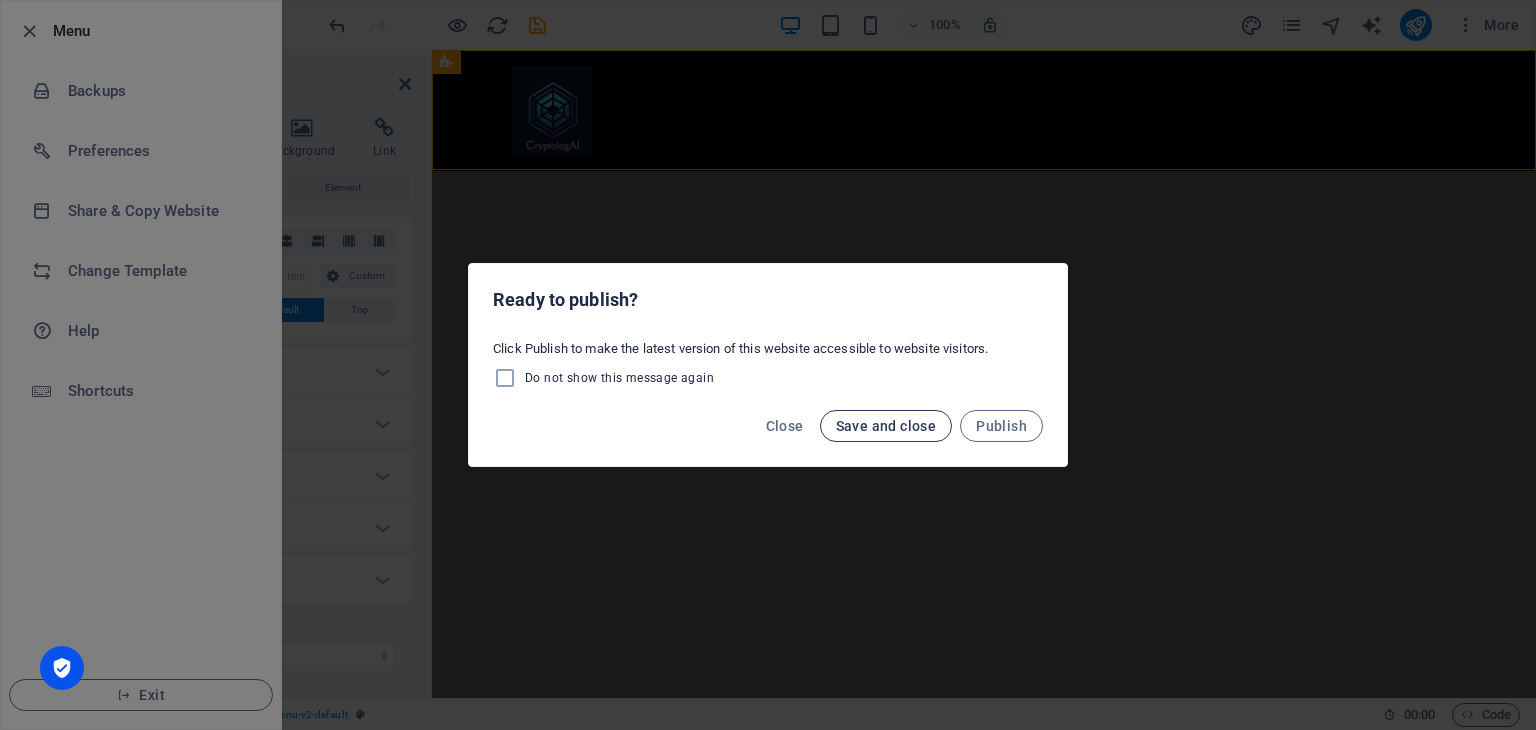 click on "Save and close" at bounding box center (886, 426) 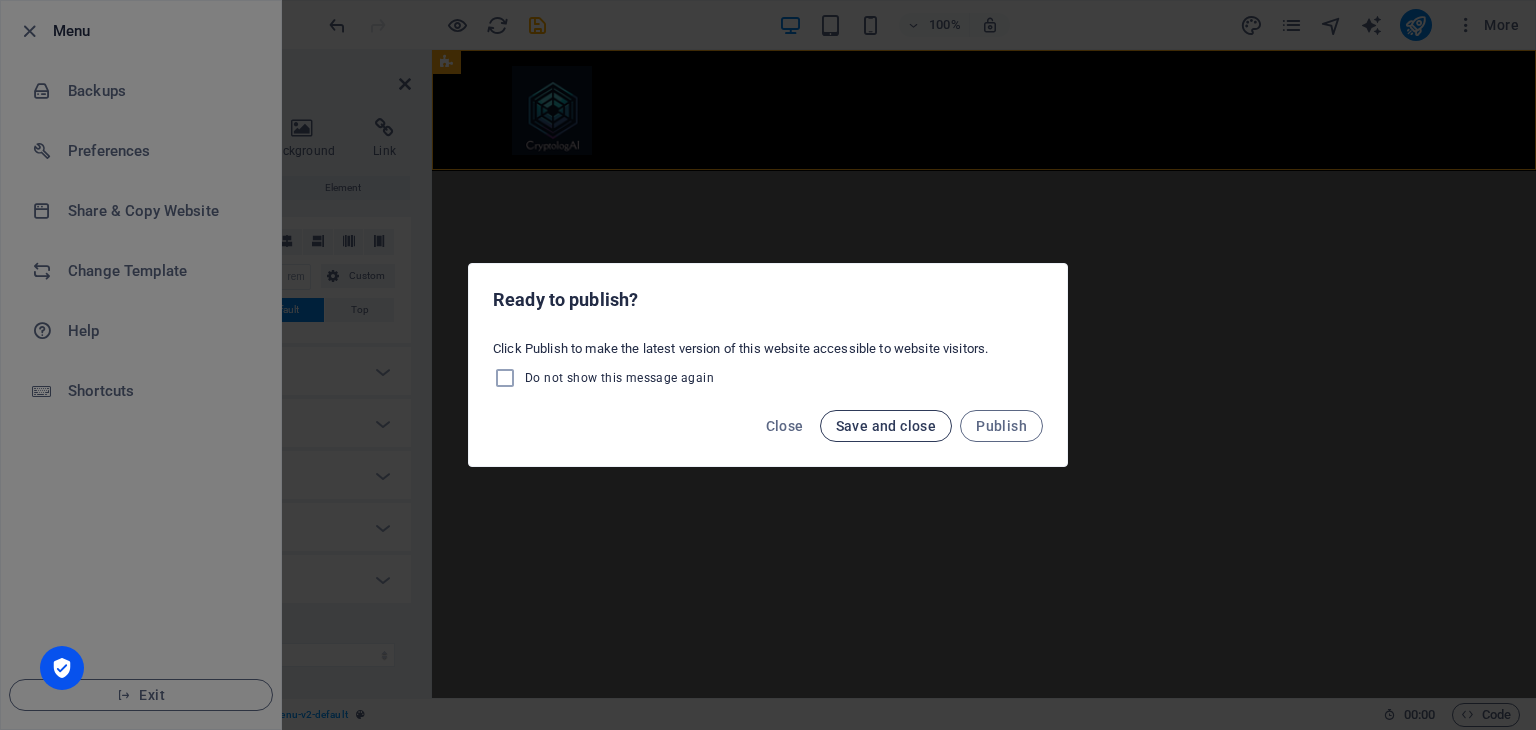 select on "rem" 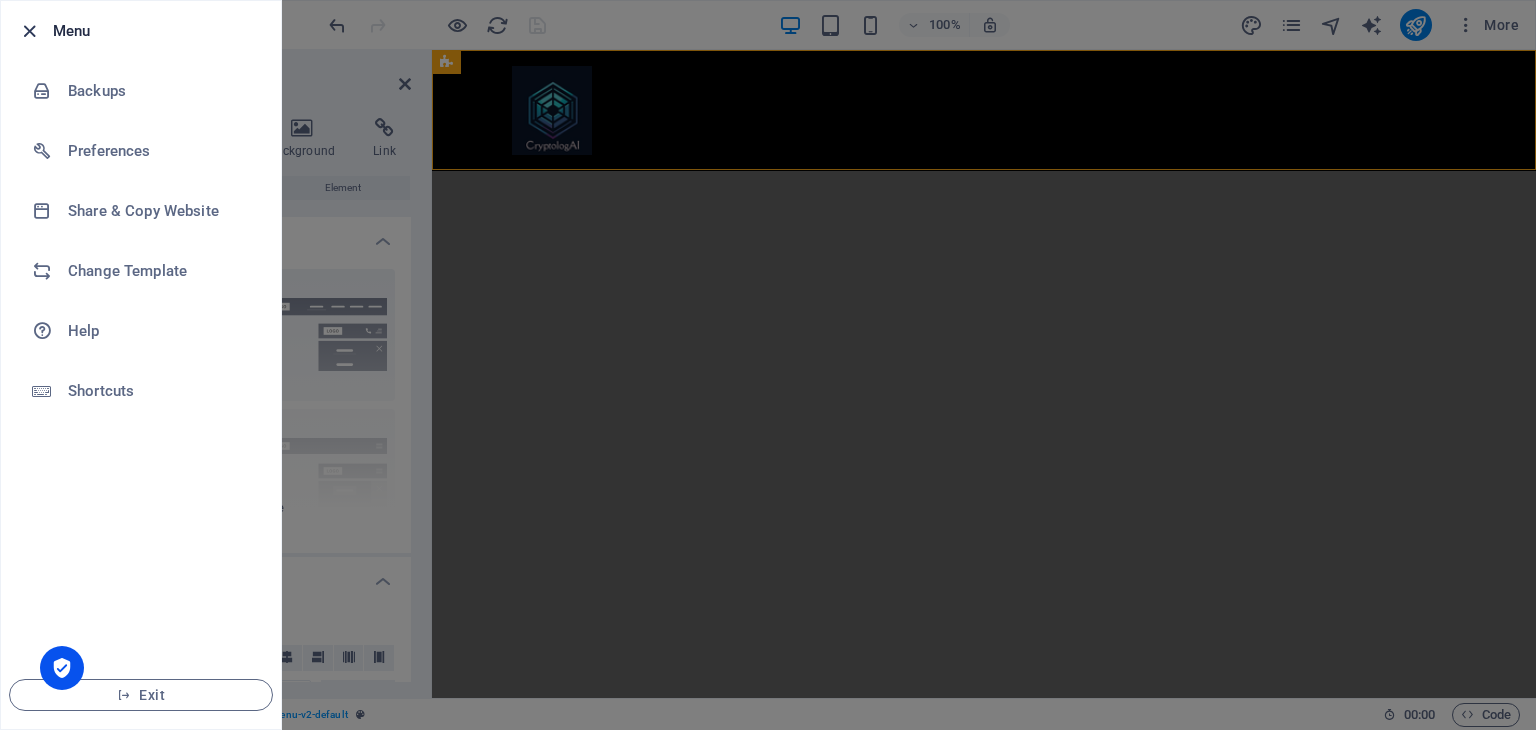 click at bounding box center [29, 31] 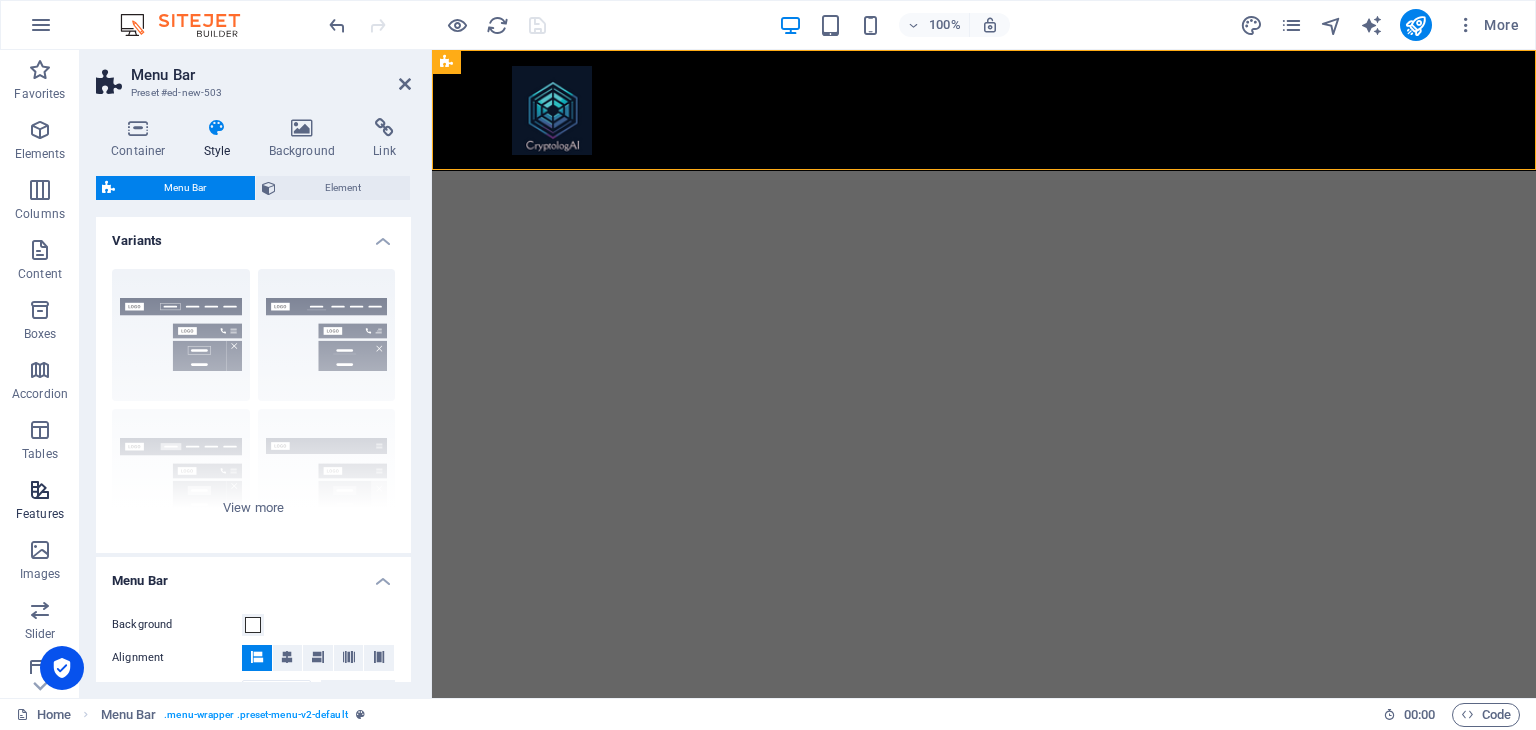 click at bounding box center (40, 490) 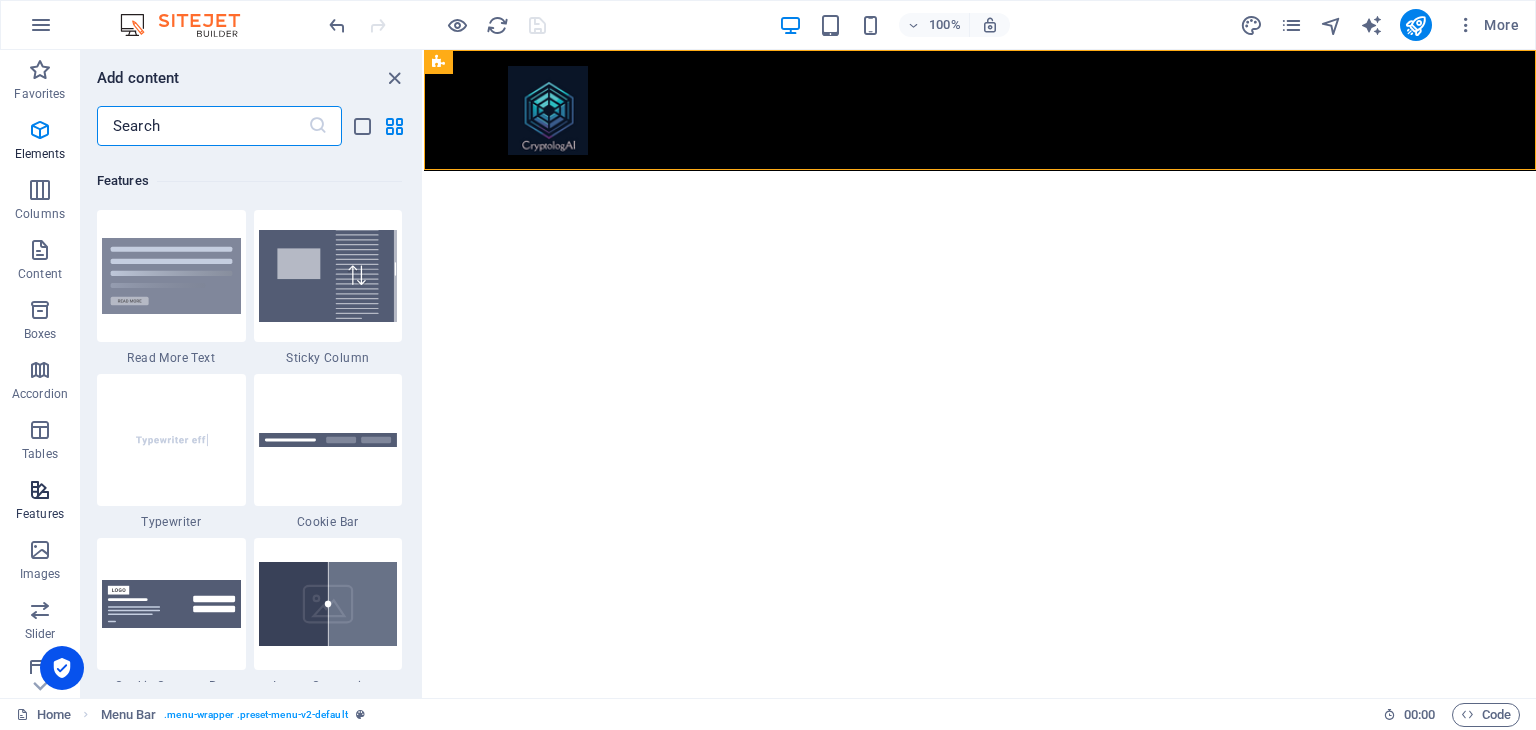 scroll, scrollTop: 7631, scrollLeft: 0, axis: vertical 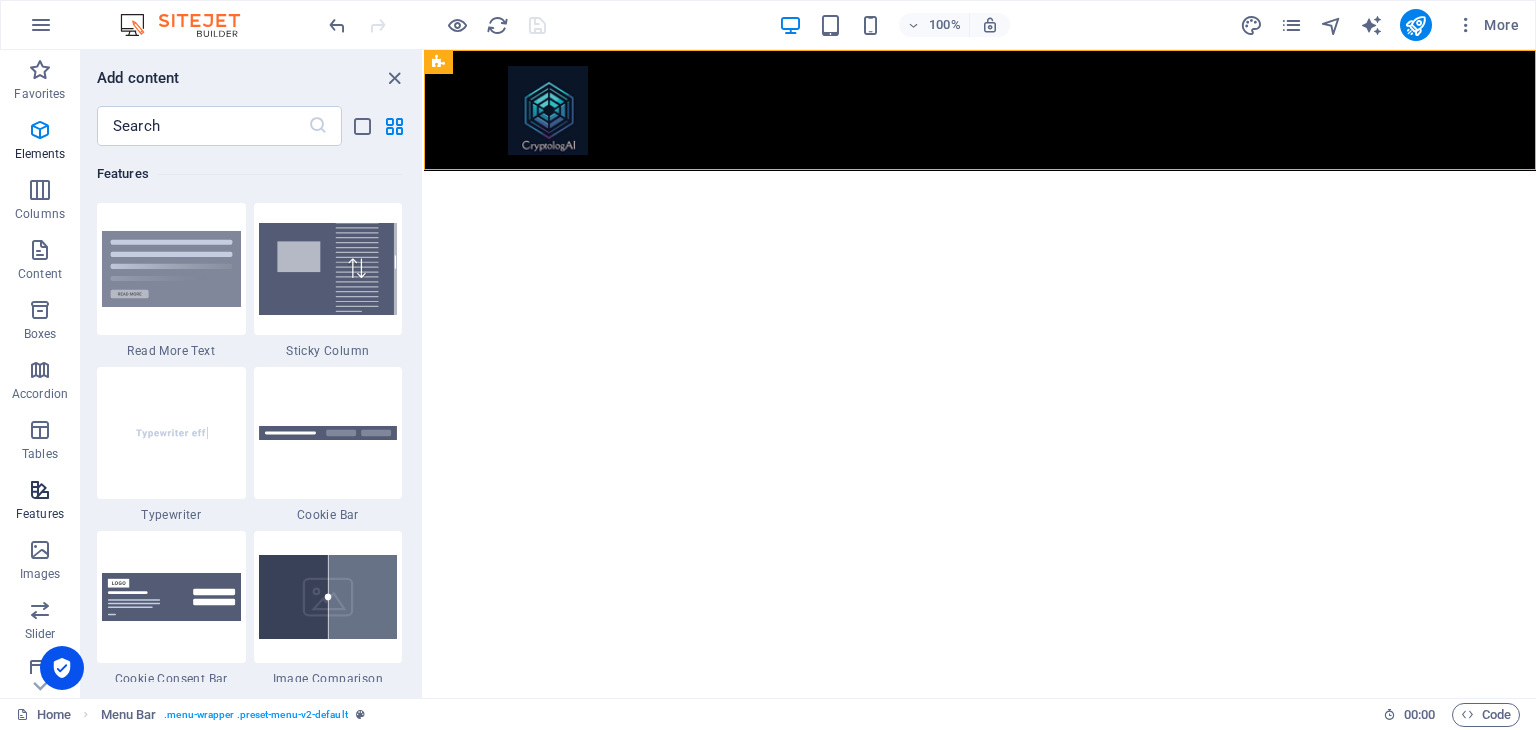 click at bounding box center [40, 490] 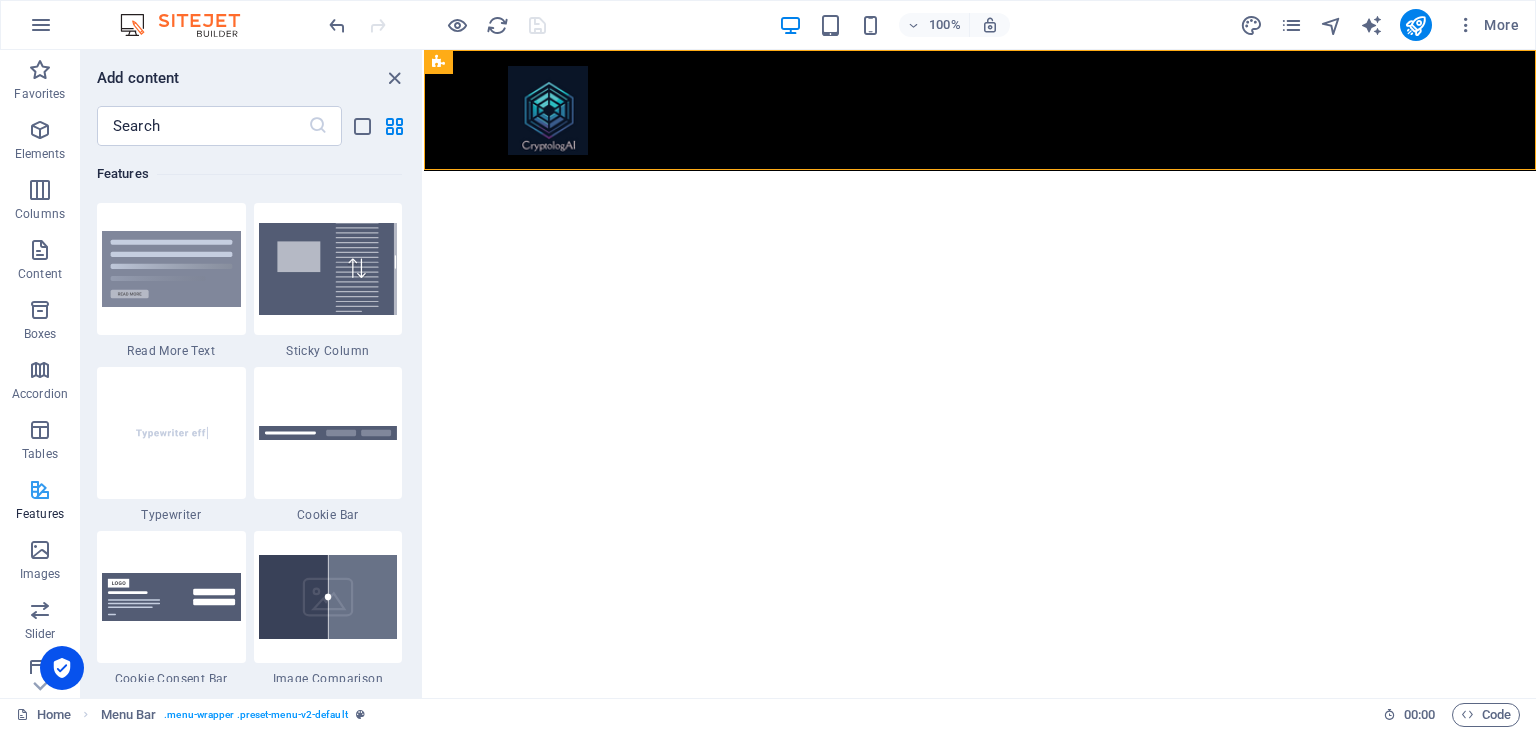click at bounding box center (40, 490) 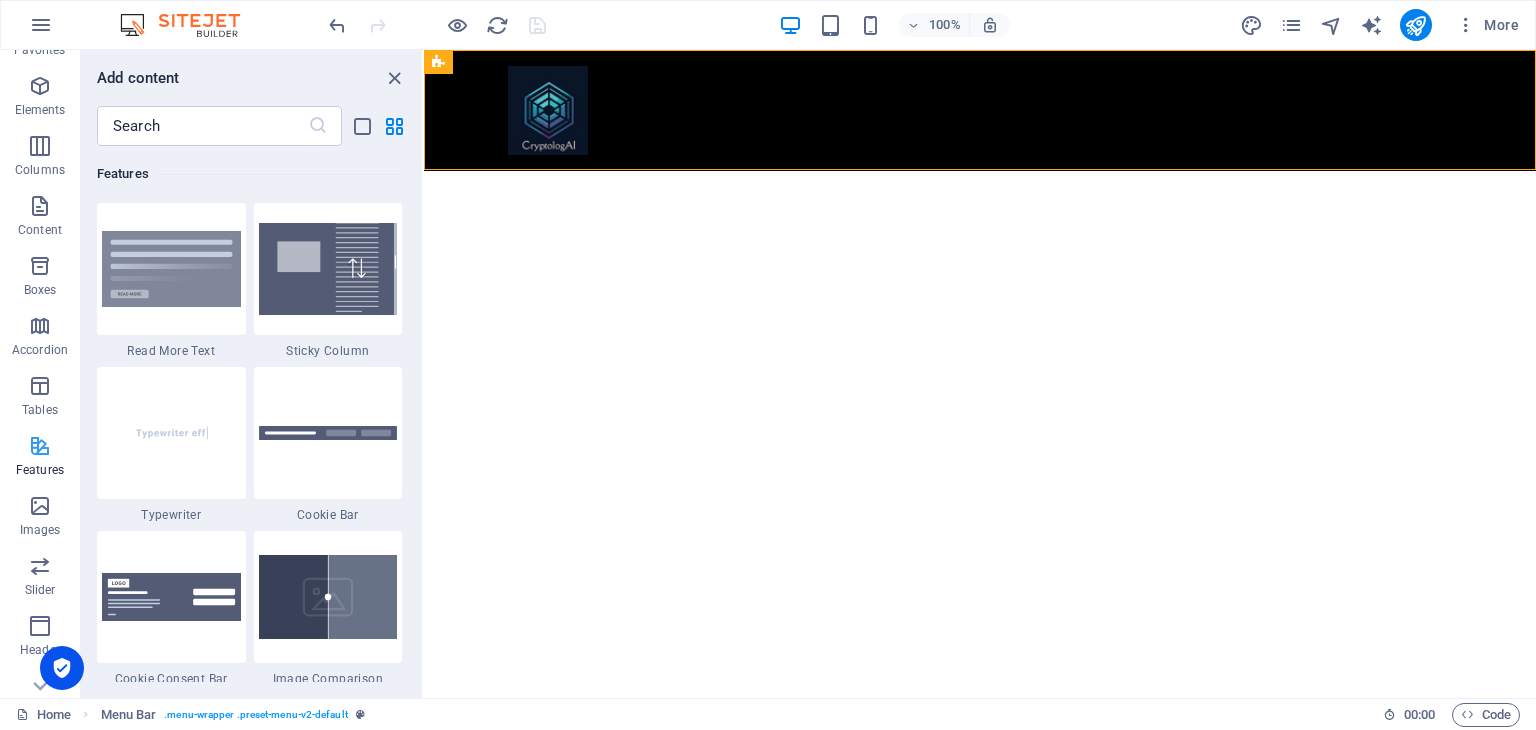 scroll, scrollTop: 52, scrollLeft: 0, axis: vertical 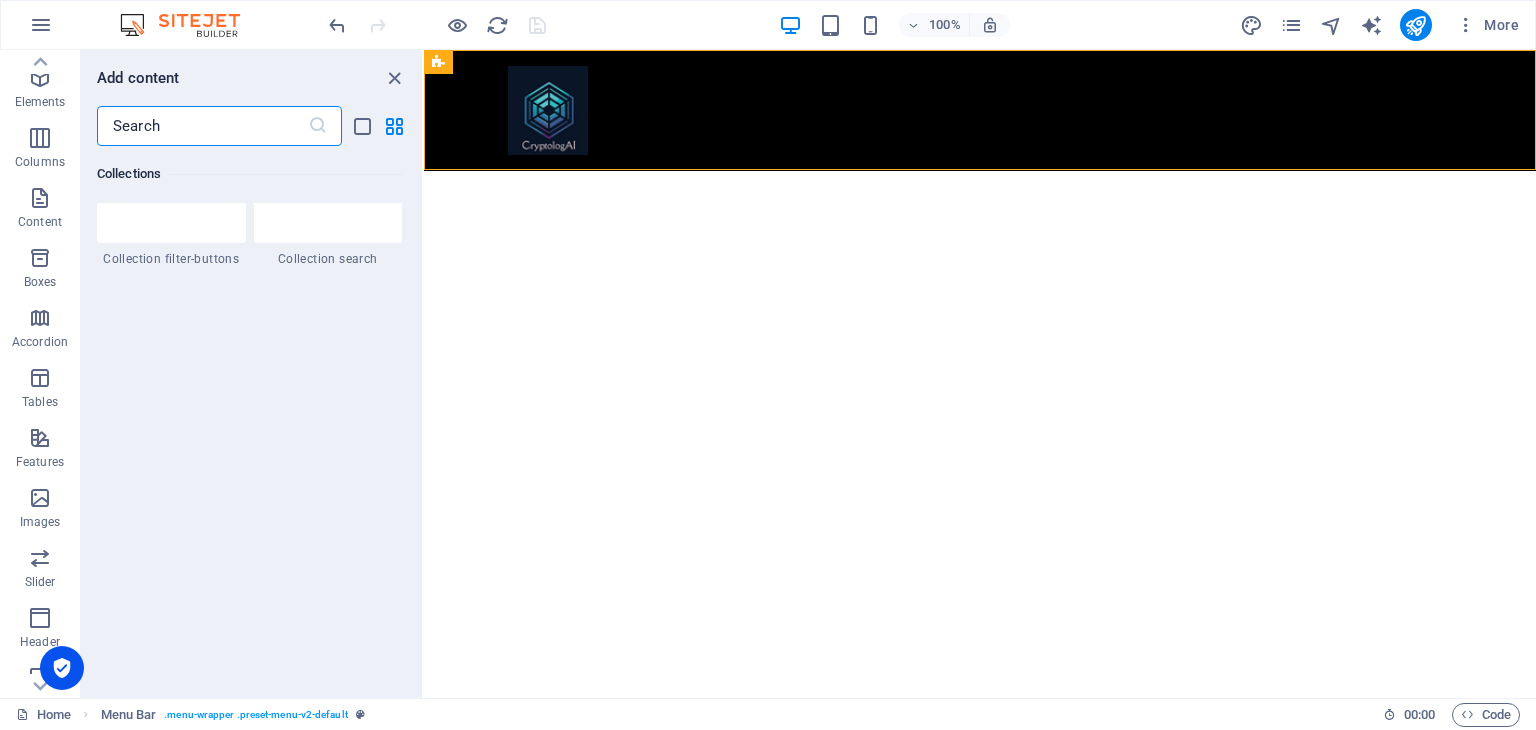 drag, startPoint x: 176, startPoint y: 137, endPoint x: 85, endPoint y: 121, distance: 92.39589 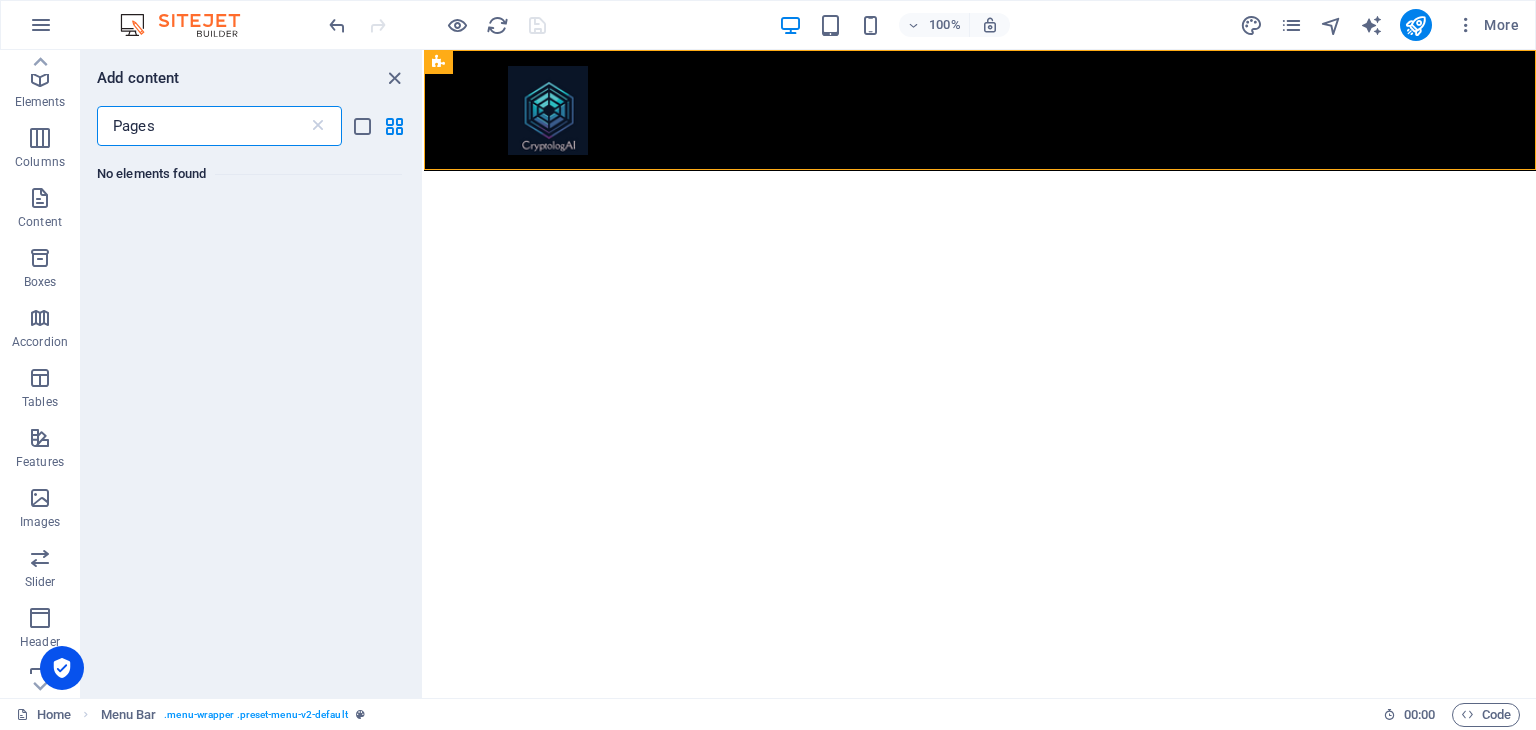 scroll, scrollTop: 0, scrollLeft: 0, axis: both 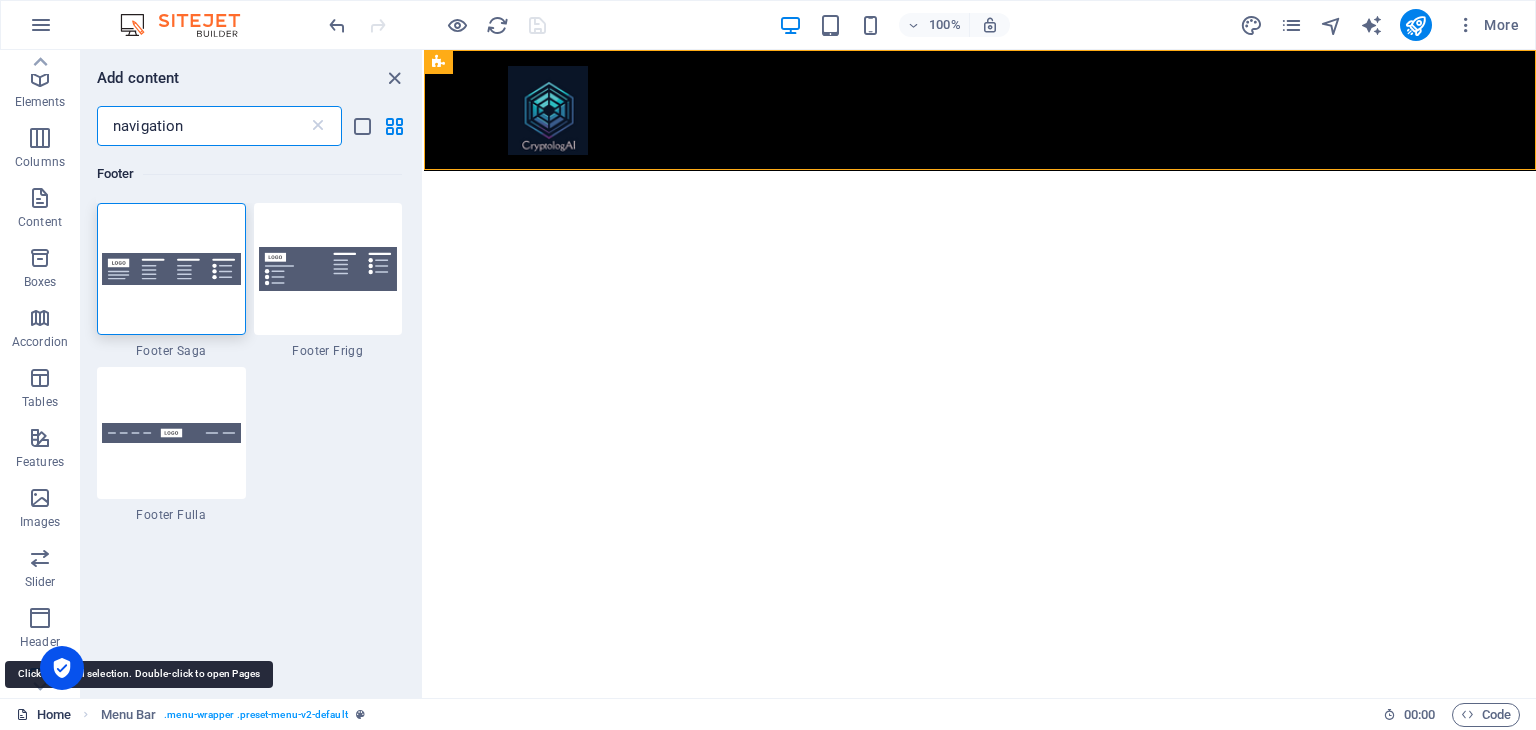 type on "navigation" 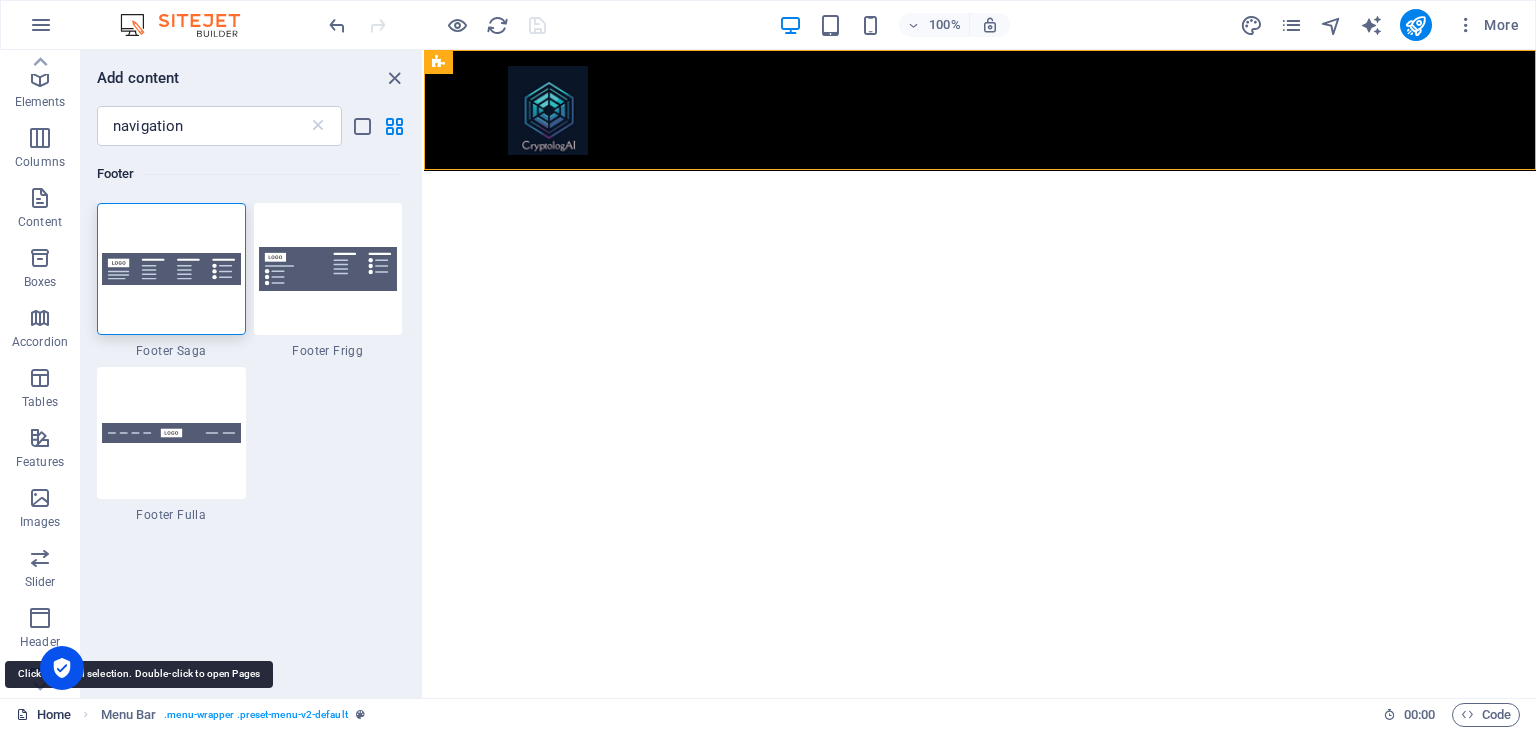 click on "Home" at bounding box center (43, 715) 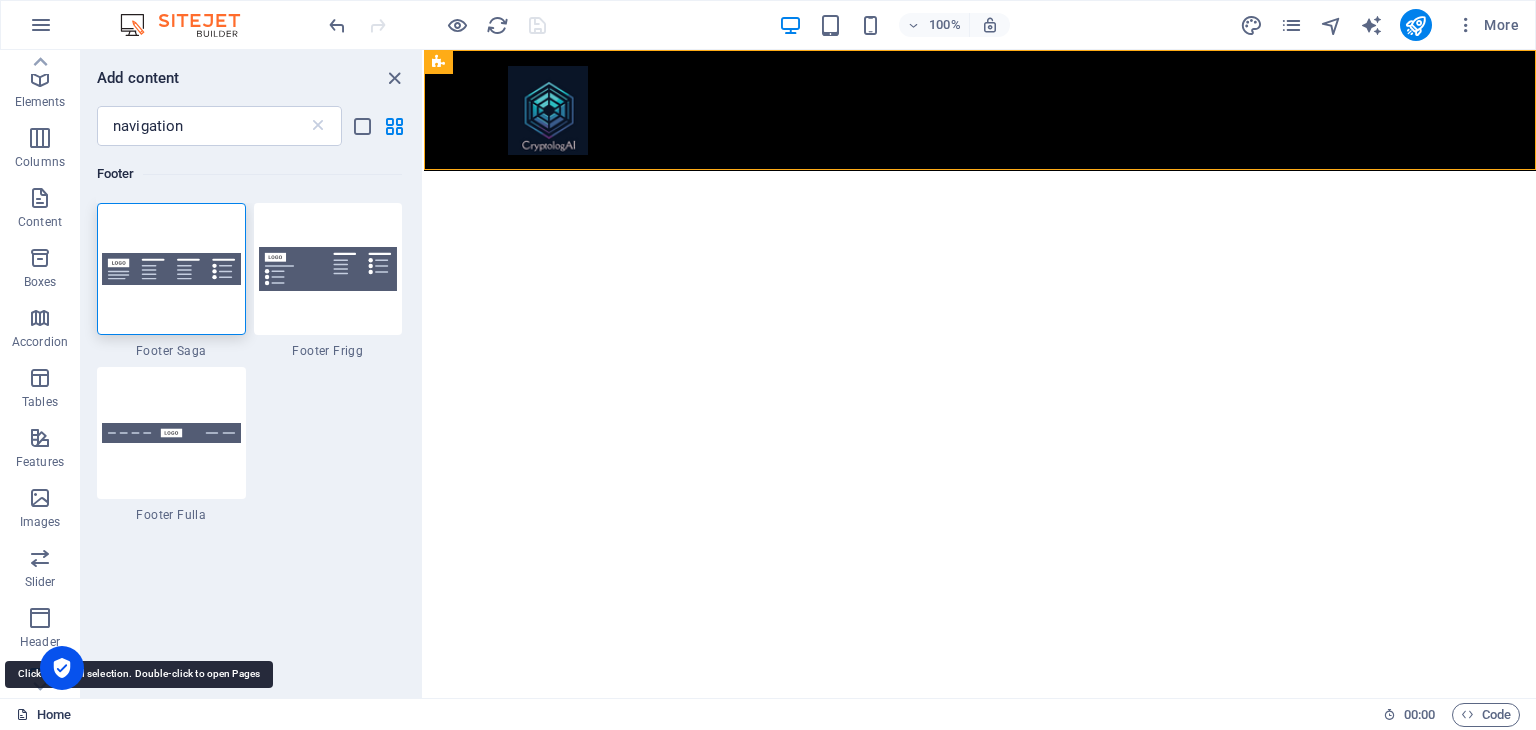 click on "Home" at bounding box center (43, 715) 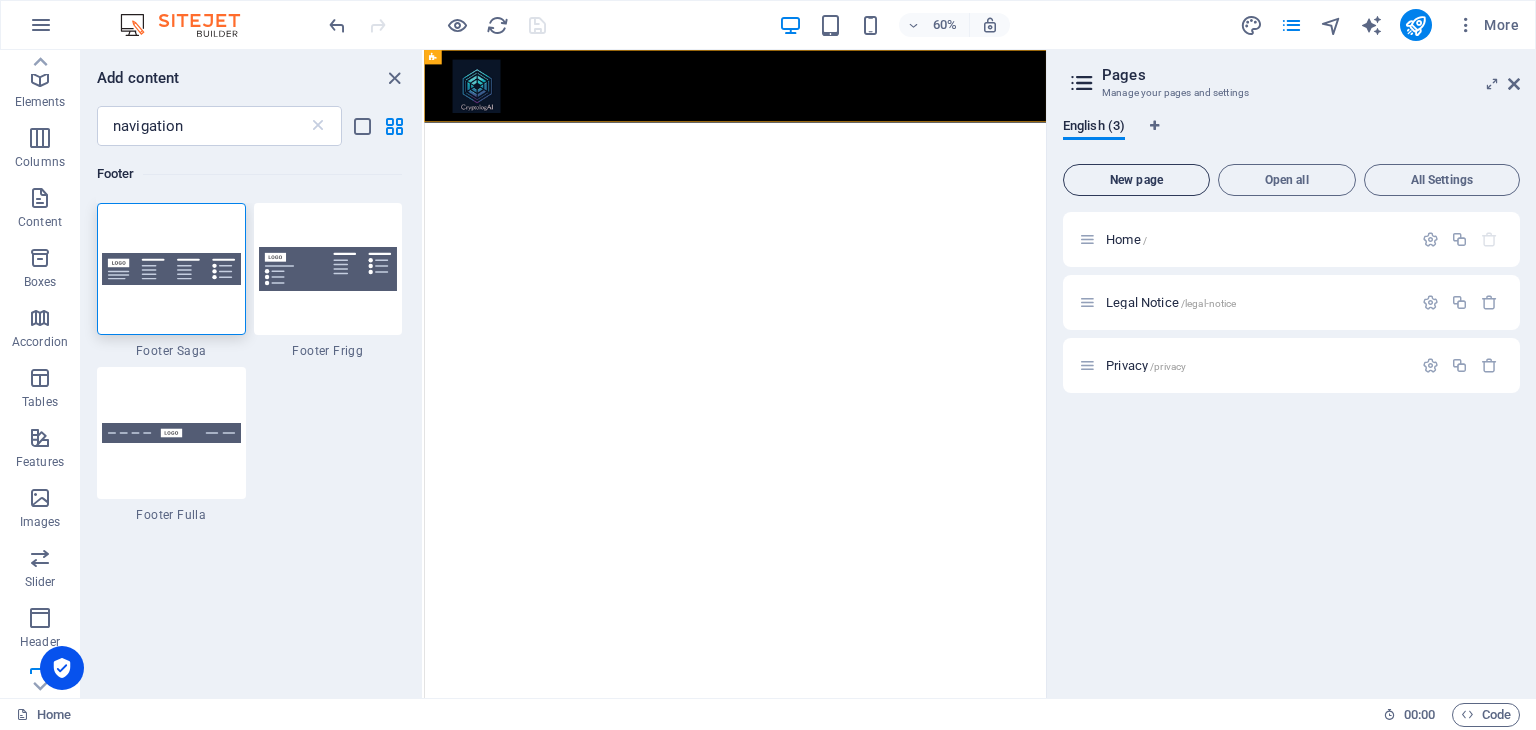 click on "New page" at bounding box center (1136, 180) 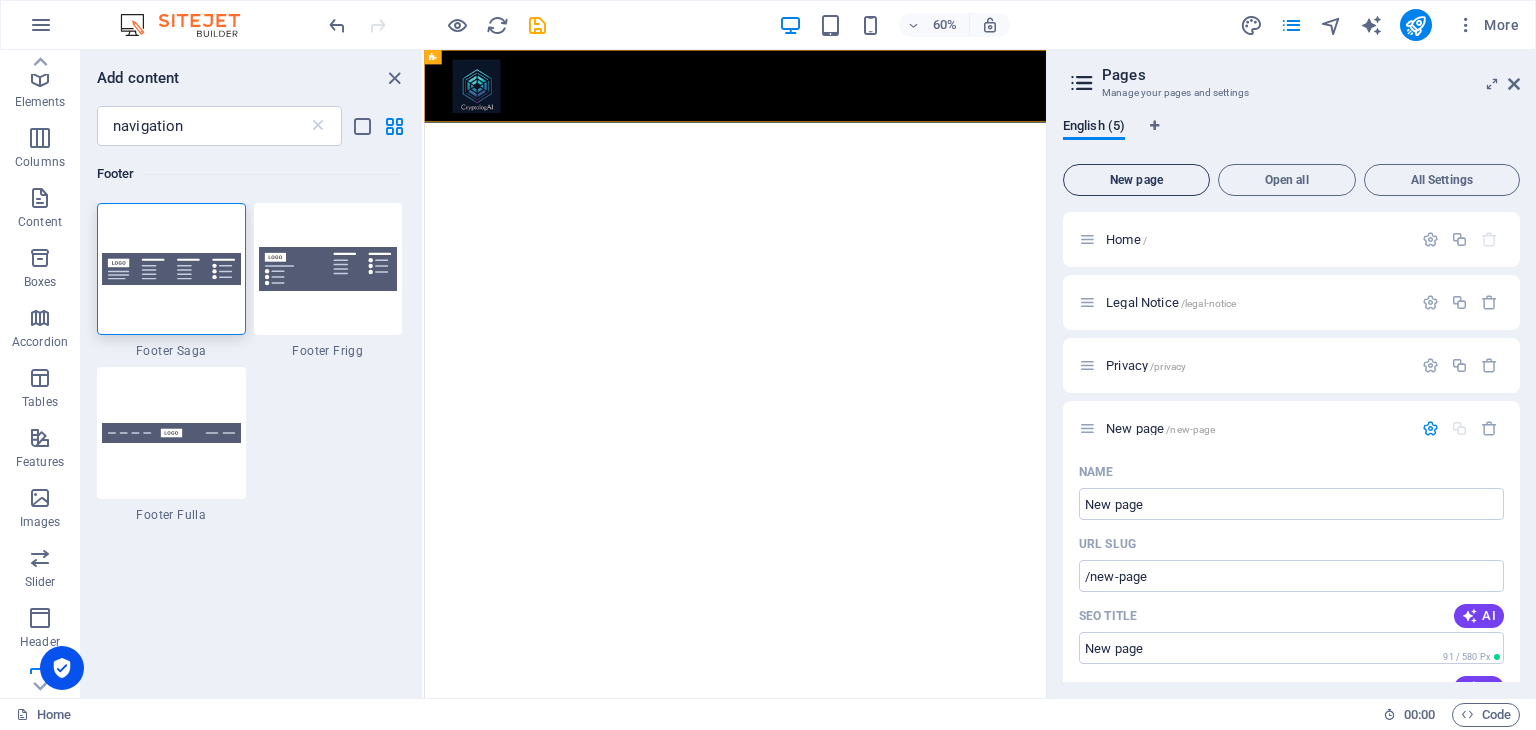 scroll, scrollTop: 817, scrollLeft: 0, axis: vertical 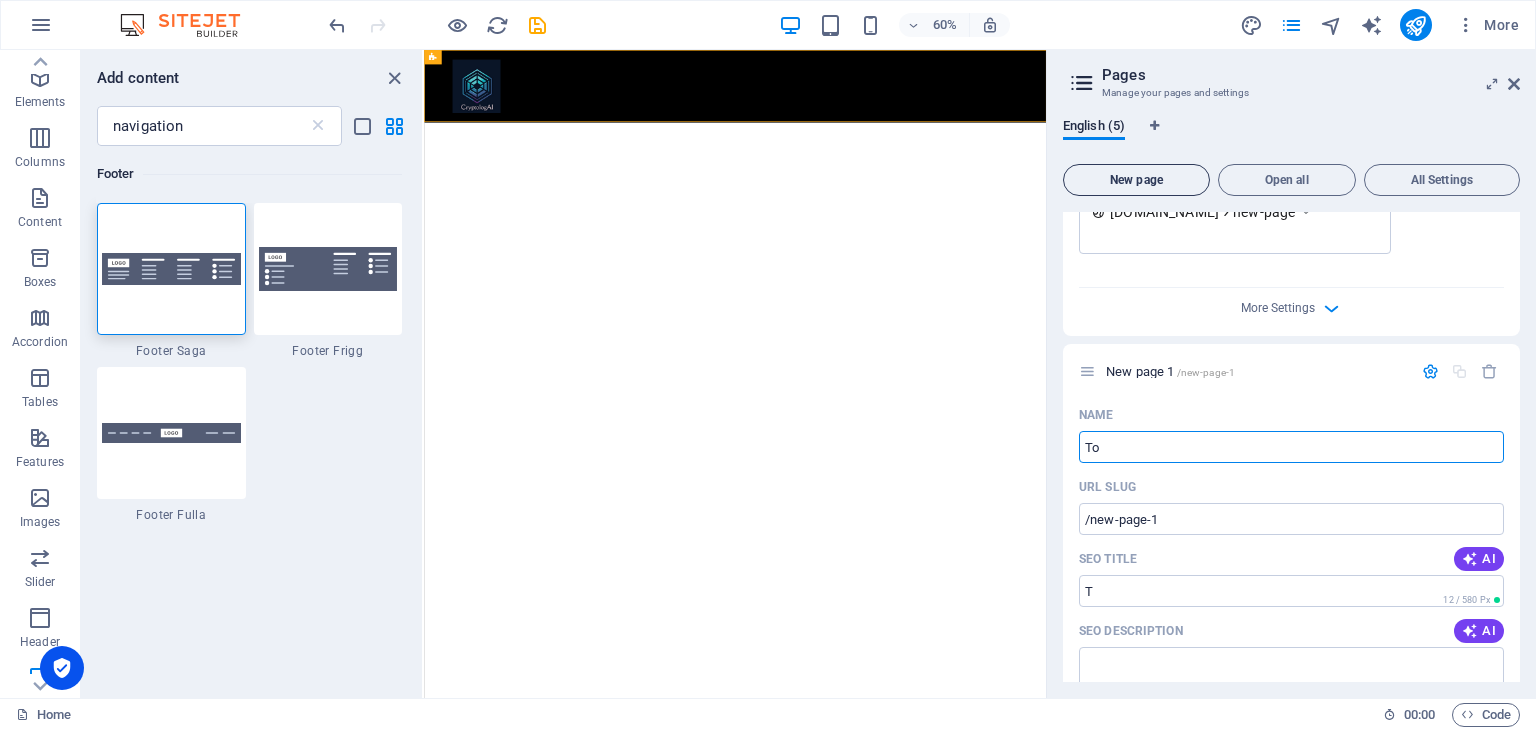 type on "Top" 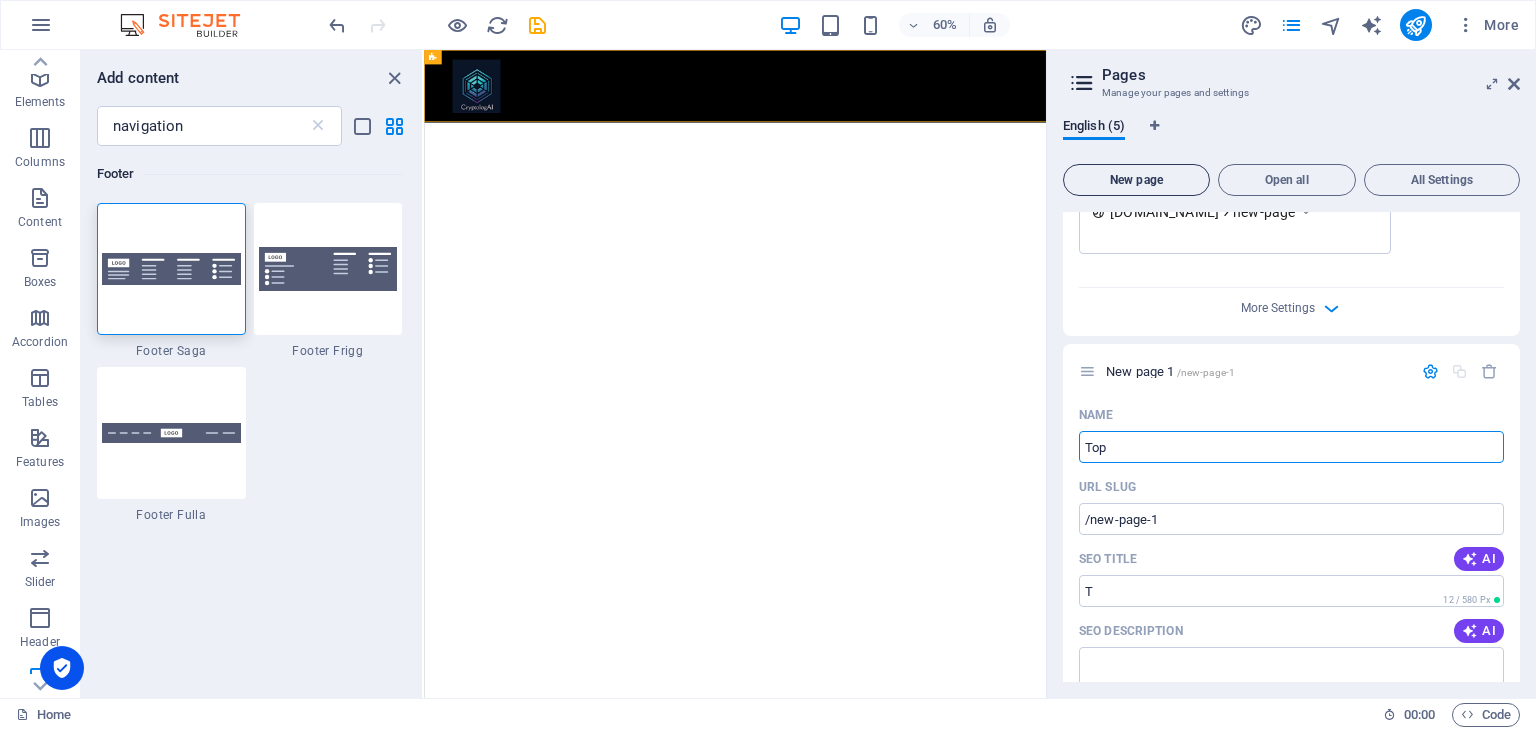 type on "/t" 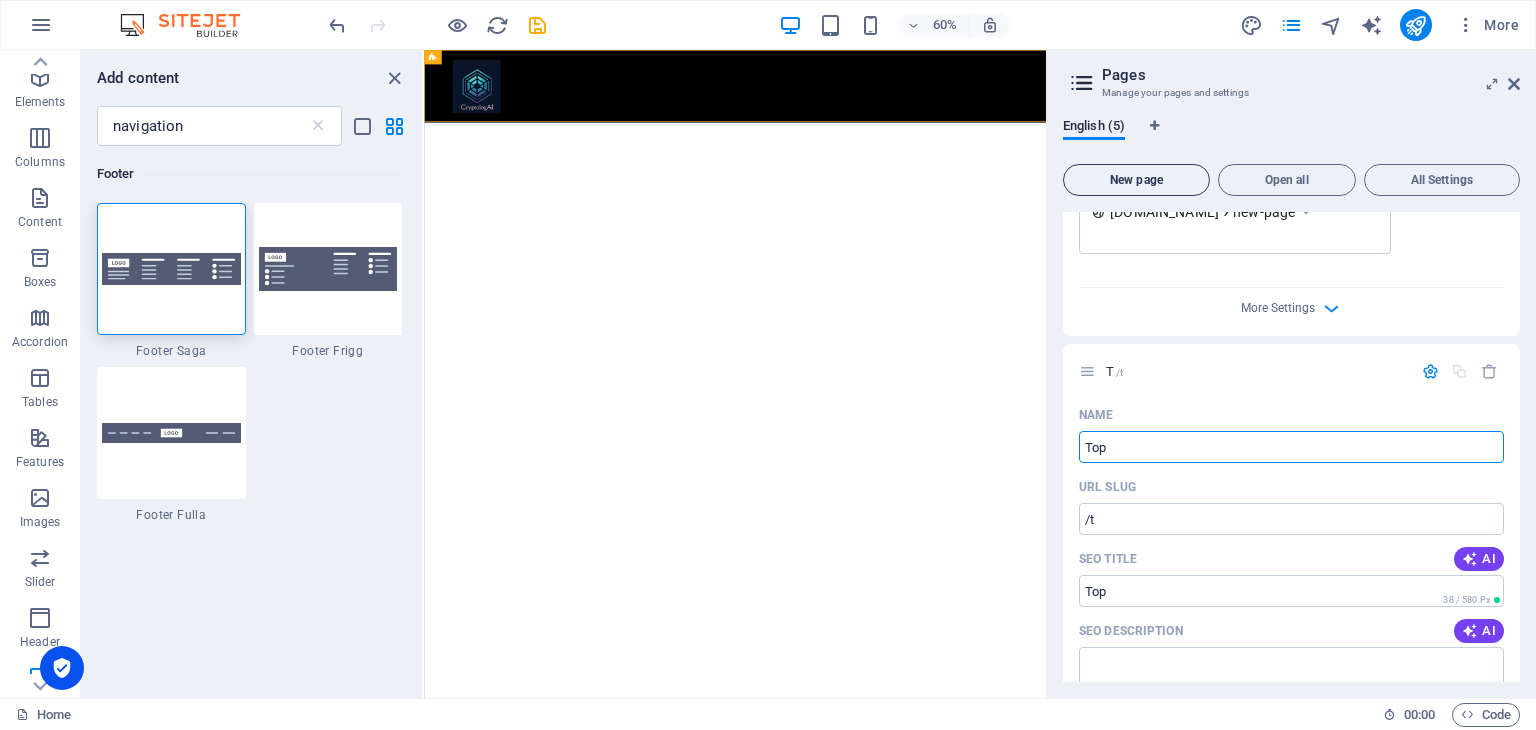 type on "Top T" 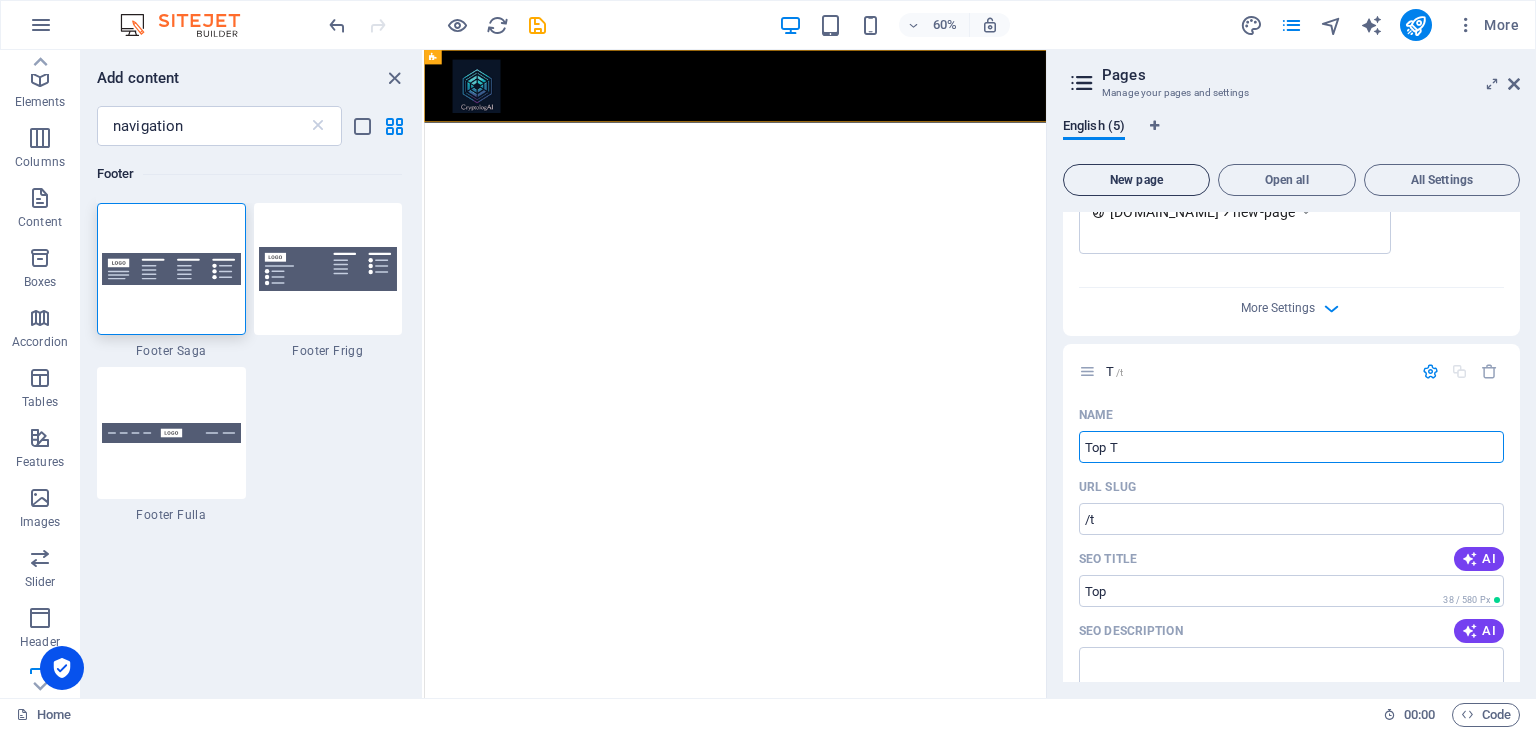 type on "/top" 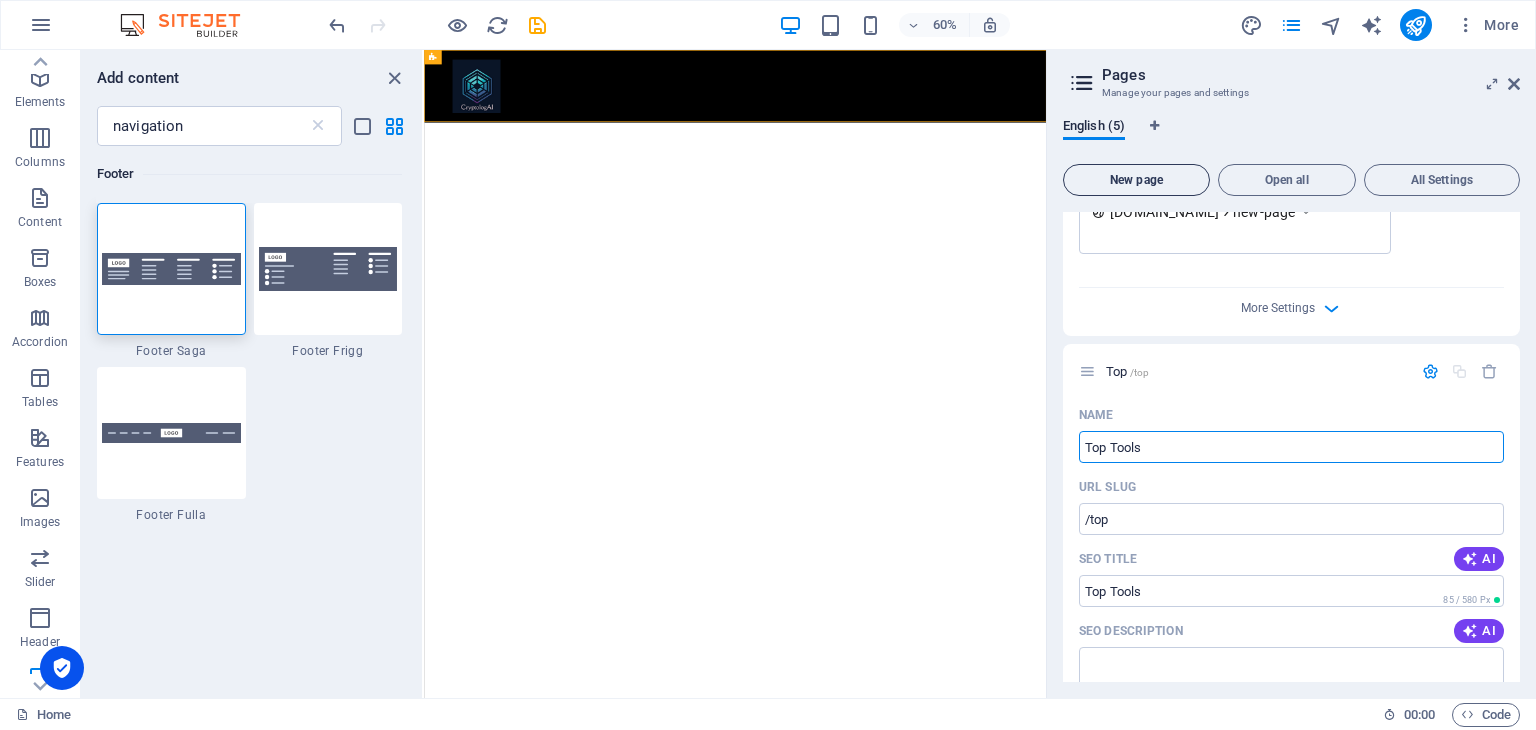 type on "Top Tools" 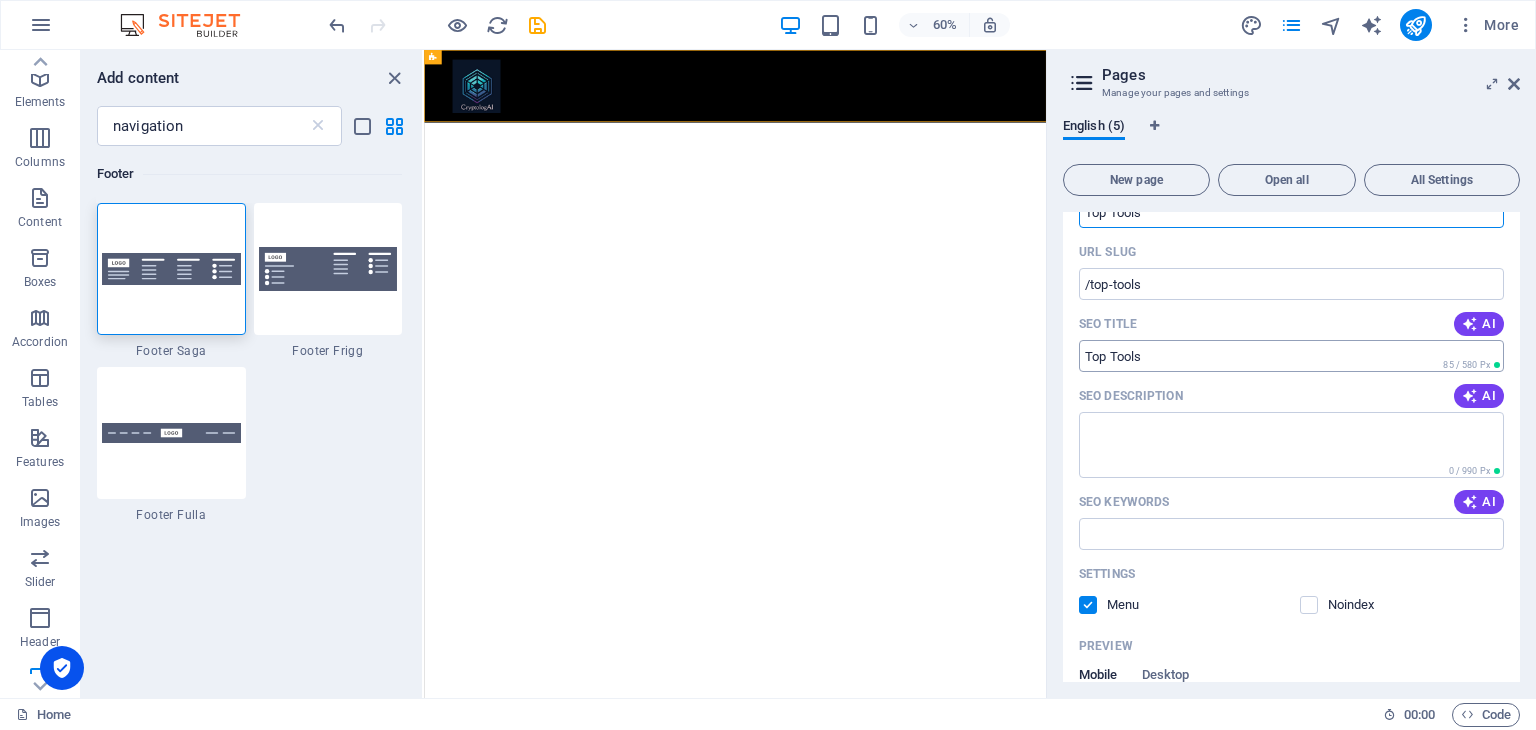 scroll, scrollTop: 1056, scrollLeft: 0, axis: vertical 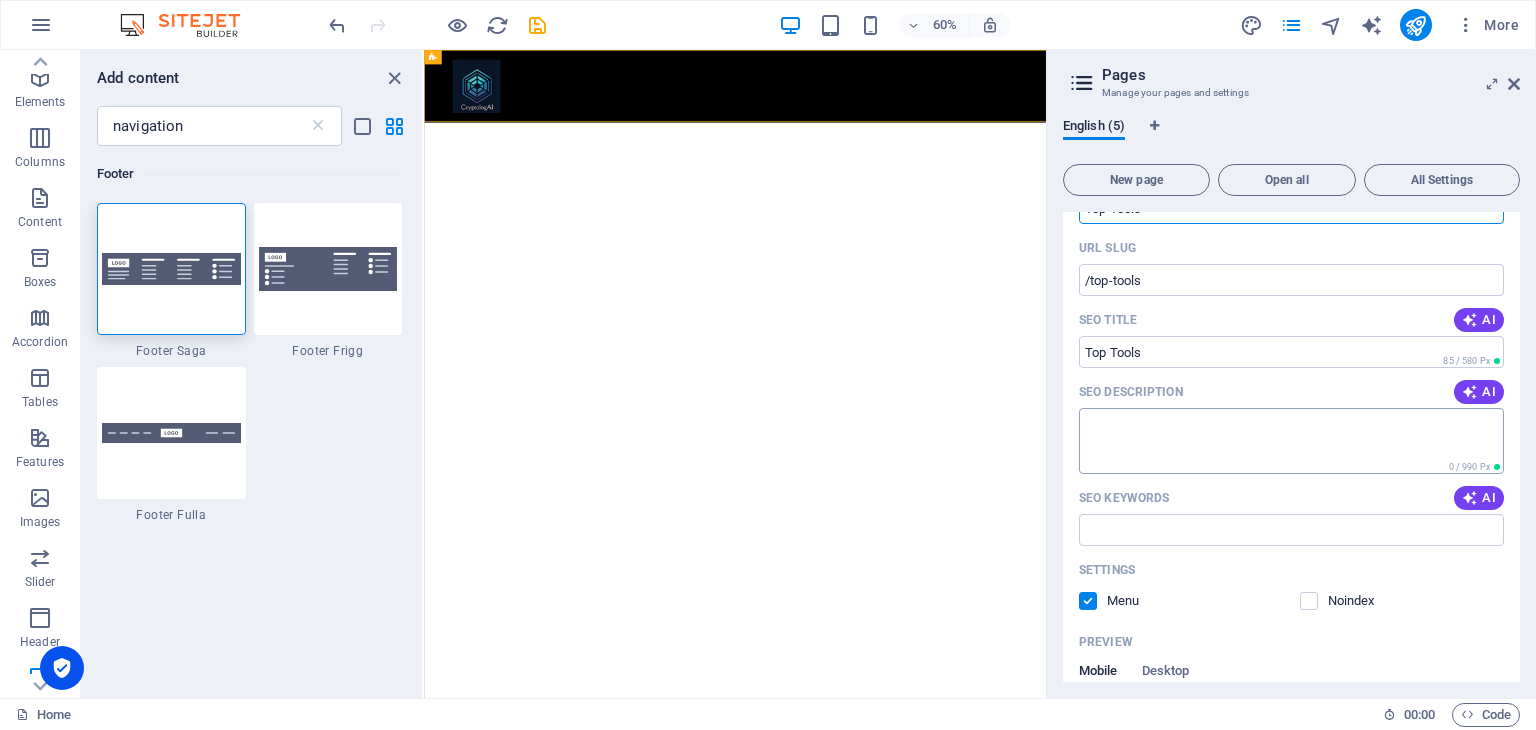 type on "Top Tools" 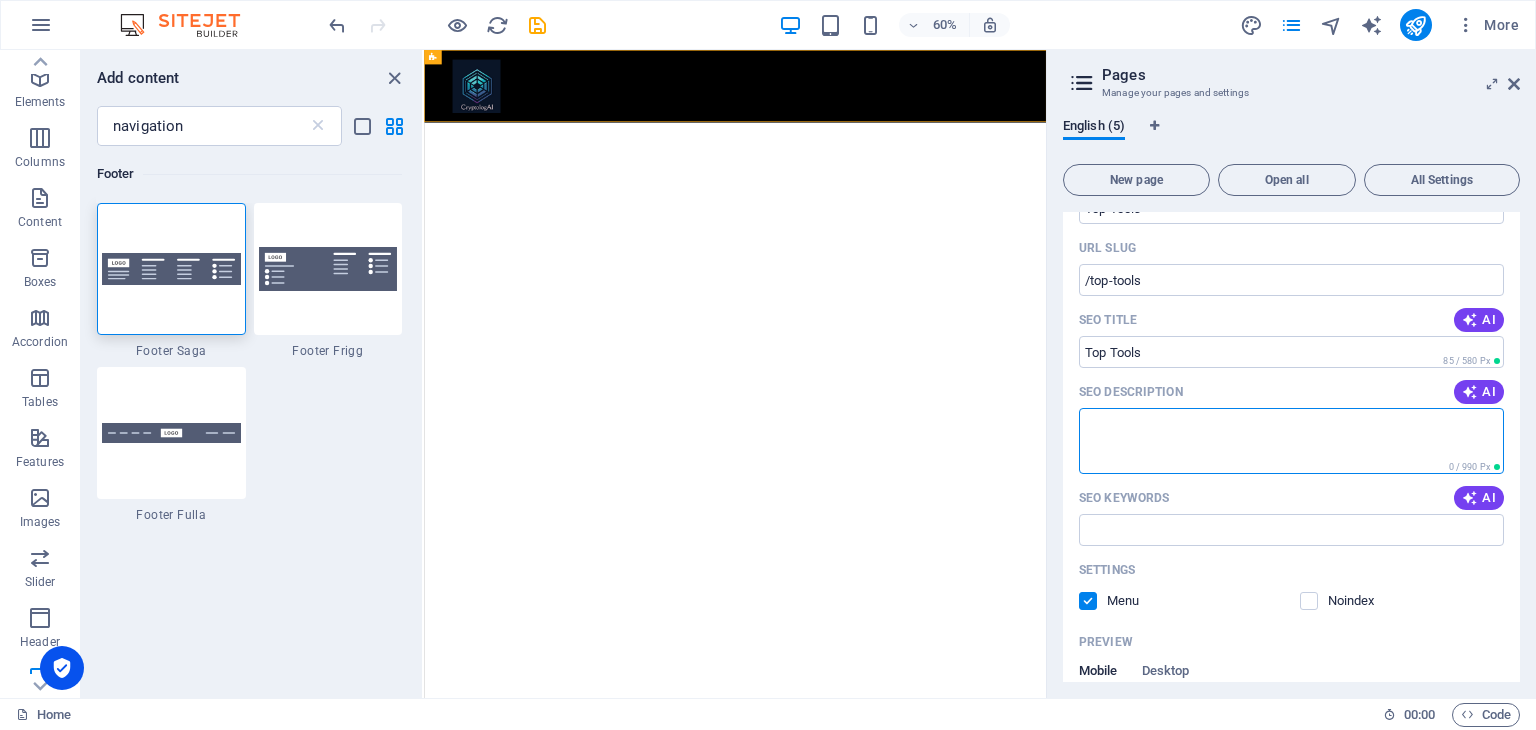 click on "SEO Description" at bounding box center (1291, 440) 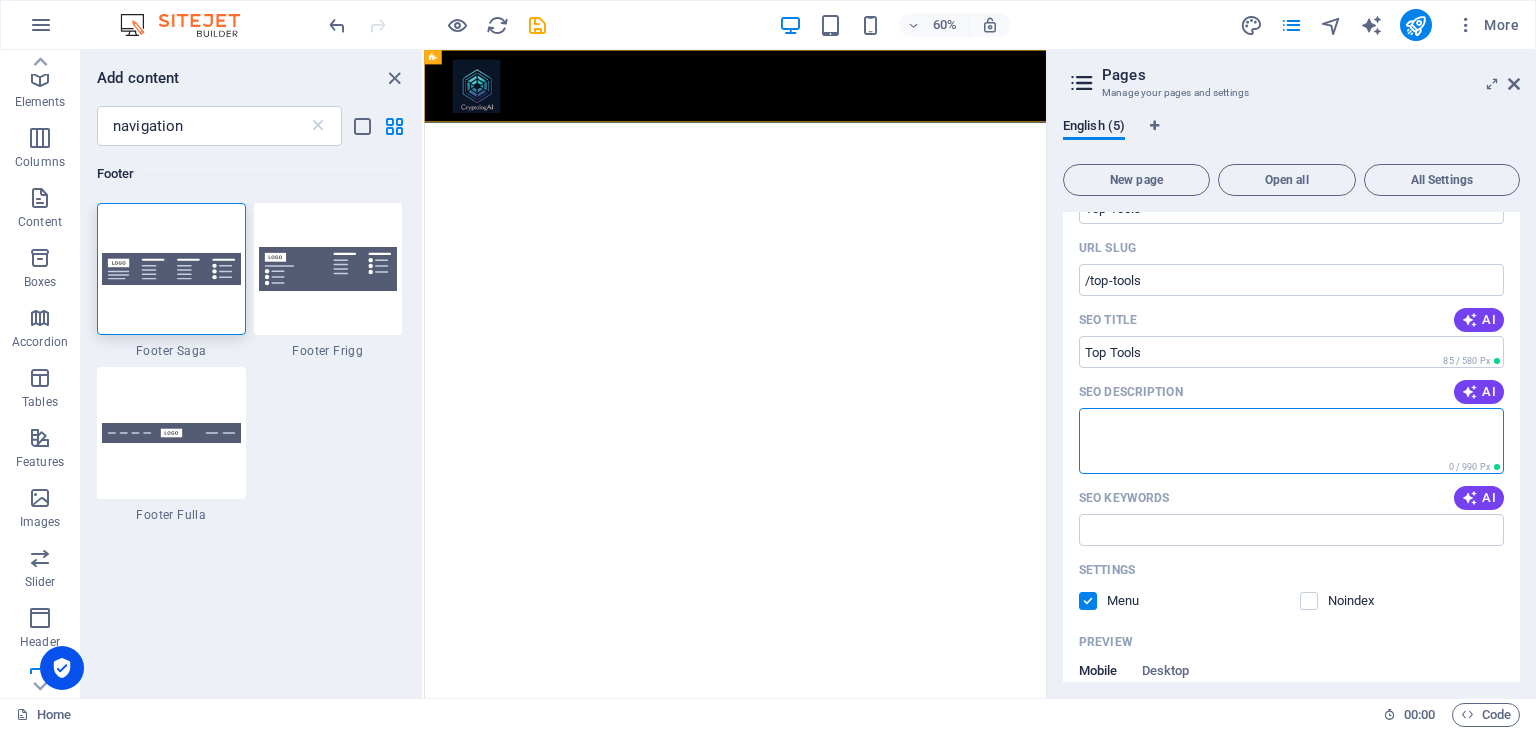 click on "SEO Description" at bounding box center [1291, 440] 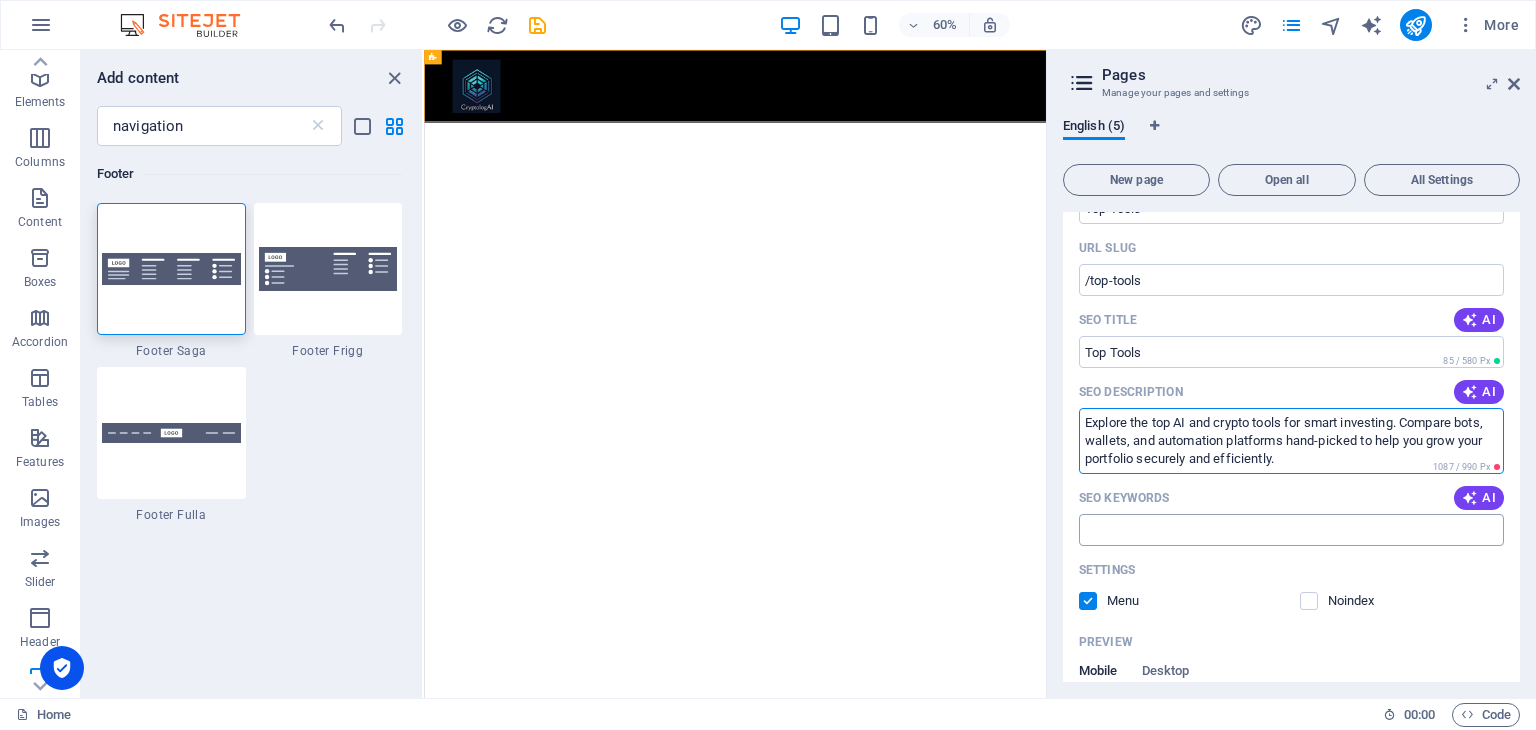 type on "Explore the top AI and crypto tools for smart investing. Compare bots, wallets, and automation platforms hand-picked to help you grow your portfolio securely and efficiently." 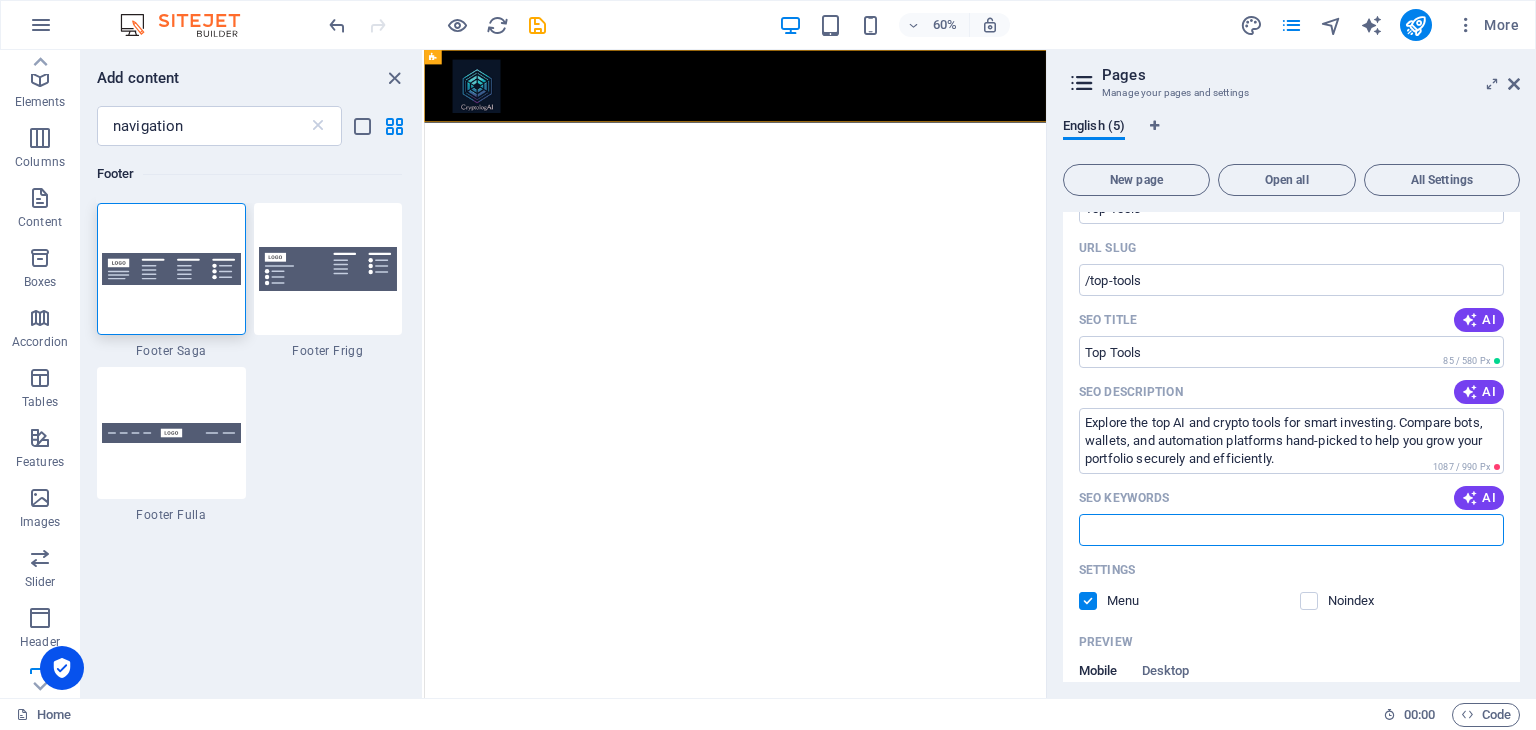 click on "SEO Keywords" at bounding box center [1291, 530] 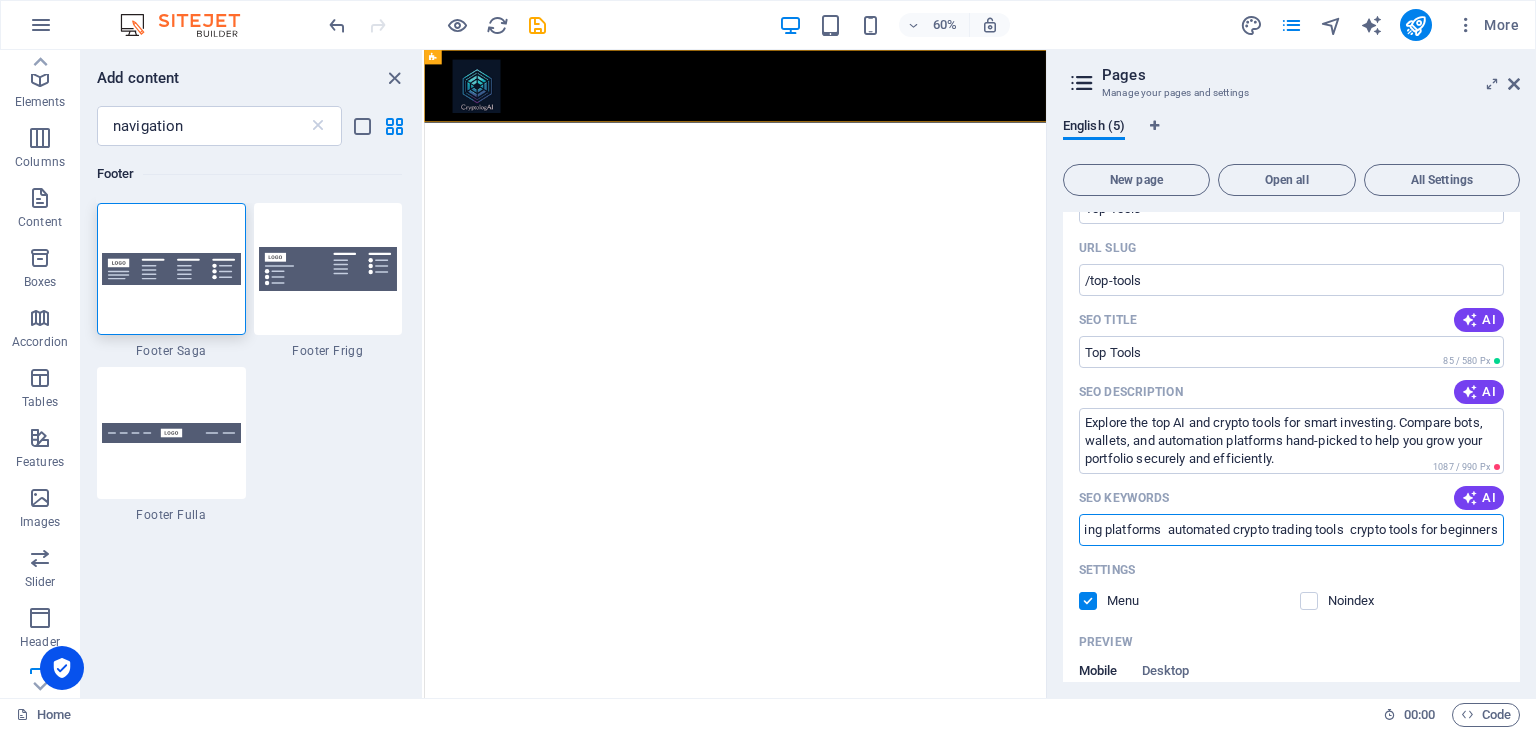 scroll, scrollTop: 0, scrollLeft: 0, axis: both 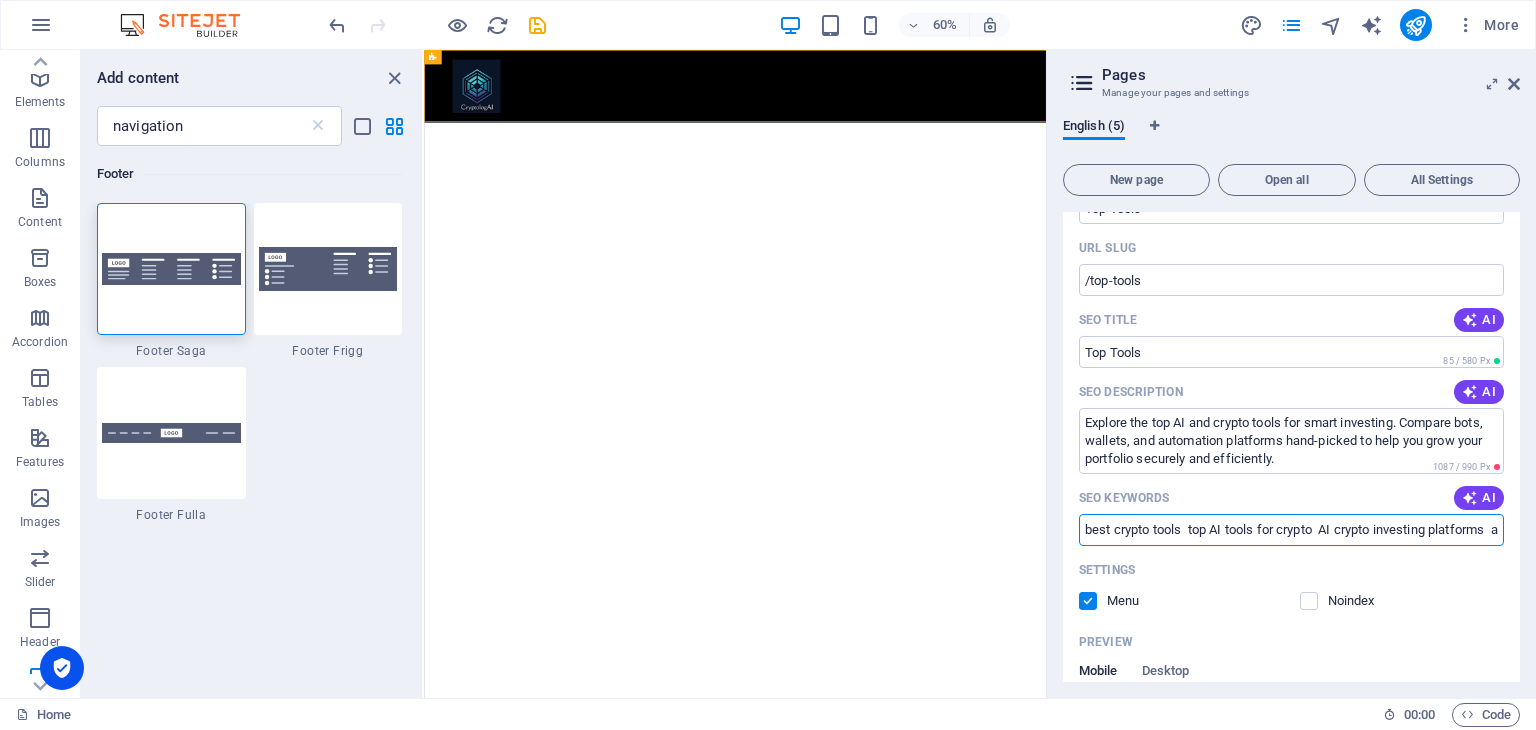 click on "best crypto tools  top AI tools for crypto  AI crypto investing platforms  automated crypto trading tools  crypto tools for beginners" at bounding box center (1291, 530) 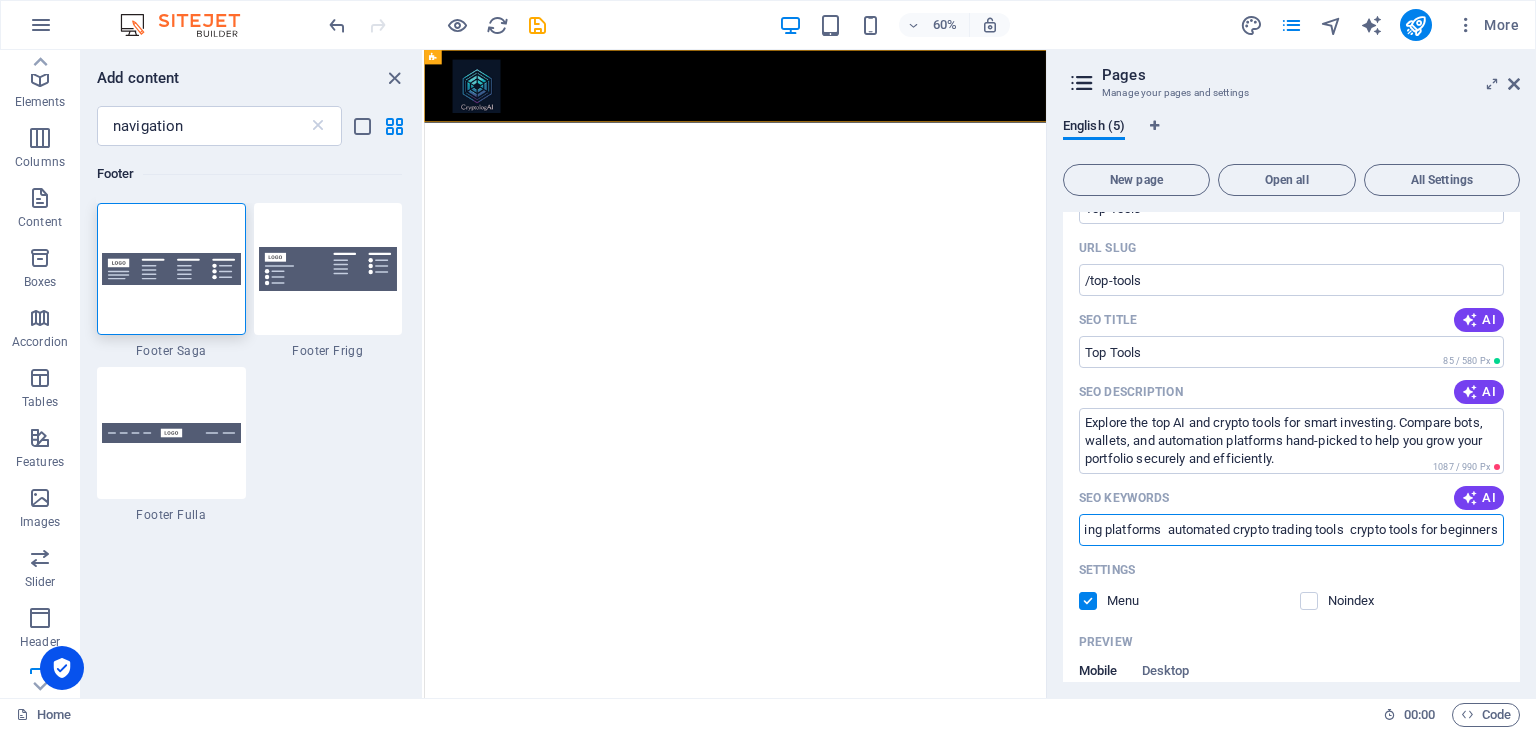 scroll, scrollTop: 0, scrollLeft: 352, axis: horizontal 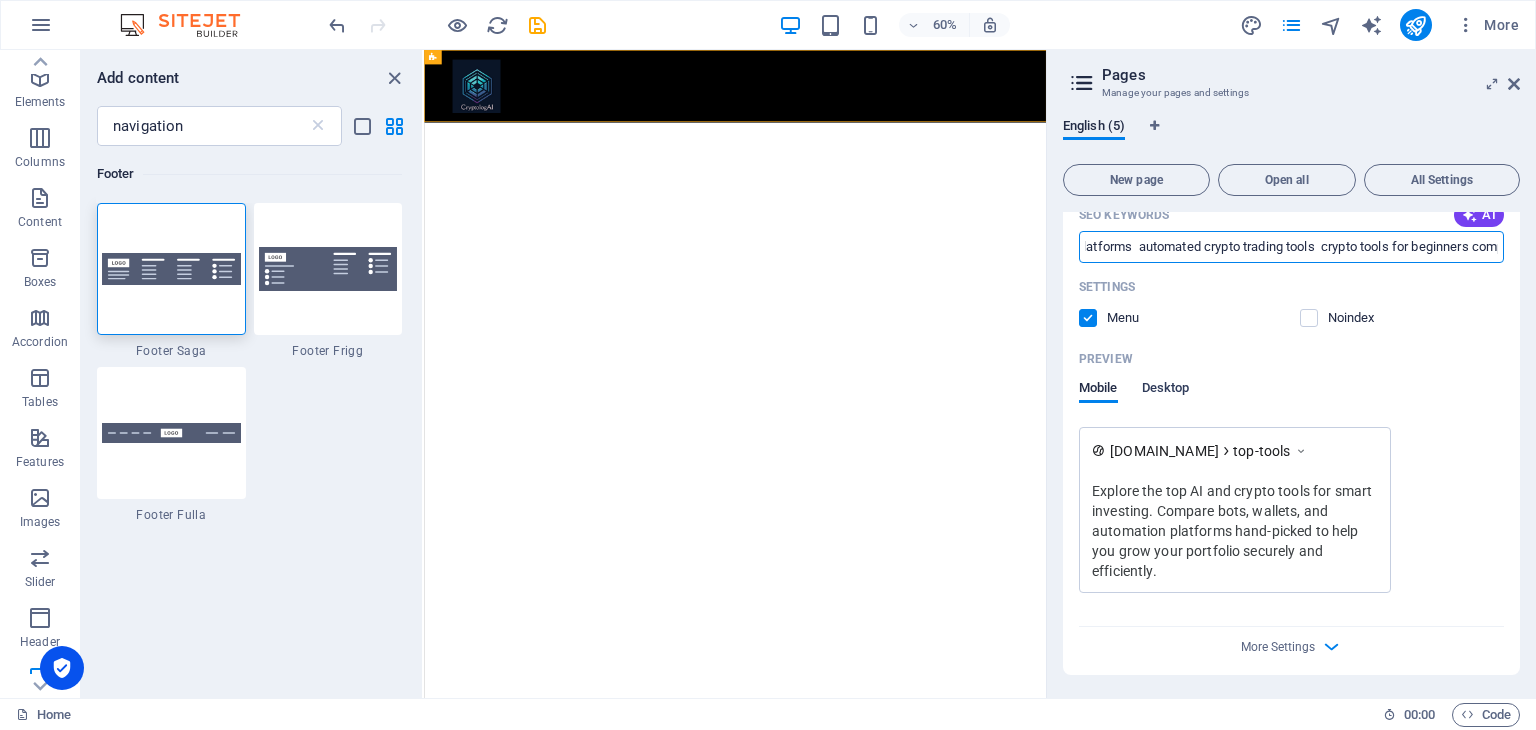 type on "best crypto tools  top AI tools for crypto  AI crypto investing platforms  automated crypto trading tools  crypto tools for beginners compare crypto wallets and bots  crypto tools with automation  safe crypto investing tools  beginner-friendly AI crypto platforms  2025 best crypto trading tools" 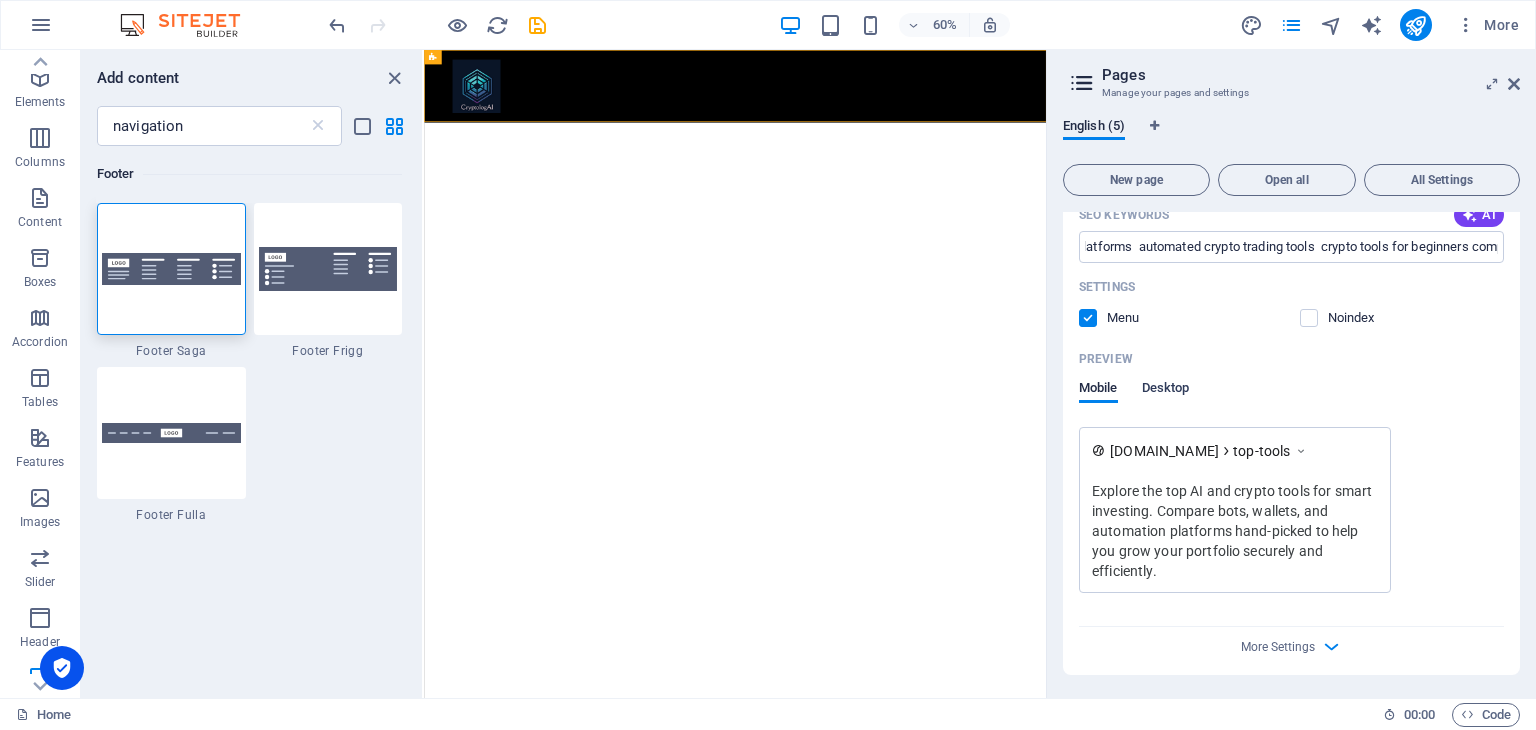 scroll, scrollTop: 0, scrollLeft: 0, axis: both 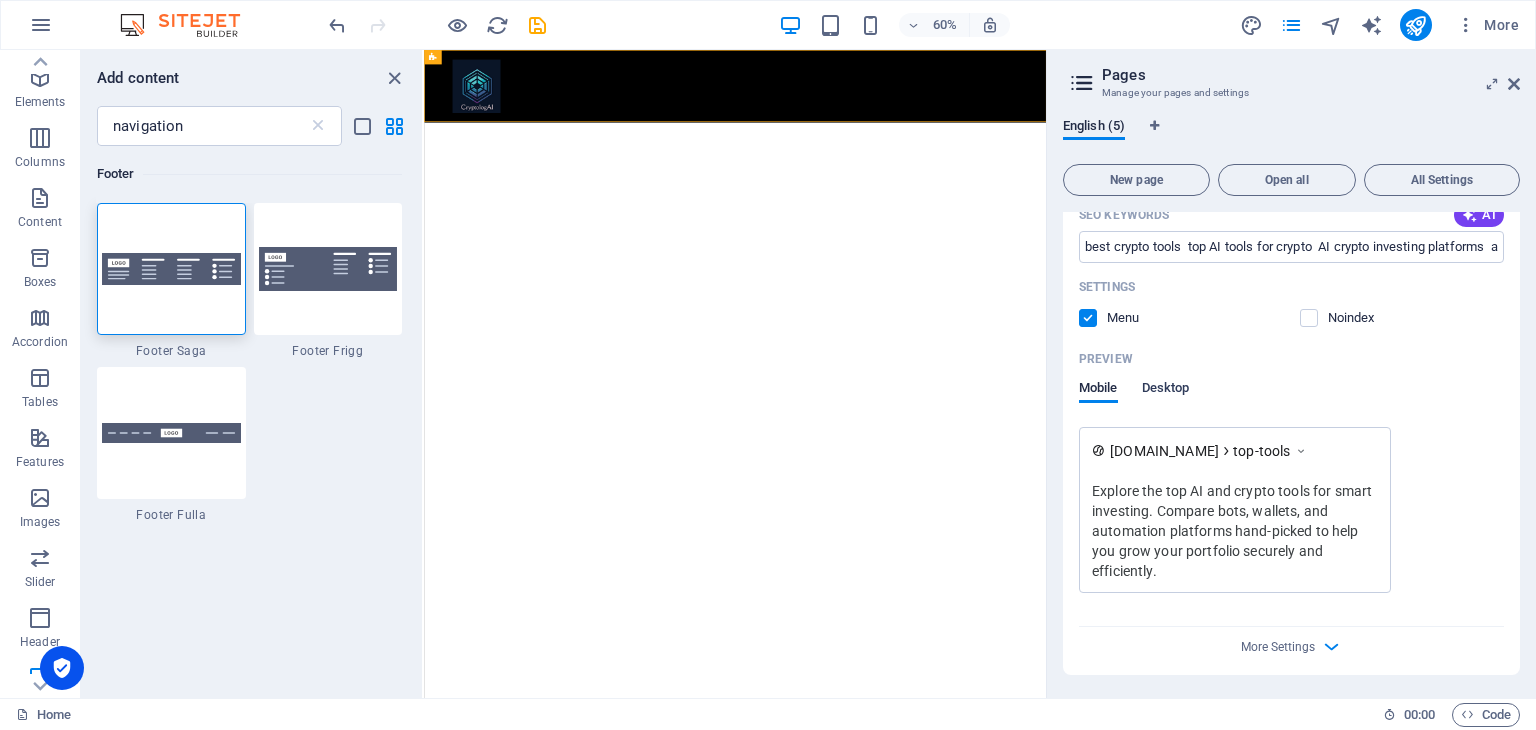 click on "Desktop" at bounding box center (1166, 390) 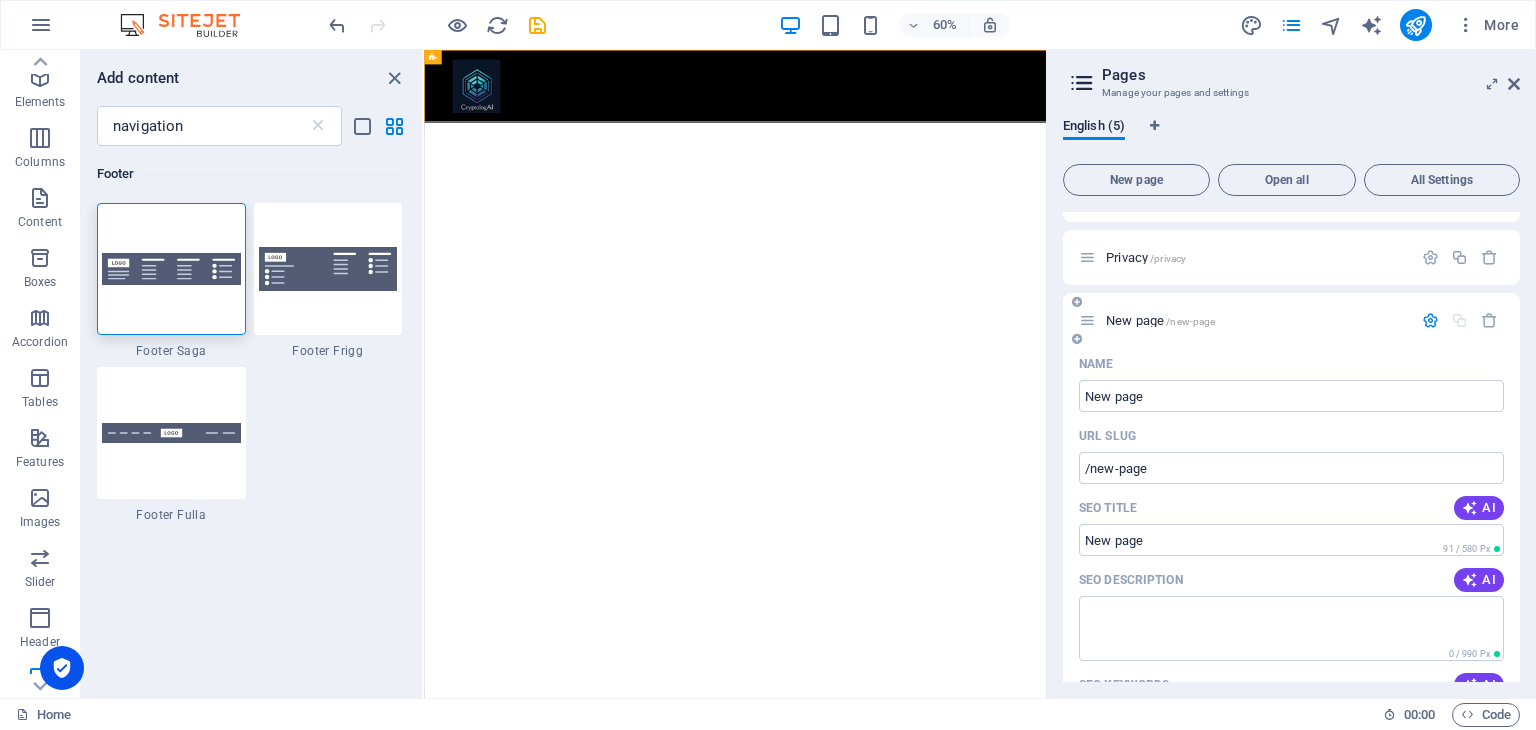 scroll, scrollTop: 114, scrollLeft: 0, axis: vertical 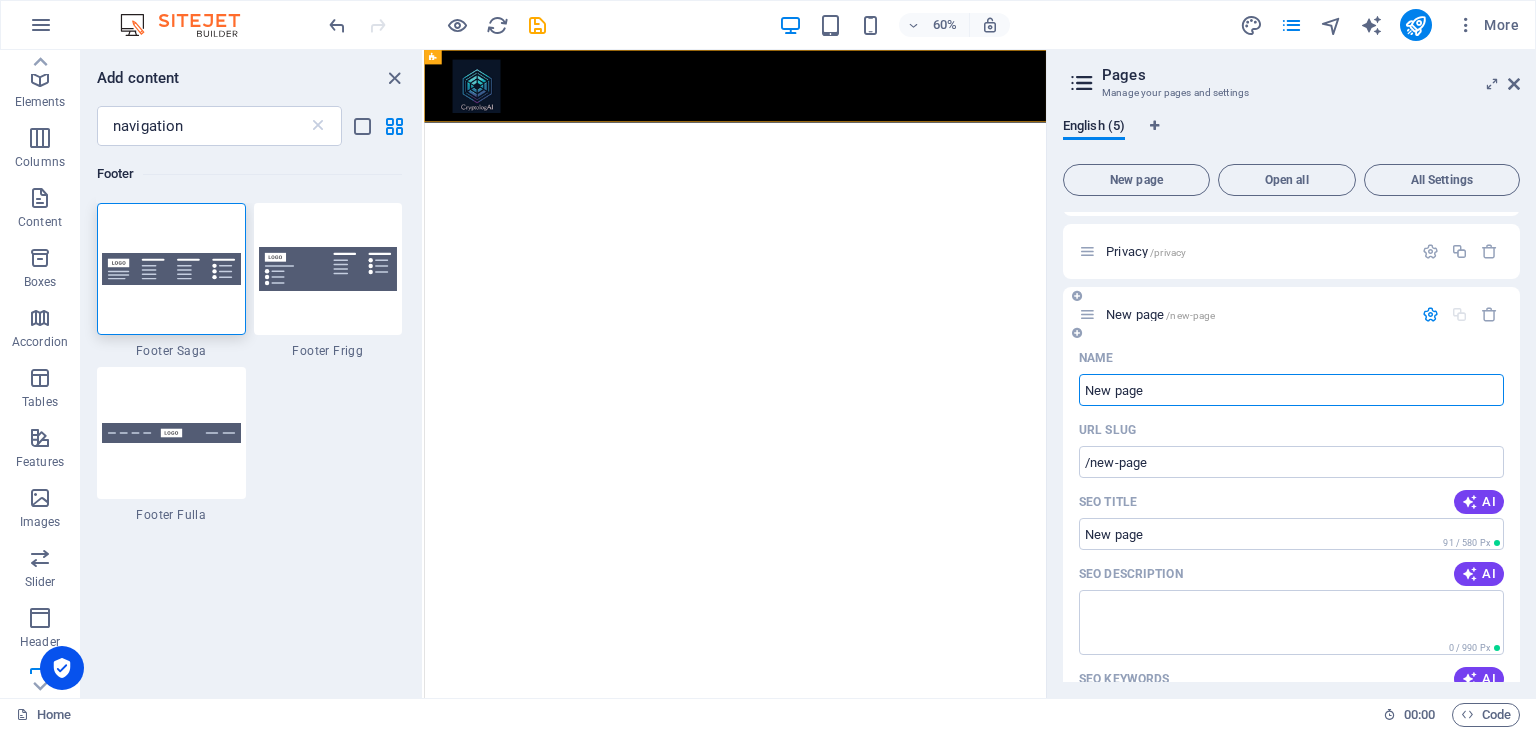 click on "New page" at bounding box center [1291, 390] 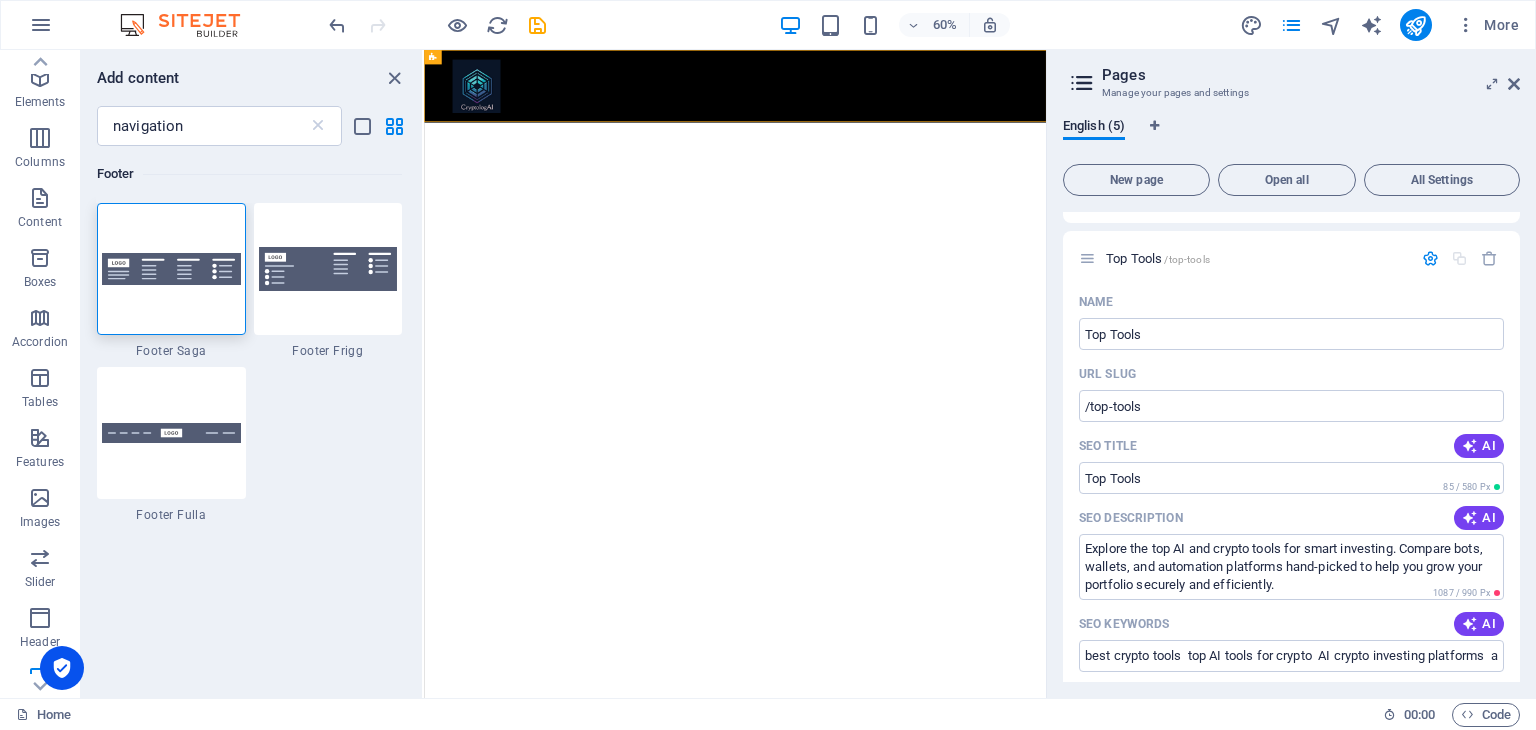 scroll, scrollTop: 927, scrollLeft: 0, axis: vertical 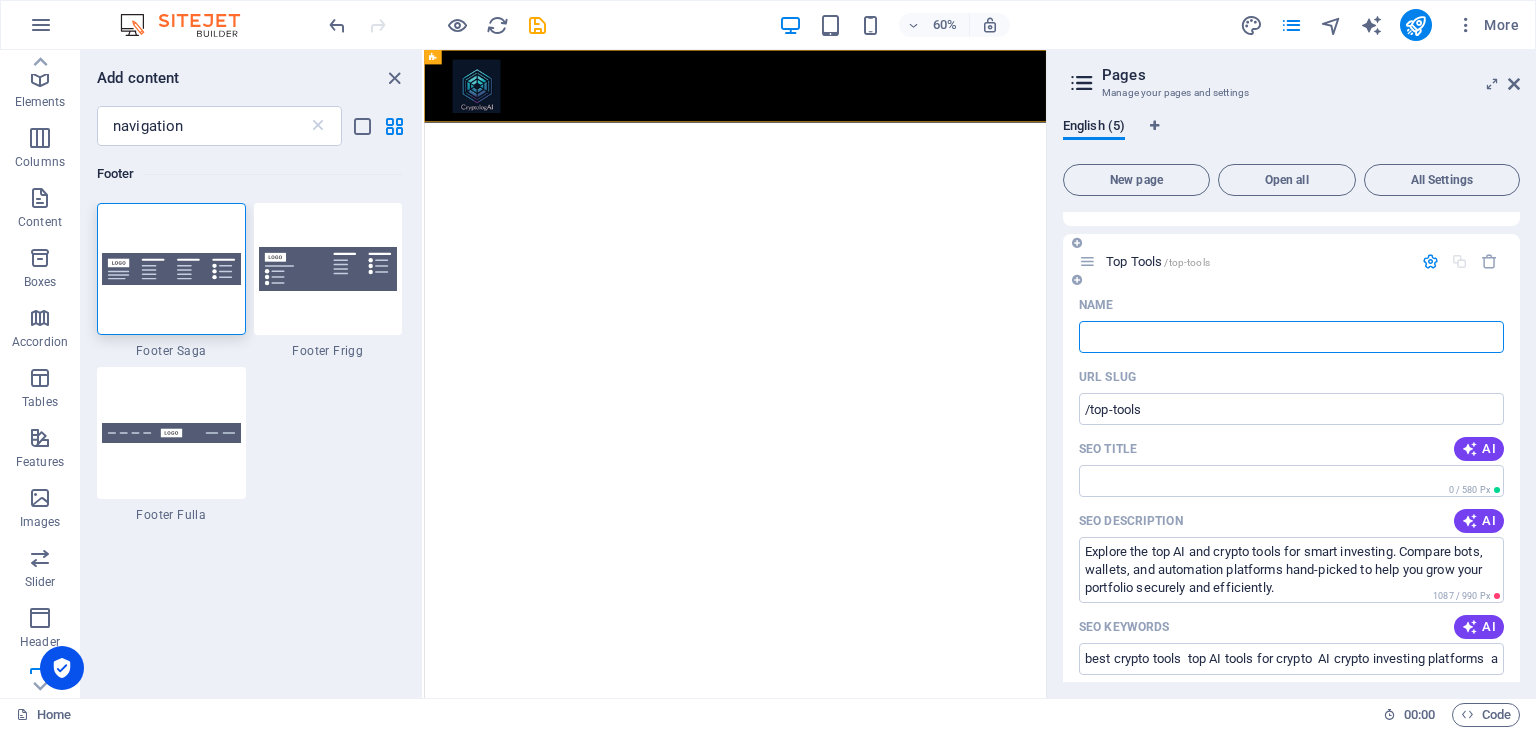 type 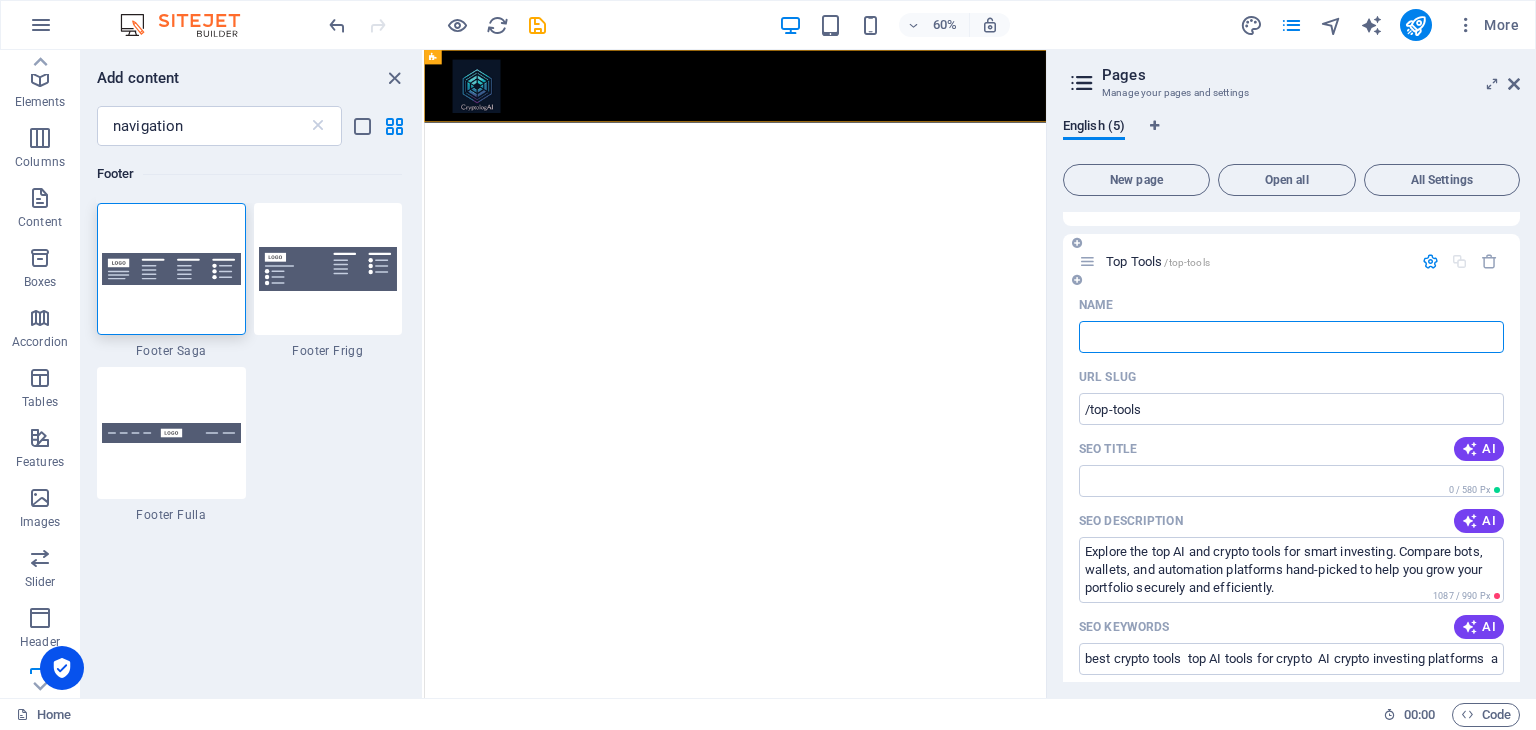 type on "/" 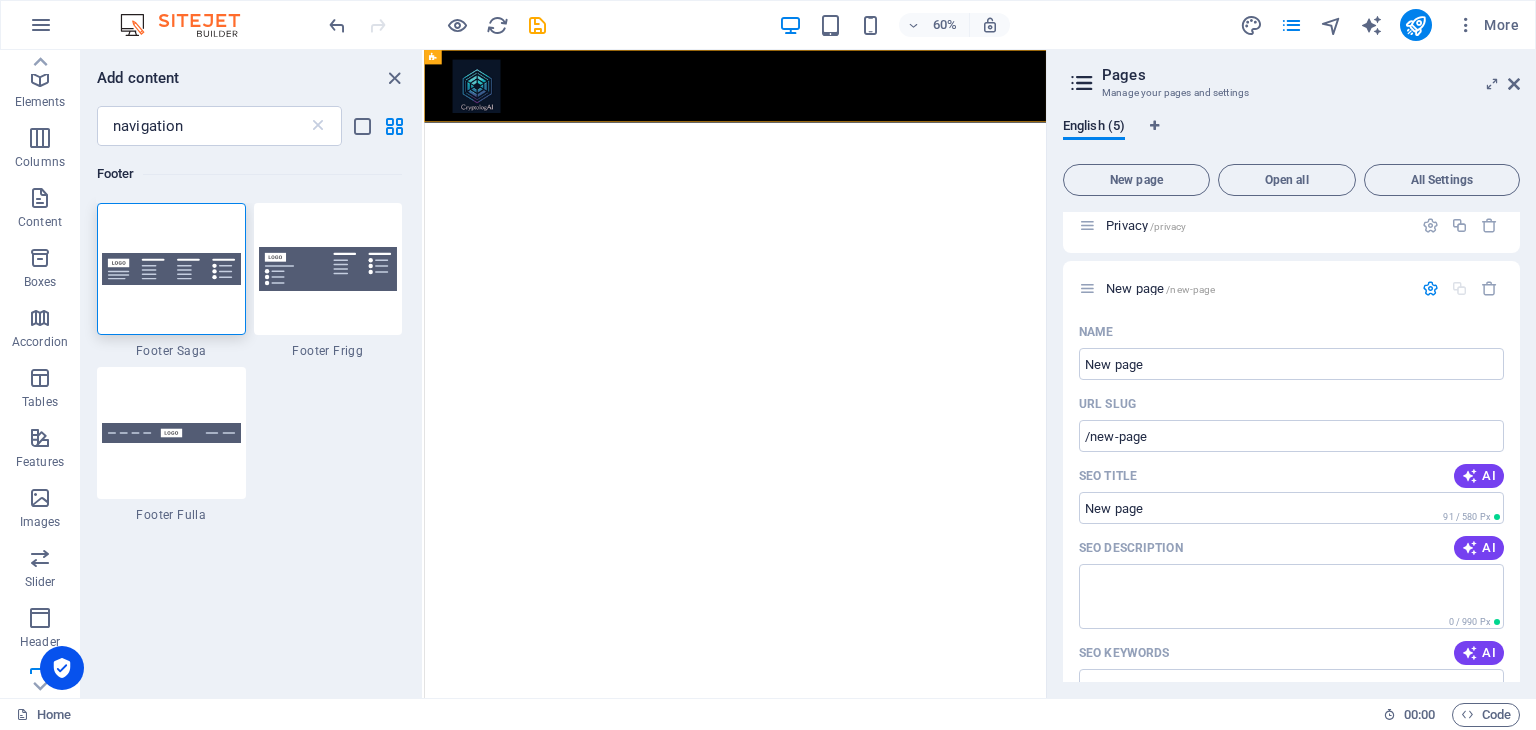 scroll, scrollTop: 160, scrollLeft: 0, axis: vertical 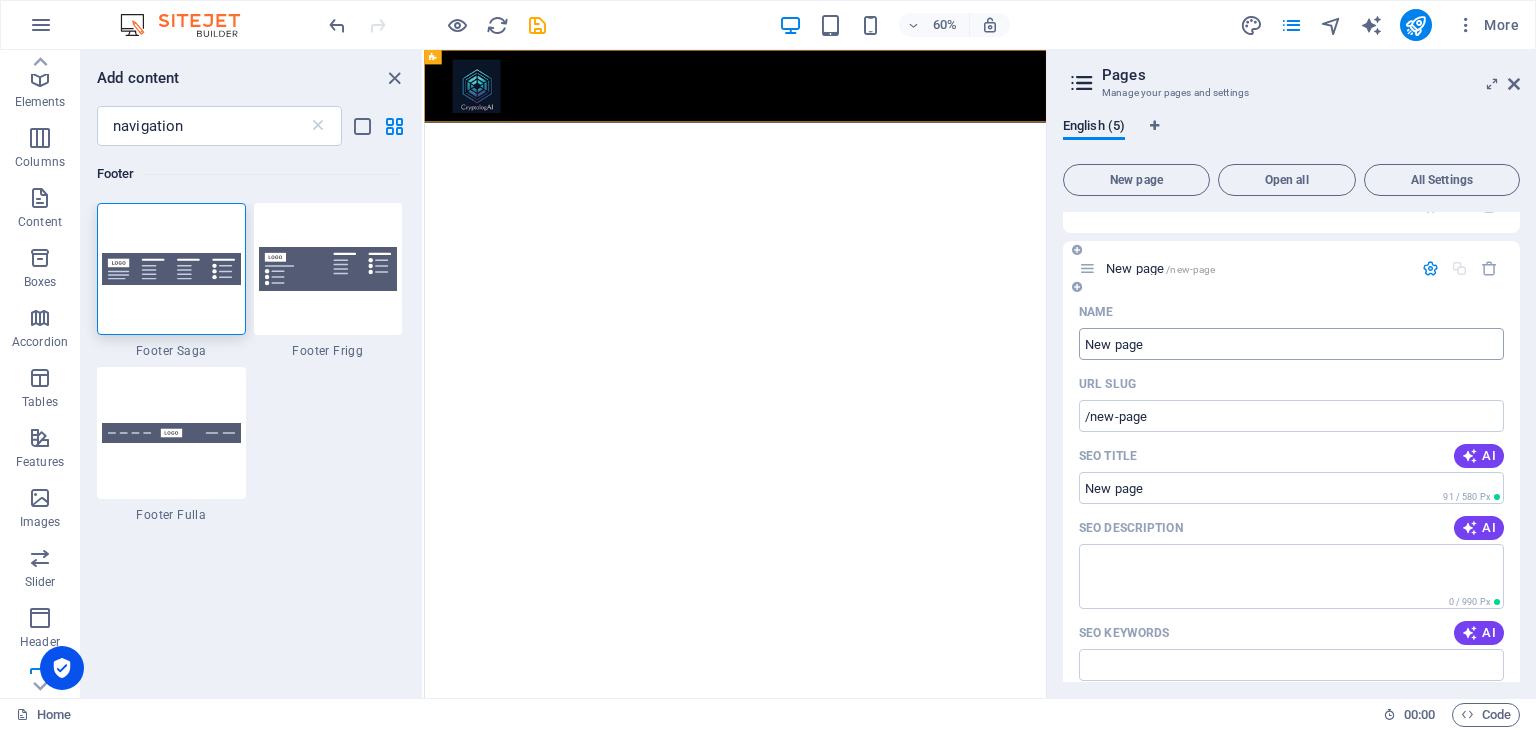 type 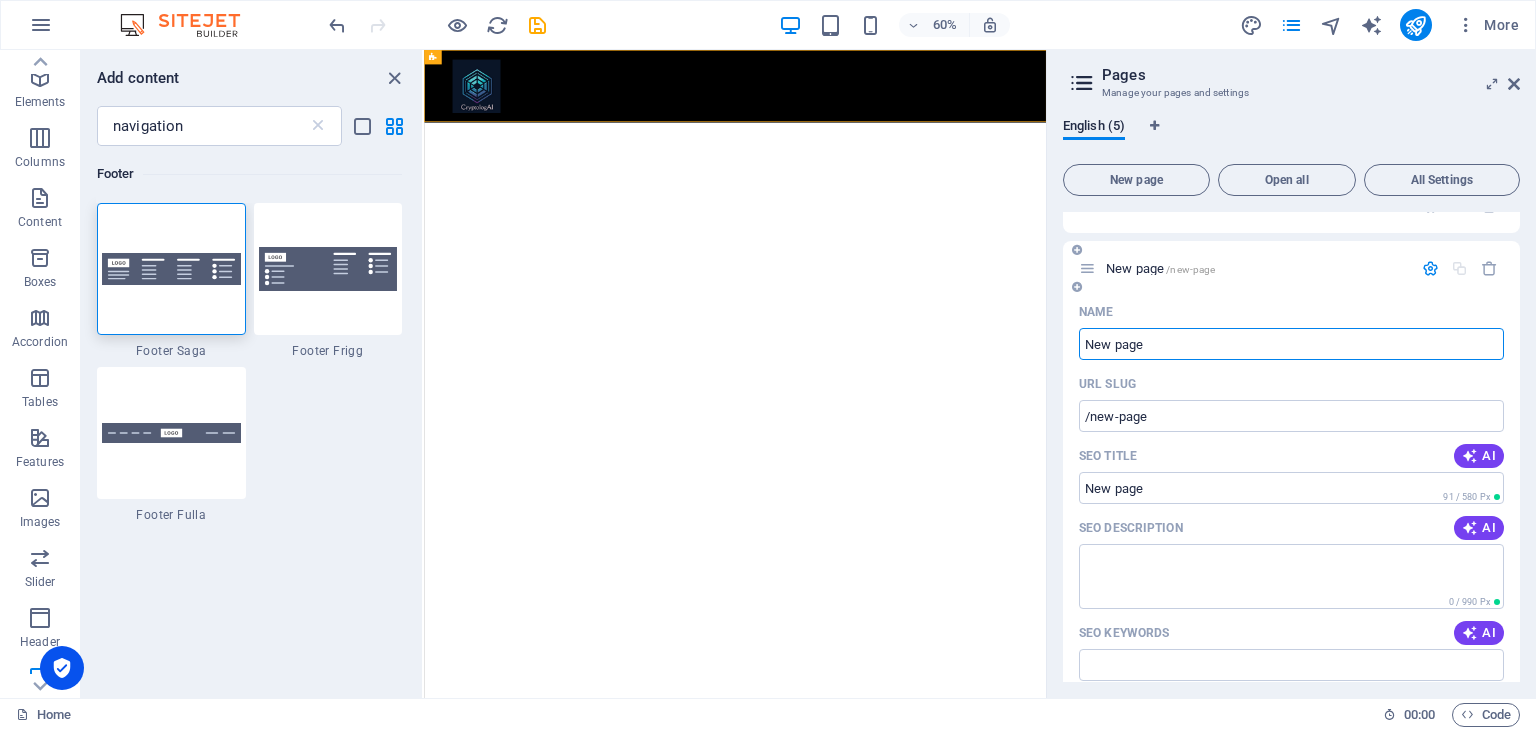 click on "New page" at bounding box center (1291, 344) 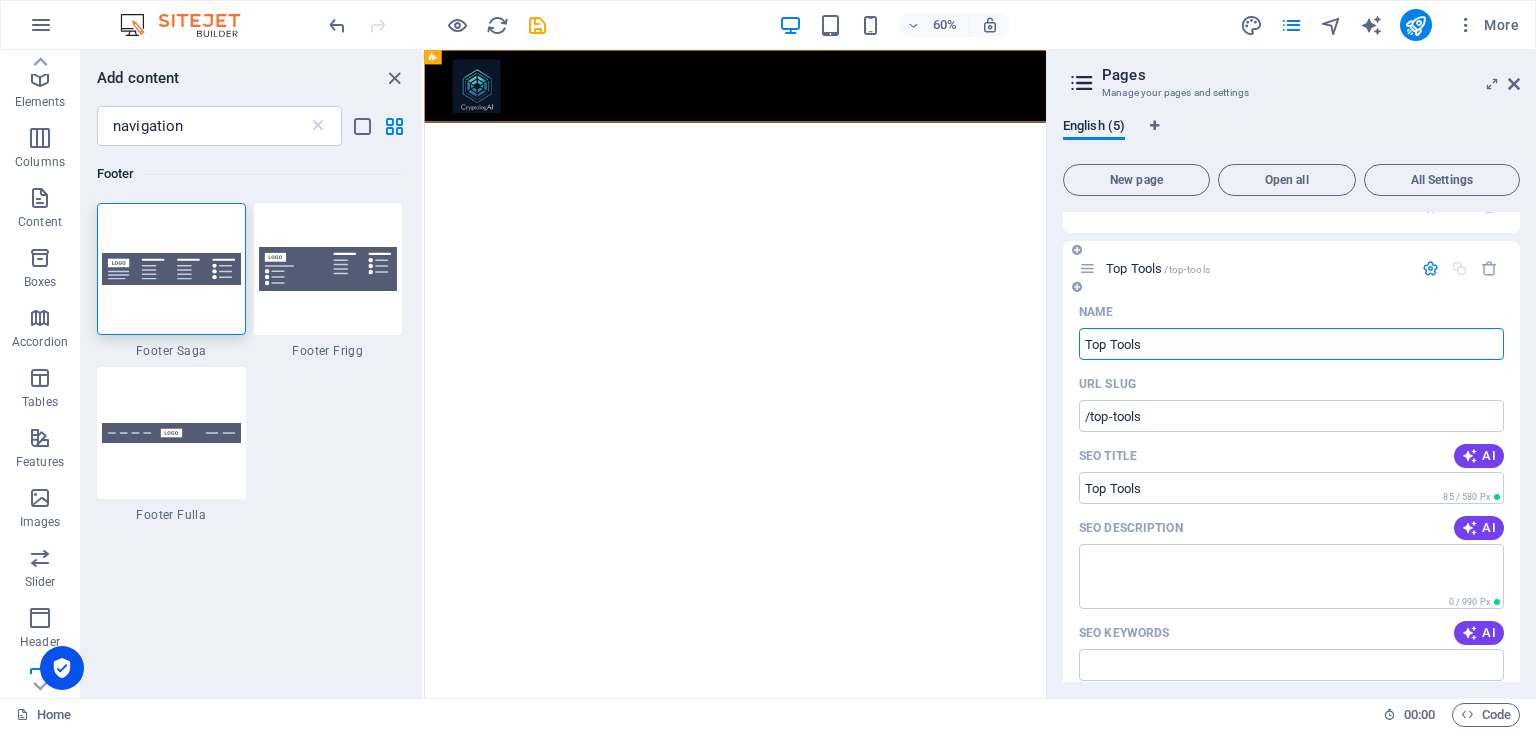 type on "Top Tools" 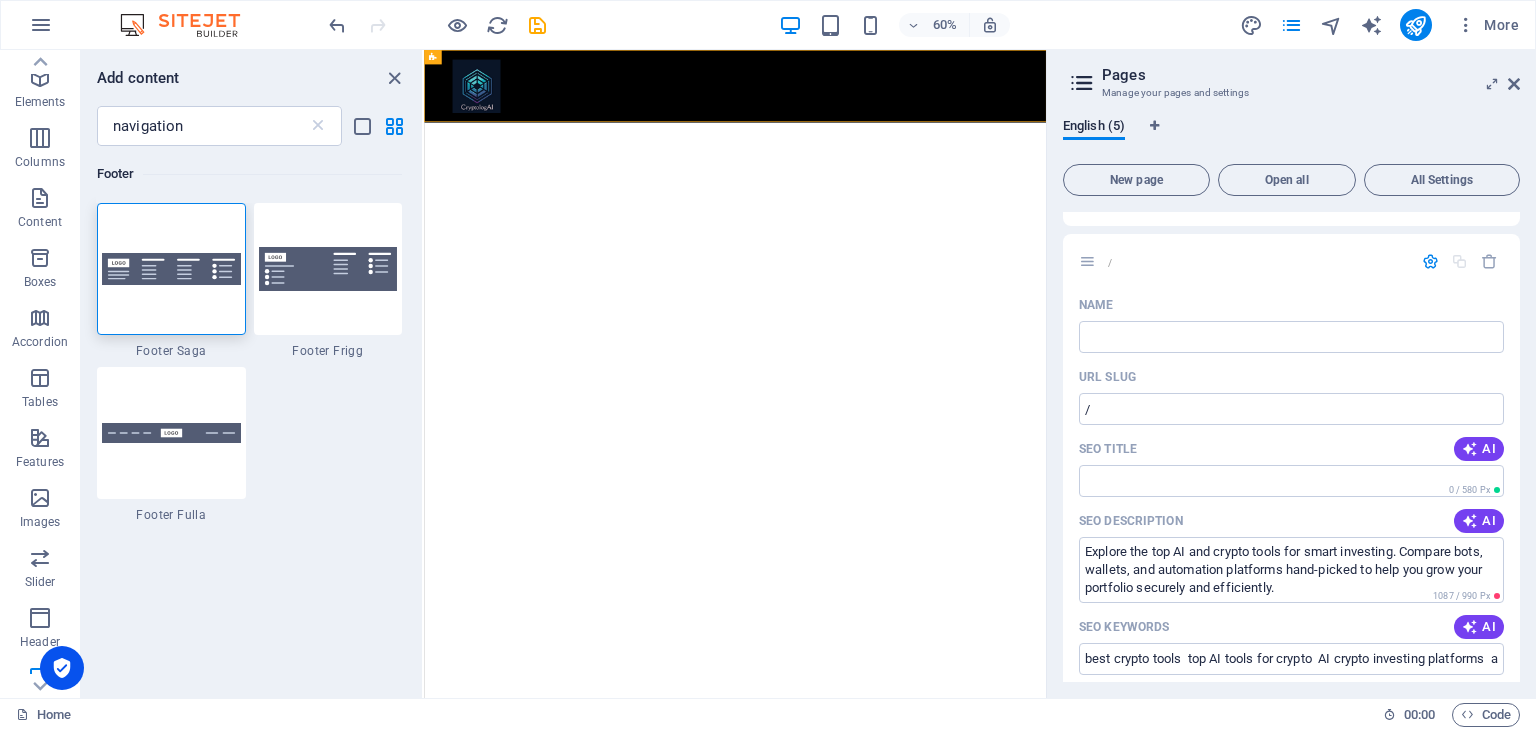 scroll, scrollTop: 926, scrollLeft: 0, axis: vertical 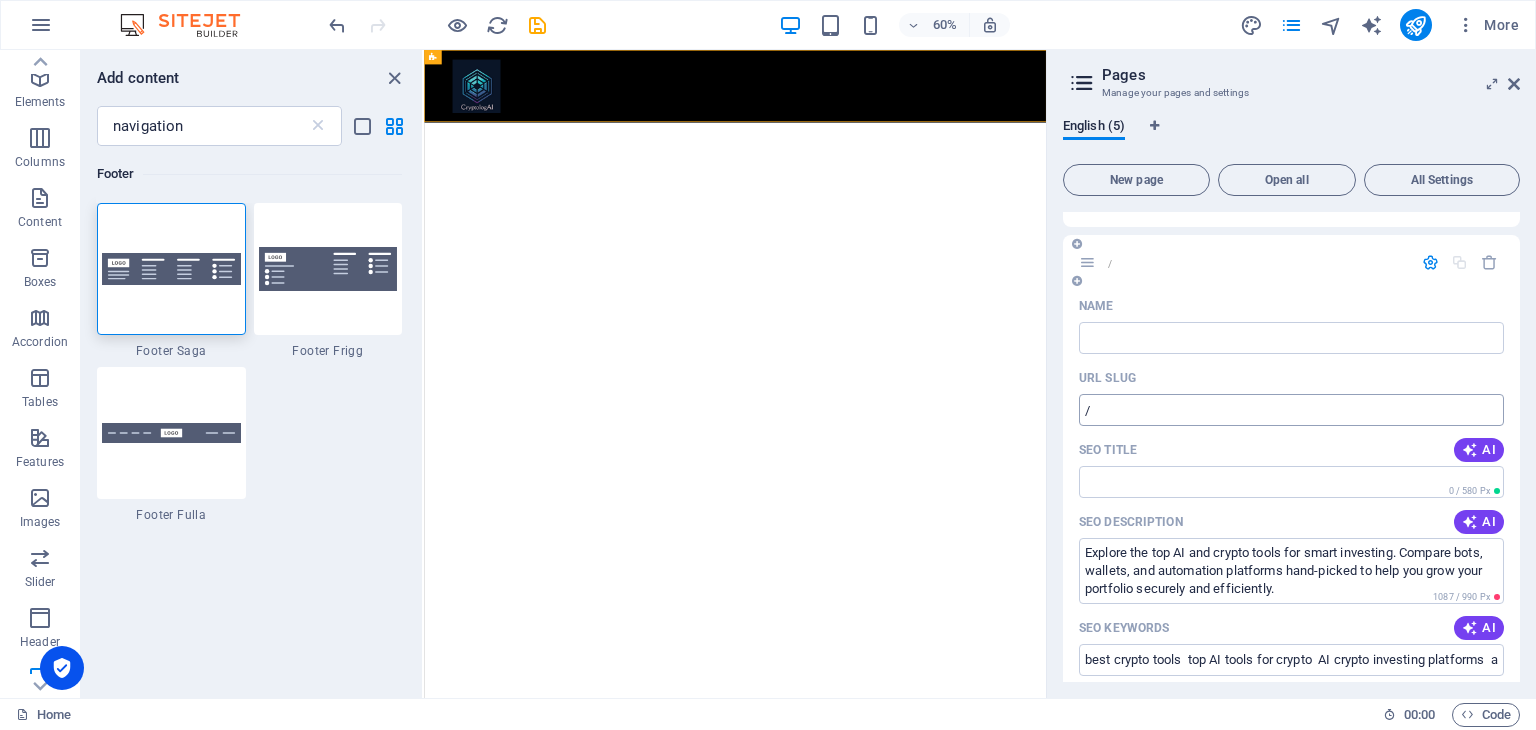 type on "Top Tools" 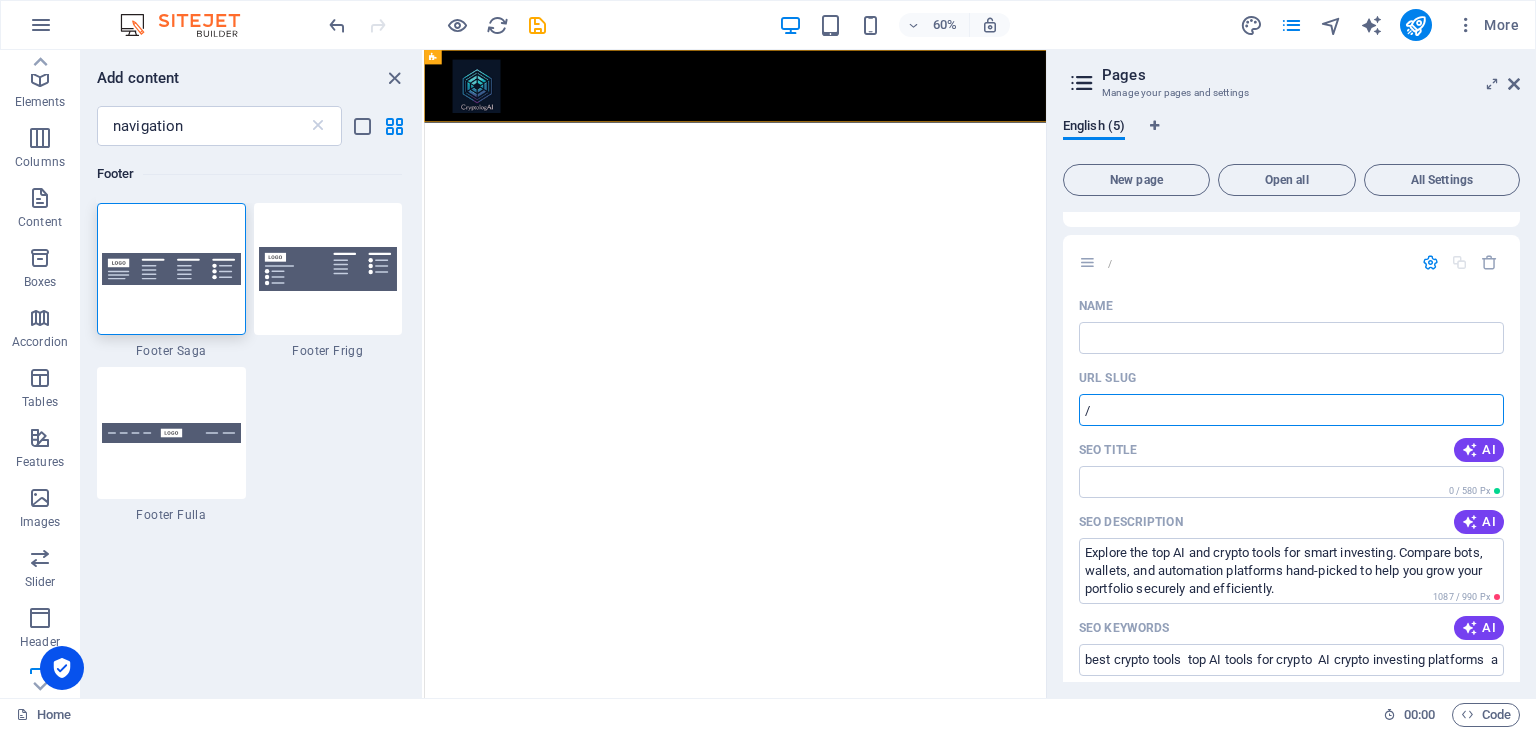 drag, startPoint x: 1593, startPoint y: 455, endPoint x: 1390, endPoint y: 644, distance: 277.36258 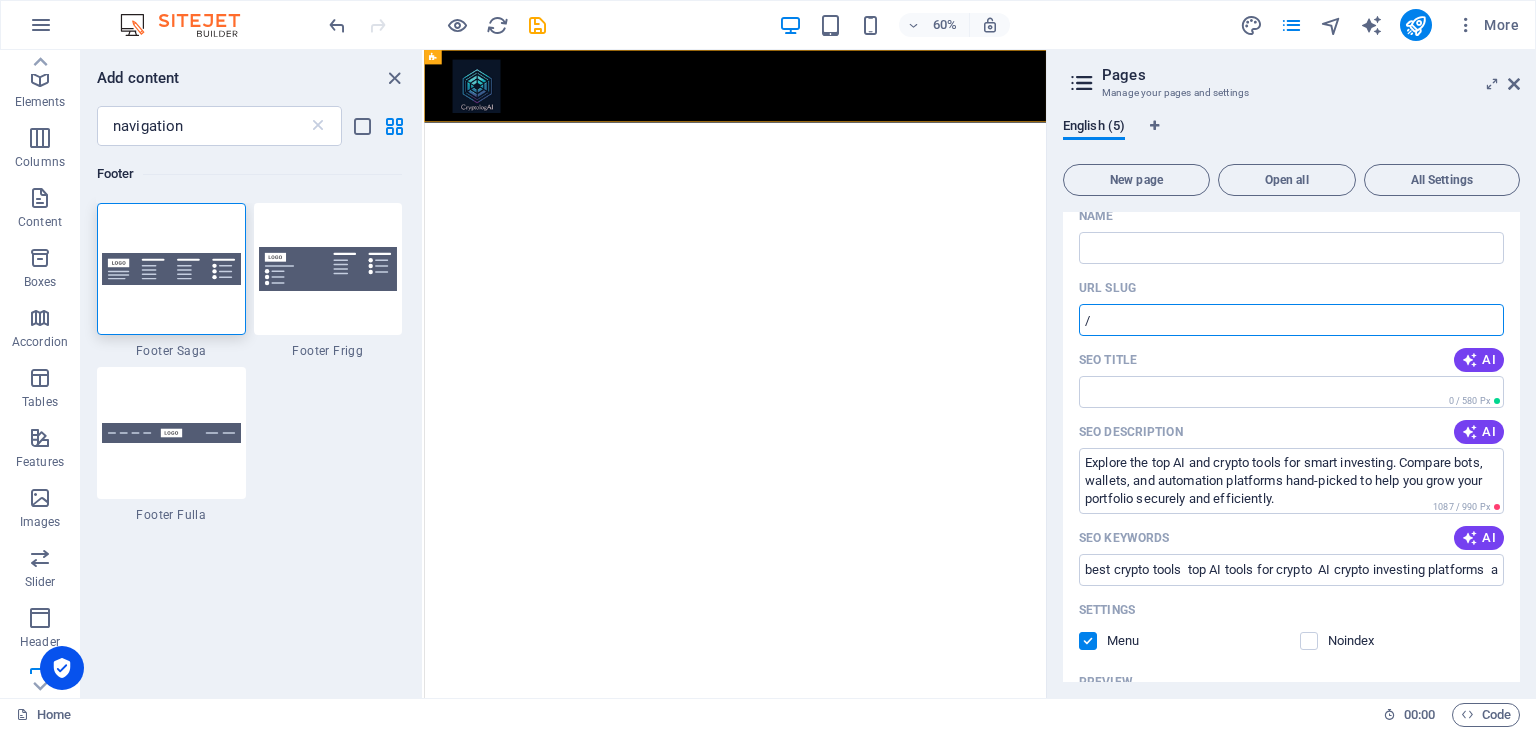 scroll, scrollTop: 1088, scrollLeft: 0, axis: vertical 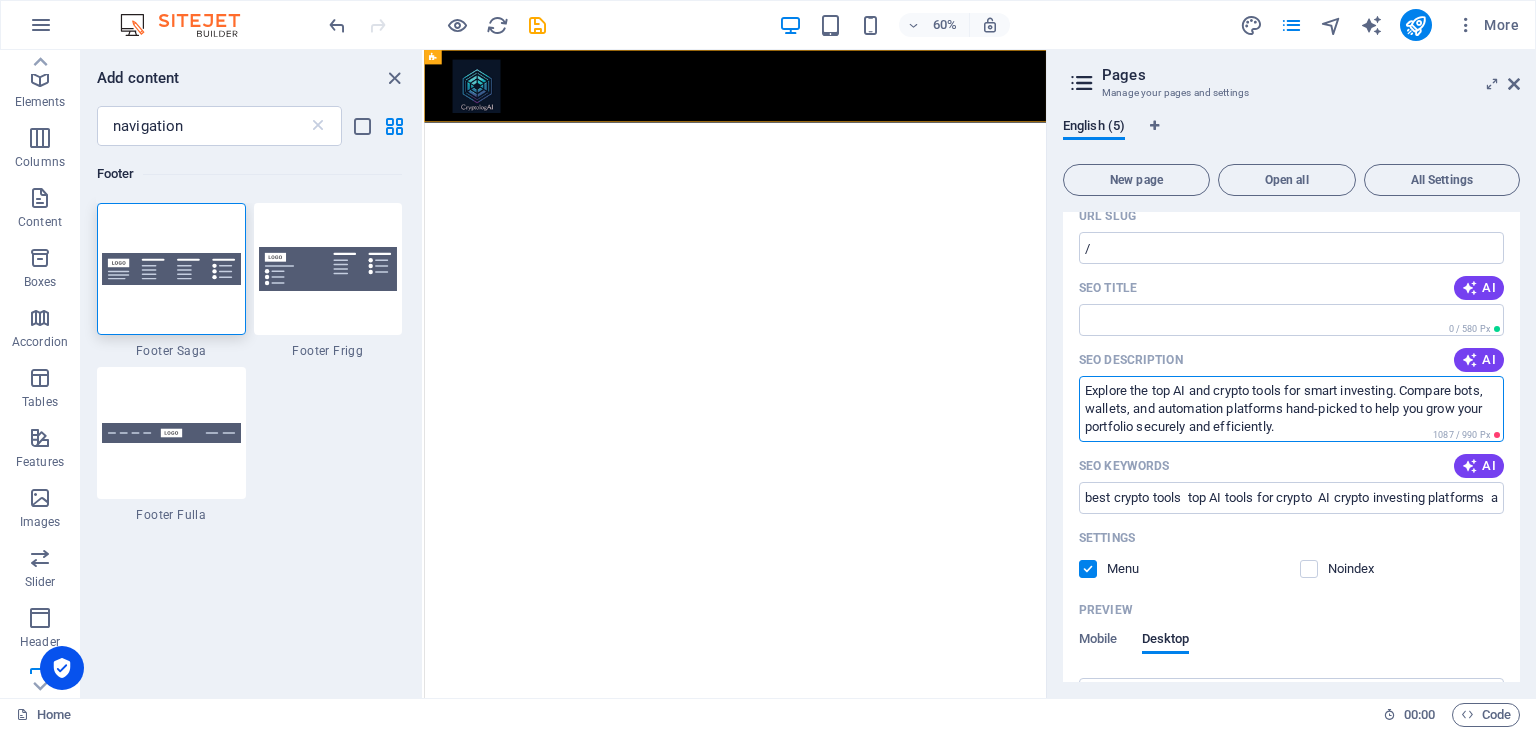 drag, startPoint x: 1365, startPoint y: 429, endPoint x: 1047, endPoint y: 387, distance: 320.7616 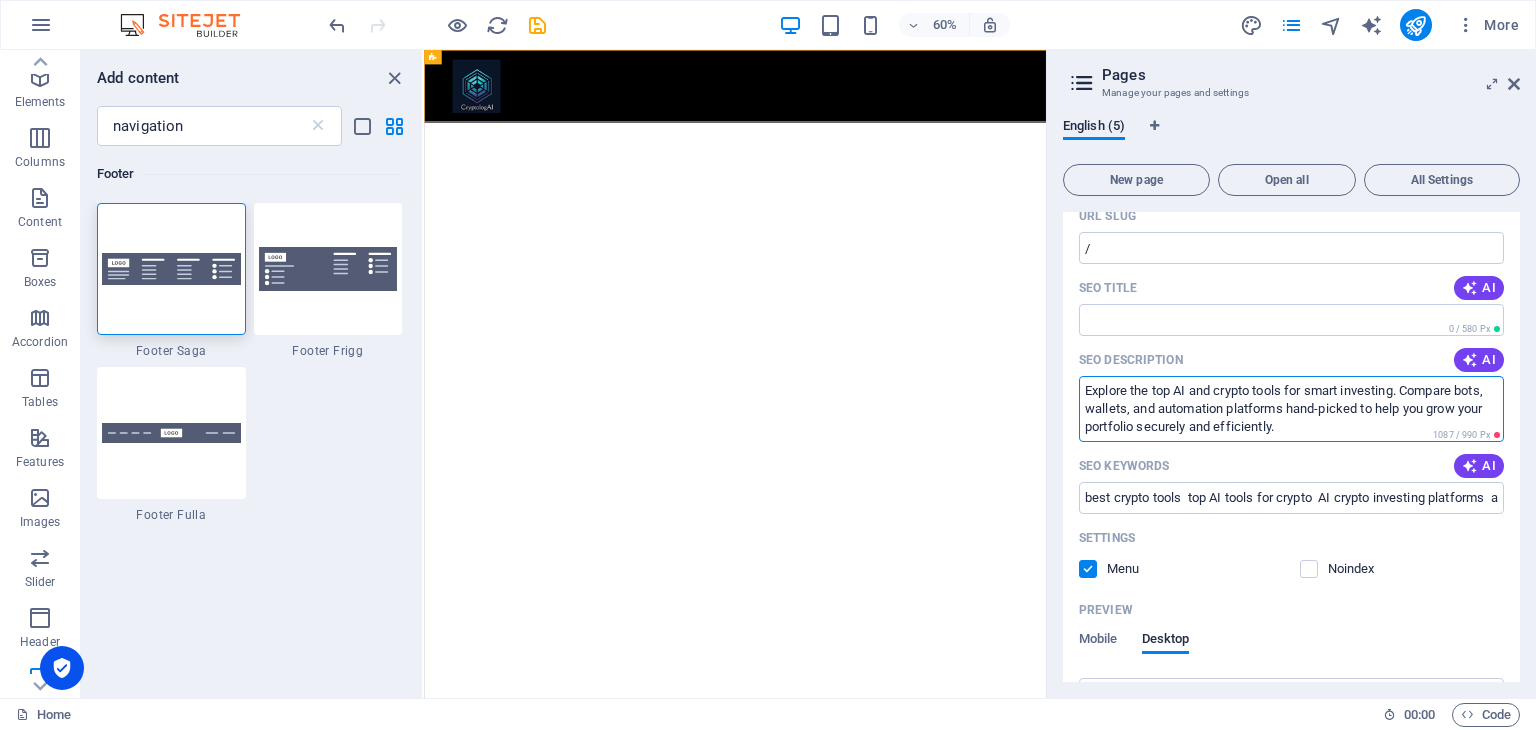 click on "Pages Manage your pages and settings English (5) New page Open all All Settings Home / Legal Notice /legal-notice Privacy /privacy Top Tools /top-tools Name Top Tools ​ URL SLUG /top-tools ​ SEO Title AI ​ 85 / 580 Px SEO Description AI ​ 0 / 990 Px SEO Keywords AI ​ Settings Menu Noindex Preview Mobile Desktop [DOMAIN_NAME] top-tools Meta tags ​ Preview Image (Open Graph) Drag files here, click to choose files or select files from Files or our free stock photos & videos More Settings / Name ​ URL SLUG / ​ SEO Title AI ​ 0 / 580 Px SEO Description AI Explore the top AI and crypto tools for smart investing. Compare bots, wallets, and automation platforms hand-picked to help you grow your portfolio securely and efficiently. ​ 1087 / 990 Px SEO Keywords AI ​ Settings Menu Noindex Preview Mobile Desktop [DOMAIN_NAME] Explore the top AI and crypto tools for smart investing. Compare bots, wallets, and automation platforms hand-picked to help you grow your portfolio ... Meta tags ​" at bounding box center (1291, 374) 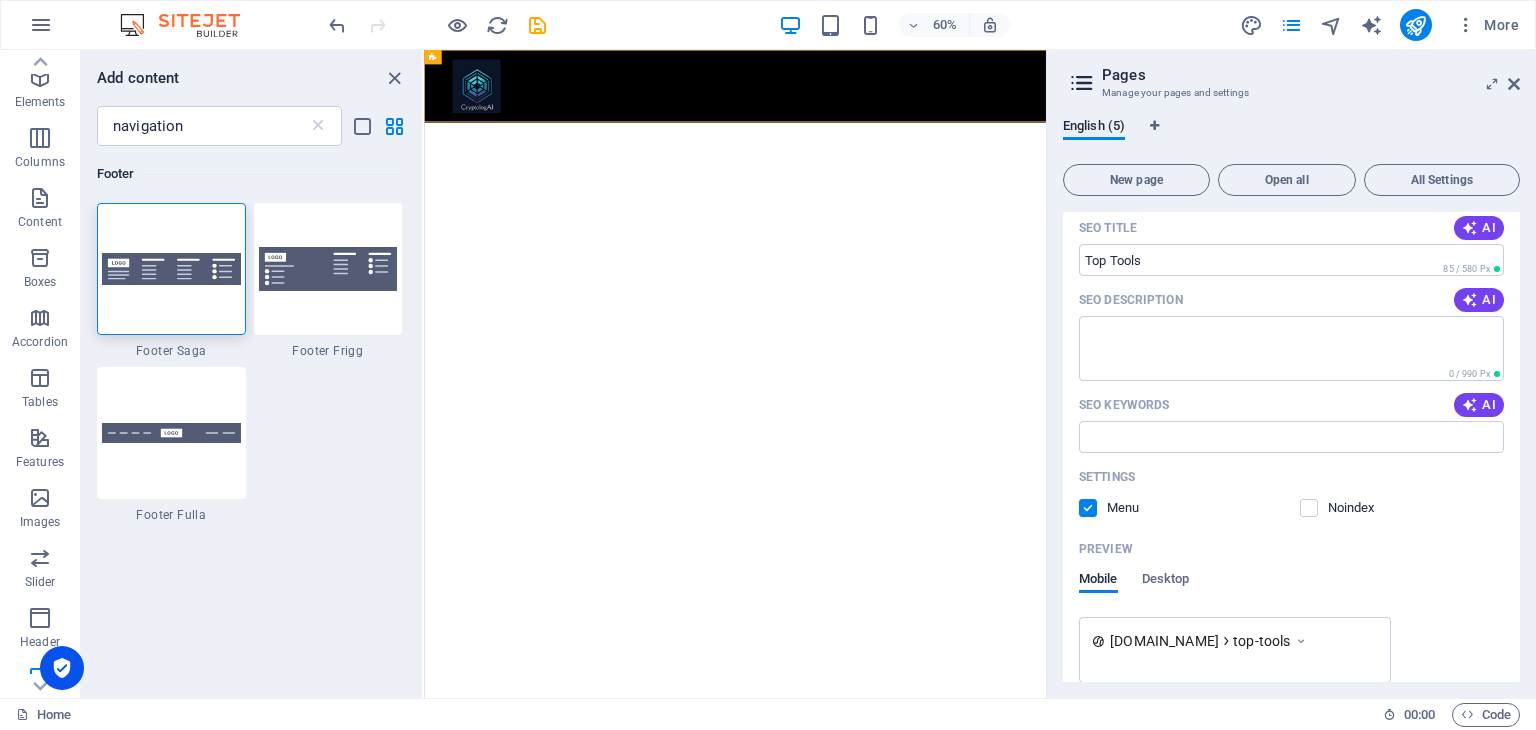 scroll, scrollTop: 387, scrollLeft: 0, axis: vertical 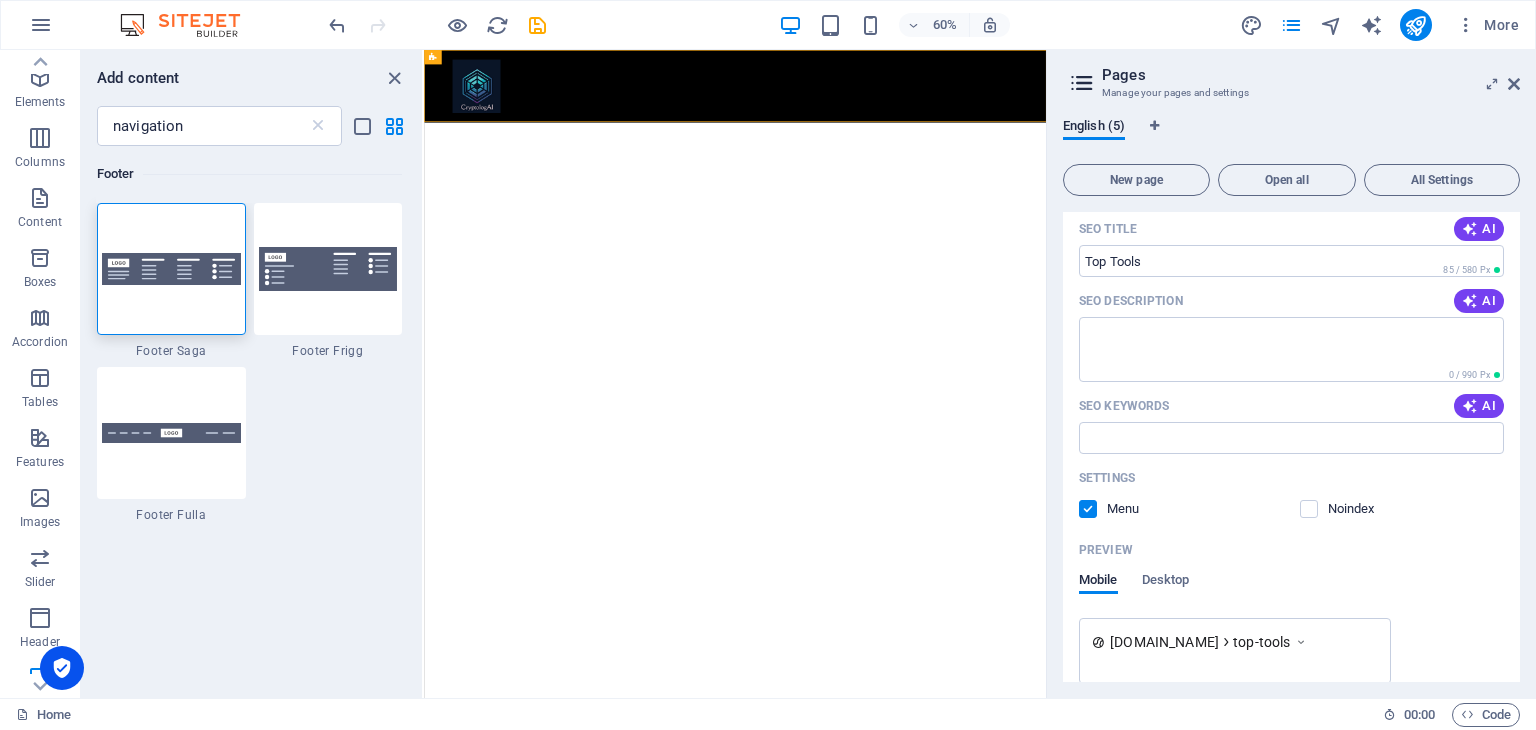 type 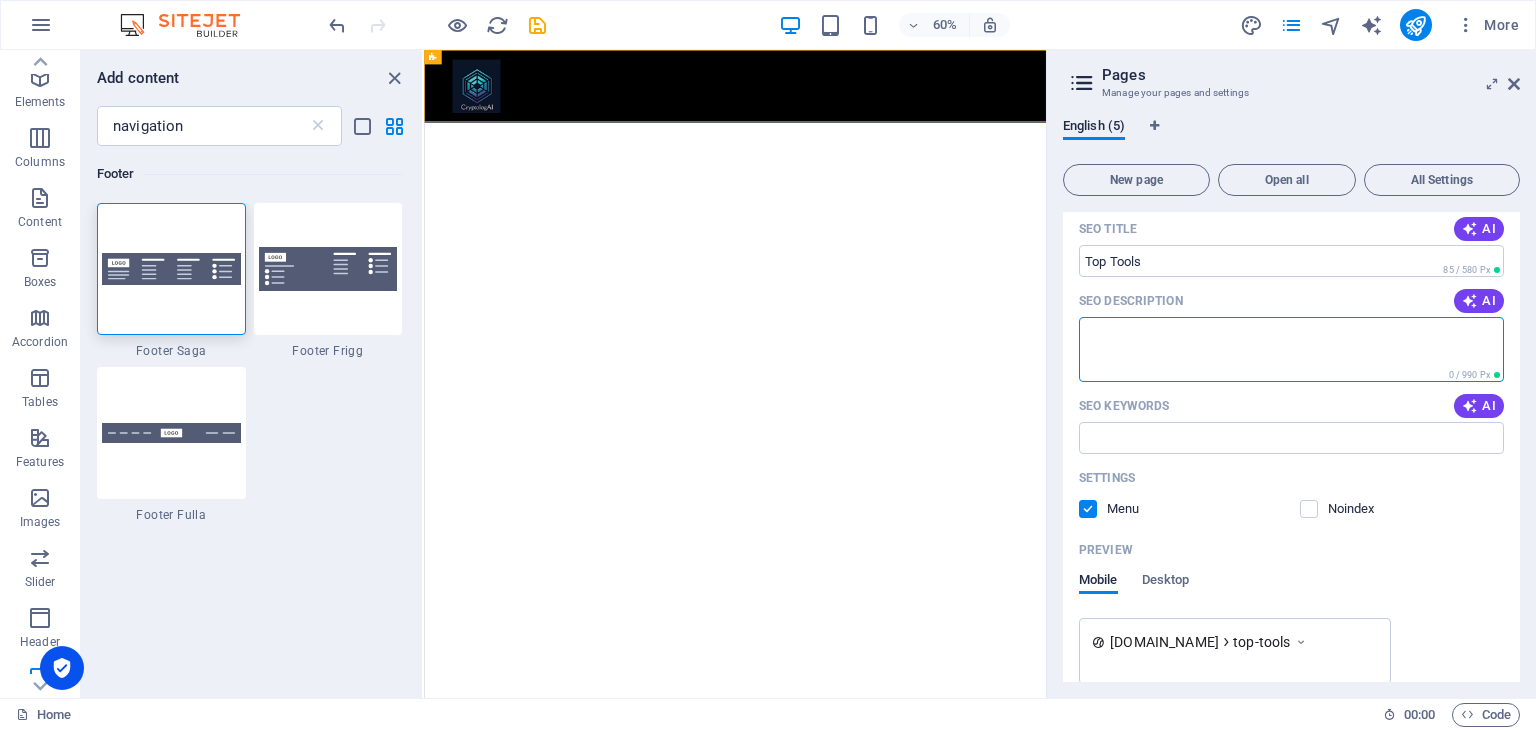 click on "SEO Description" at bounding box center [1291, 349] 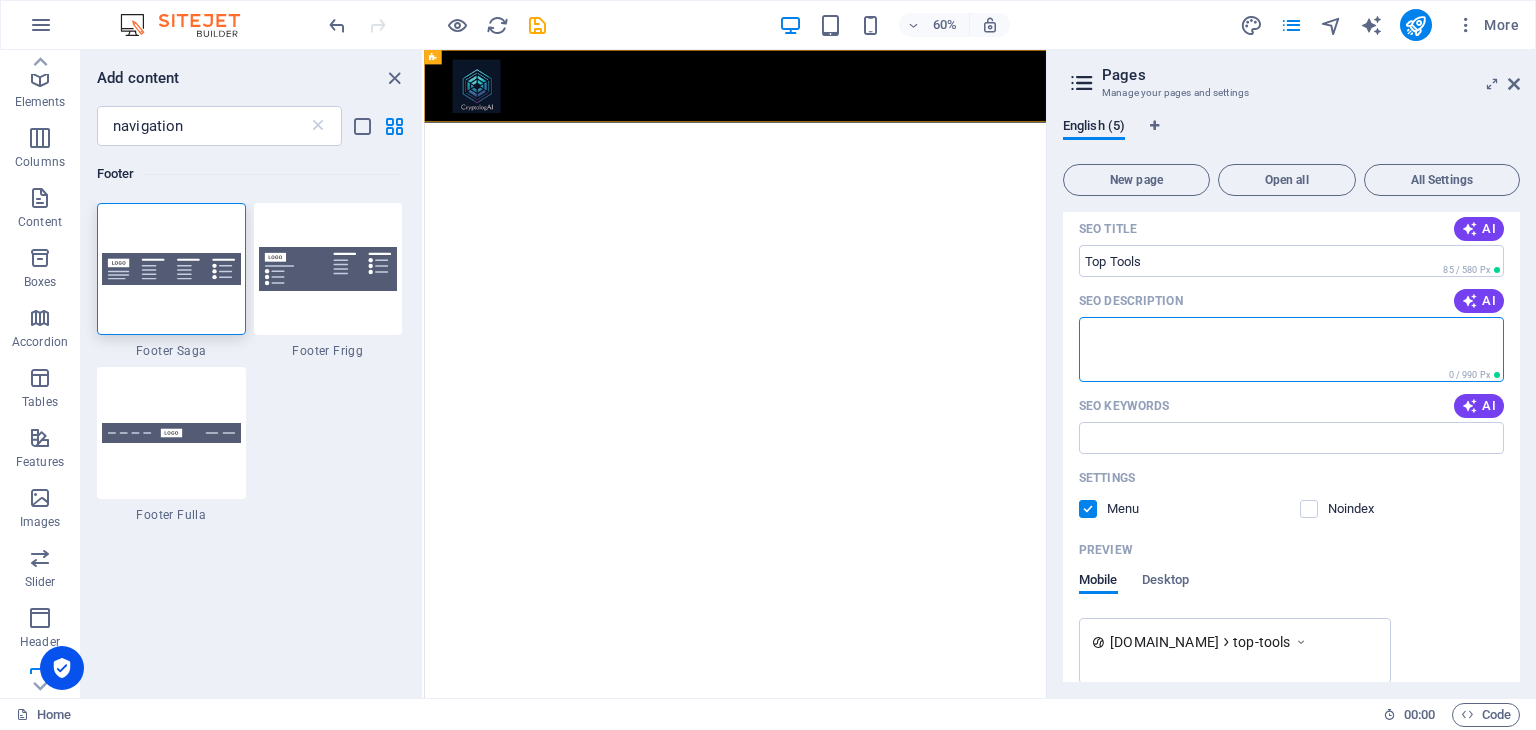 paste on "Explore the top AI and crypto tools for smart investing. Compare bots, wallets, and automation platforms hand-picked to help you grow your portfolio securely and efficiently." 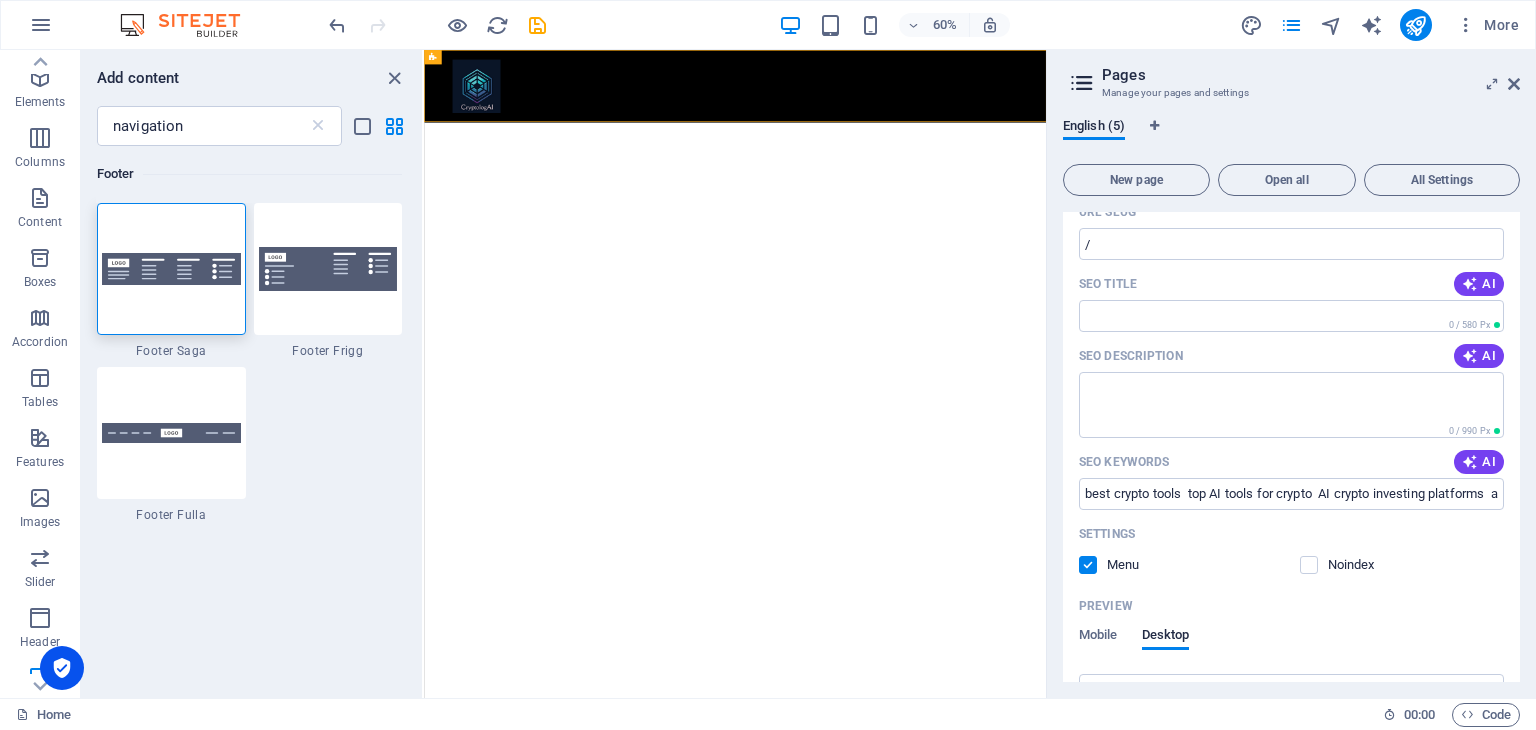 scroll, scrollTop: 1192, scrollLeft: 0, axis: vertical 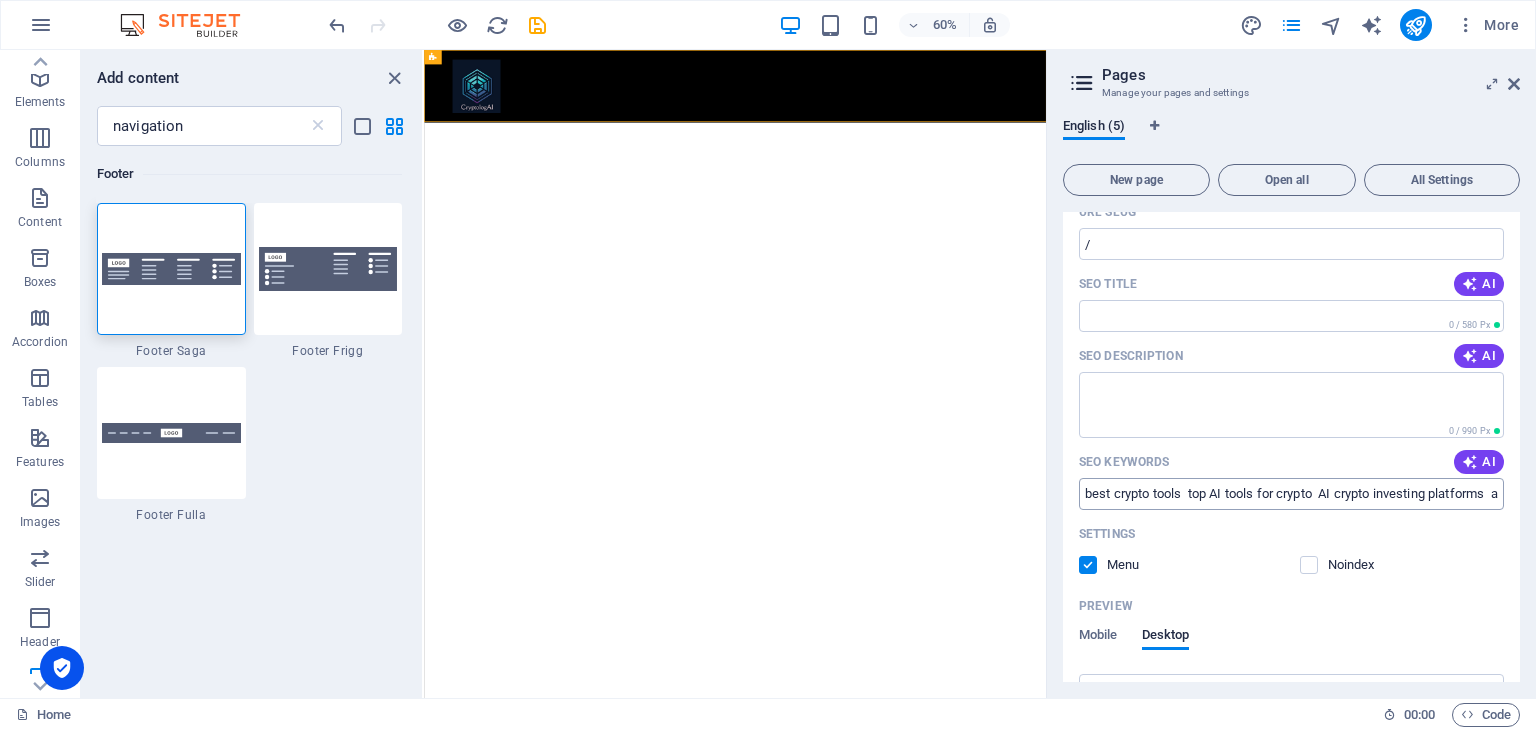 type on "Explore the top AI and crypto tools for smart investing. Compare bots, wallets, and automation platforms hand-picked to help you grow your portfolio securely and efficiently." 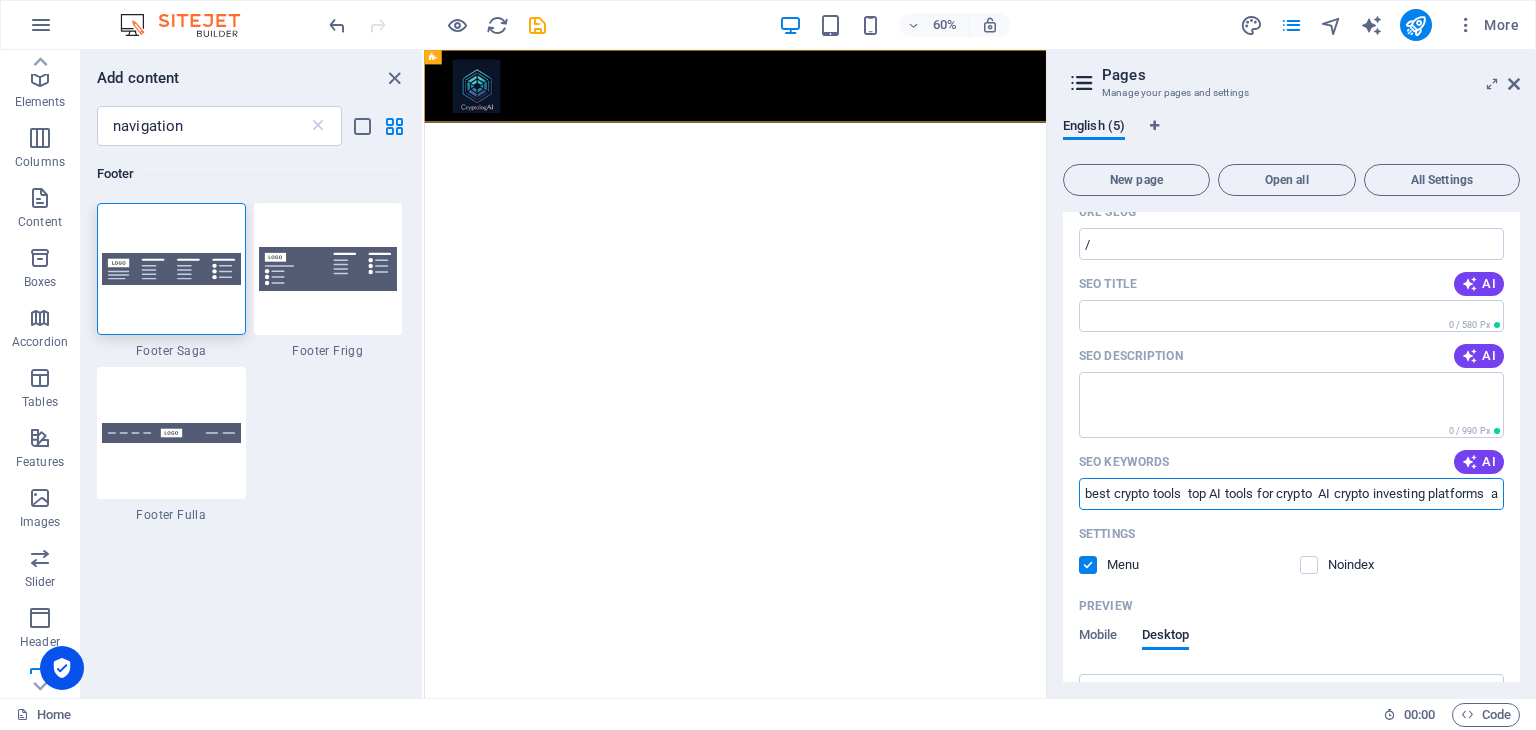 click on "best crypto tools  top AI tools for crypto  AI crypto investing platforms  automated crypto trading tools  crypto tools for beginners compare crypto wallets and bots  crypto tools with automation  safe crypto investing tools  beginner-friendly AI crypto platforms  2025 best crypto trading tools" at bounding box center [1291, 494] 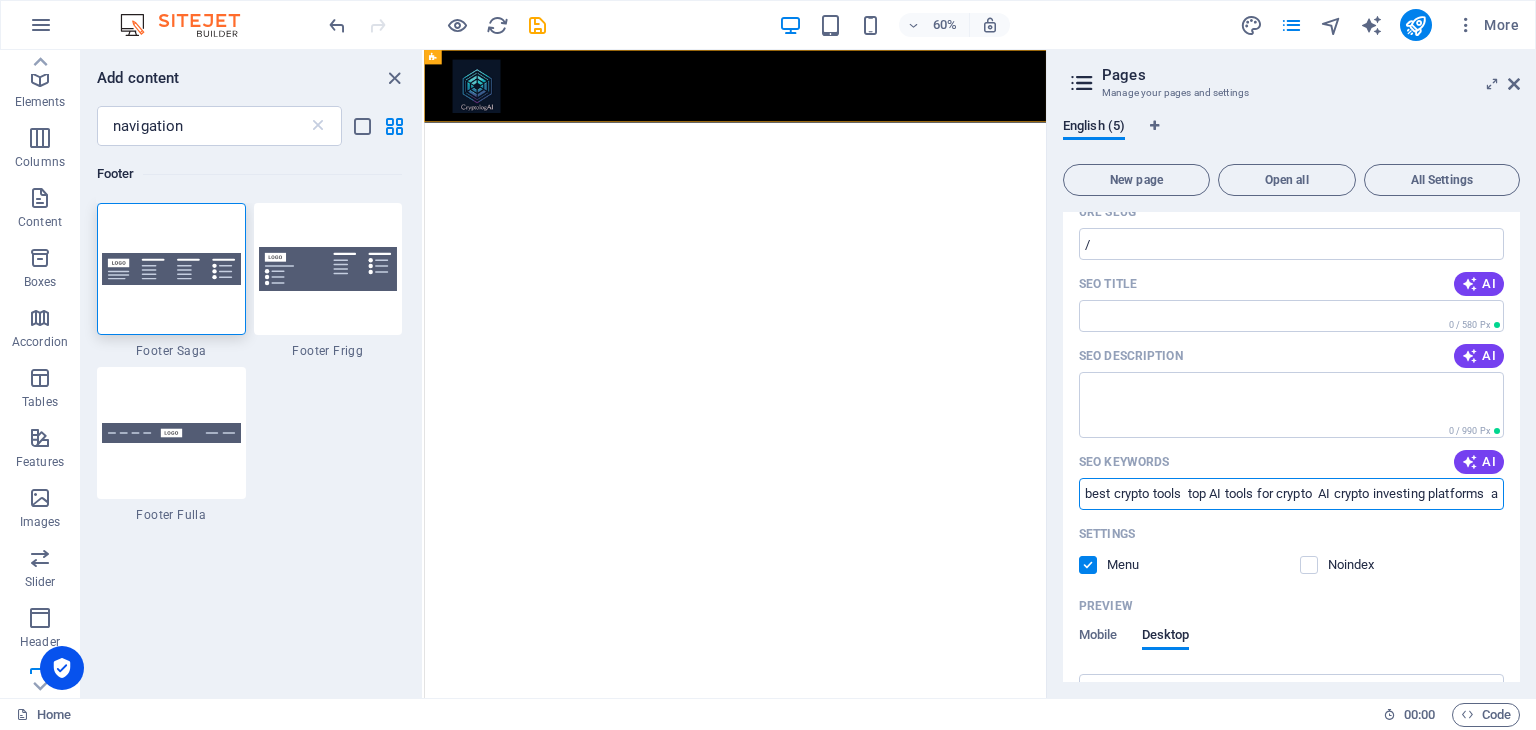 click on "best crypto tools  top AI tools for crypto  AI crypto investing platforms  automated crypto trading tools  crypto tools for beginners compare crypto wallets and bots  crypto tools with automation  safe crypto investing tools  beginner-friendly AI crypto platforms  2025 best crypto trading tools" at bounding box center (1291, 494) 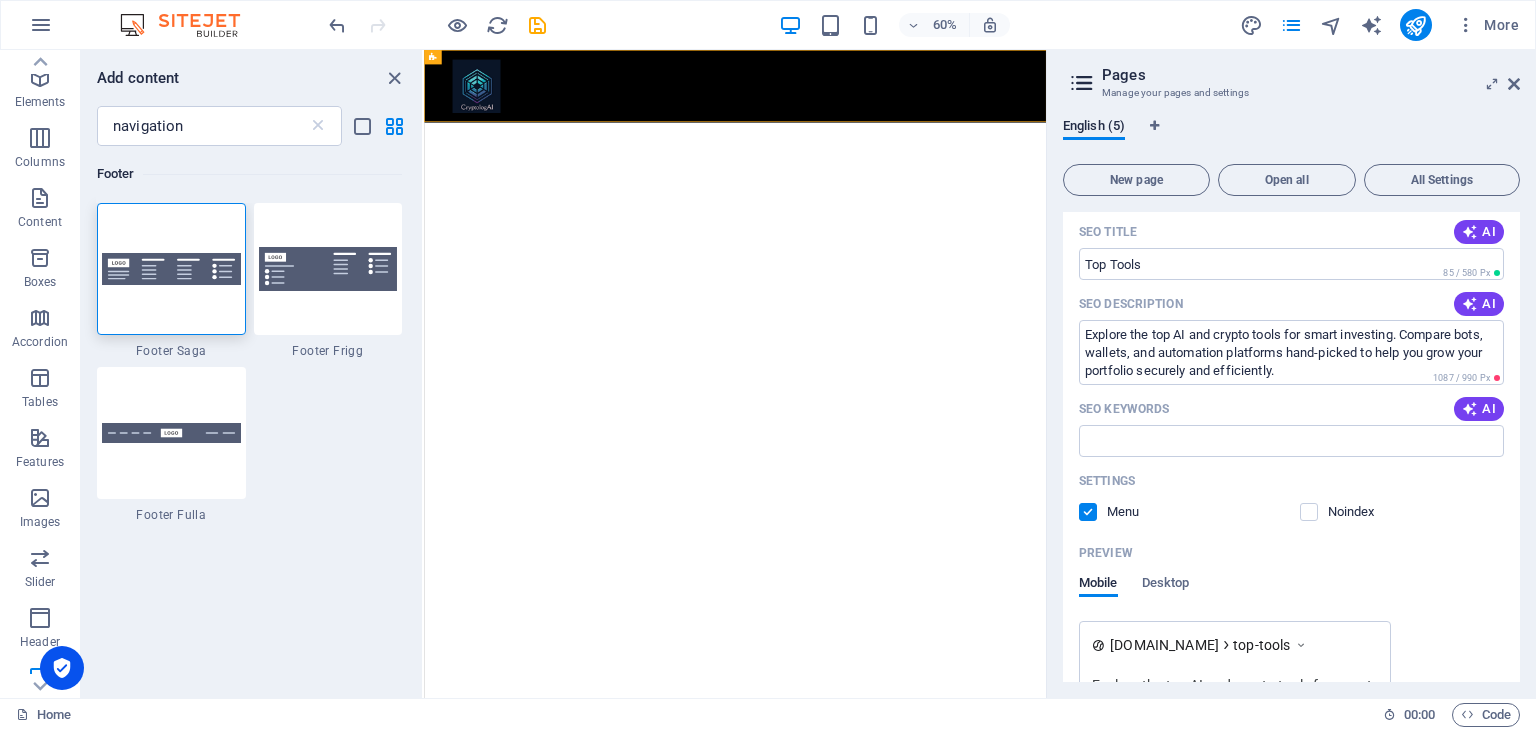 scroll, scrollTop: 384, scrollLeft: 0, axis: vertical 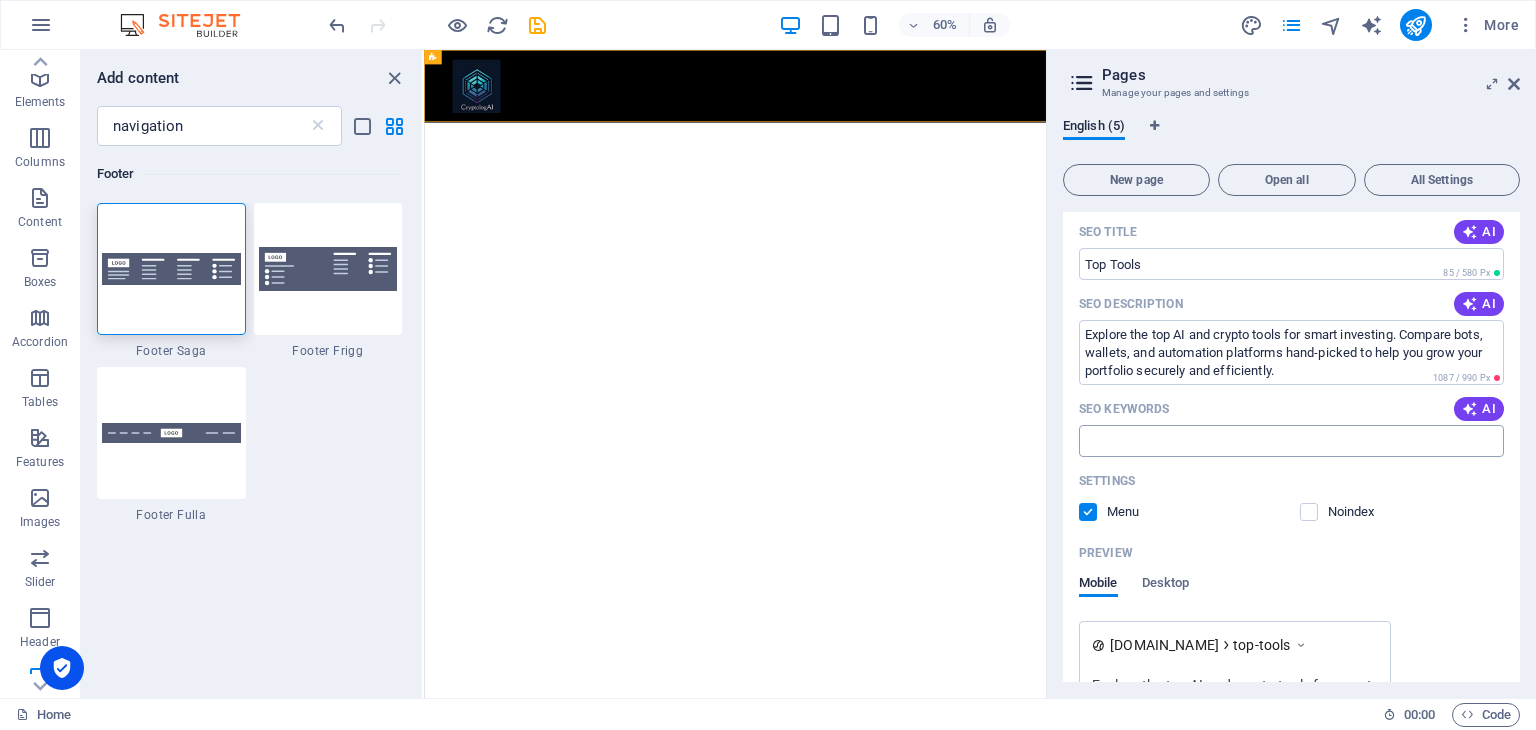 type 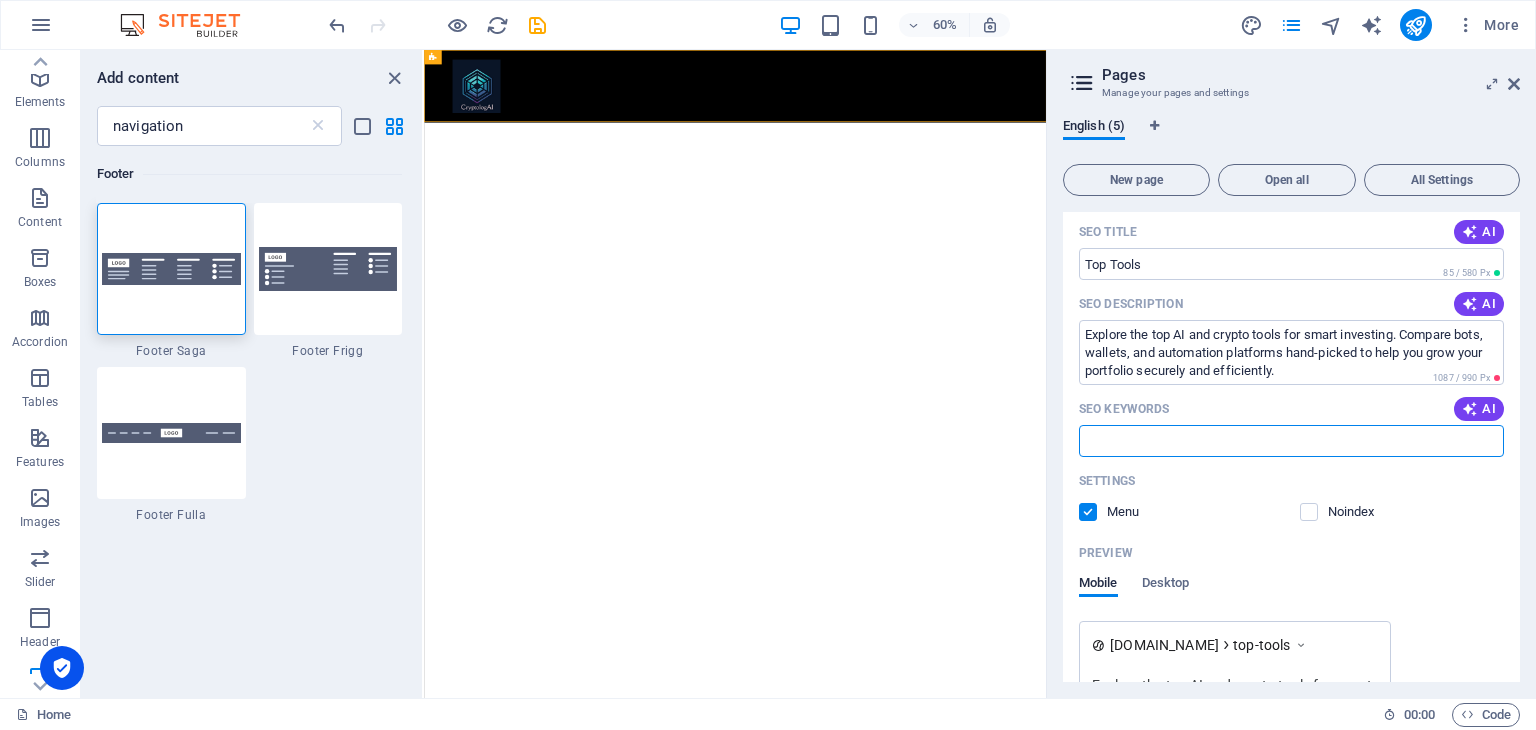 click on "SEO Keywords" at bounding box center [1291, 441] 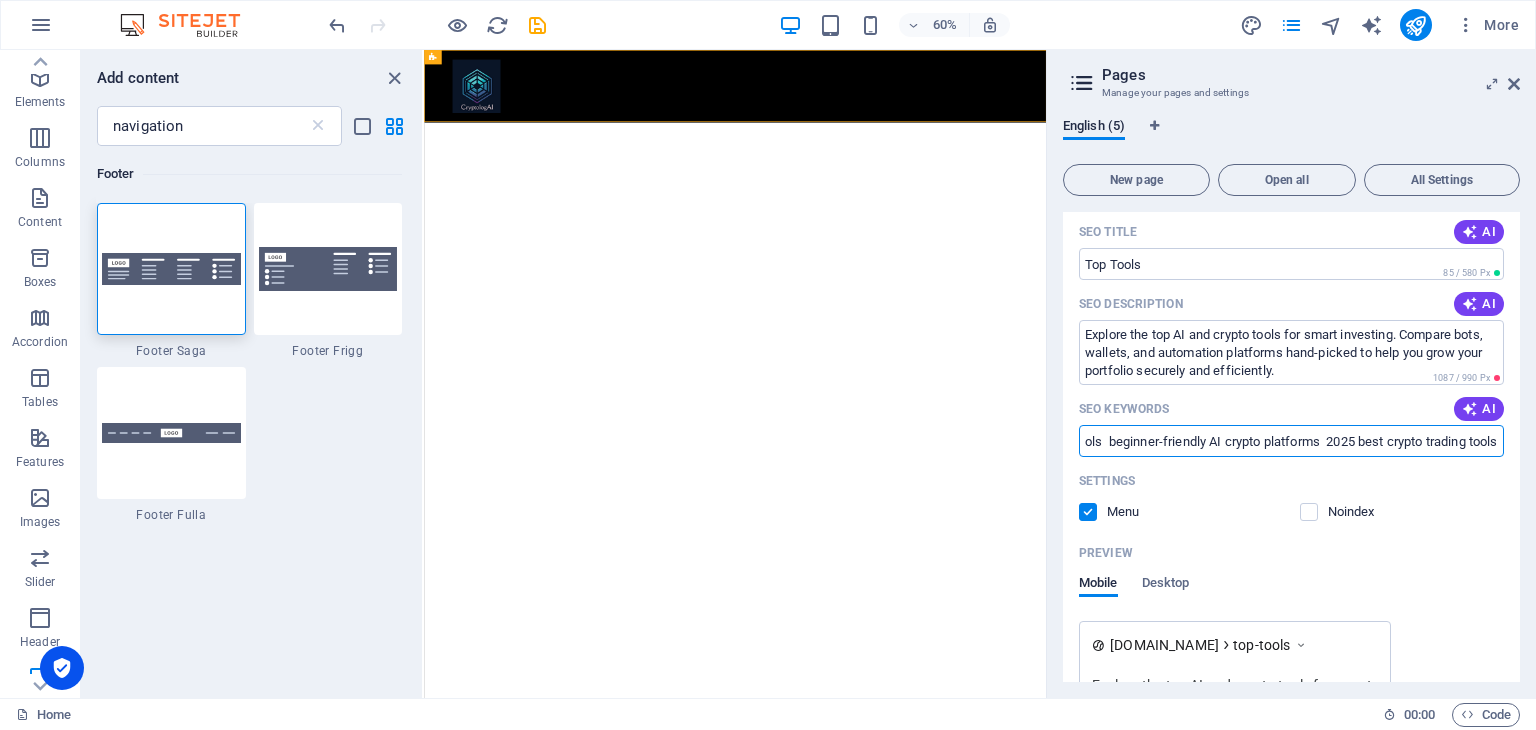 scroll, scrollTop: 0, scrollLeft: 0, axis: both 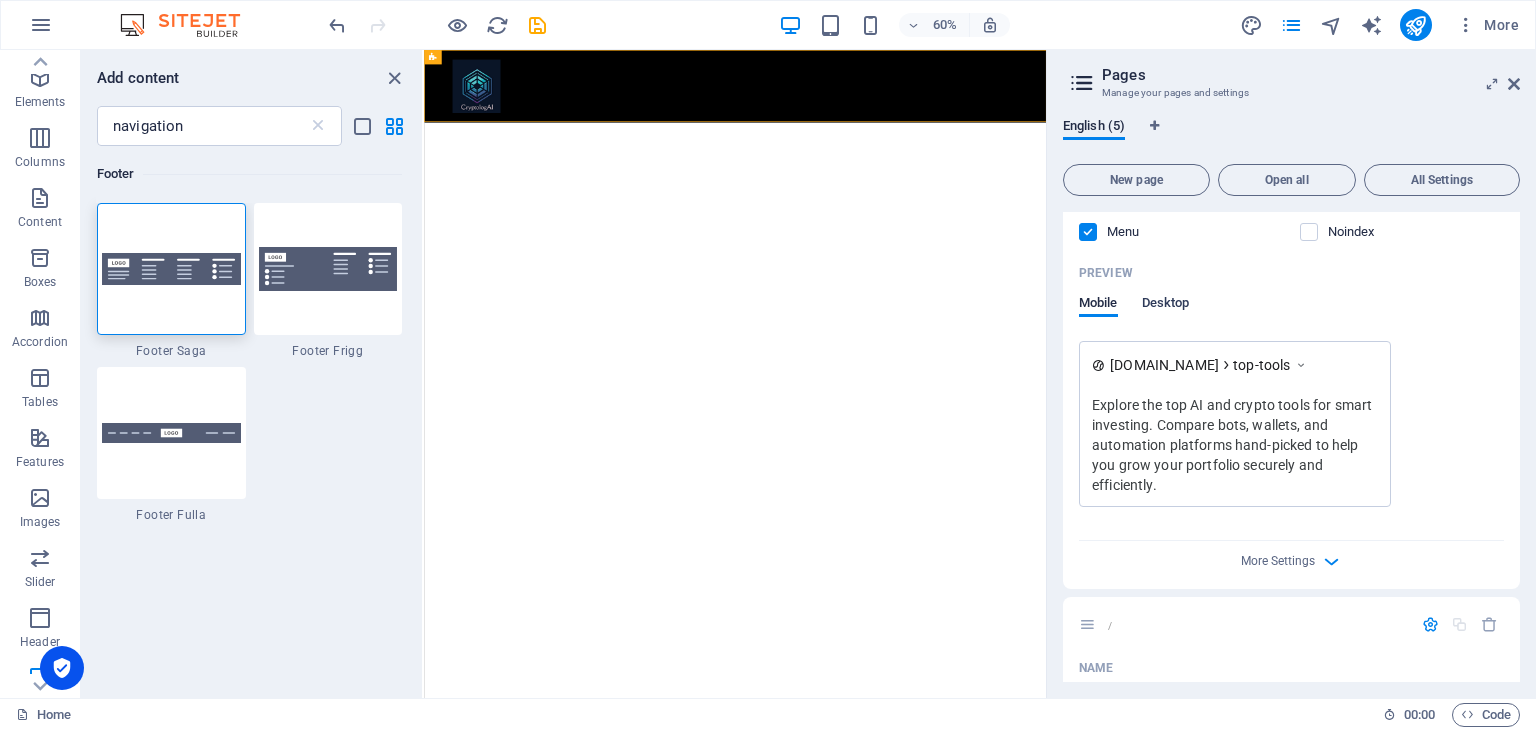 type on "best crypto tools  top AI tools for crypto  AI crypto investing platforms  automated crypto trading tools  crypto tools for beginners compare crypto wallets and bots  crypto tools with automation  safe crypto investing tools  beginner-friendly AI crypto platforms  2025 best crypto trading tools" 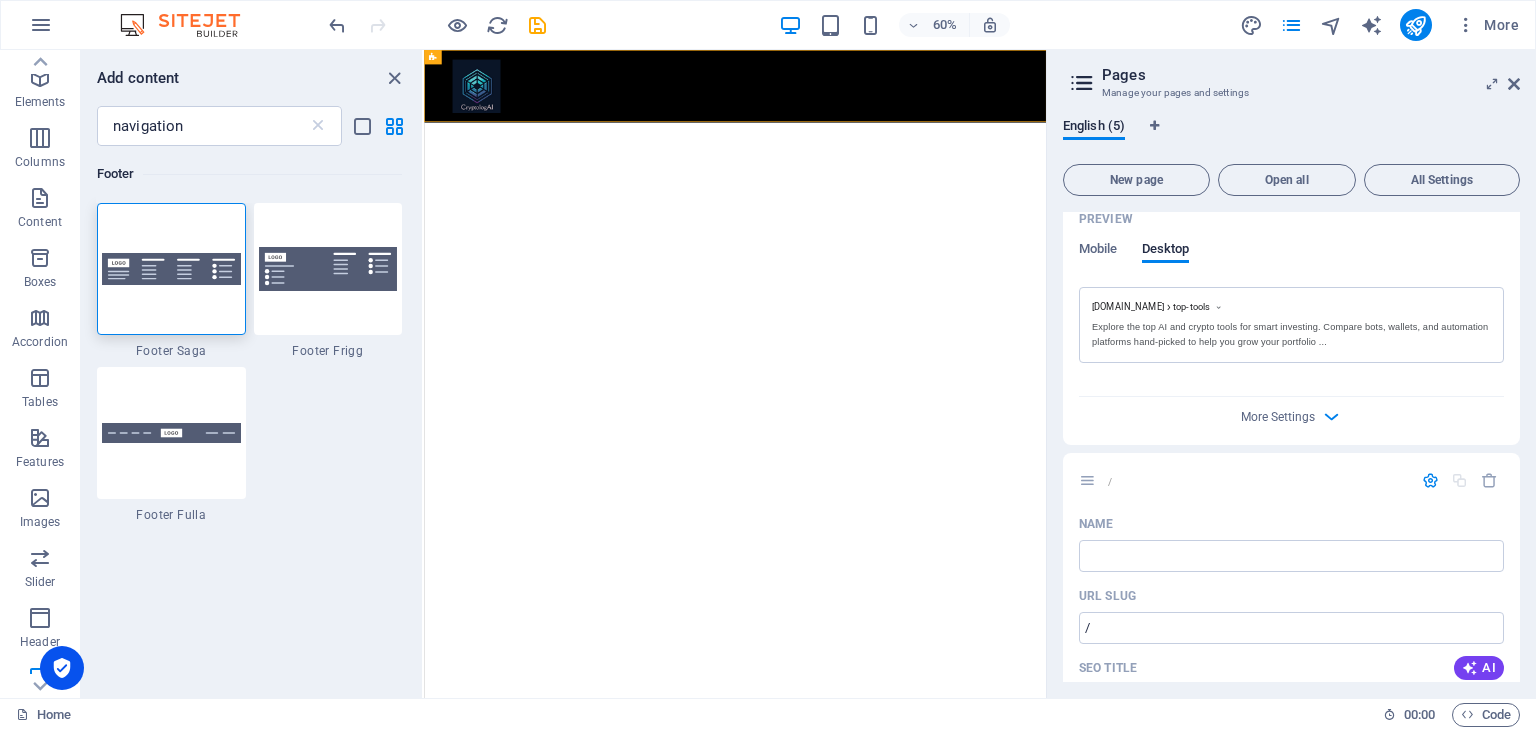 scroll, scrollTop: 732, scrollLeft: 0, axis: vertical 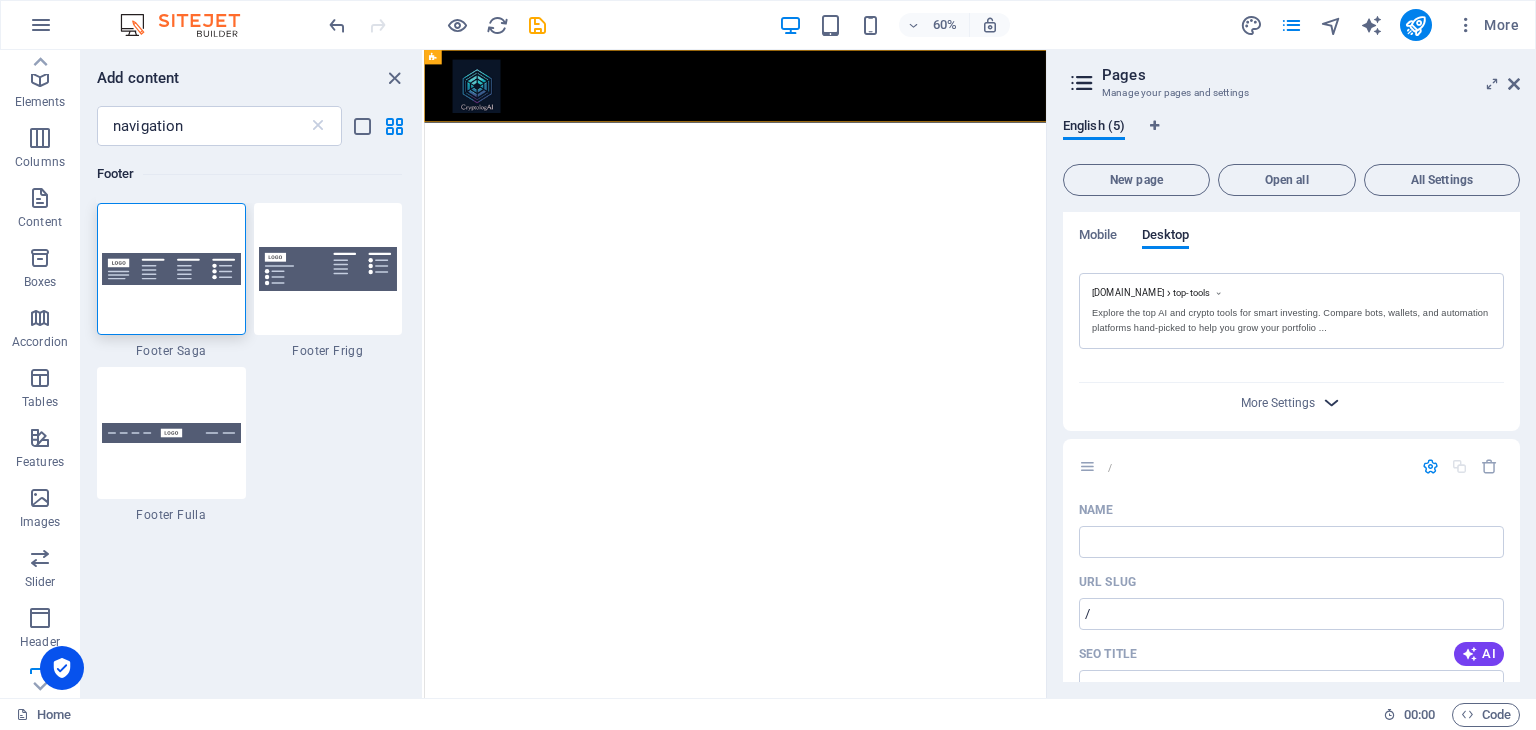 click at bounding box center (1331, 402) 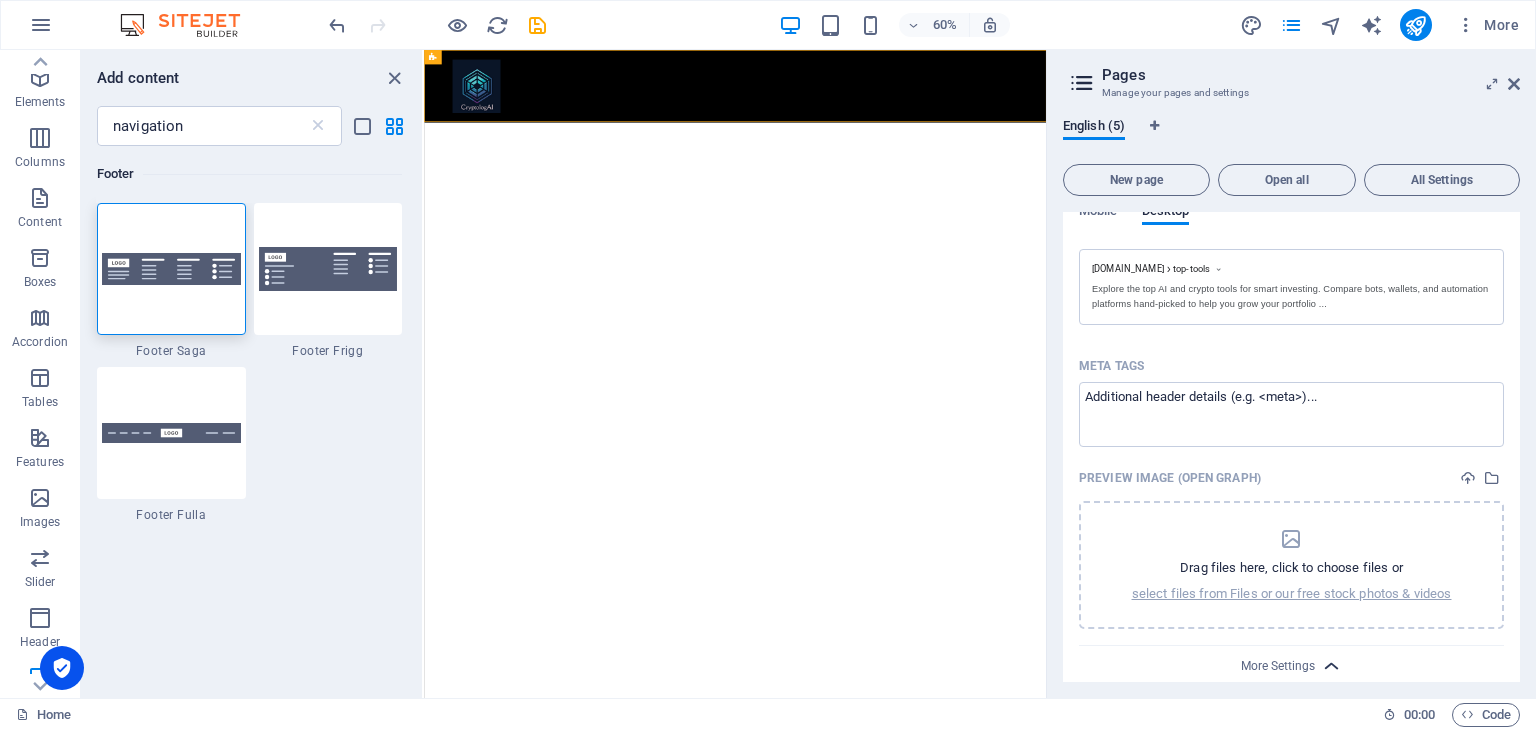 scroll, scrollTop: 758, scrollLeft: 0, axis: vertical 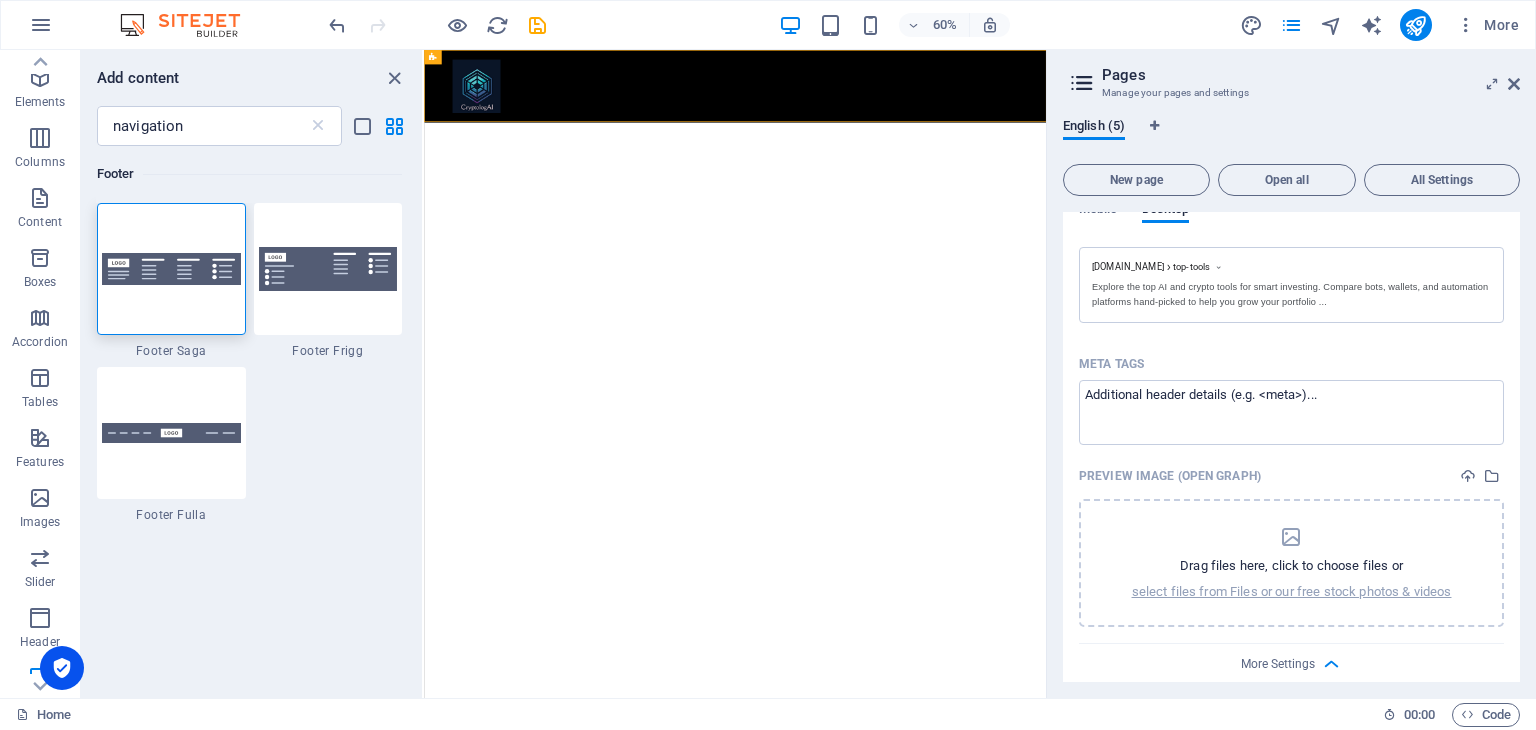 click on "Skip to main content
Menu" at bounding box center [942, 110] 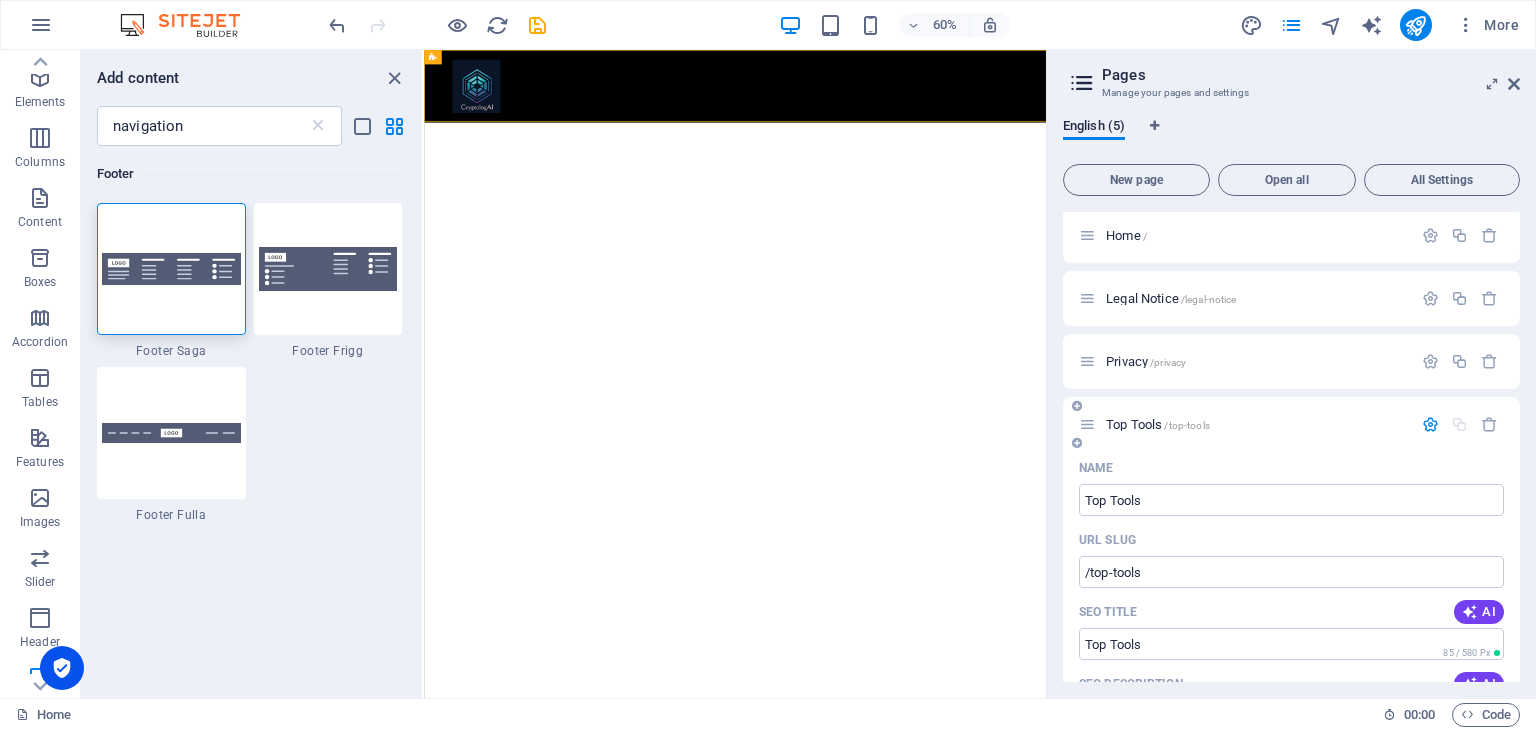 scroll, scrollTop: 0, scrollLeft: 0, axis: both 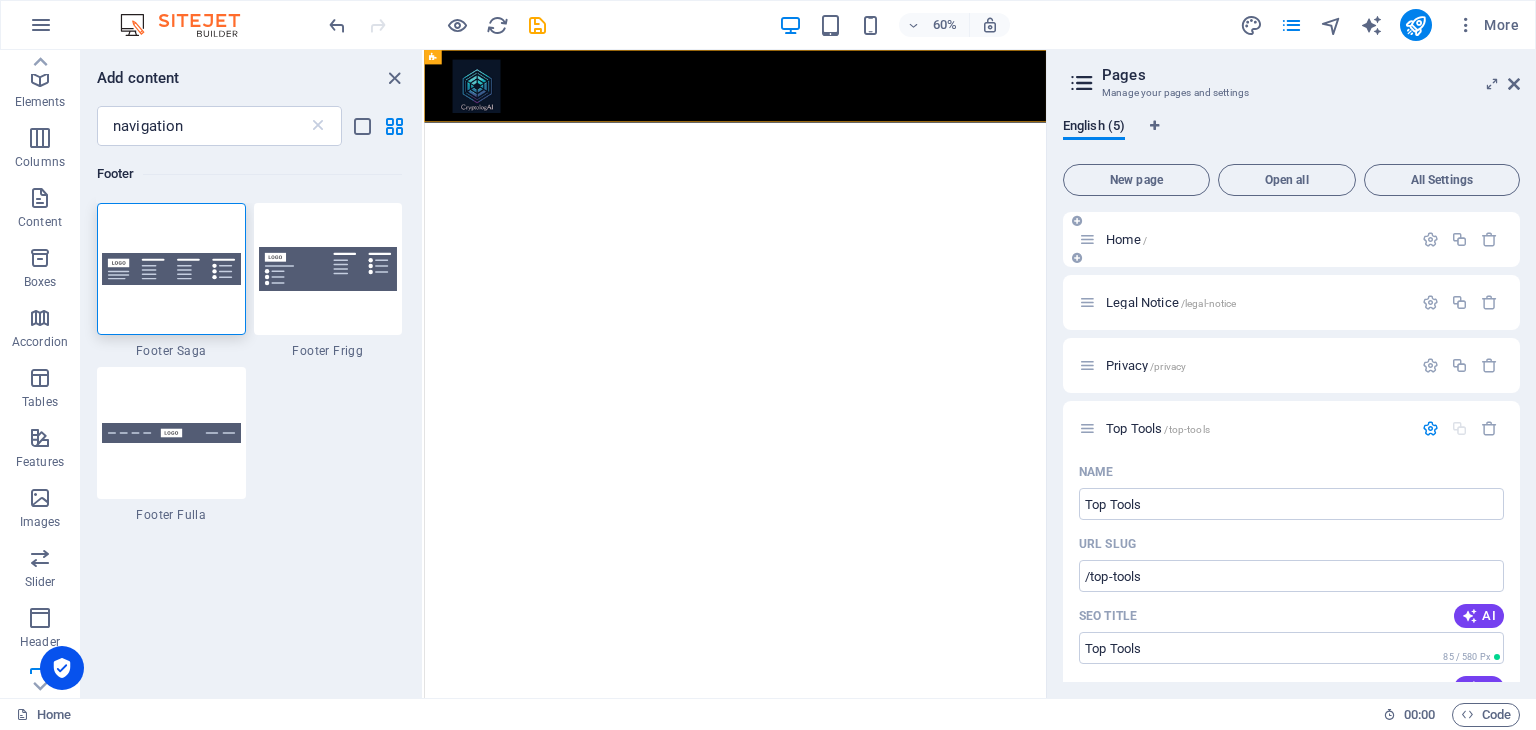 click at bounding box center (1087, 239) 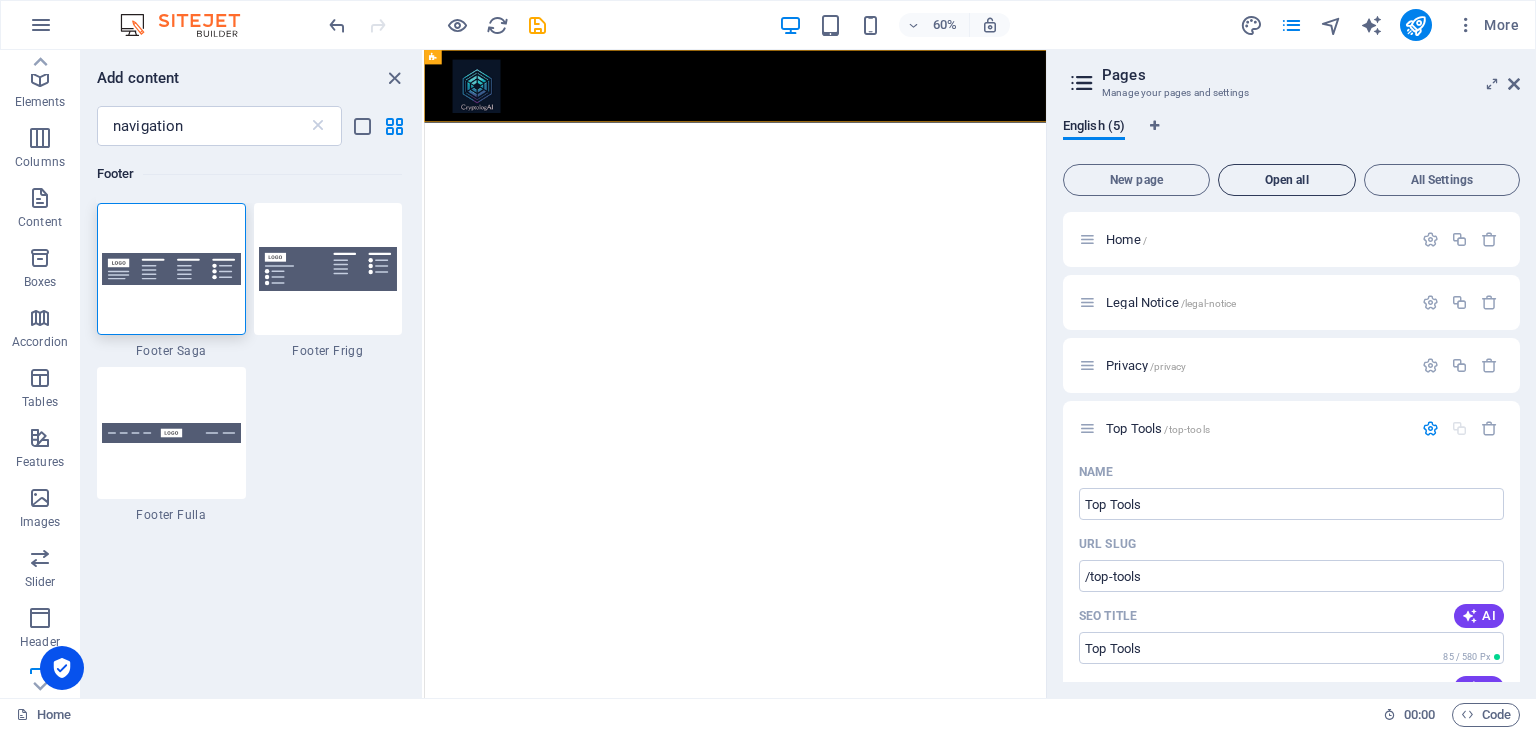 click on "Open all" at bounding box center [1287, 180] 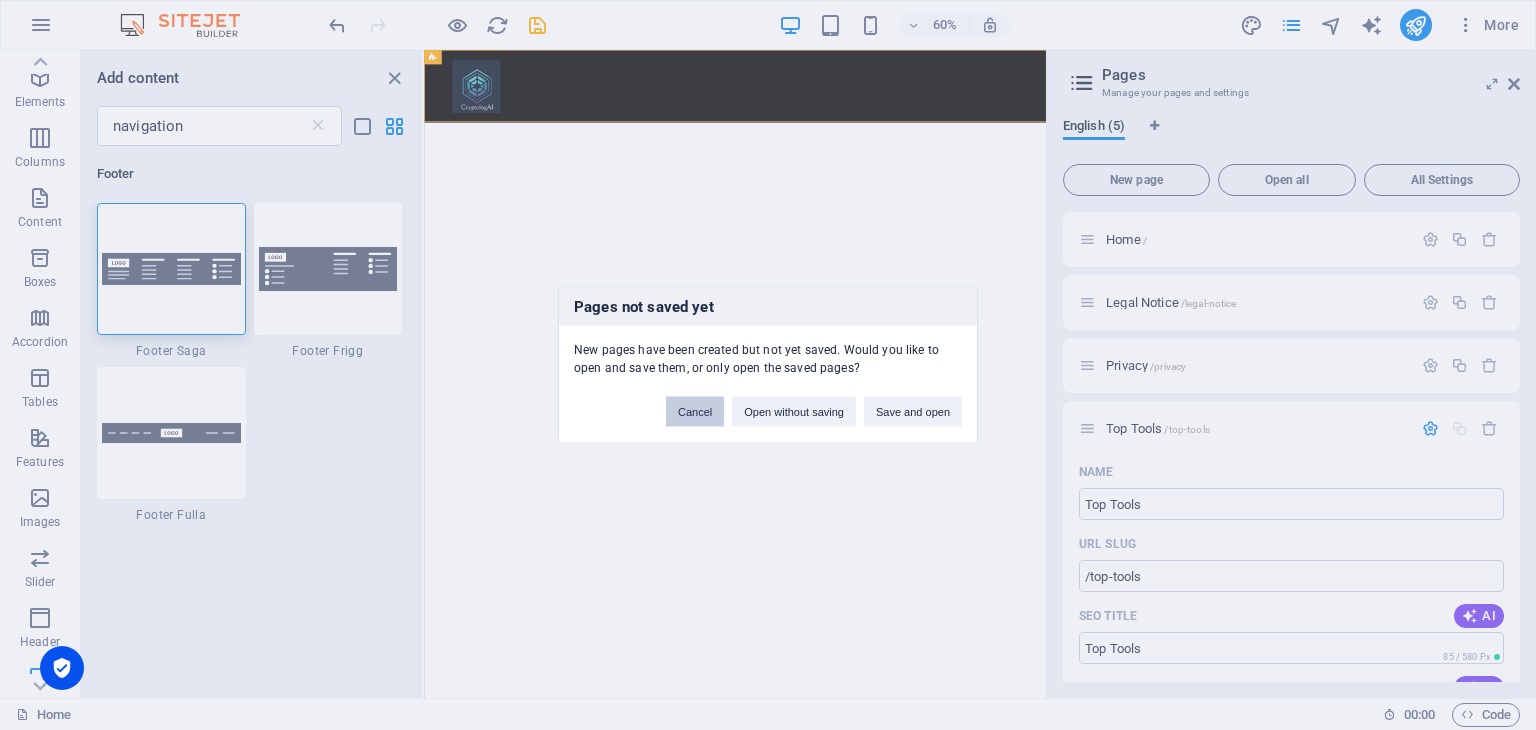 click on "Cancel" at bounding box center (695, 412) 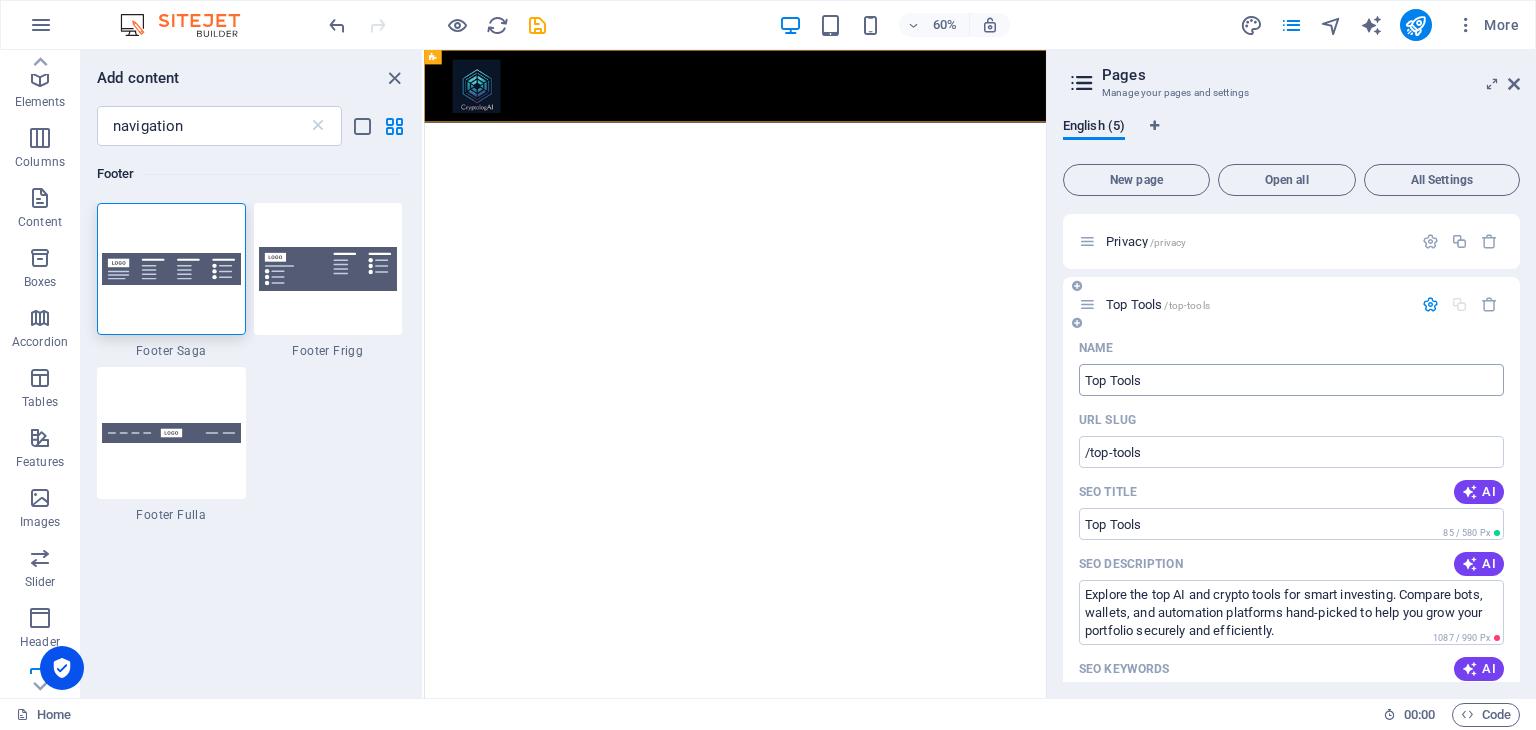 scroll, scrollTop: 164, scrollLeft: 0, axis: vertical 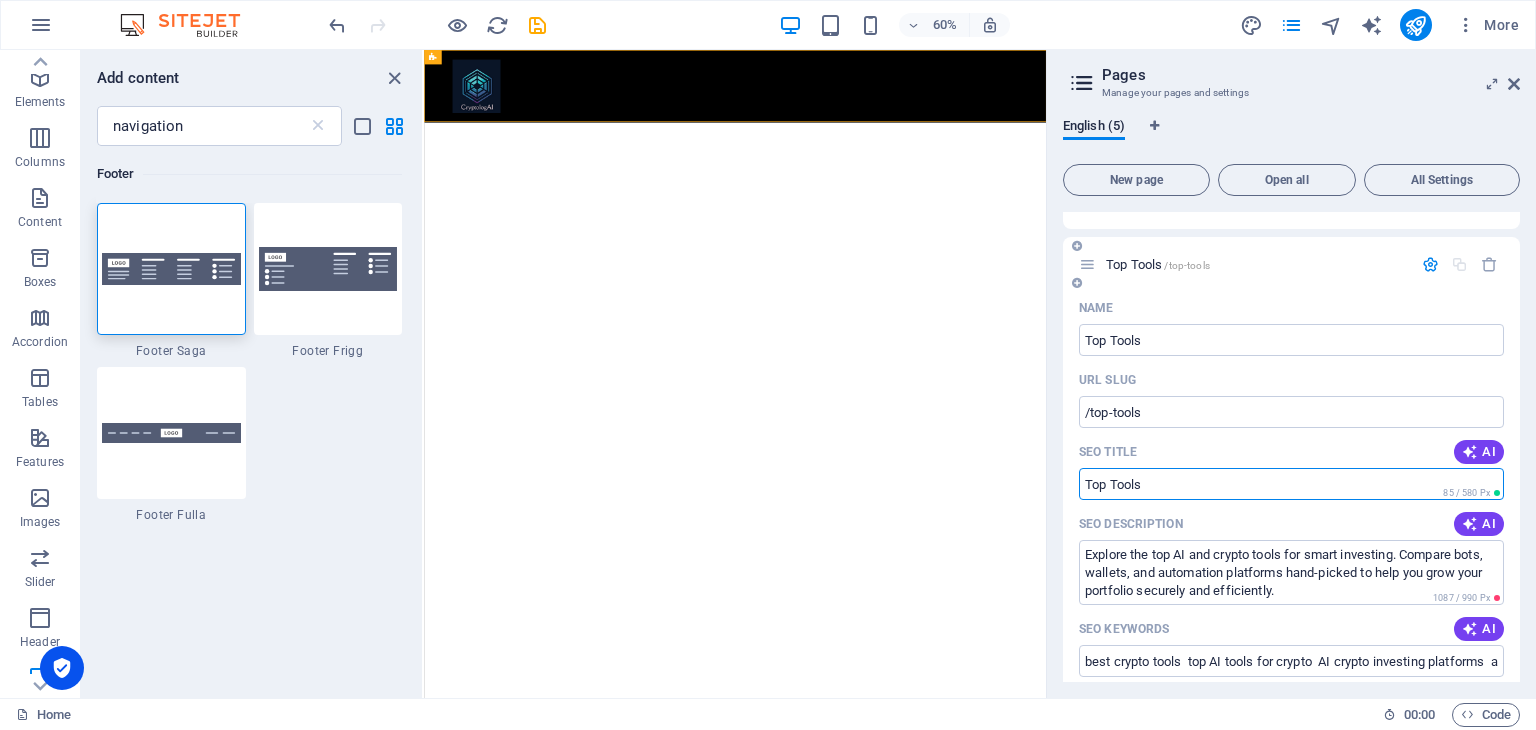 drag, startPoint x: 1182, startPoint y: 483, endPoint x: 1071, endPoint y: 484, distance: 111.0045 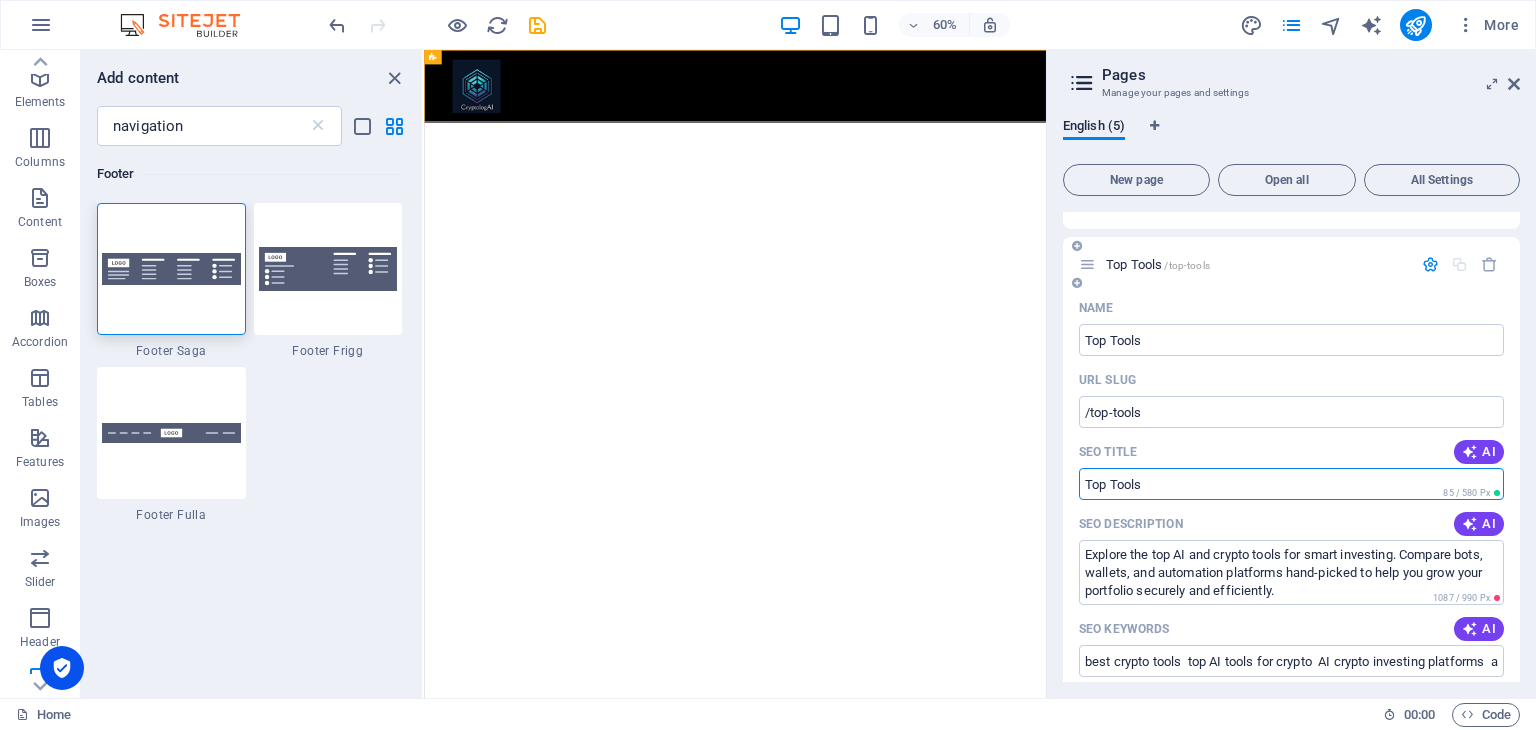click on "Name Top Tools ​ URL SLUG /top-tools ​ SEO Title AI ​ 85 / 580 Px SEO Description AI Explore the top AI and crypto tools for smart investing. Compare bots, wallets, and automation platforms hand-picked to help you grow your portfolio securely and efficiently. ​ 1087 / 990 Px SEO Keywords AI best crypto tools  top AI tools for crypto  AI crypto investing platforms  automated crypto trading tools  crypto tools for beginners compare crypto wallets and bots  crypto tools with automation  safe crypto investing tools  beginner-friendly AI crypto platforms  2025 best crypto trading tools ​ Settings Menu Noindex Preview Mobile Desktop [DOMAIN_NAME] top-tools Explore the top AI and crypto tools for smart investing. Compare bots, wallets, and automation platforms hand-picked to help you grow your portfolio ... Meta tags ​ Preview Image (Open Graph) Drag files here, click to choose files or select files from Files or our free stock photos & videos More Settings" at bounding box center [1291, 789] 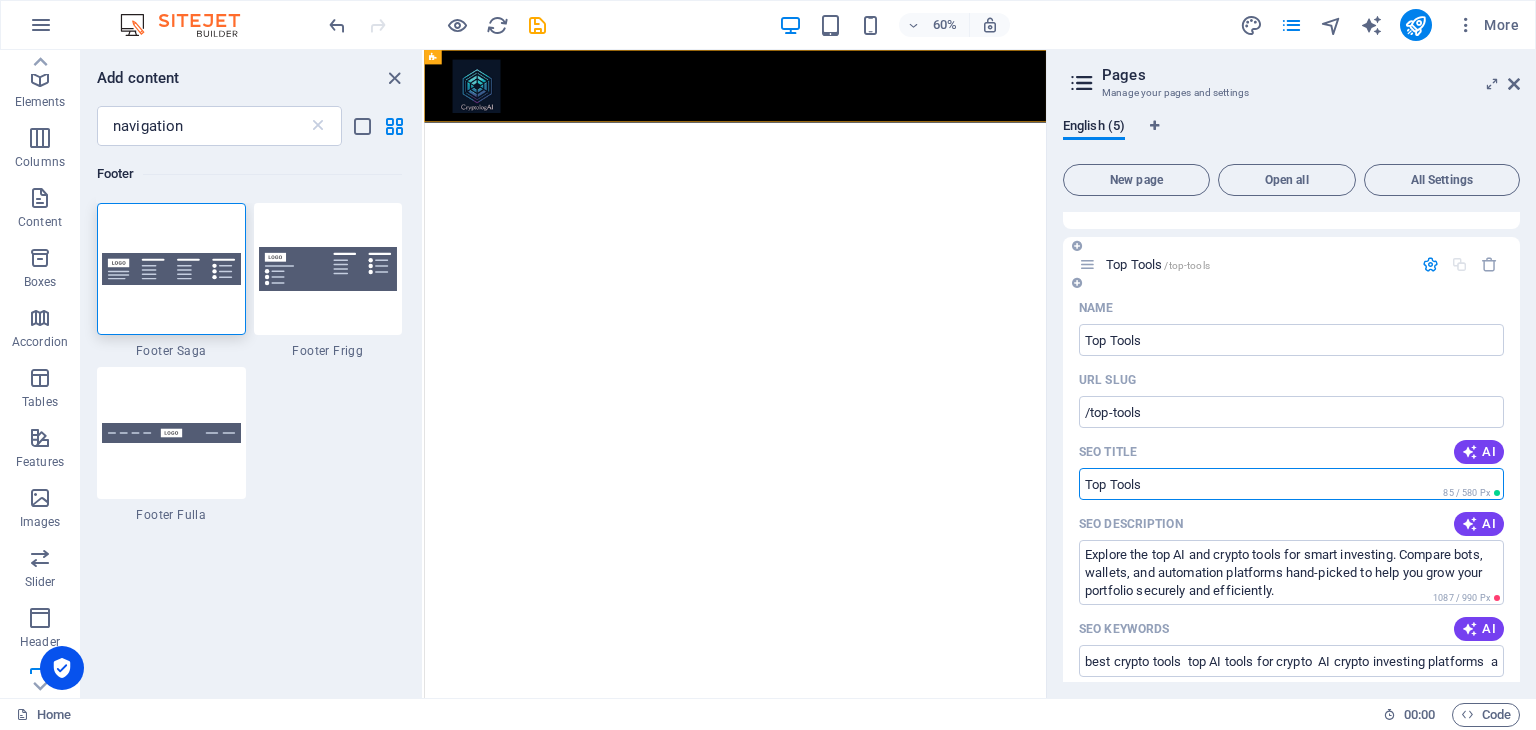 paste on "Best AI and Crypto Tools for Smart Investing | CryptologAI" 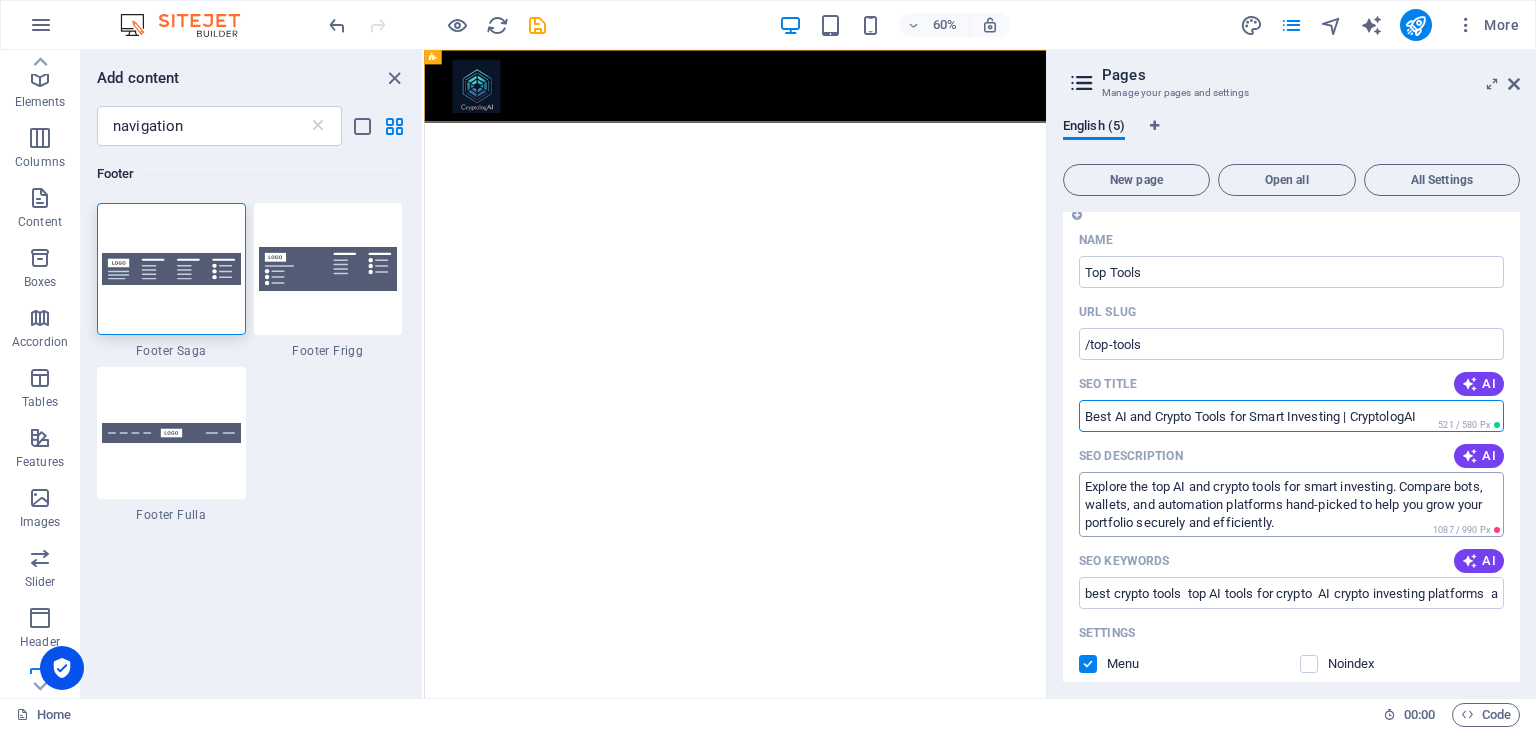scroll, scrollTop: 244, scrollLeft: 0, axis: vertical 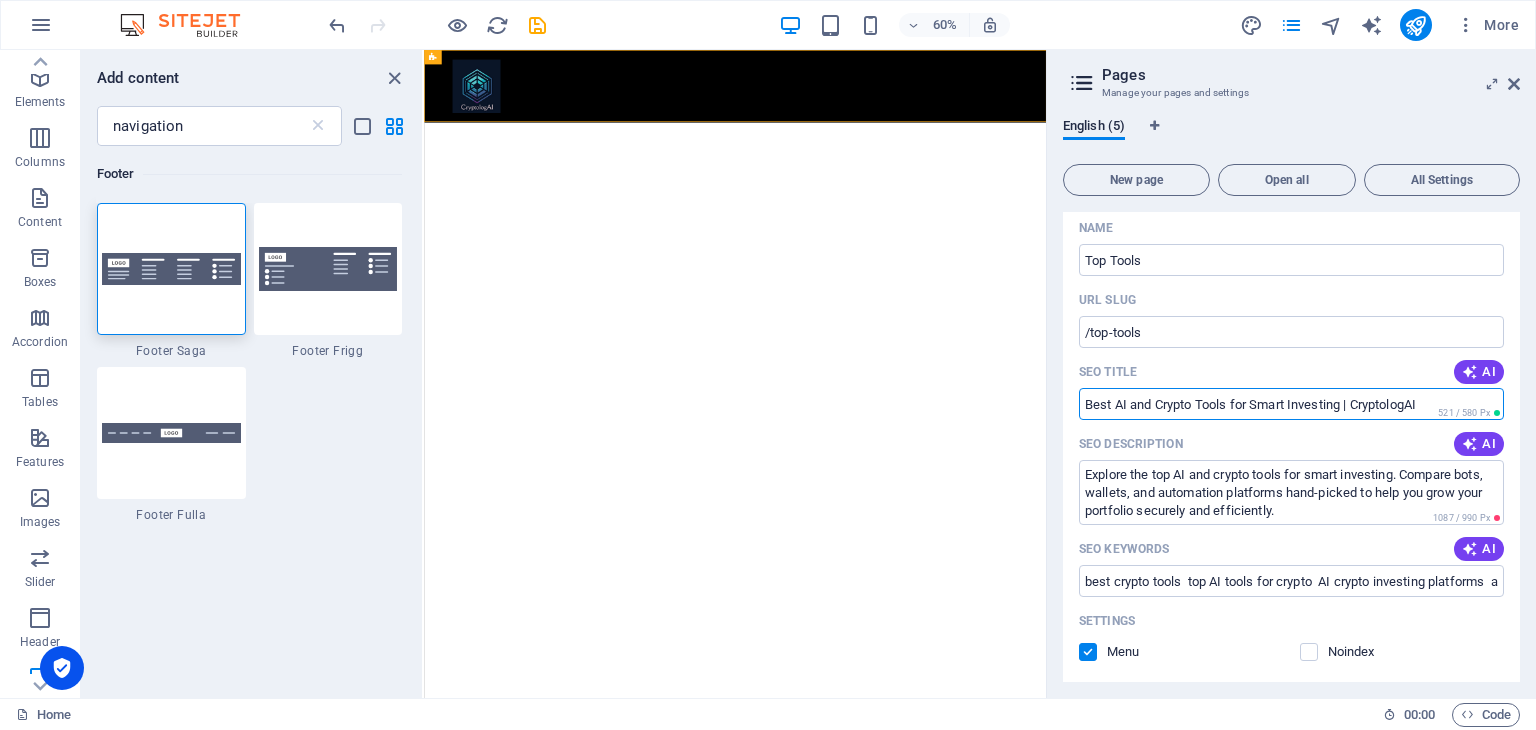 type on "Best AI and Crypto Tools for Smart Investing | CryptologAI" 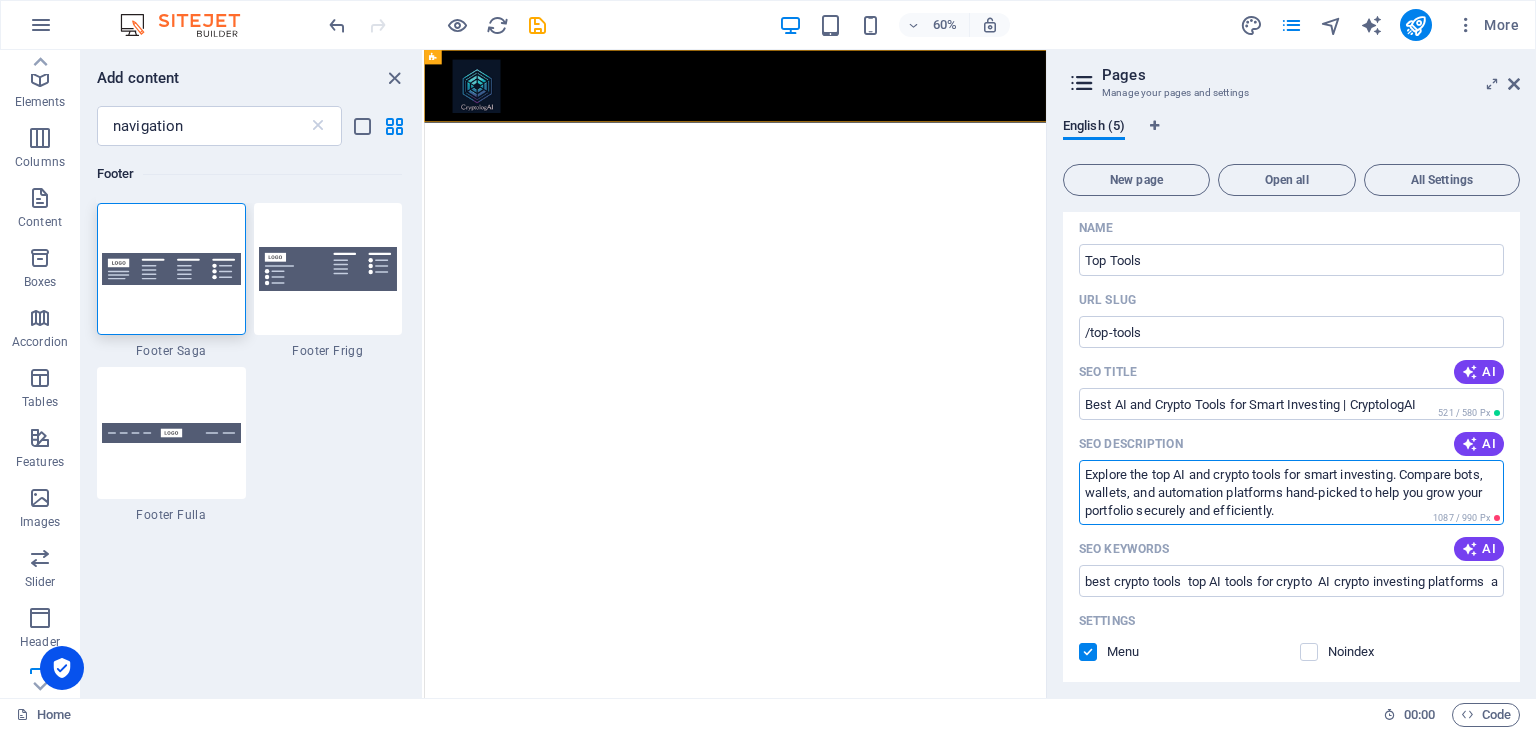 drag, startPoint x: 1343, startPoint y: 511, endPoint x: 1076, endPoint y: 470, distance: 270.1296 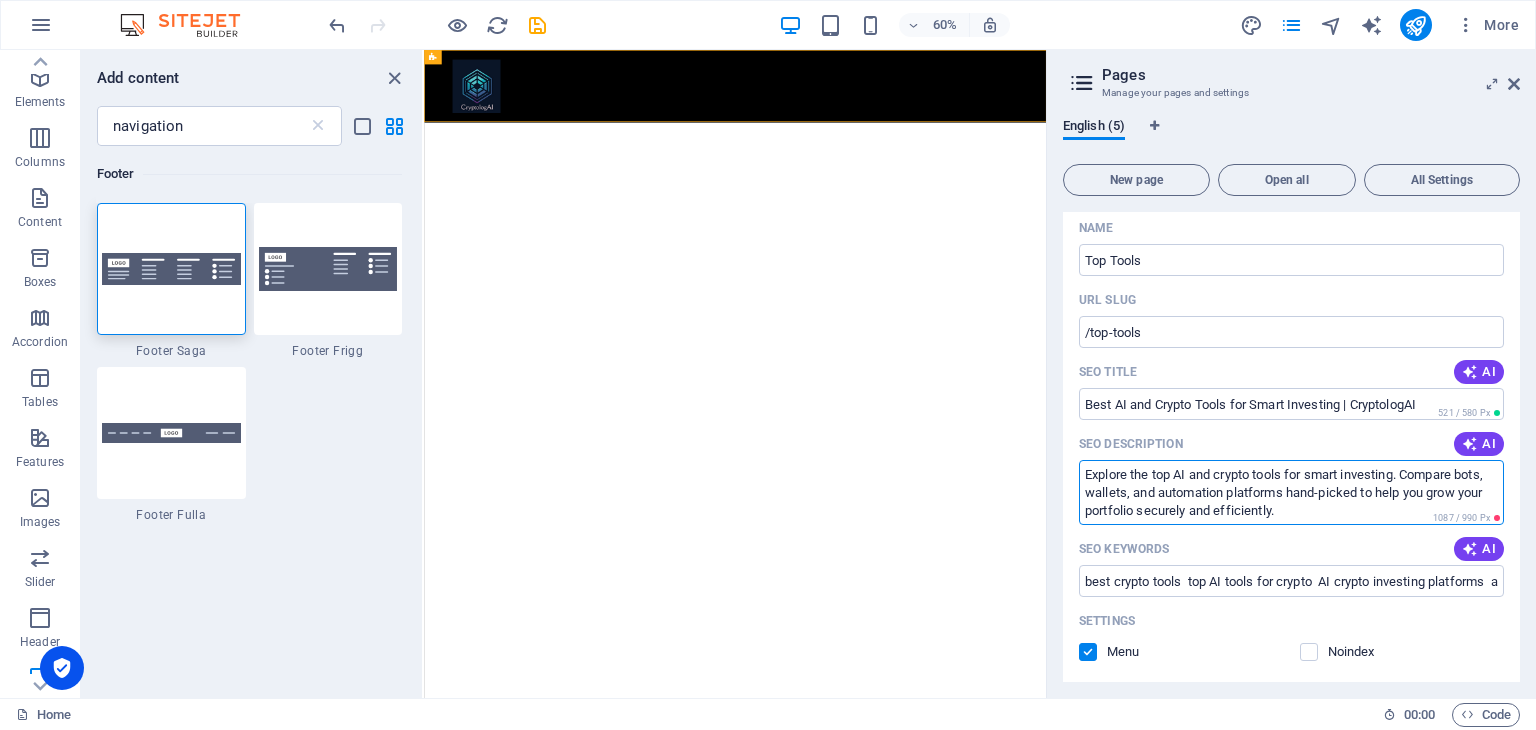 click on "Name Top Tools ​ URL SLUG /top-tools ​ SEO Title AI Best AI and Crypto Tools for Smart Investing | CryptologAI ​ 521 / 580 Px SEO Description AI Explore the top AI and crypto tools for smart investing. Compare bots, wallets, and automation platforms hand-picked to help you grow your portfolio securely and efficiently. ​ 1087 / 990 Px SEO Keywords AI best crypto tools  top AI tools for crypto  AI crypto investing platforms  automated crypto trading tools  crypto tools for beginners compare crypto wallets and bots  crypto tools with automation  safe crypto investing tools  beginner-friendly AI crypto platforms  2025 best crypto trading tools ​ Settings Menu Noindex Preview Mobile Desktop [DOMAIN_NAME] top-tools Best AI and Crypto Tools for Smart Investing | CryptologAI Explore the top AI and crypto tools for smart investing. Compare bots, wallets, and automation platforms hand-picked to help you grow your portfolio ... Meta tags ​ Preview Image (Open Graph) More Settings" at bounding box center [1291, 717] 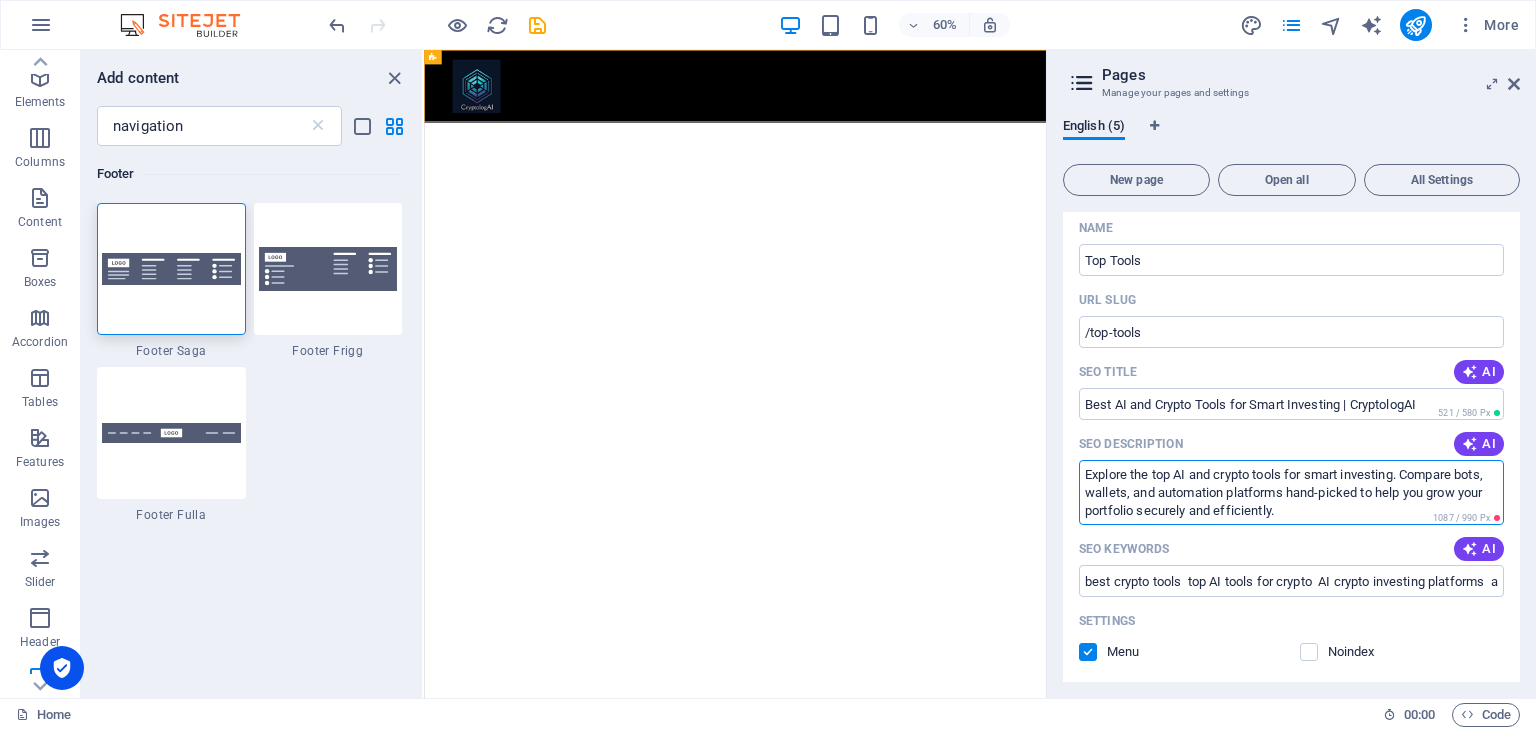 paste on "hand-picked AI crypto tools, wallets, and platforms designed to automate, protect, and grow your investments" 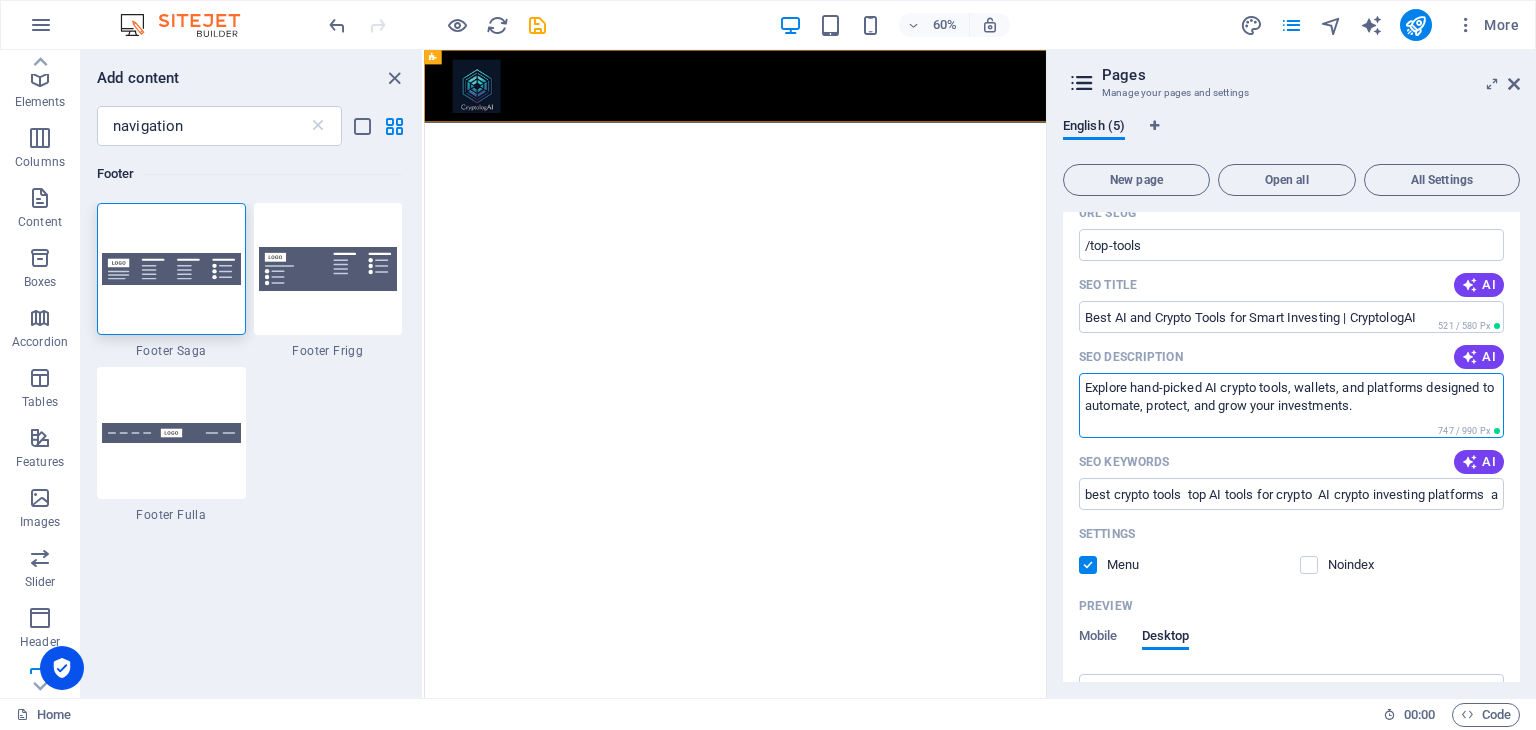 scroll, scrollTop: 335, scrollLeft: 0, axis: vertical 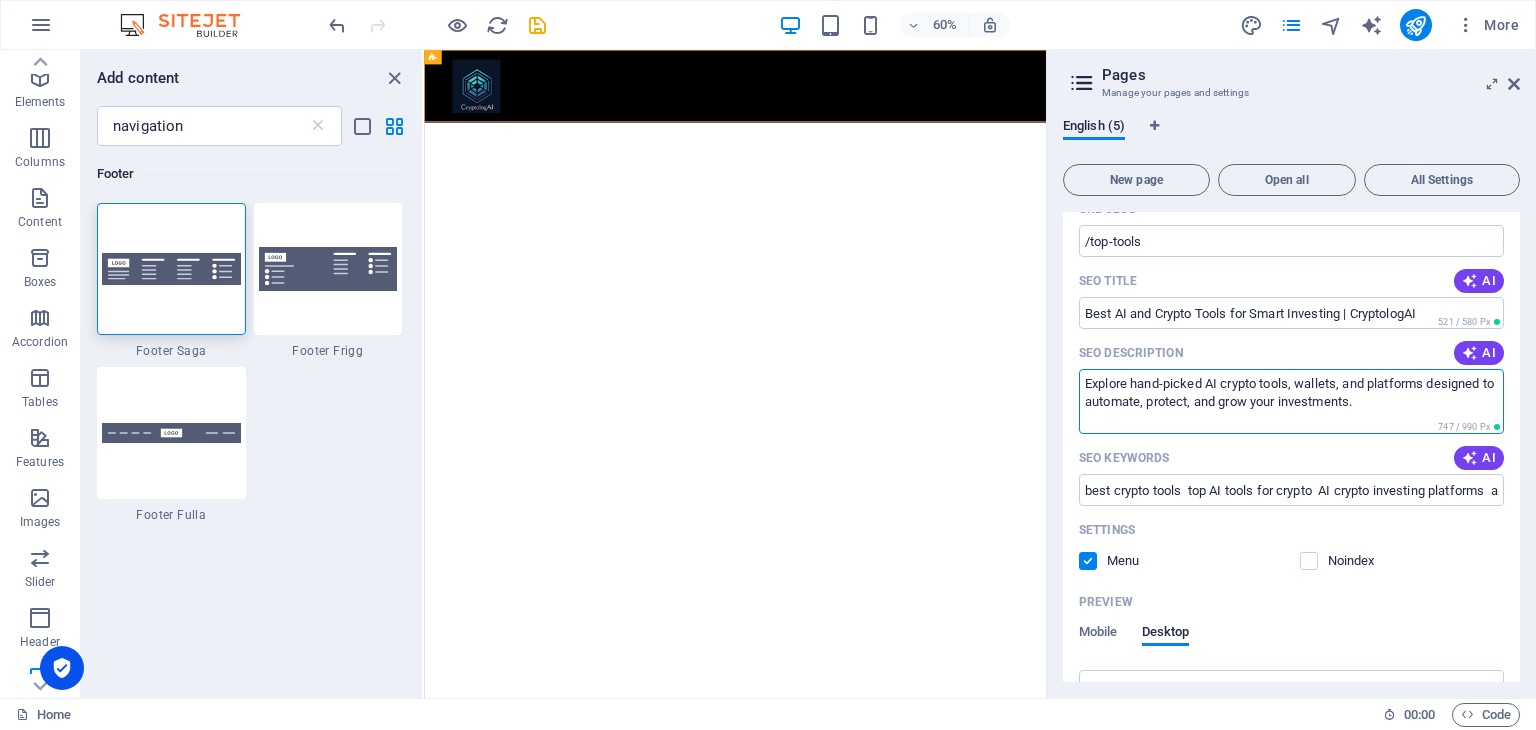 type on "Explore hand-picked AI crypto tools, wallets, and platforms designed to automate, protect, and grow your investments." 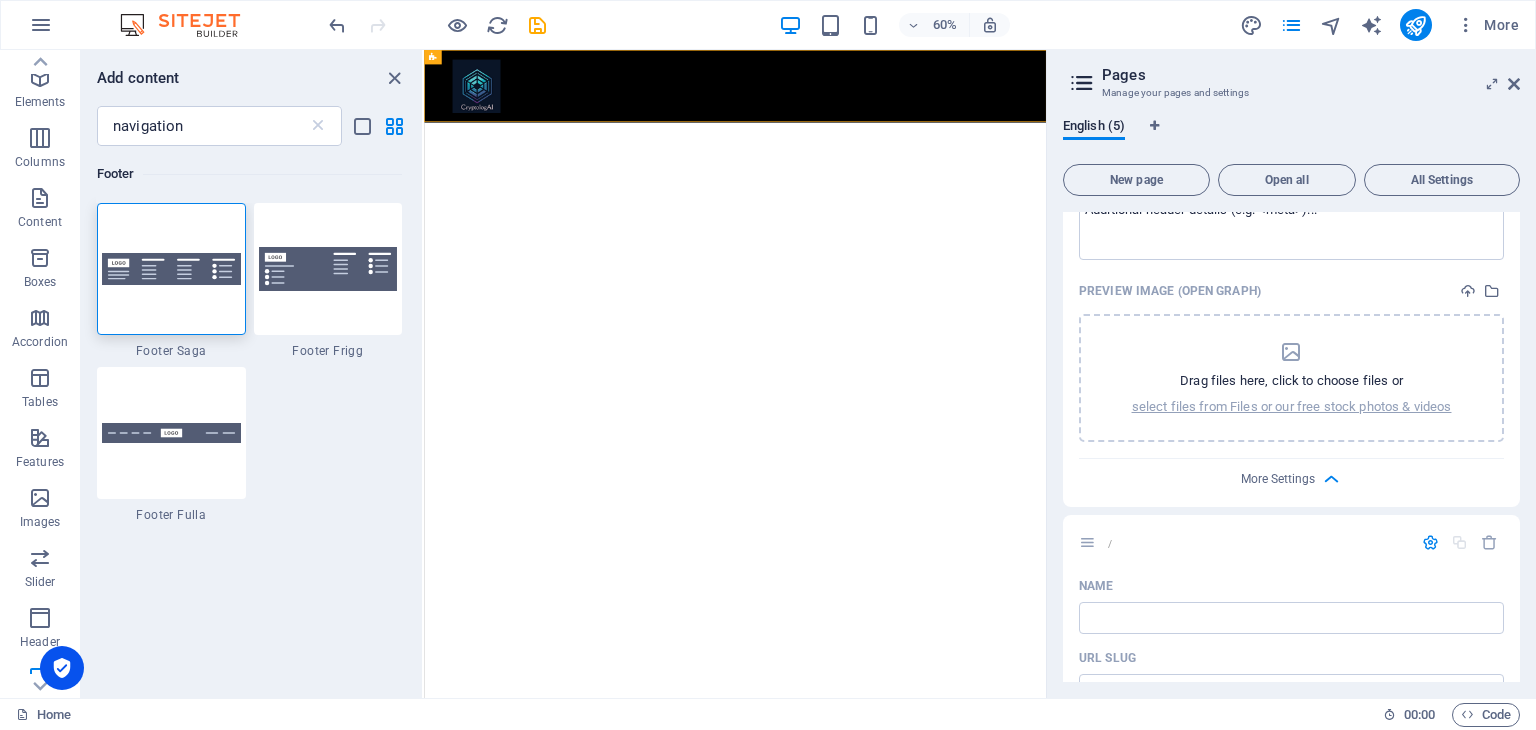 scroll, scrollTop: 964, scrollLeft: 0, axis: vertical 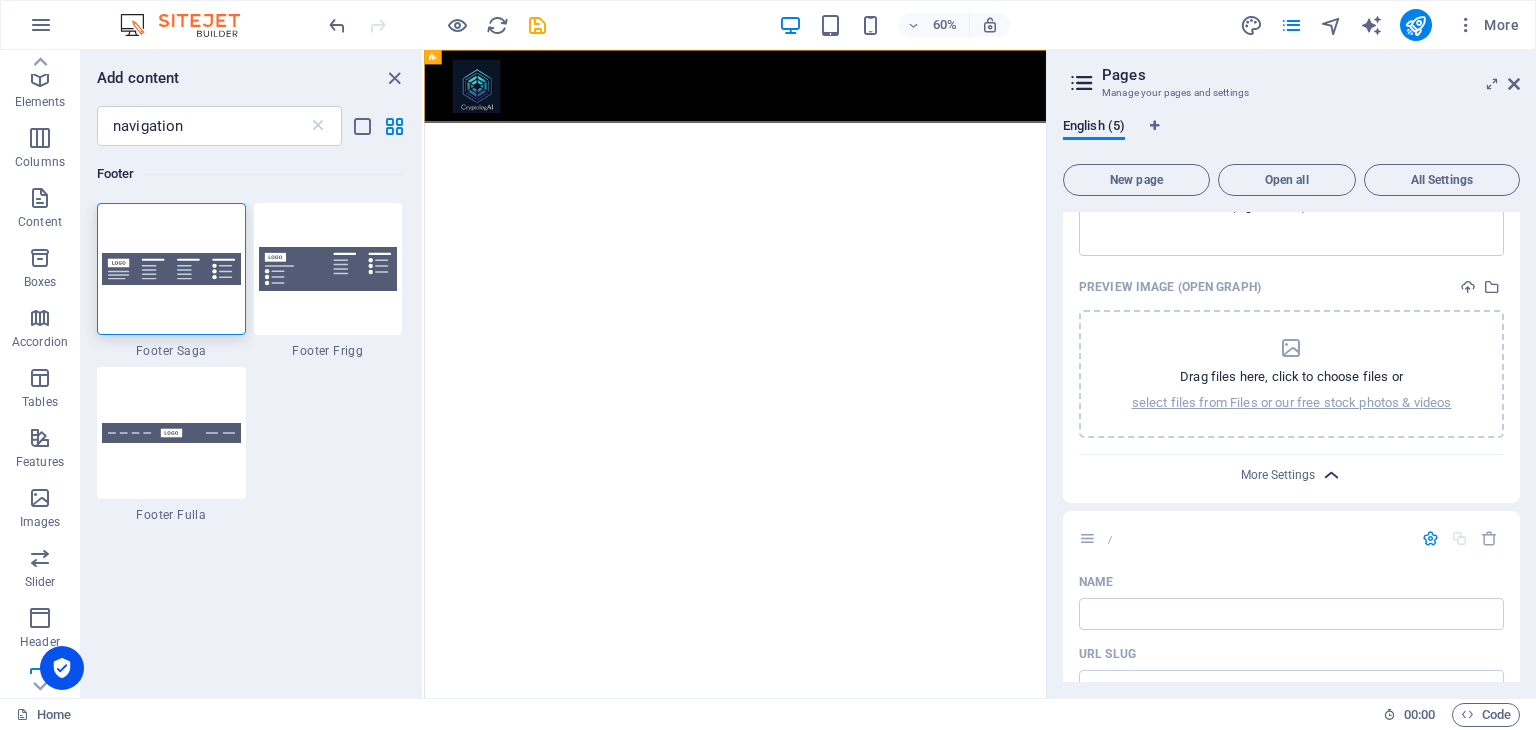 click at bounding box center (1331, 475) 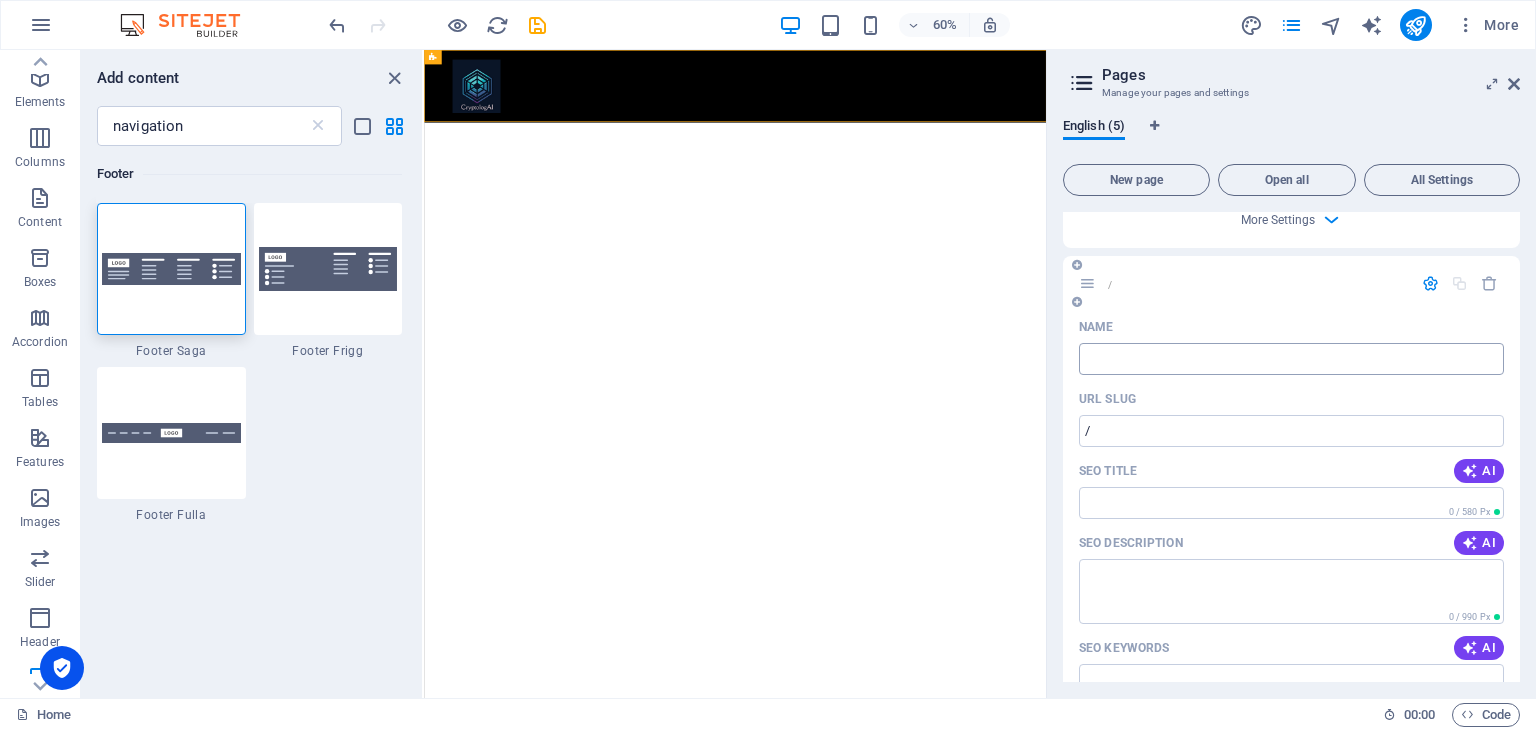 scroll, scrollTop: 940, scrollLeft: 0, axis: vertical 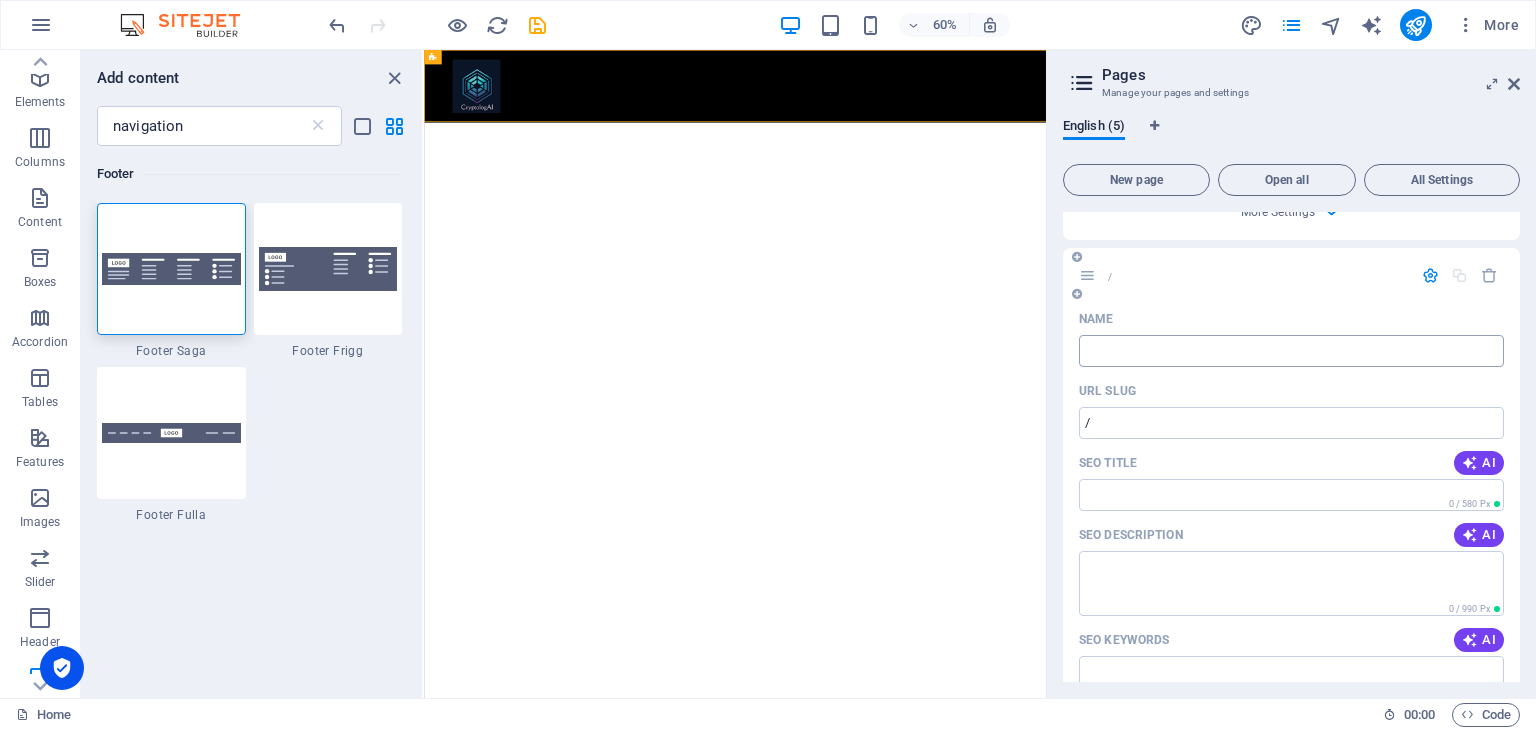 click on "Name" at bounding box center [1291, -436] 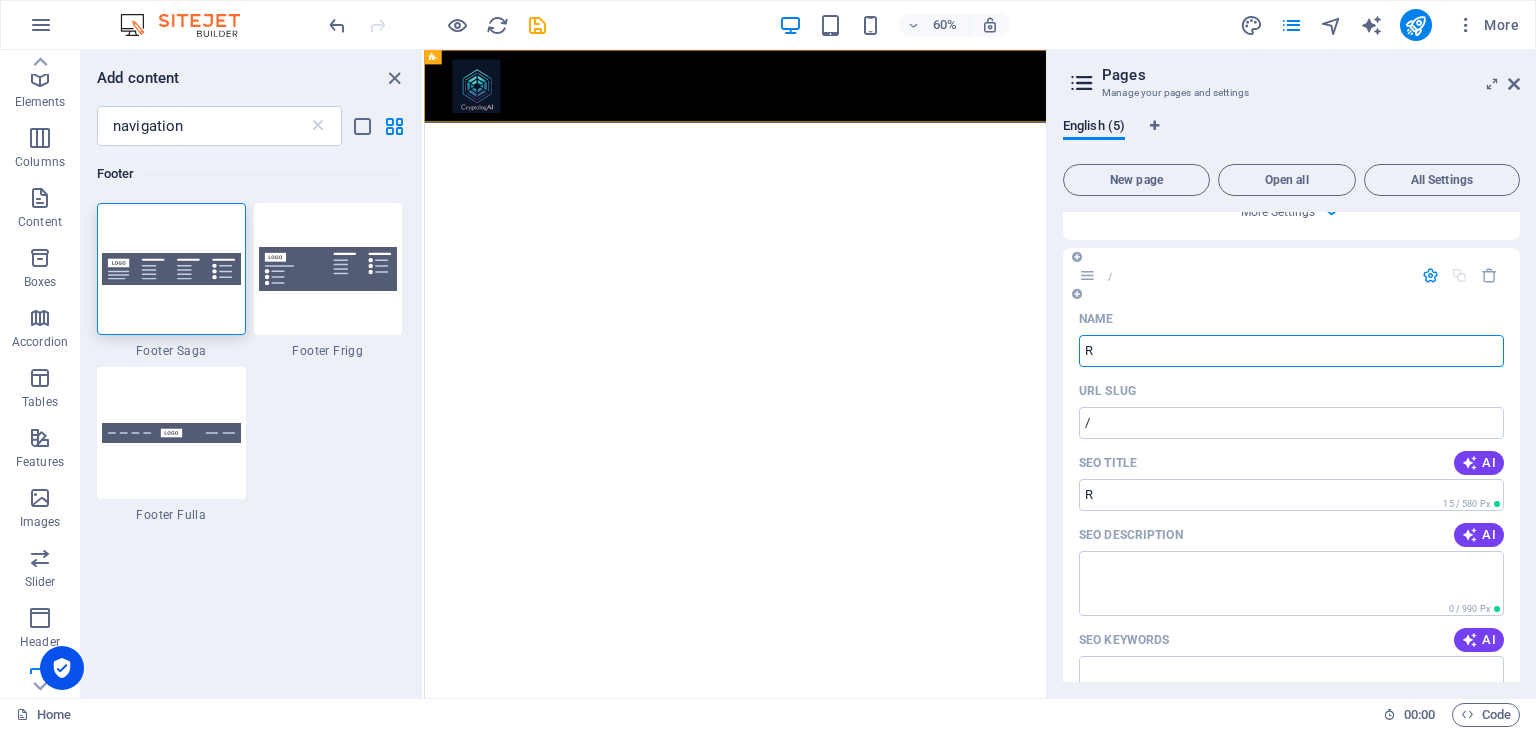 type on "Re" 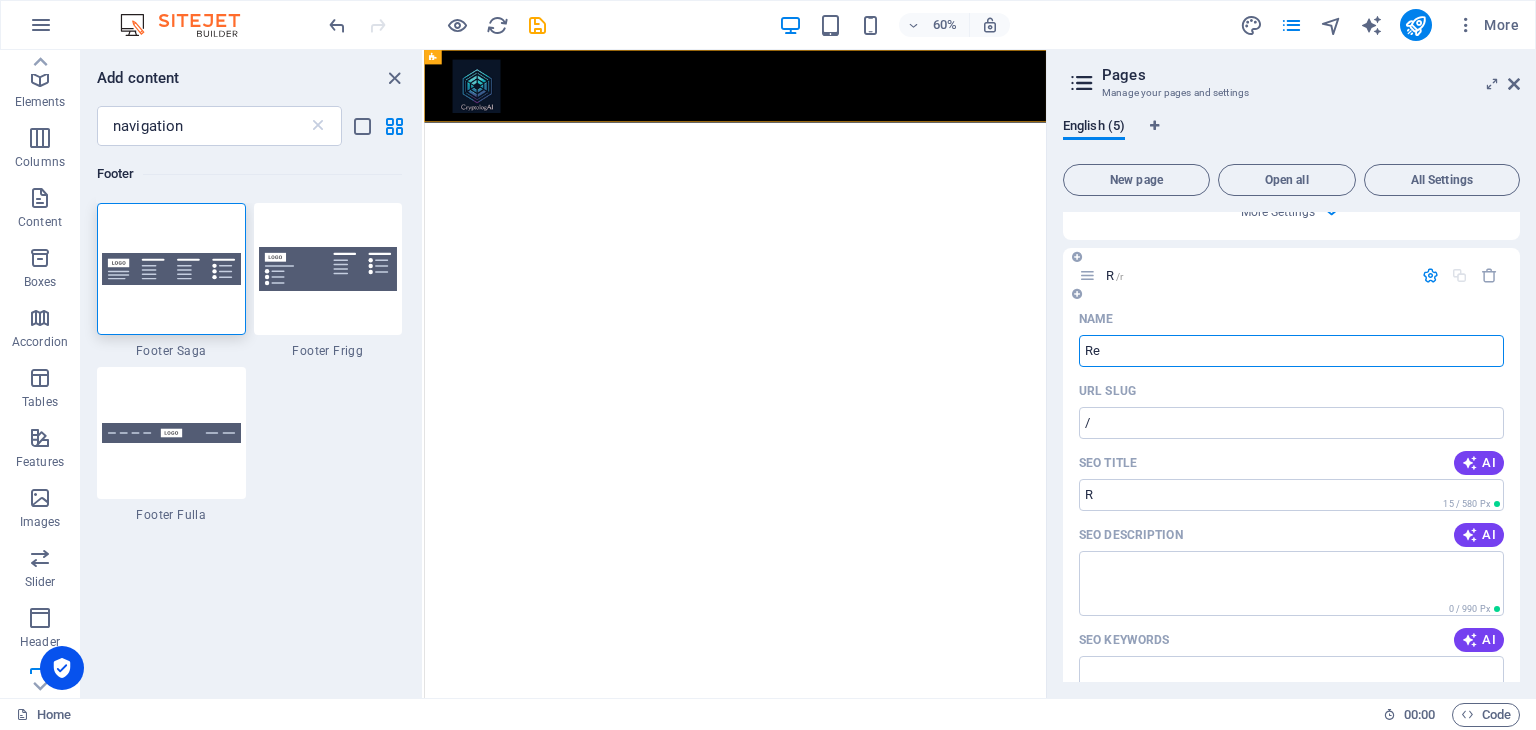 type on "/r" 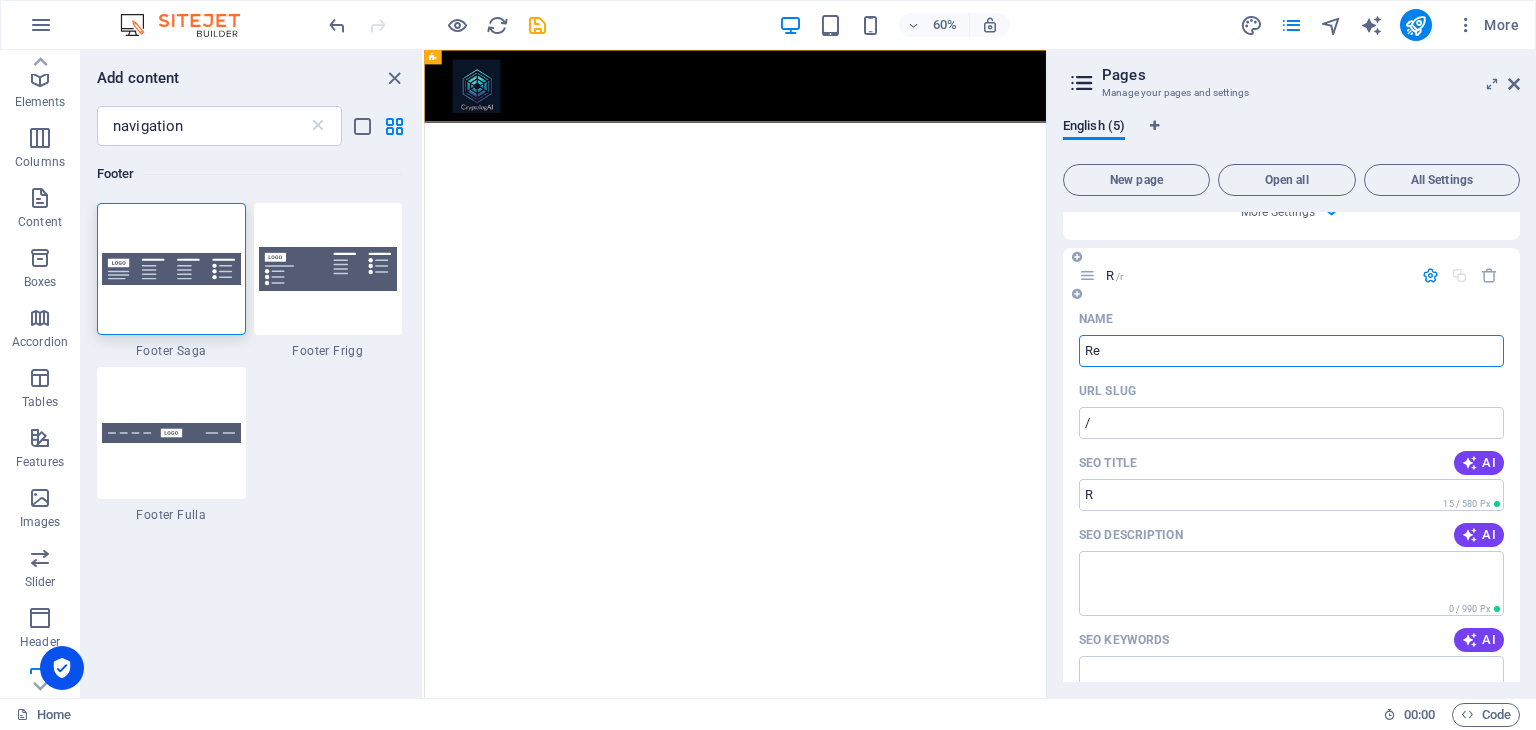 type on "R" 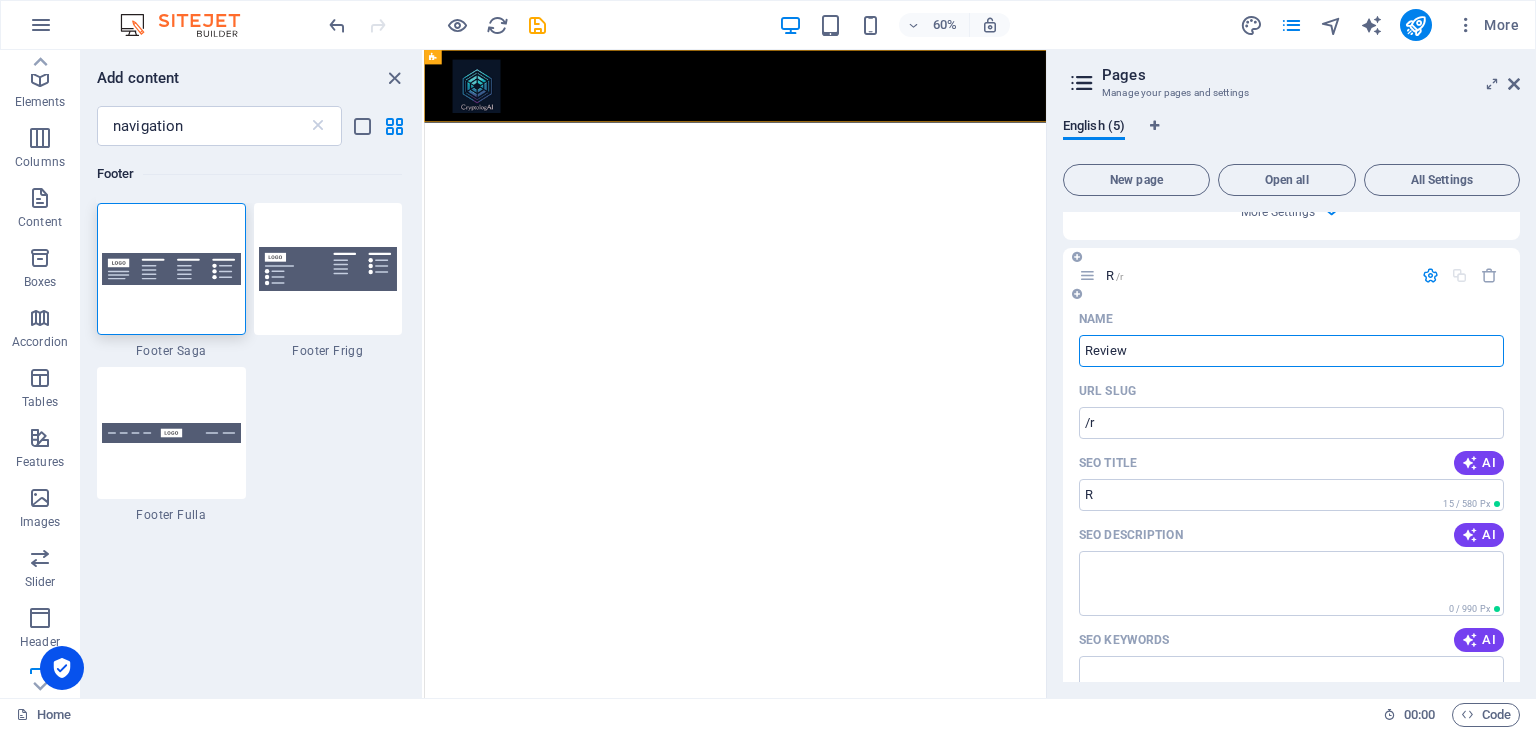 type on "Reviews" 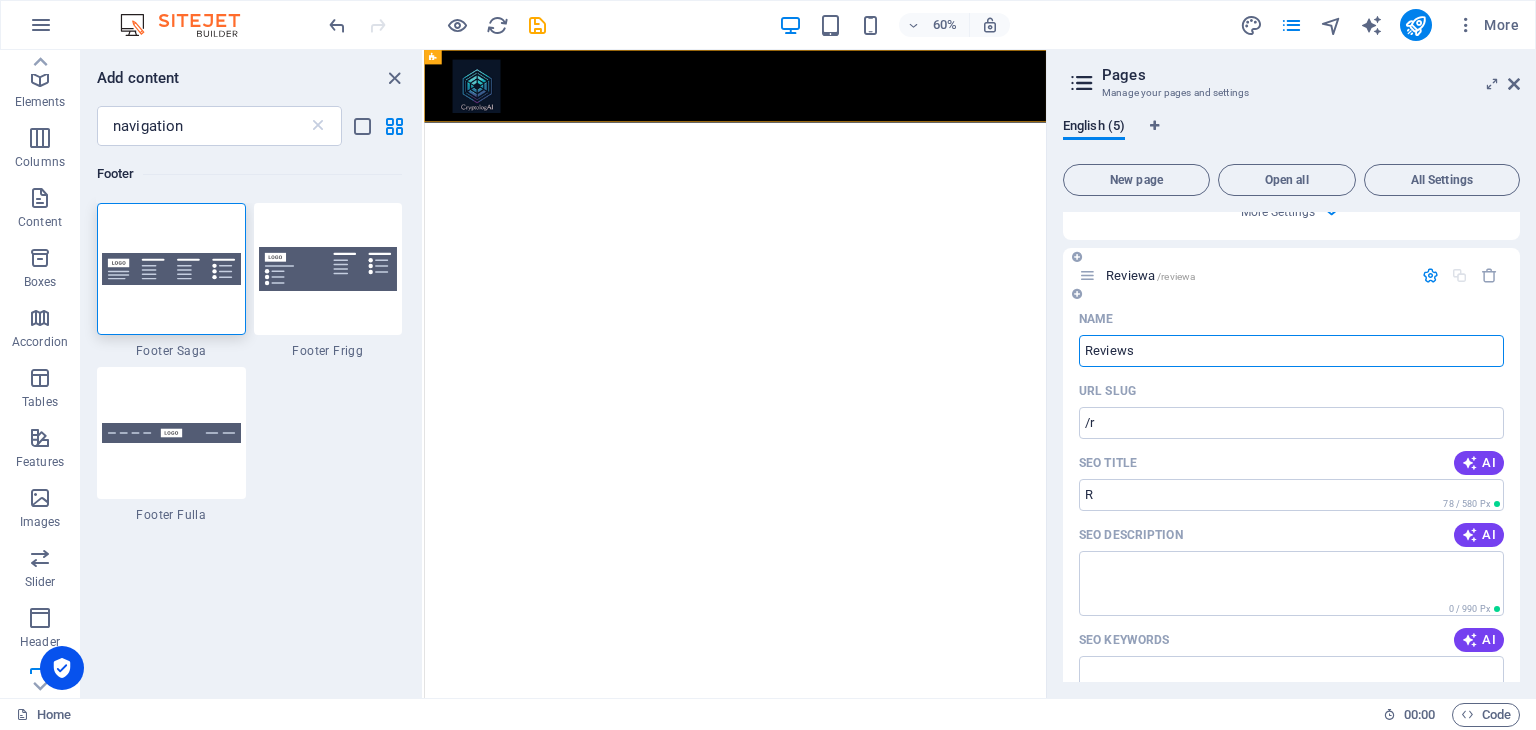 type on "/reviewa" 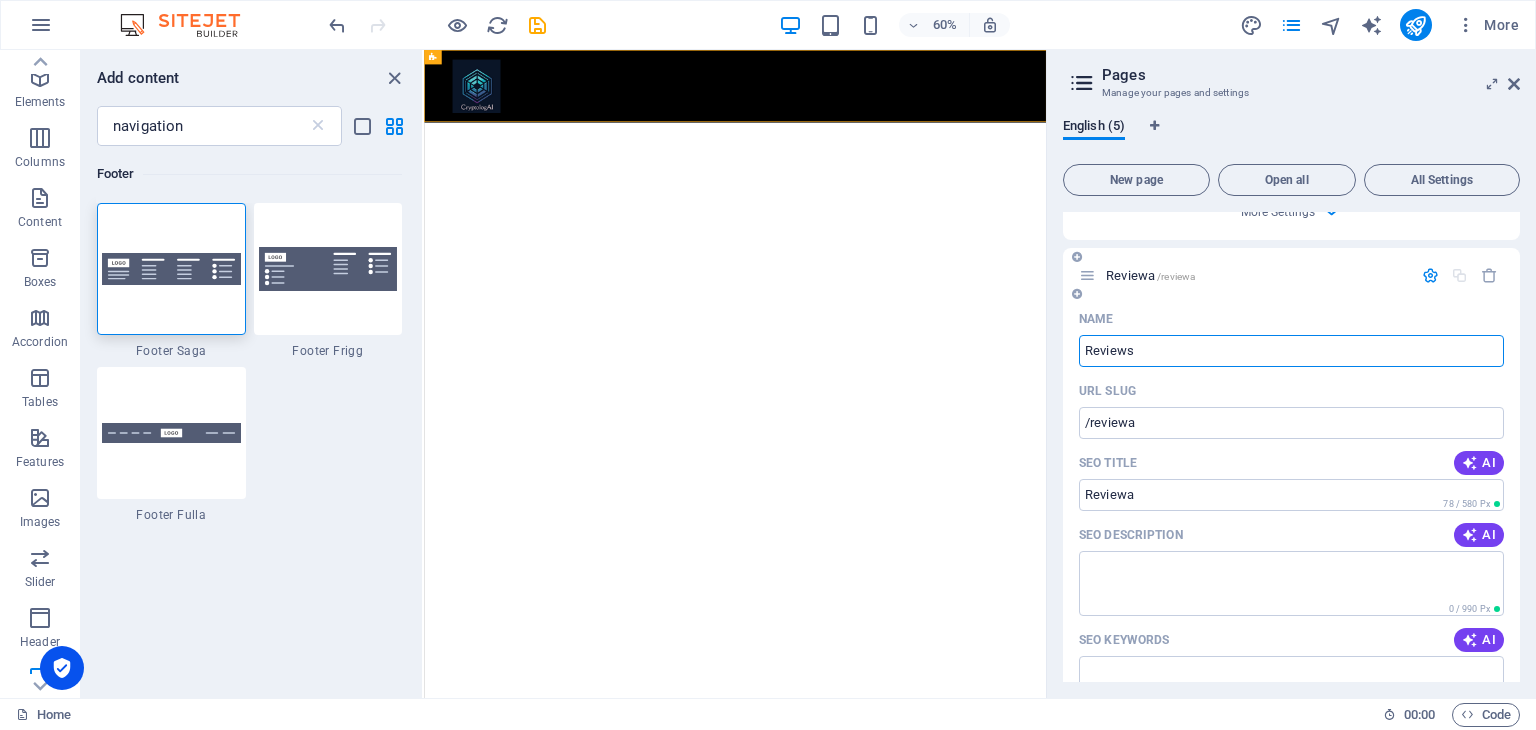 type on "Reviews" 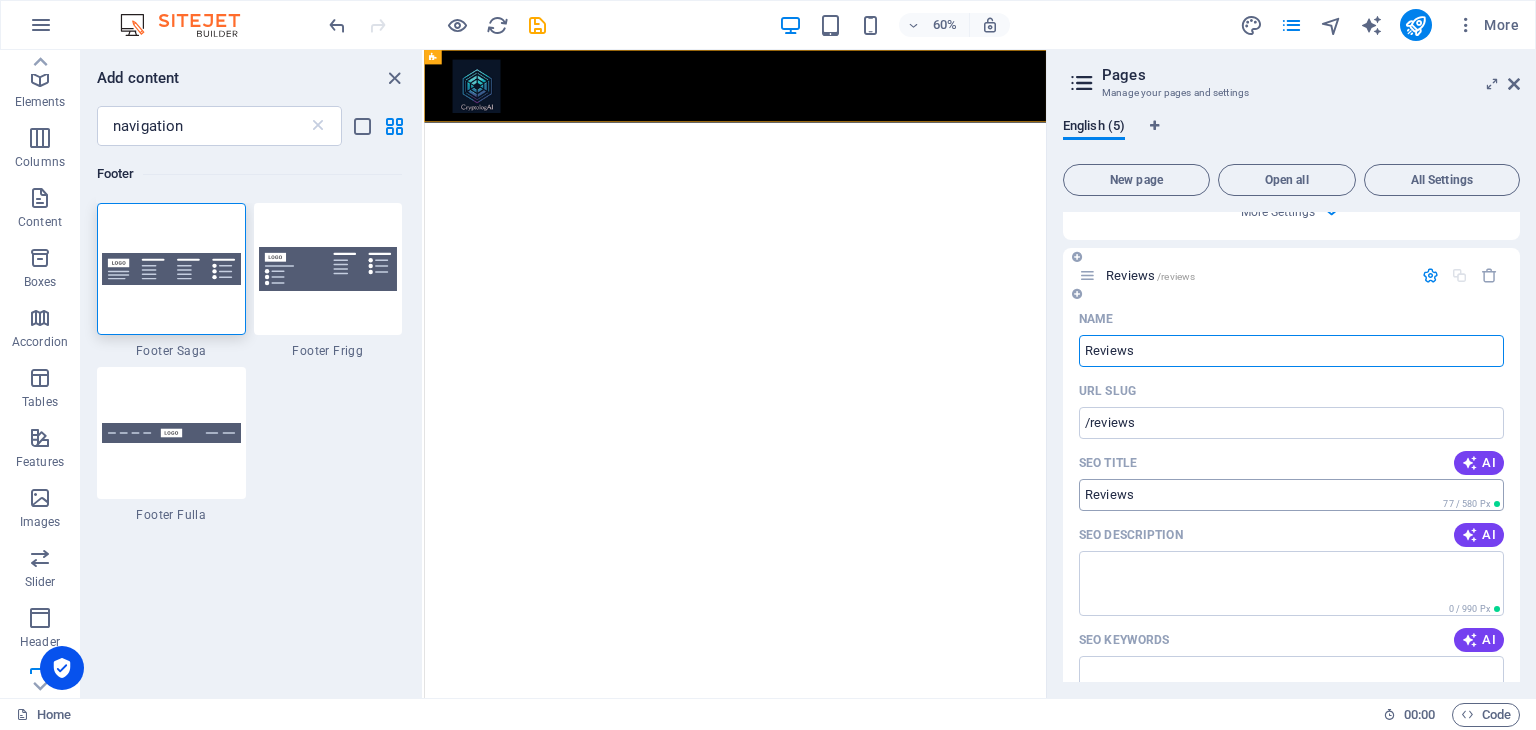 type on "Reviews" 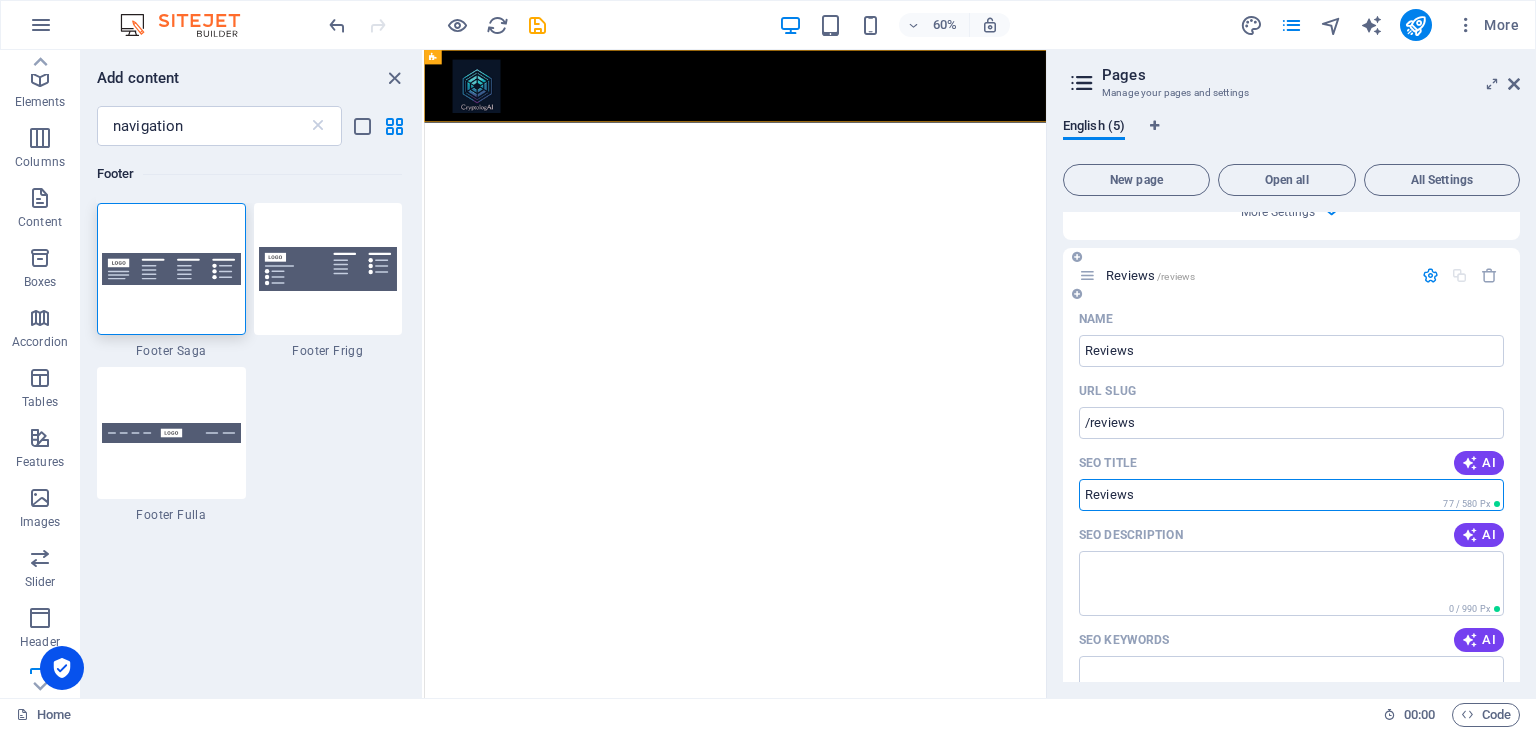 click on "Reviews" at bounding box center (1291, 495) 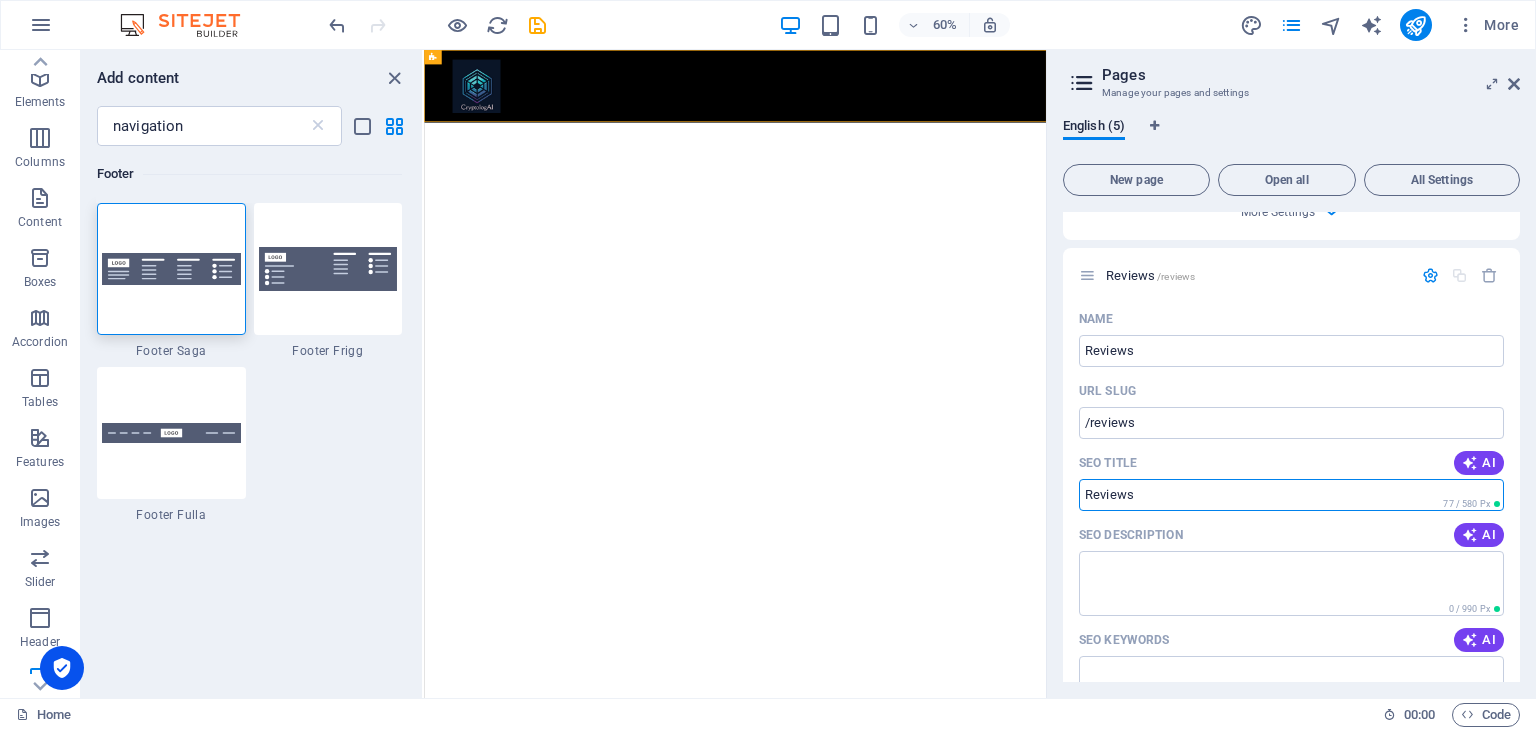 drag, startPoint x: 1192, startPoint y: 487, endPoint x: 1045, endPoint y: 496, distance: 147.27525 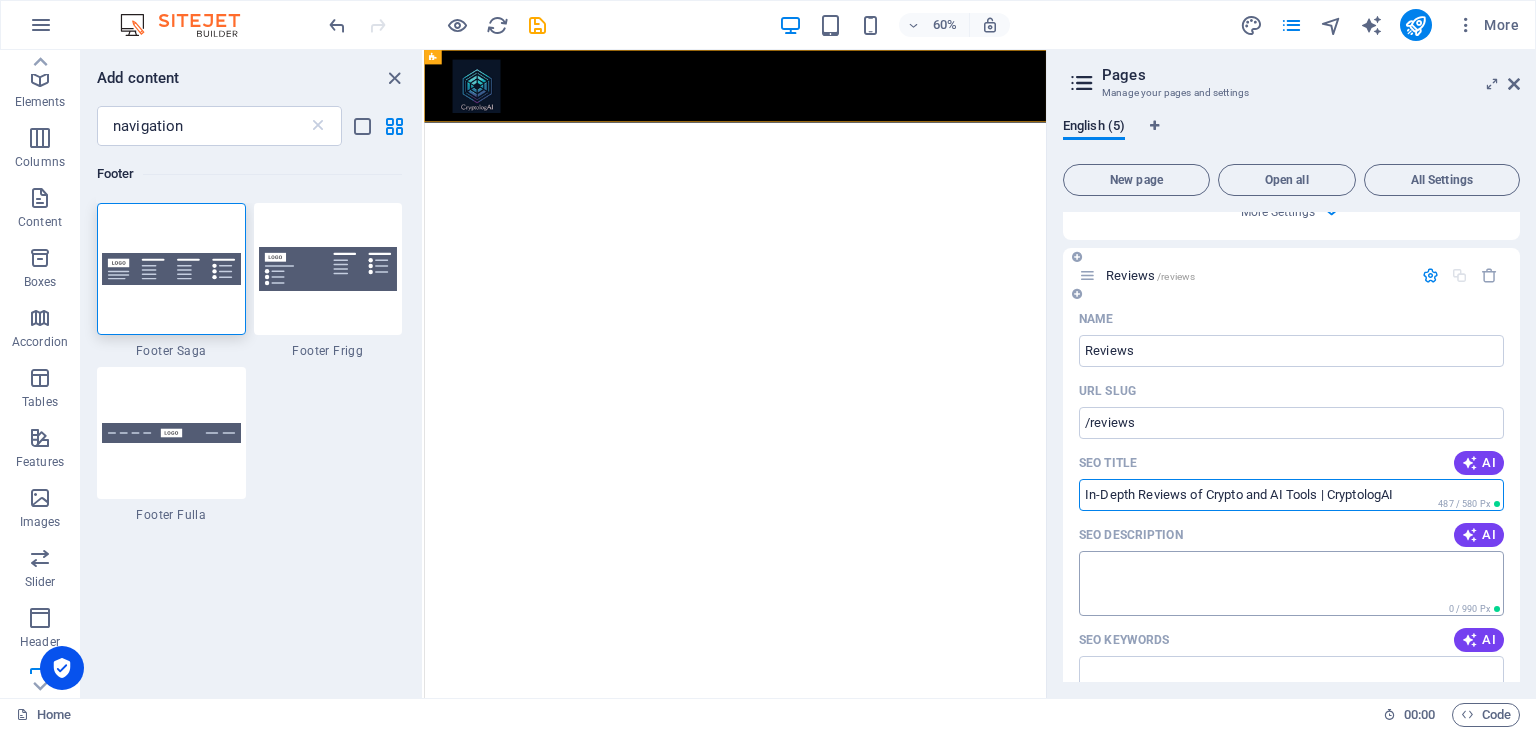 type on "In-Depth Reviews of Crypto and AI Tools | CryptologAI" 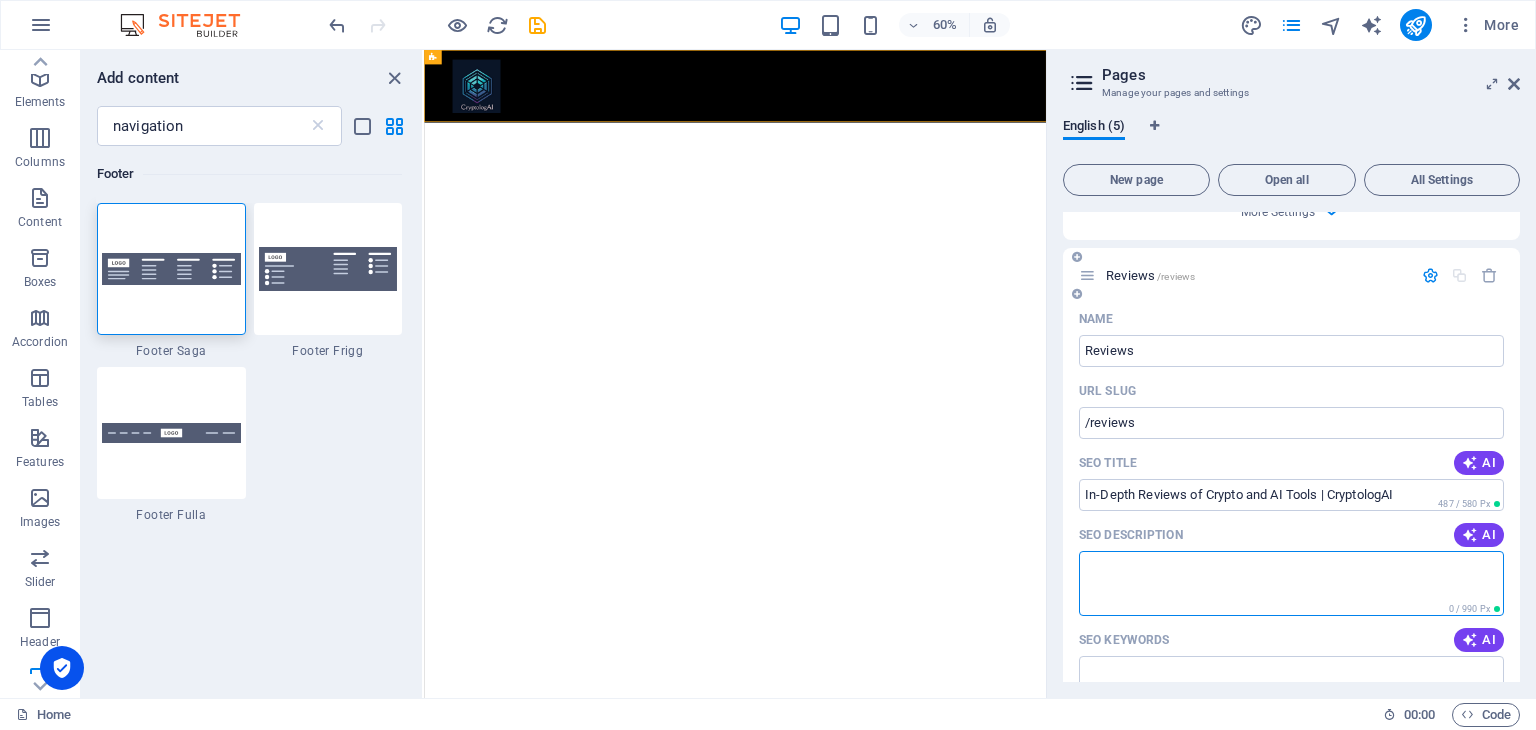 click on "SEO Description" at bounding box center [1291, 583] 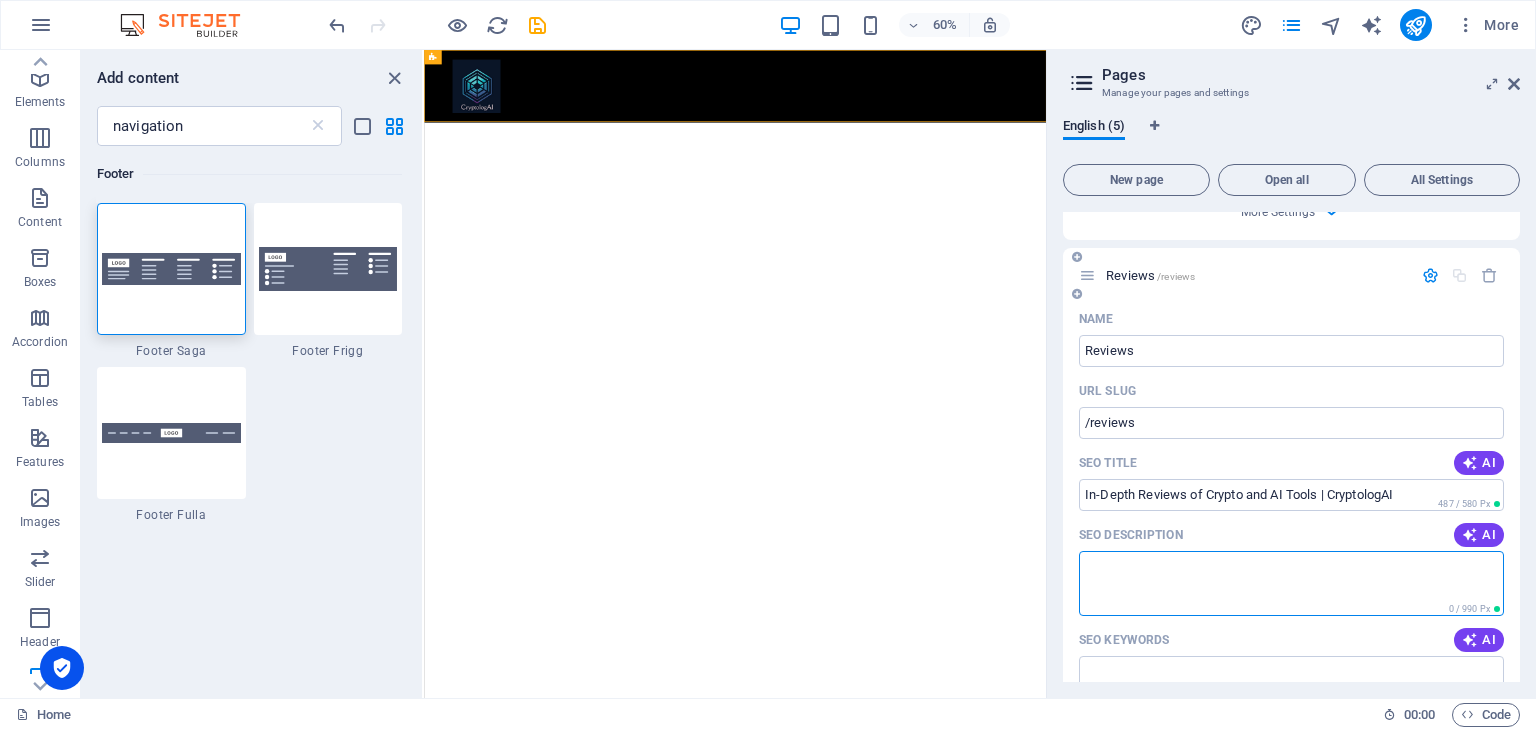 click on "SEO Description" at bounding box center (1291, 583) 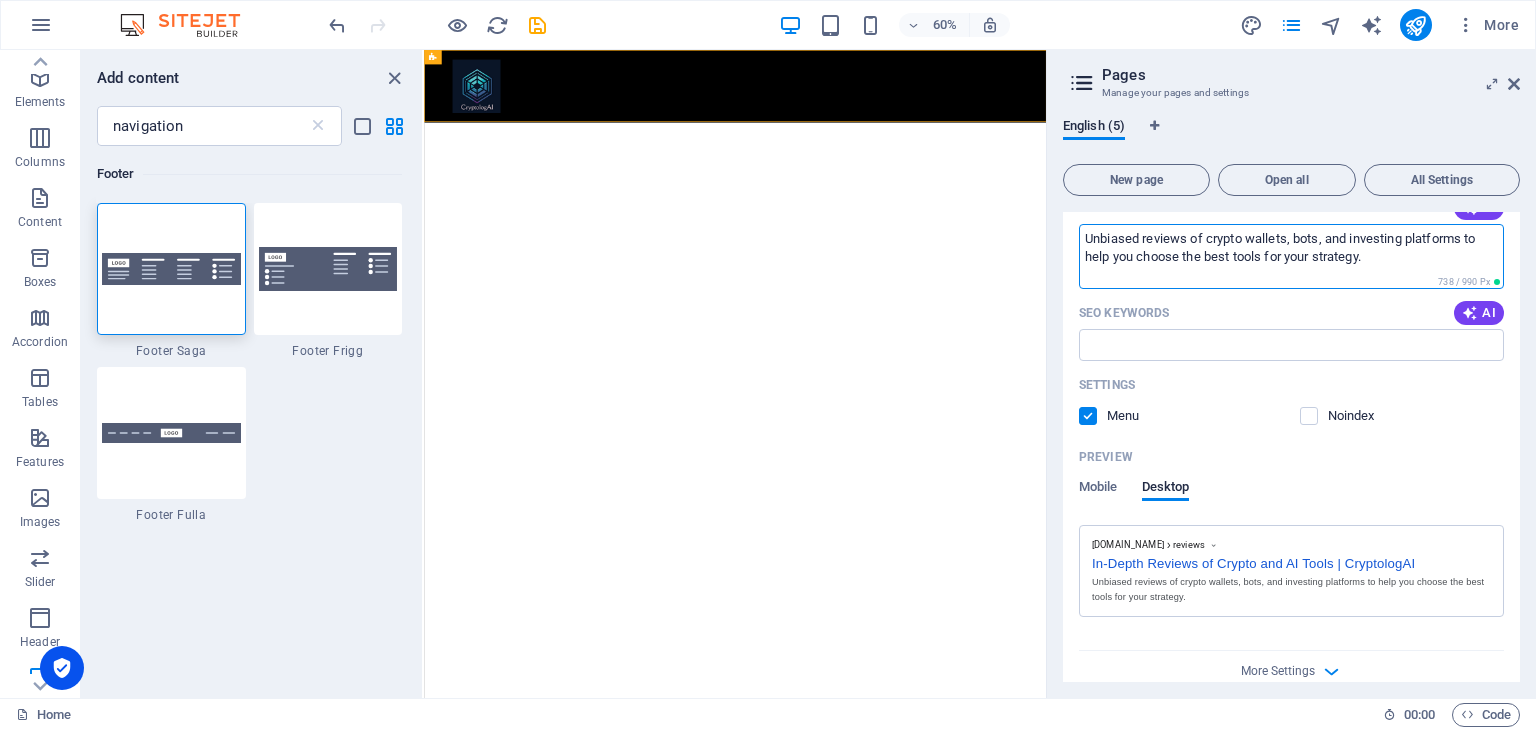 scroll, scrollTop: 1292, scrollLeft: 0, axis: vertical 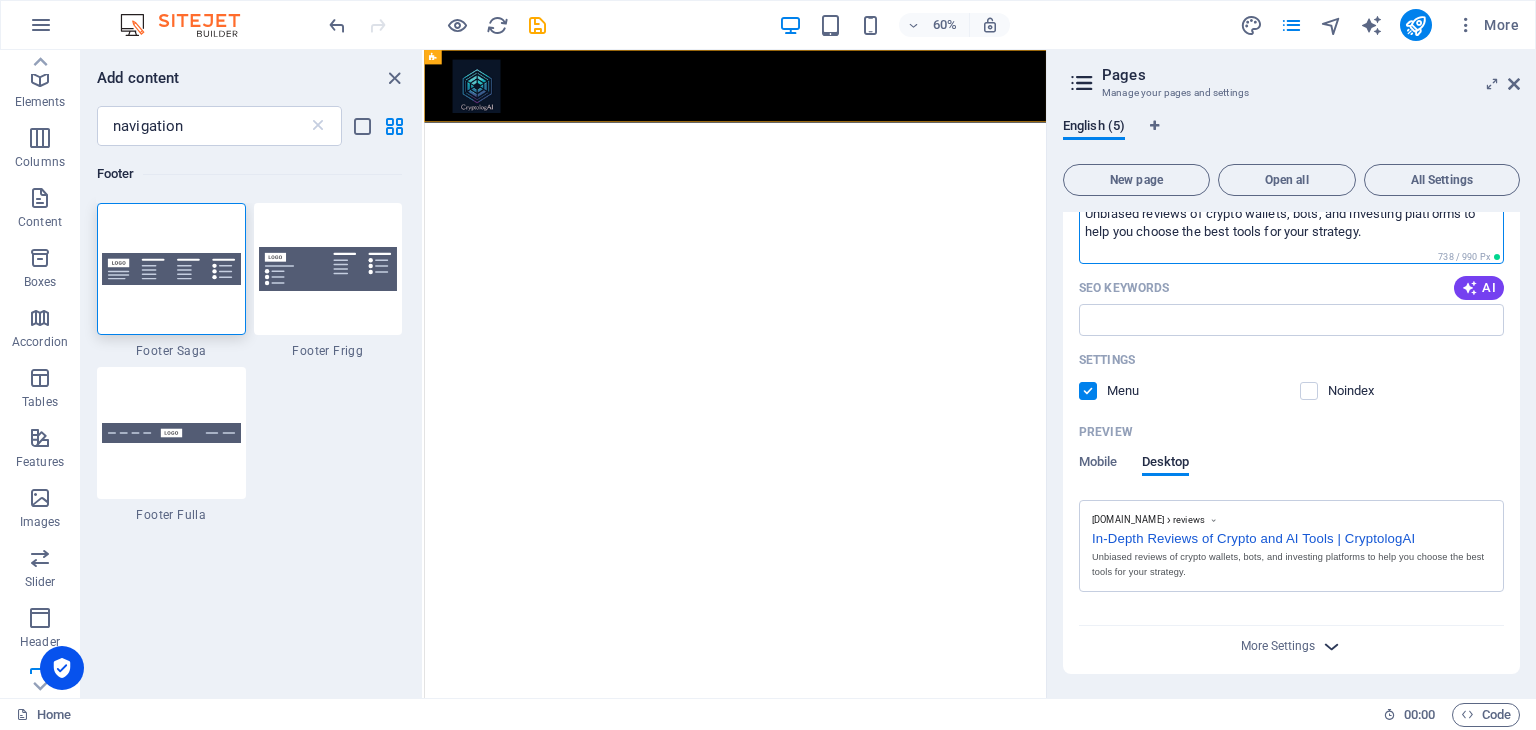 type on "Unbiased reviews of crypto wallets, bots, and investing platforms to help you choose the best tools for your strategy." 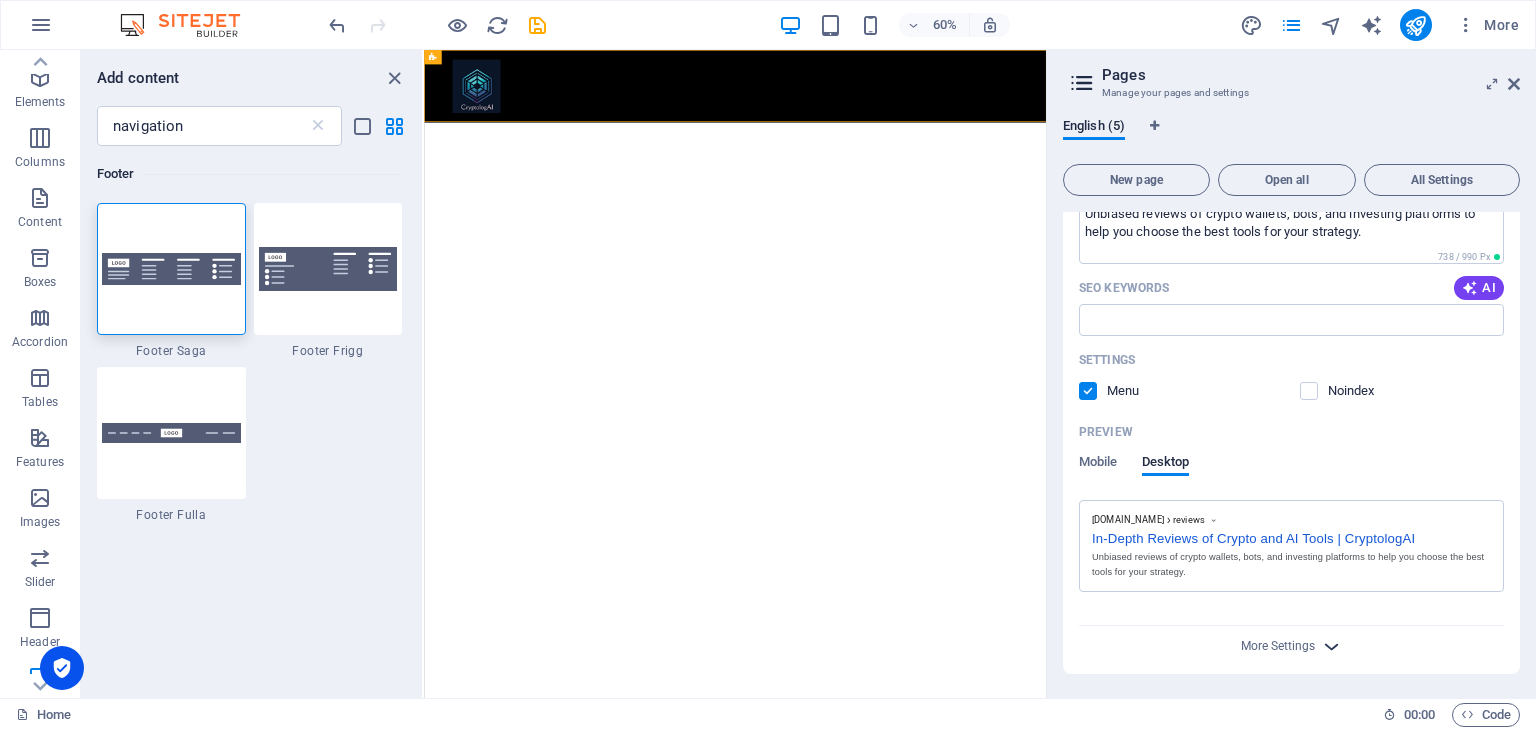 click at bounding box center (1331, 646) 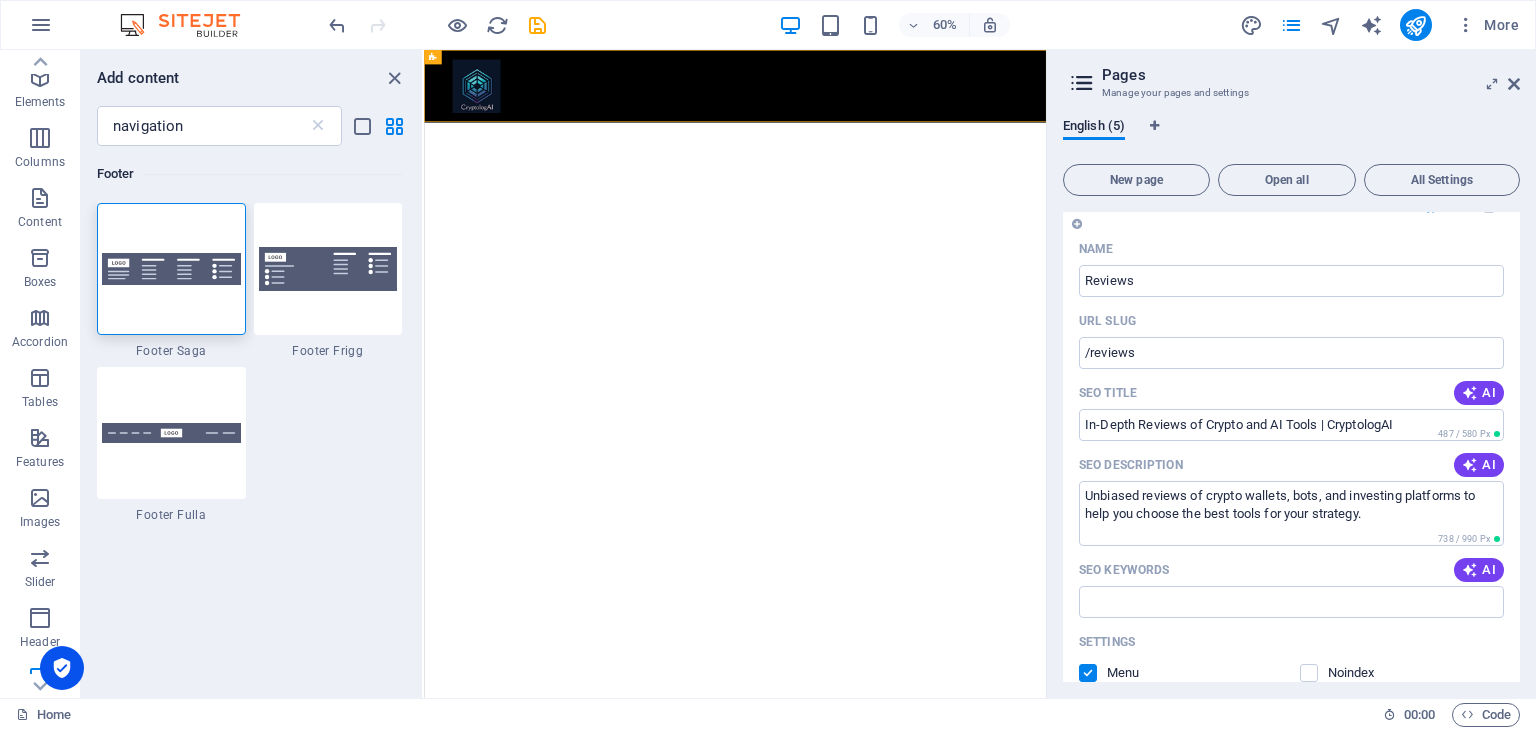 scroll, scrollTop: 1009, scrollLeft: 0, axis: vertical 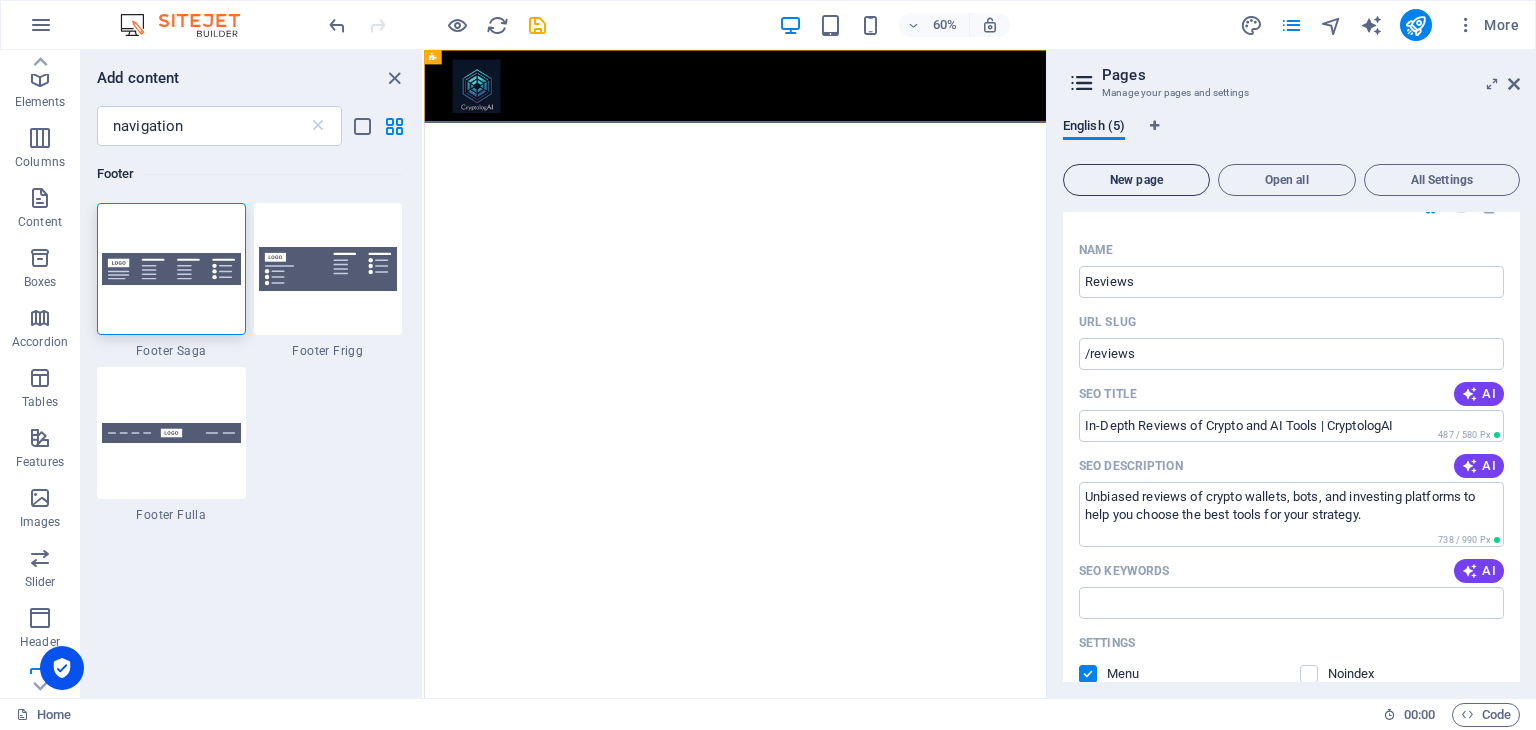 click on "New page" at bounding box center [1136, 180] 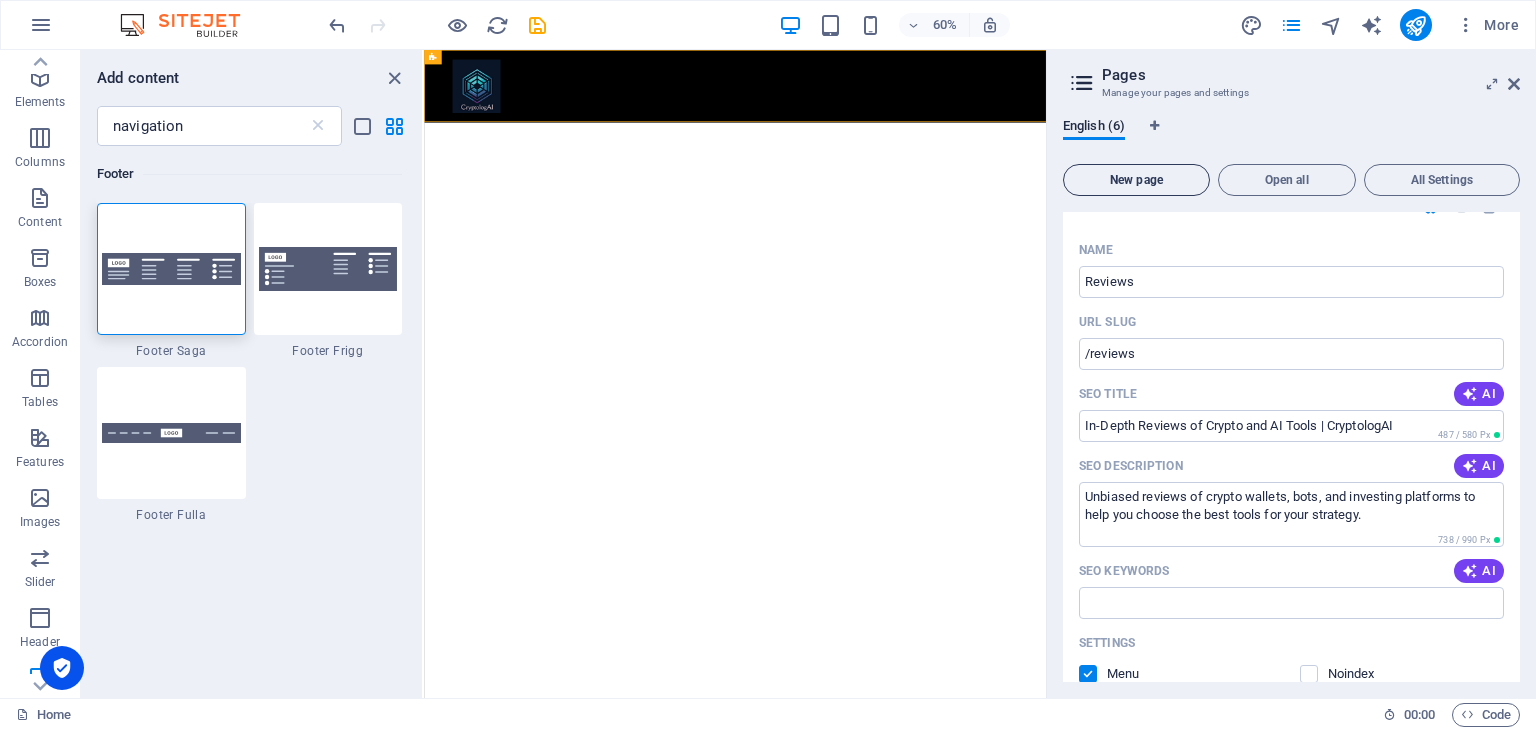 scroll, scrollTop: 1916, scrollLeft: 0, axis: vertical 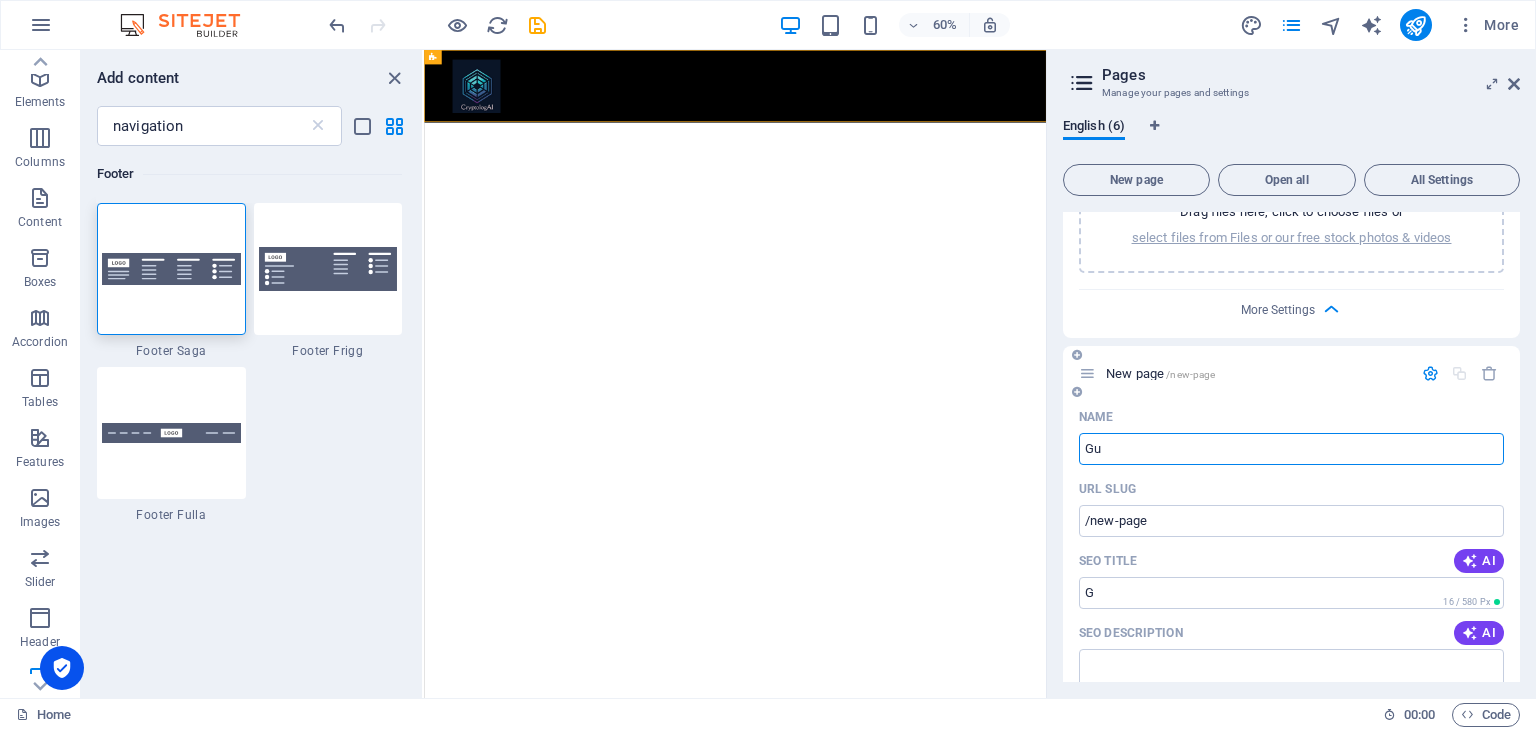 type on "Gui" 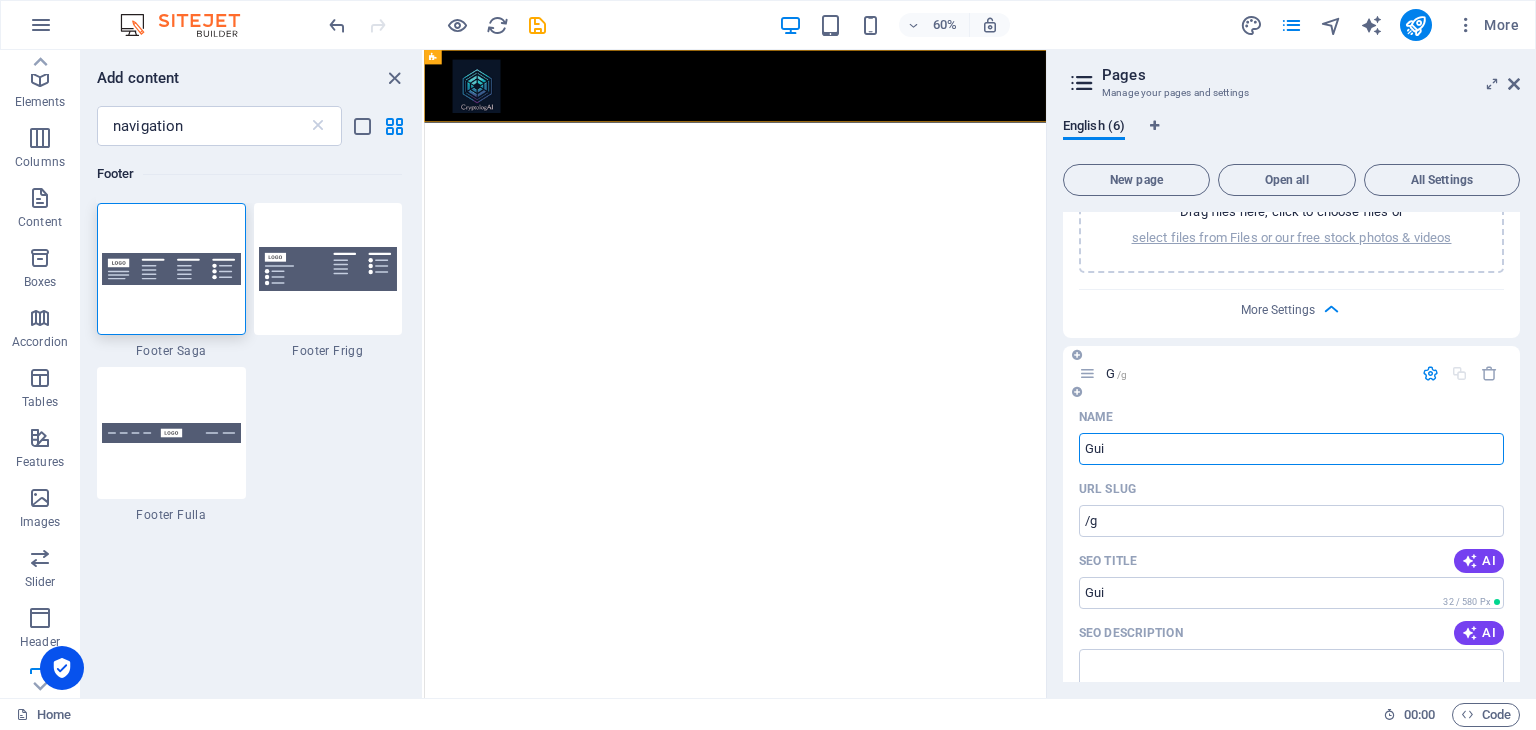 type on "/g" 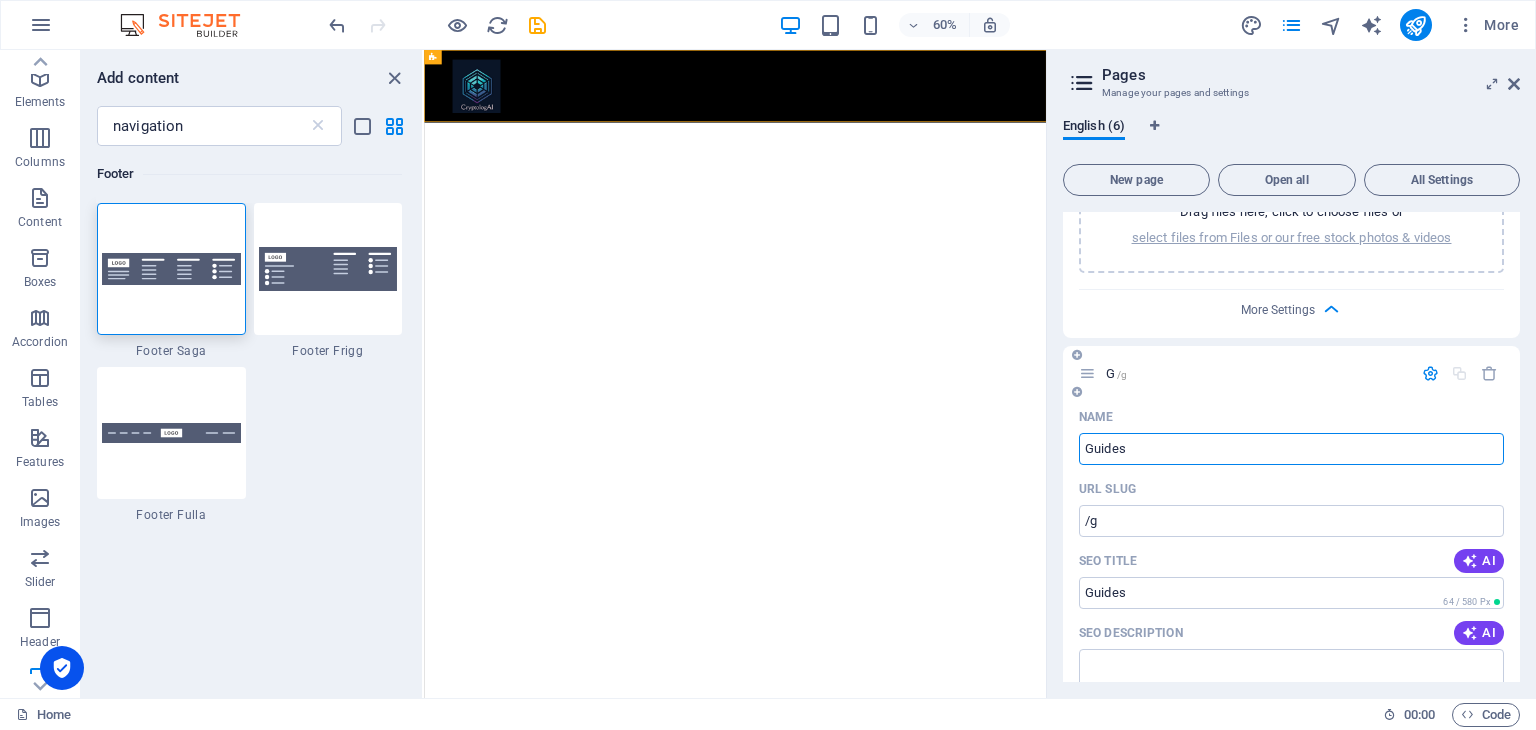 type on "Guides" 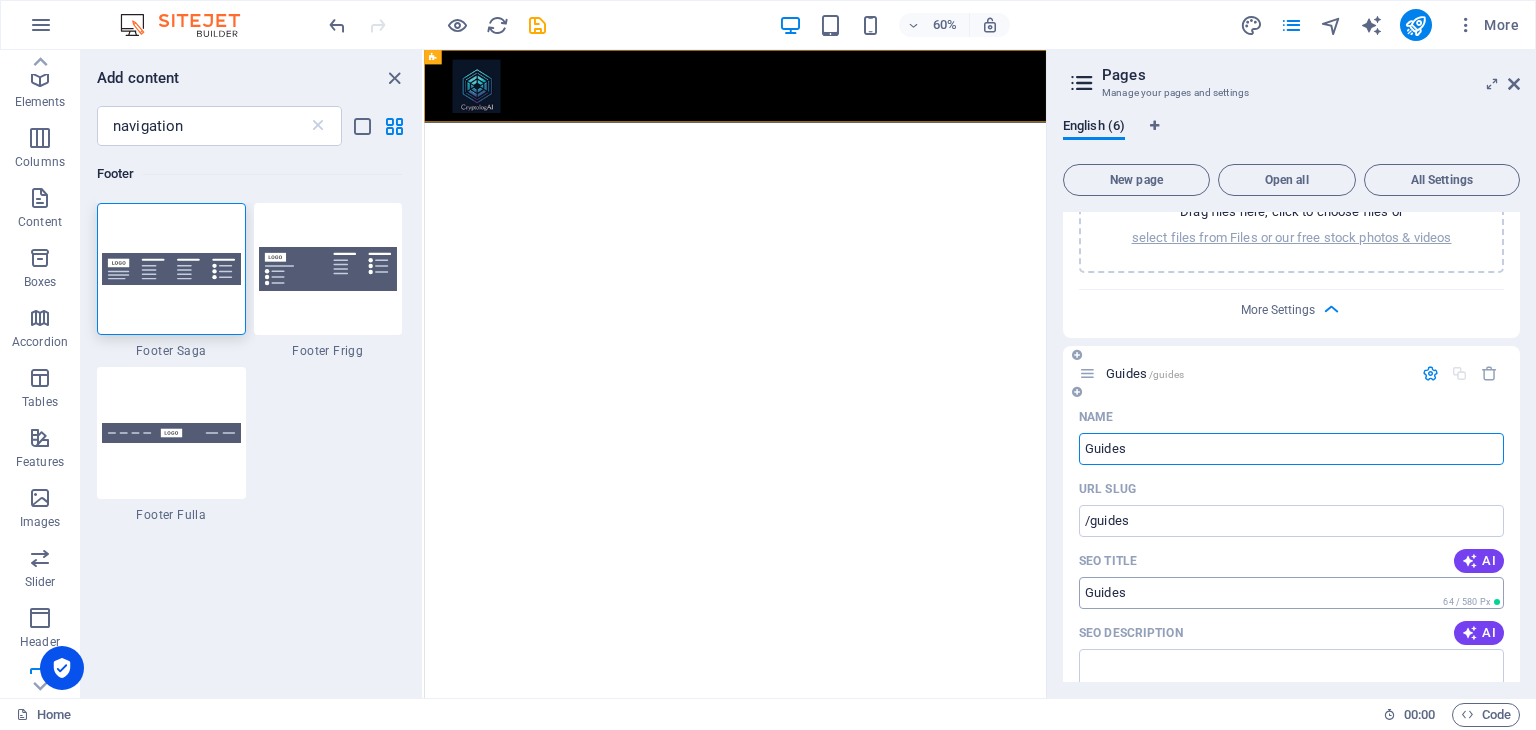 type on "Guides" 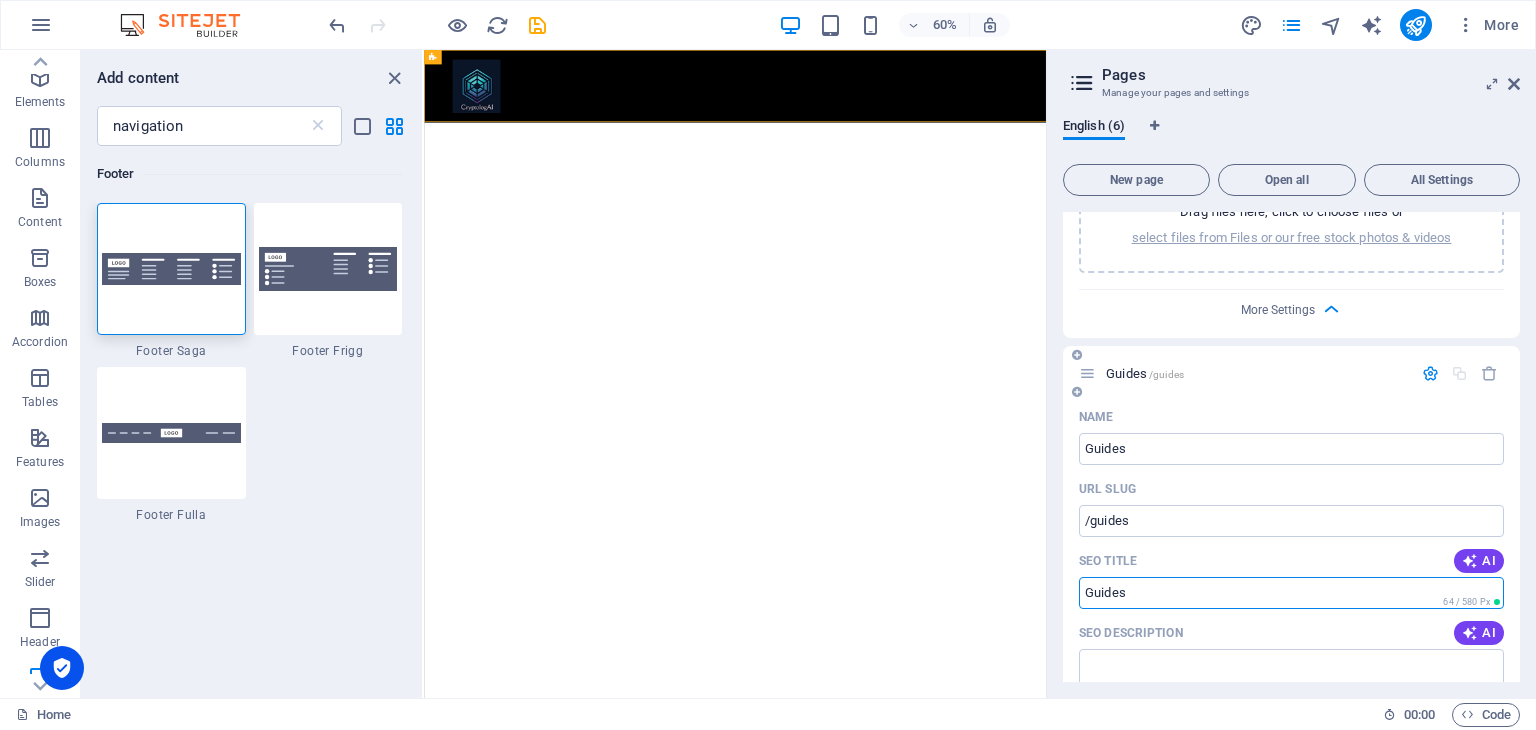 drag, startPoint x: 1219, startPoint y: 593, endPoint x: 1076, endPoint y: 589, distance: 143.05594 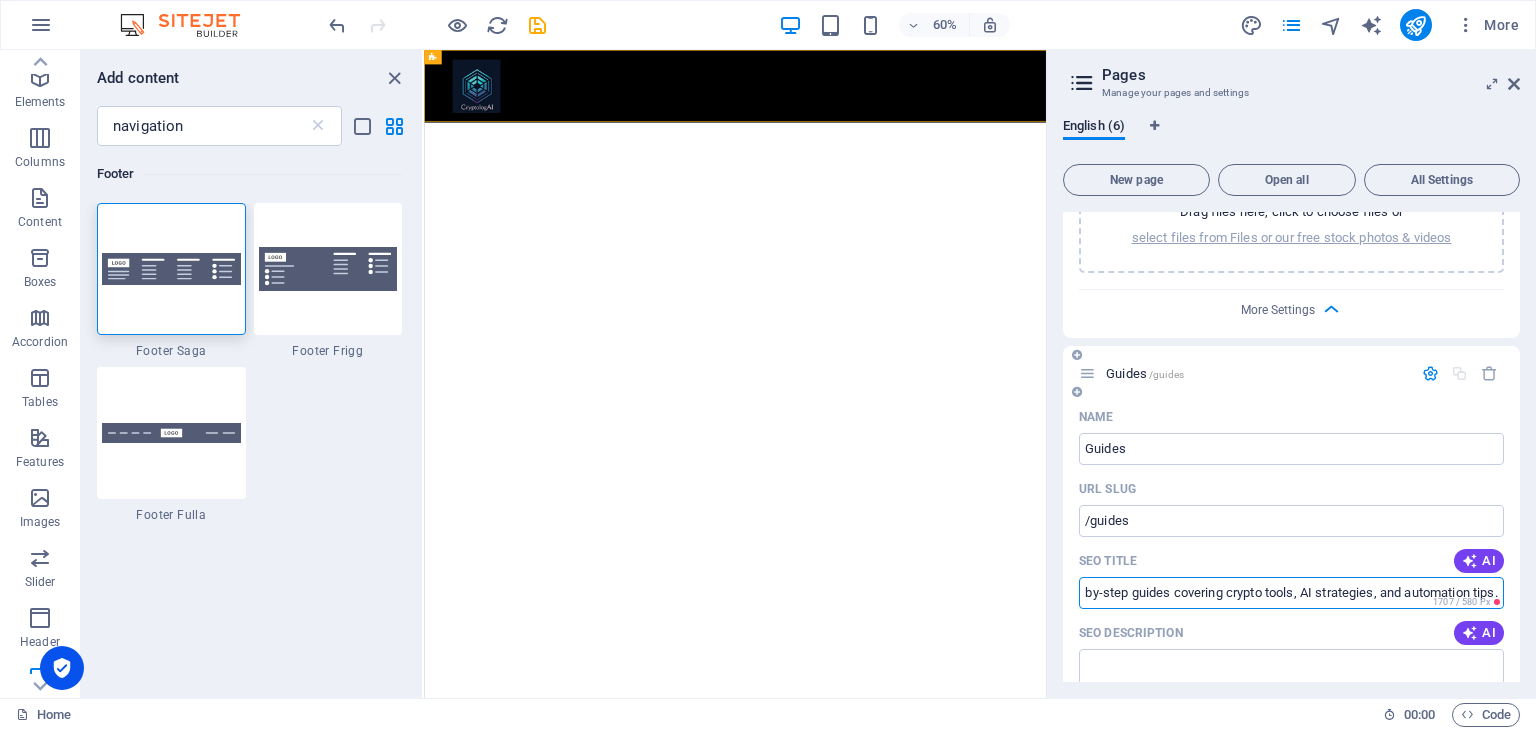 scroll, scrollTop: 0, scrollLeft: 0, axis: both 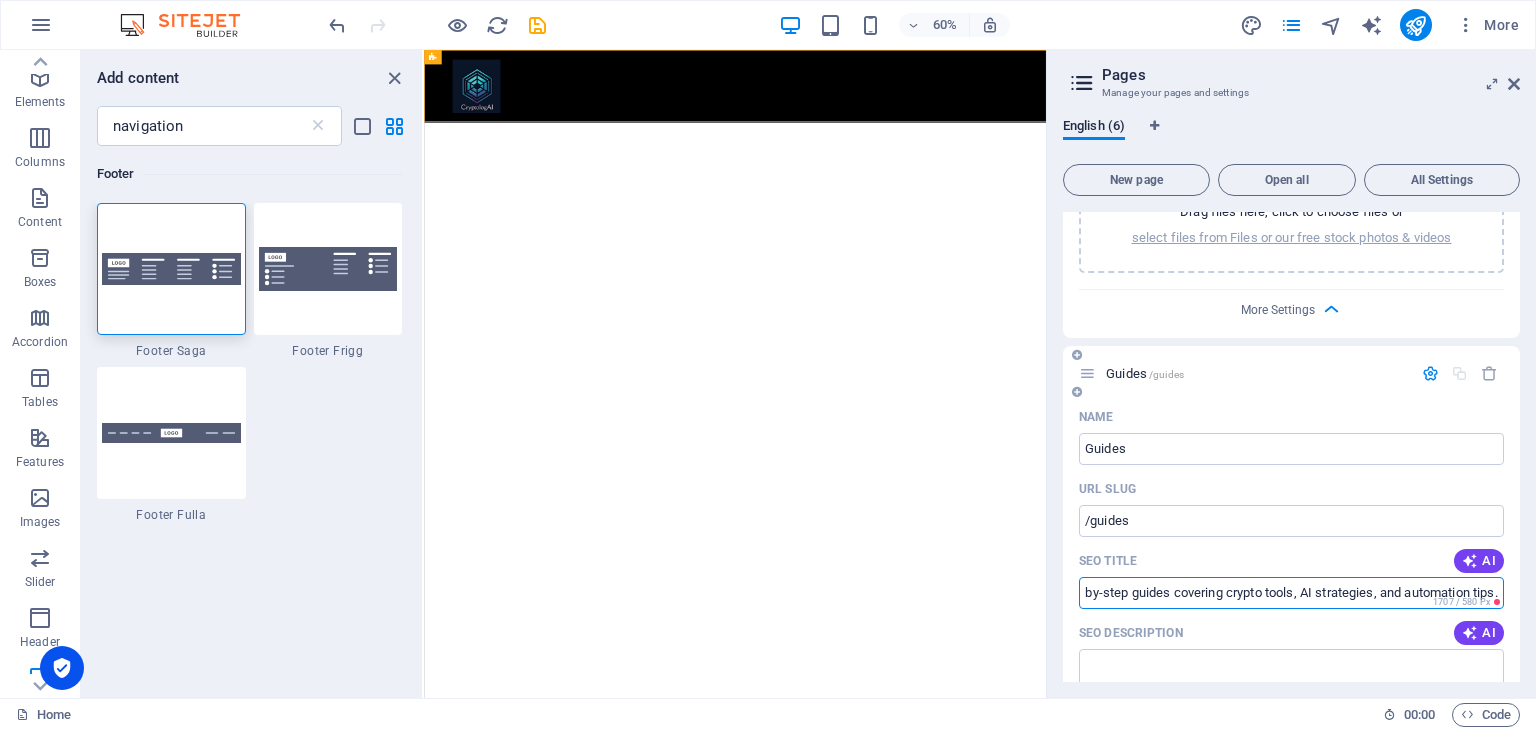 click on "Name Guides ​ URL SLUG /guides ​ SEO Title AI Smart Investing Guides for Beginners and Pros | CryptologAI  Meta Description: Learn how to invest smarter with step-by-step guides covering crypto tools, AI strategies, and automation tips. ​ 1707 / 580 Px SEO Description AI ​ 0 / 990 Px SEO Keywords AI ​ Settings Menu Noindex Preview Mobile Desktop [DOMAIN_NAME] guides Smart Investing Guides for Beginners and Pros | CryptologAI  Meta Description: Learn how to ... Meta tags ​ Preview Image (Open Graph) Drag files here, click to choose files or select files from Files or our free stock photos & videos More Settings" at bounding box center (1291, 805) 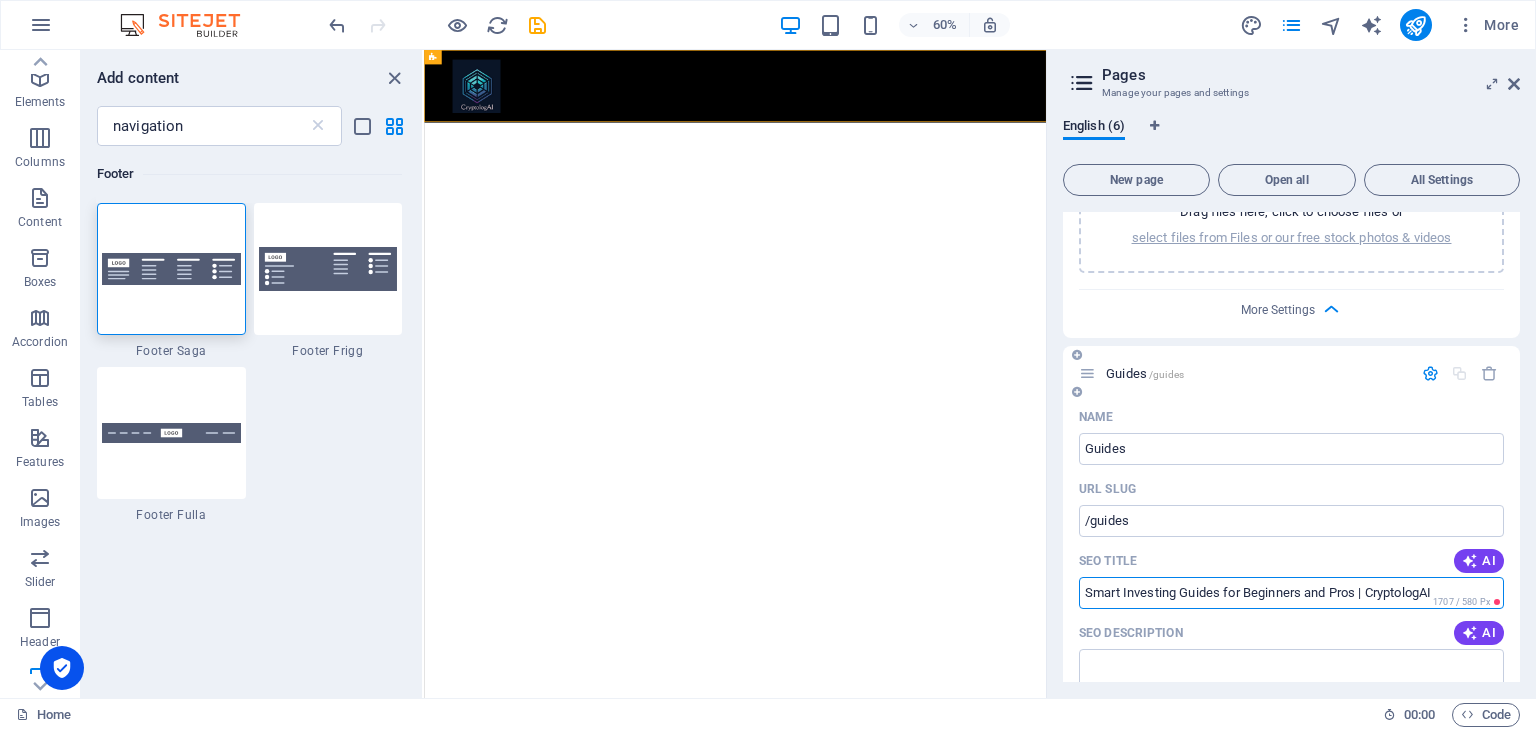 scroll, scrollTop: 0, scrollLeft: 0, axis: both 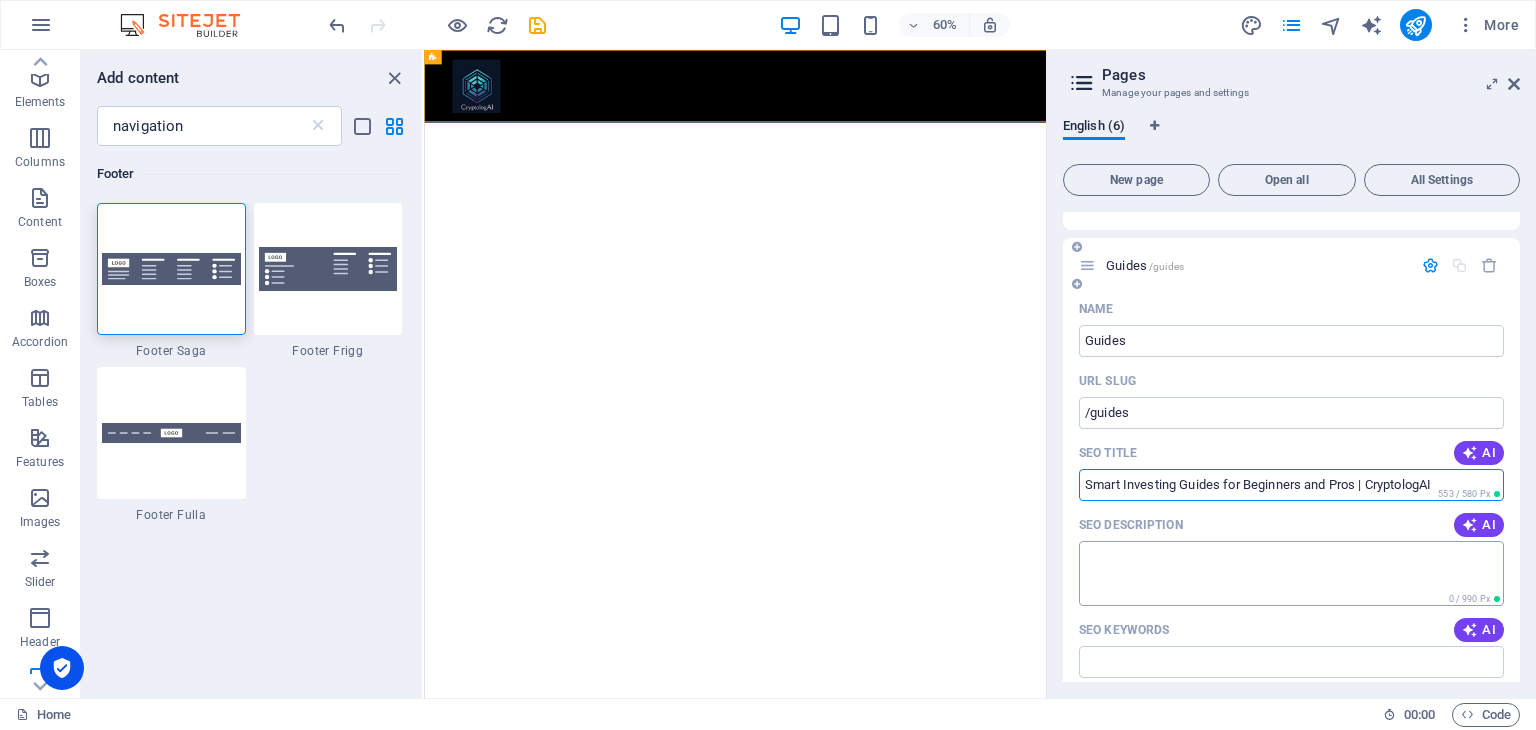 type on "Smart Investing Guides for Beginners and Pros | CryptologAI" 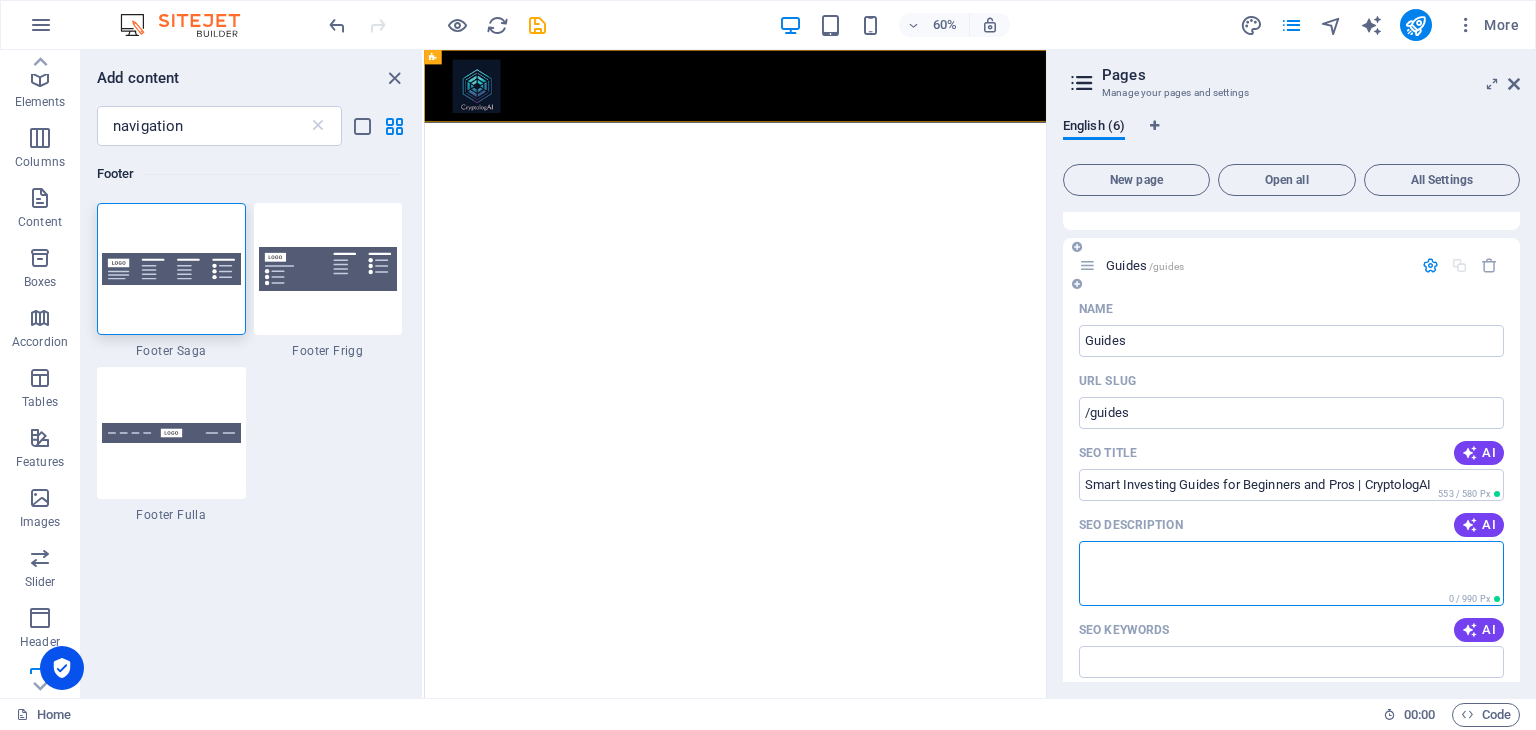 paste on "Meta Description: Learn how to invest smarter with step-by-step guides covering crypto tools, AI strategies, and automation tips." 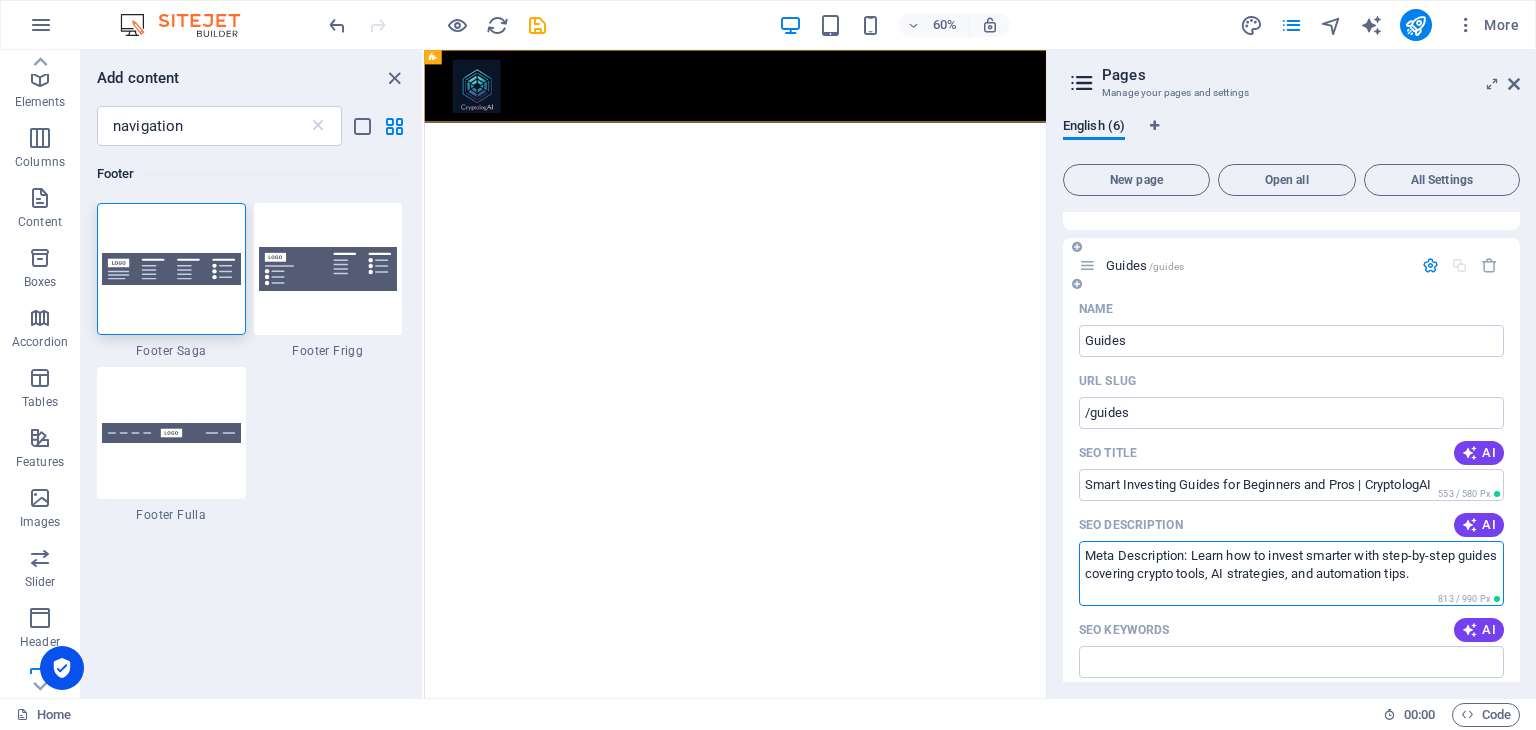 click on "Meta Description: Learn how to invest smarter with step-by-step guides covering crypto tools, AI strategies, and automation tips." at bounding box center (1291, 573) 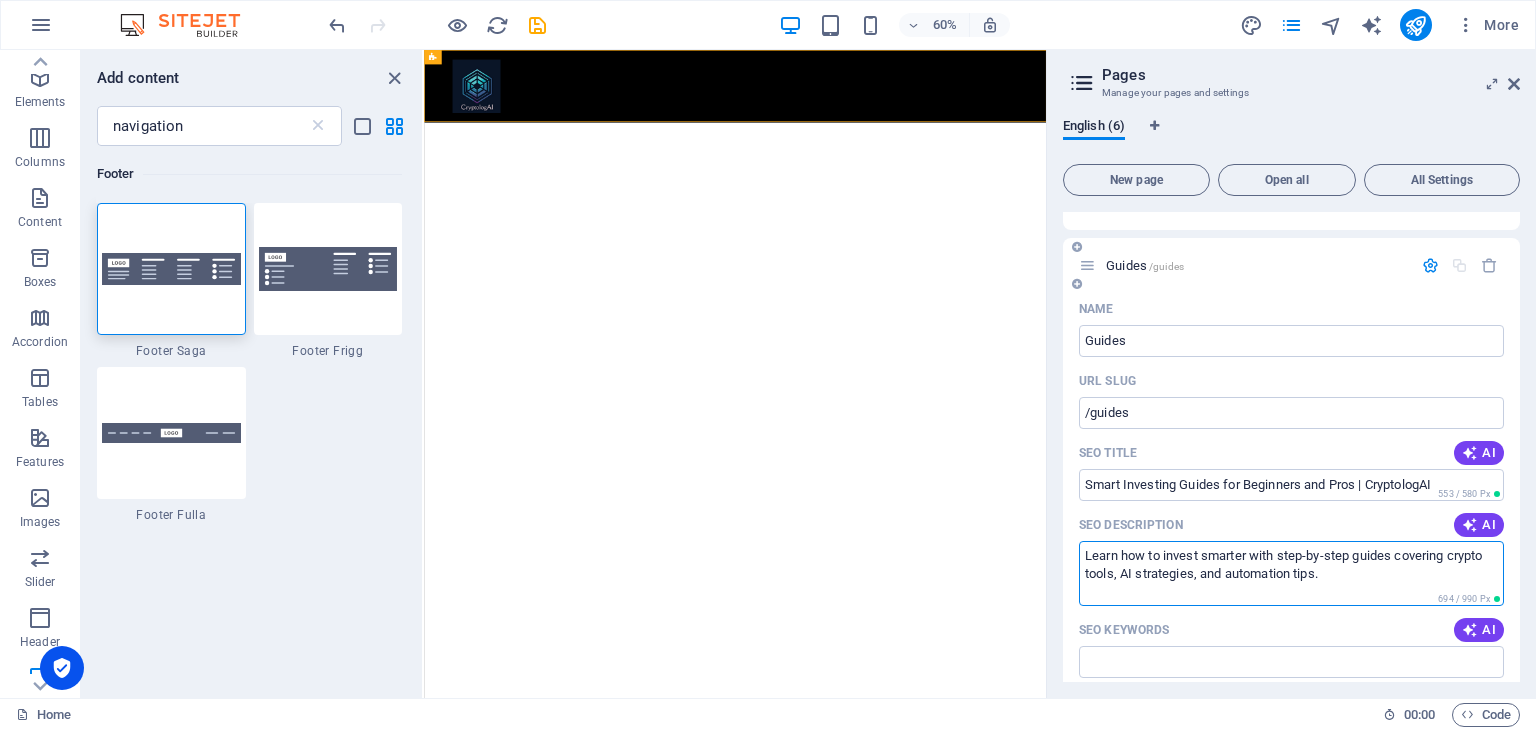 click on "Learn how to invest smarter with step-by-step guides covering crypto tools, AI strategies, and automation tips." at bounding box center (1291, 573) 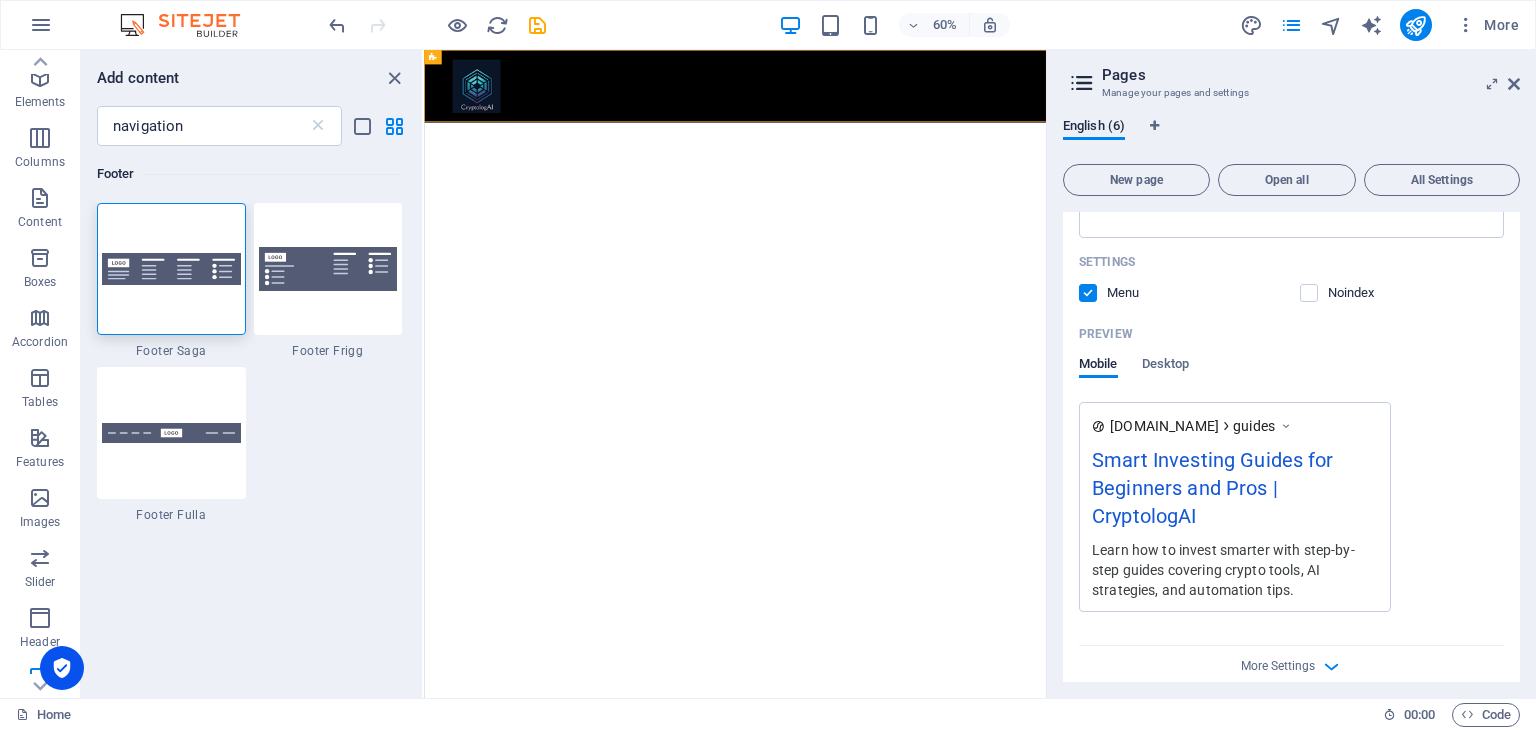 scroll, scrollTop: 2482, scrollLeft: 0, axis: vertical 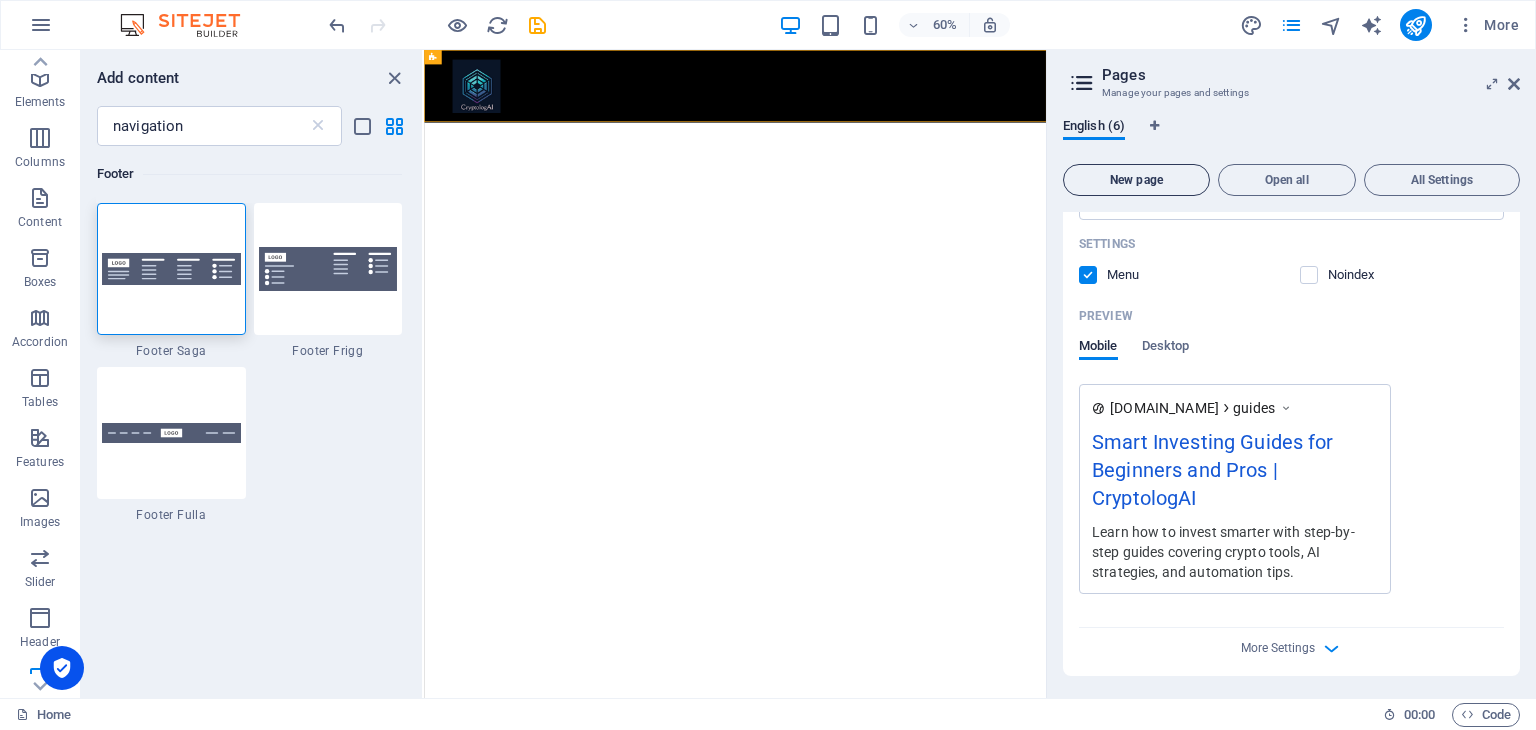 type on "Learn how to invest smarter with step-by-step guides covering crypto tools, AI strategies, and automation tips." 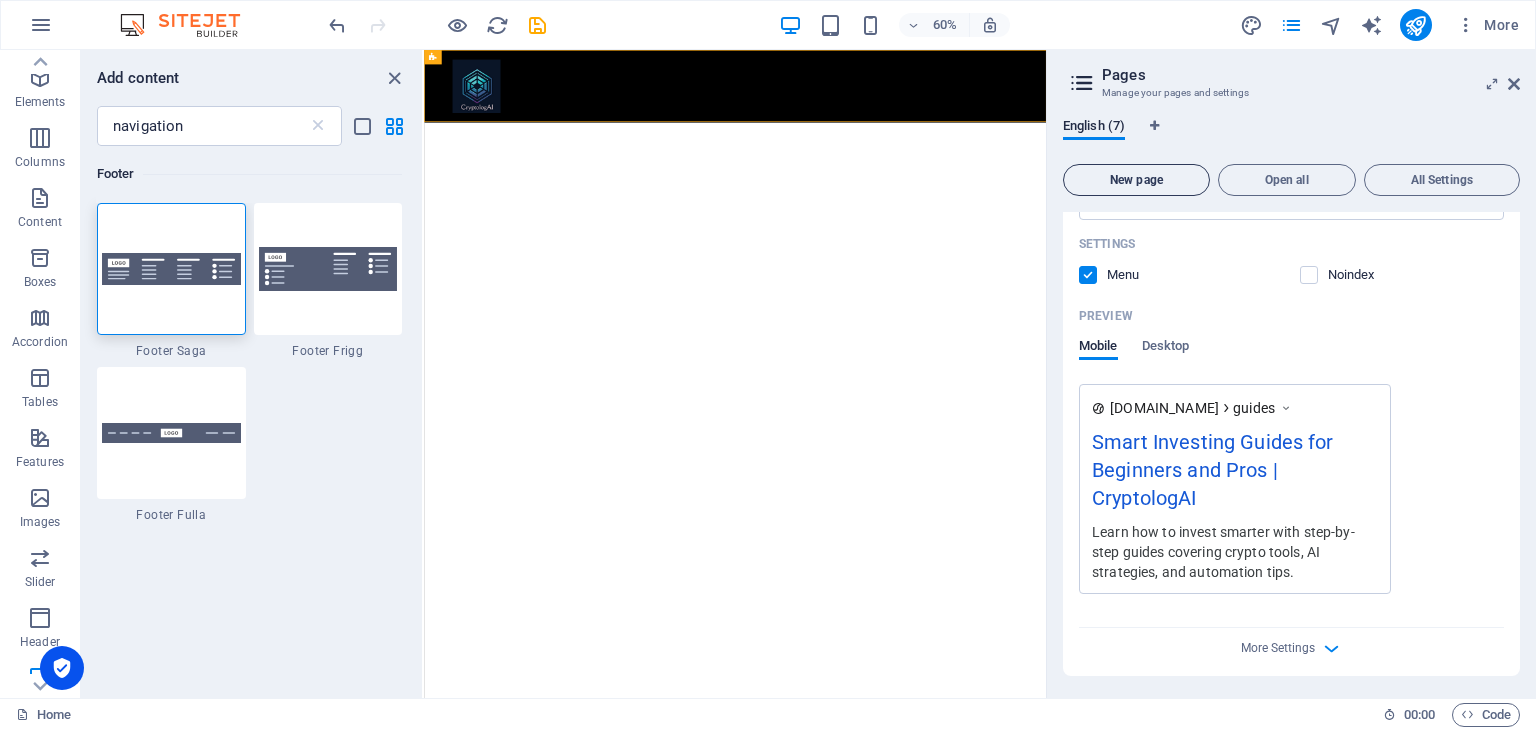 scroll, scrollTop: 2820, scrollLeft: 0, axis: vertical 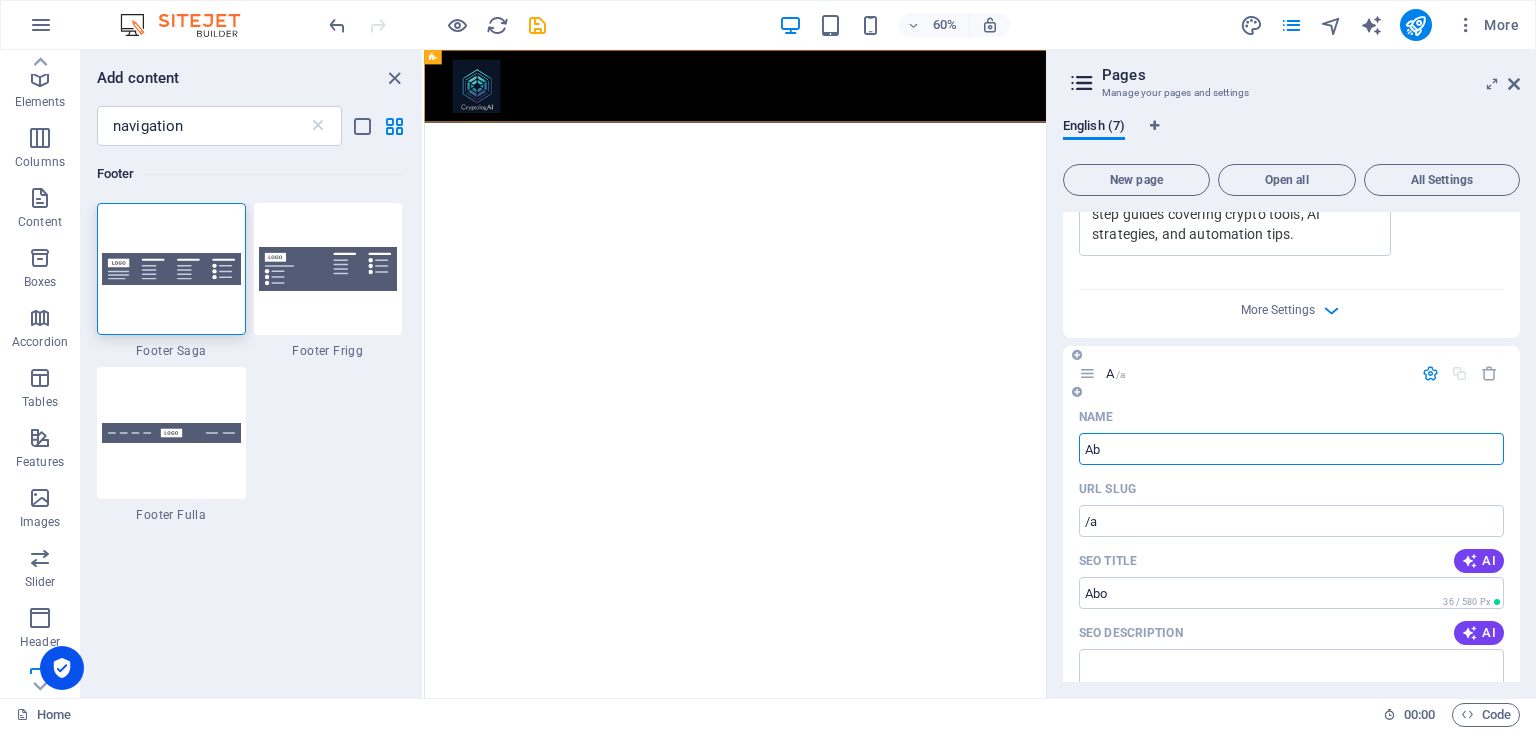 type on "Abo" 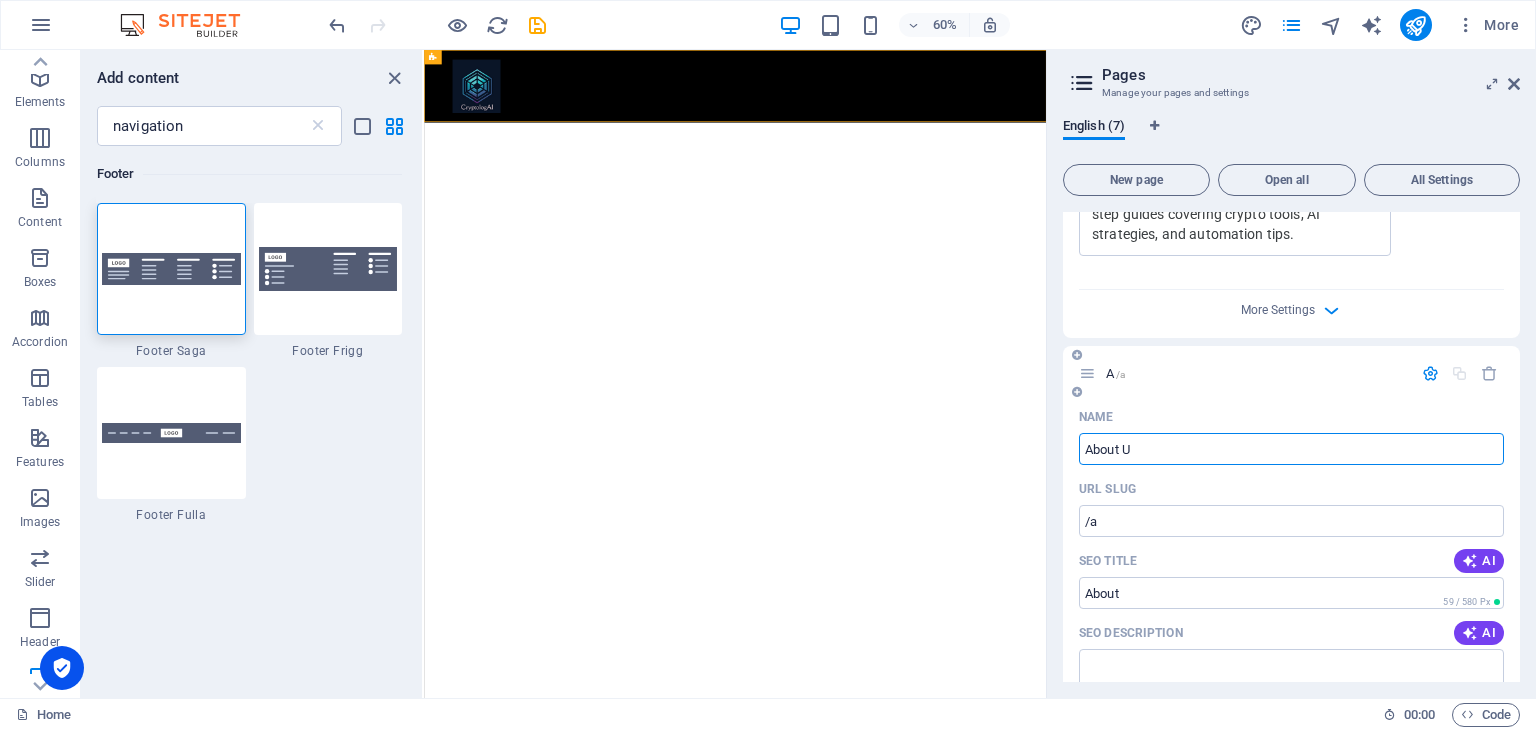 type on "About Us" 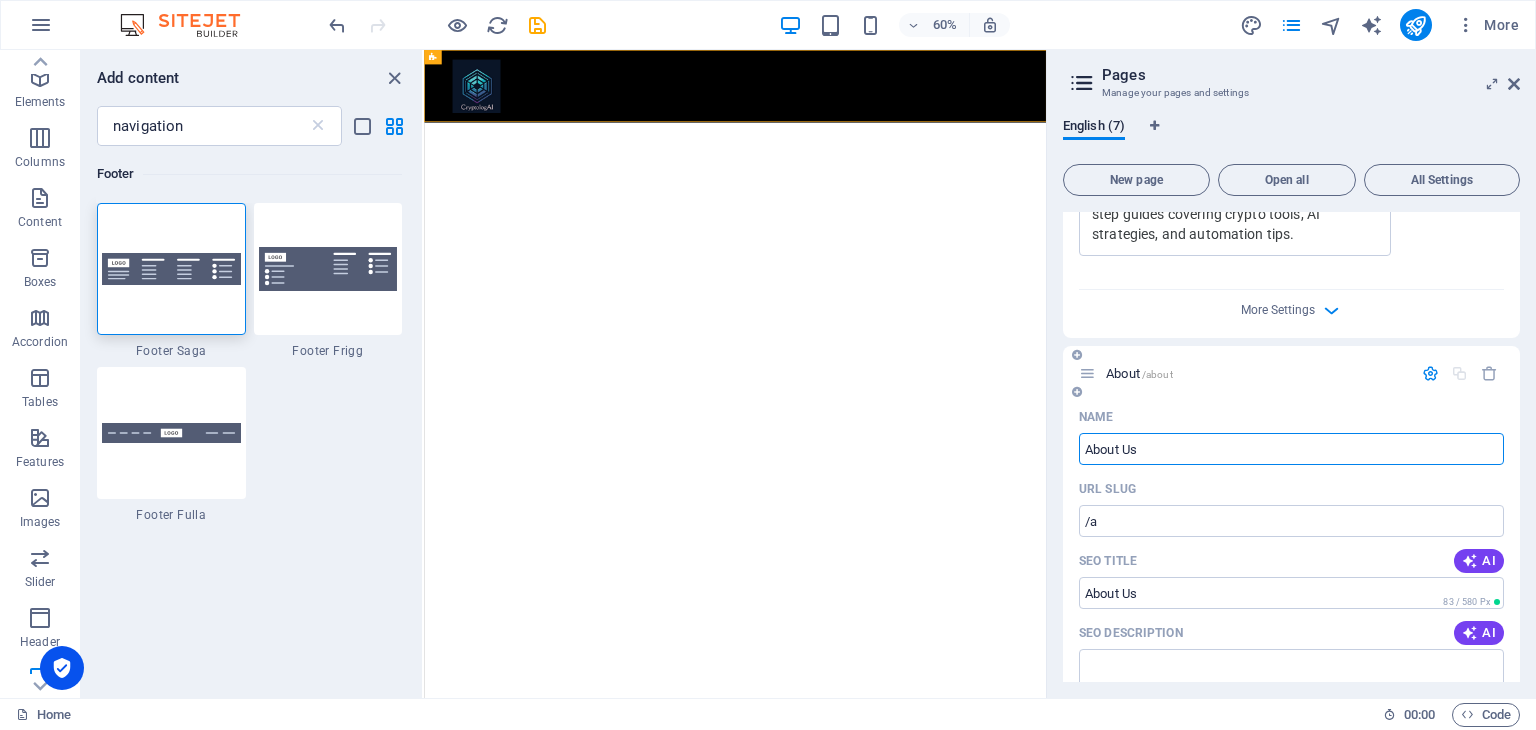 type on "/about" 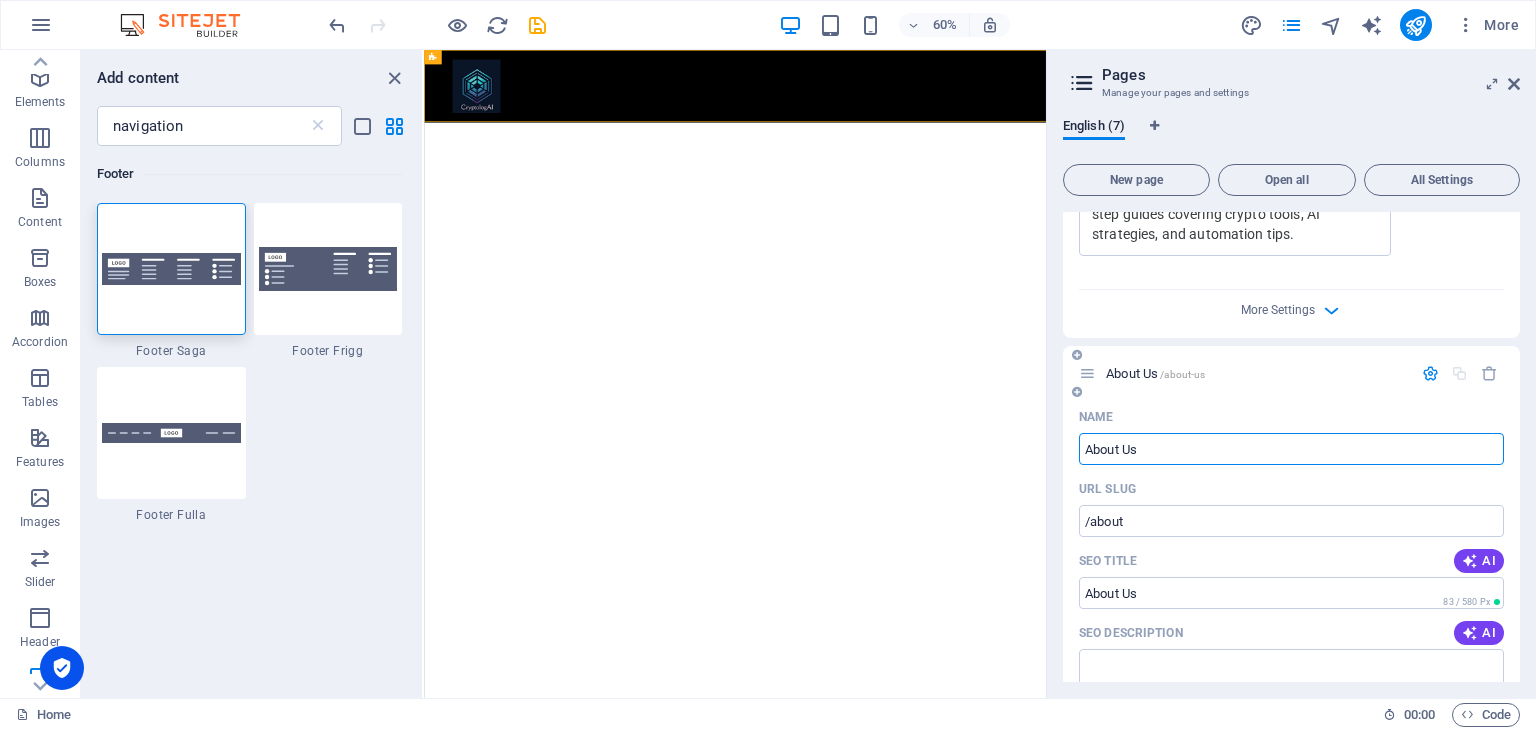 type on "About Us" 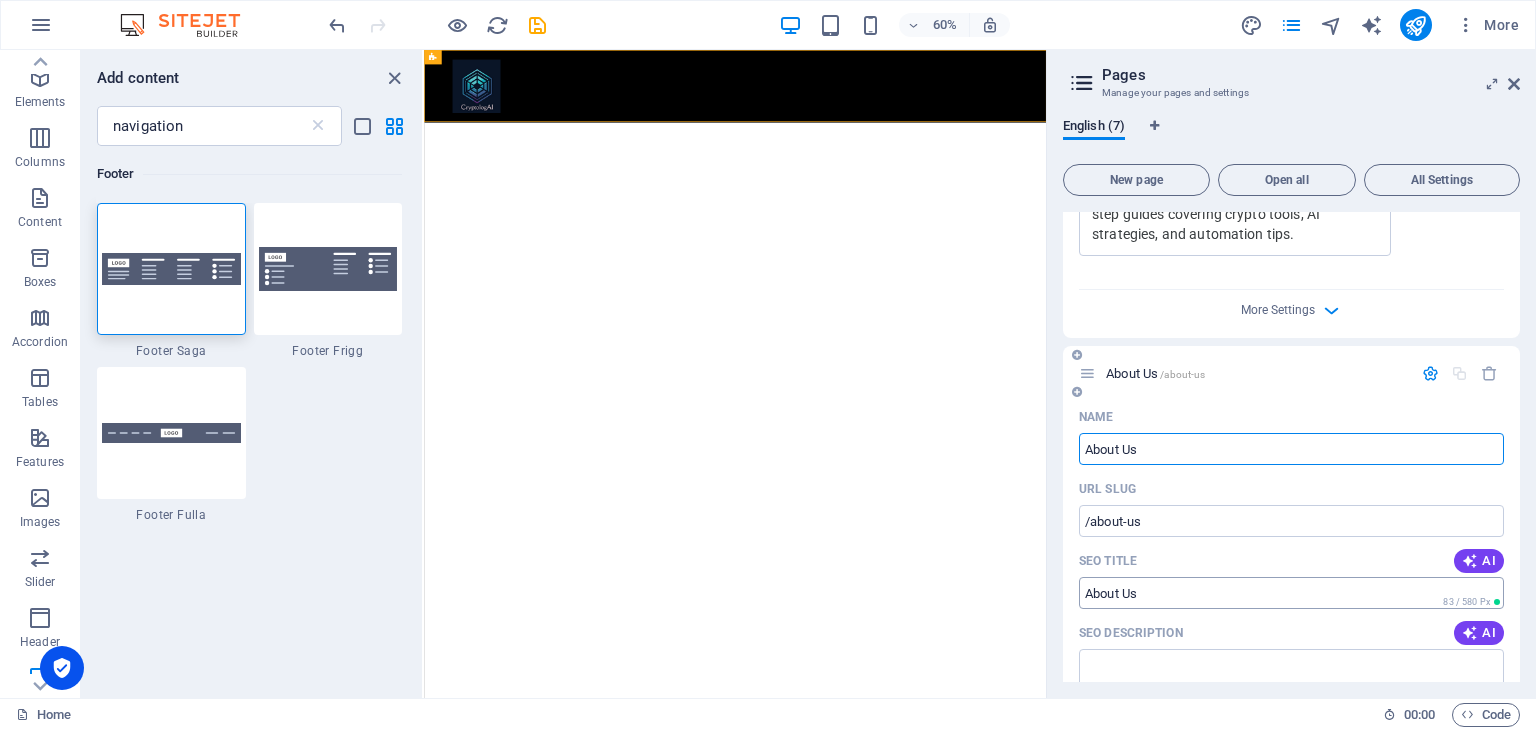 type on "About Us" 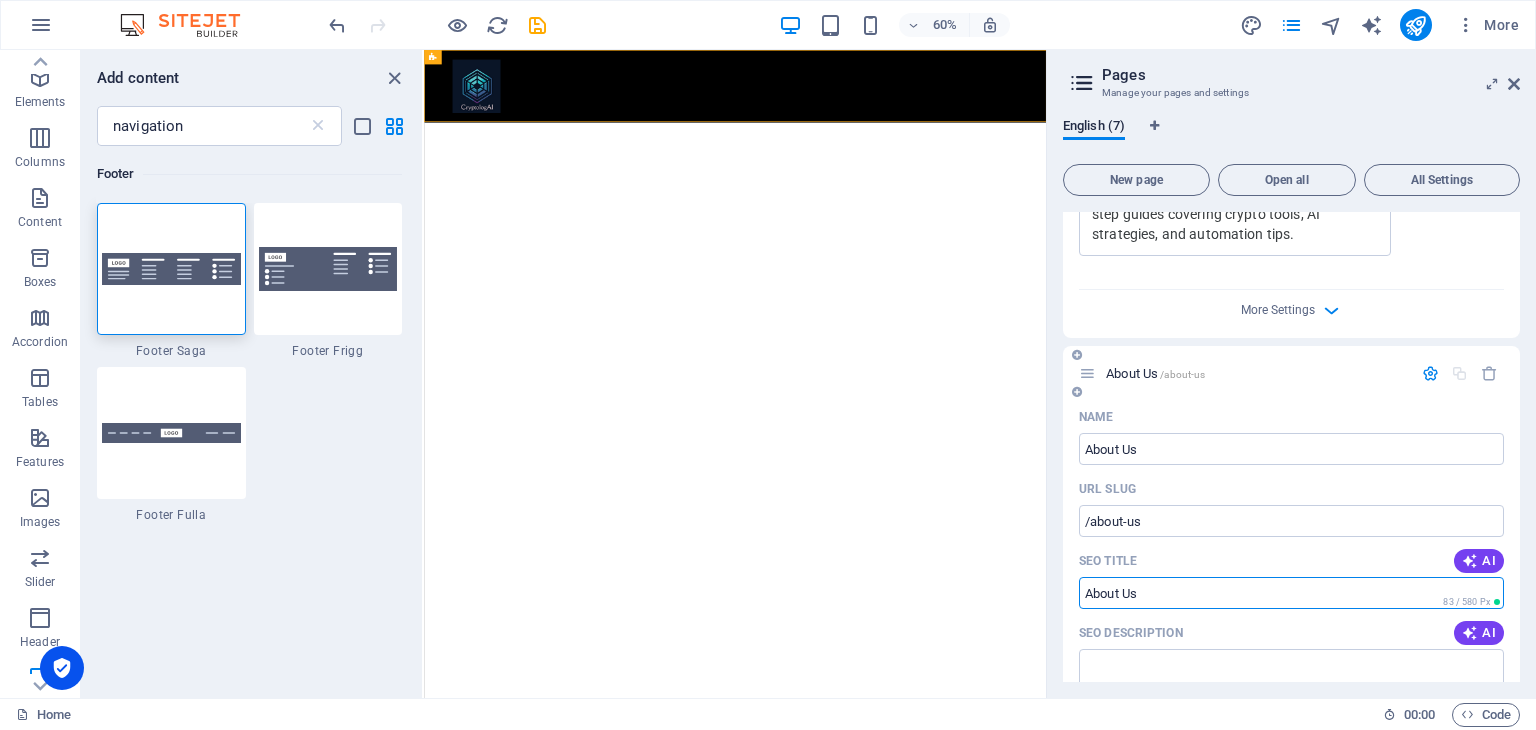 click on "SEO Title" at bounding box center [1291, 593] 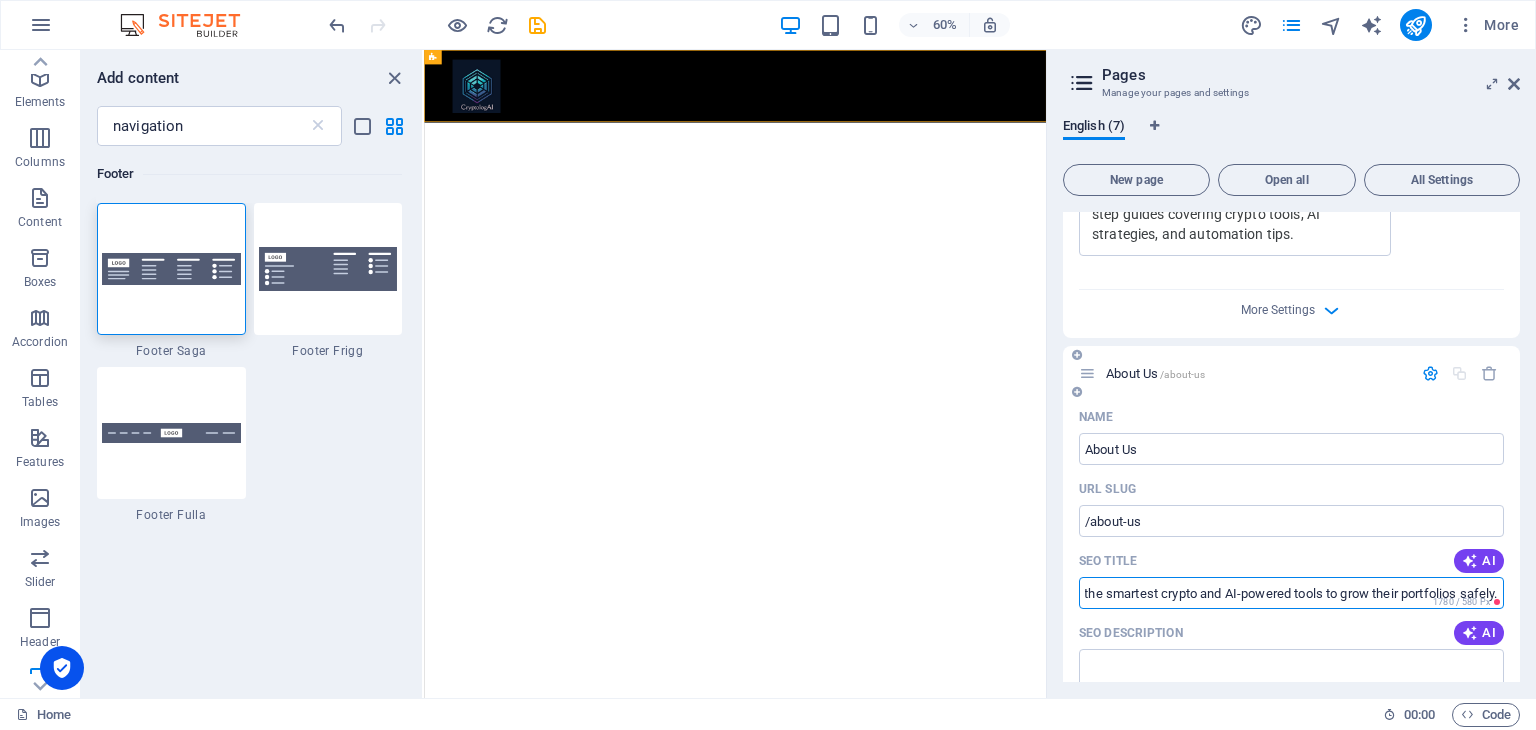 scroll, scrollTop: 0, scrollLeft: 0, axis: both 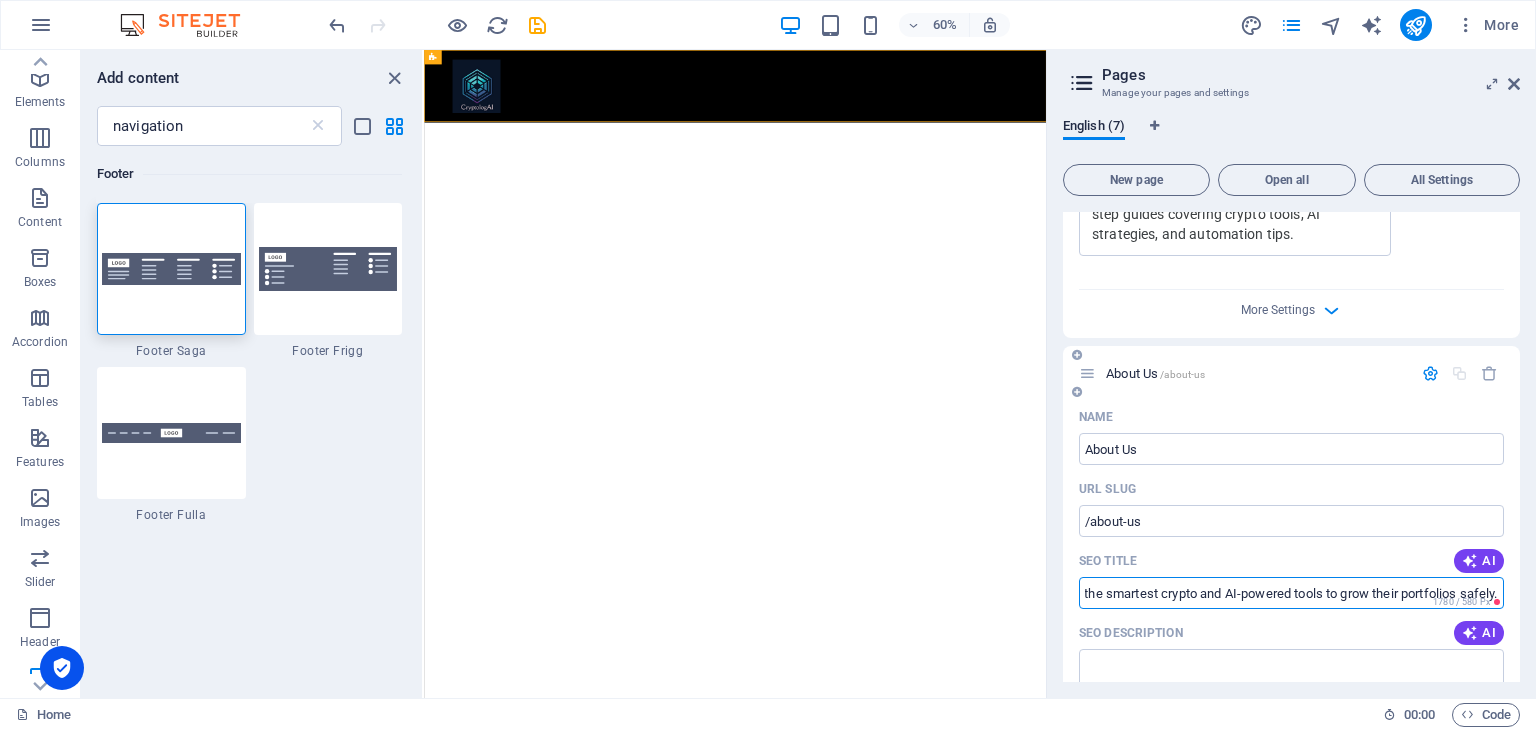 click on "Name About Us ​ URL SLUG /about-us ​ SEO Title AI About CryptologAI – Our Mission to Empower Smarter Investors  Meta Description: Learn how CryptologAI helps investors find the smartest crypto and AI-powered tools to grow their portfolios safely. ​ 1780 / 580 Px SEO Description AI ​ 0 / 990 Px SEO Keywords AI ​ Settings Menu Noindex Preview Mobile Desktop [DOMAIN_NAME] about-us About CryptologAI – Our Mission to Empower Smarter Investors  Meta Description: Learn how ... Meta tags ​ Preview Image (Open Graph) Drag files here, click to choose files or select files from Files or our free stock photos & videos More Settings" at bounding box center (1291, 805) 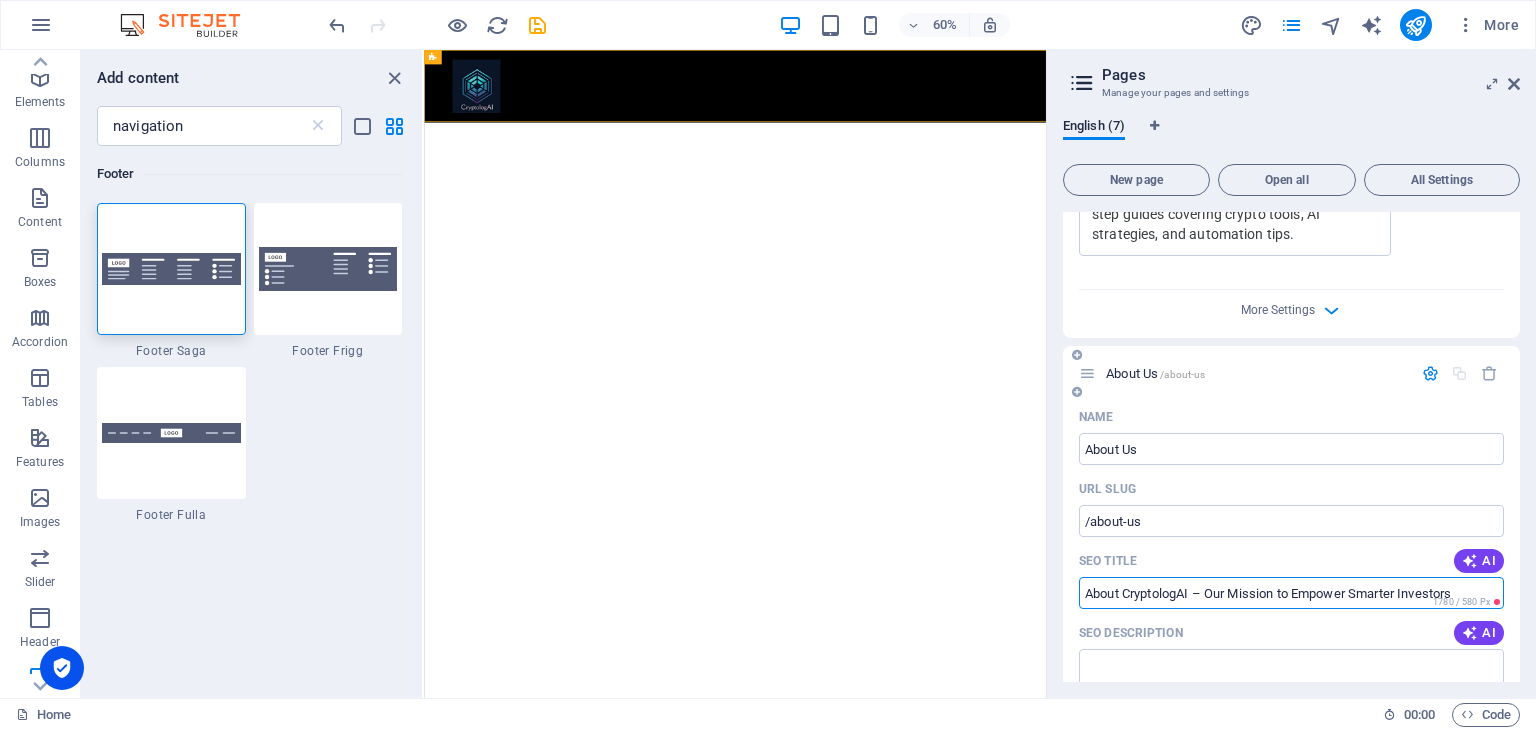 scroll, scrollTop: 0, scrollLeft: 0, axis: both 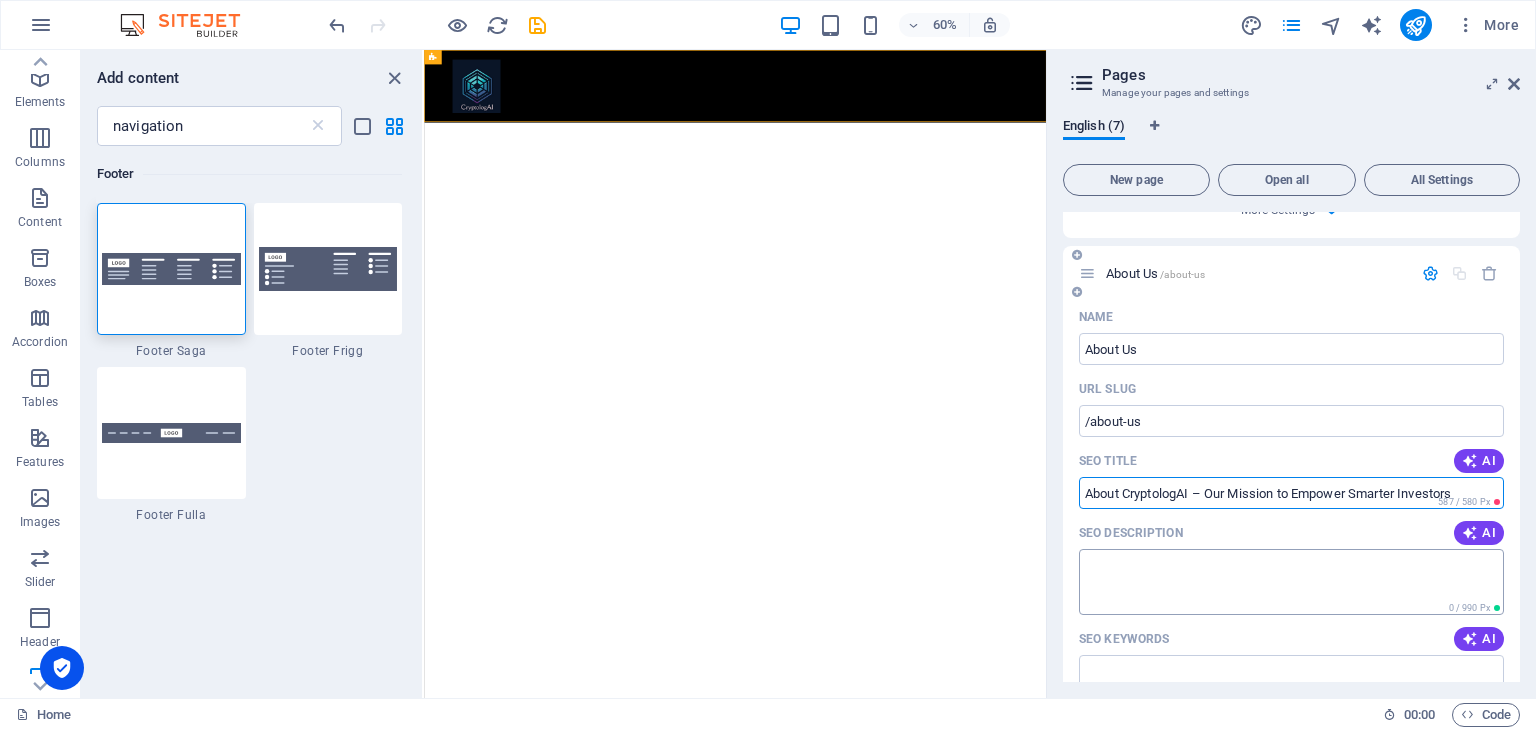 type on "About CryptologAI – Our Mission to Empower Smarter Investors" 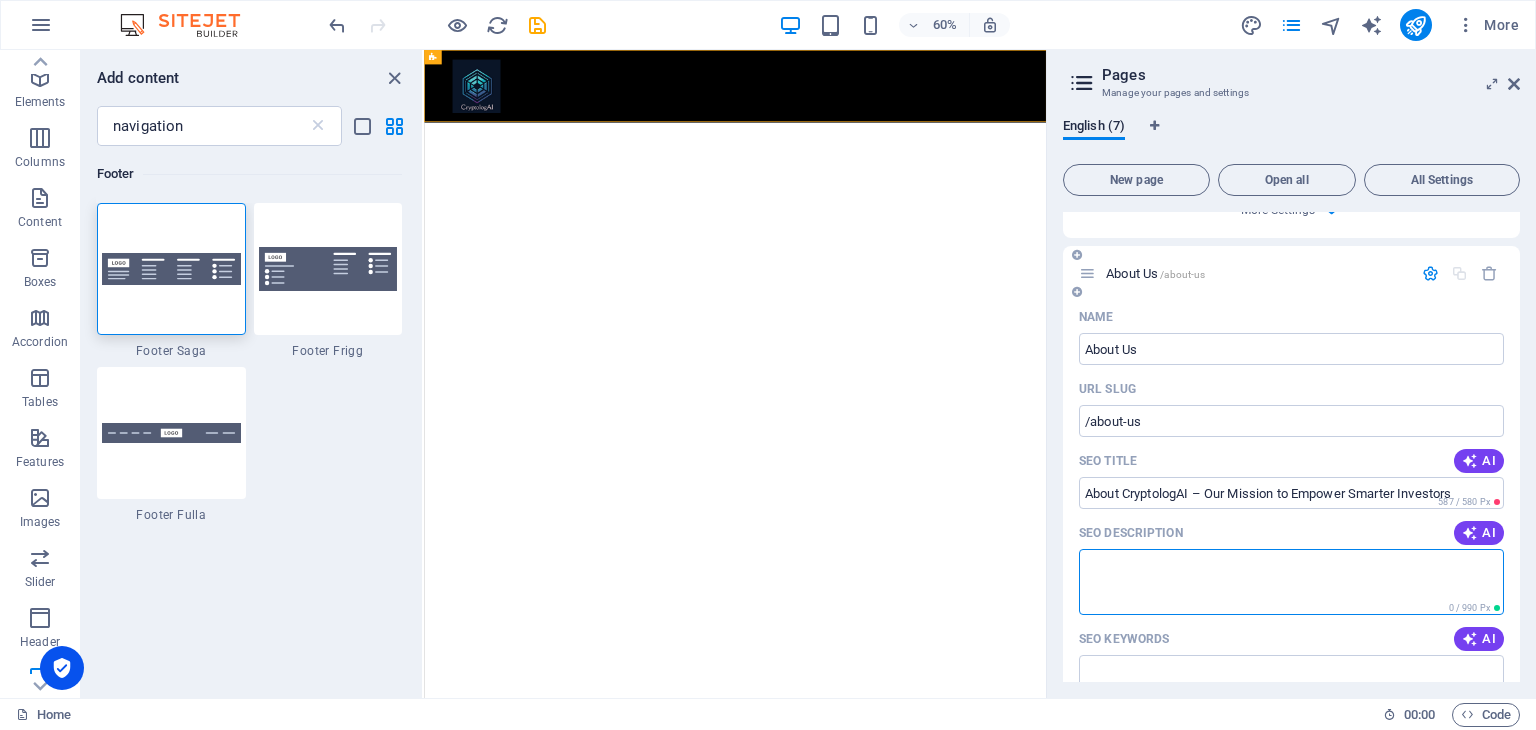click on "SEO Description" at bounding box center [1291, 581] 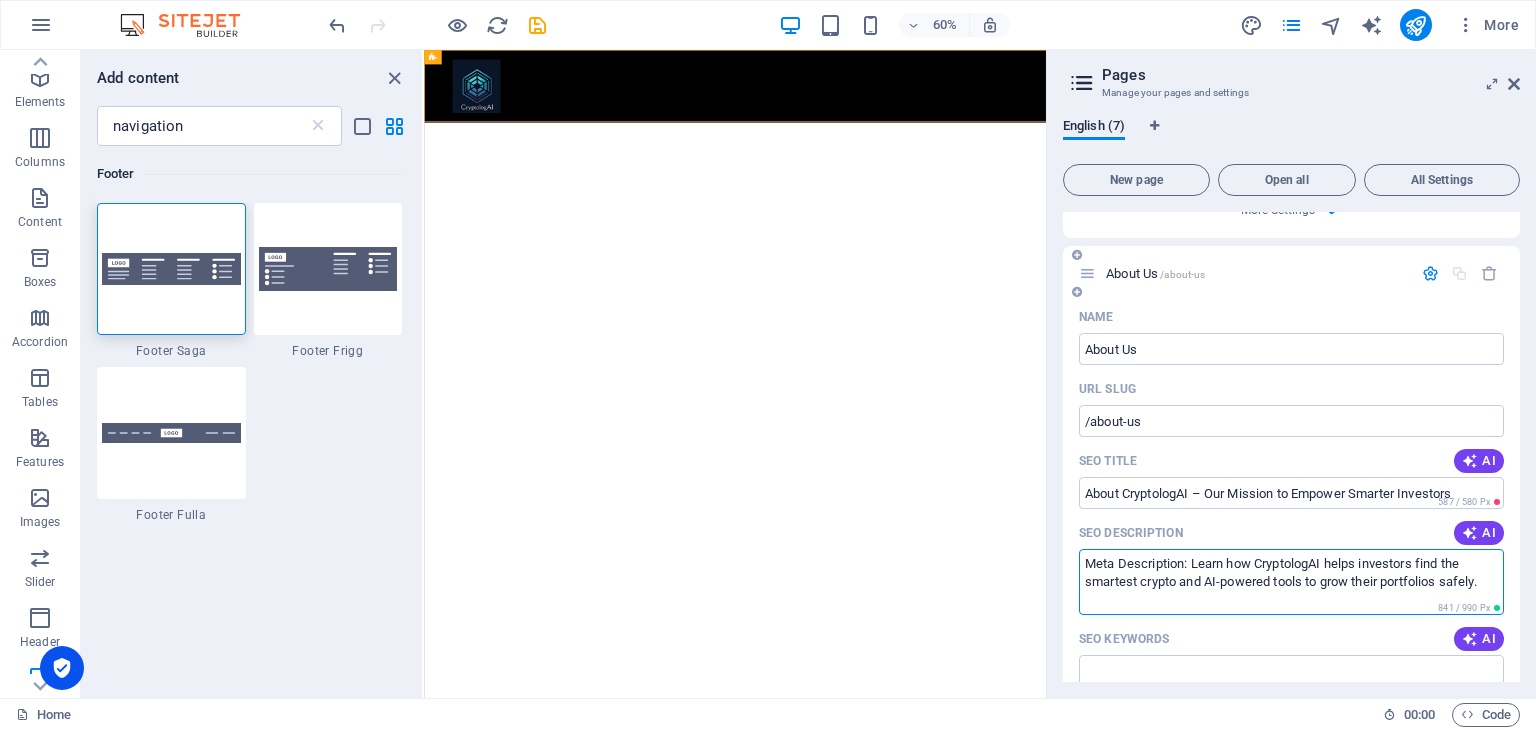 click on "Meta Description: Learn how CryptologAI helps investors find the smartest crypto and AI-powered tools to grow their portfolios safely." at bounding box center [1291, 581] 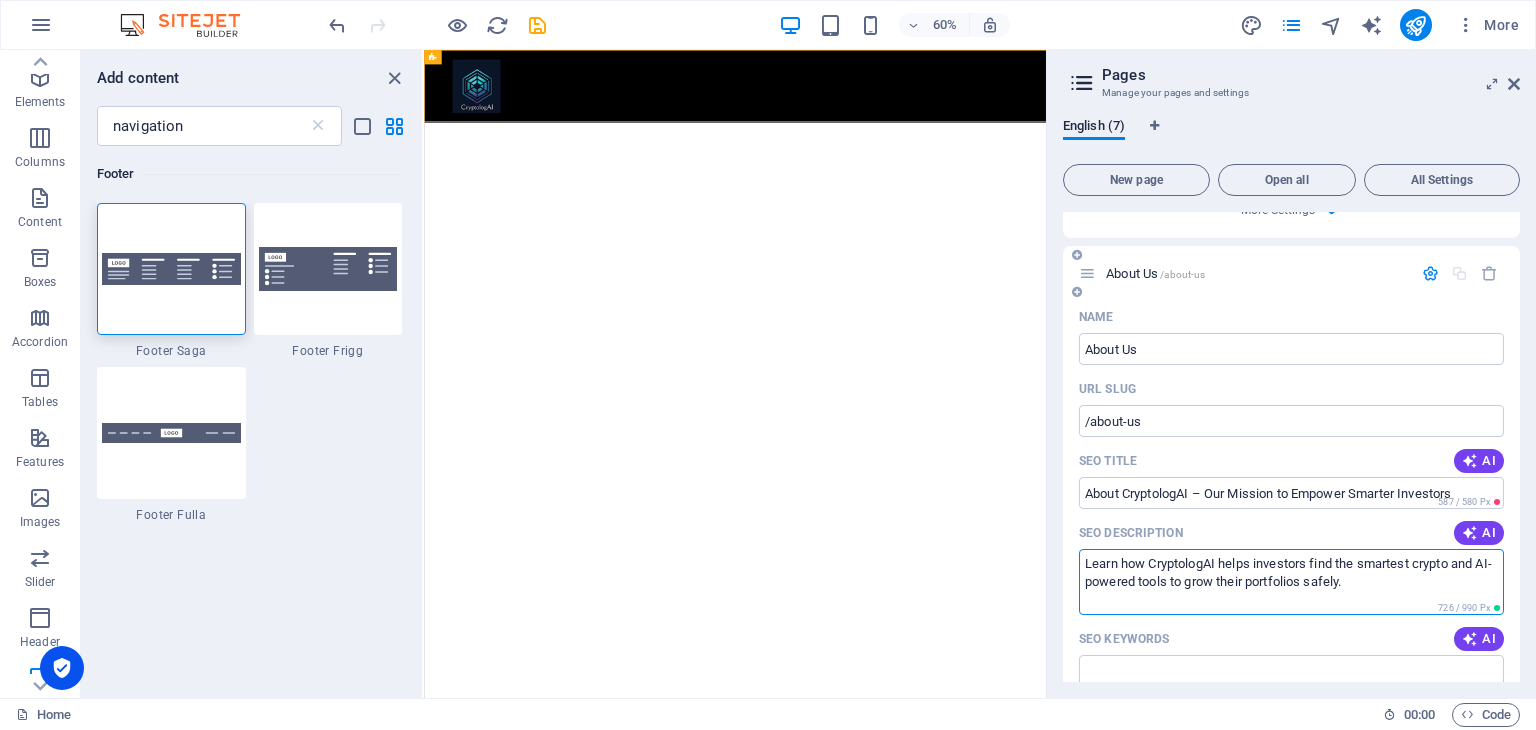 type on "Learn how CryptologAI helps investors find the smartest crypto and AI-powered tools to grow their portfolios safely." 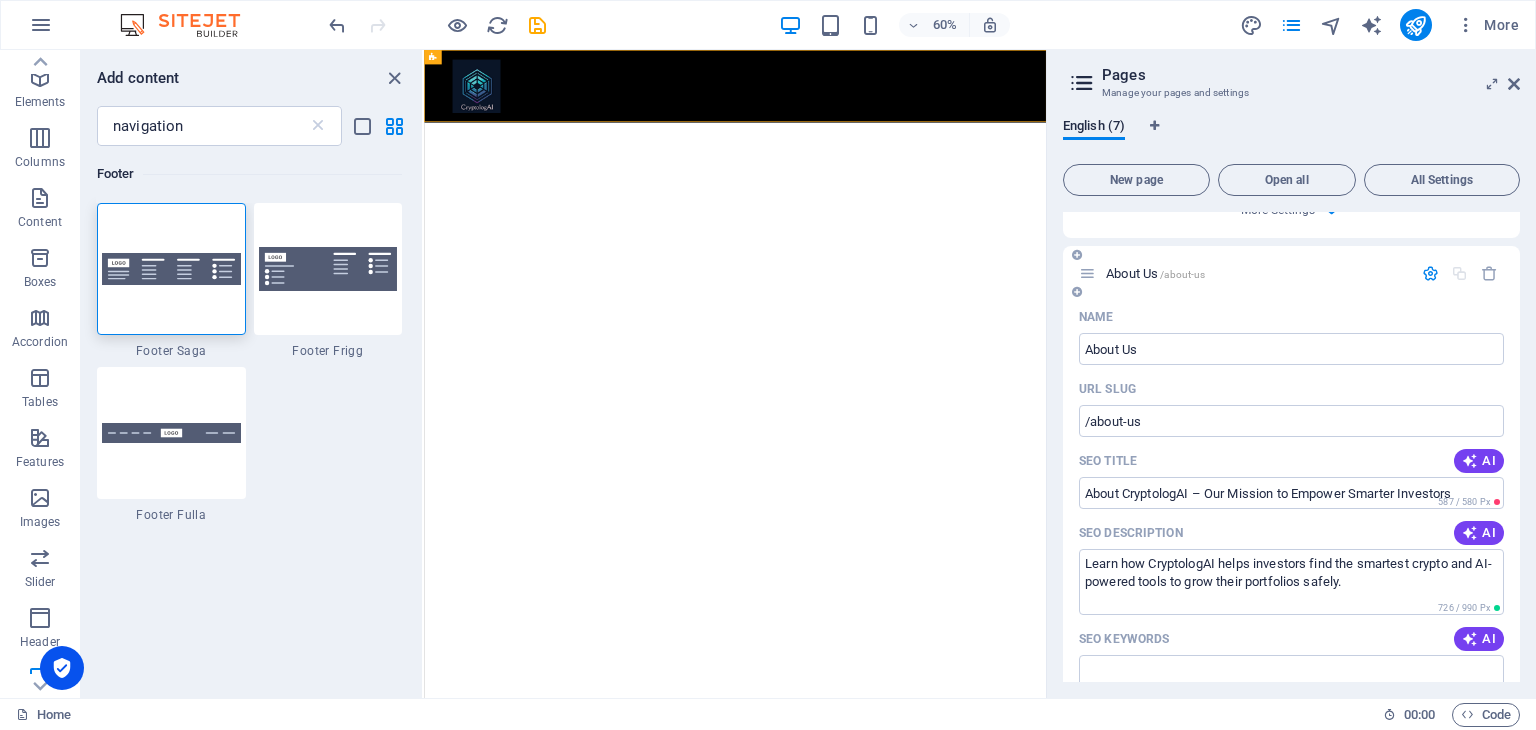 click on "SEO Keywords AI" at bounding box center [1291, 639] 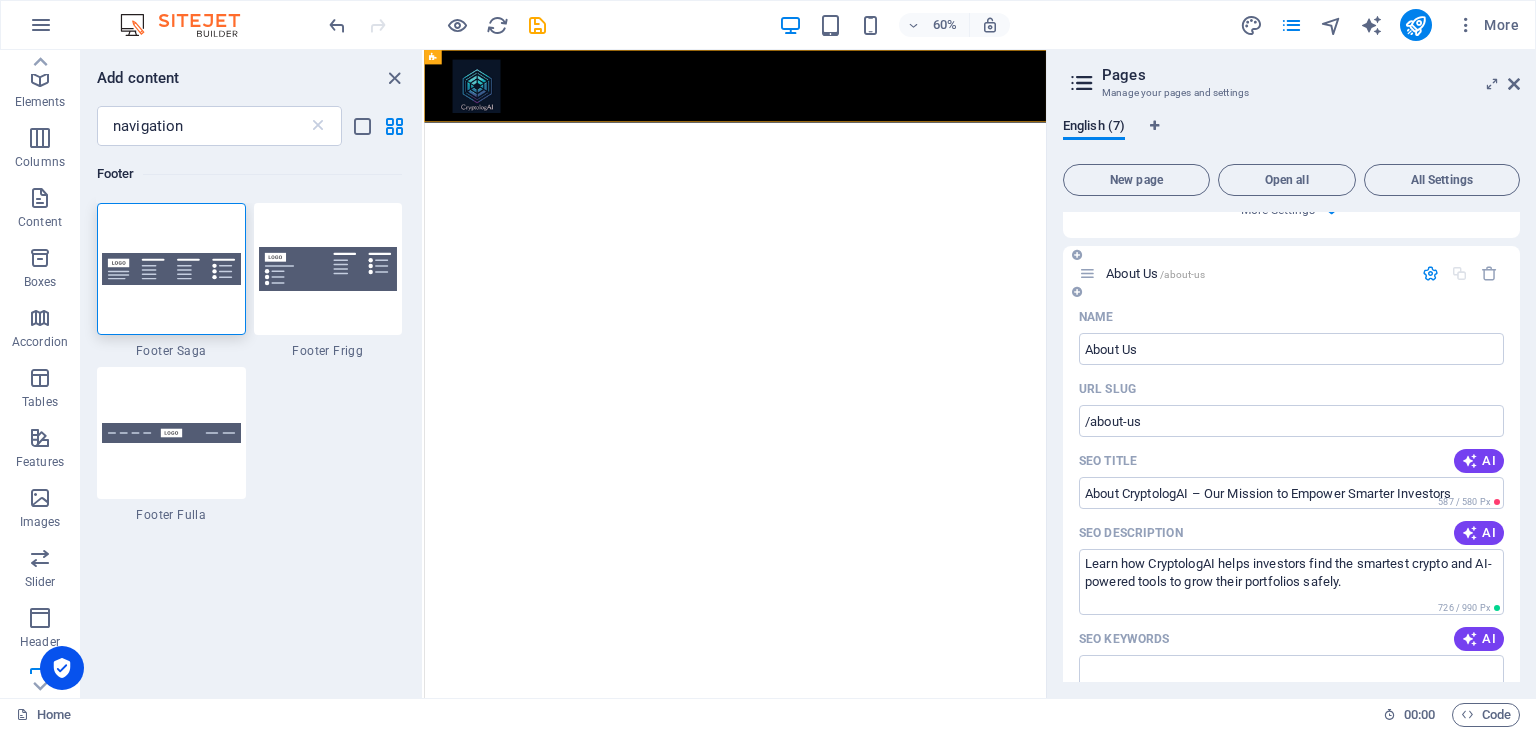 click on "SEO Keywords AI" at bounding box center [1291, 639] 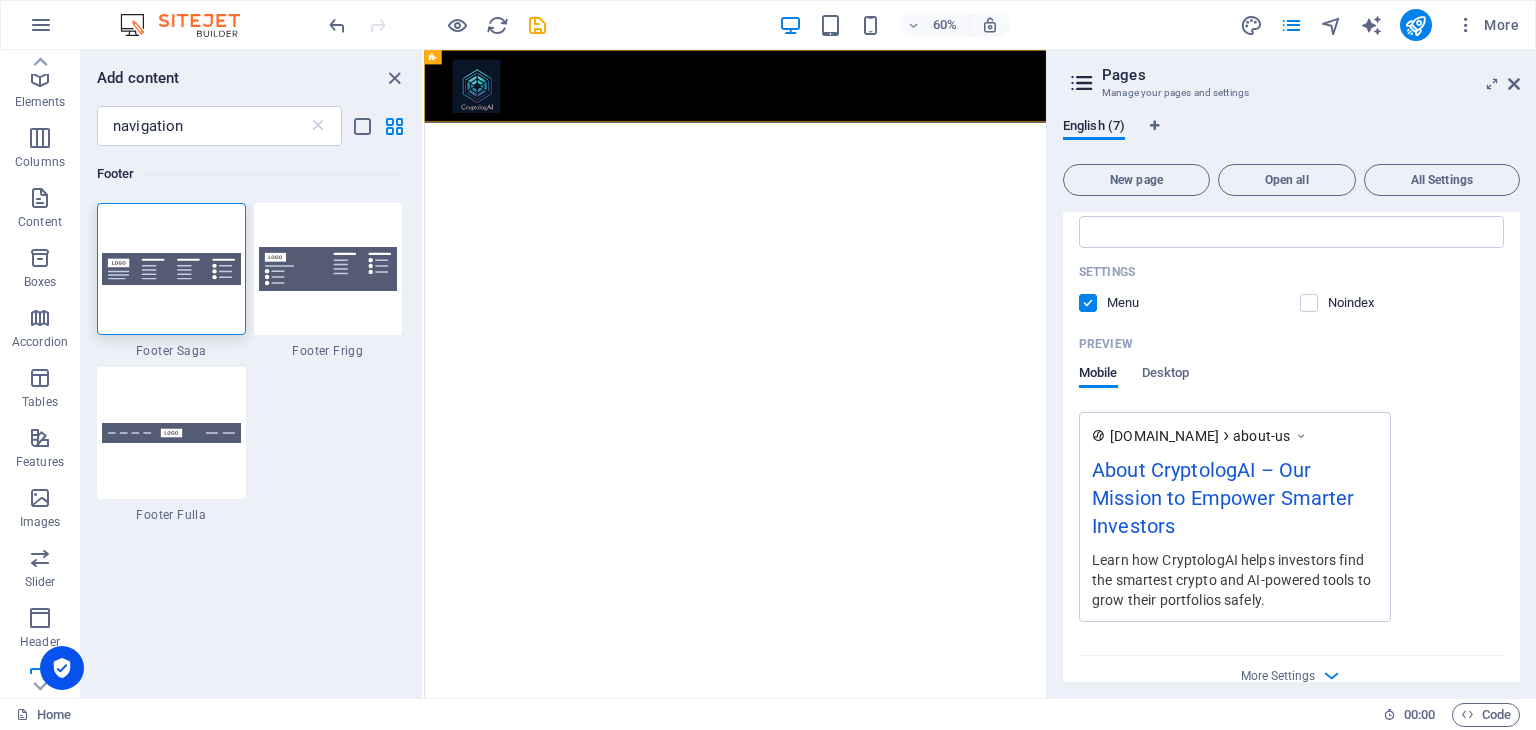scroll, scrollTop: 3386, scrollLeft: 0, axis: vertical 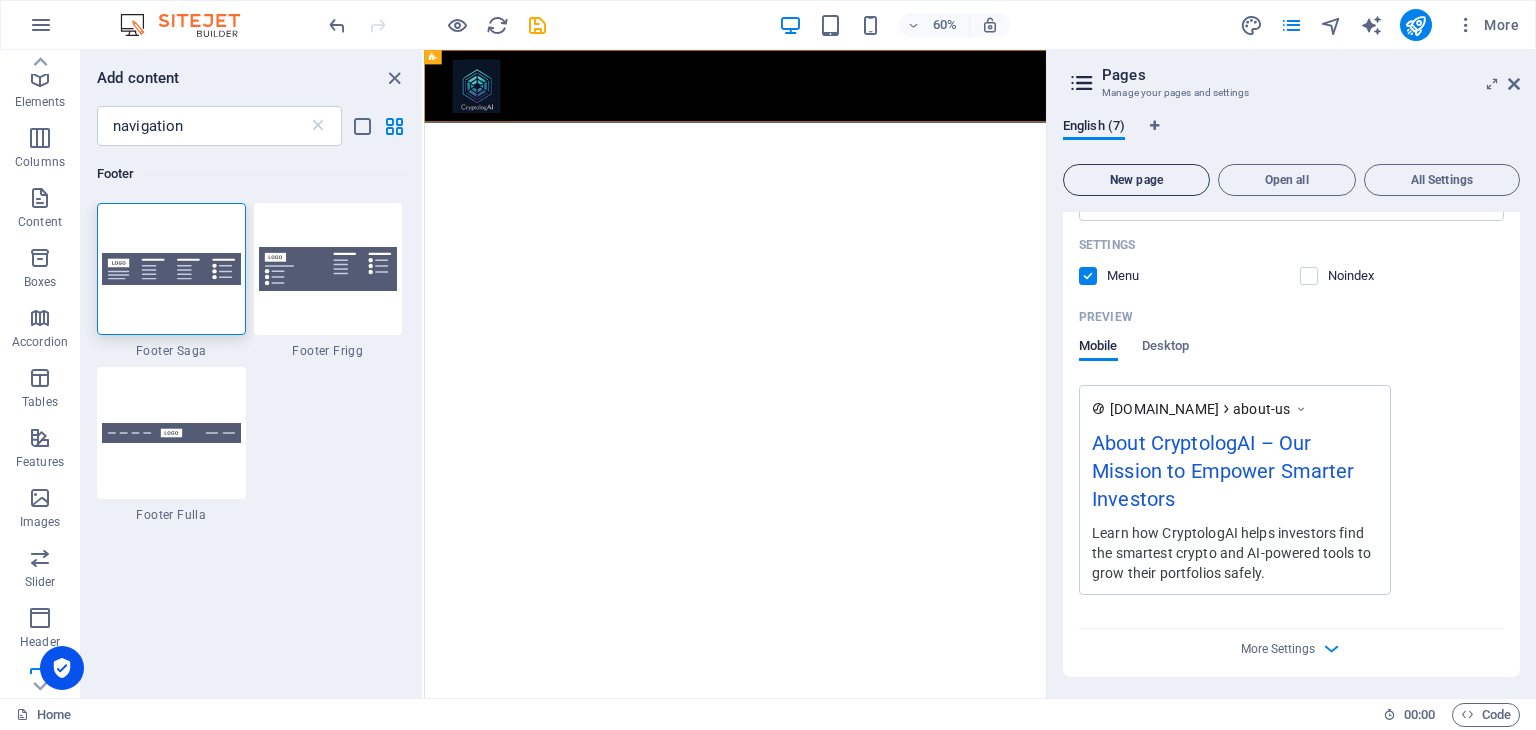click on "New page" at bounding box center (1136, 180) 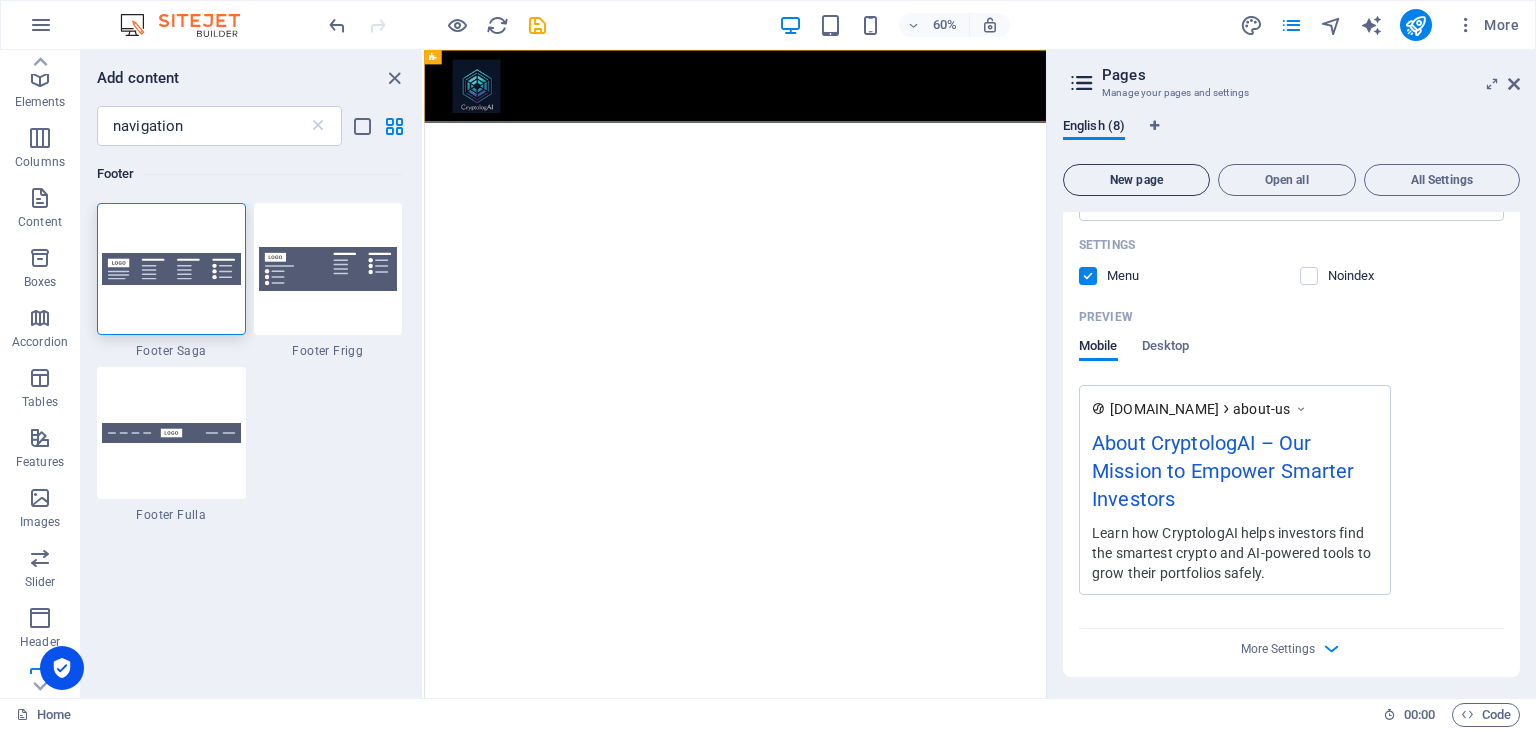 scroll, scrollTop: 3724, scrollLeft: 0, axis: vertical 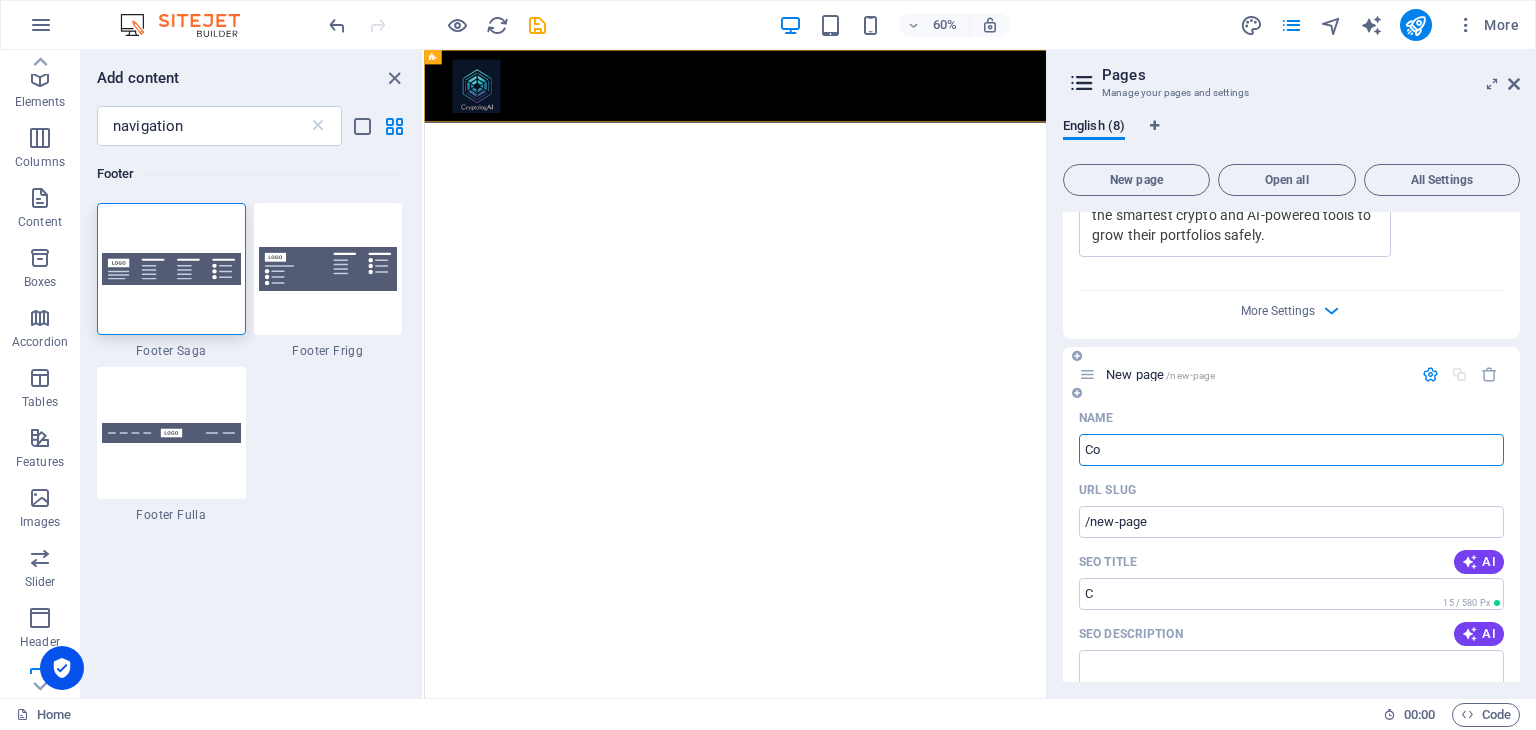 type on "Con" 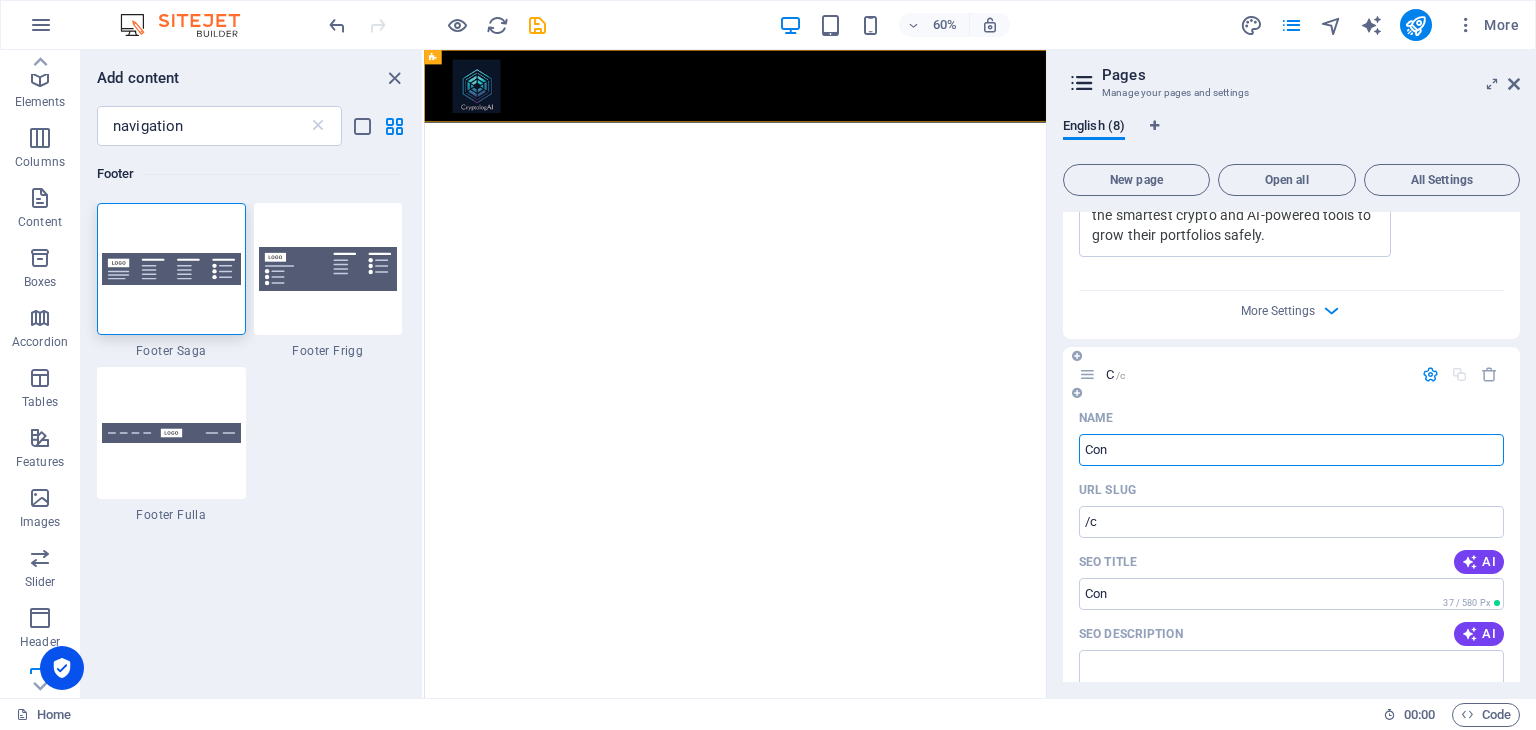 type on "/c" 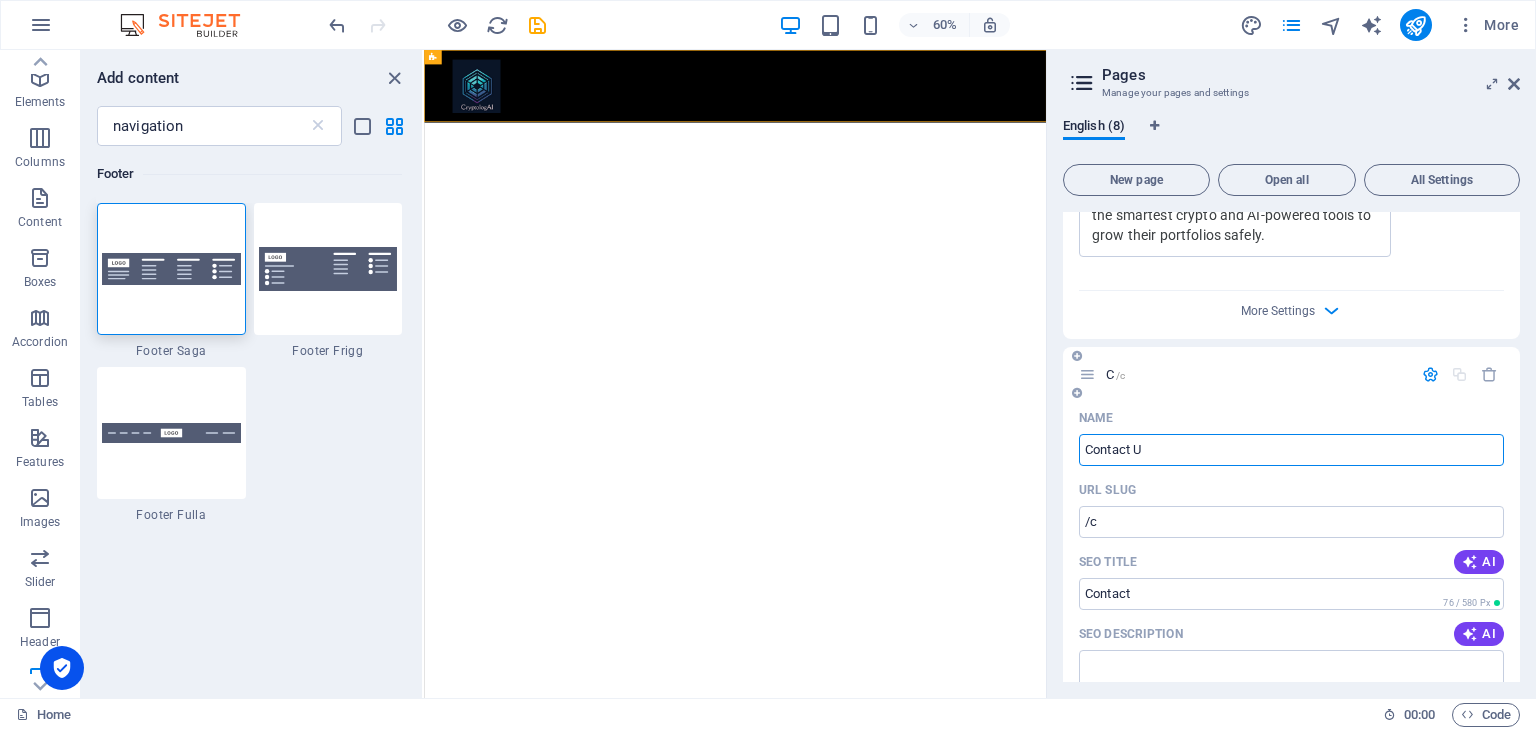 type on "Contact Us" 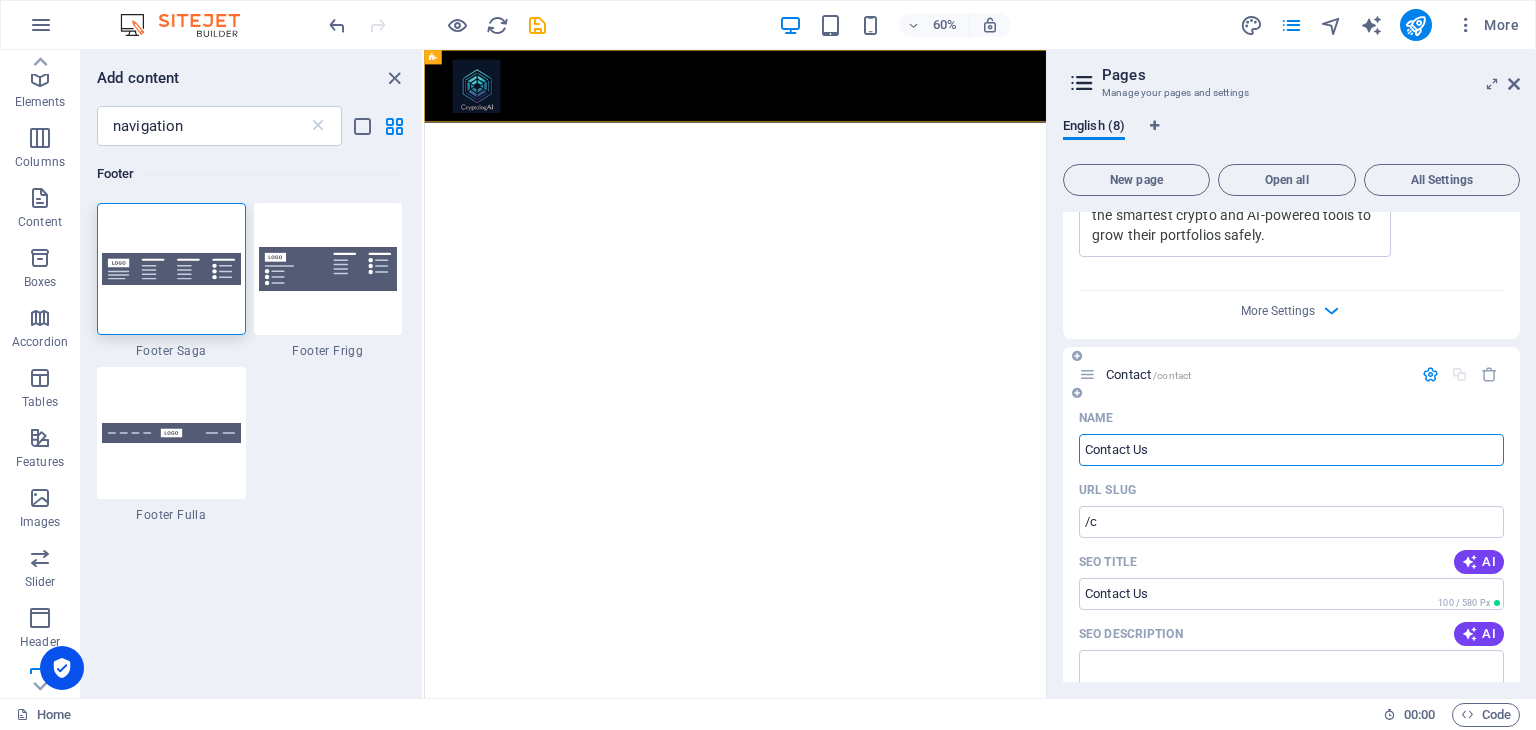 type on "/contact" 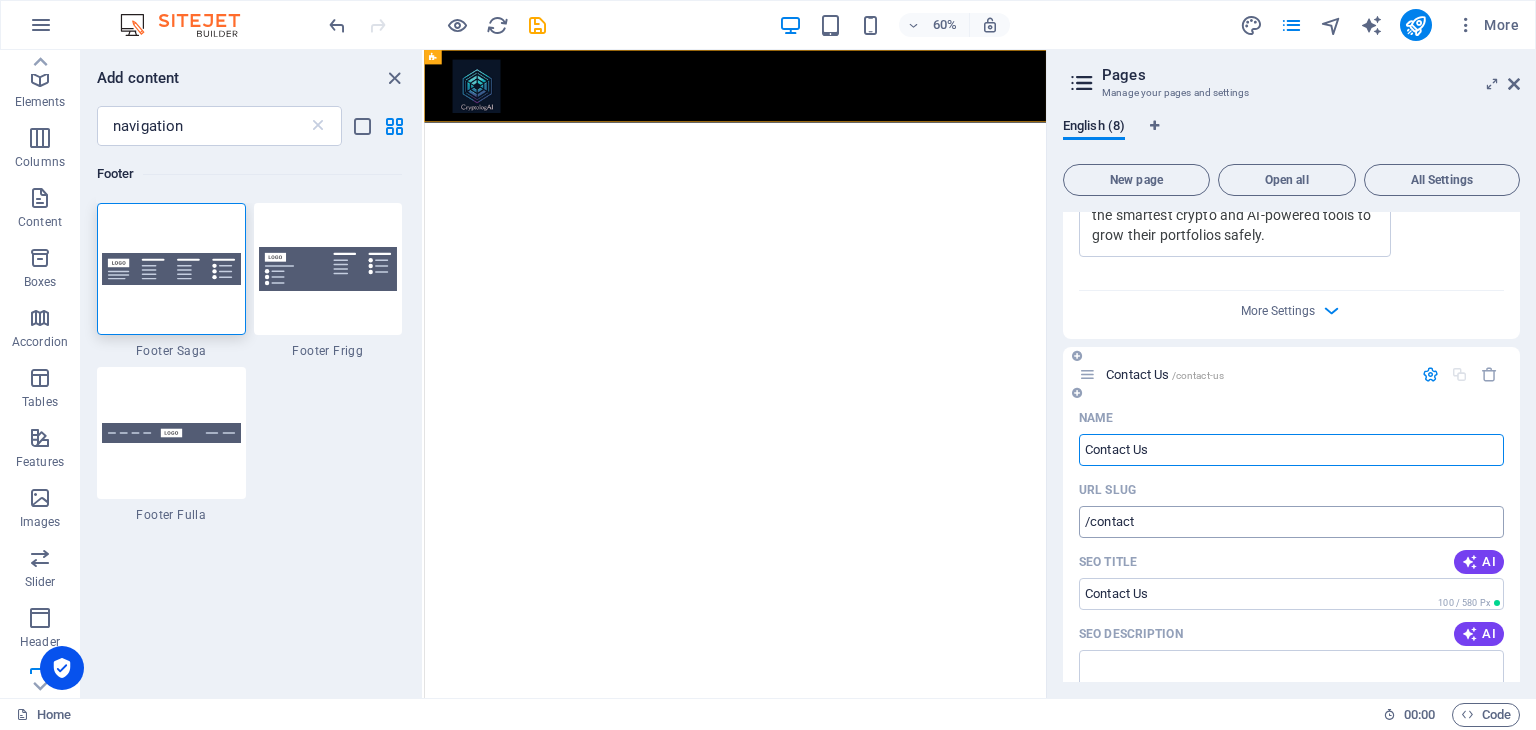 type on "Contact Us" 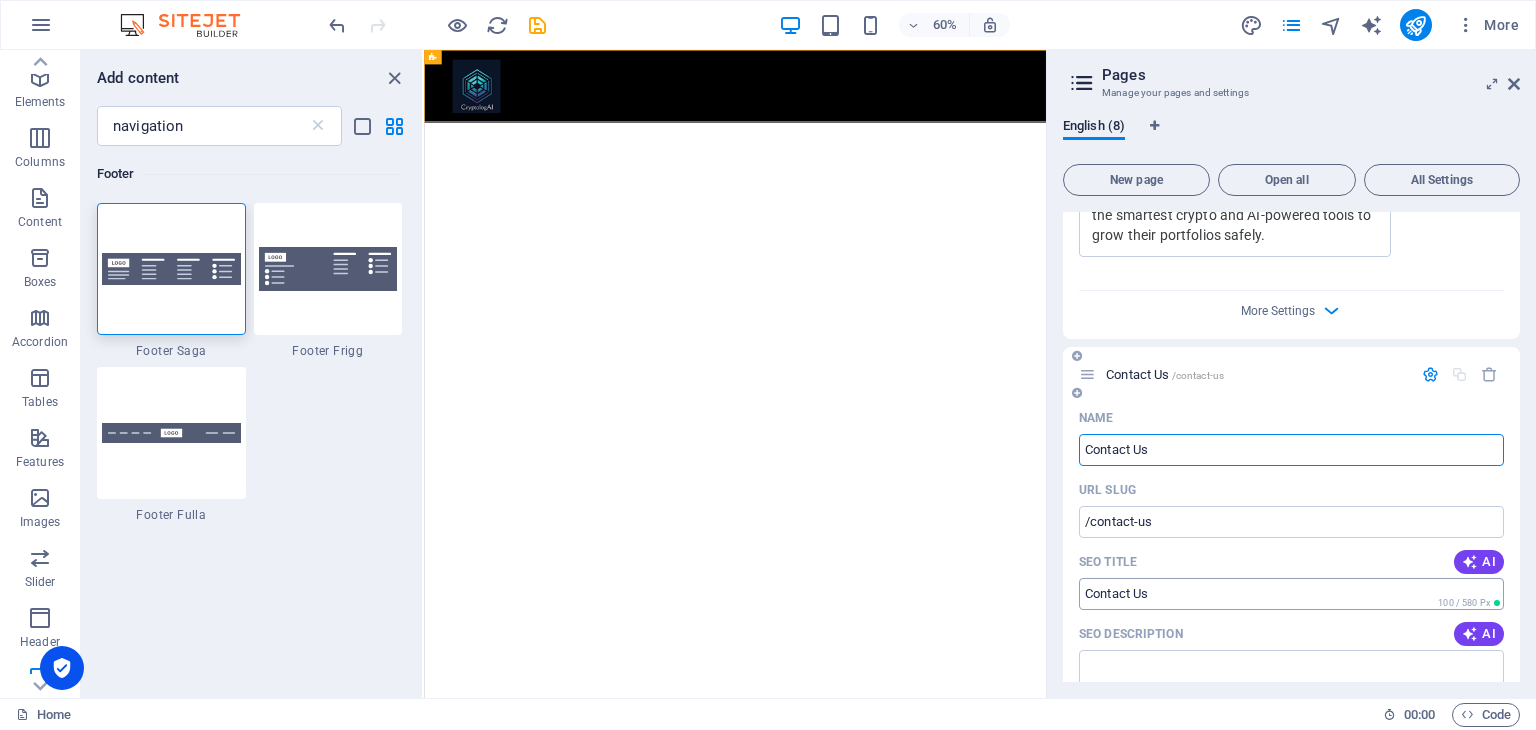 type on "Contact Us" 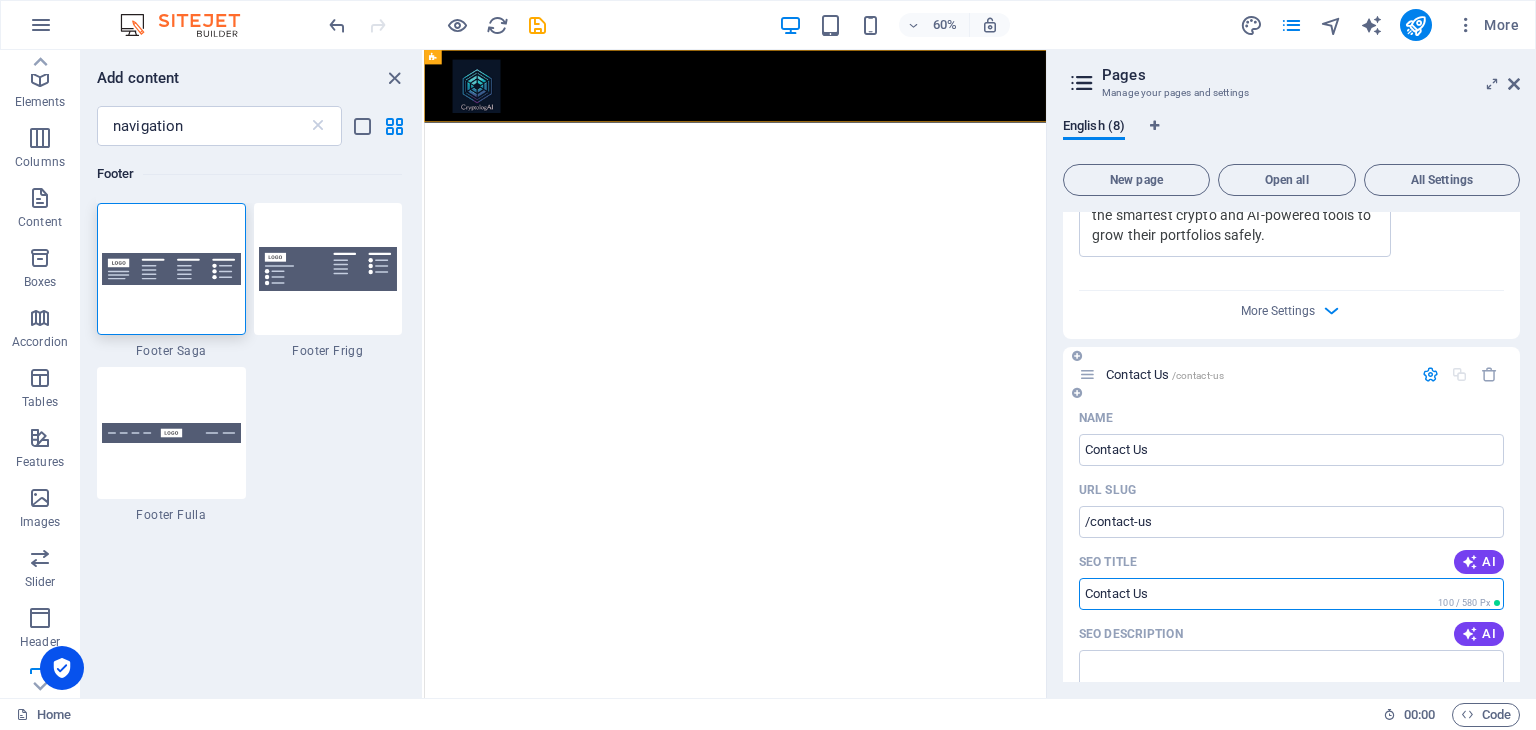 paste on "Contact CryptologAI – Get in Touch or Ask a Question  Meta Description: Have a question or suggestion? Reach out to the CryptologAI team for support, feedback, or partnerships." 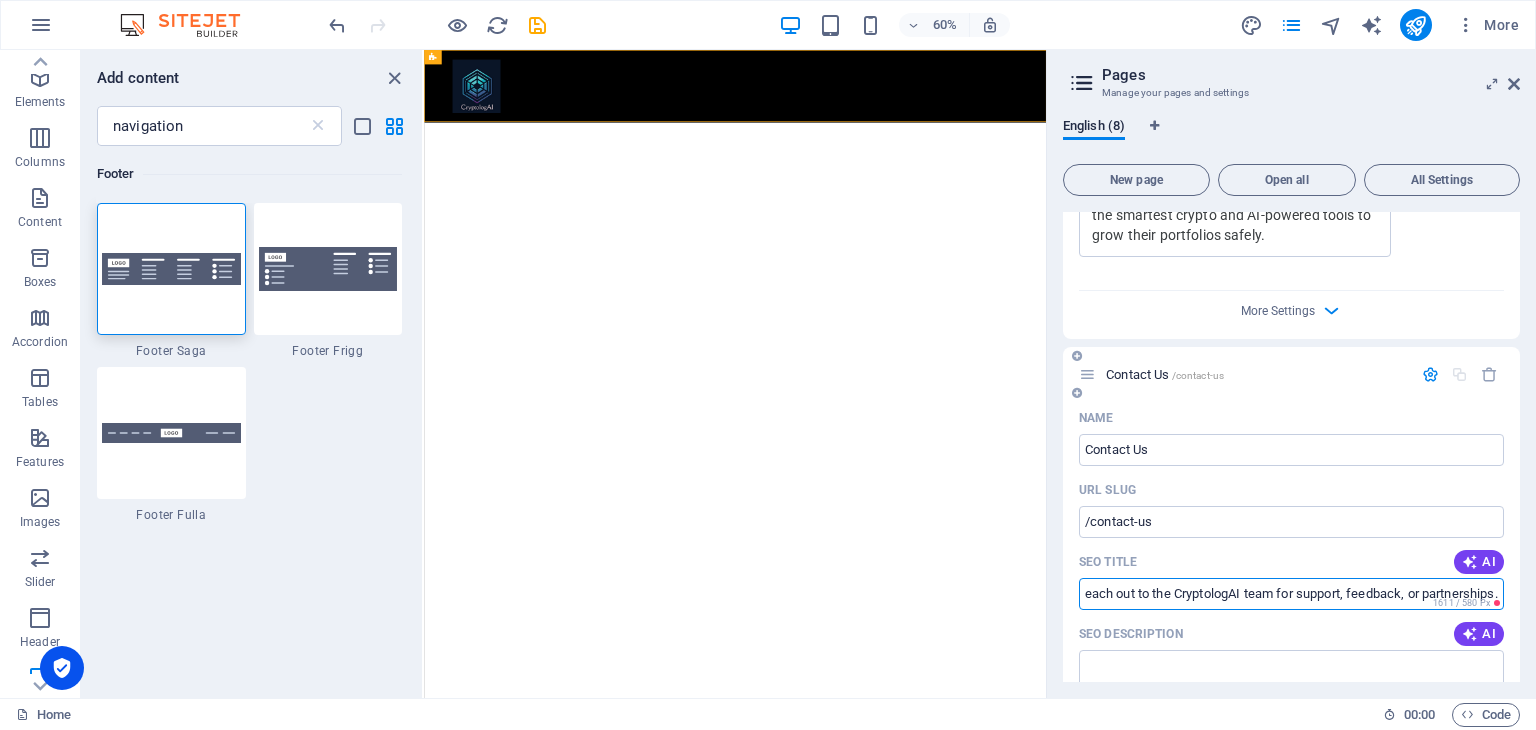 scroll, scrollTop: 0, scrollLeft: 0, axis: both 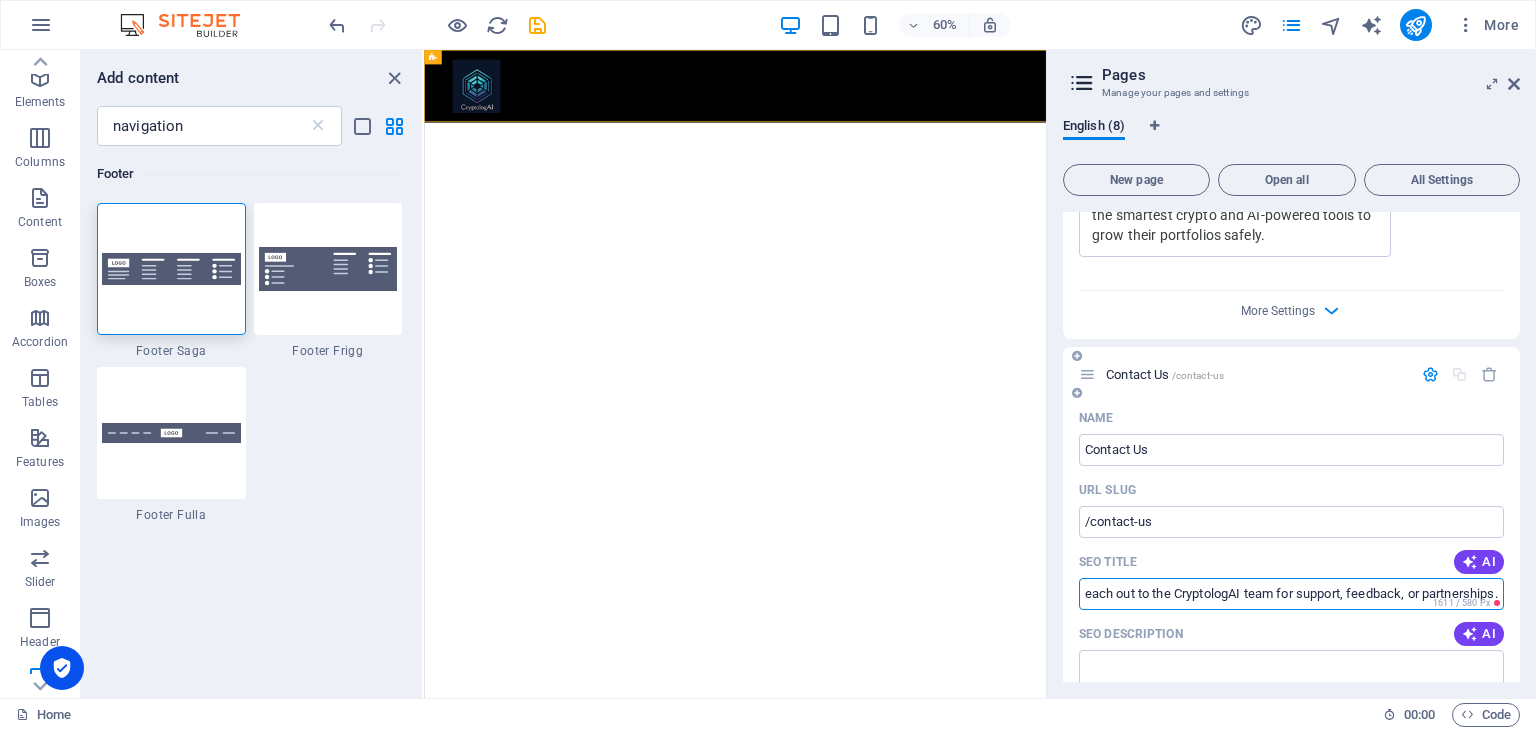 drag, startPoint x: 1406, startPoint y: 593, endPoint x: 1507, endPoint y: 589, distance: 101.07918 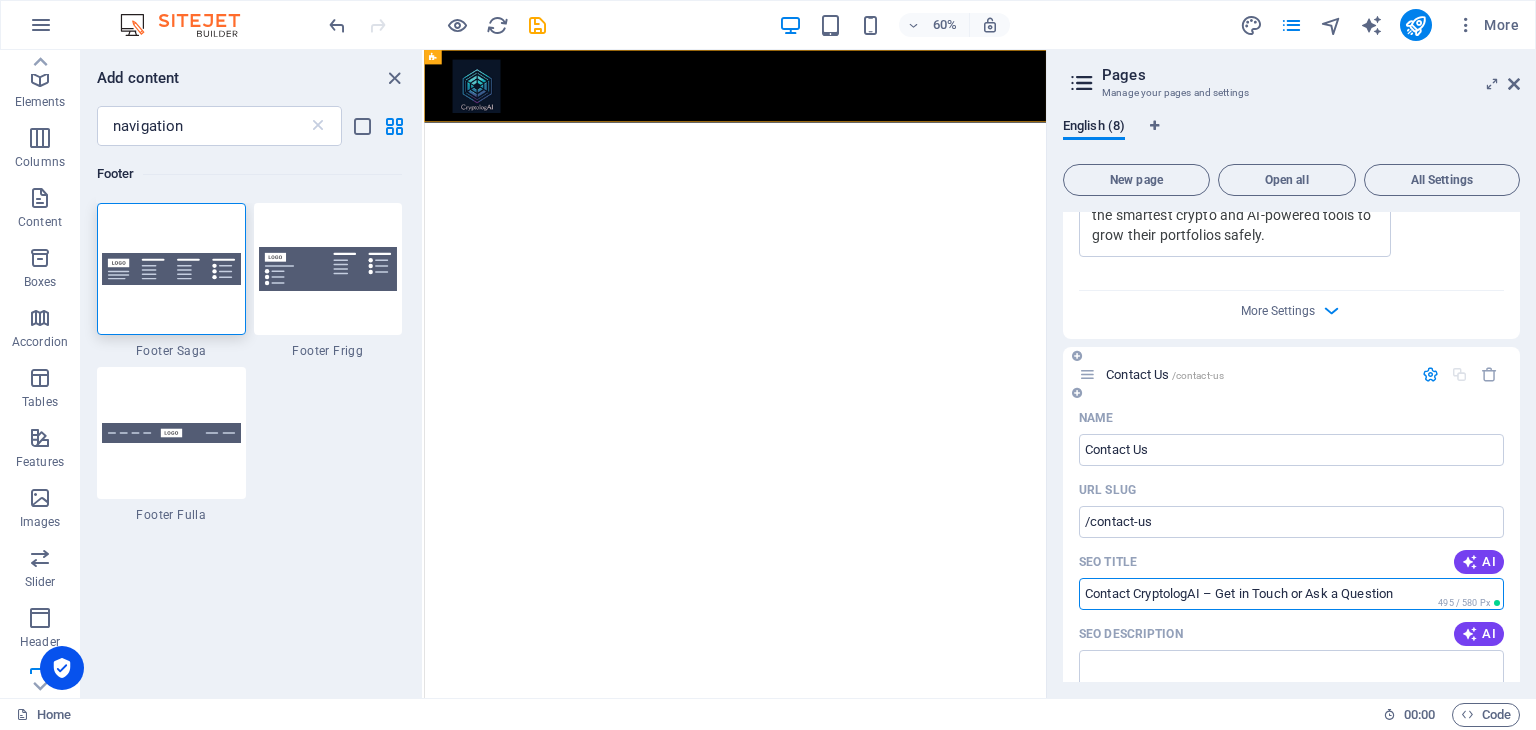scroll, scrollTop: 0, scrollLeft: 0, axis: both 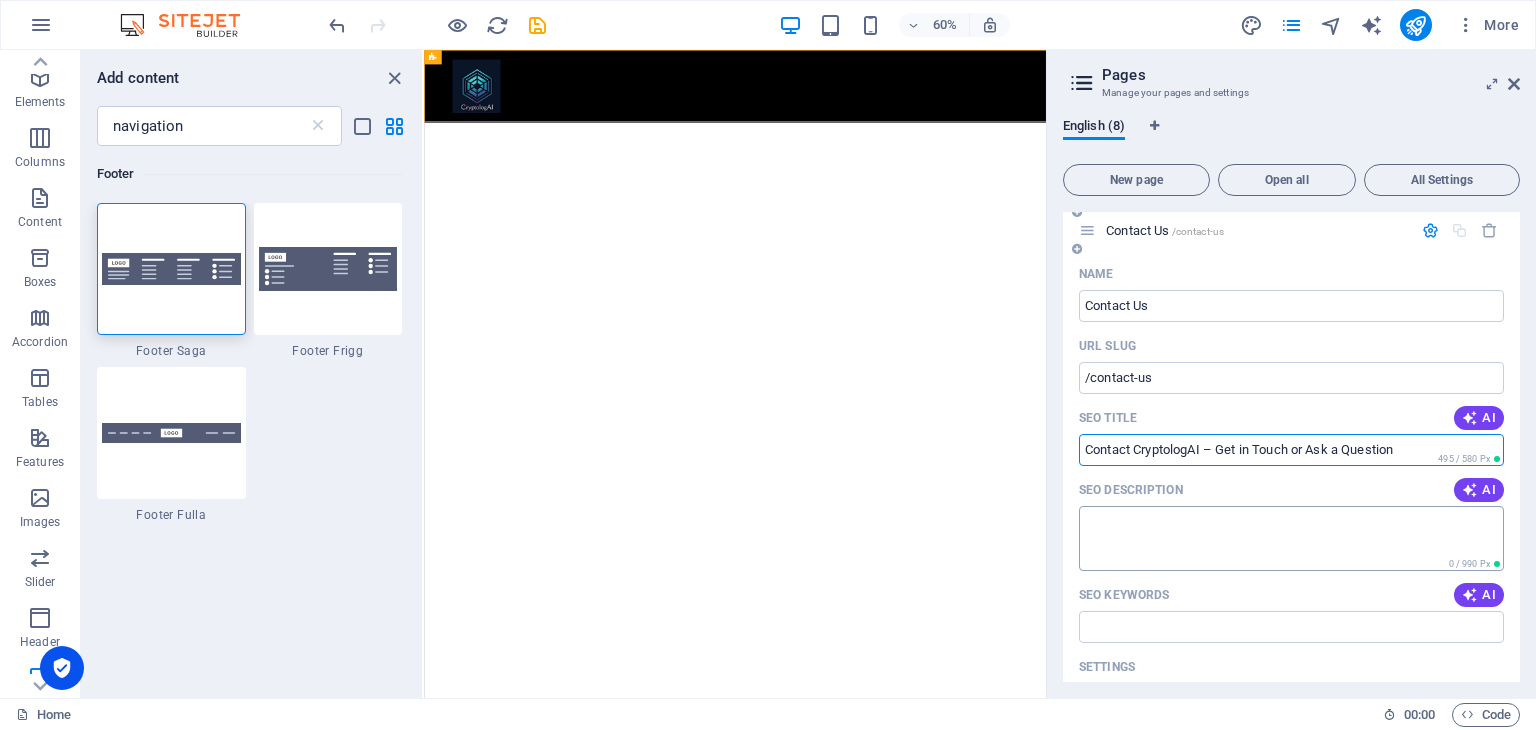 type on "Contact CryptologAI – Get in Touch or Ask a Question" 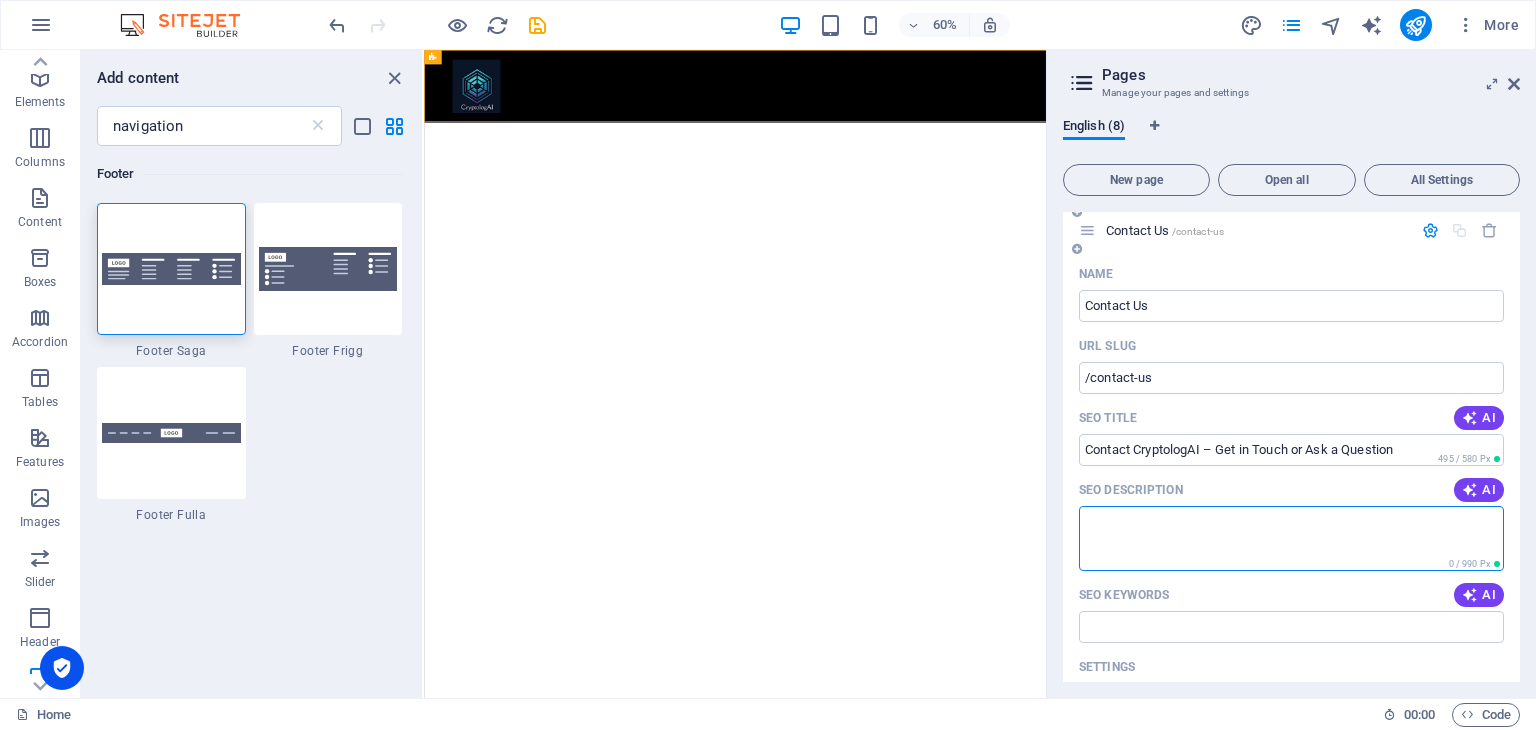 paste on "Meta Description: Have a question or suggestion? Reach out to the CryptologAI team for support, feedback, or partnerships." 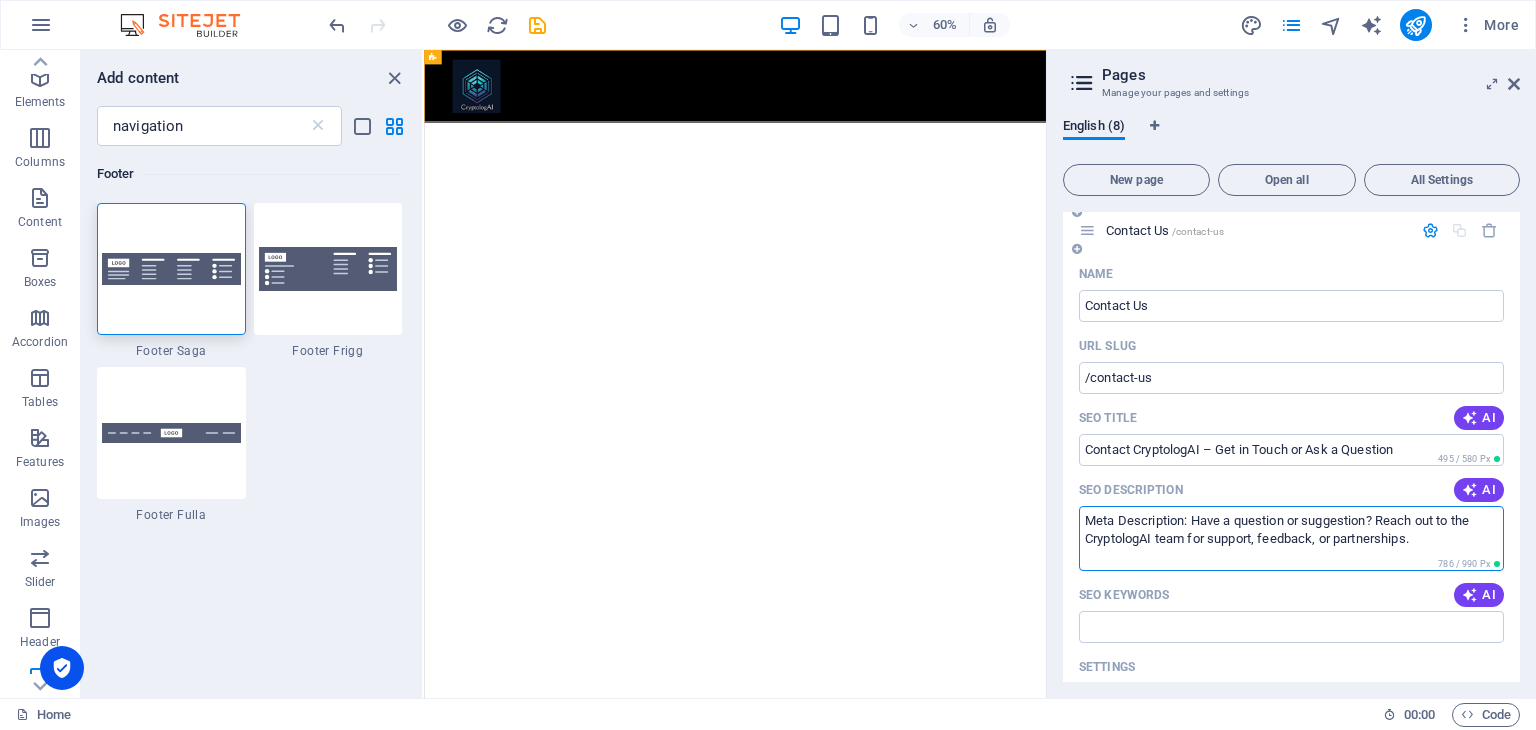 click on "Meta Description: Have a question or suggestion? Reach out to the CryptologAI team for support, feedback, or partnerships." at bounding box center (1291, 538) 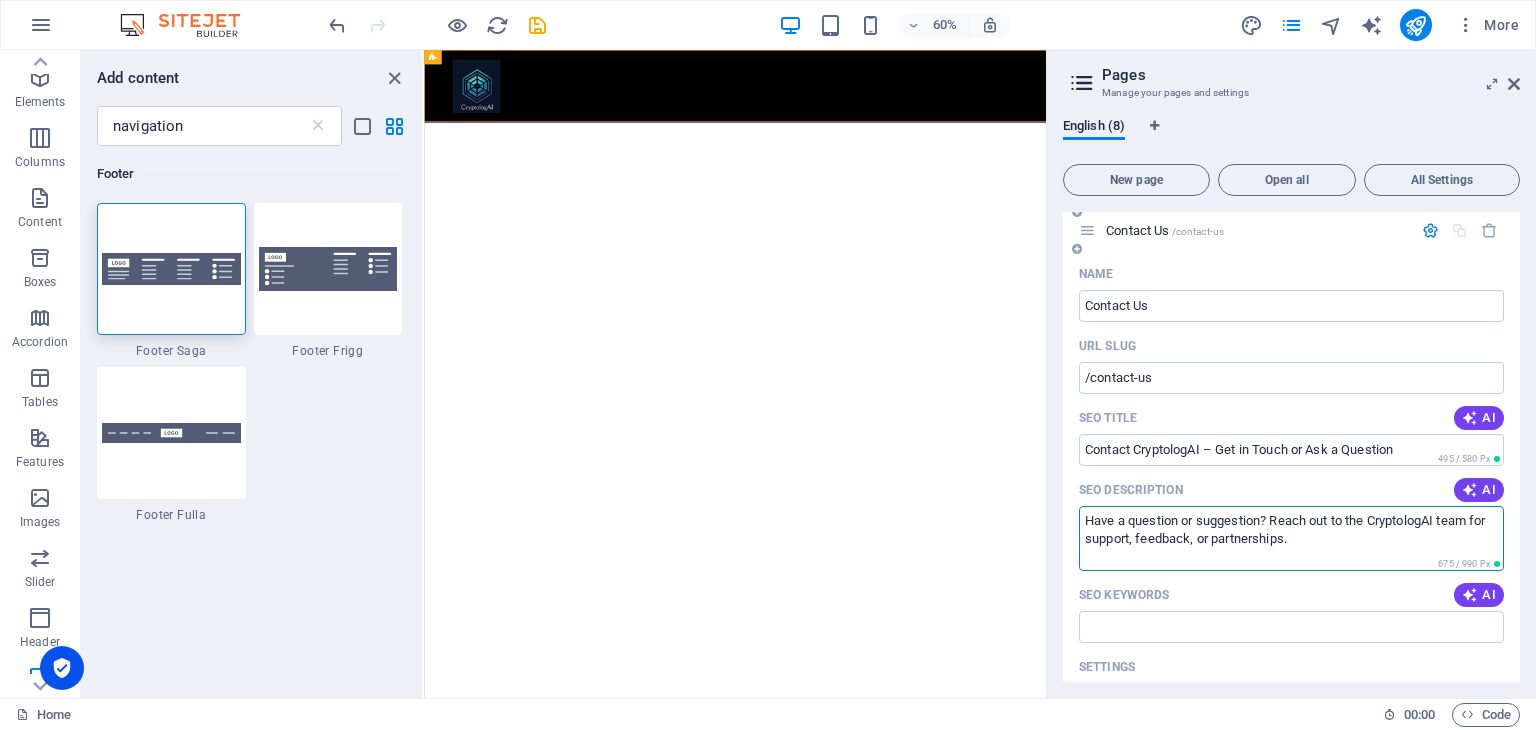 drag, startPoint x: 1353, startPoint y: 551, endPoint x: 1347, endPoint y: 520, distance: 31.575306 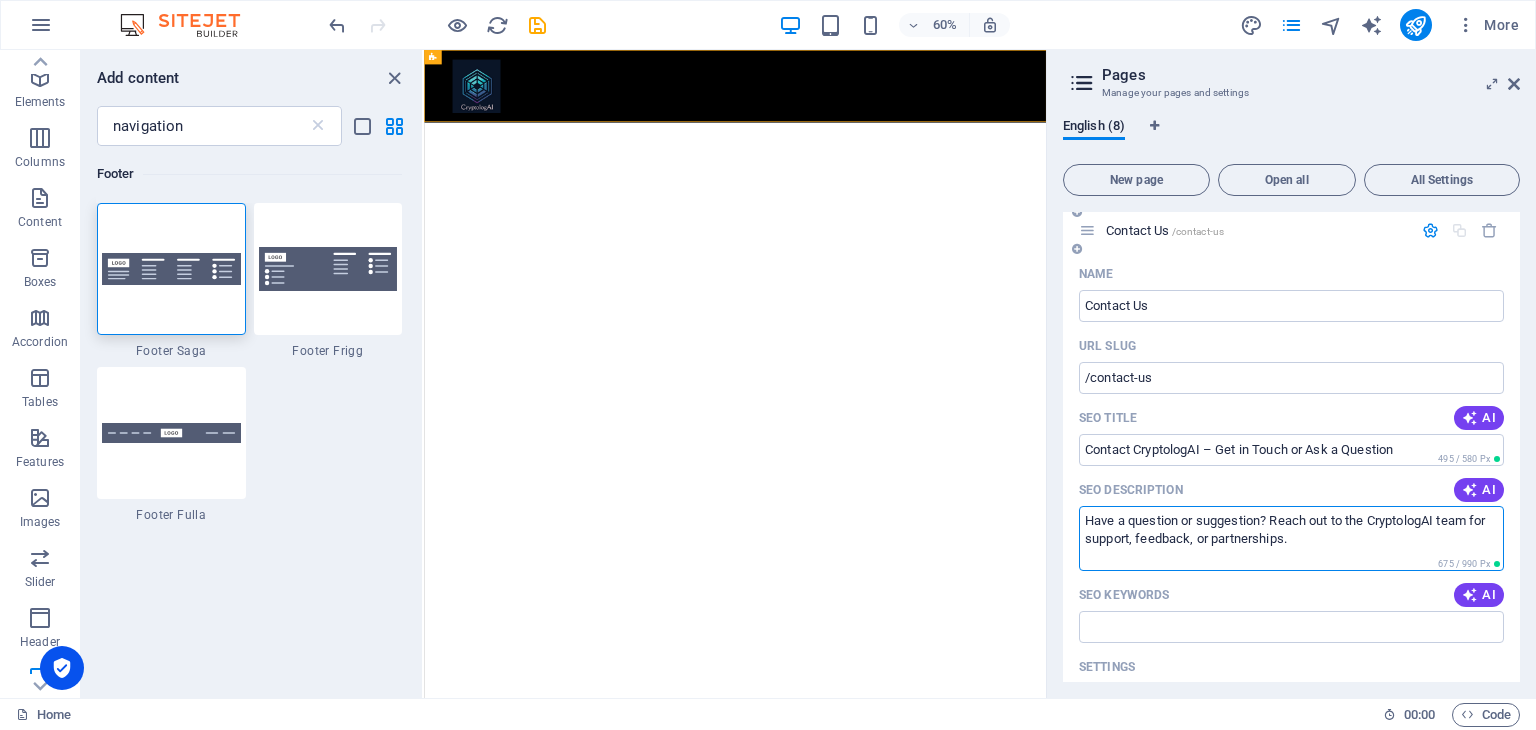 click on "Have a question or suggestion? Reach out to the CryptologAI team for support, feedback, or partnerships." at bounding box center [1291, 538] 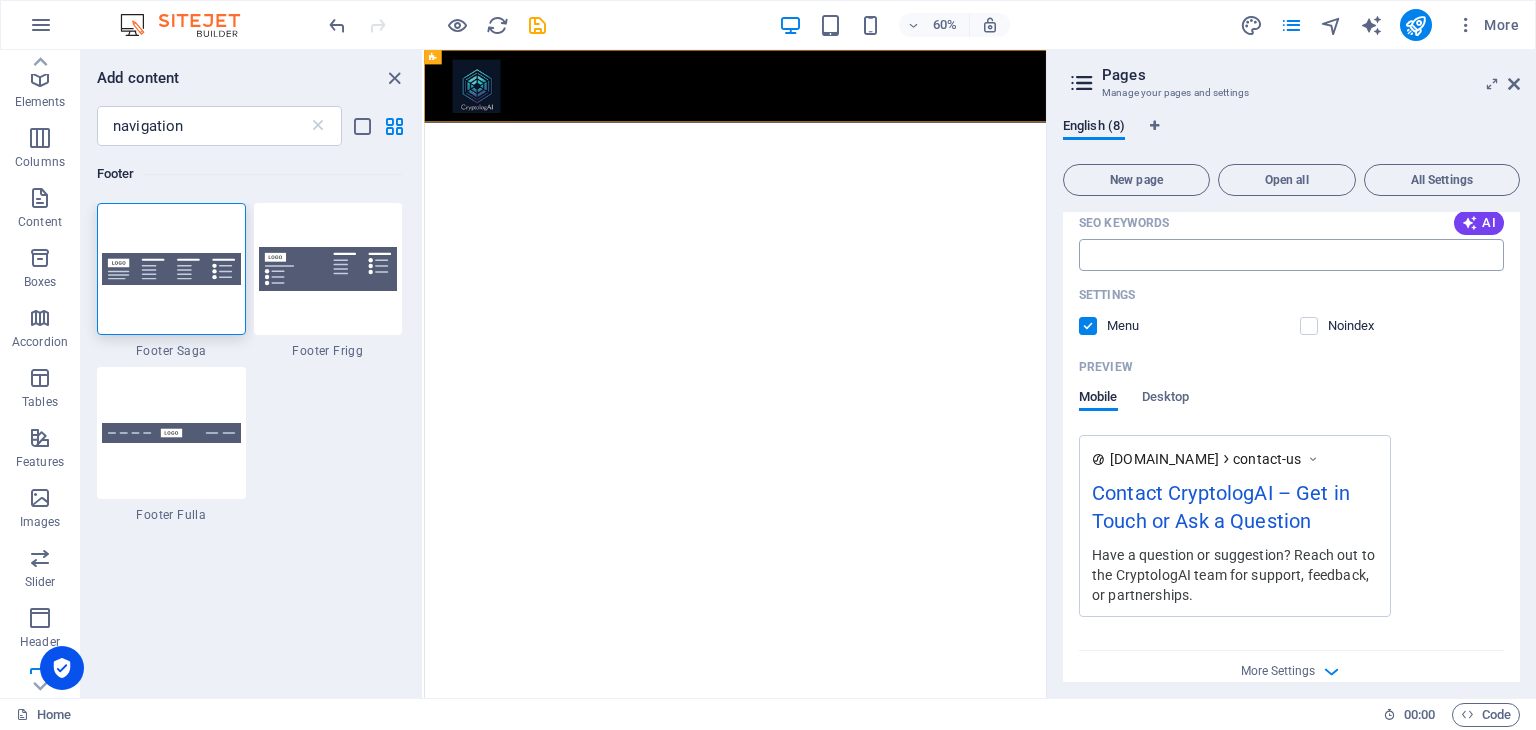 scroll, scrollTop: 4262, scrollLeft: 0, axis: vertical 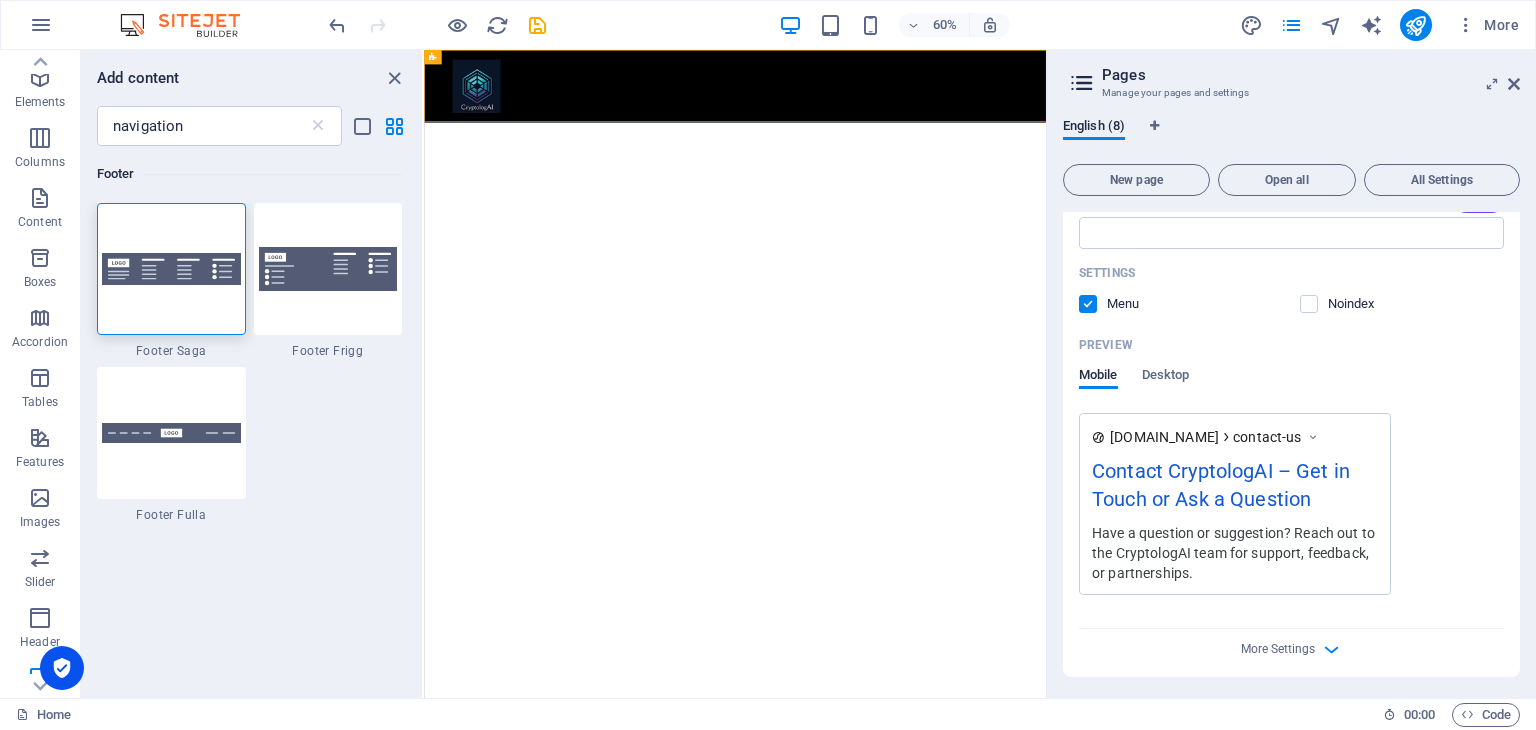 type on "Have a question or suggestion? Reach out to the CryptologAI team for support, feedback, or partnerships." 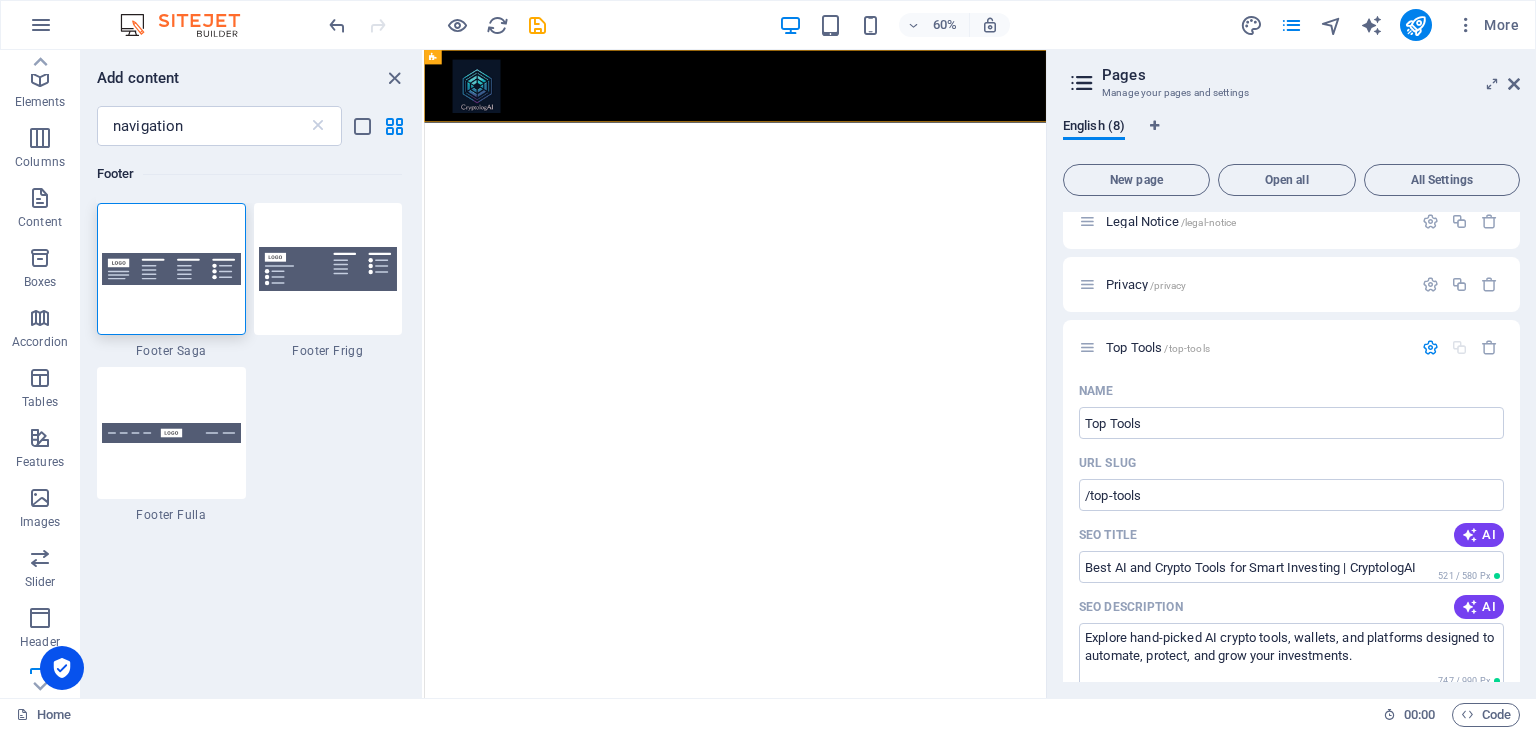 scroll, scrollTop: 0, scrollLeft: 0, axis: both 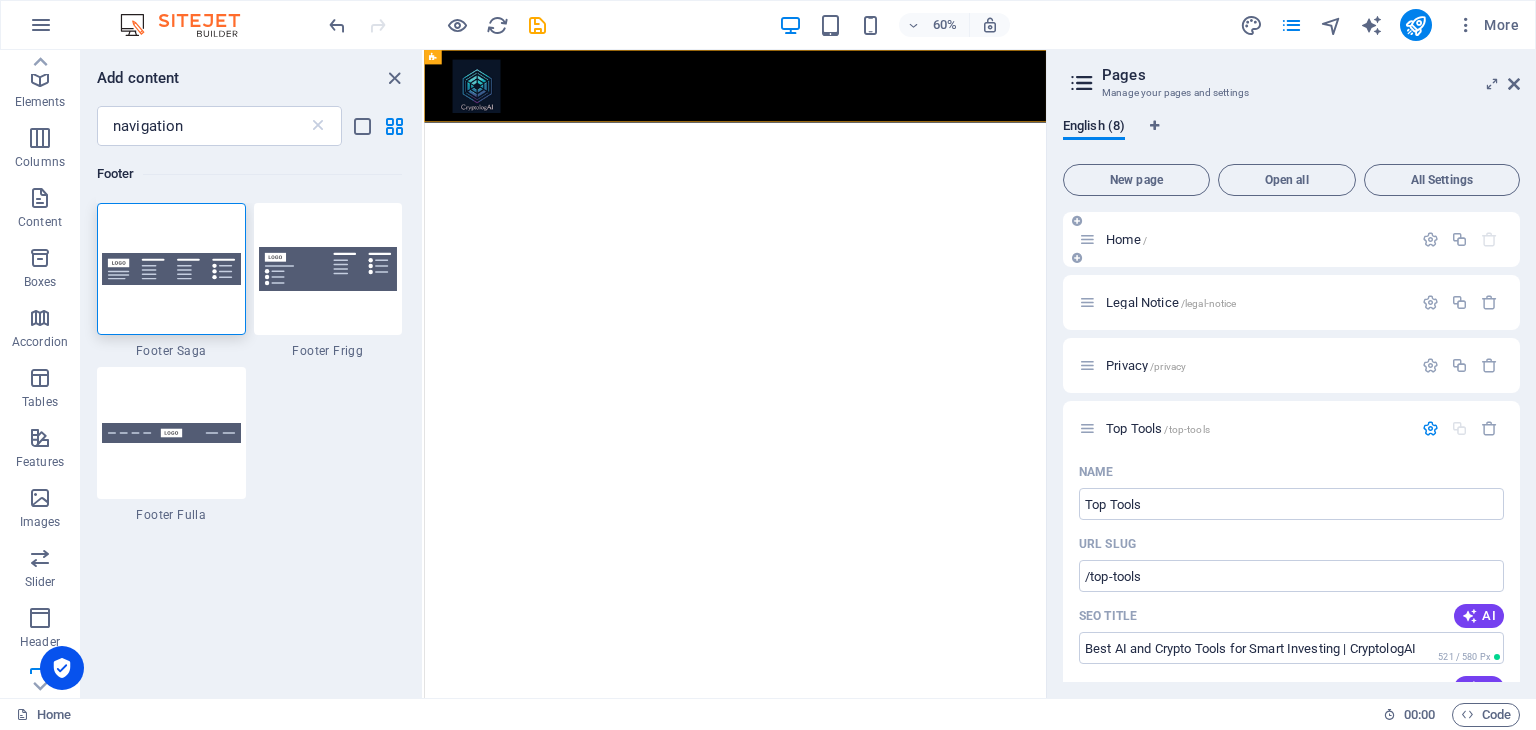 click at bounding box center (1087, 239) 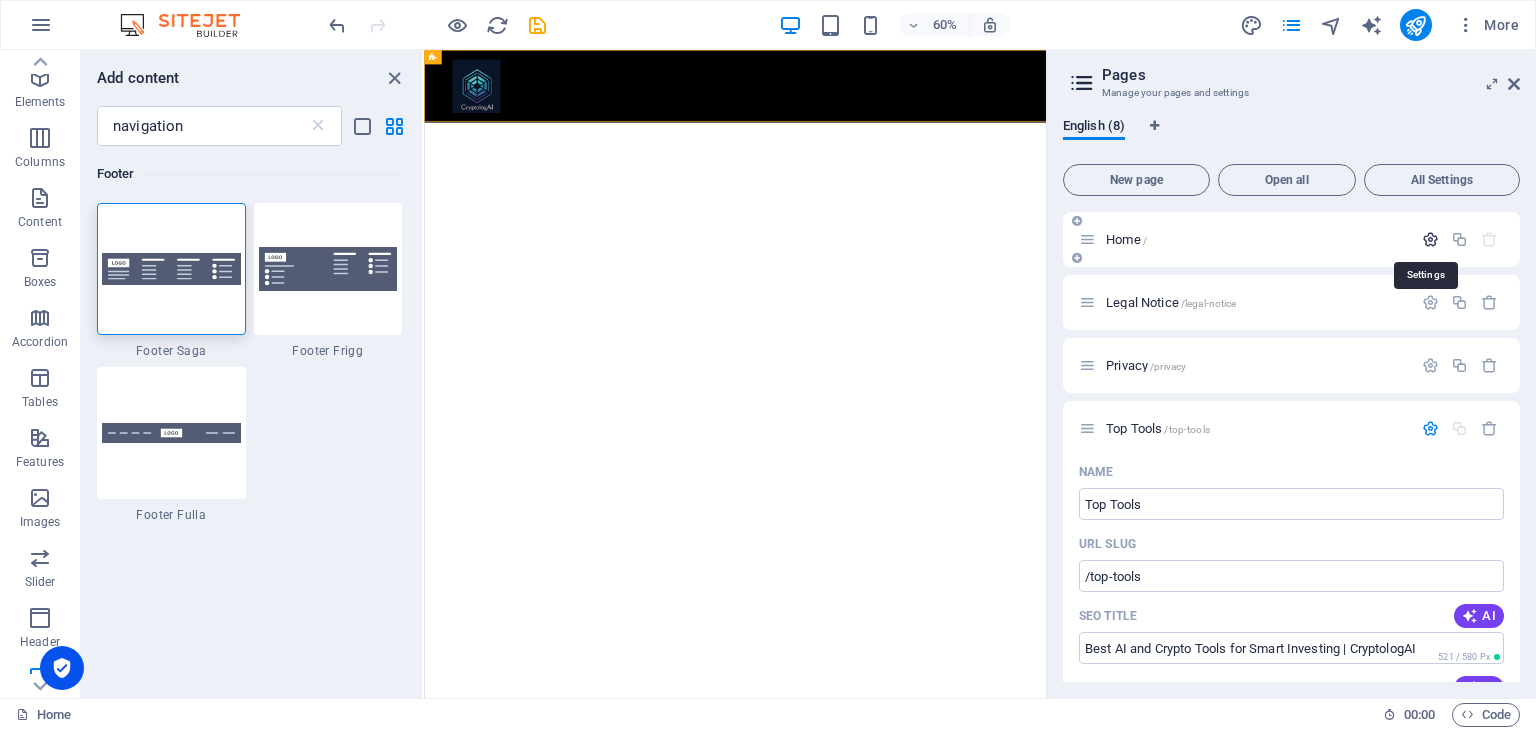 click at bounding box center [1430, 239] 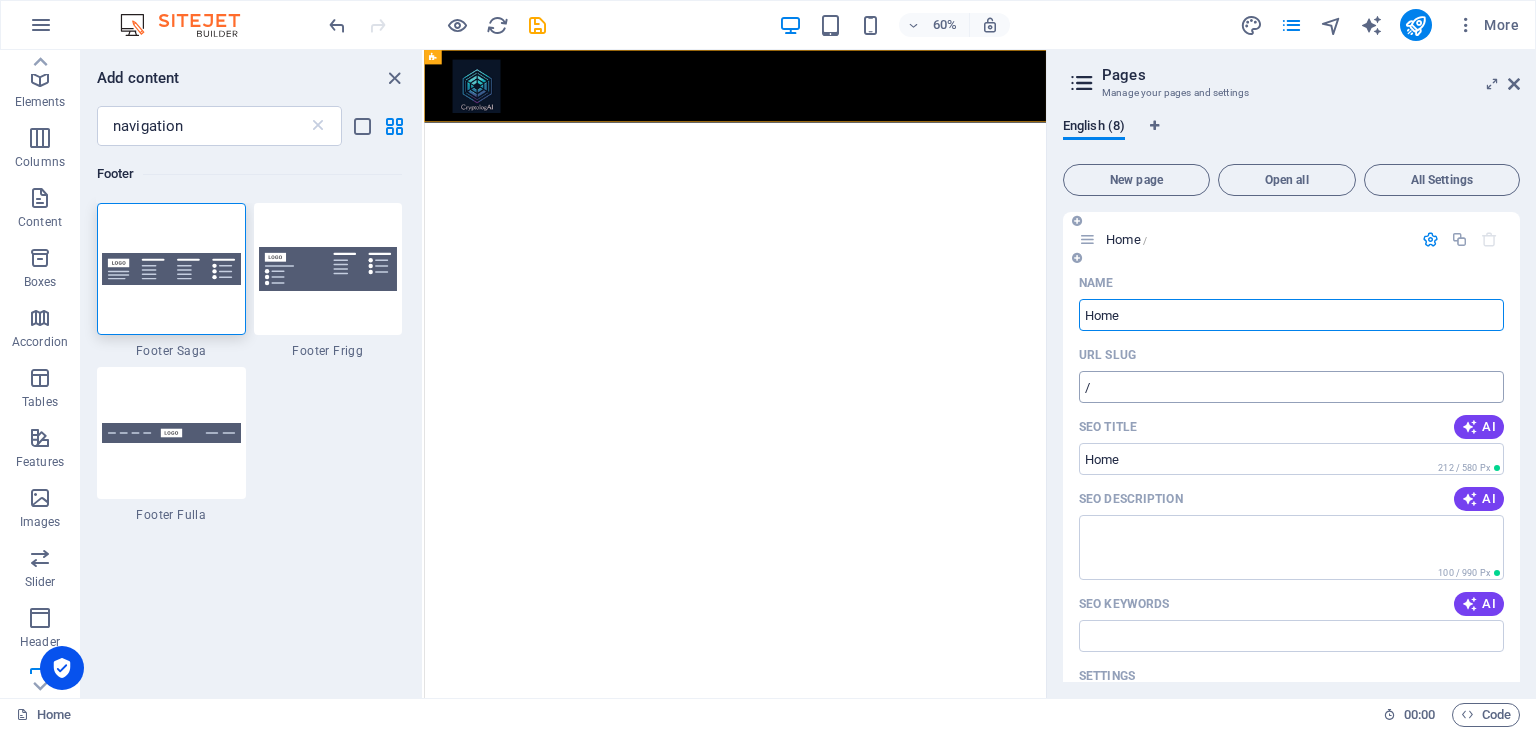 click on "/" at bounding box center [1291, 387] 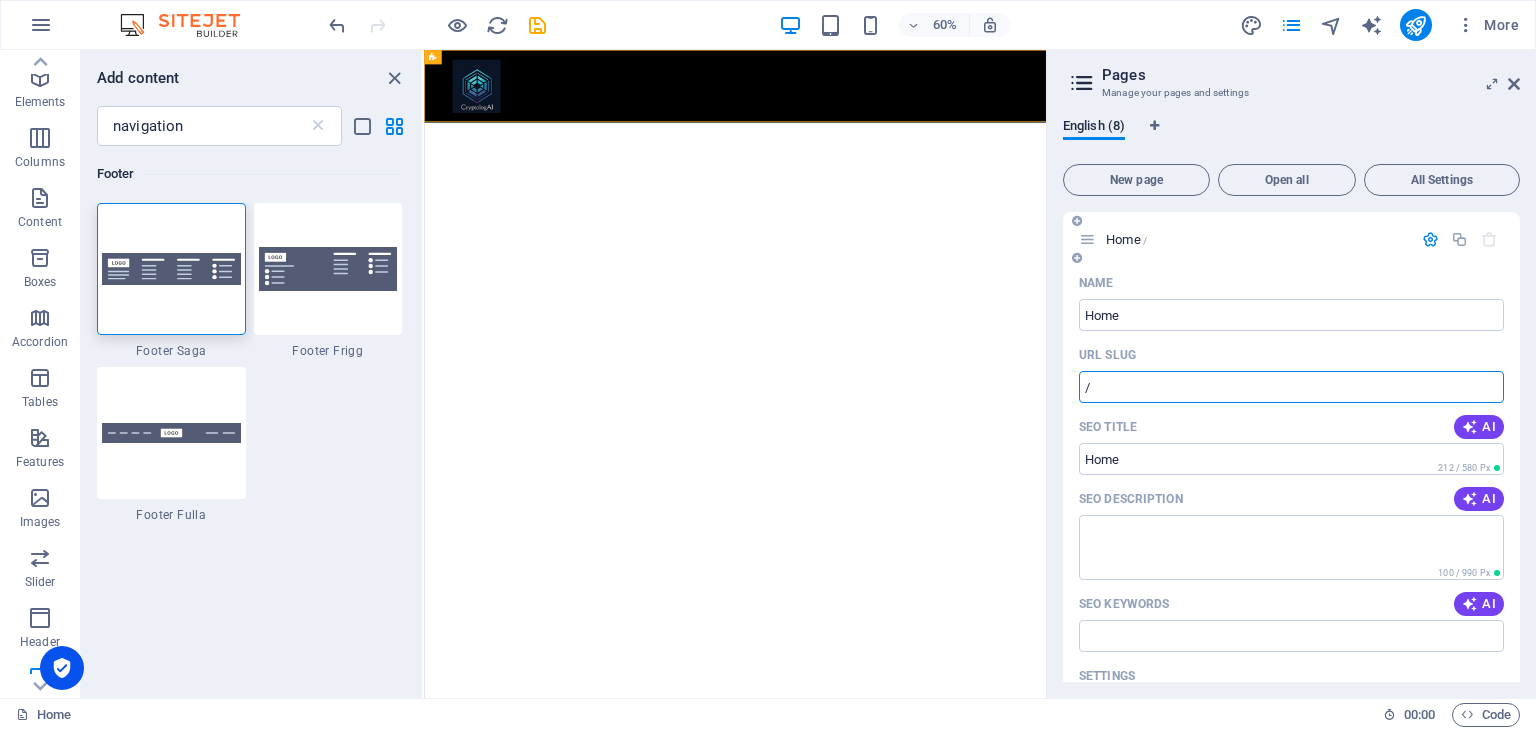 click on "/" at bounding box center [1291, 387] 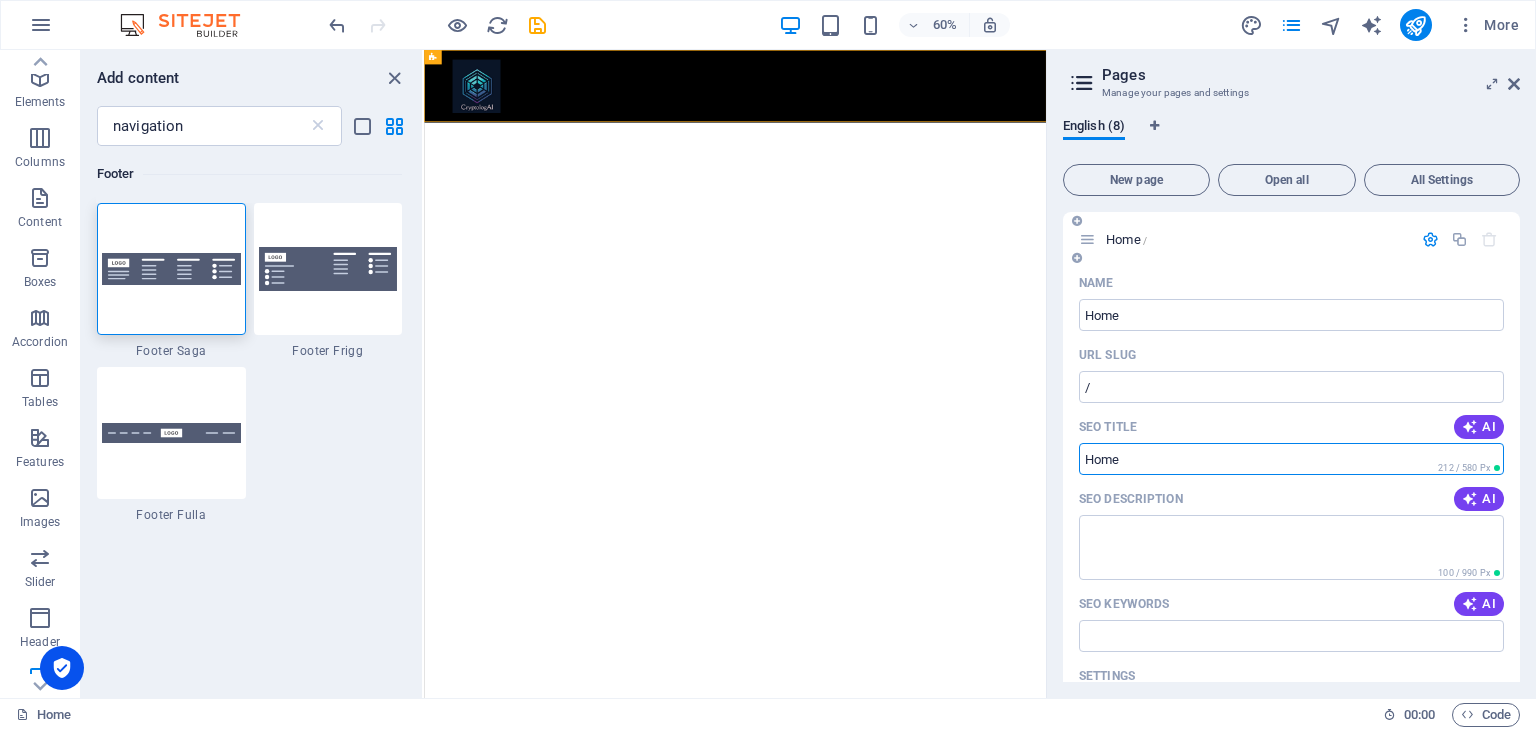 click on "SEO Title" at bounding box center [1291, 459] 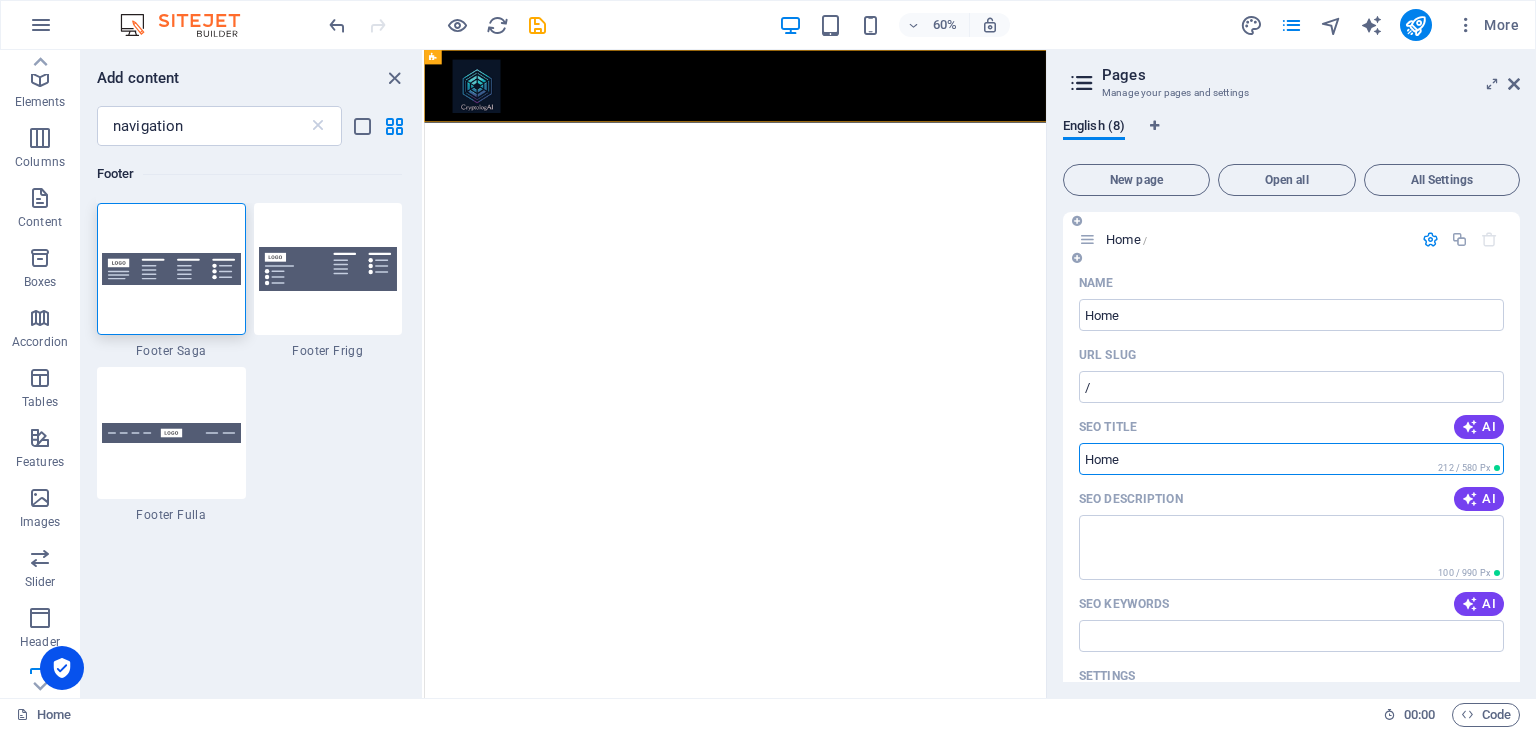 drag, startPoint x: 1163, startPoint y: 459, endPoint x: 1138, endPoint y: 459, distance: 25 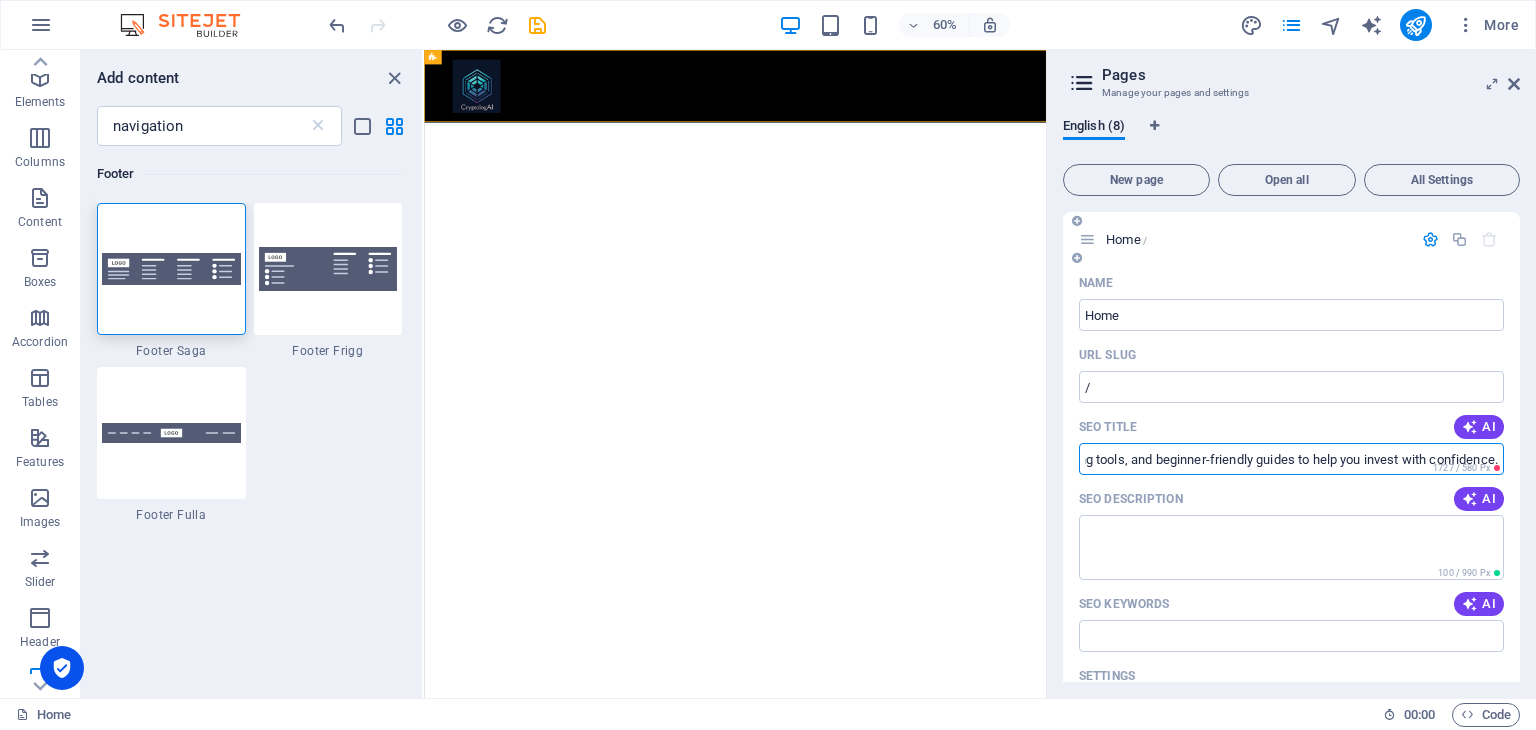 scroll, scrollTop: 0, scrollLeft: 0, axis: both 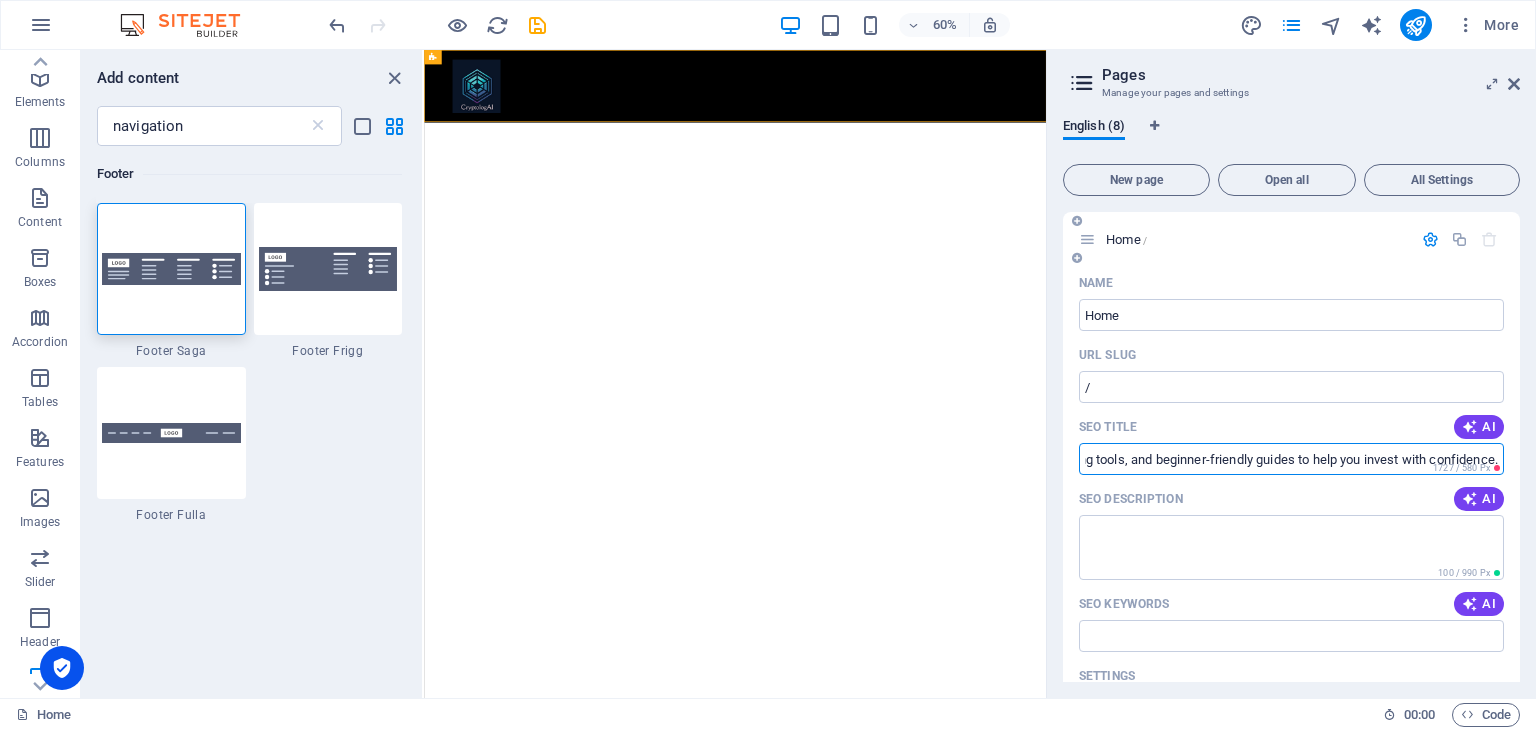 drag, startPoint x: 1387, startPoint y: 461, endPoint x: 1512, endPoint y: 464, distance: 125.035995 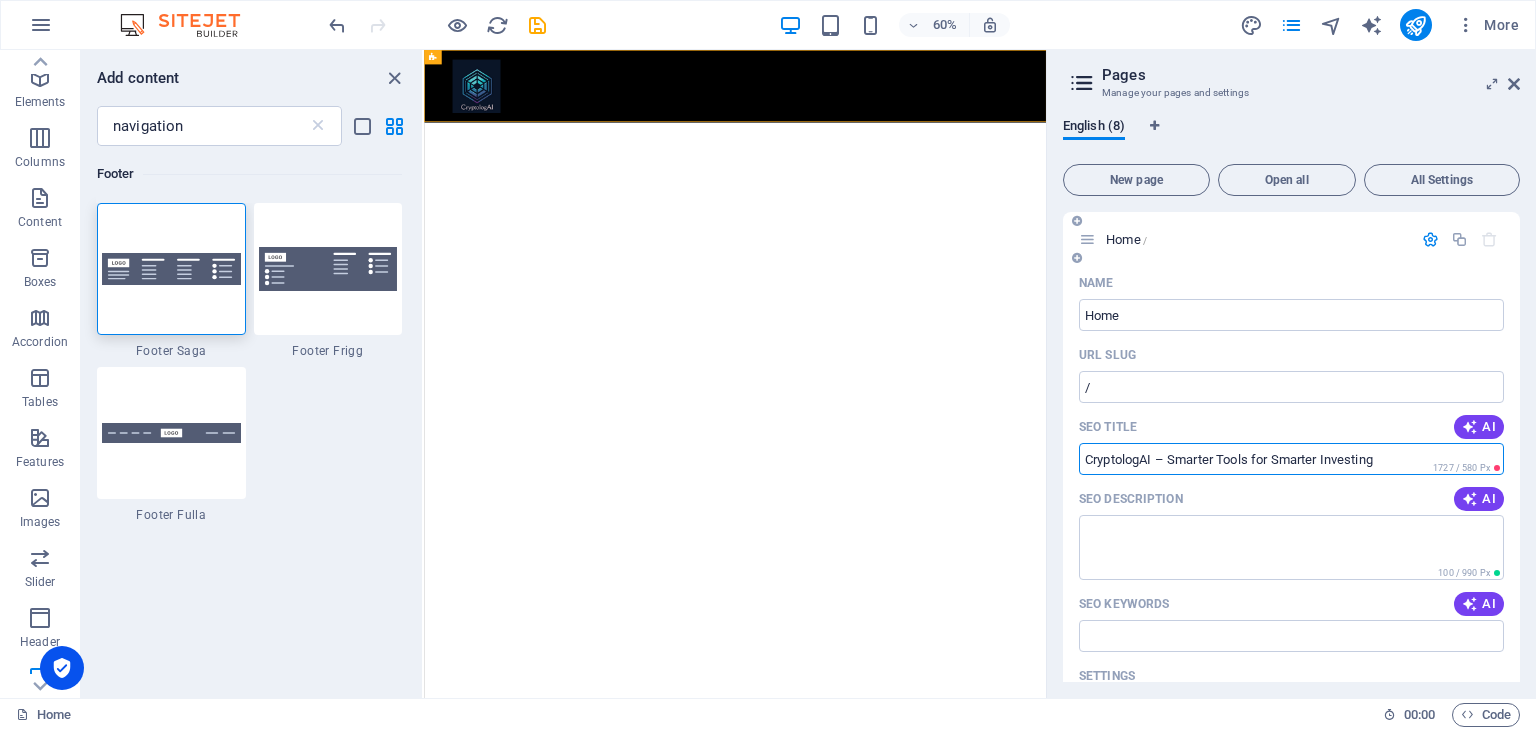 scroll, scrollTop: 0, scrollLeft: 0, axis: both 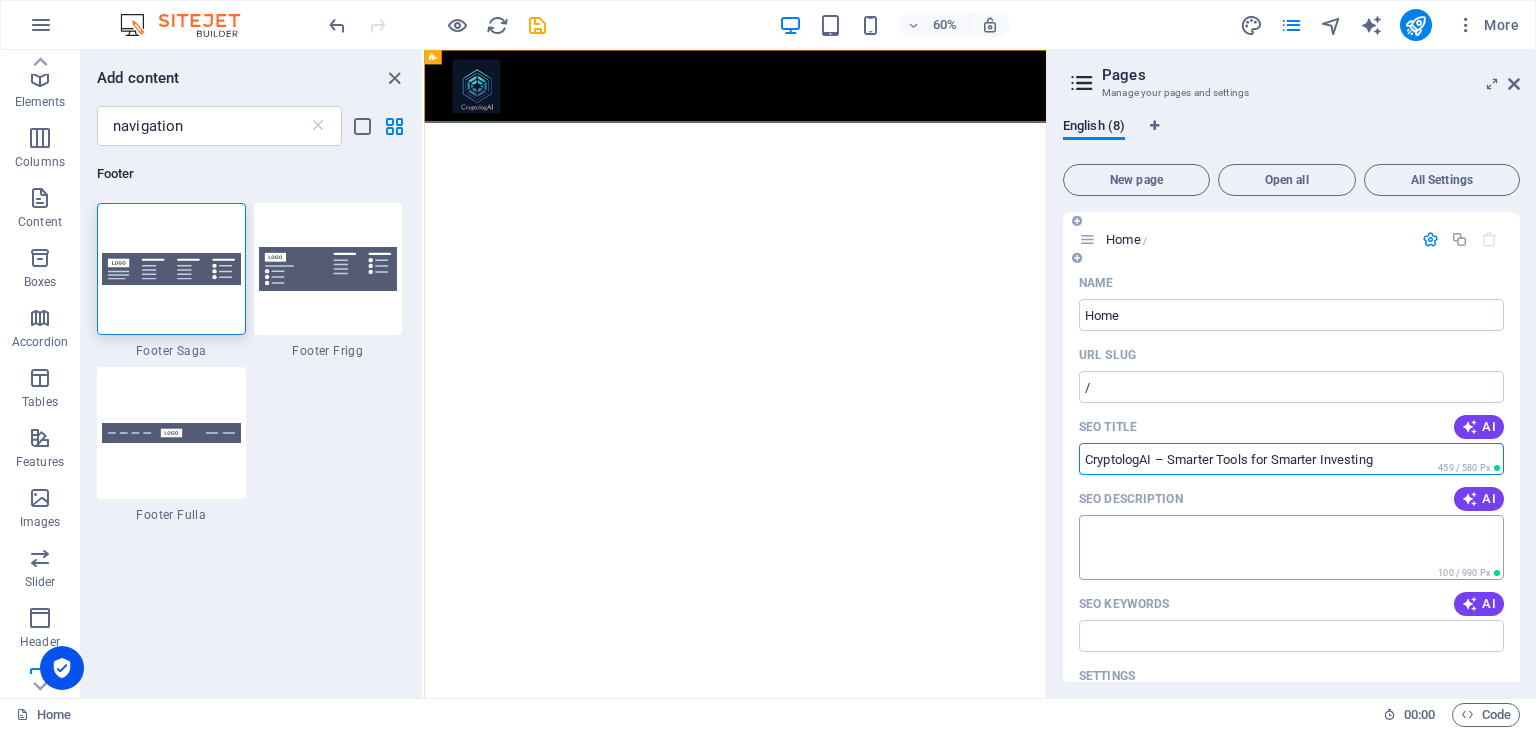 type on "CryptologAI – Smarter Tools for Smarter Investing" 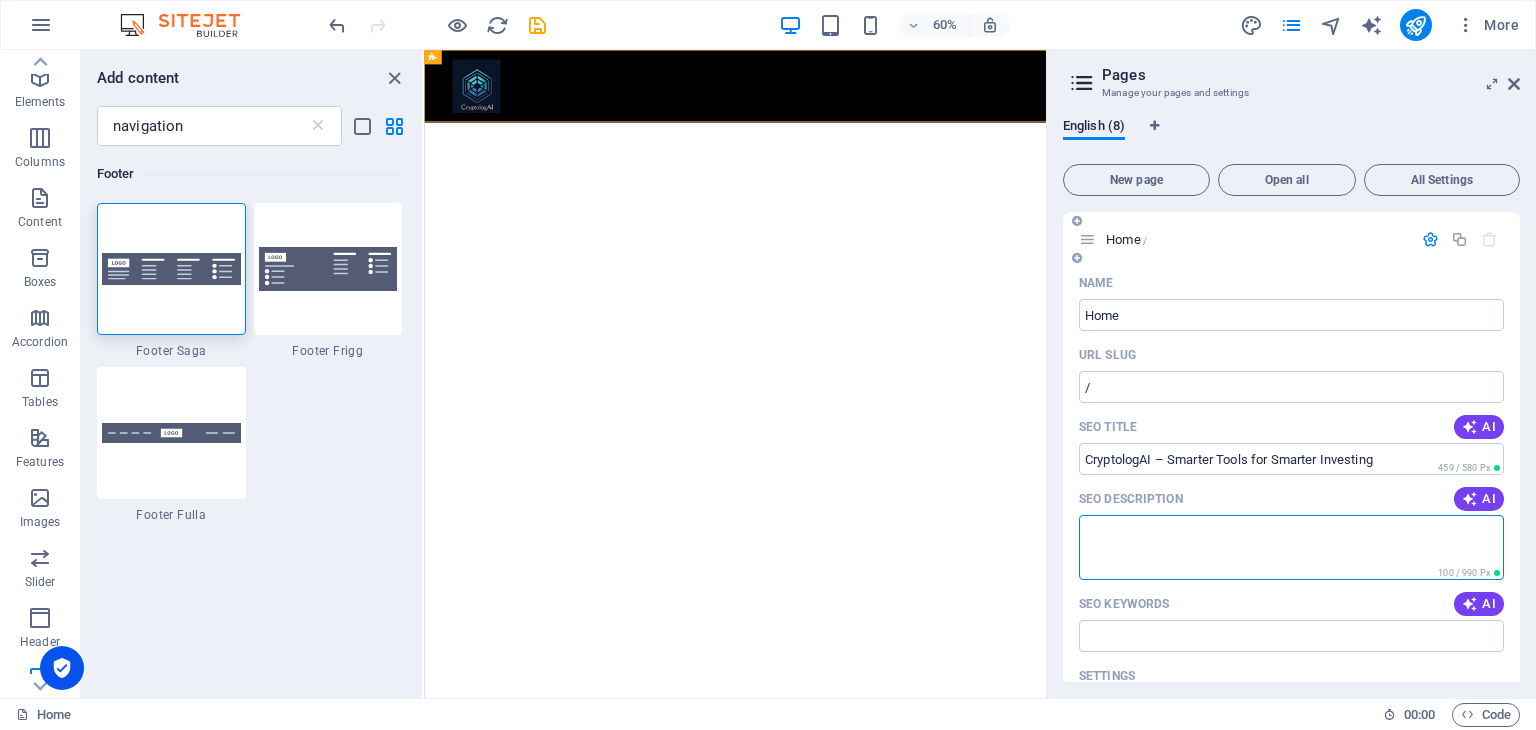paste on "Meta Description: Discover AI-powered crypto platforms, smart trading tools, and beginner-friendly guides to help you invest with confidence." 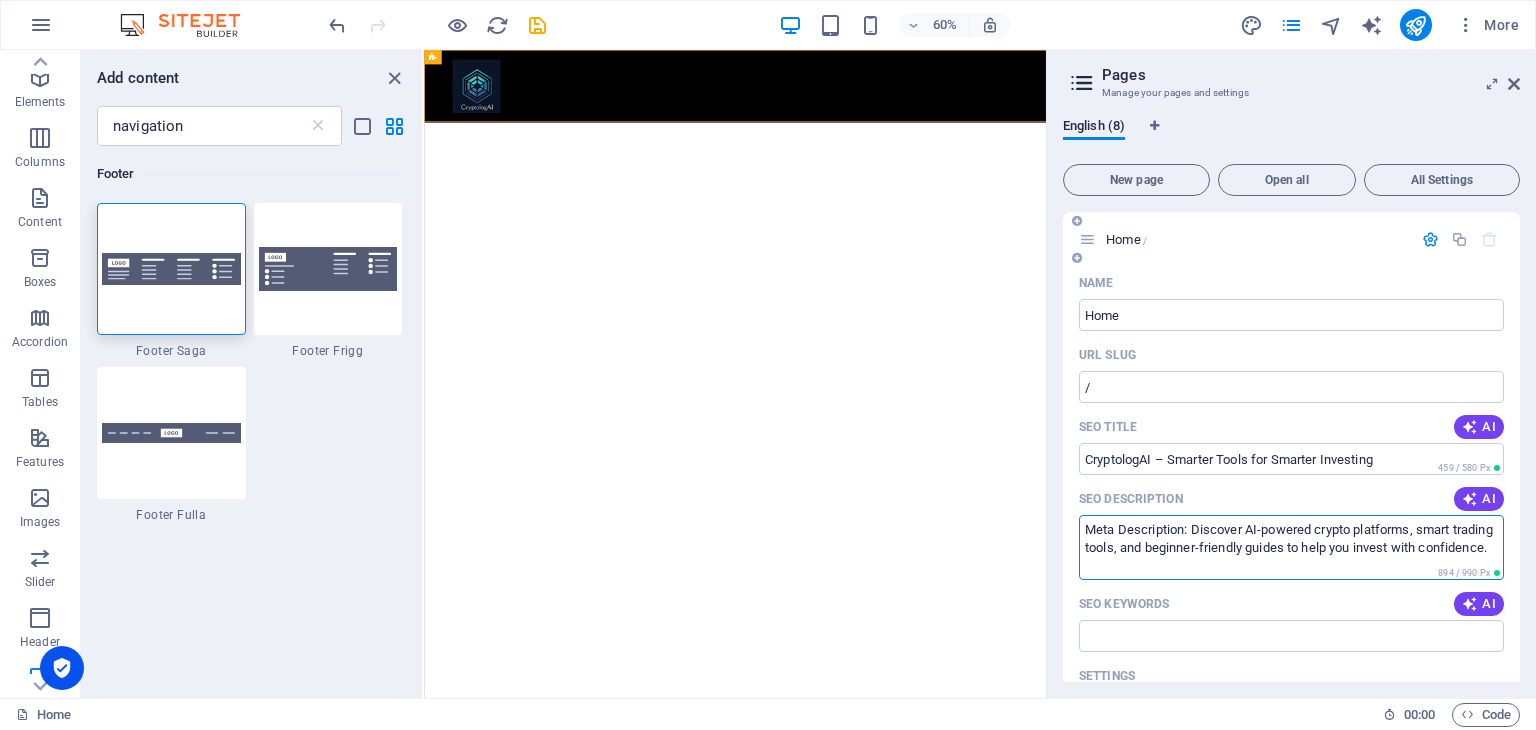 click on "Meta Description: Discover AI-powered crypto platforms, smart trading tools, and beginner-friendly guides to help you invest with confidence." at bounding box center [1291, 547] 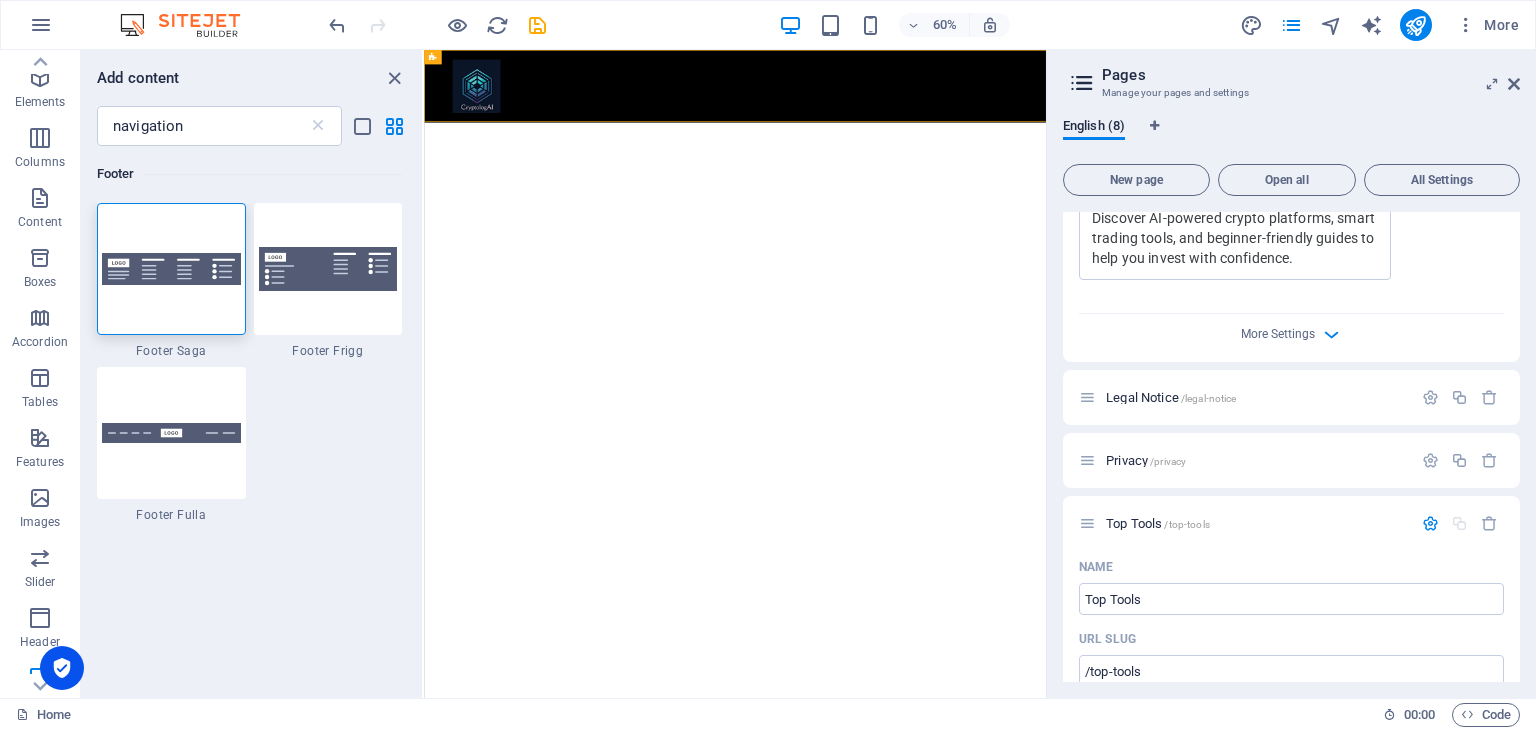 scroll, scrollTop: 720, scrollLeft: 0, axis: vertical 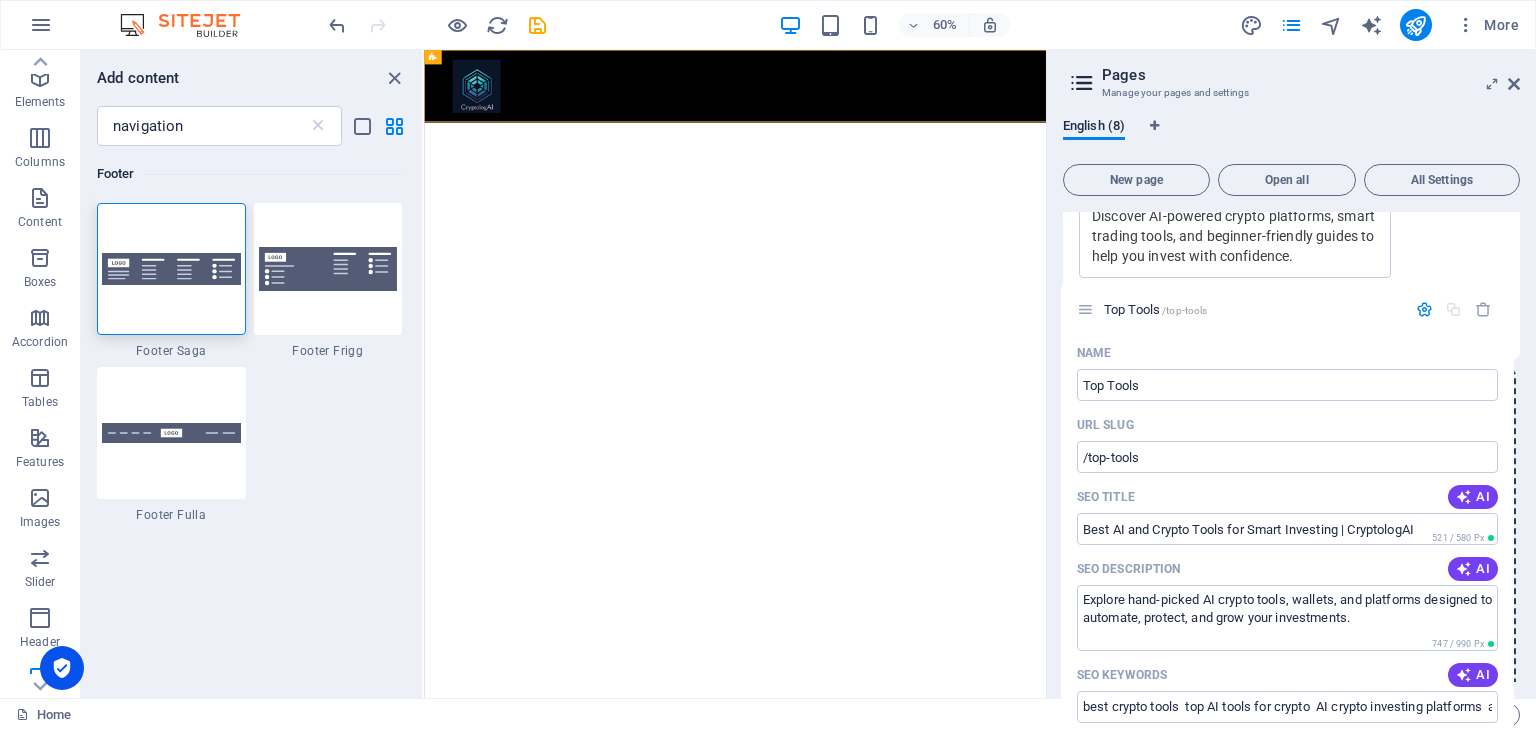 drag, startPoint x: 1090, startPoint y: 521, endPoint x: 1087, endPoint y: 304, distance: 217.02074 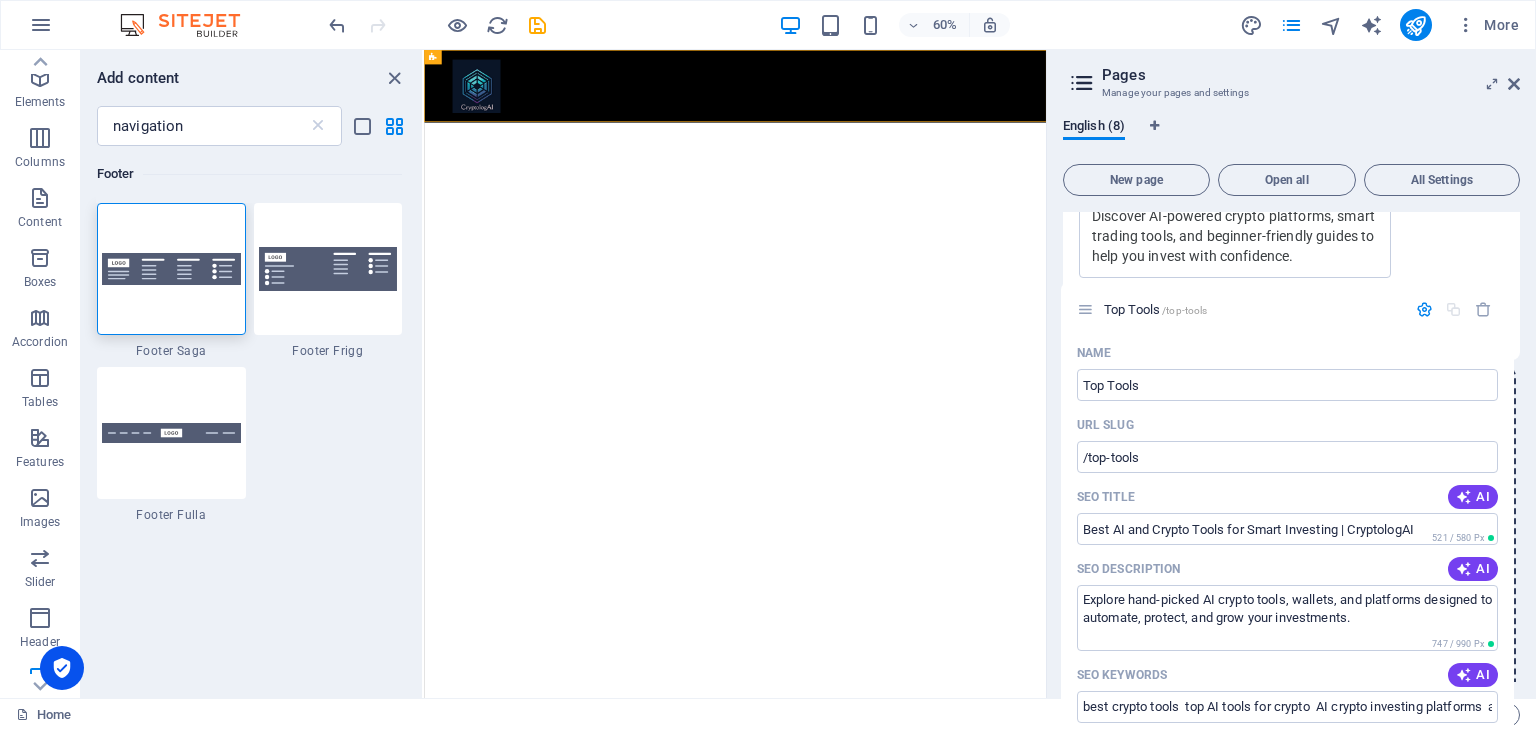 click on "Home / Name Home ​ URL SLUG / ​ SEO Title AI CryptologAI – Smarter Tools for Smarter Investing ​ 459 / 580 Px SEO Description AI  Discover AI-powered crypto platforms, smart trading tools, and beginner-friendly guides to help you invest with confidence. ​ 778 / 990 Px SEO Keywords AI ​ Settings Menu Noindex Preview Mobile Desktop [DOMAIN_NAME]  CryptologAI – Smarter Tools for Smarter Investing   Discover AI-powered crypto platforms, smart trading tools, and beginner-friendly guides to help you invest with confidence. Meta tags ​ Preview Image (Open Graph) Drag files here, click to choose files or select files from Files or our free stock photos & videos More Settings Legal Notice /legal-notice Privacy /privacy Top Tools /top-tools Name Top Tools ​ URL SLUG /top-tools ​ SEO Title AI Best AI and Crypto Tools for Smart Investing | CryptologAI ​ 521 / 580 Px SEO Description AI ​ 747 / 990 Px SEO Keywords AI ​ Settings Menu Noindex Preview Mobile Desktop [DOMAIN_NAME] top-tools ​ AI" at bounding box center (1291, 1869) 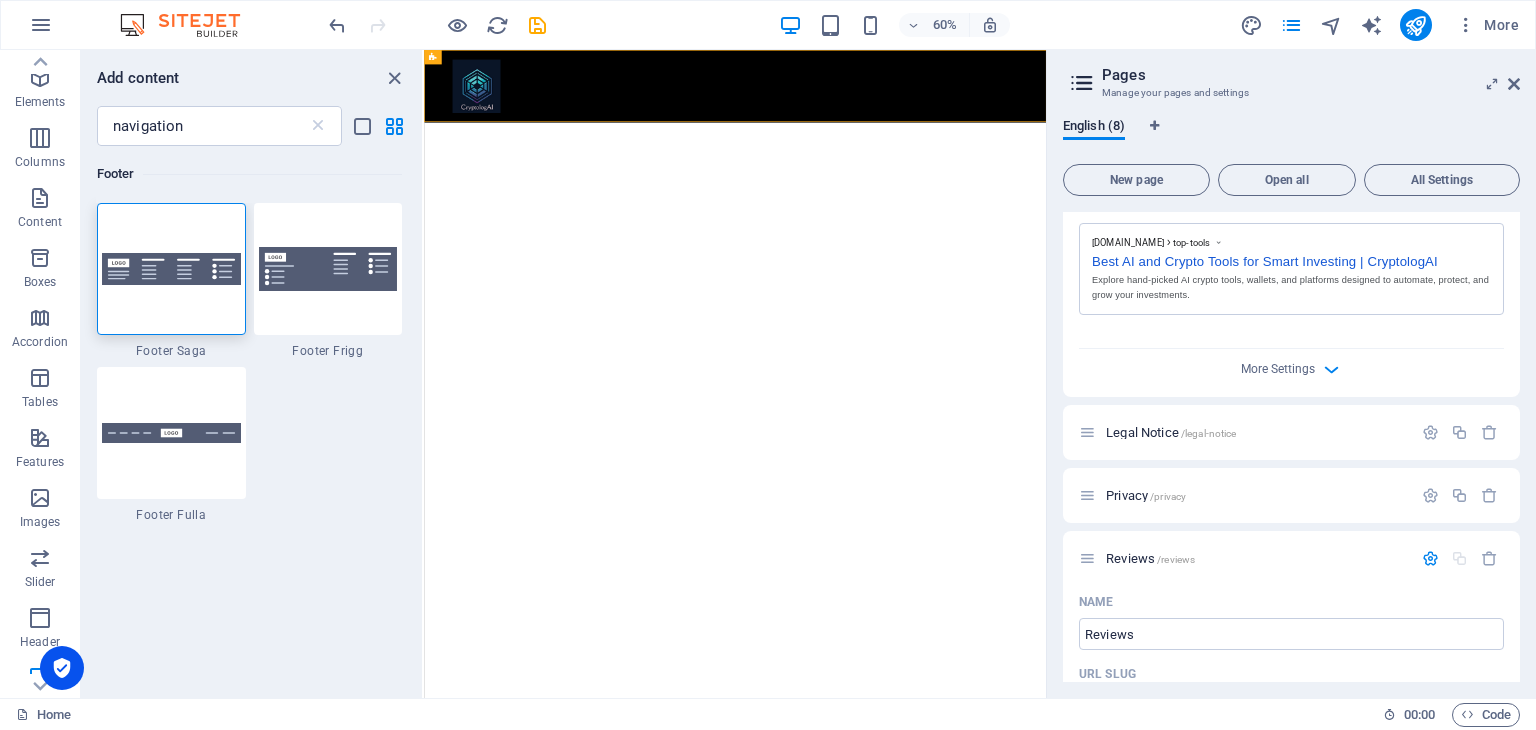 scroll, scrollTop: 1576, scrollLeft: 0, axis: vertical 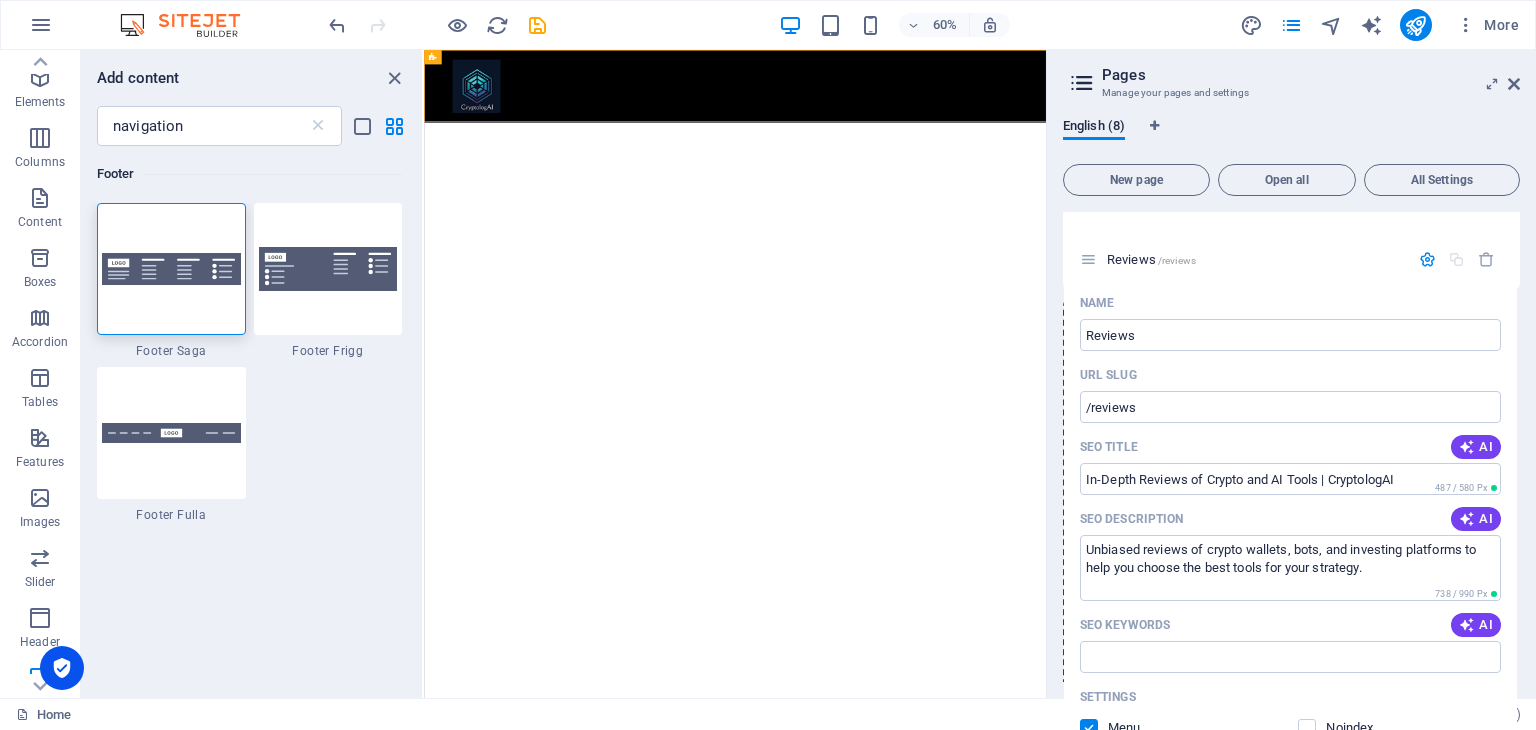 drag, startPoint x: 1088, startPoint y: 455, endPoint x: 1092, endPoint y: 255, distance: 200.04 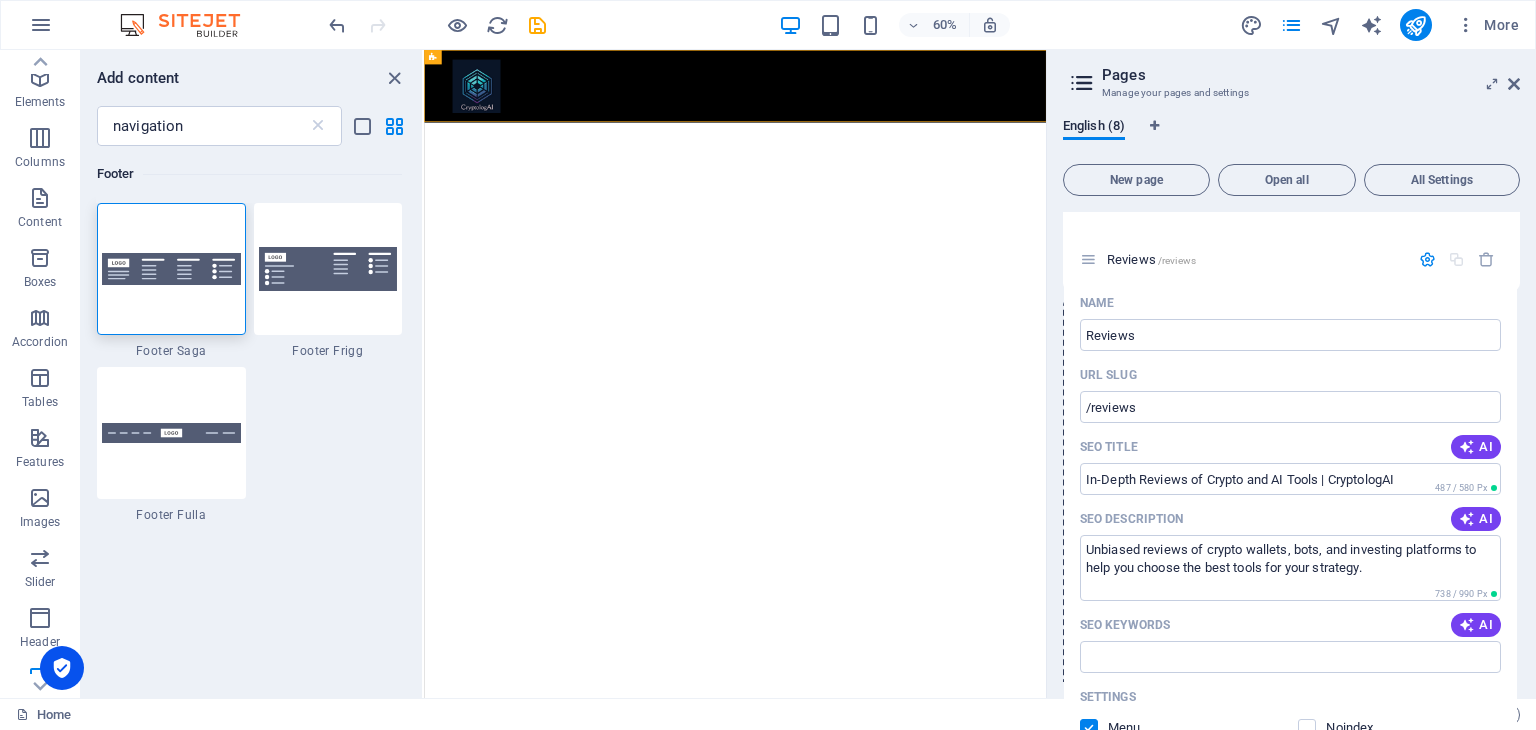 click on "Home / Name Home ​ URL SLUG / ​ SEO Title AI CryptologAI – Smarter Tools for Smarter Investing ​ 459 / 580 Px SEO Description AI  Discover AI-powered crypto platforms, smart trading tools, and beginner-friendly guides to help you invest with confidence. ​ 778 / 990 Px SEO Keywords AI ​ Settings Menu Noindex Preview Mobile Desktop [DOMAIN_NAME]  CryptologAI – Smarter Tools for Smarter Investing   Discover AI-powered crypto platforms, smart trading tools, and beginner-friendly guides to help you invest with confidence. Meta tags ​ Preview Image (Open Graph) Drag files here, click to choose files or select files from Files or our free stock photos & videos More Settings Top Tools /top-tools Name Top Tools ​ URL SLUG /top-tools ​ SEO Title AI Best AI and Crypto Tools for Smart Investing | CryptologAI ​ 521 / 580 Px SEO Description AI Explore hand-picked AI crypto tools, wallets, and platforms designed to automate, protect, and grow your investments. ​ 747 / 990 Px SEO Keywords AI ​ ​" at bounding box center [1291, 869] 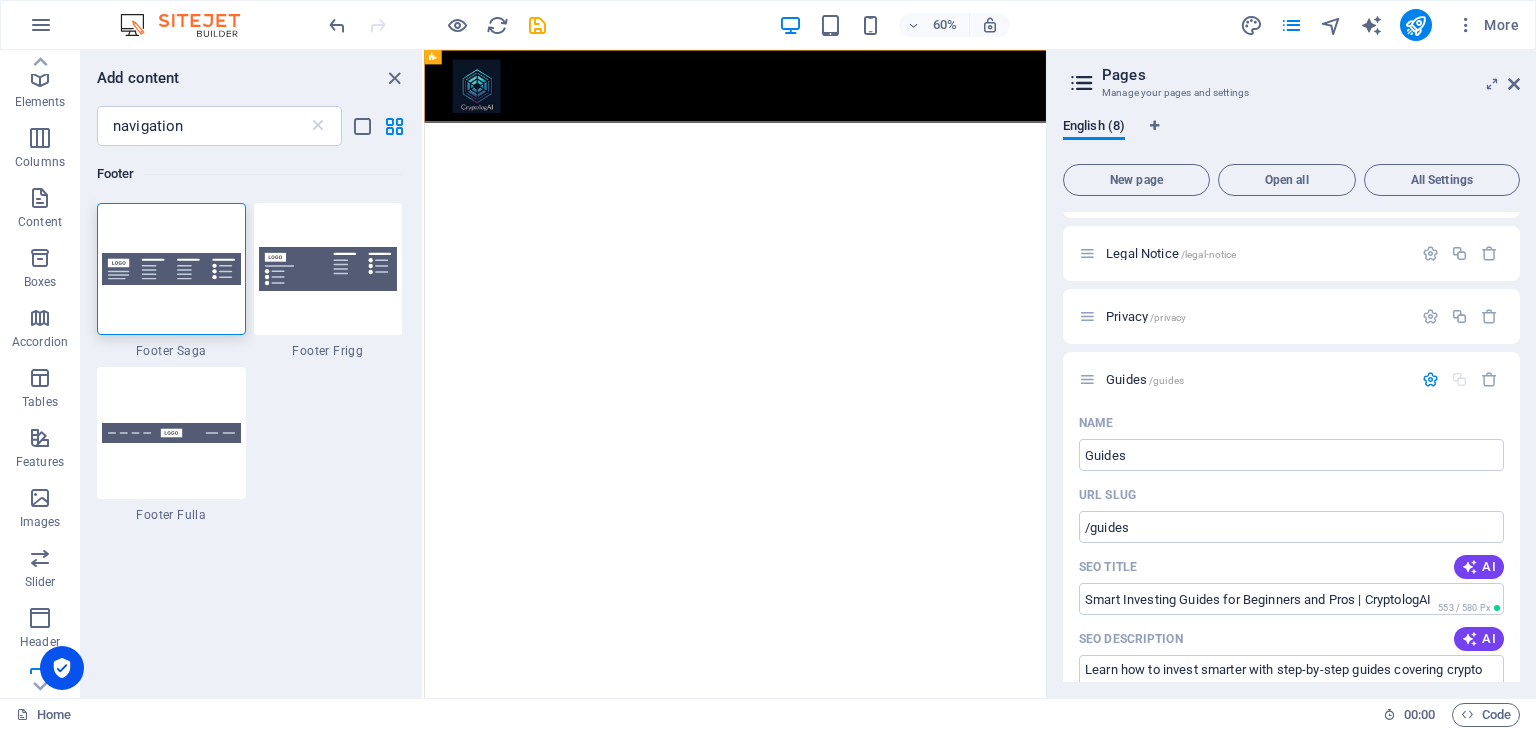scroll, scrollTop: 2724, scrollLeft: 0, axis: vertical 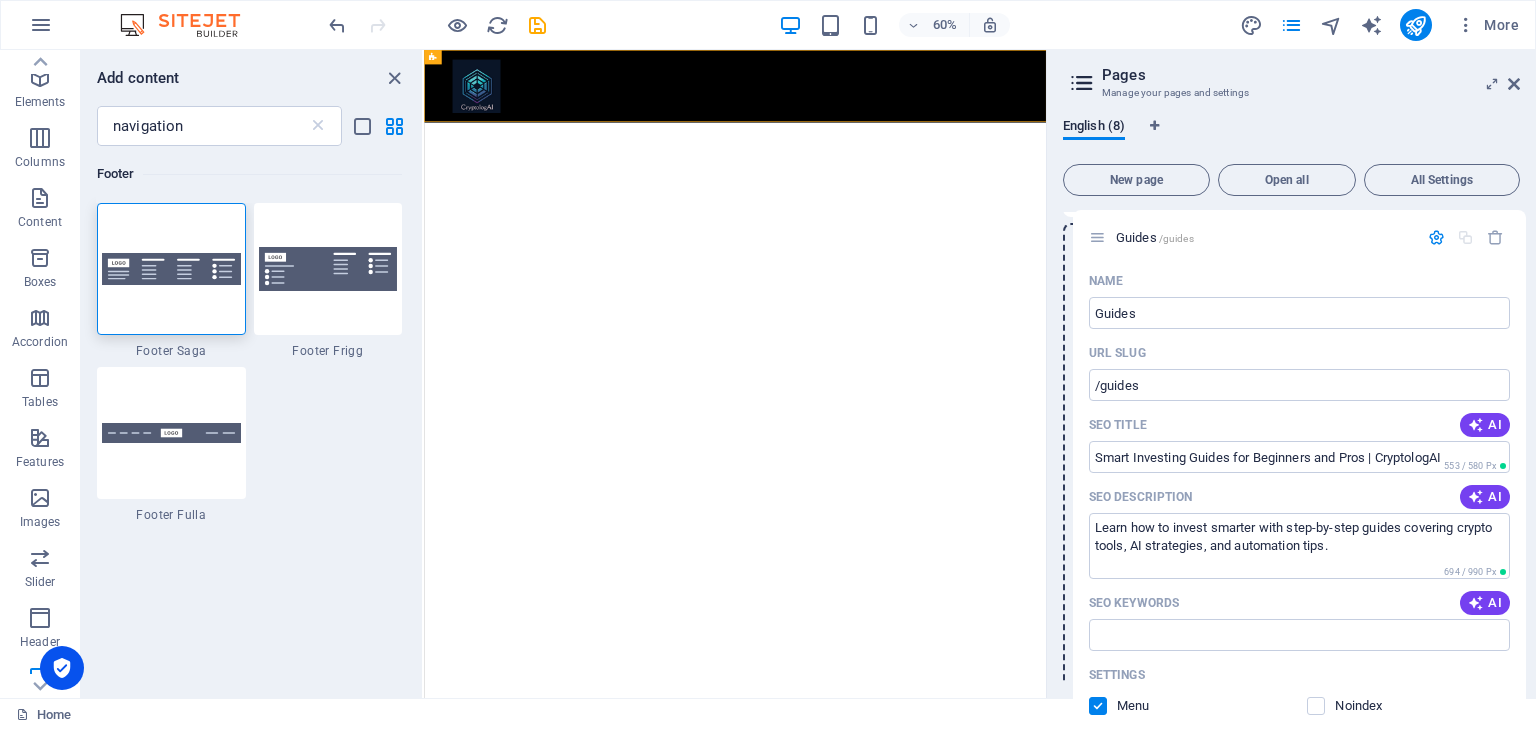 drag, startPoint x: 1092, startPoint y: 378, endPoint x: 1110, endPoint y: 234, distance: 145.12064 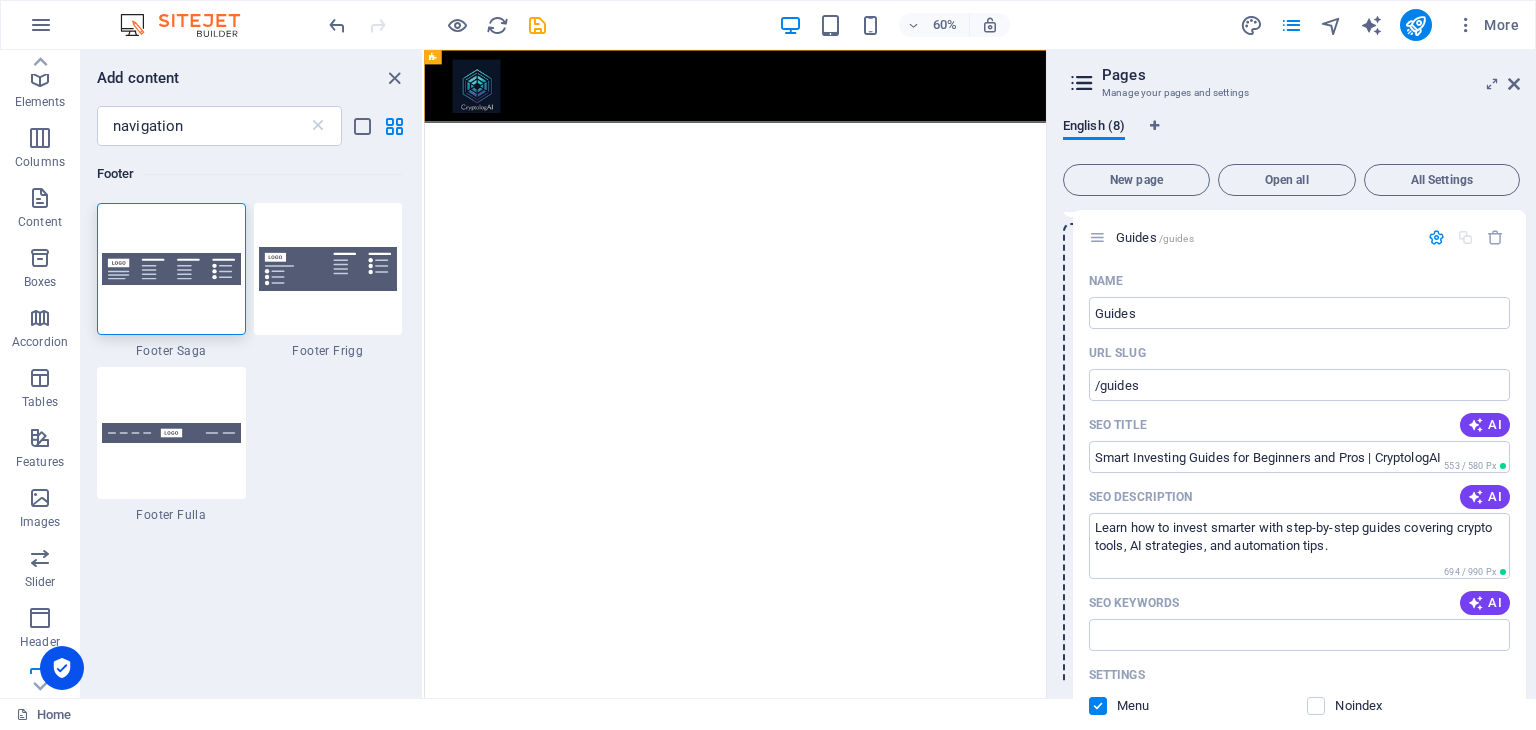 click on "Home / Name Home ​ URL SLUG / ​ SEO Title AI CryptologAI – Smarter Tools for Smarter Investing ​ 459 / 580 Px SEO Description AI  Discover AI-powered crypto platforms, smart trading tools, and beginner-friendly guides to help you invest with confidence. ​ 778 / 990 Px SEO Keywords AI ​ Settings Menu Noindex Preview Mobile Desktop [DOMAIN_NAME]  CryptologAI – Smarter Tools for Smarter Investing   Discover AI-powered crypto platforms, smart trading tools, and beginner-friendly guides to help you invest with confidence. Meta tags ​ Preview Image (Open Graph) Drag files here, click to choose files or select files from Files or our free stock photos & videos More Settings Top Tools /top-tools Name Top Tools ​ URL SLUG /top-tools ​ SEO Title AI Best AI and Crypto Tools for Smart Investing | CryptologAI ​ 521 / 580 Px SEO Description AI Explore hand-picked AI crypto tools, wallets, and platforms designed to automate, protect, and grow your investments. ​ 747 / 990 Px SEO Keywords AI ​ ​" at bounding box center [1291, 258] 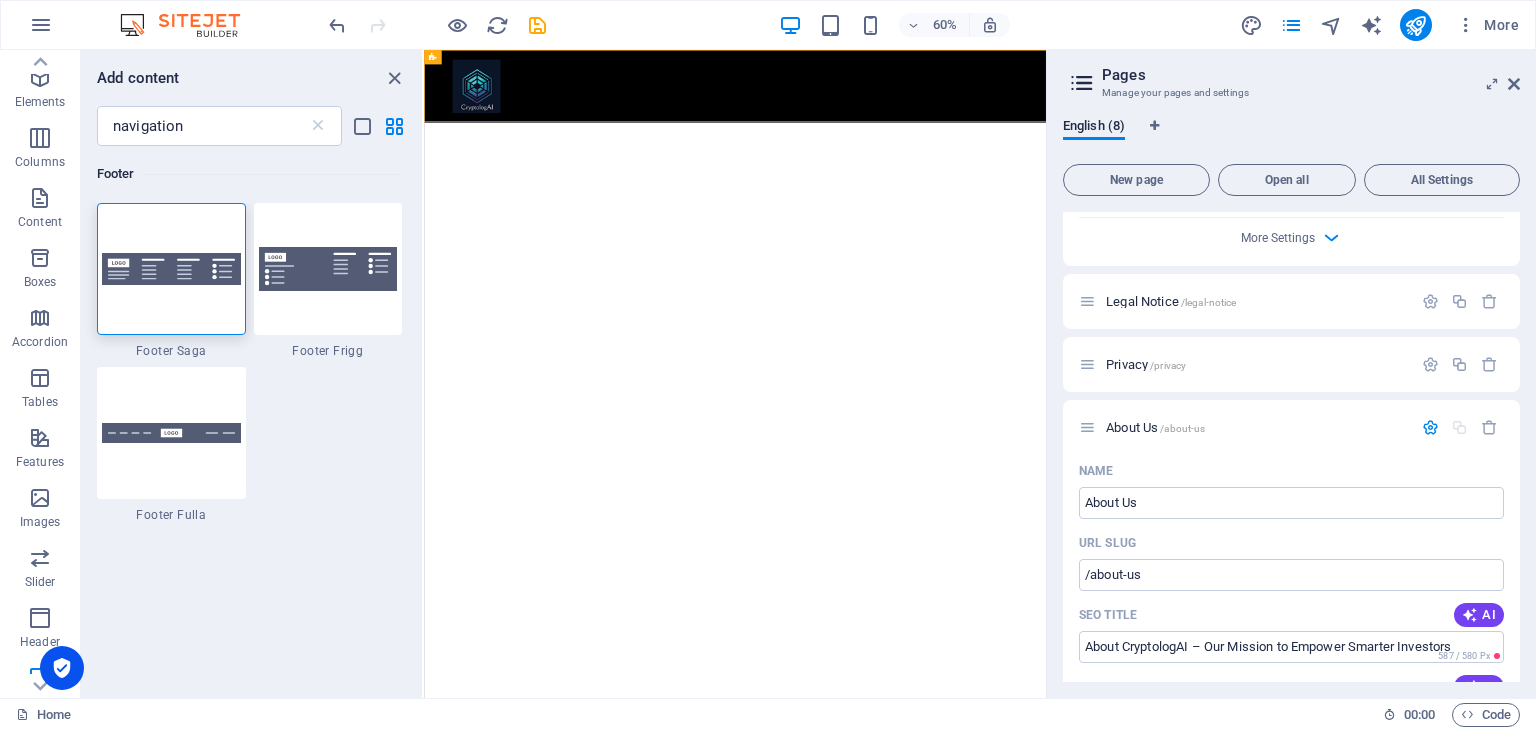 scroll, scrollTop: 3582, scrollLeft: 0, axis: vertical 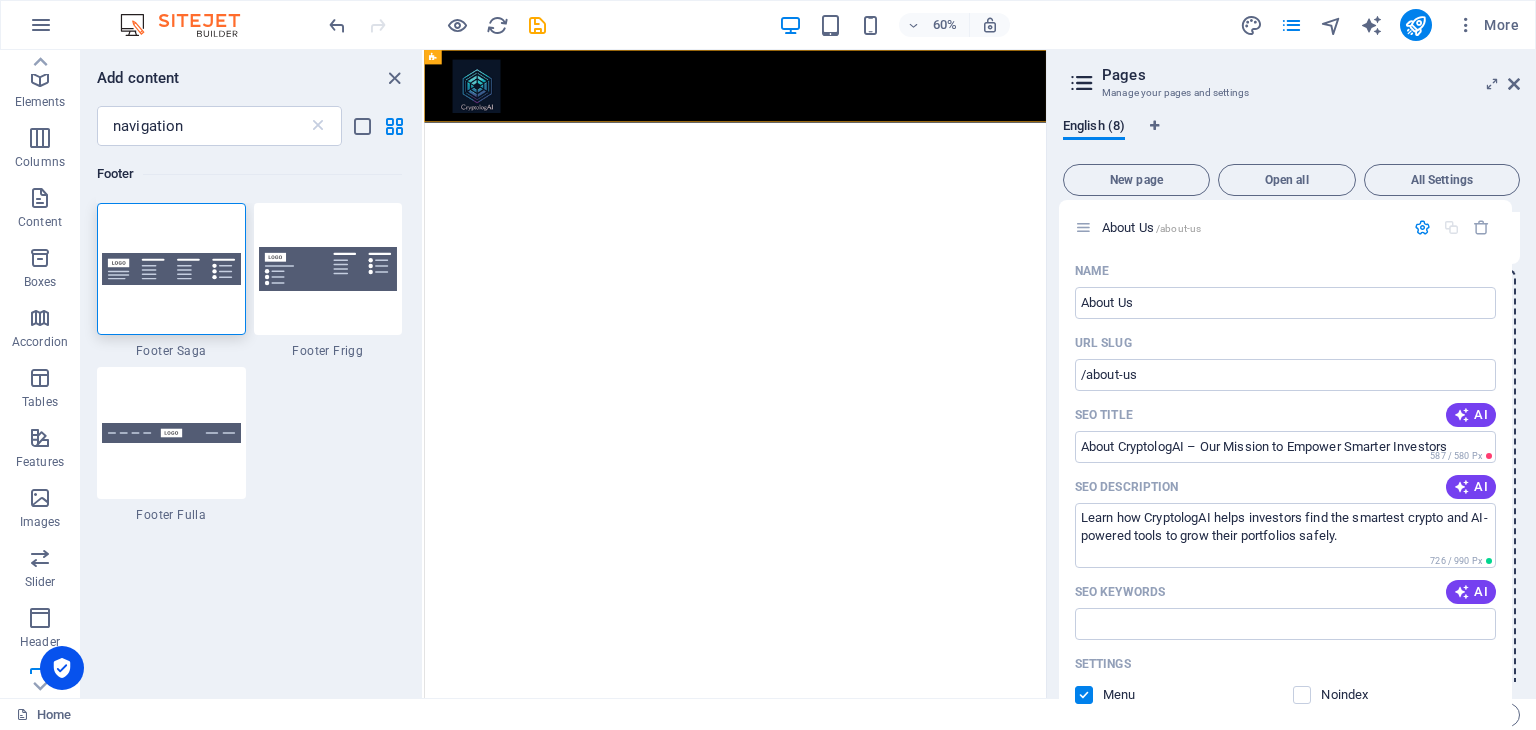 drag, startPoint x: 1088, startPoint y: 422, endPoint x: 1087, endPoint y: 212, distance: 210.00238 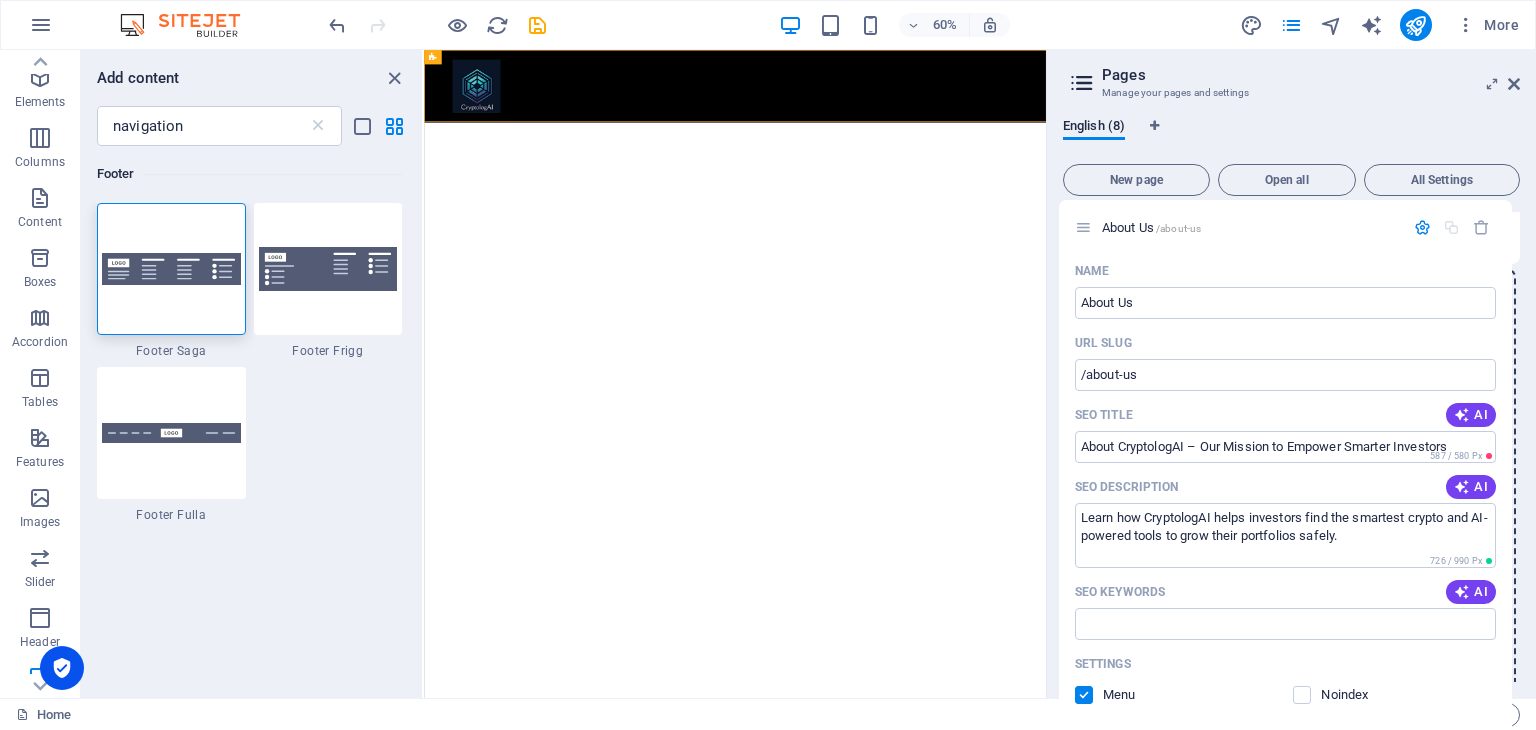 click on "Home / Name Home ​ URL SLUG / ​ SEO Title AI CryptologAI – Smarter Tools for Smarter Investing ​ 459 / 580 Px SEO Description AI  Discover AI-powered crypto platforms, smart trading tools, and beginner-friendly guides to help you invest with confidence. ​ 778 / 990 Px SEO Keywords AI ​ Settings Menu Noindex Preview Mobile Desktop [DOMAIN_NAME]  CryptologAI – Smarter Tools for Smarter Investing   Discover AI-powered crypto platforms, smart trading tools, and beginner-friendly guides to help you invest with confidence. Meta tags ​ Preview Image (Open Graph) Drag files here, click to choose files or select files from Files or our free stock photos & videos More Settings Top Tools /top-tools Name Top Tools ​ URL SLUG /top-tools ​ SEO Title AI Best AI and Crypto Tools for Smart Investing | CryptologAI ​ 521 / 580 Px SEO Description AI Explore hand-picked AI crypto tools, wallets, and platforms designed to automate, protect, and grow your investments. ​ 747 / 990 Px SEO Keywords AI ​ ​" at bounding box center (1291, -1052) 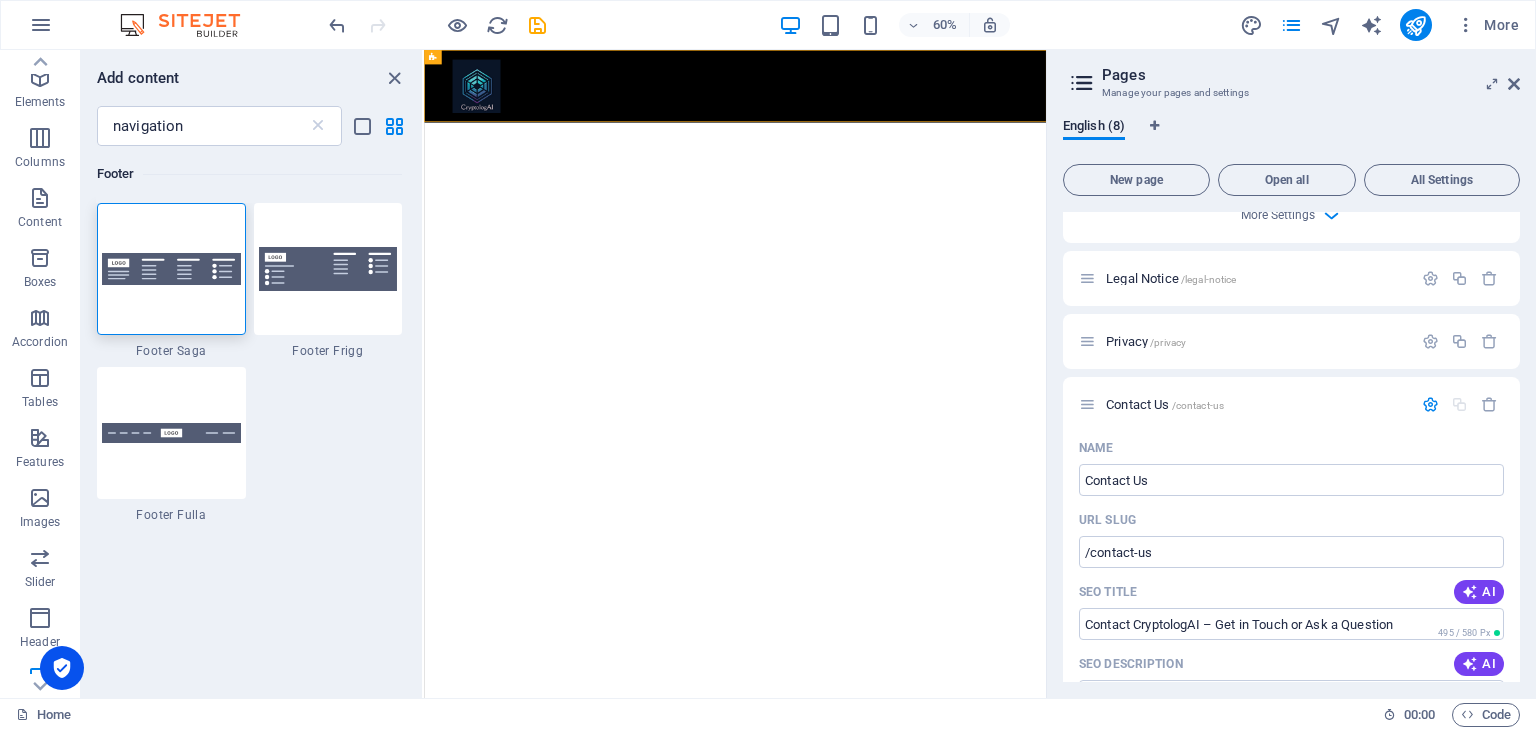 scroll, scrollTop: 4520, scrollLeft: 0, axis: vertical 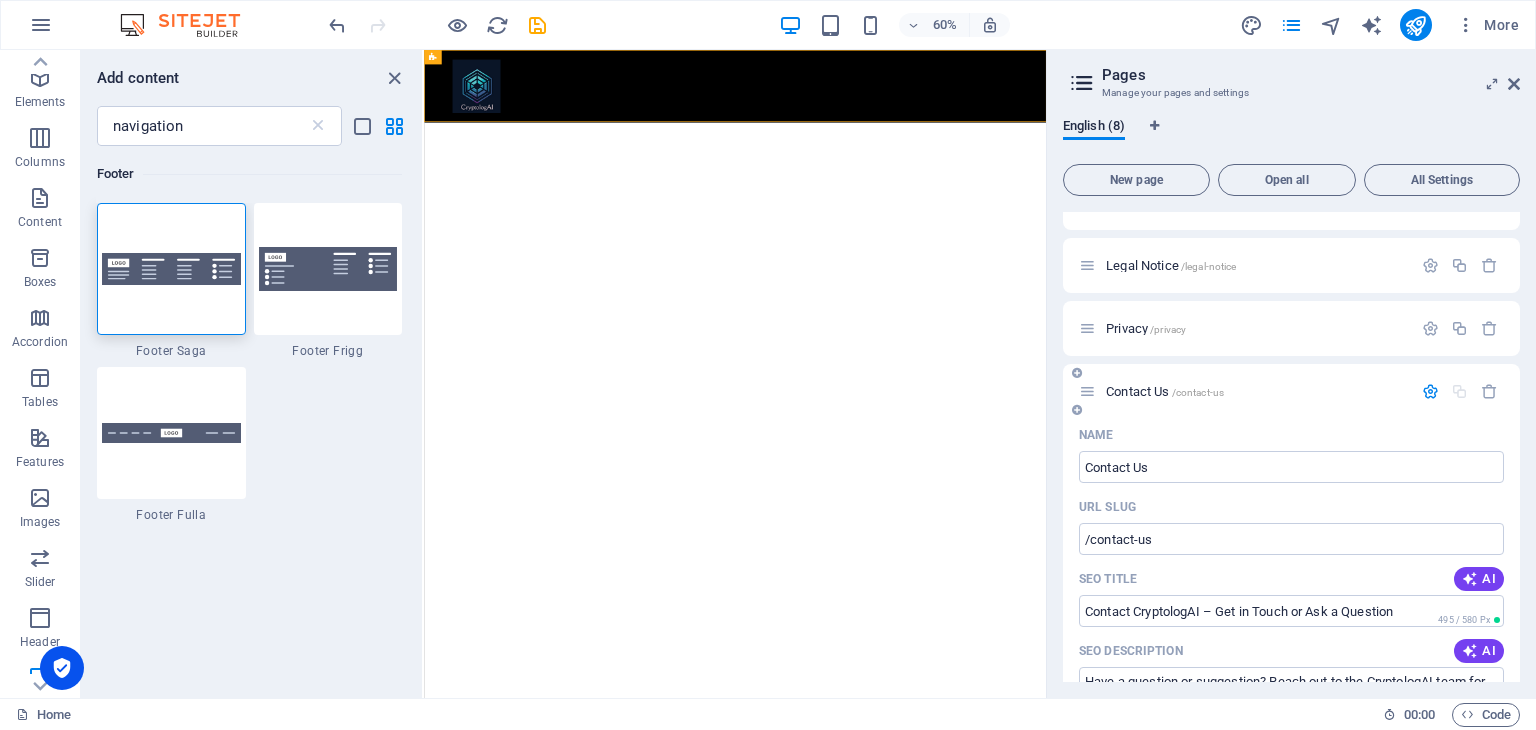 type on "Discover AI-powered crypto platforms, smart trading tools, and beginner-friendly guides to help you invest with confidence." 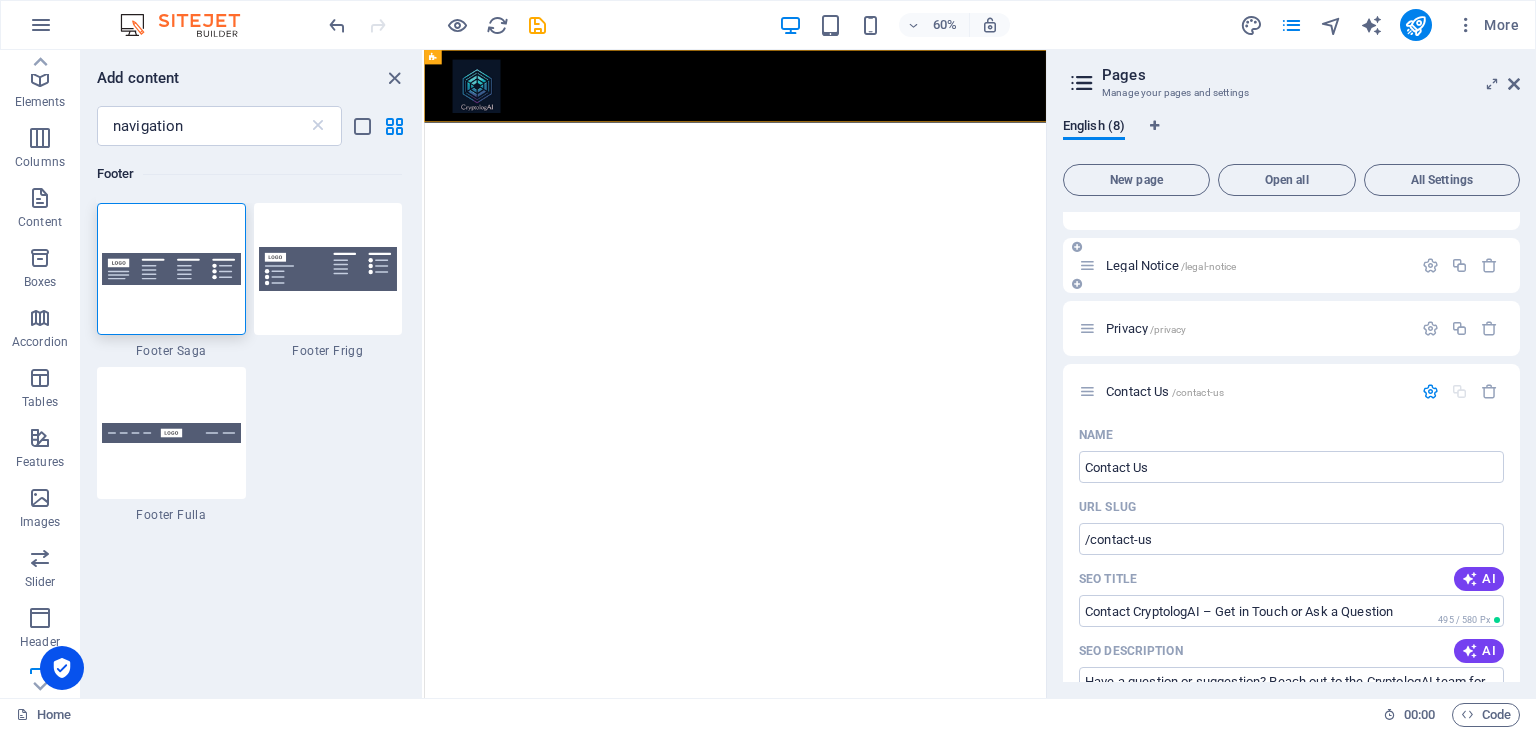 drag, startPoint x: 1100, startPoint y: 396, endPoint x: 1114, endPoint y: 261, distance: 135.72398 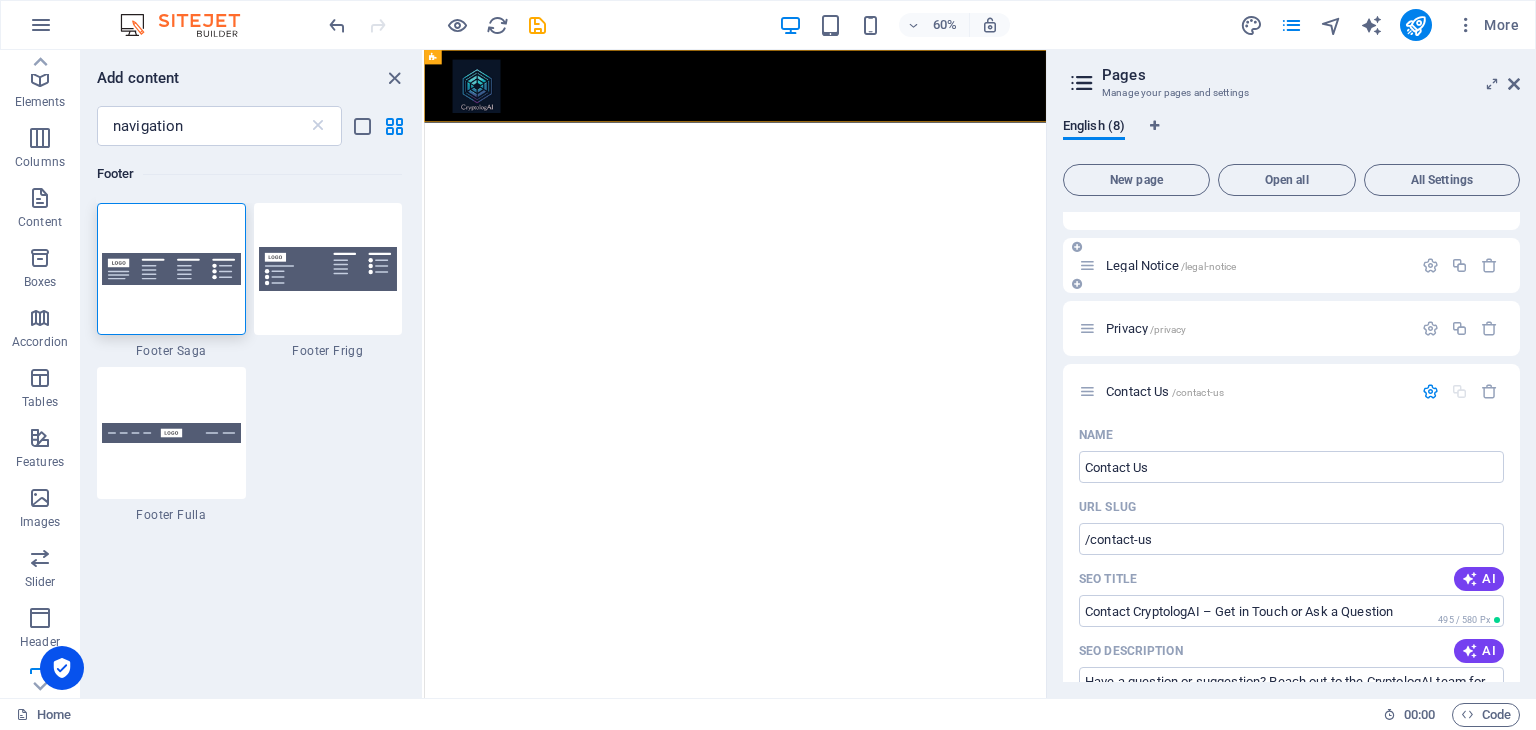 click on "Home / Name Home ​ URL SLUG / ​ SEO Title AI CryptologAI – Smarter Tools for Smarter Investing ​ 459 / 580 Px SEO Description AI  Discover AI-powered crypto platforms, smart trading tools, and beginner-friendly guides to help you invest with confidence. ​ 778 / 990 Px SEO Keywords AI ​ Settings Menu Noindex Preview Mobile Desktop [DOMAIN_NAME]  CryptologAI – Smarter Tools for Smarter Investing   Discover AI-powered crypto platforms, smart trading tools, and beginner-friendly guides to help you invest with confidence. Meta tags ​ Preview Image (Open Graph) Drag files here, click to choose files or select files from Files or our free stock photos & videos More Settings Top Tools /top-tools Name Top Tools ​ URL SLUG /top-tools ​ SEO Title AI Best AI and Crypto Tools for Smart Investing | CryptologAI ​ 521 / 580 Px SEO Description AI Explore hand-picked AI crypto tools, wallets, and platforms designed to automate, protect, and grow your investments. ​ 747 / 990 Px SEO Keywords AI ​ ​" at bounding box center (1291, -1538) 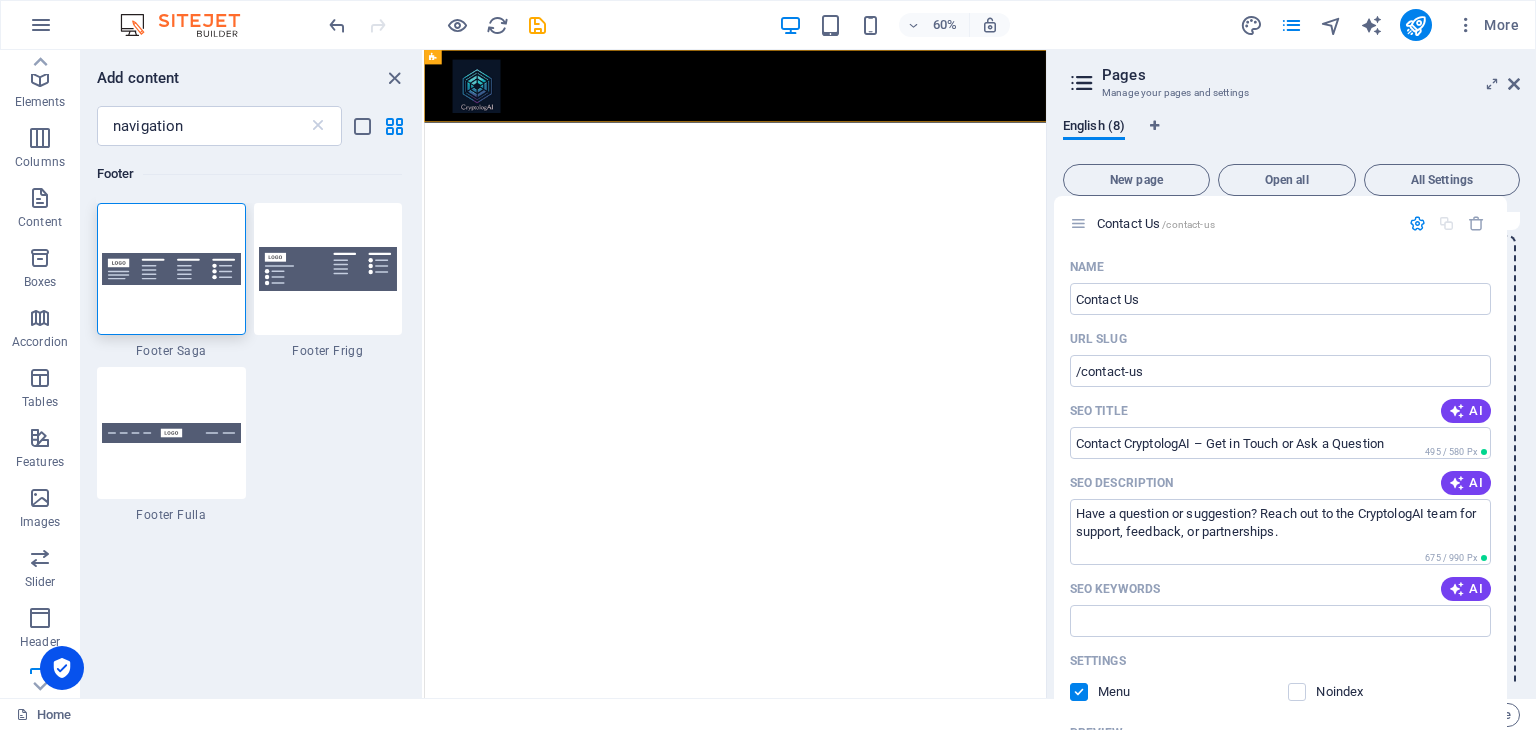 drag, startPoint x: 1089, startPoint y: 395, endPoint x: 1080, endPoint y: 225, distance: 170.23807 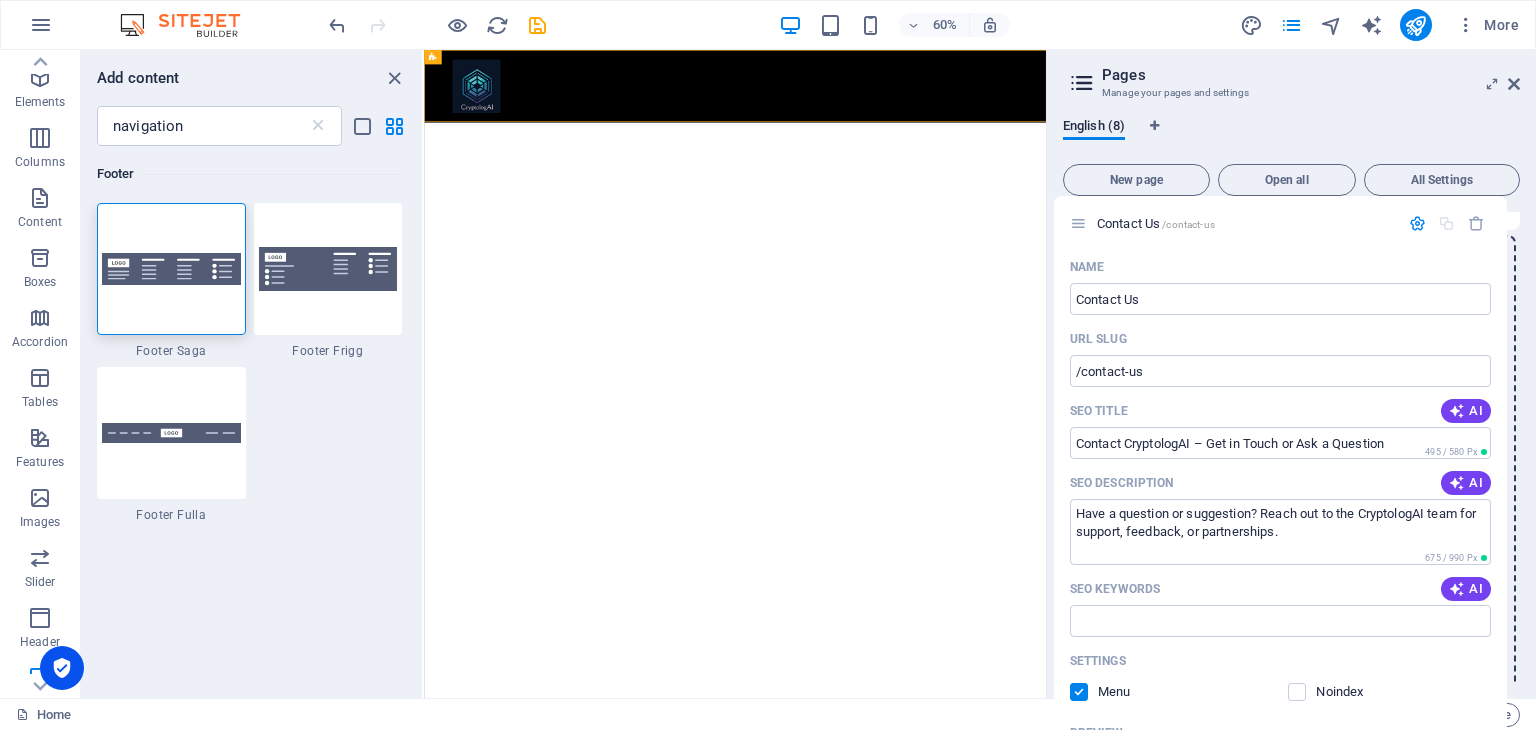 click on "Home / Name Home ​ URL SLUG / ​ SEO Title AI CryptologAI – Smarter Tools for Smarter Investing ​ 459 / 580 Px SEO Description AI  Discover AI-powered crypto platforms, smart trading tools, and beginner-friendly guides to help you invest with confidence. ​ 778 / 990 Px SEO Keywords AI ​ Settings Menu Noindex Preview Mobile Desktop [DOMAIN_NAME]  CryptologAI – Smarter Tools for Smarter Investing   Discover AI-powered crypto platforms, smart trading tools, and beginner-friendly guides to help you invest with confidence. Meta tags ​ Preview Image (Open Graph) Drag files here, click to choose files or select files from Files or our free stock photos & videos More Settings Top Tools /top-tools Name Top Tools ​ URL SLUG /top-tools ​ SEO Title AI Best AI and Crypto Tools for Smart Investing | CryptologAI ​ 521 / 580 Px SEO Description AI Explore hand-picked AI crypto tools, wallets, and platforms designed to automate, protect, and grow your investments. ​ 747 / 990 Px SEO Keywords AI ​ ​" at bounding box center [1291, -1976] 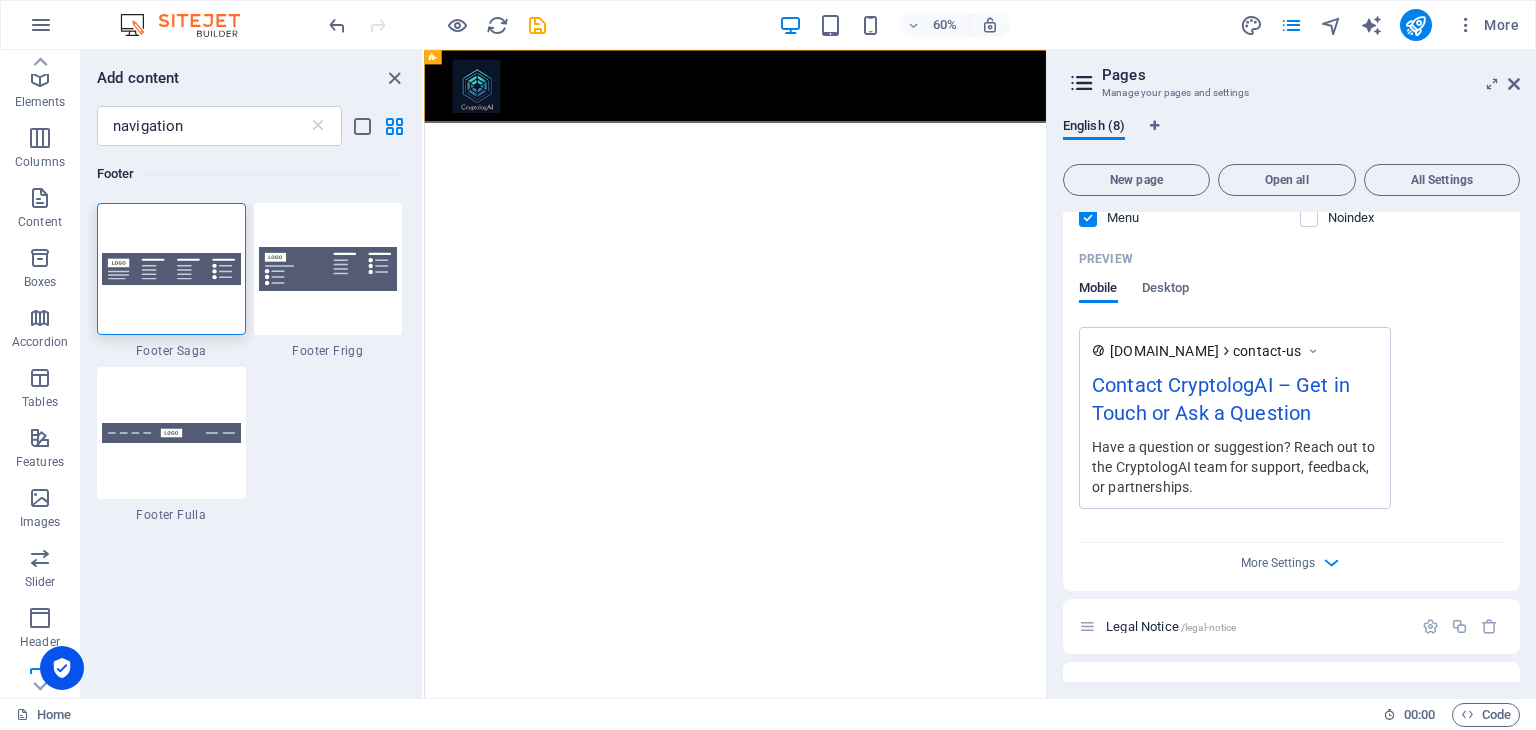 scroll, scrollTop: 5076, scrollLeft: 0, axis: vertical 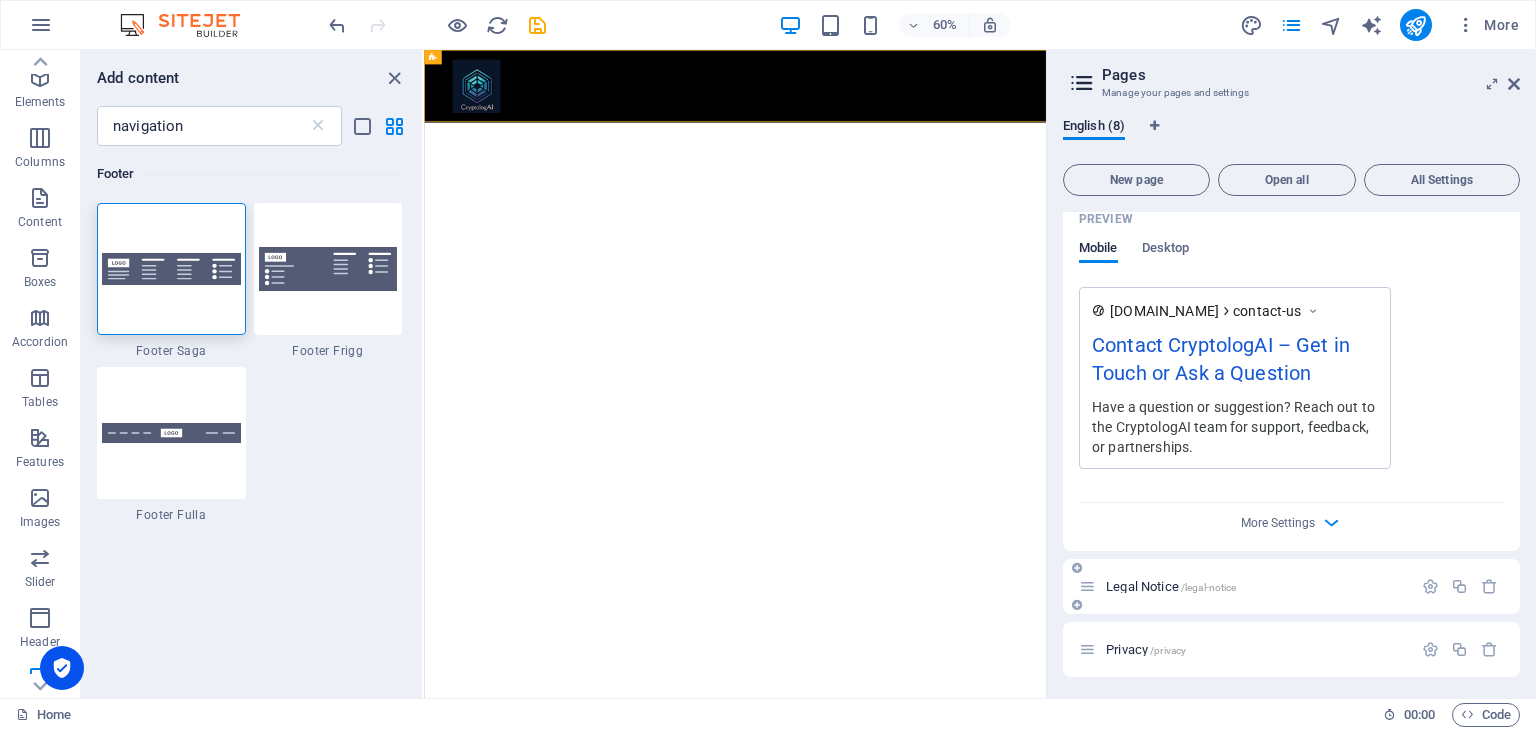 click on "Legal Notice /legal-notice" at bounding box center (1245, 586) 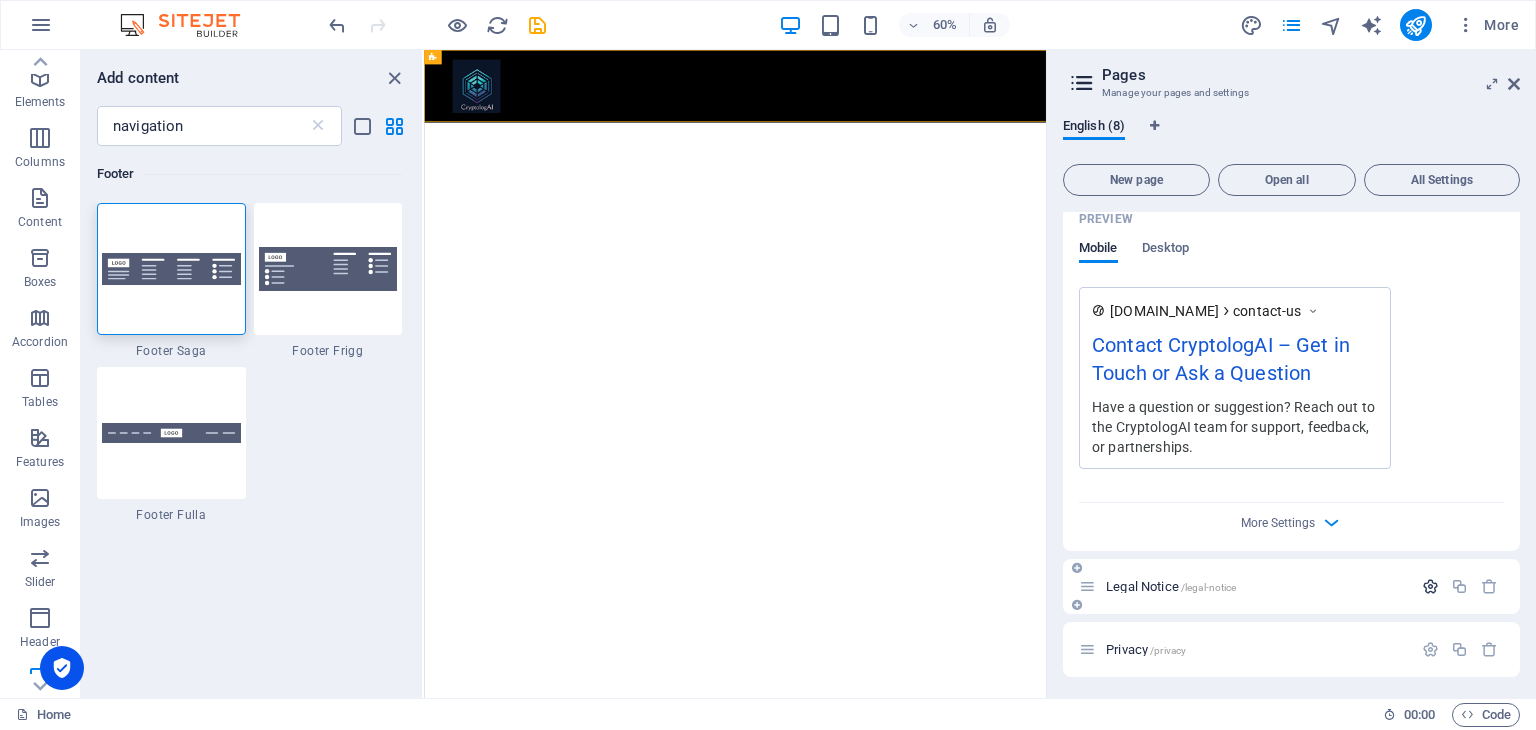 click at bounding box center [1430, 586] 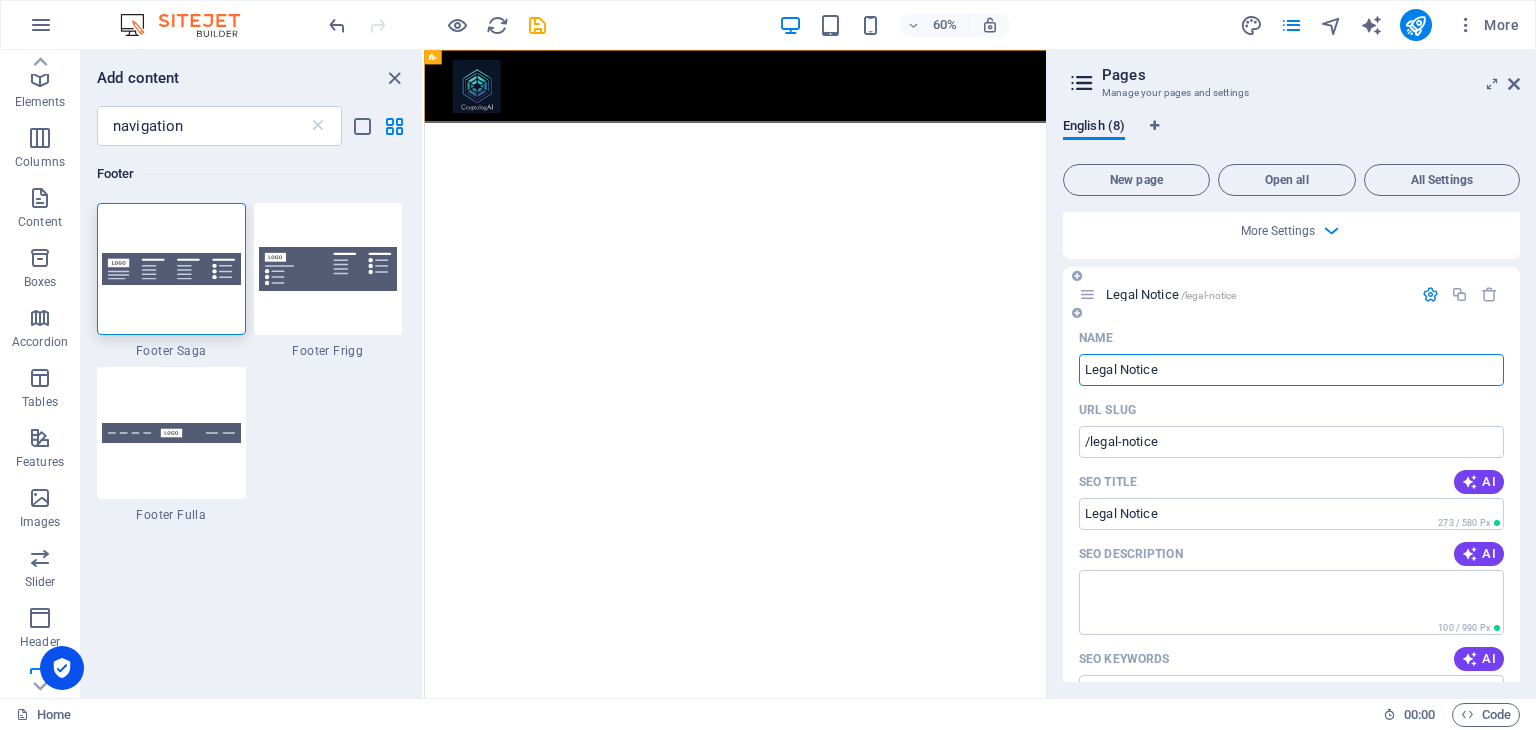 scroll, scrollTop: 5374, scrollLeft: 0, axis: vertical 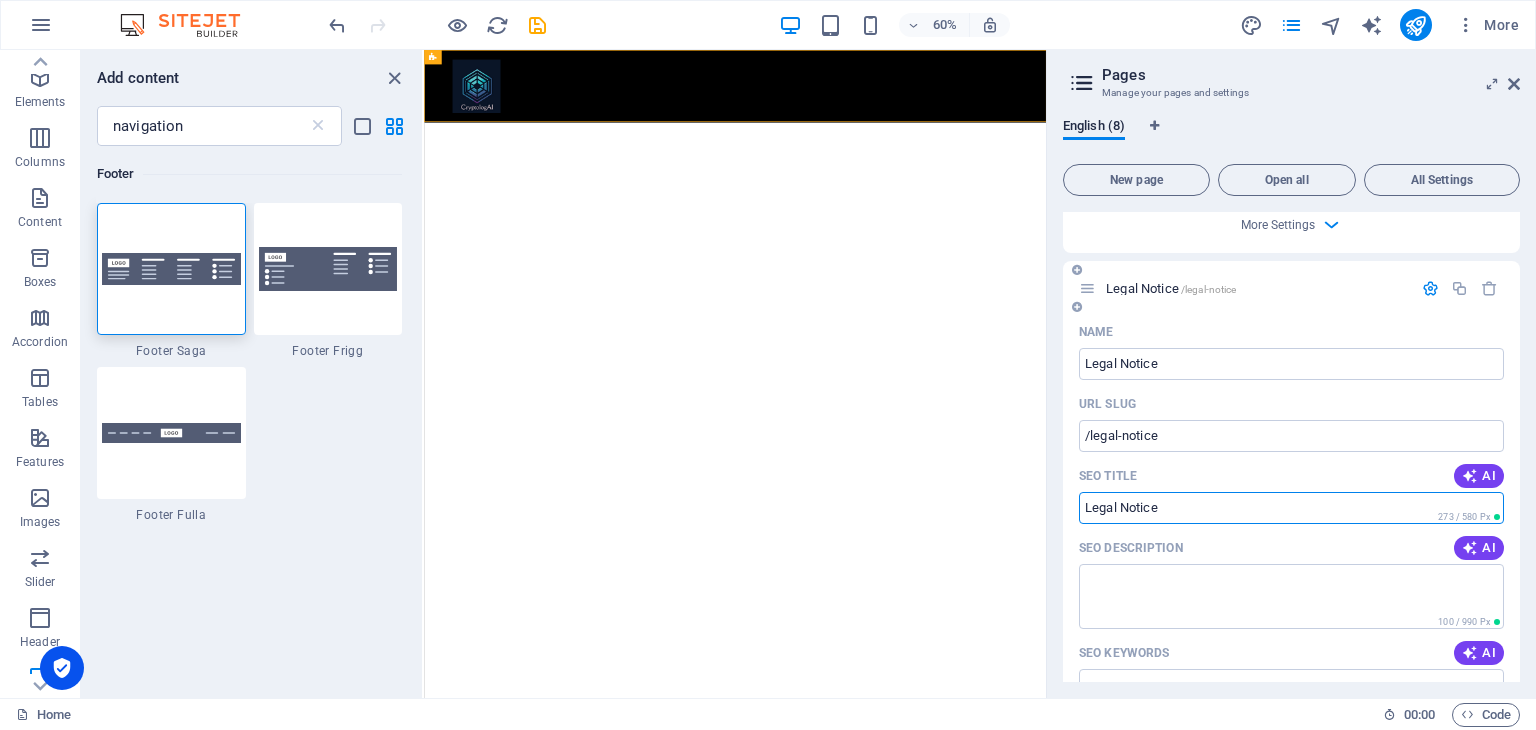 click on "Legal Notice" at bounding box center (1291, 508) 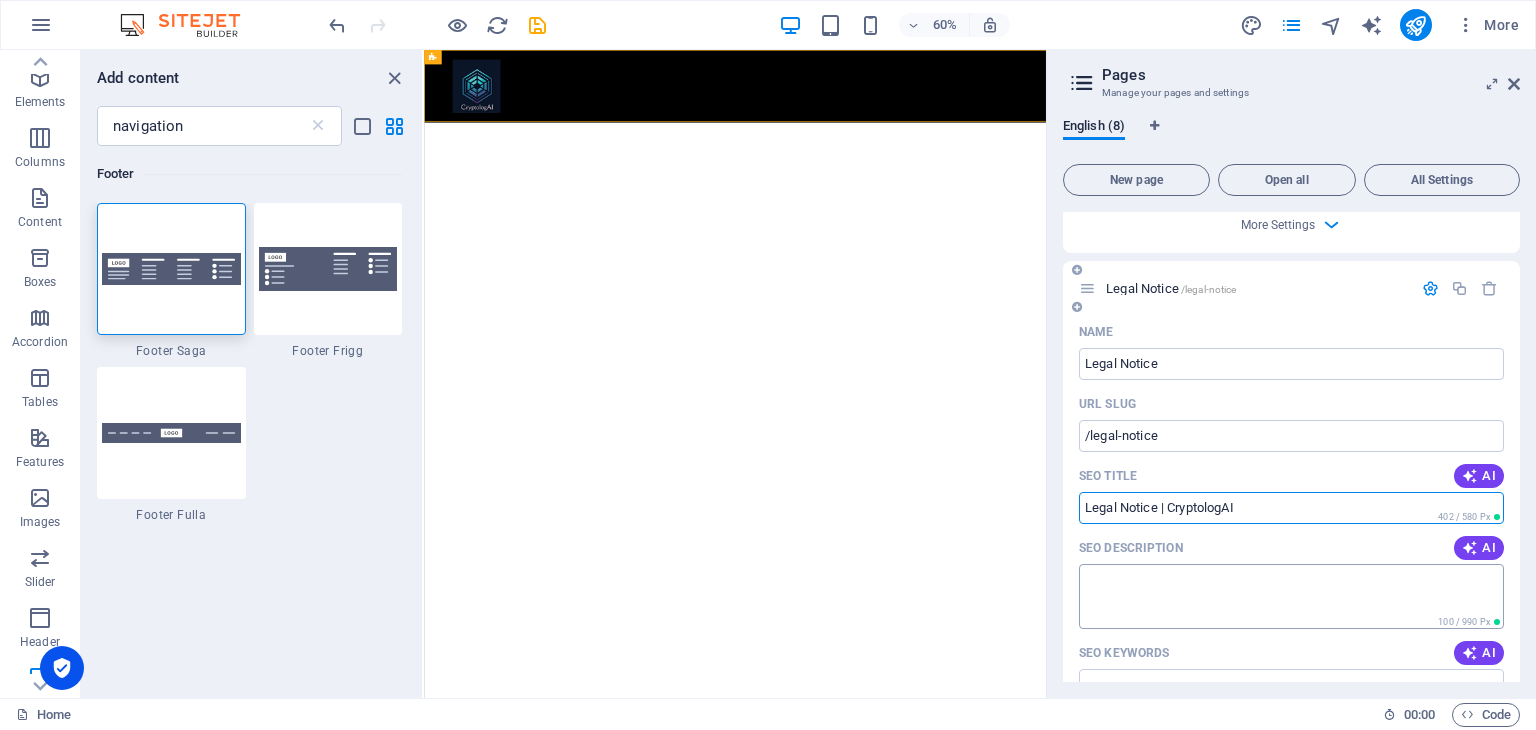 type on "Legal Notice | CryptologAI" 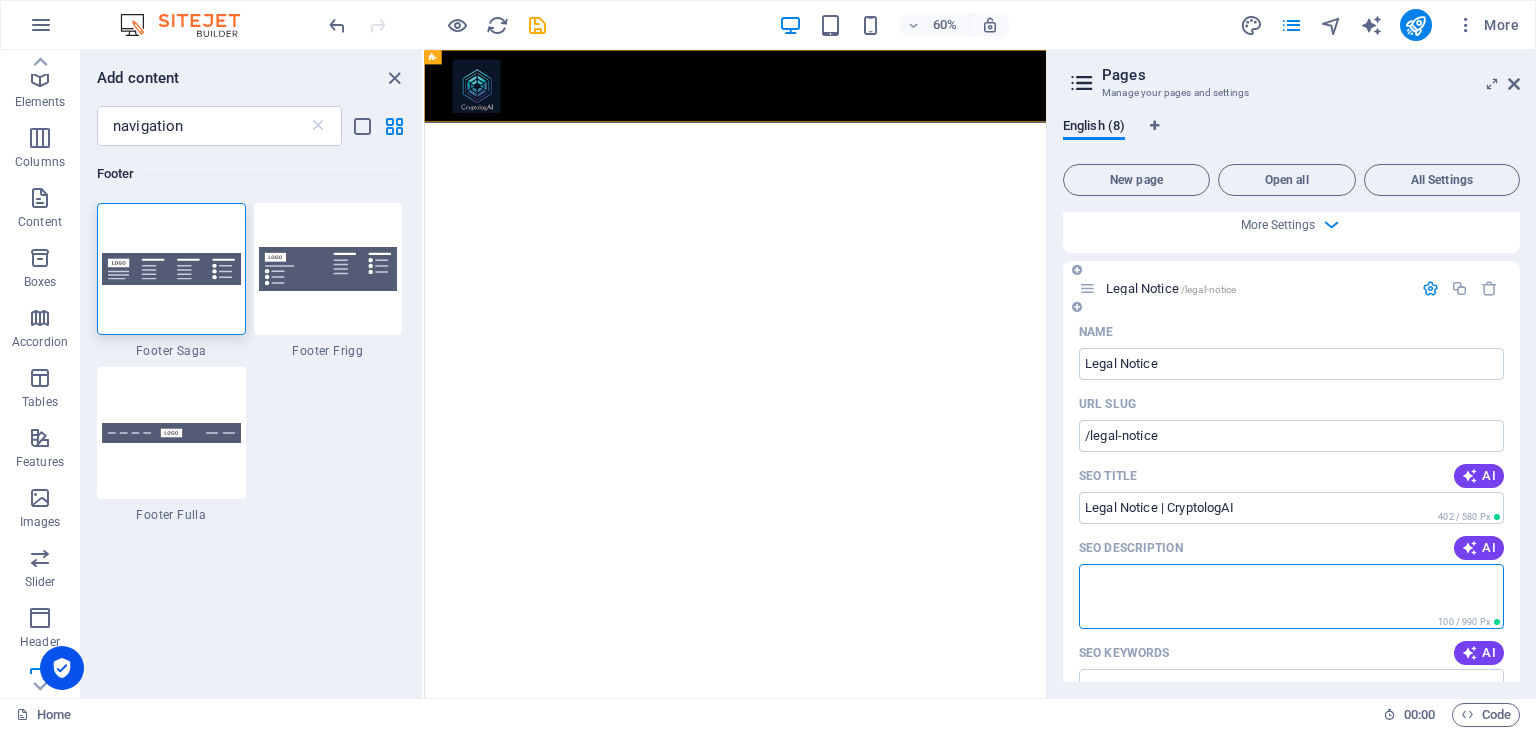 click on "SEO Description" at bounding box center (1291, 596) 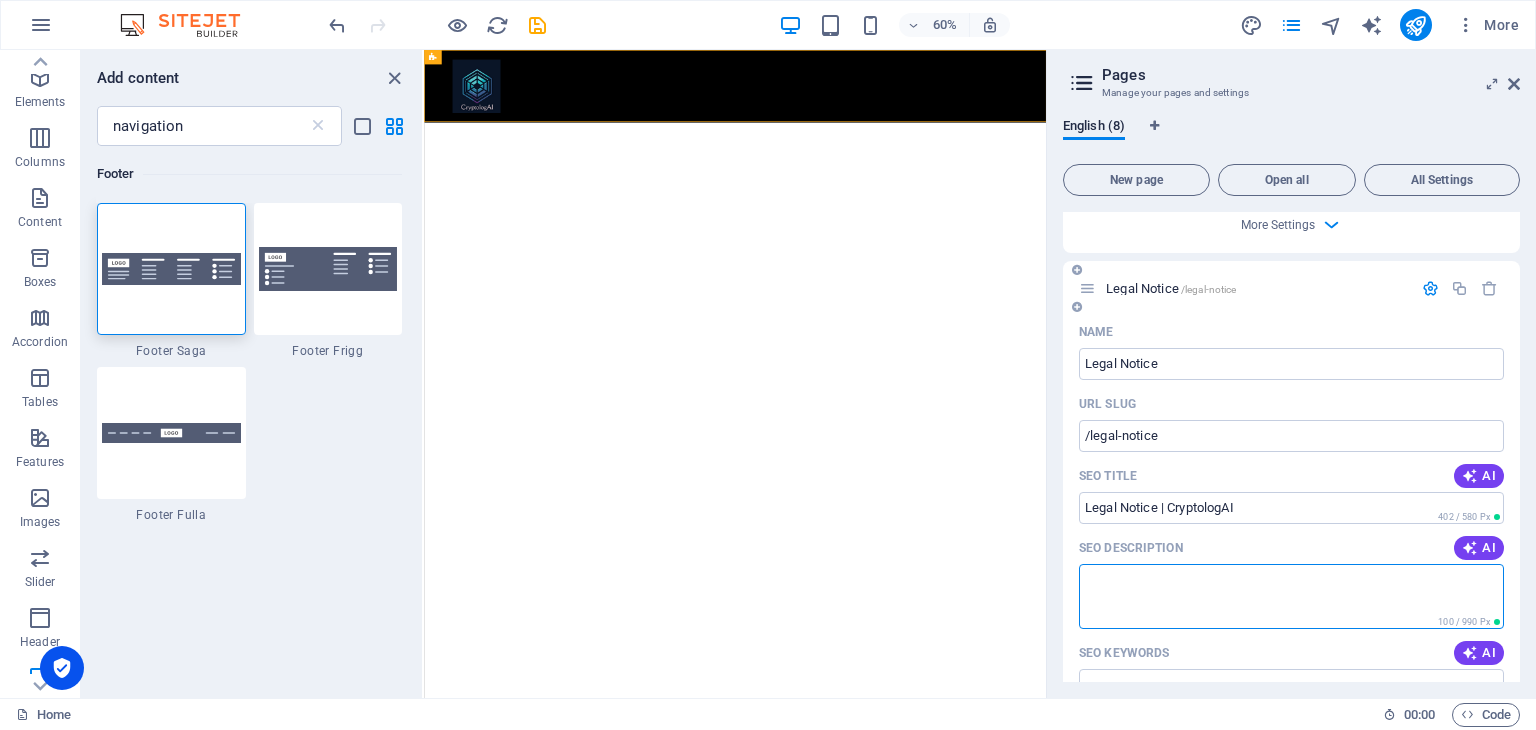 click on "SEO Description" at bounding box center [1291, 596] 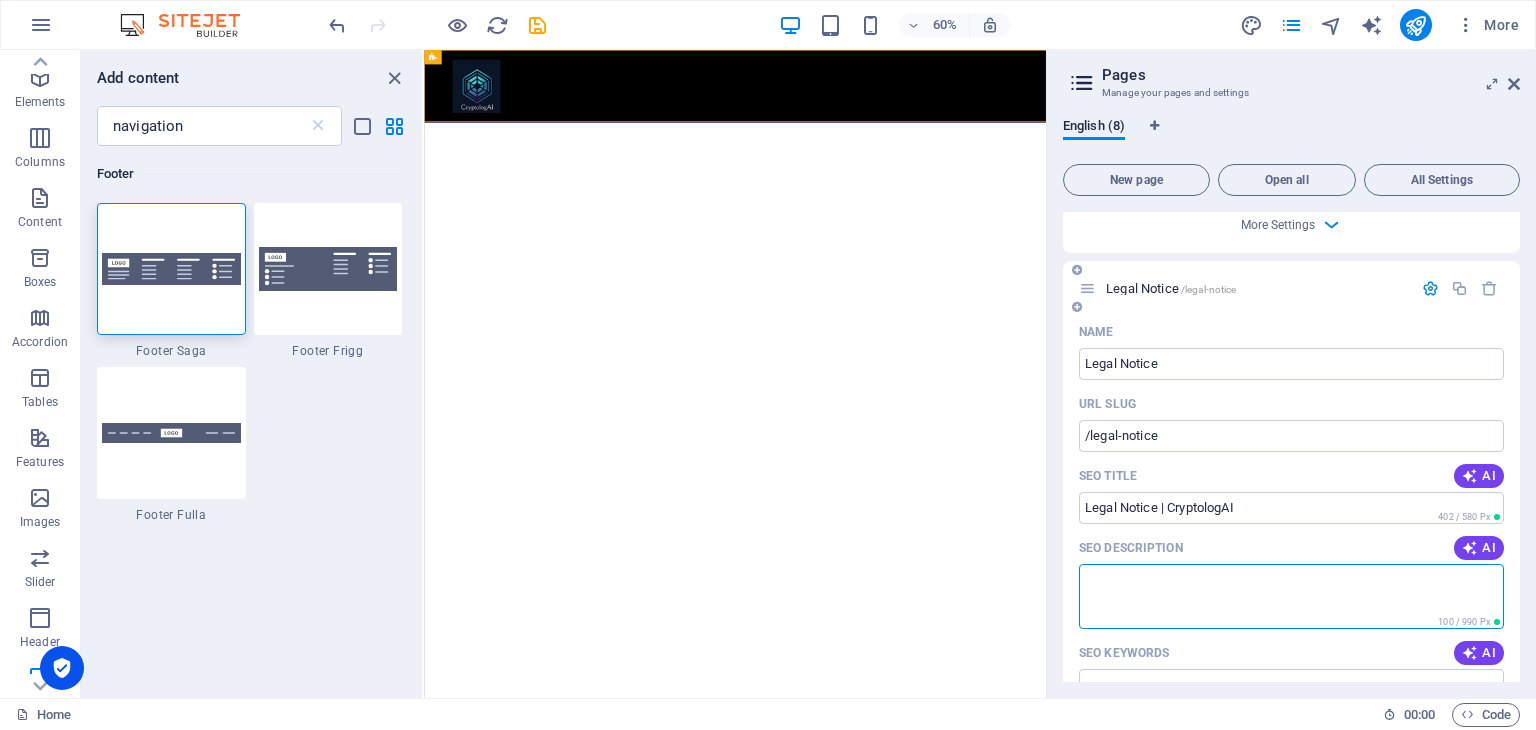 paste on "View the legal information, terms of use, and company details for CryptologAI, your trusted resource for AI-powered crypto tools." 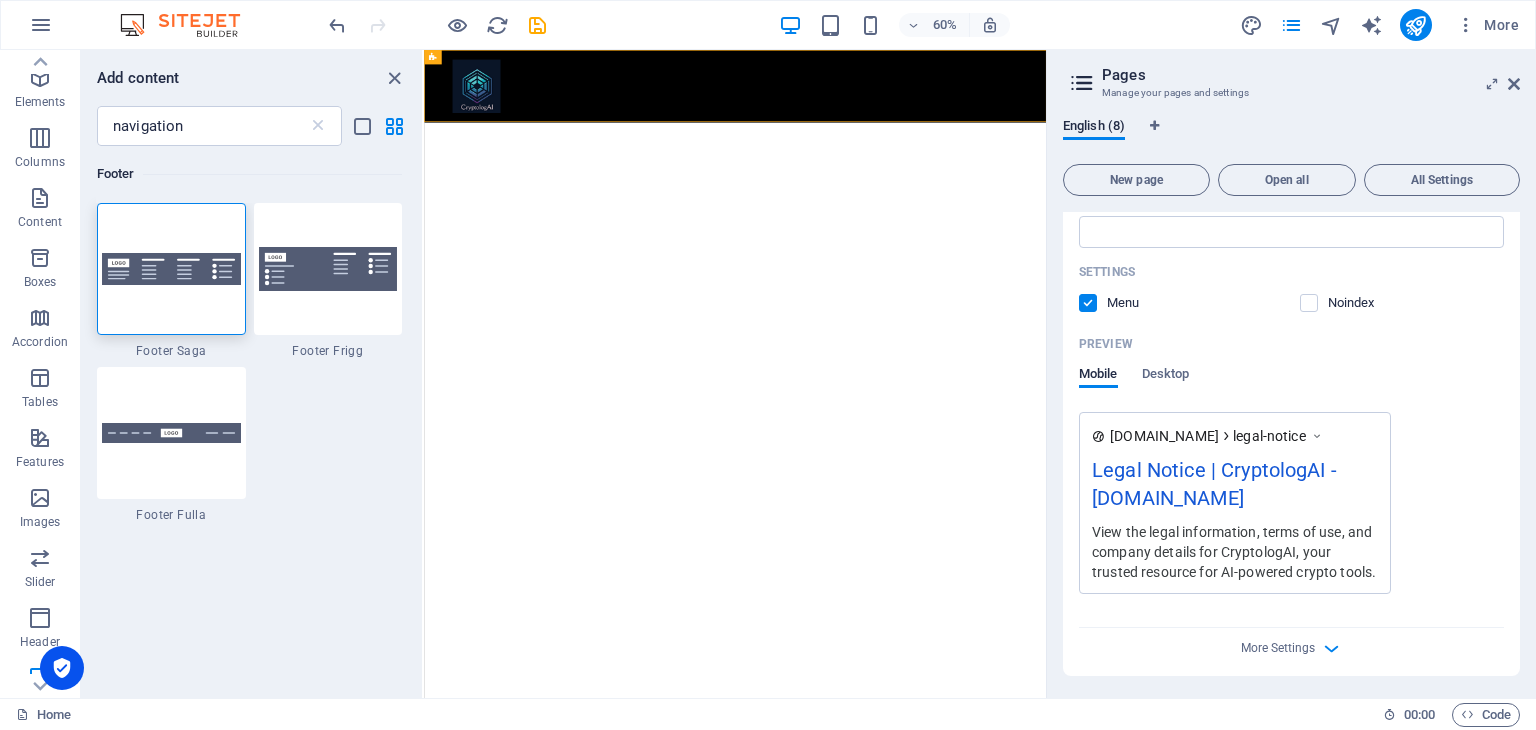 scroll, scrollTop: 5888, scrollLeft: 0, axis: vertical 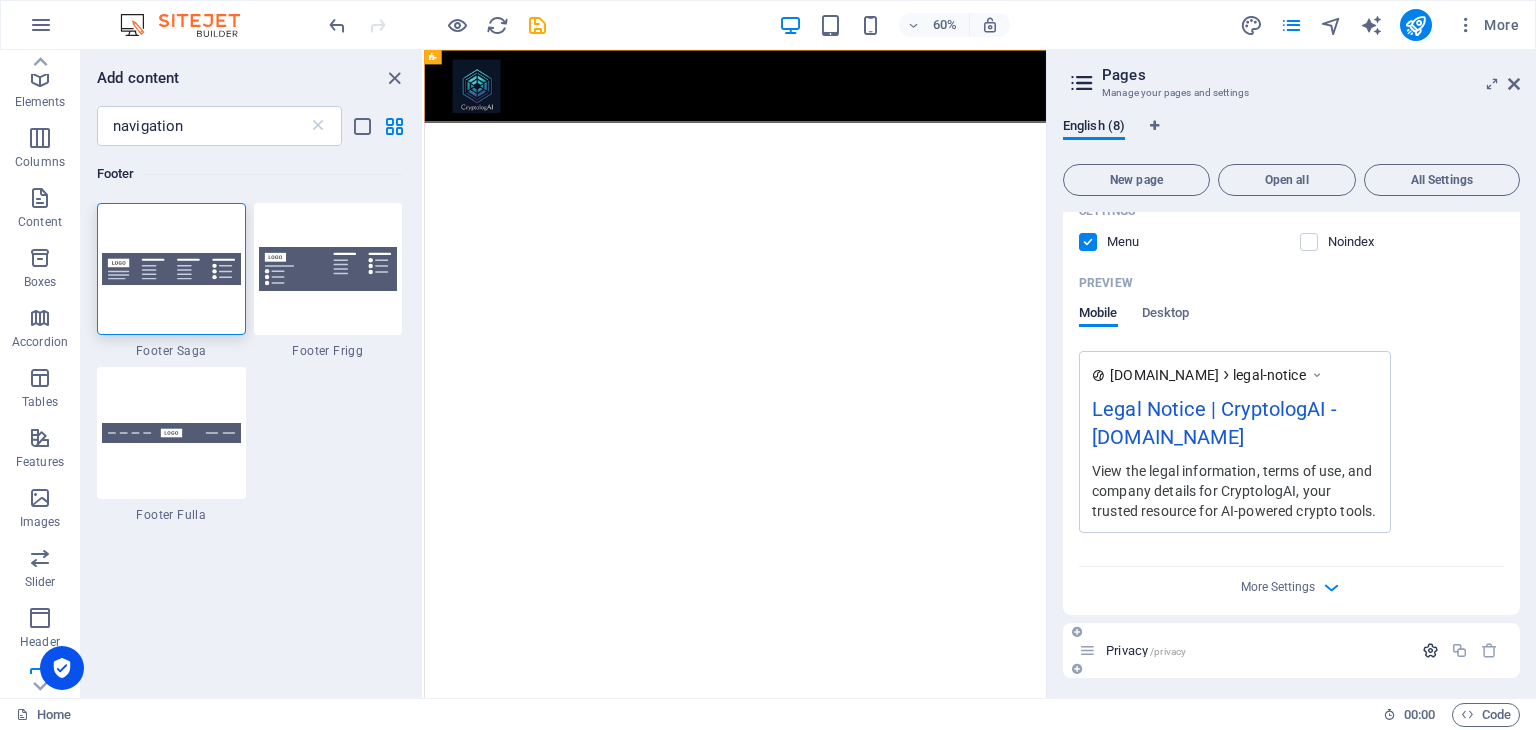 type on "View the legal information, terms of use, and company details for CryptologAI, your trusted resource for AI-powered crypto tools." 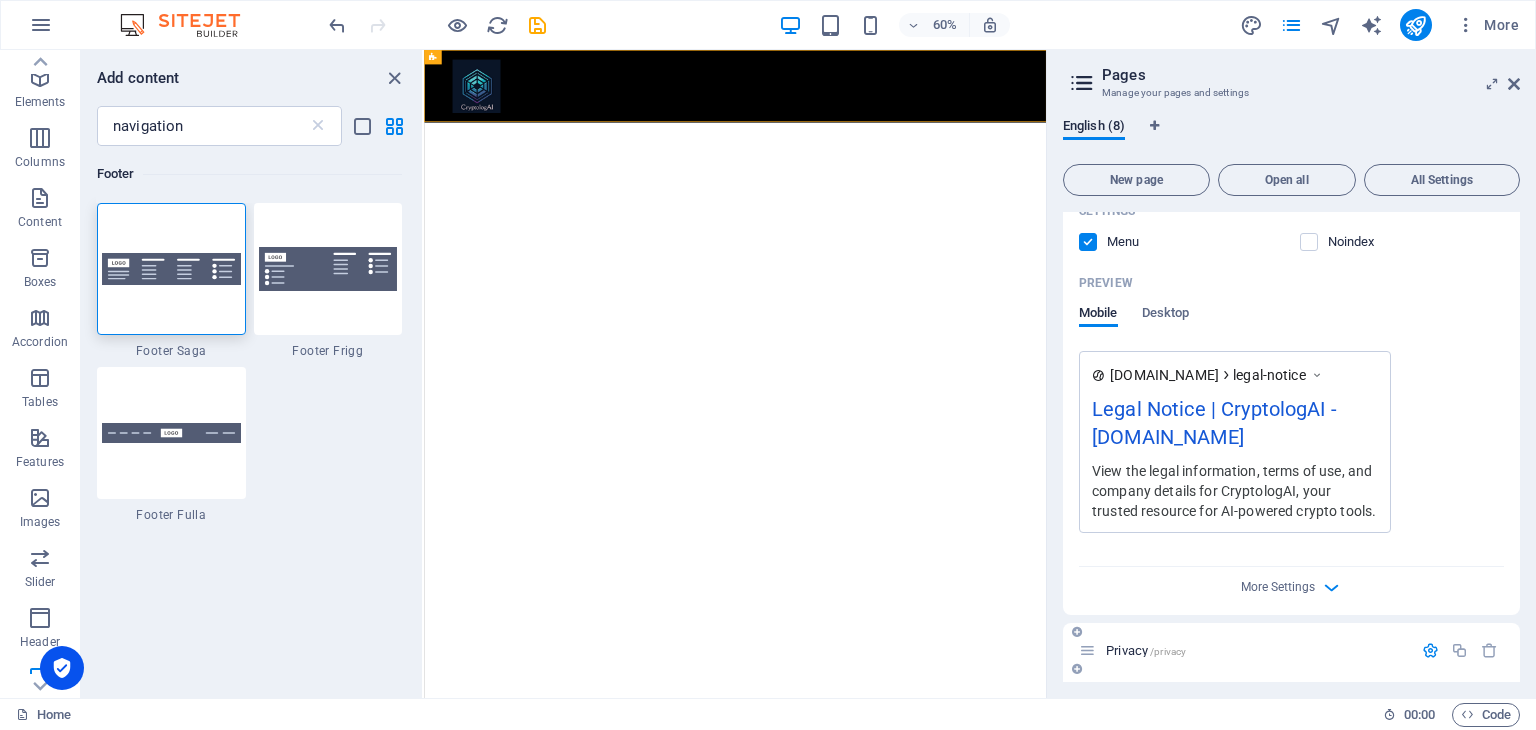 scroll, scrollTop: 6164, scrollLeft: 0, axis: vertical 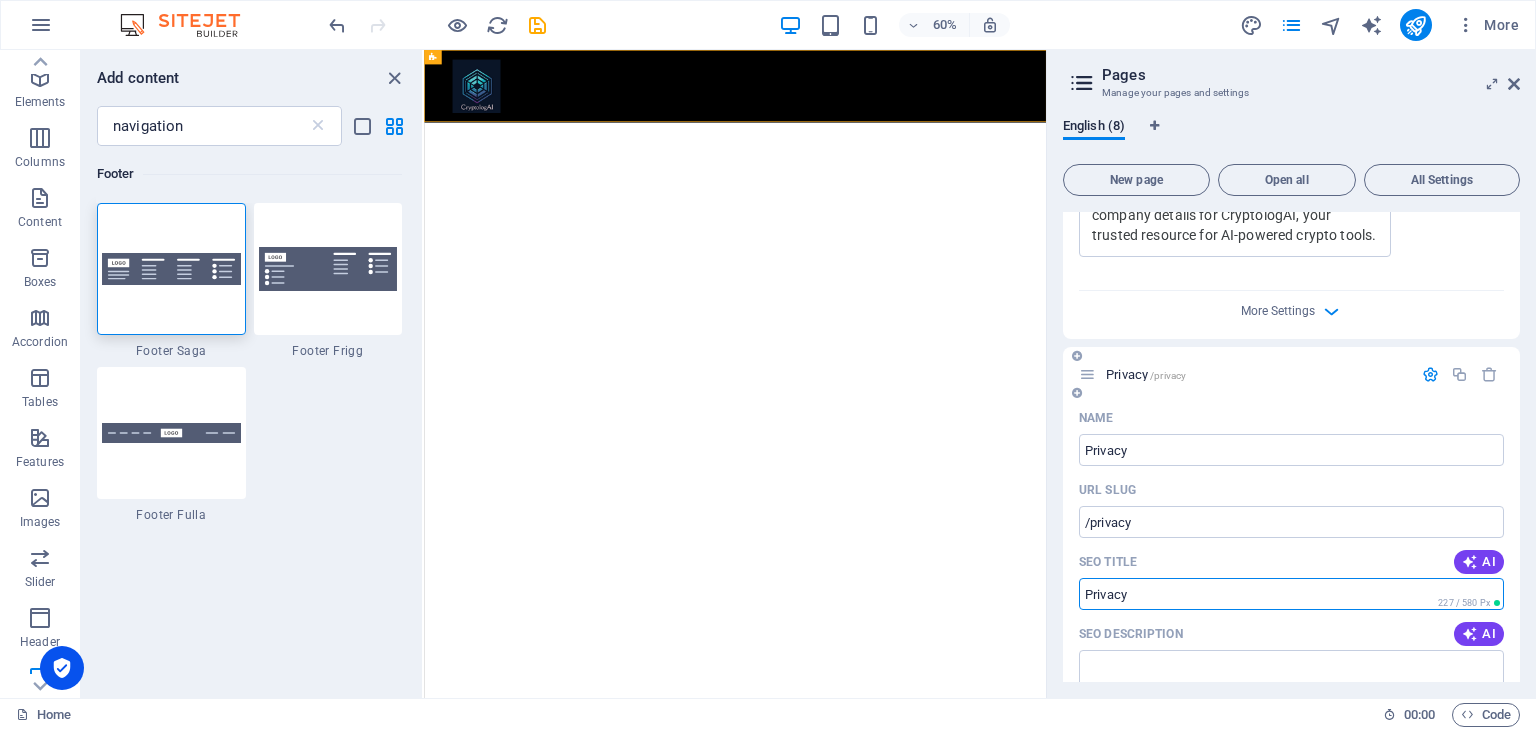 click on "Privacy" at bounding box center (1291, 594) 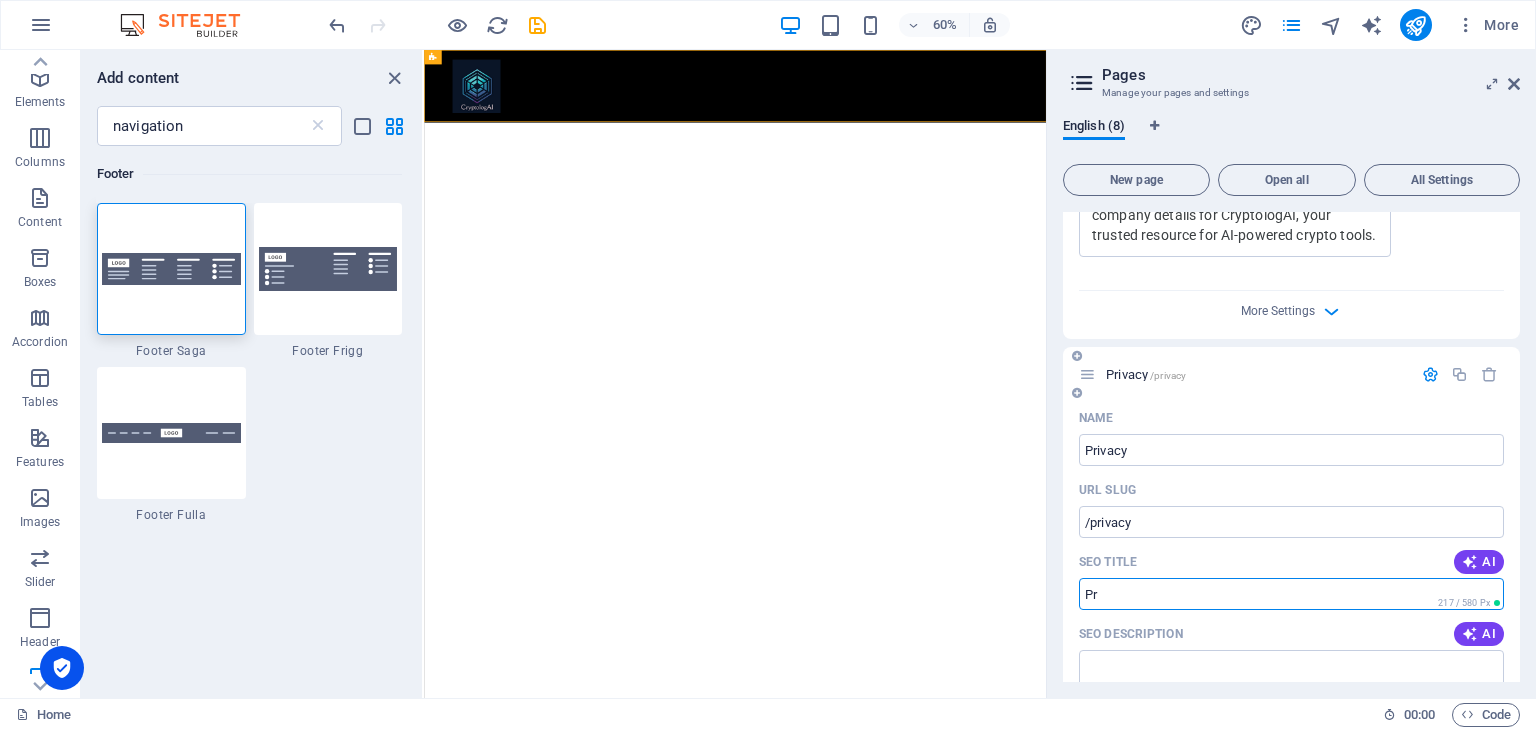 type on "P" 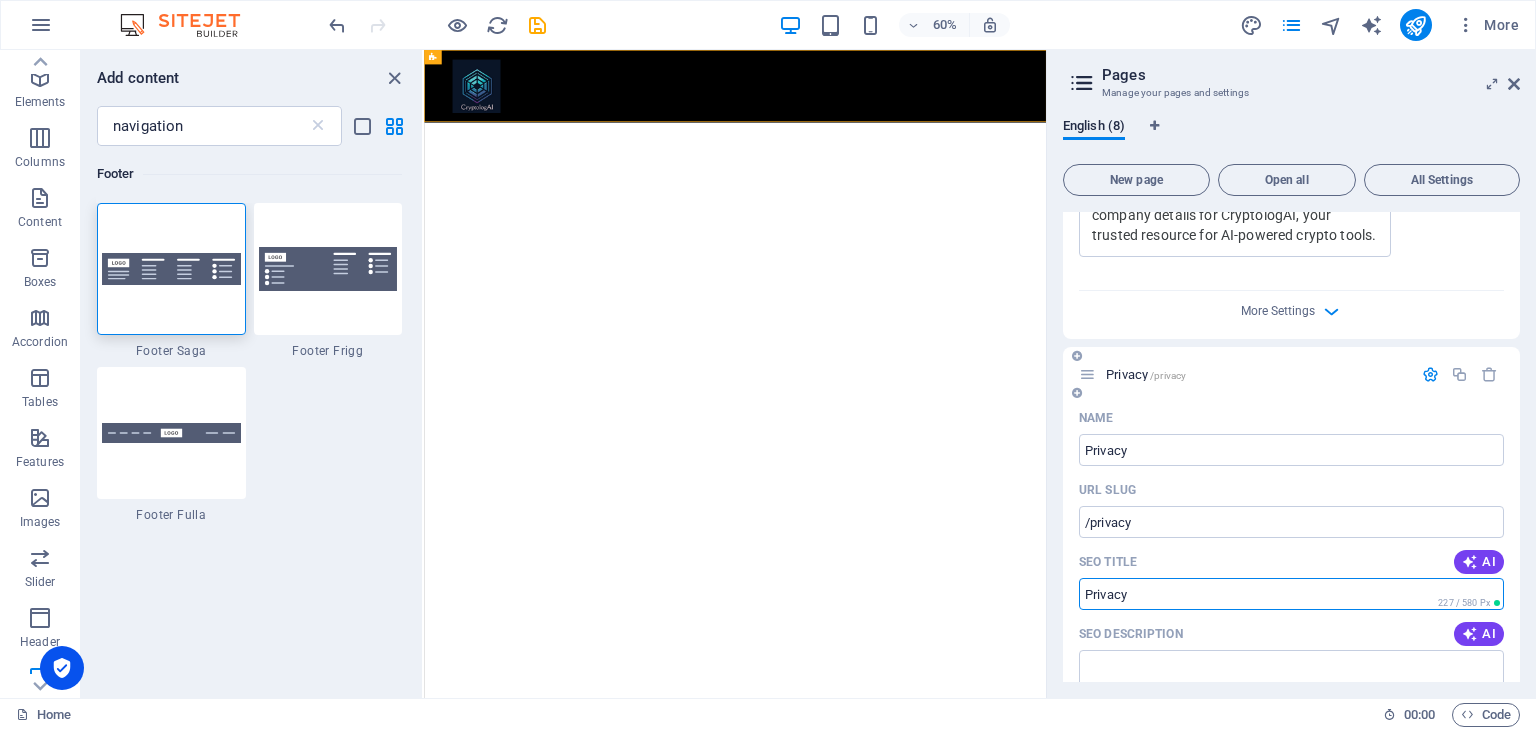paste on "Privacy Policy | CryptologAI  Meta Description: Learn how CryptologAI collects, uses, and protects your personal data in accordance with privacy laws and best practices." 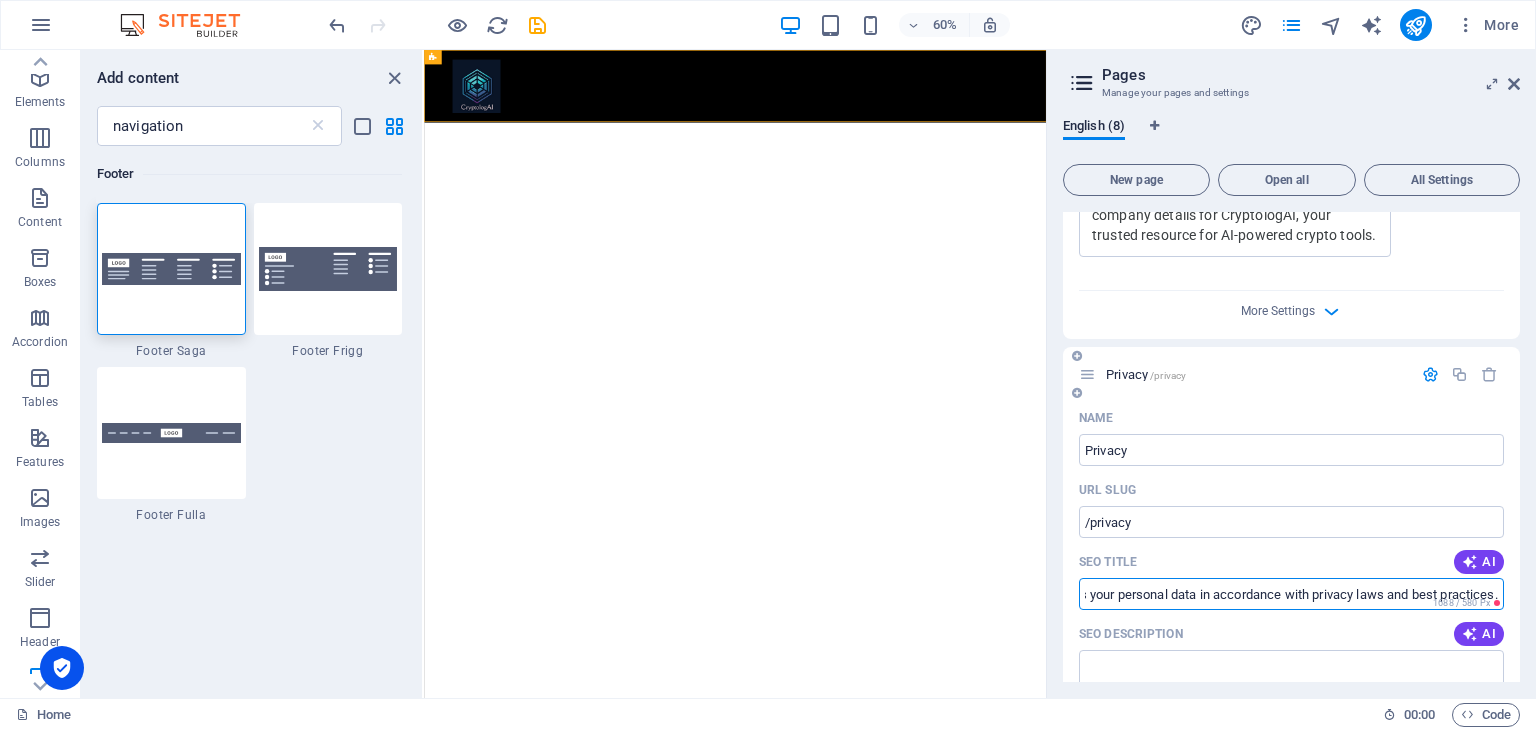 scroll, scrollTop: 0, scrollLeft: 0, axis: both 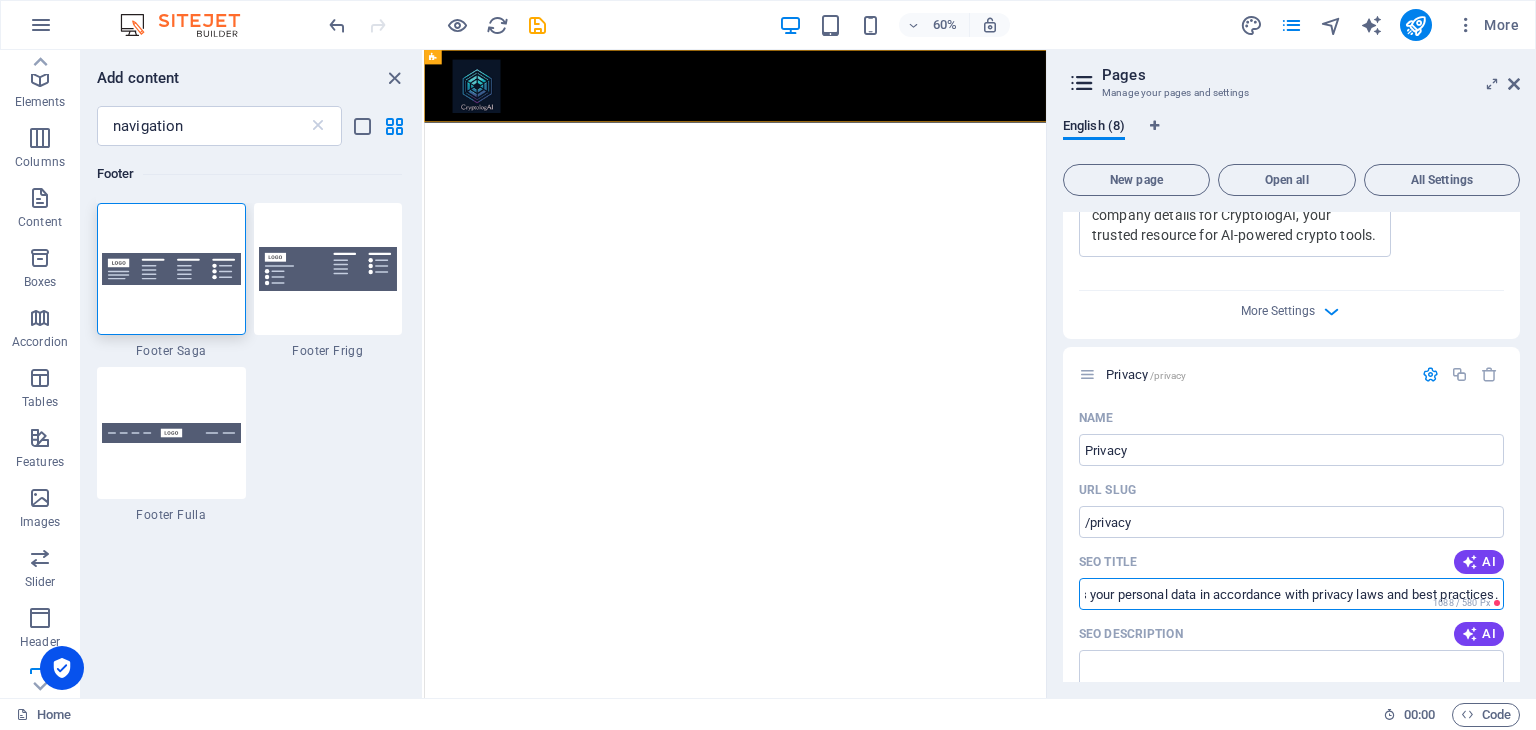 drag, startPoint x: 1260, startPoint y: 589, endPoint x: 1535, endPoint y: 589, distance: 275 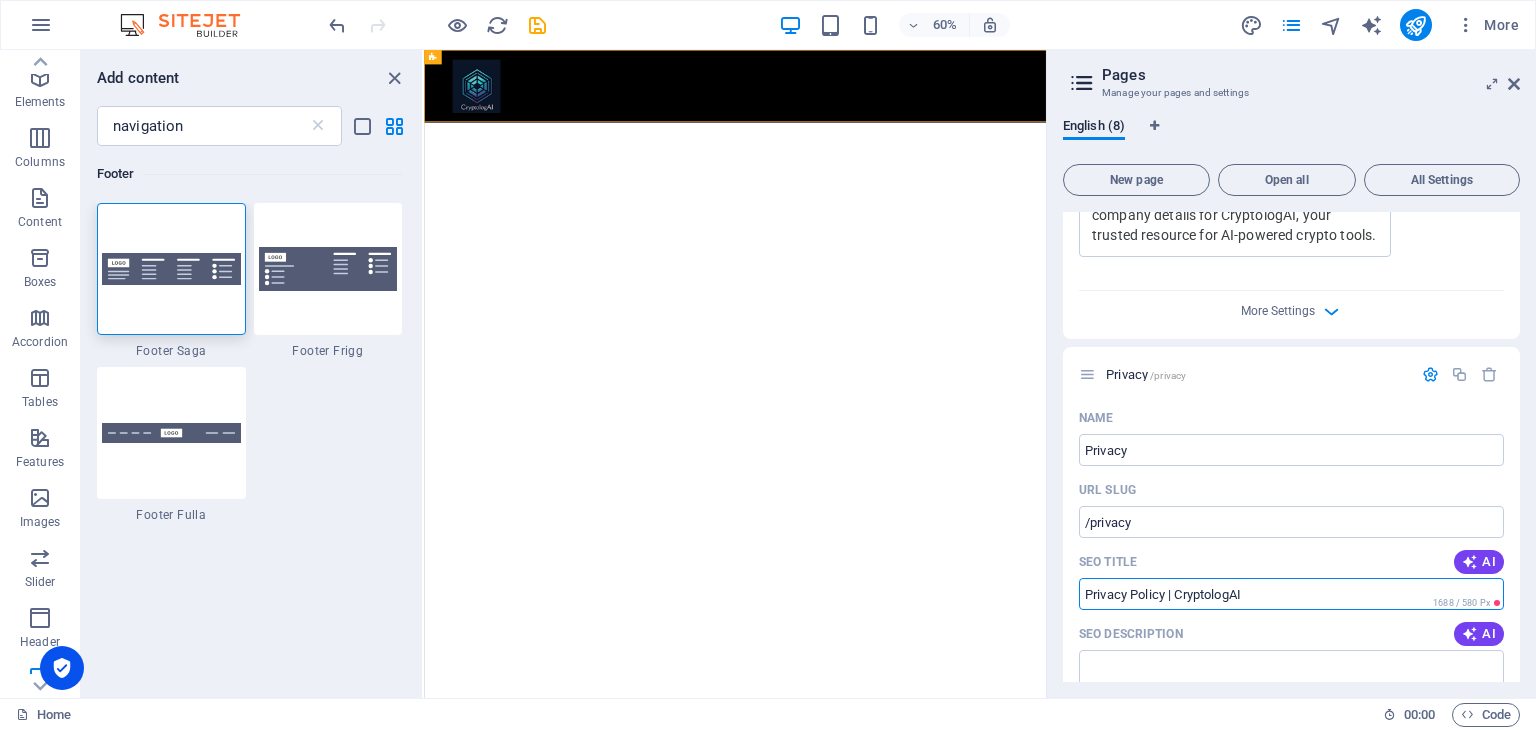 scroll, scrollTop: 0, scrollLeft: 0, axis: both 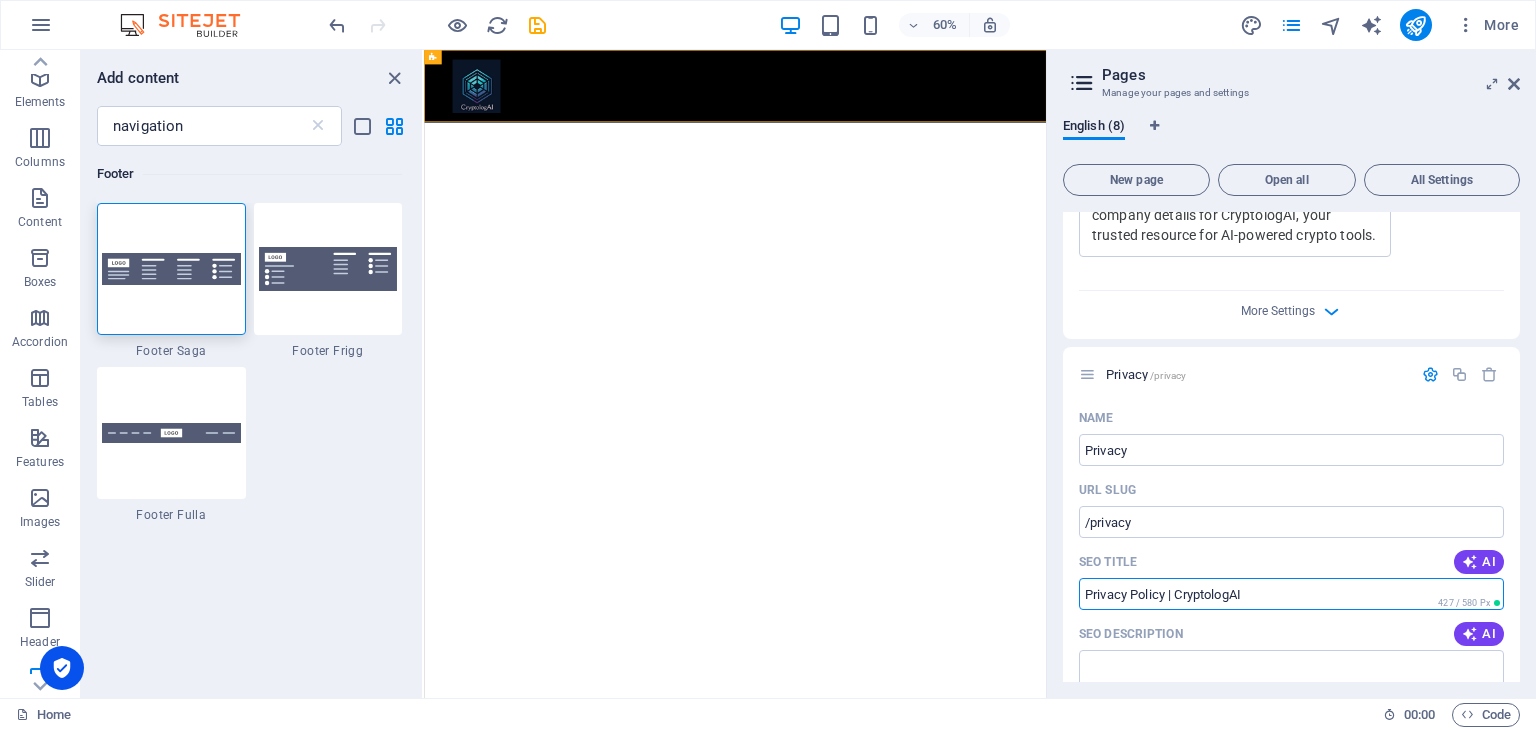 type on "Privacy Policy | CryptologAI" 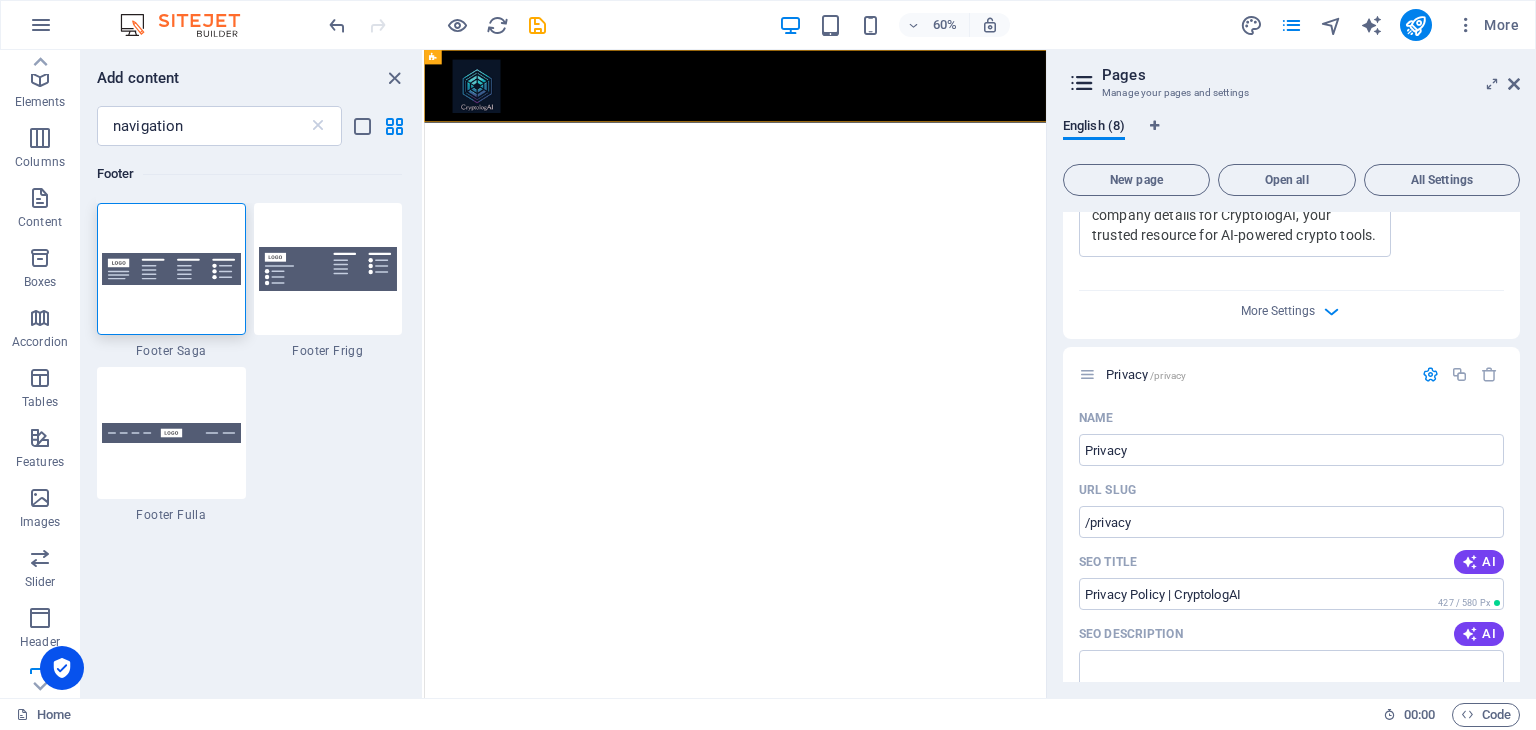 click on "English (8) New page Open all All Settings Home / Name Home ​ URL SLUG / ​ SEO Title AI CryptologAI – Smarter Tools for Smarter Investing ​ 459 / 580 Px SEO Description AI  Discover AI-powered crypto platforms, smart trading tools, and beginner-friendly guides to help you invest with confidence. ​ 778 / 990 Px SEO Keywords AI ​ Settings Menu Noindex Preview Mobile Desktop [DOMAIN_NAME]  CryptologAI – Smarter Tools for Smarter Investing   Discover AI-powered crypto platforms, smart trading tools, and beginner-friendly guides to help you invest with confidence. Meta tags ​ Preview Image (Open Graph) Drag files here, click to choose files or select files from Files or our free stock photos & videos More Settings Top Tools /top-tools Name Top Tools ​ URL SLUG /top-tools ​ SEO Title AI Best AI and Crypto Tools for Smart Investing | CryptologAI ​ 521 / 580 Px SEO Description AI ​ 747 / 990 Px SEO Keywords AI ​ Settings Menu Noindex Preview Mobile Desktop [DOMAIN_NAME] top-tools ​ ​" at bounding box center (1291, 400) 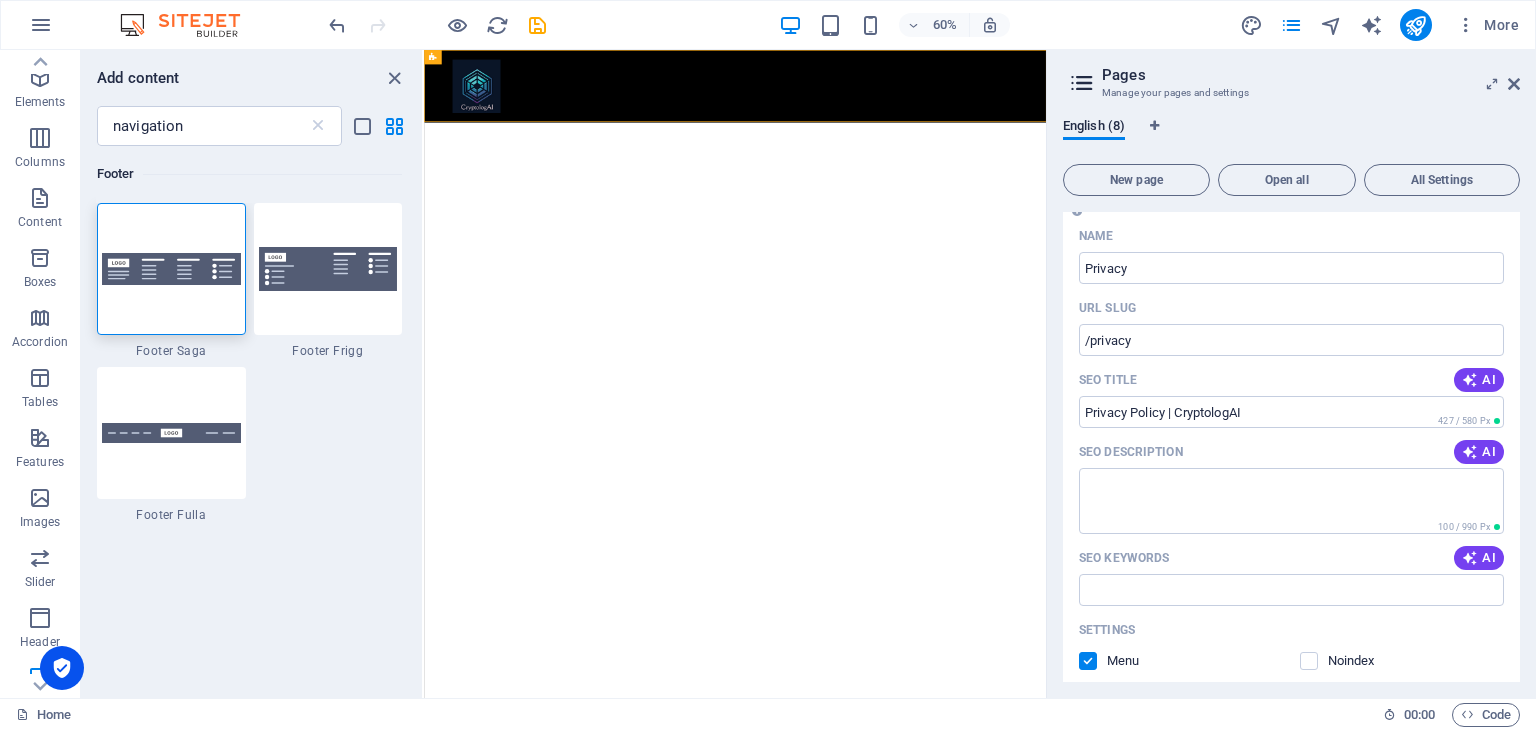 scroll, scrollTop: 6348, scrollLeft: 0, axis: vertical 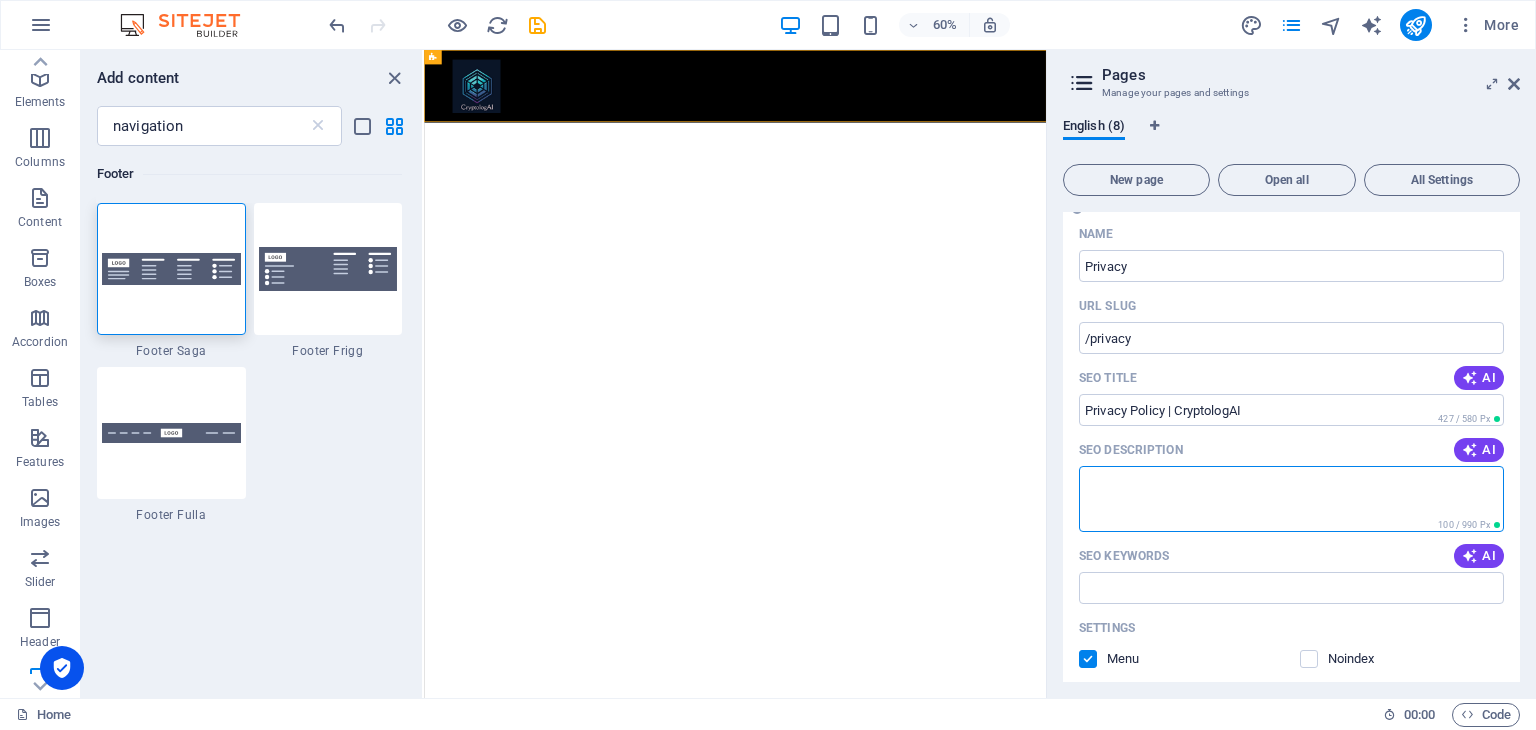 click on "SEO Description" at bounding box center (1291, 498) 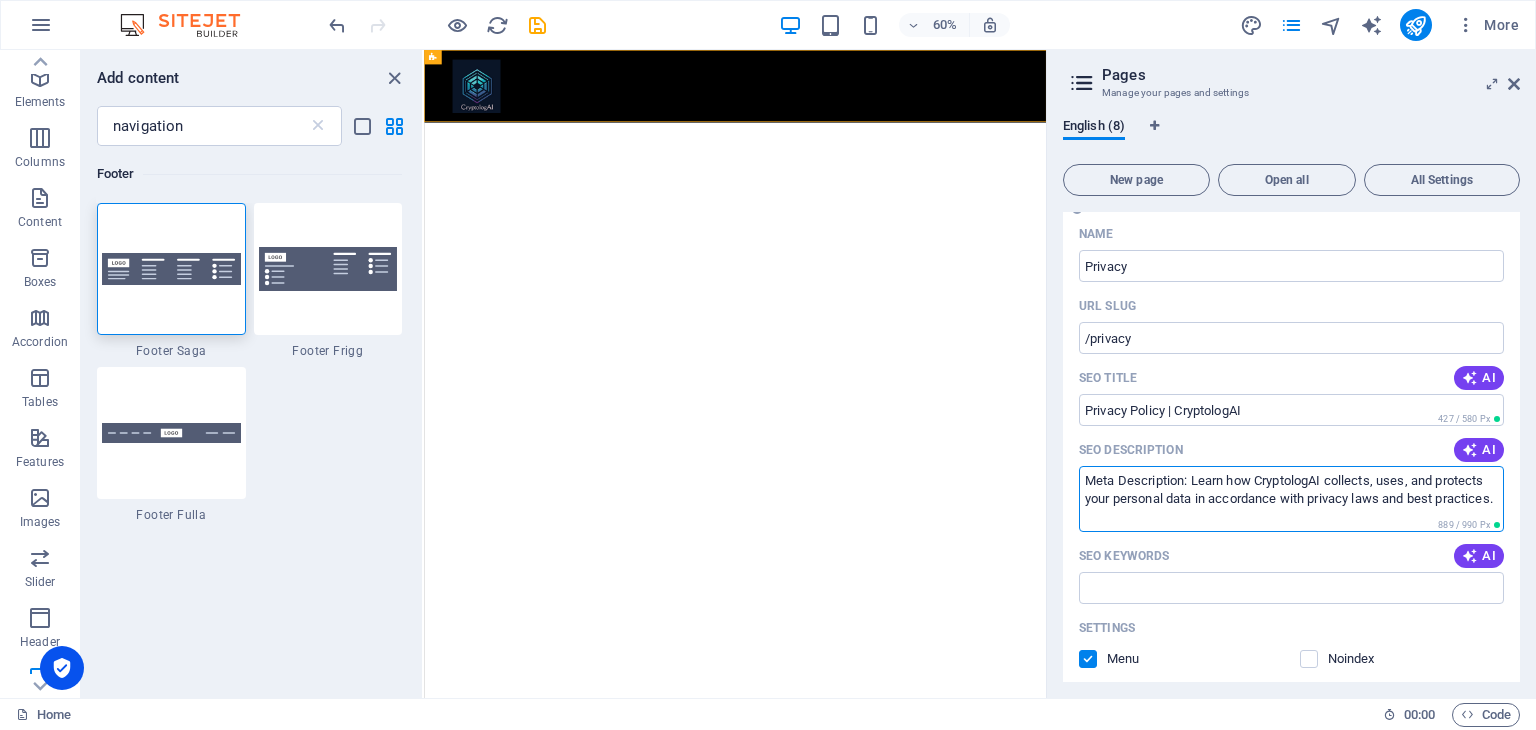 click on "Meta Description: Learn how CryptologAI collects, uses, and protects your personal data in accordance with privacy laws and best practices." at bounding box center [1291, 498] 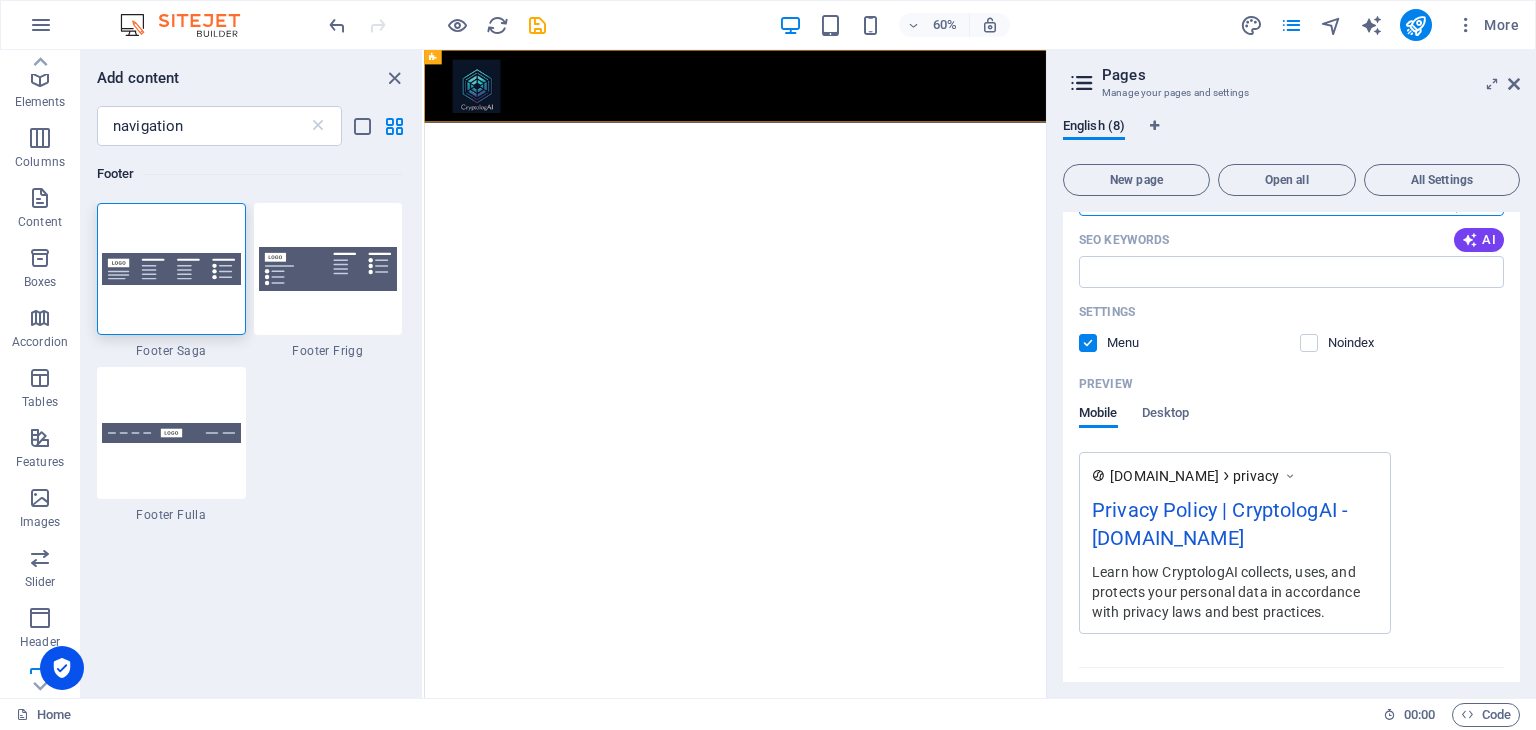 scroll, scrollTop: 6701, scrollLeft: 0, axis: vertical 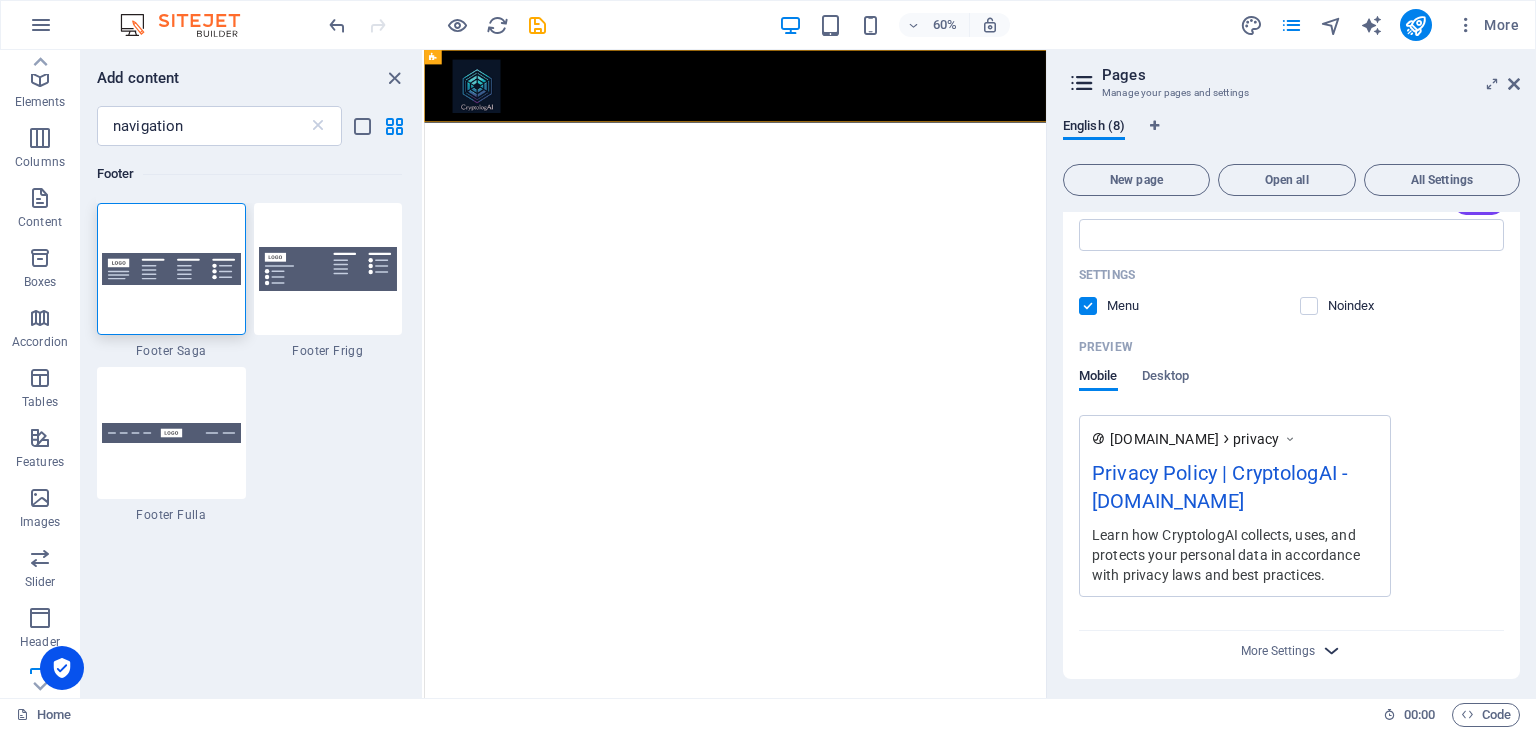type on "Learn how CryptologAI collects, uses, and protects your personal data in accordance with privacy laws and best practices." 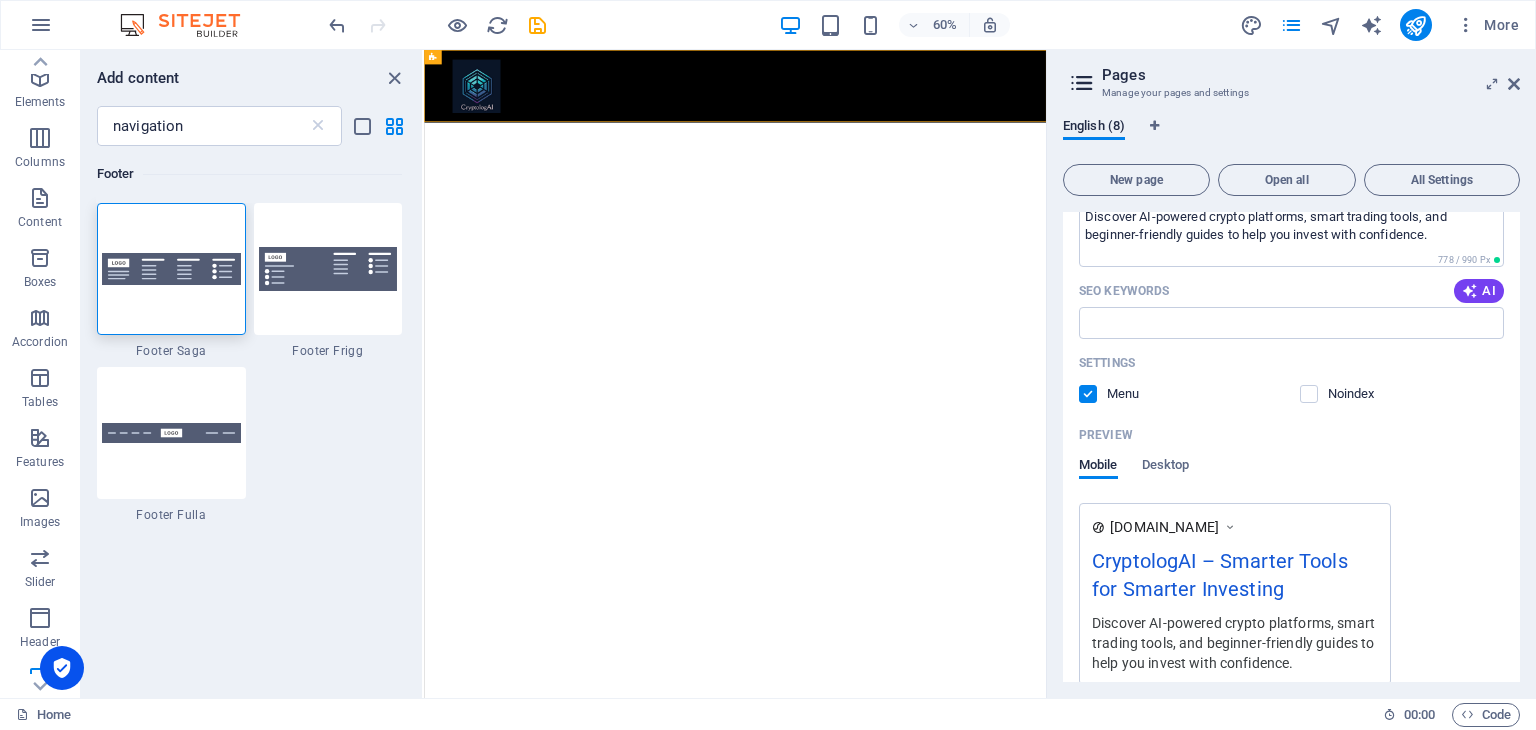 scroll, scrollTop: 0, scrollLeft: 0, axis: both 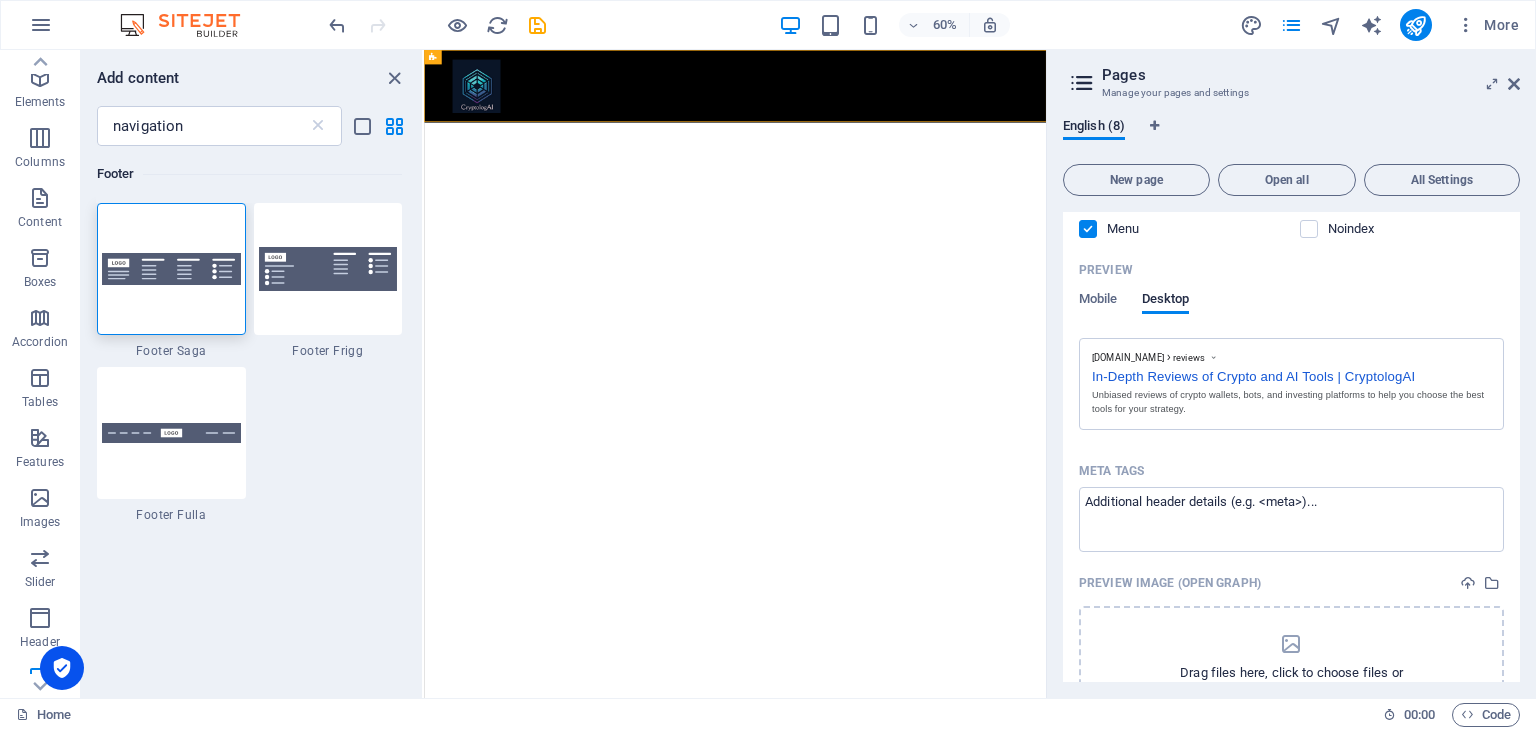 click on "Meta tags ​" at bounding box center (1291, 519) 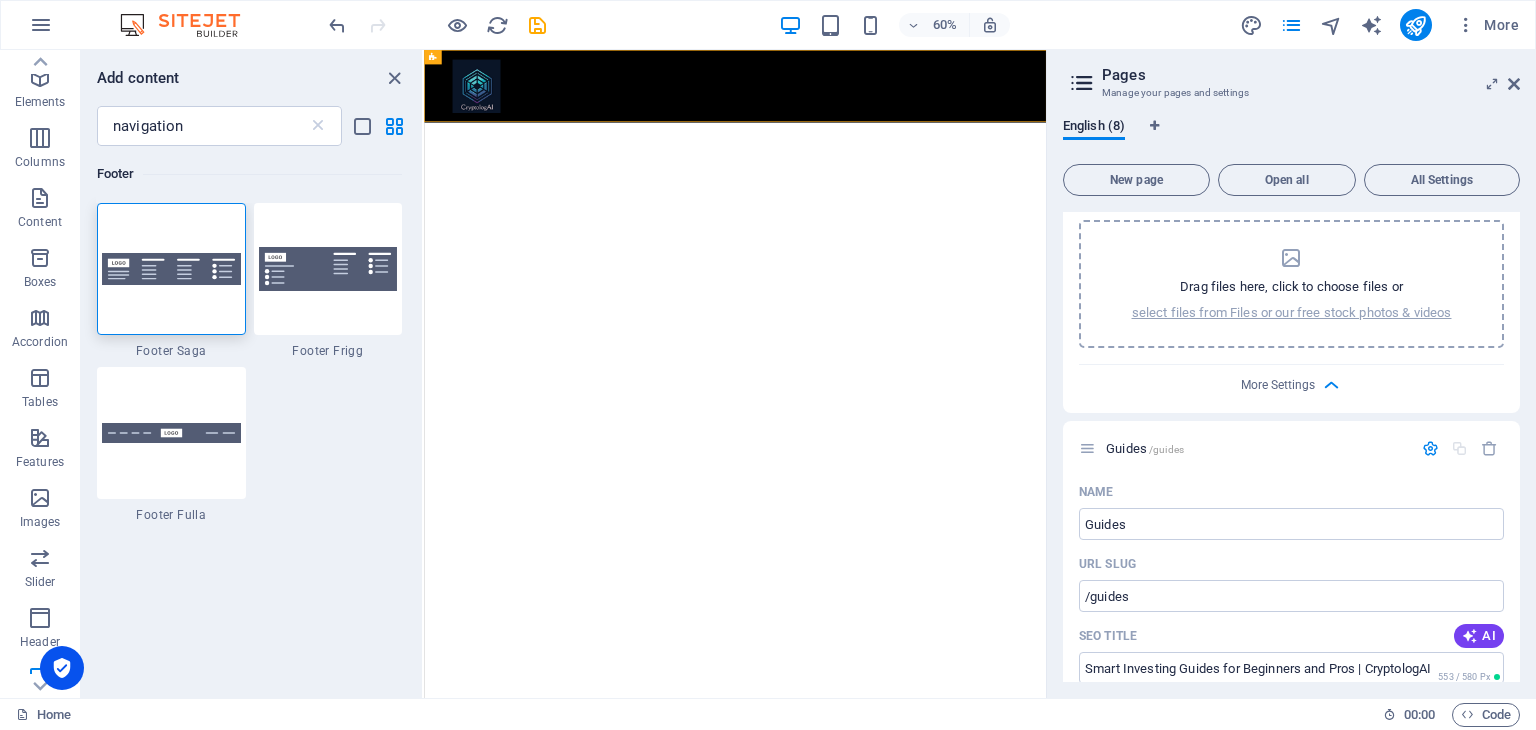 scroll, scrollTop: 2692, scrollLeft: 0, axis: vertical 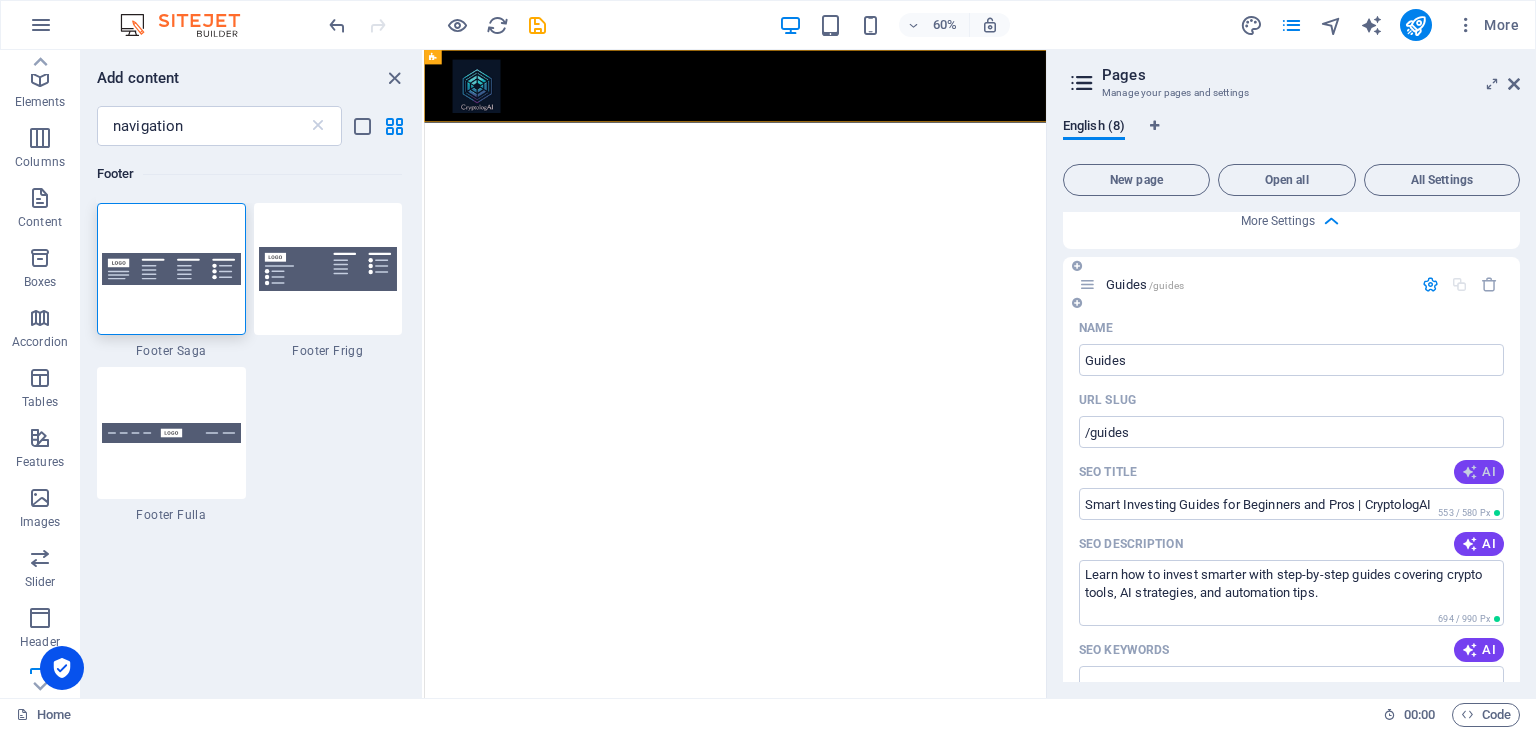 click at bounding box center (1470, 472) 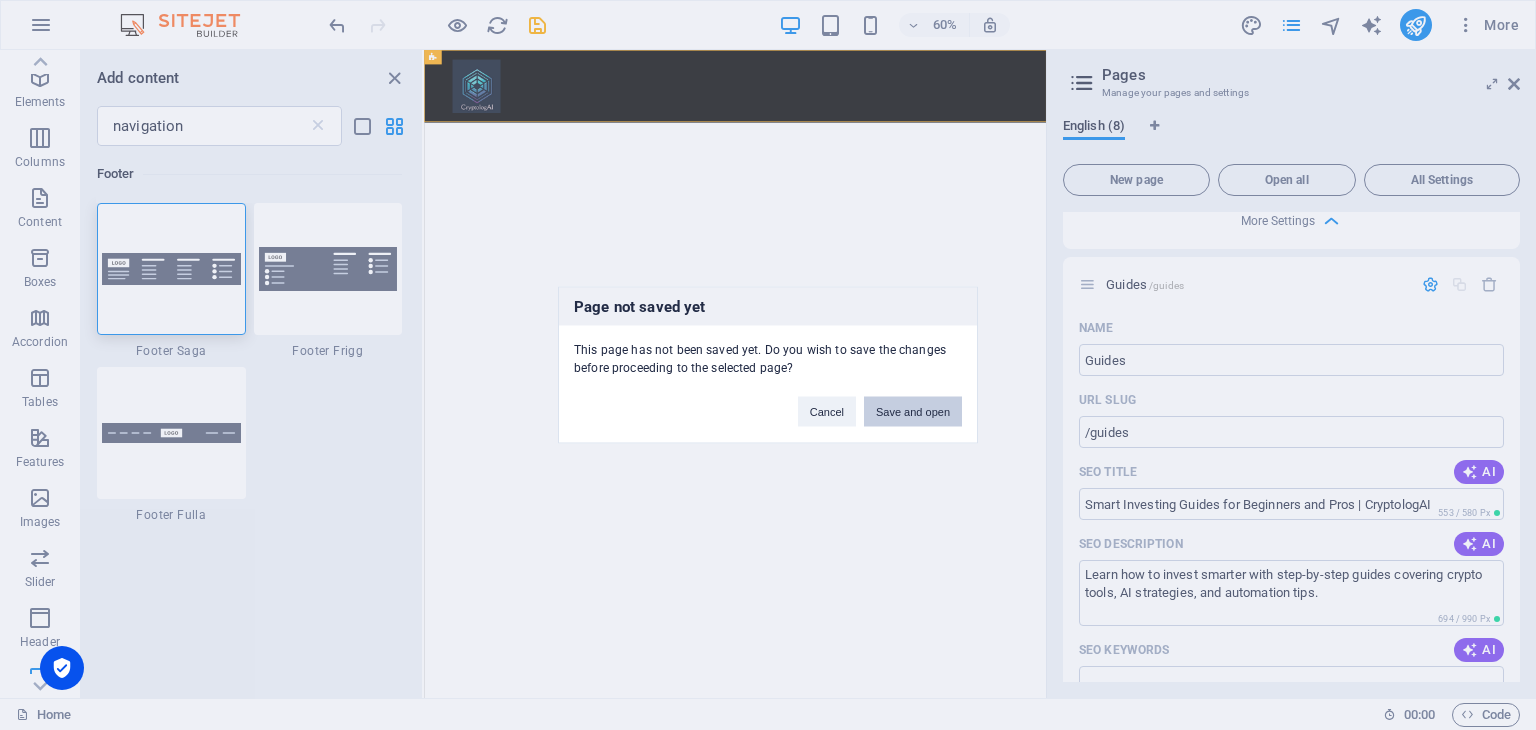 click on "Save and open" at bounding box center (913, 412) 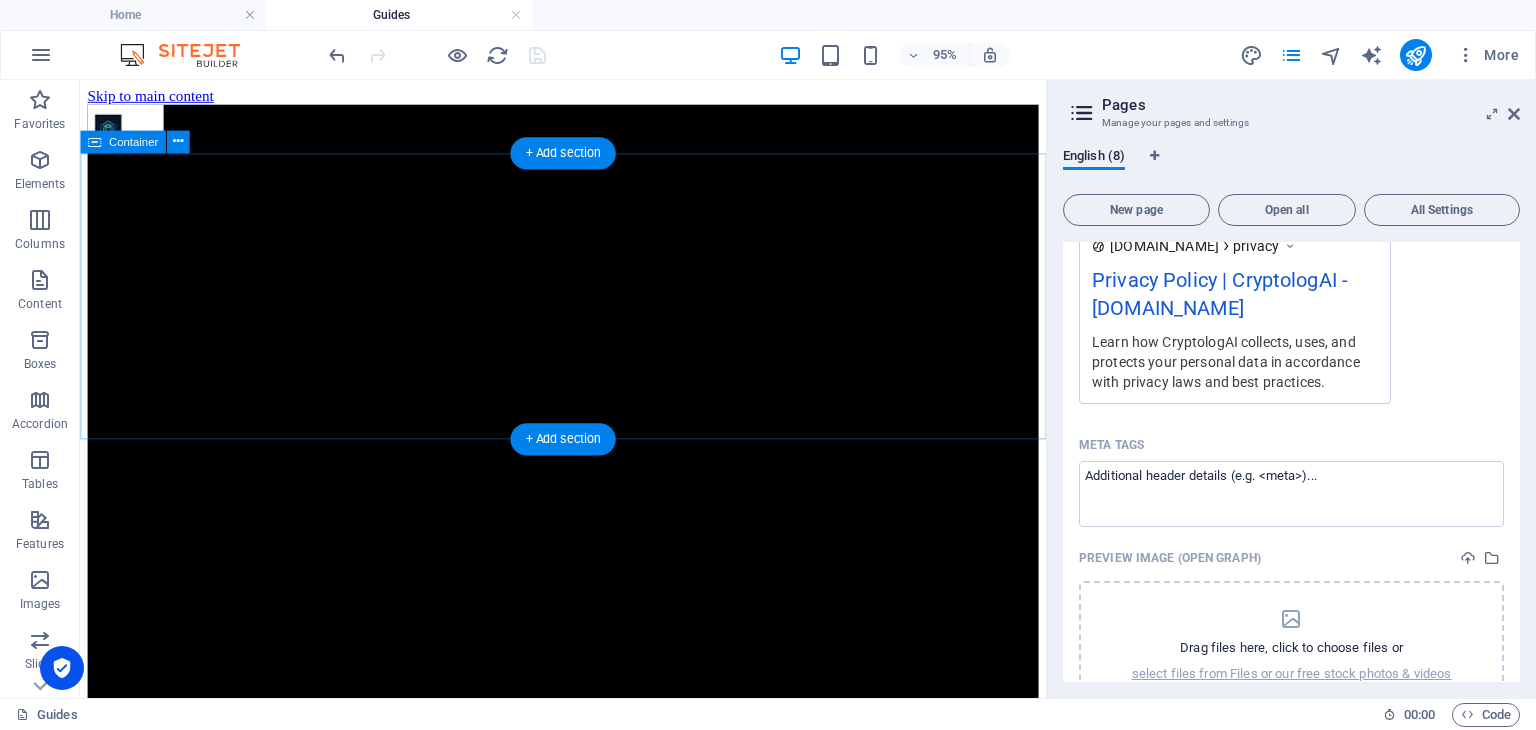 scroll, scrollTop: 0, scrollLeft: 0, axis: both 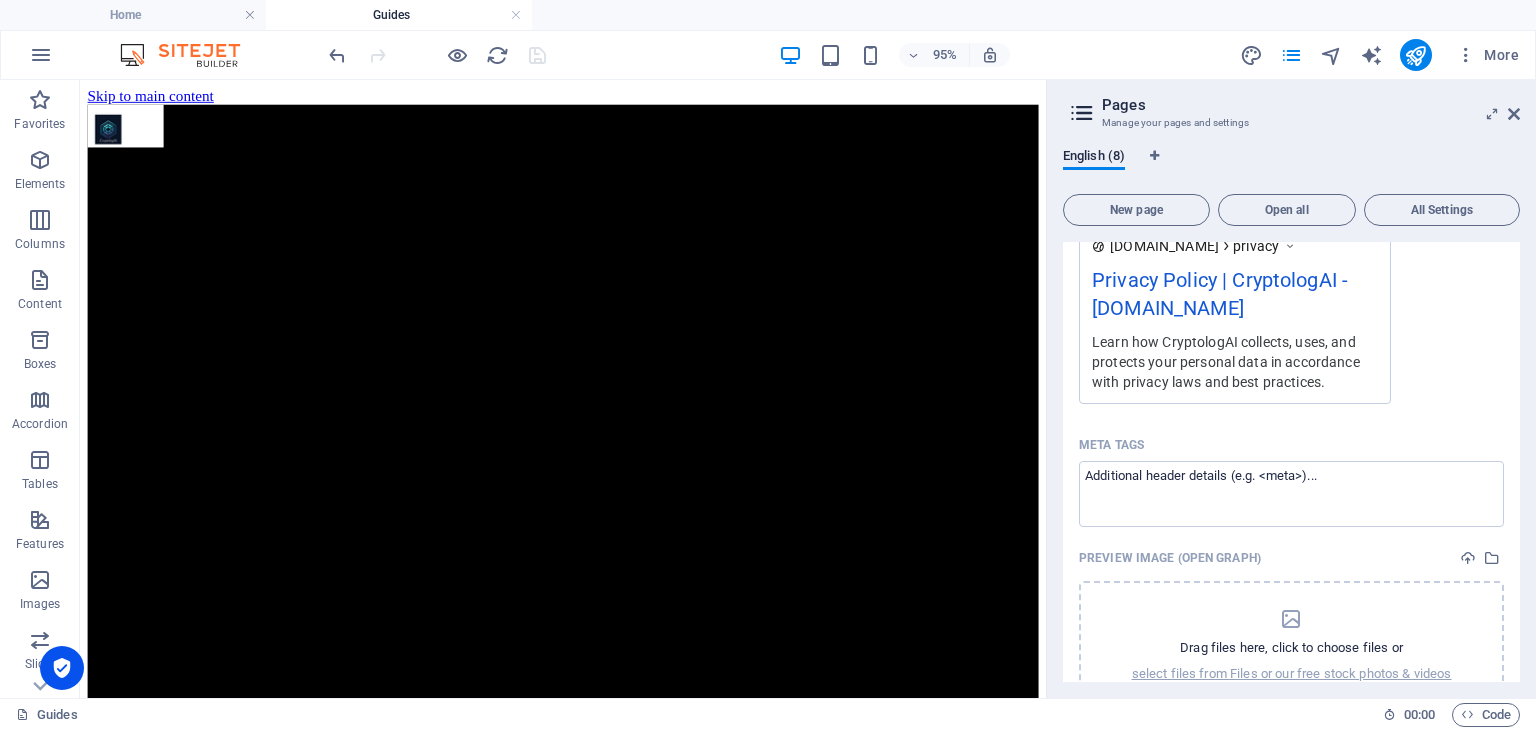 click at bounding box center [1082, 113] 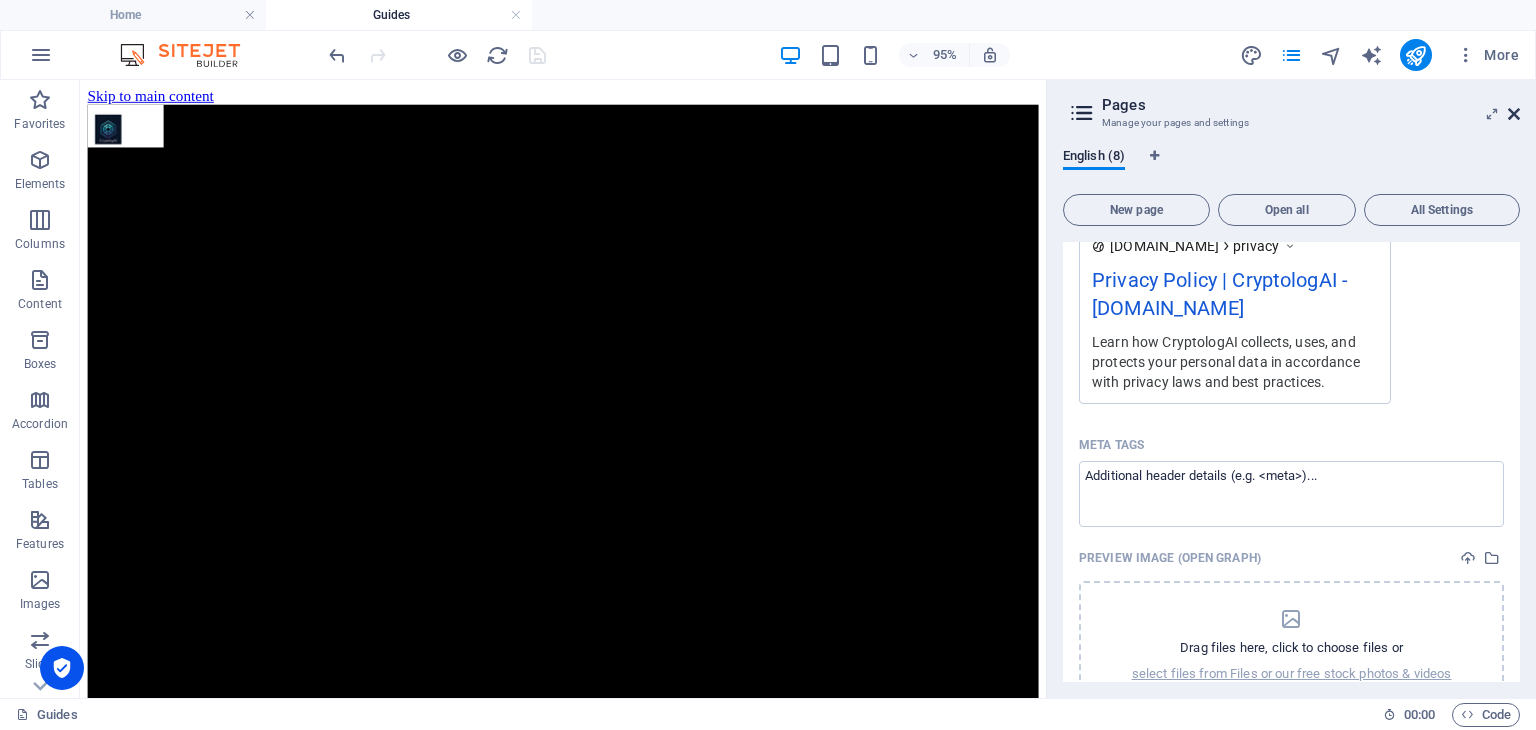 click at bounding box center (1514, 114) 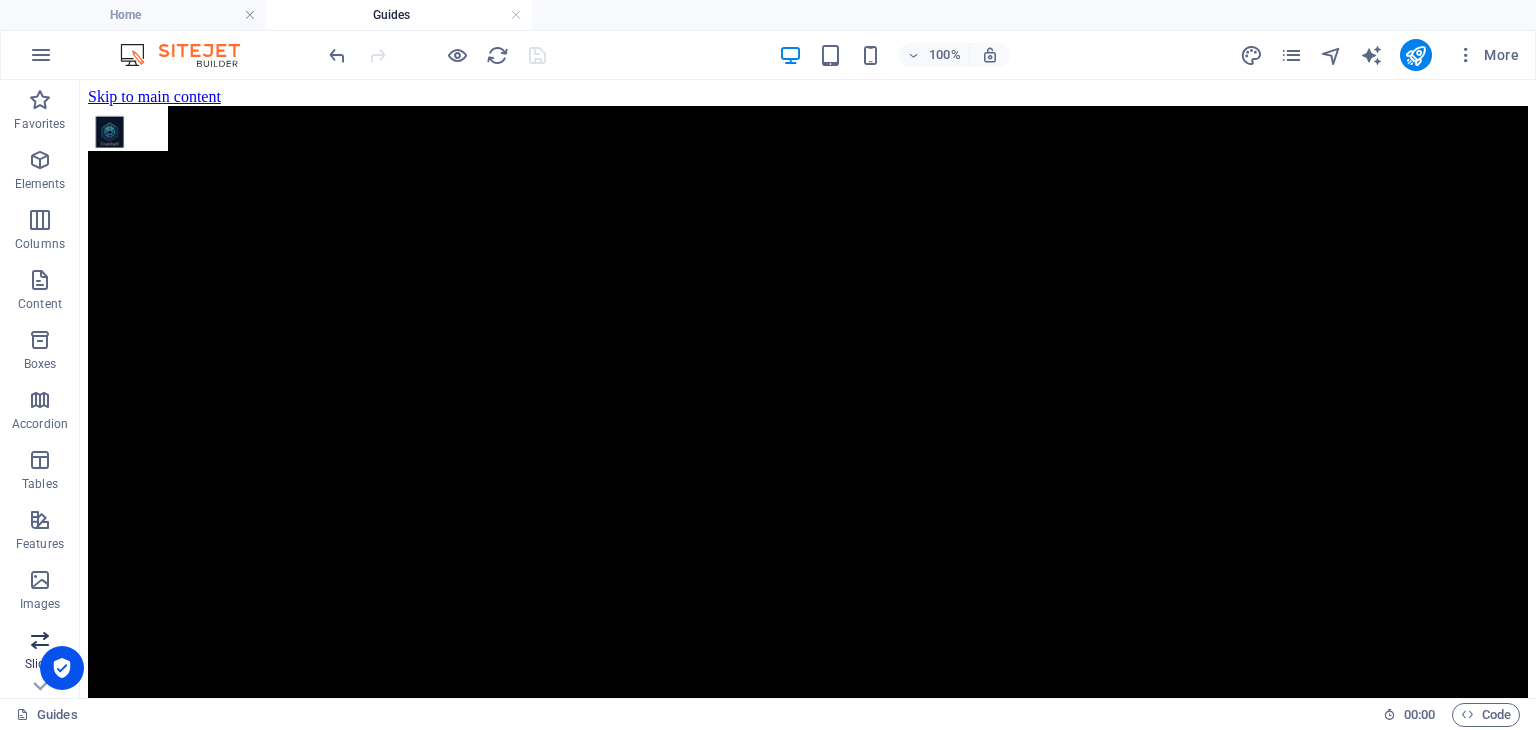 scroll, scrollTop: 282, scrollLeft: 0, axis: vertical 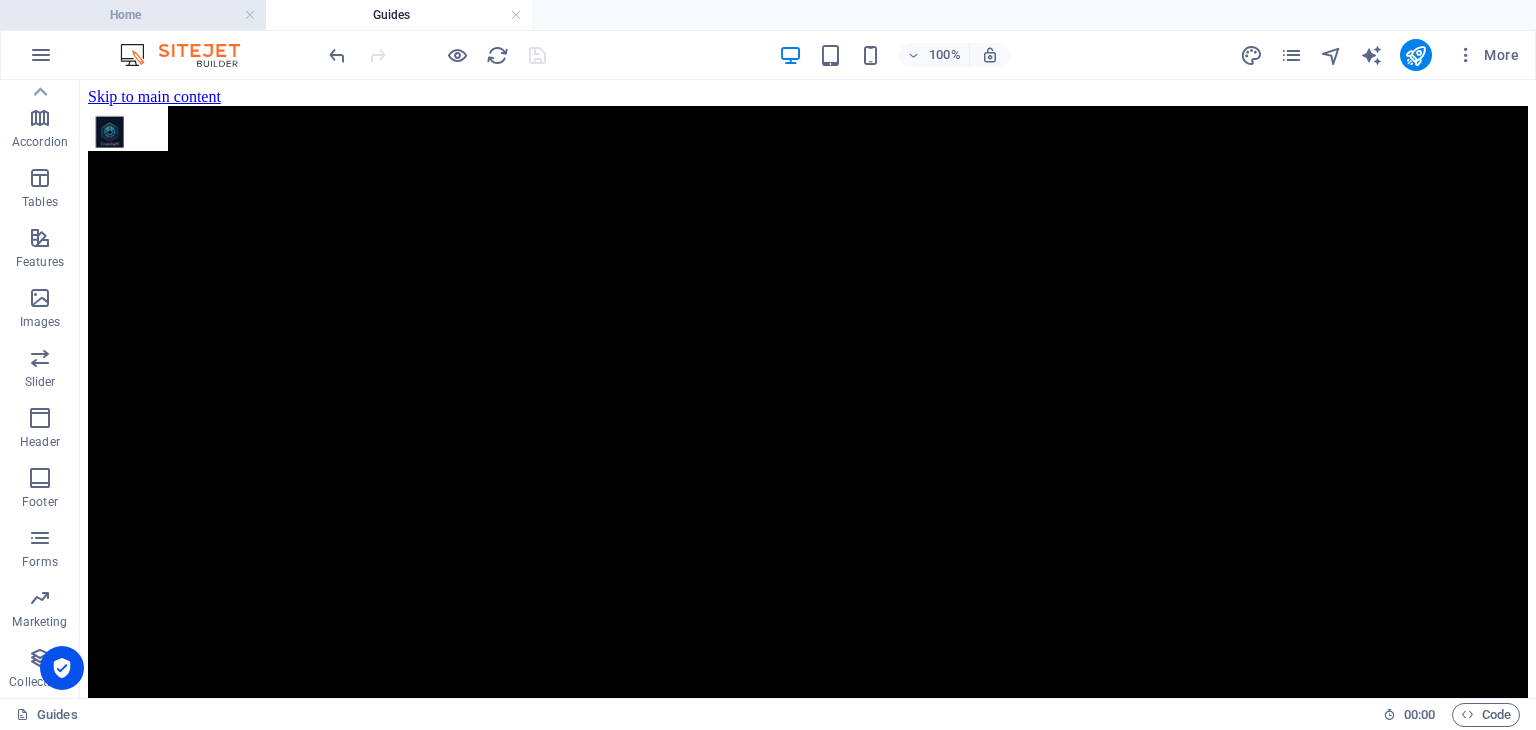 click on "Home" at bounding box center [133, 15] 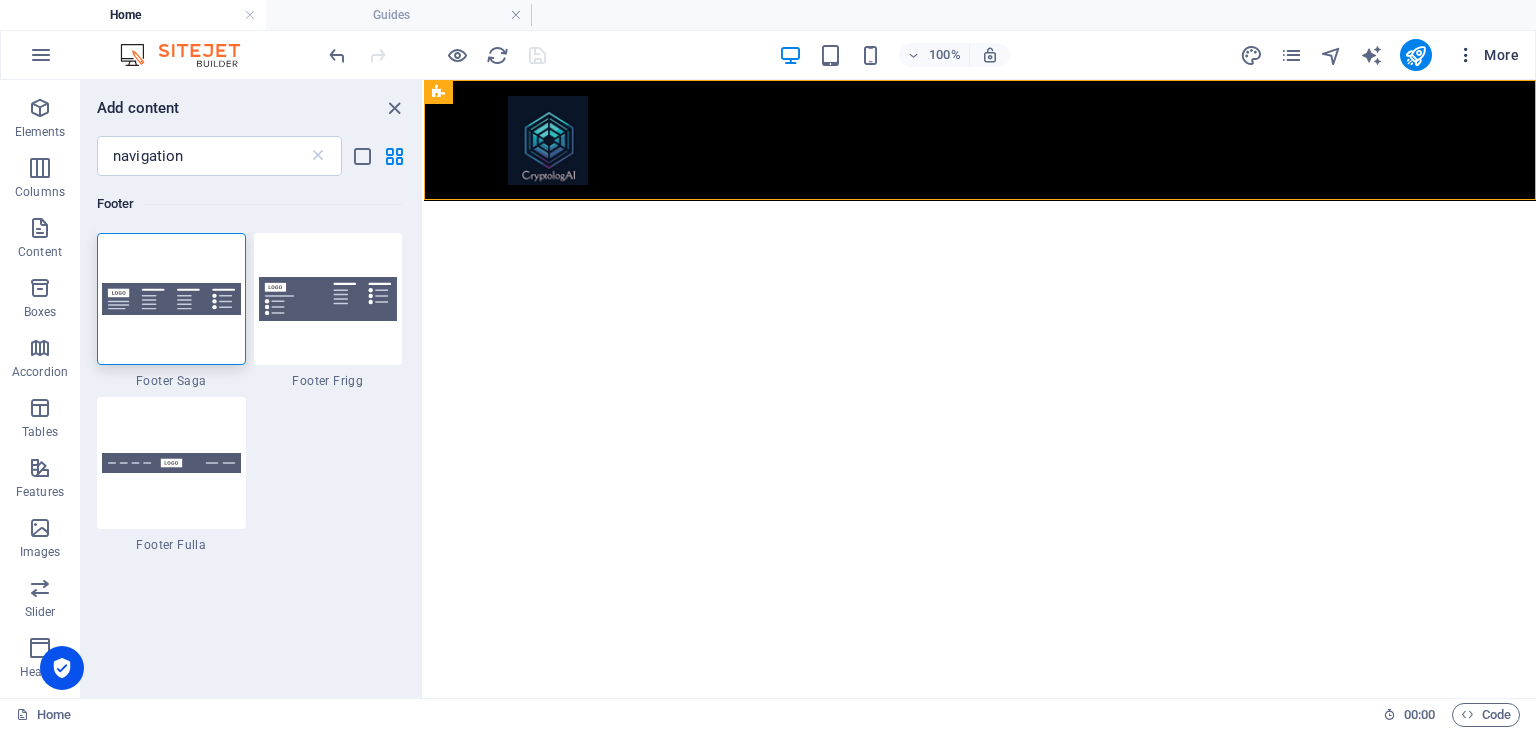 click on "More" at bounding box center [1487, 55] 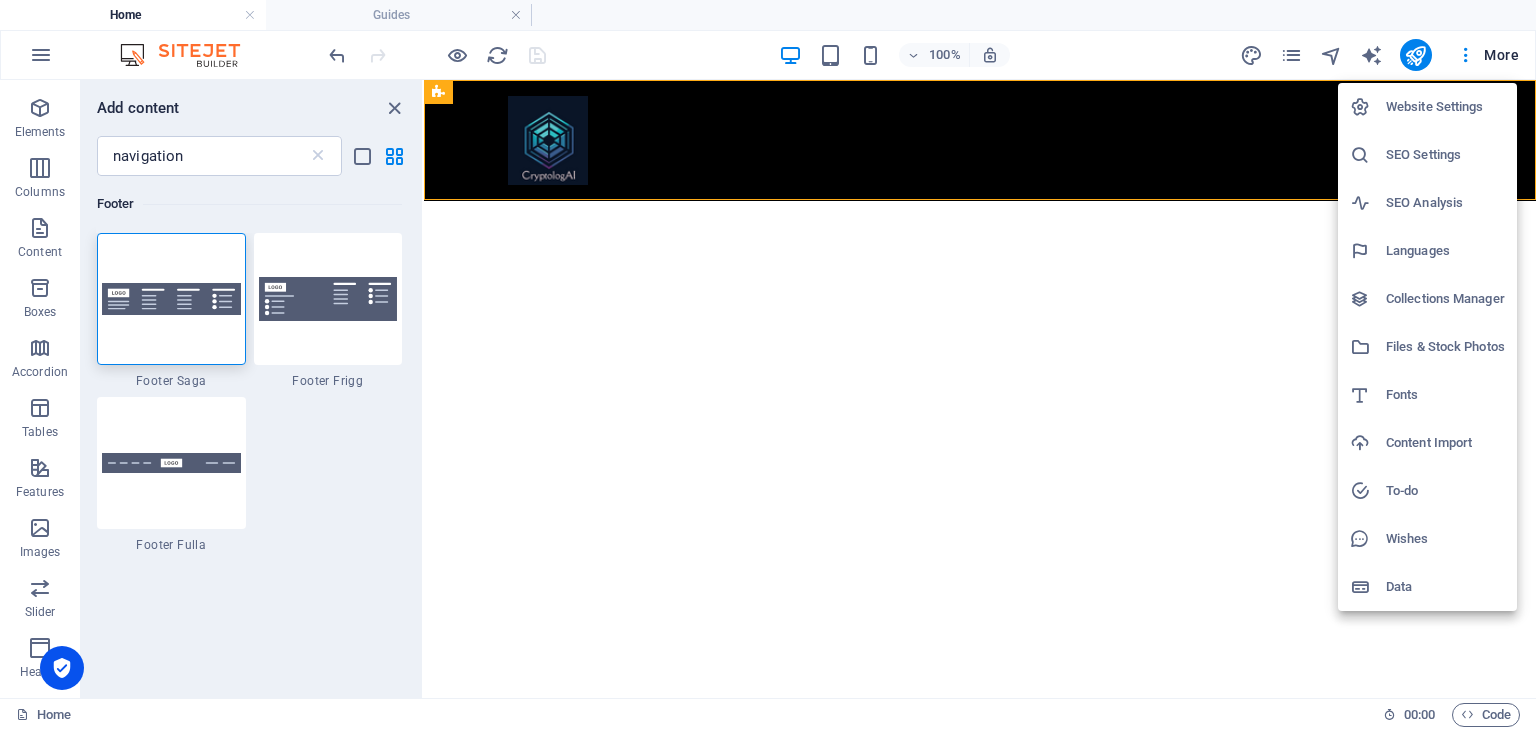 click on "Files & Stock Photos" at bounding box center [1445, 347] 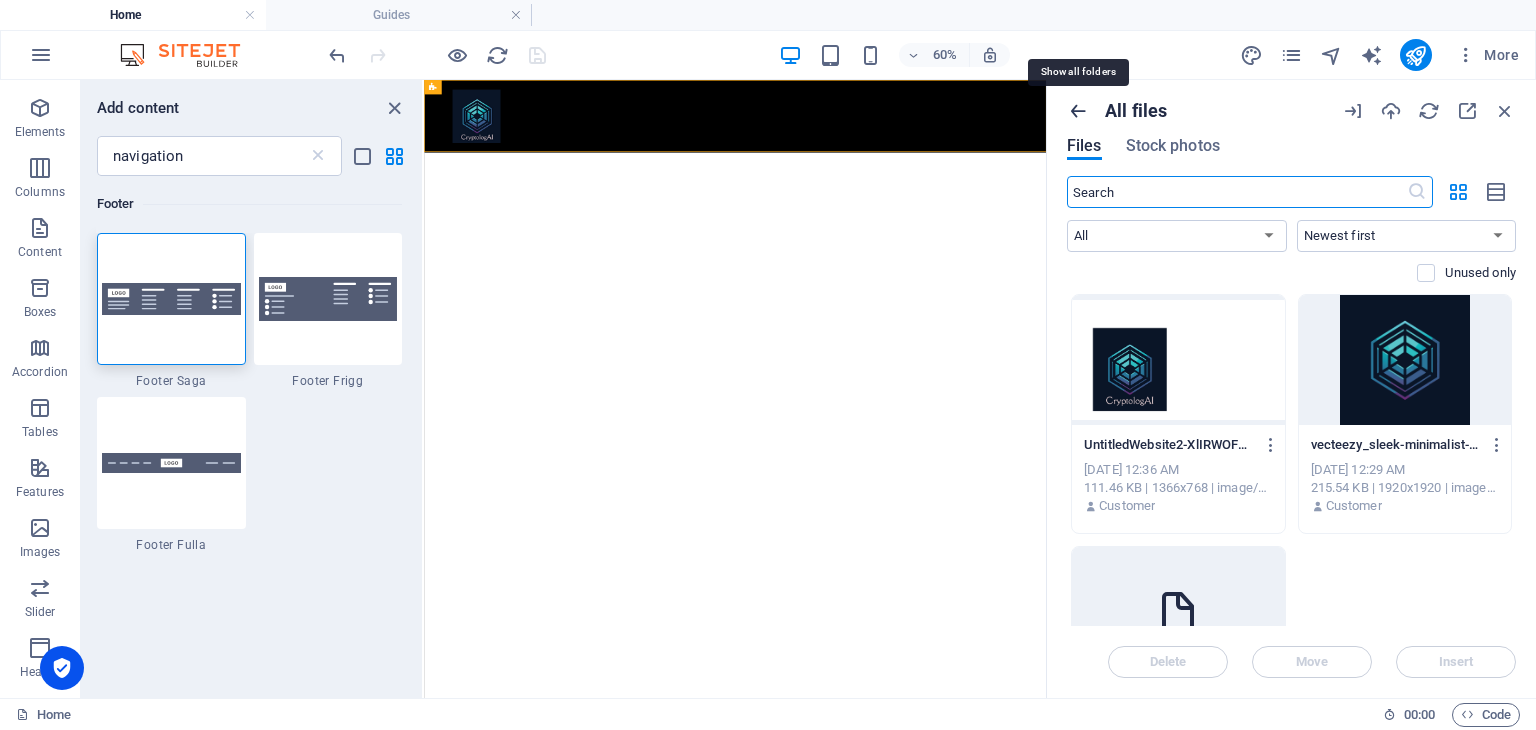 click at bounding box center [1078, 111] 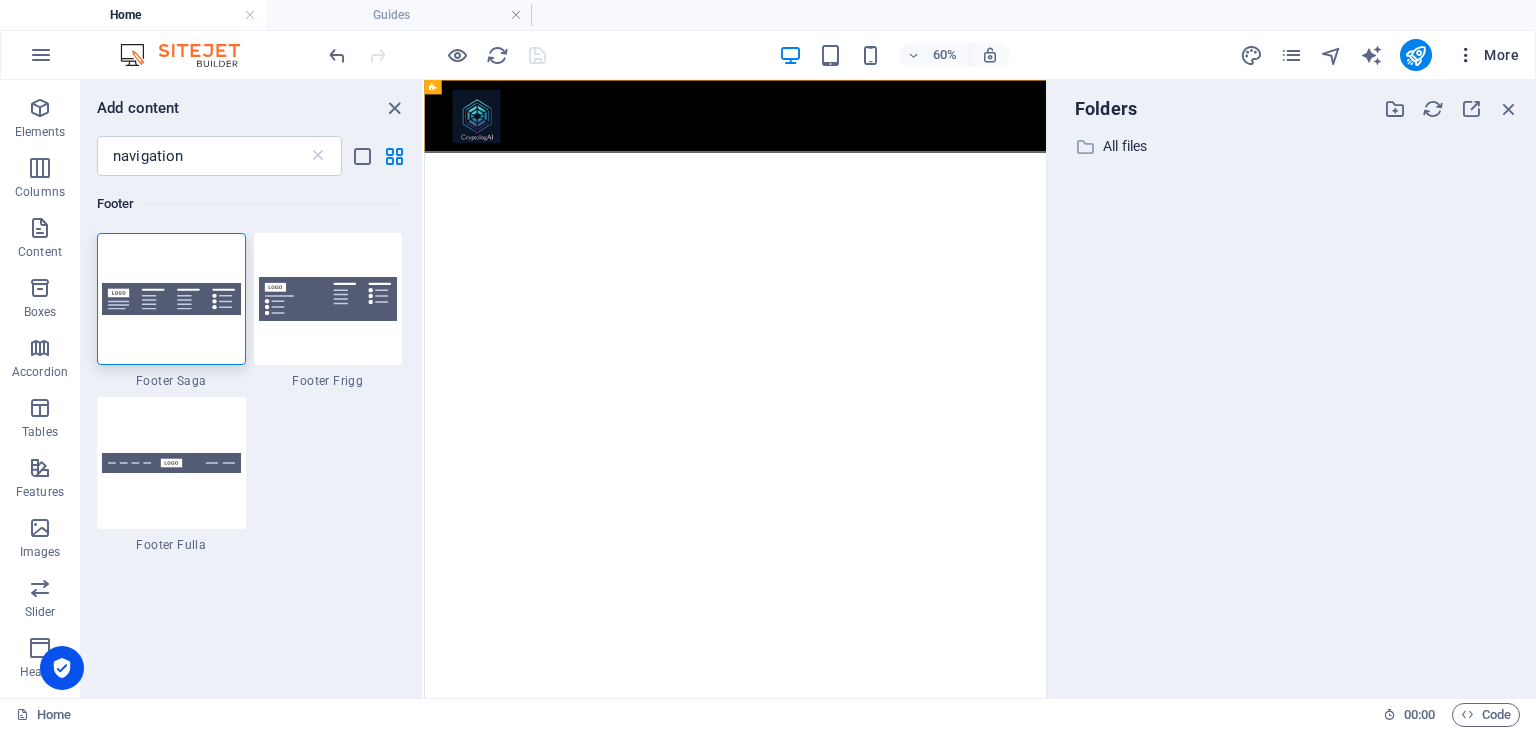 click on "More" at bounding box center (1487, 55) 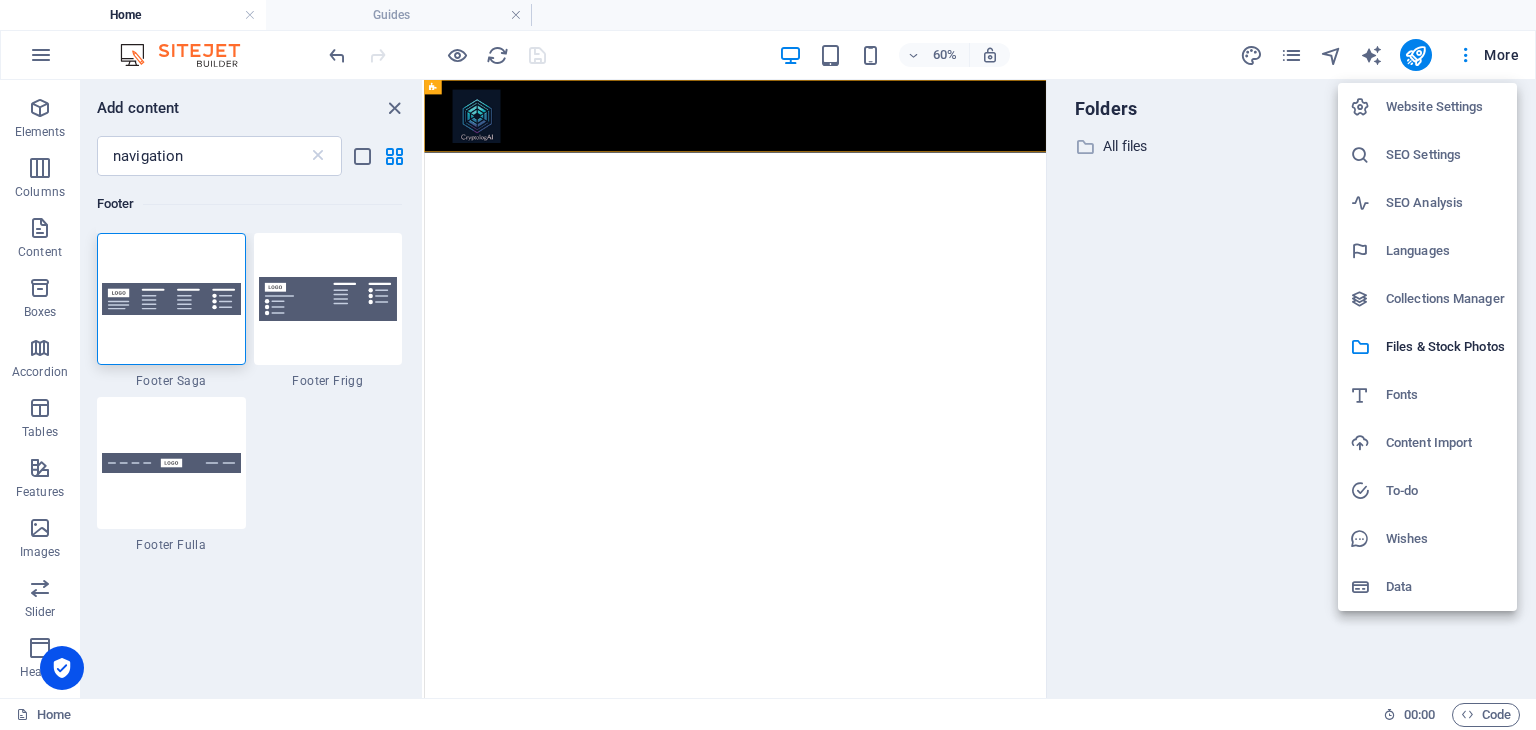 click on "Data" at bounding box center (1445, 587) 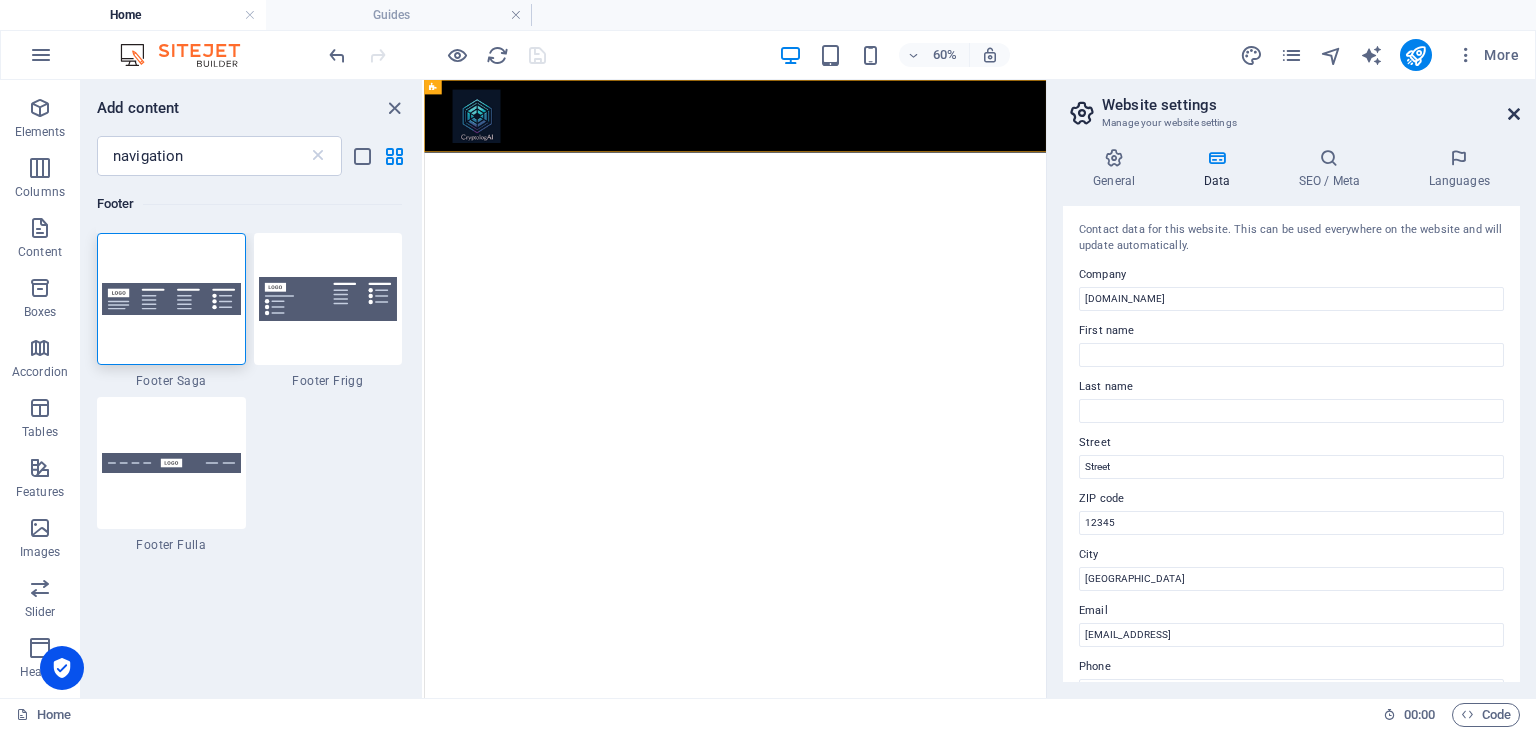 click at bounding box center (1514, 114) 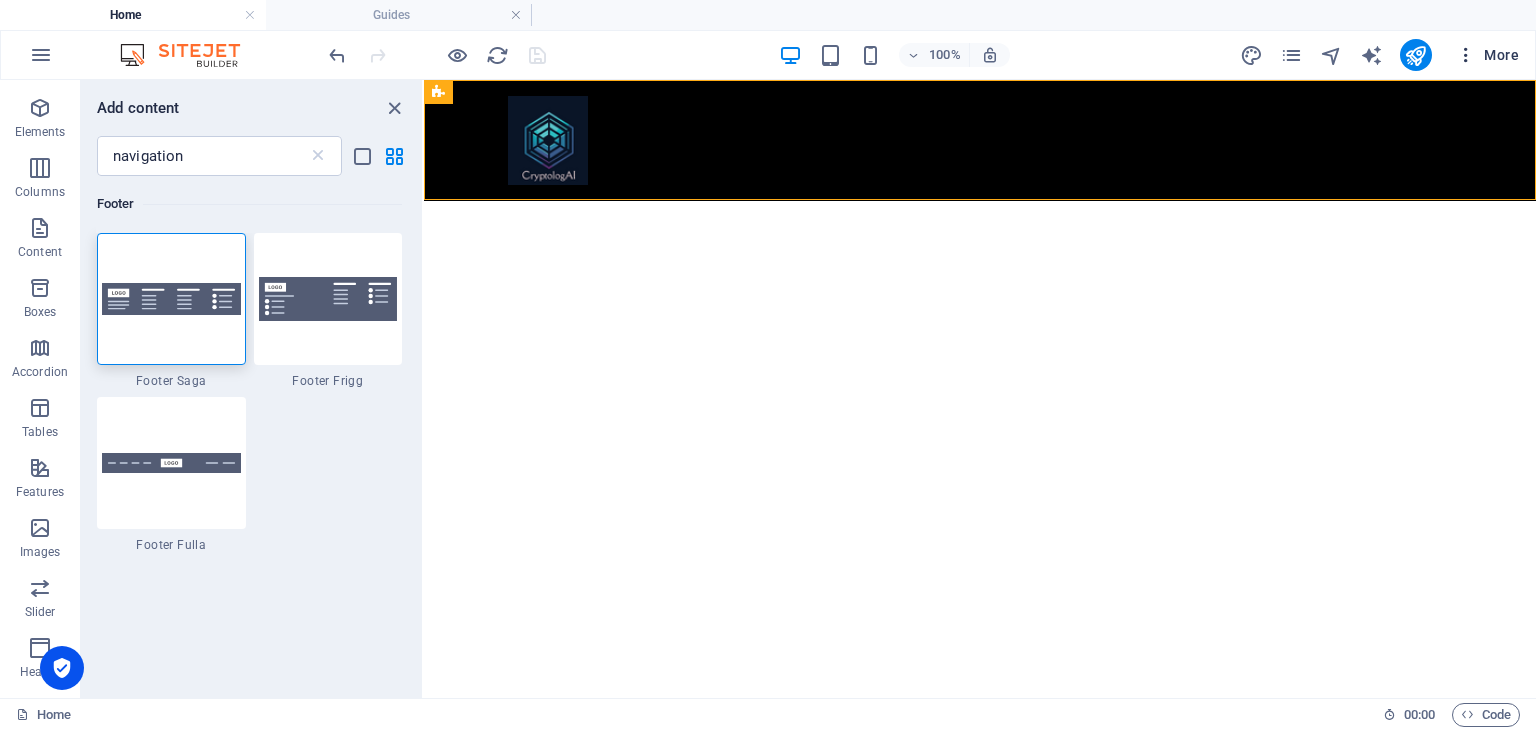 click on "More" at bounding box center (1487, 55) 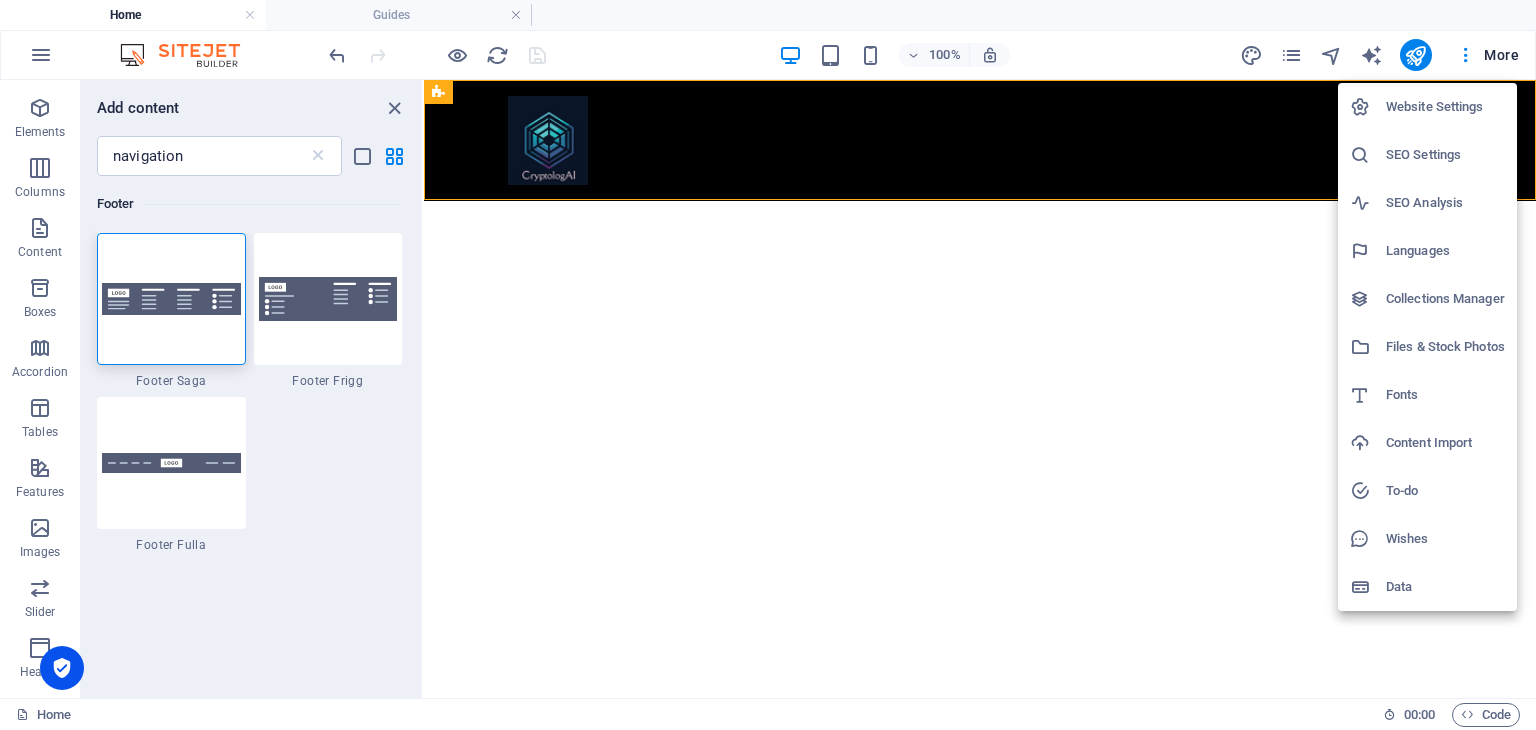 click on "SEO Settings" at bounding box center [1445, 155] 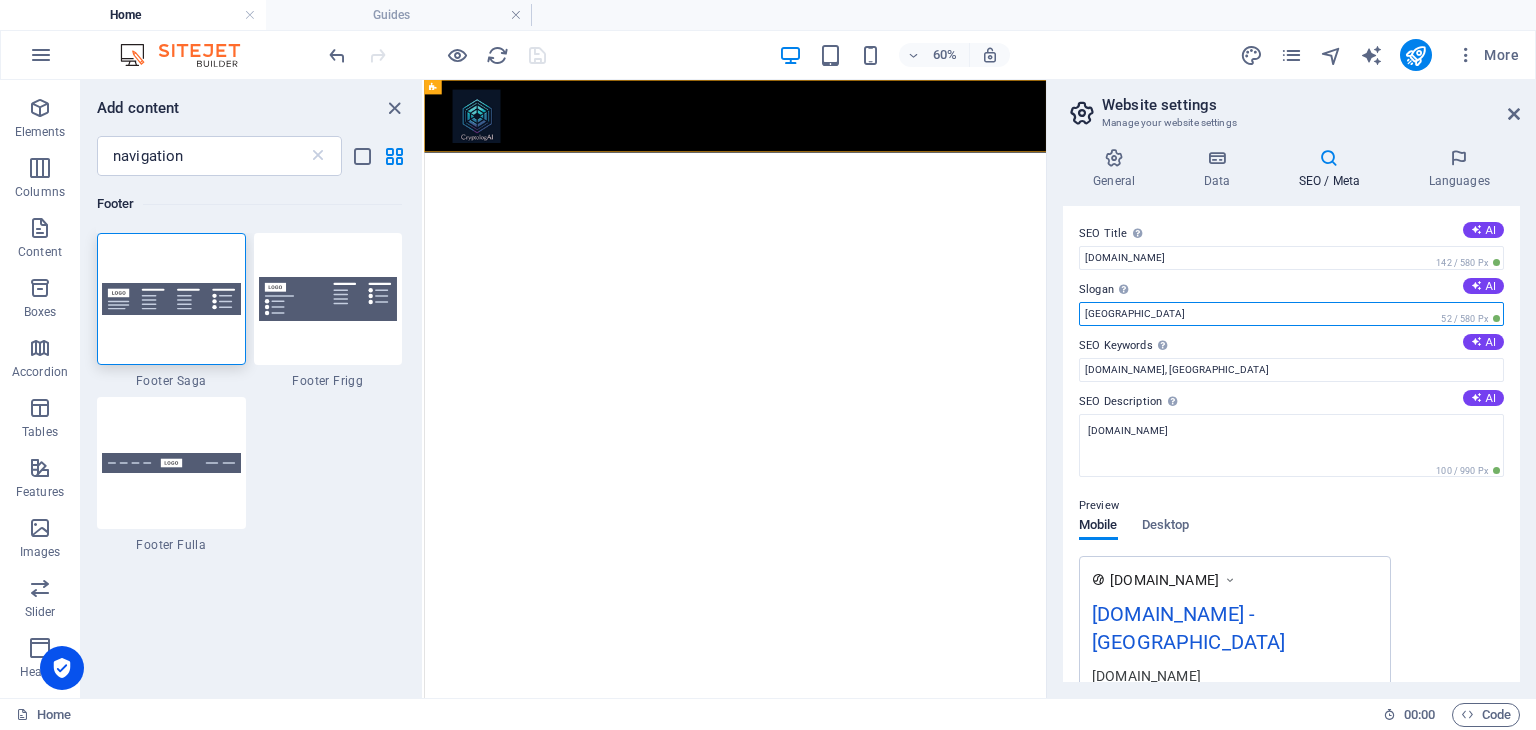 click on "[GEOGRAPHIC_DATA]" at bounding box center (1291, 314) 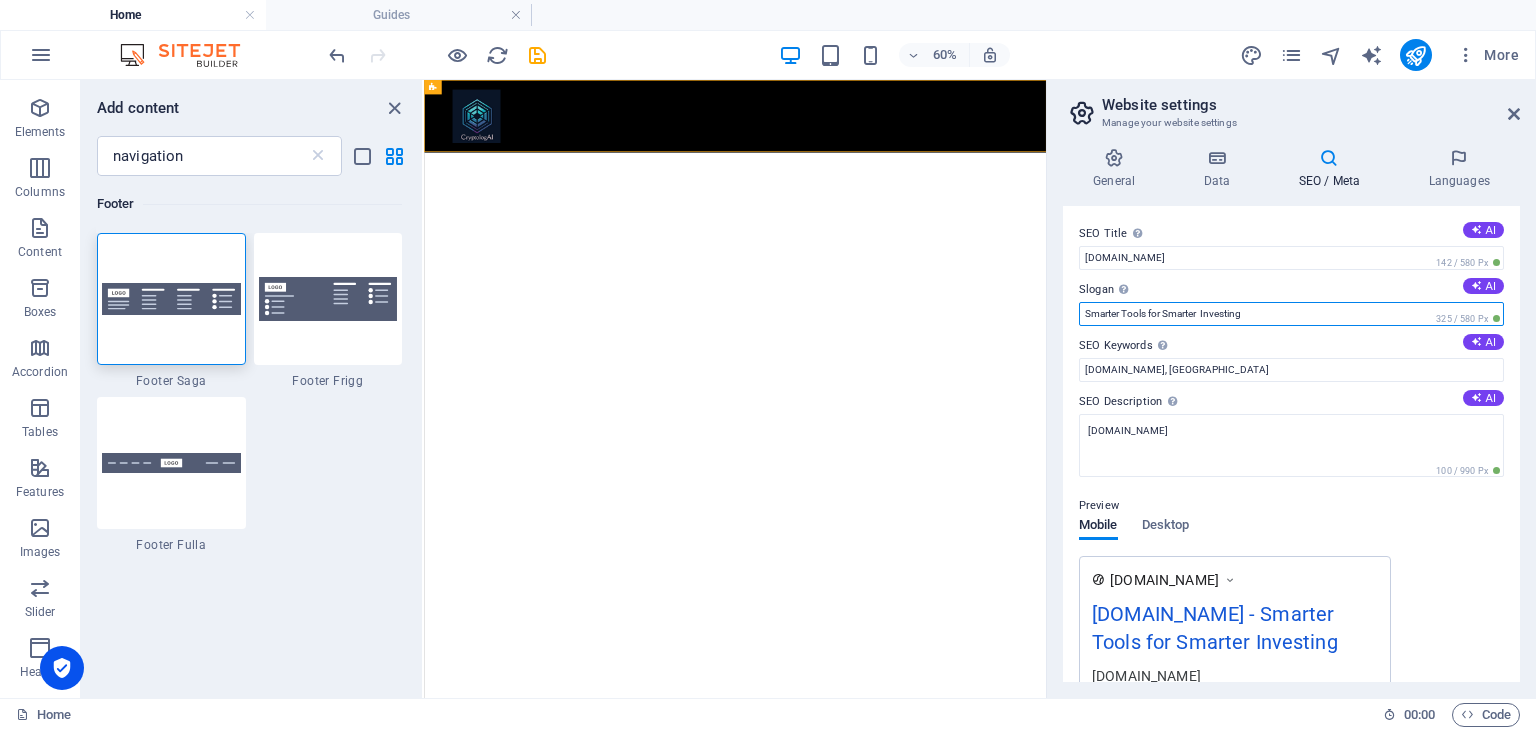 click on "Smarter Tools for Smarter  Investing" at bounding box center [1291, 314] 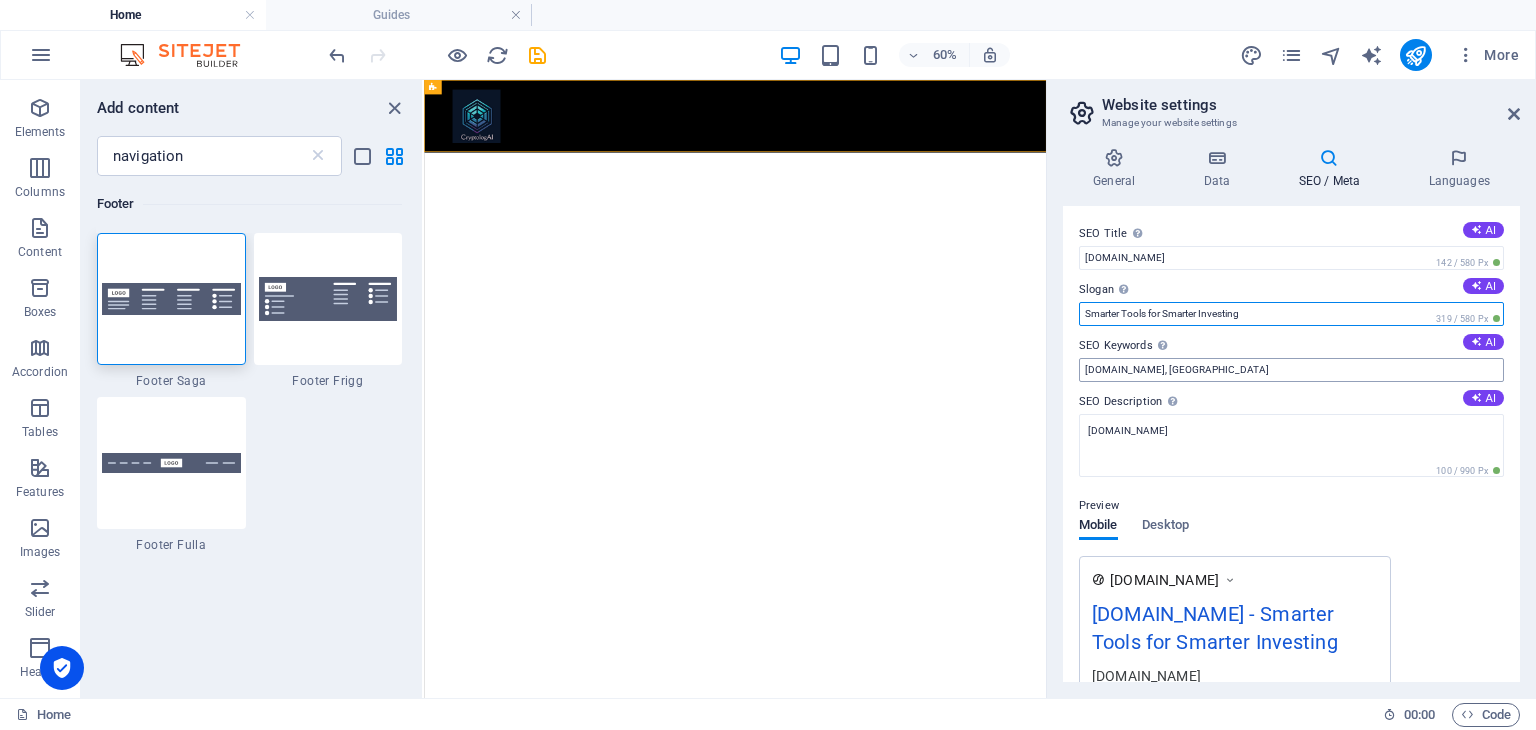 type on "Smarter Tools for Smarter Investing" 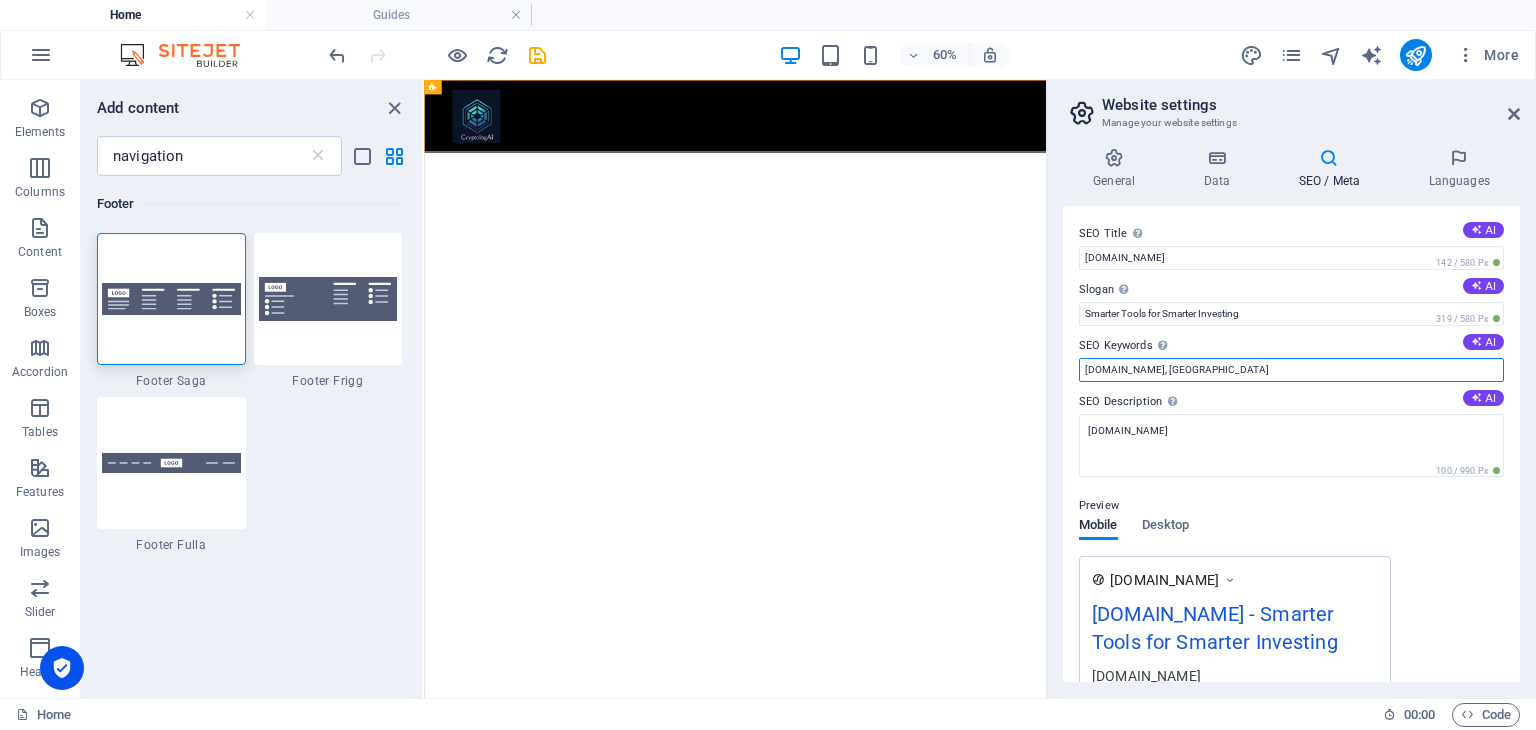 drag, startPoint x: 1239, startPoint y: 367, endPoint x: 1162, endPoint y: 369, distance: 77.02597 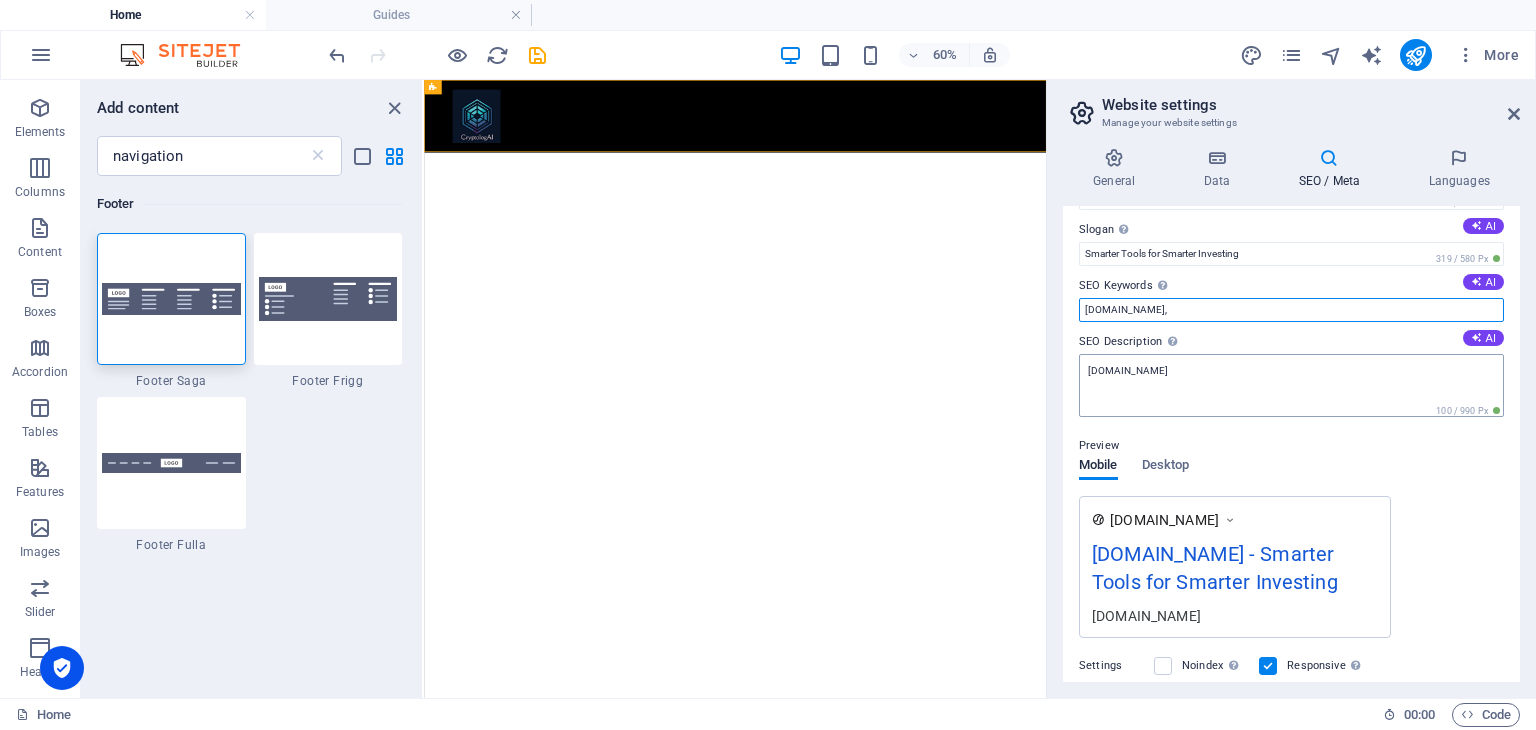 scroll, scrollTop: 63, scrollLeft: 0, axis: vertical 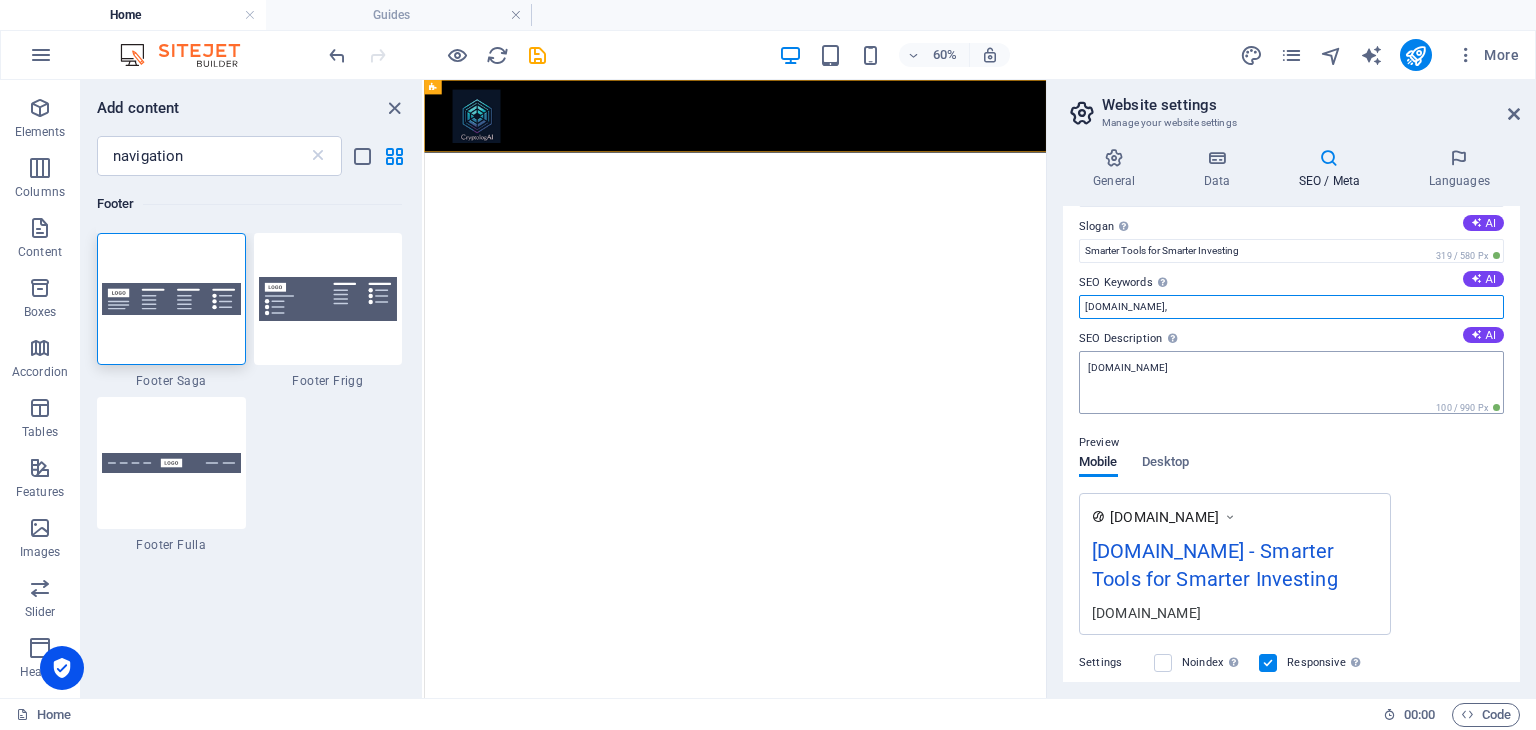 type on "[DOMAIN_NAME]," 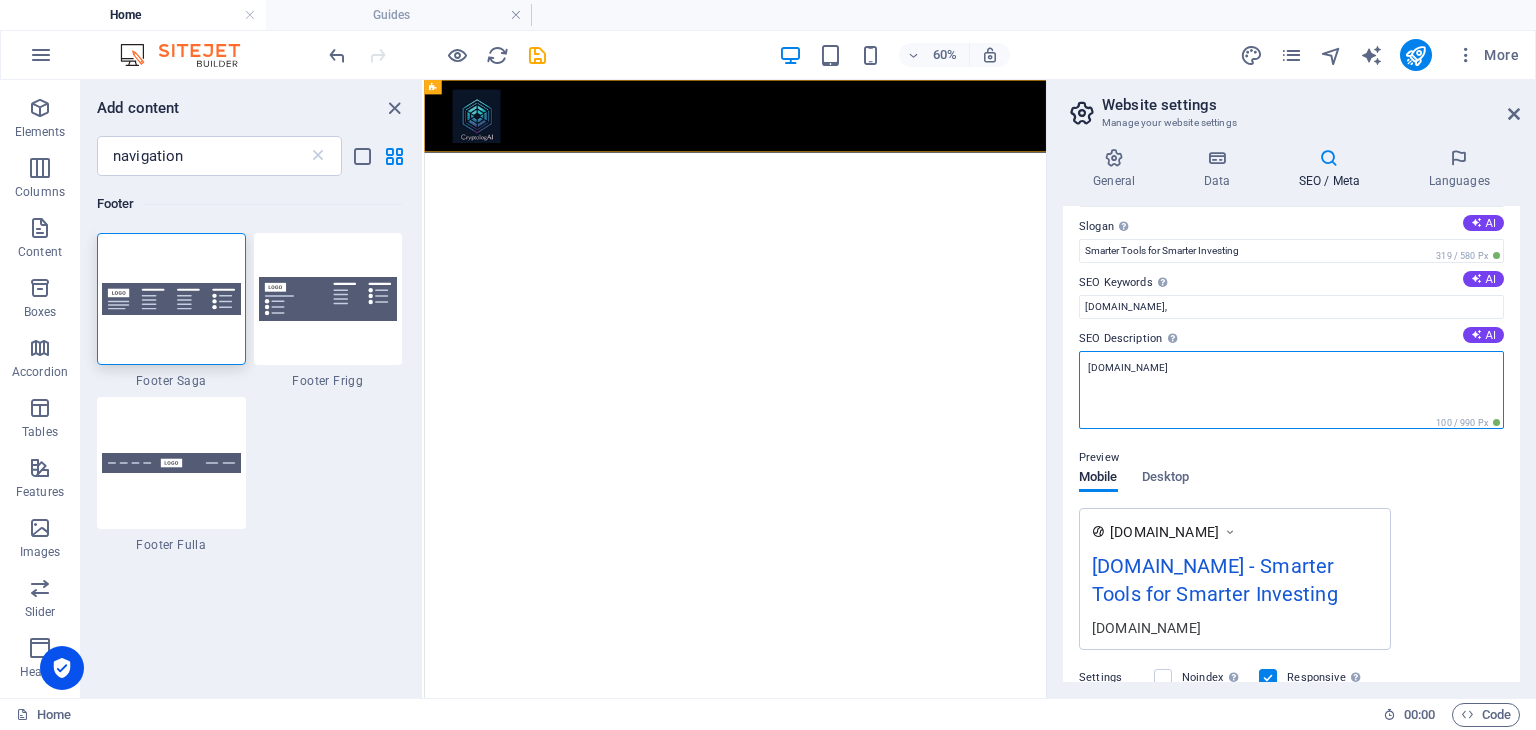 drag, startPoint x: 1209, startPoint y: 377, endPoint x: 1072, endPoint y: 369, distance: 137.23338 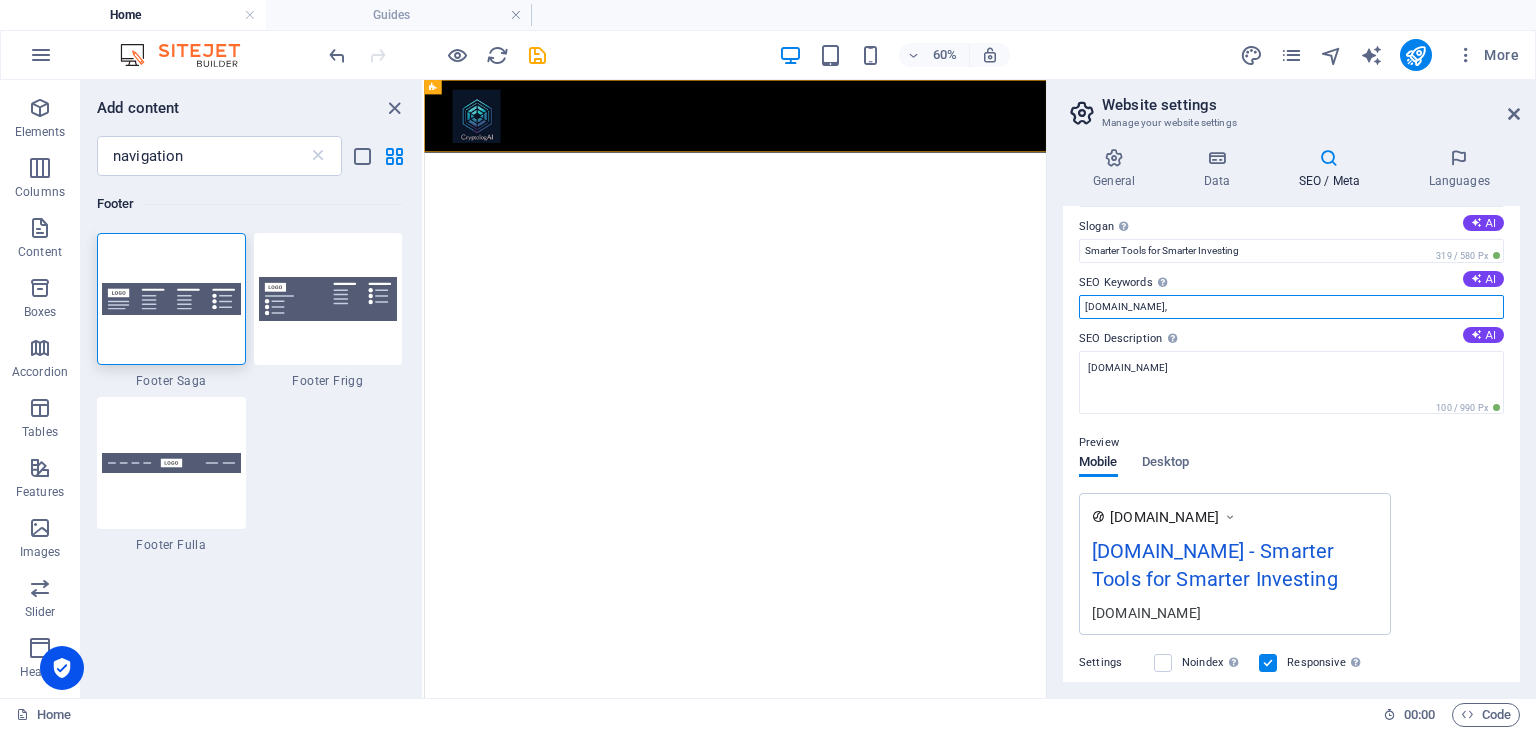 drag, startPoint x: 1628, startPoint y: 380, endPoint x: 1445, endPoint y: 464, distance: 201.3579 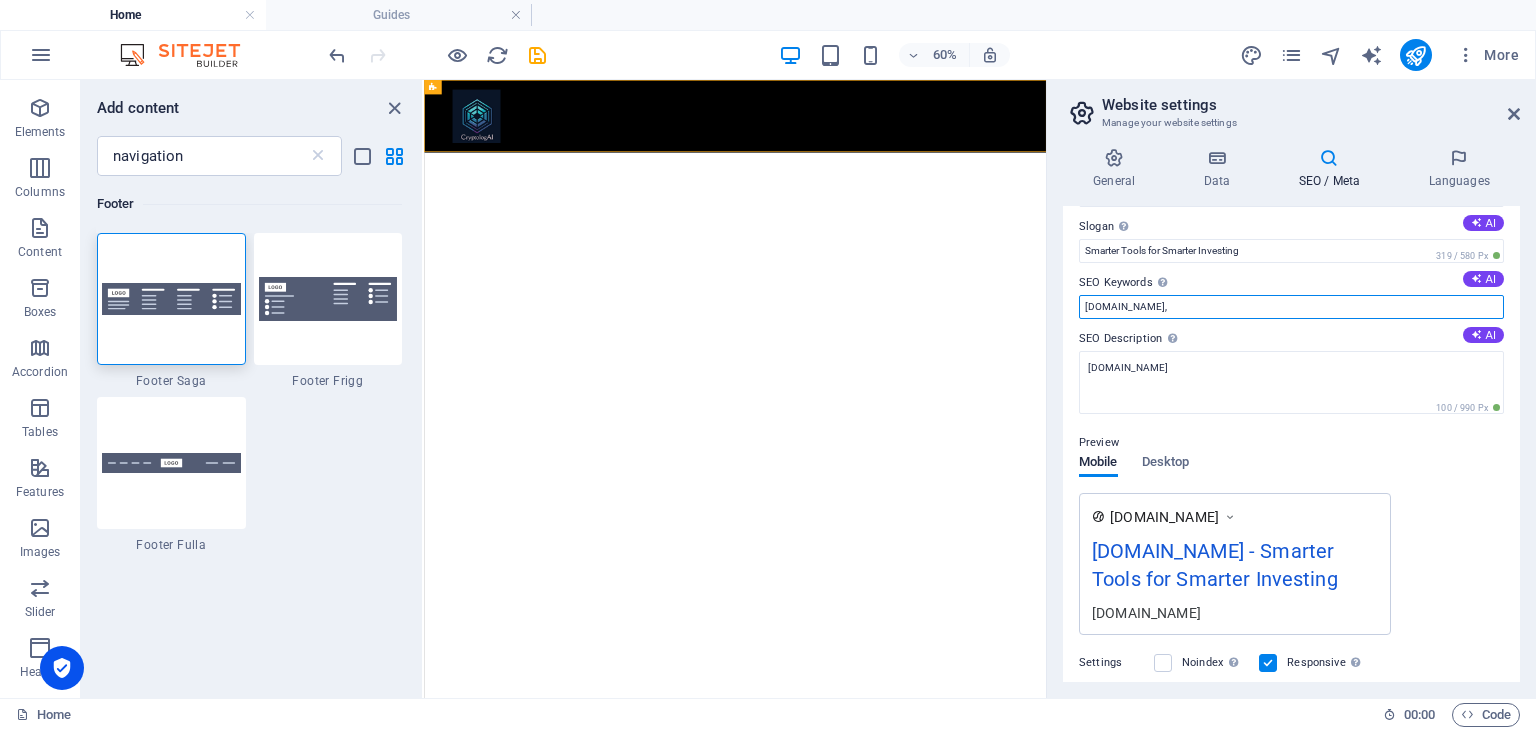 click on "[DOMAIN_NAME]," at bounding box center (1291, 307) 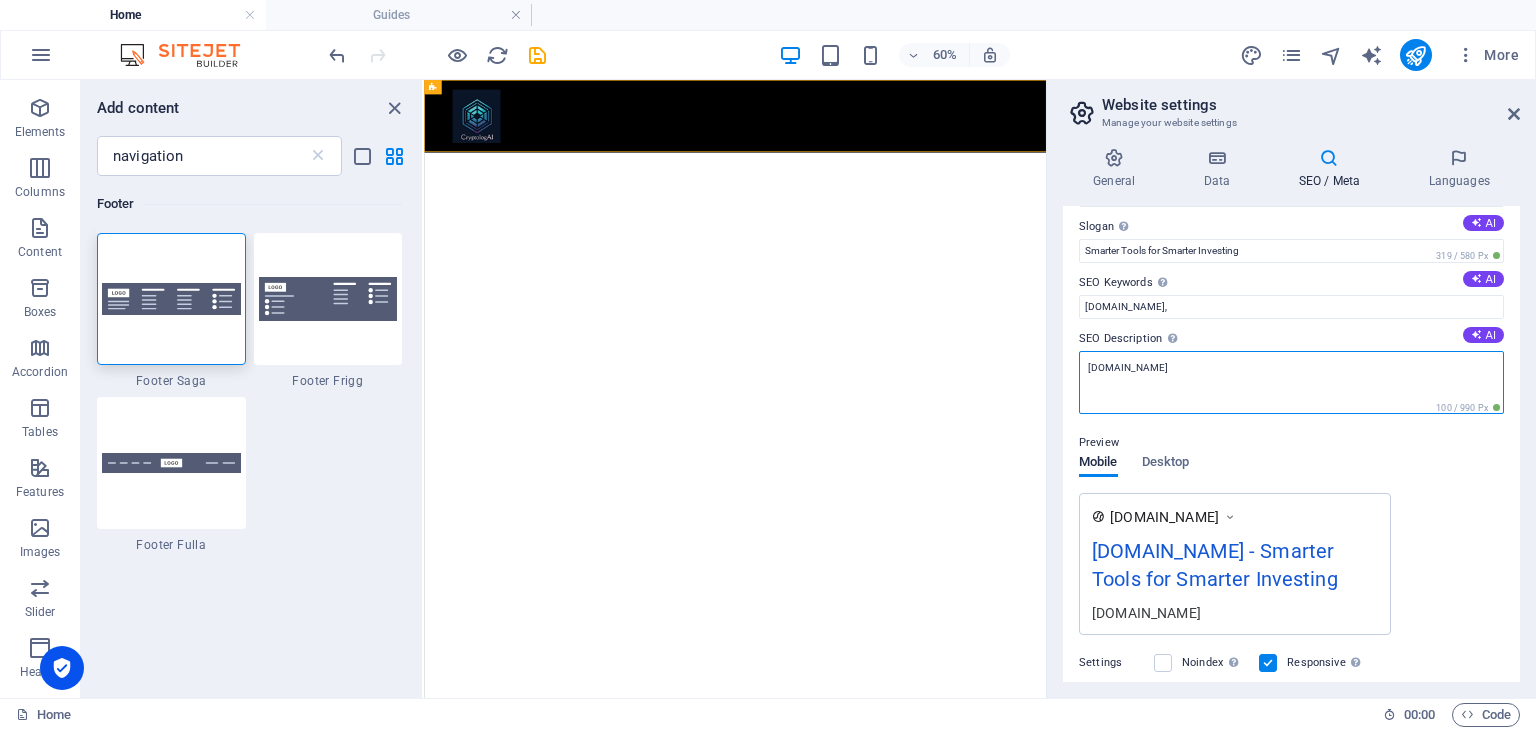 click on "[DOMAIN_NAME]" at bounding box center (1291, 382) 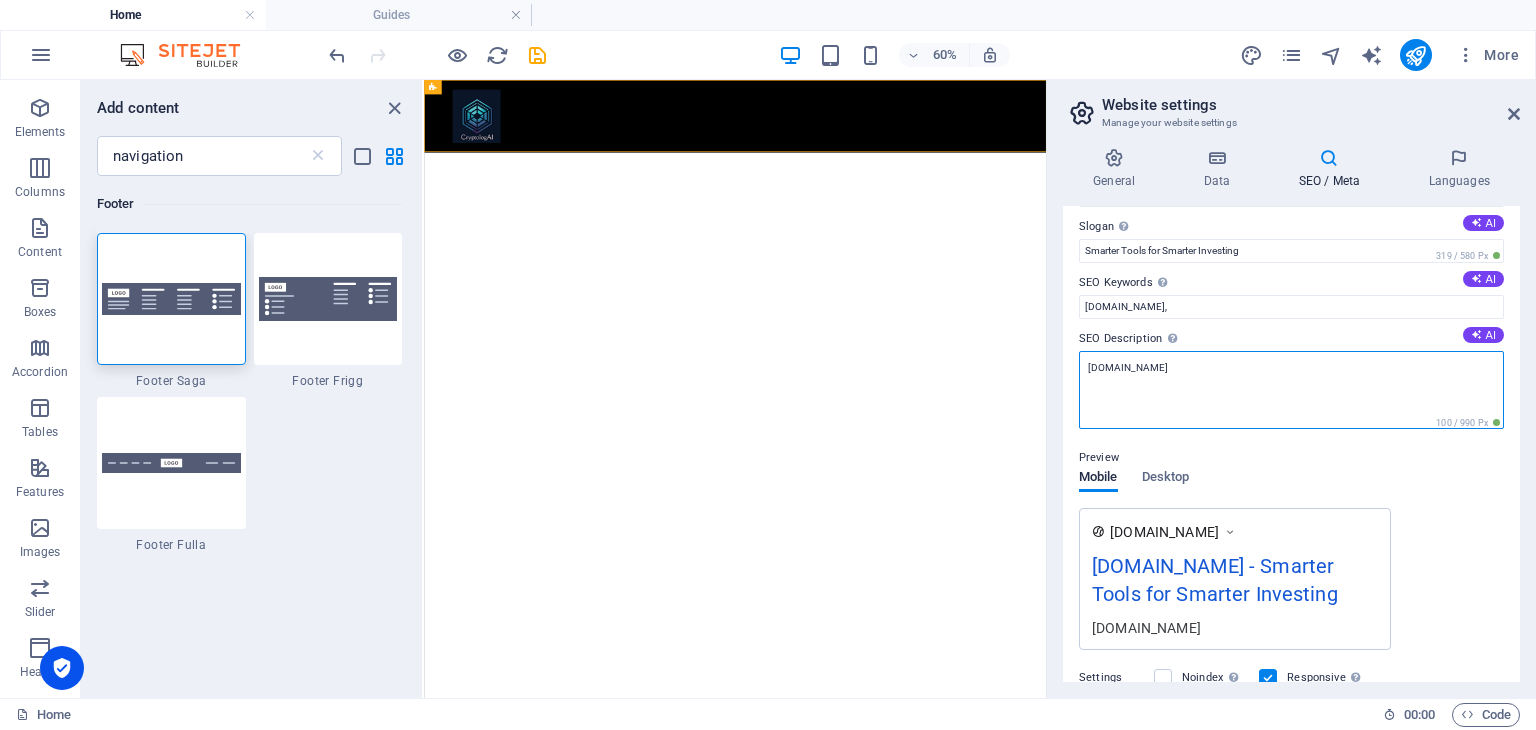 drag, startPoint x: 1170, startPoint y: 370, endPoint x: 1063, endPoint y: 370, distance: 107 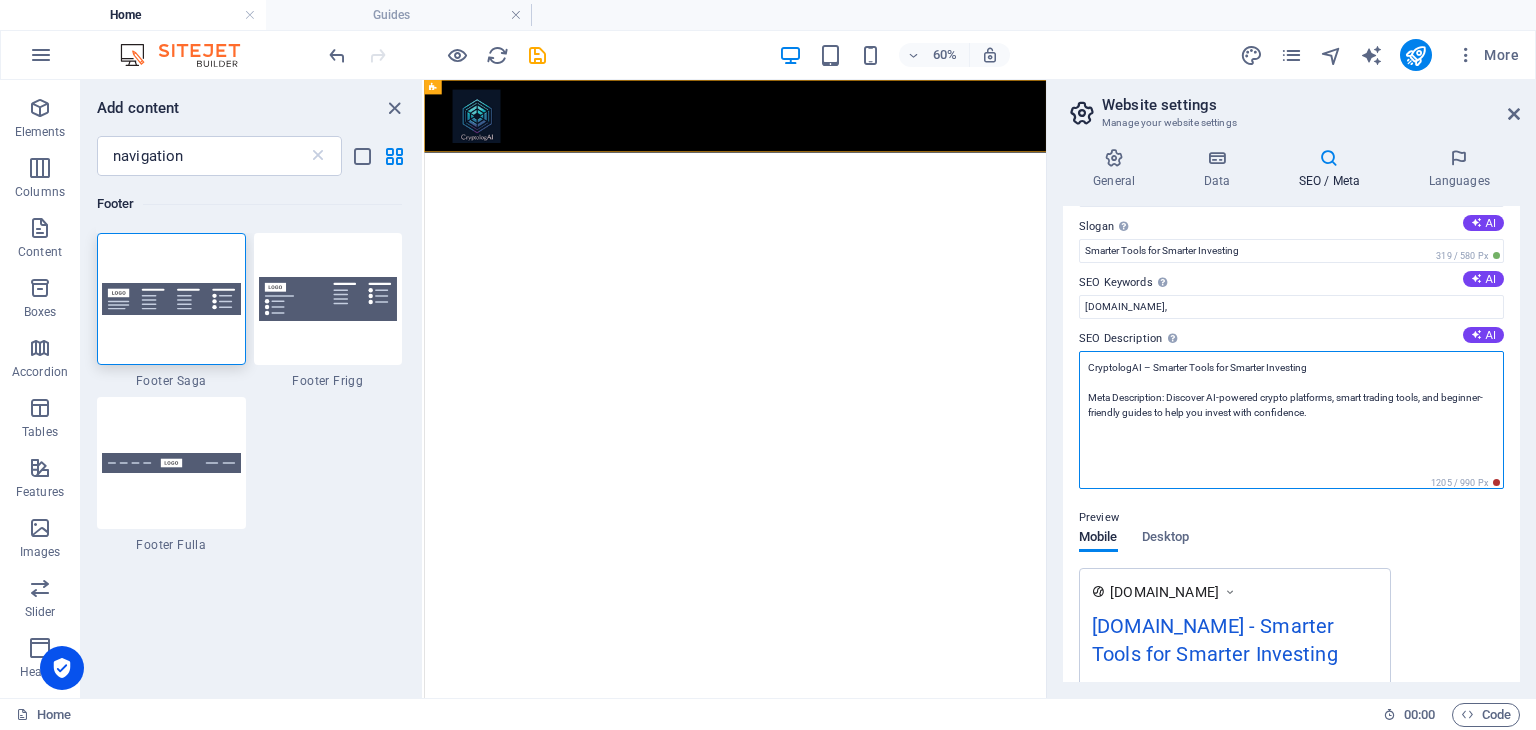 scroll, scrollTop: 0, scrollLeft: 0, axis: both 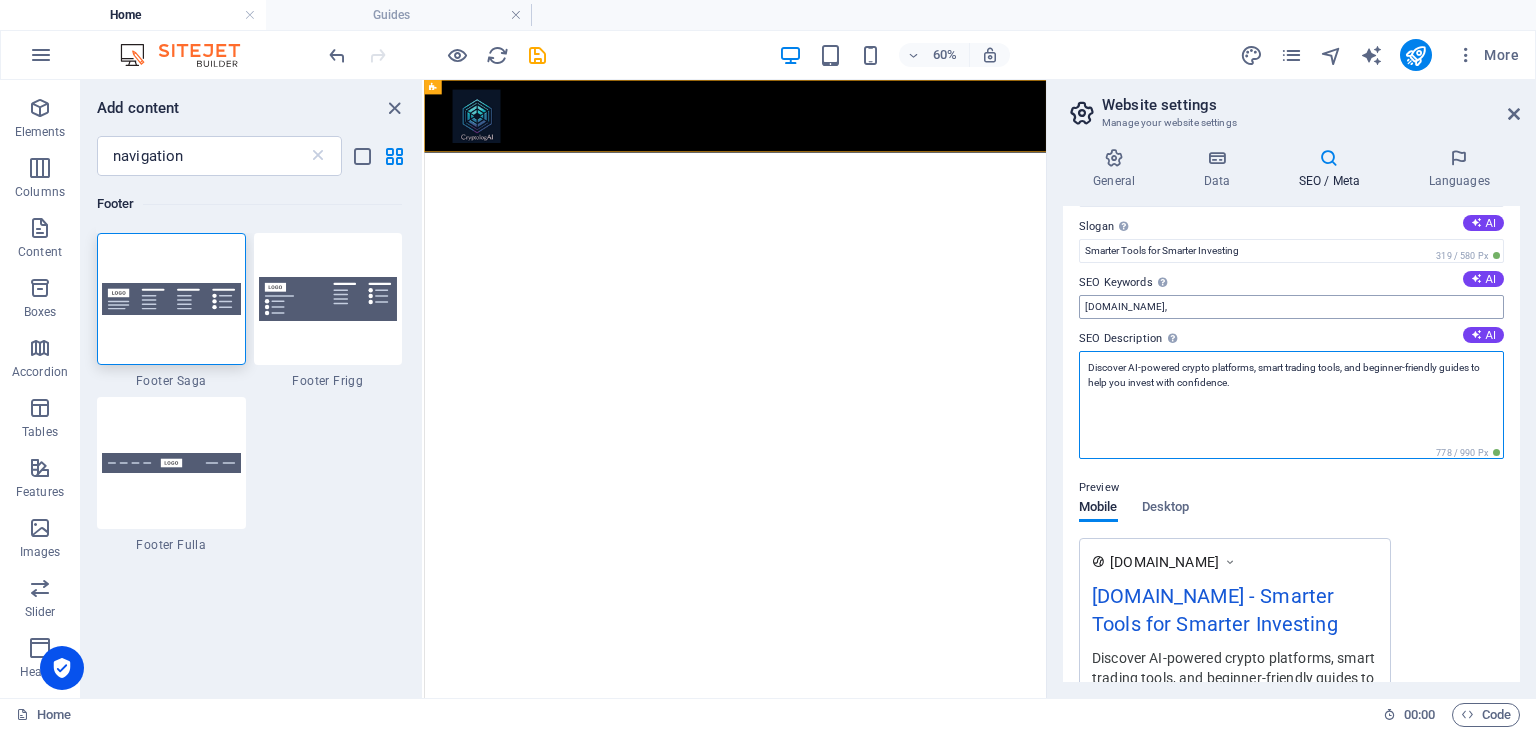 type on "Discover AI-powered crypto platforms, smart trading tools, and beginner-friendly guides to help you invest with confidence." 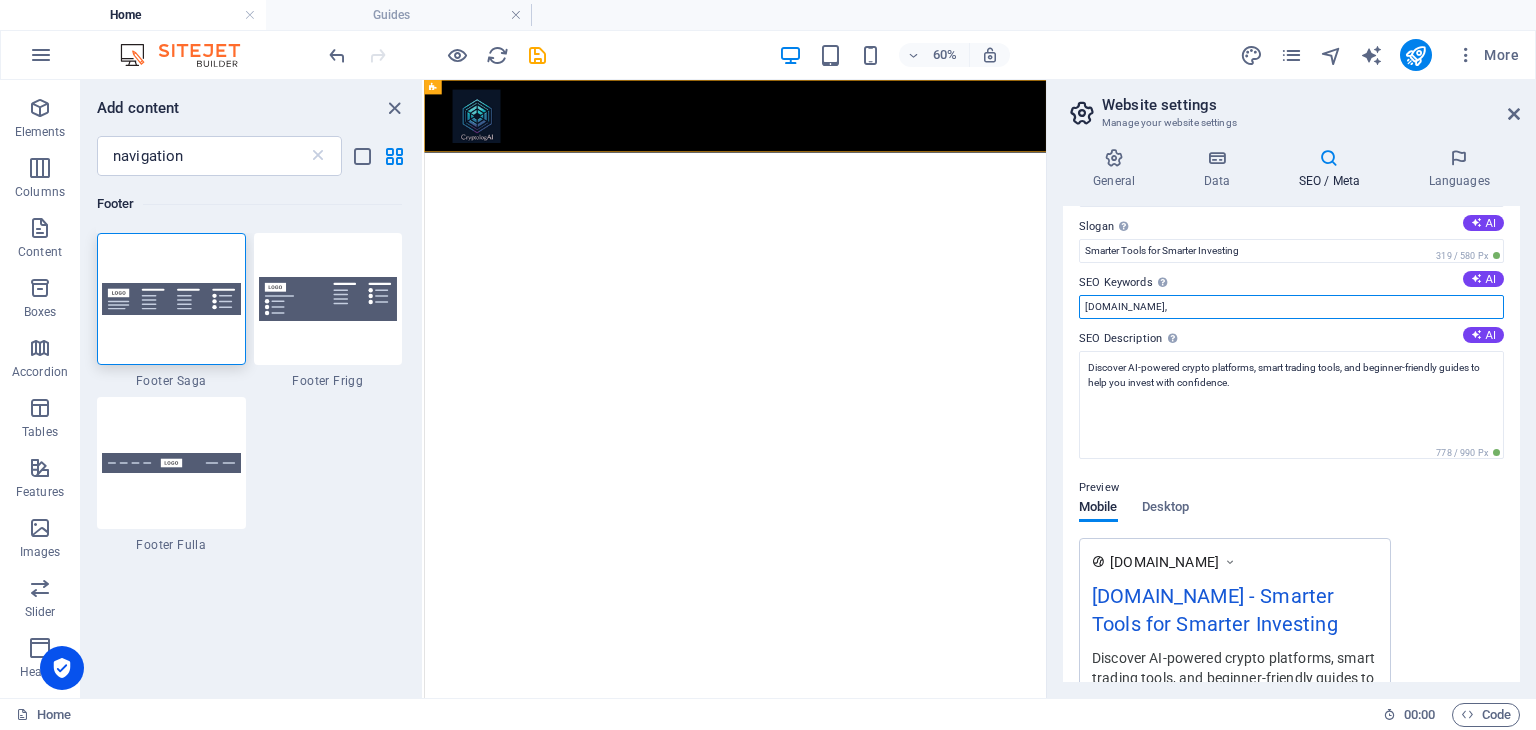 click on "[DOMAIN_NAME]," at bounding box center [1291, 307] 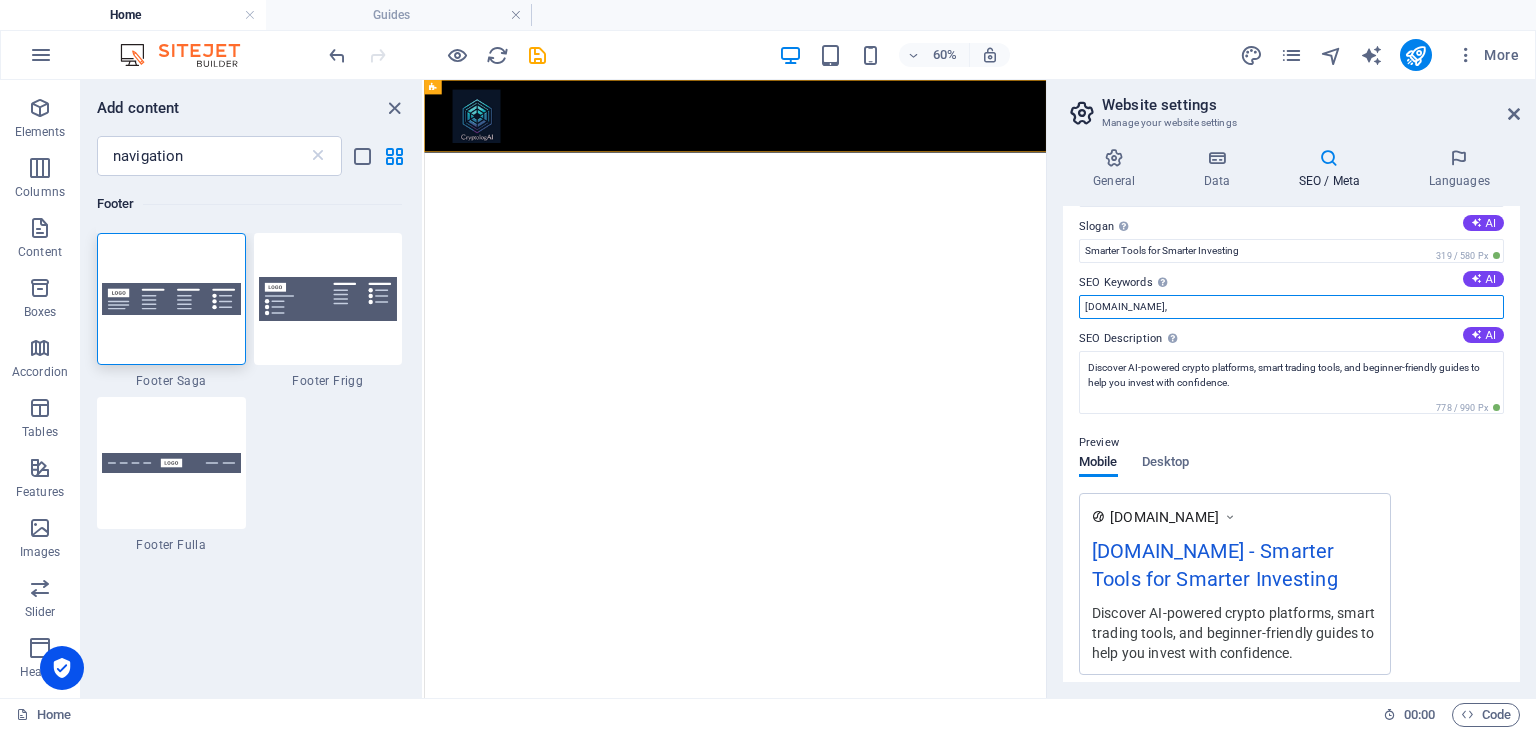 drag, startPoint x: 1644, startPoint y: 397, endPoint x: 1434, endPoint y: 472, distance: 222.99103 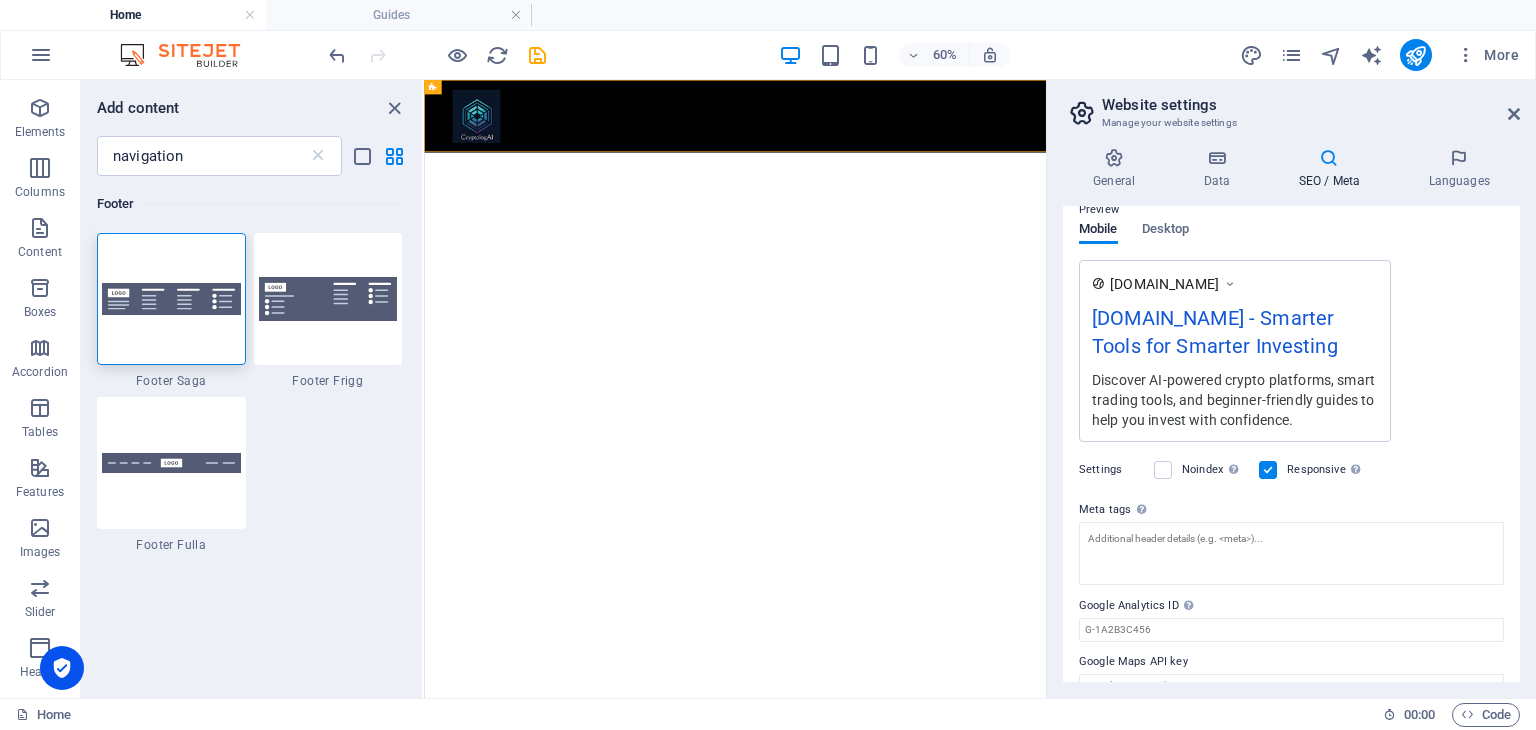 scroll, scrollTop: 327, scrollLeft: 0, axis: vertical 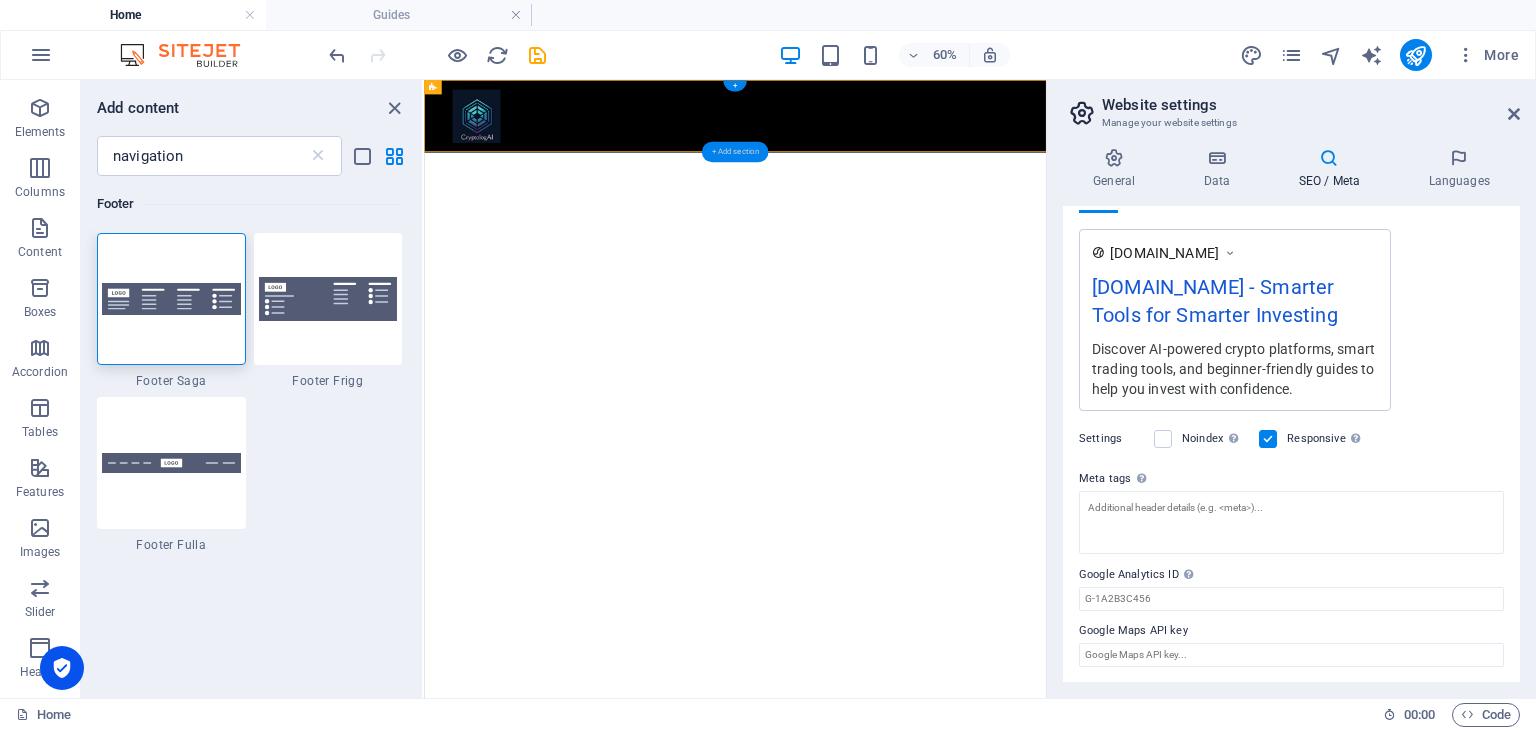 type on "CryptologAI – Smarter Tools for Smarter Investing" 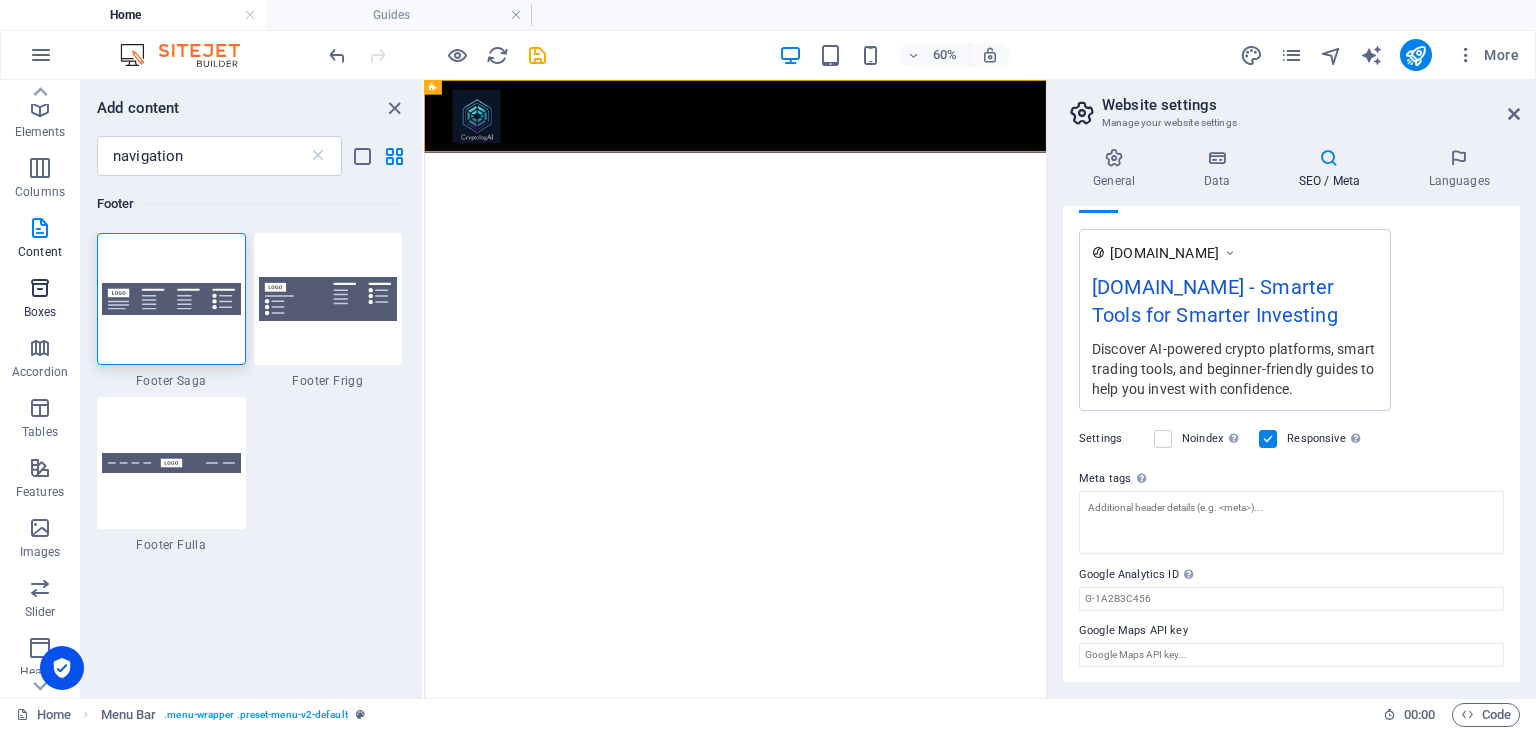 scroll, scrollTop: 0, scrollLeft: 0, axis: both 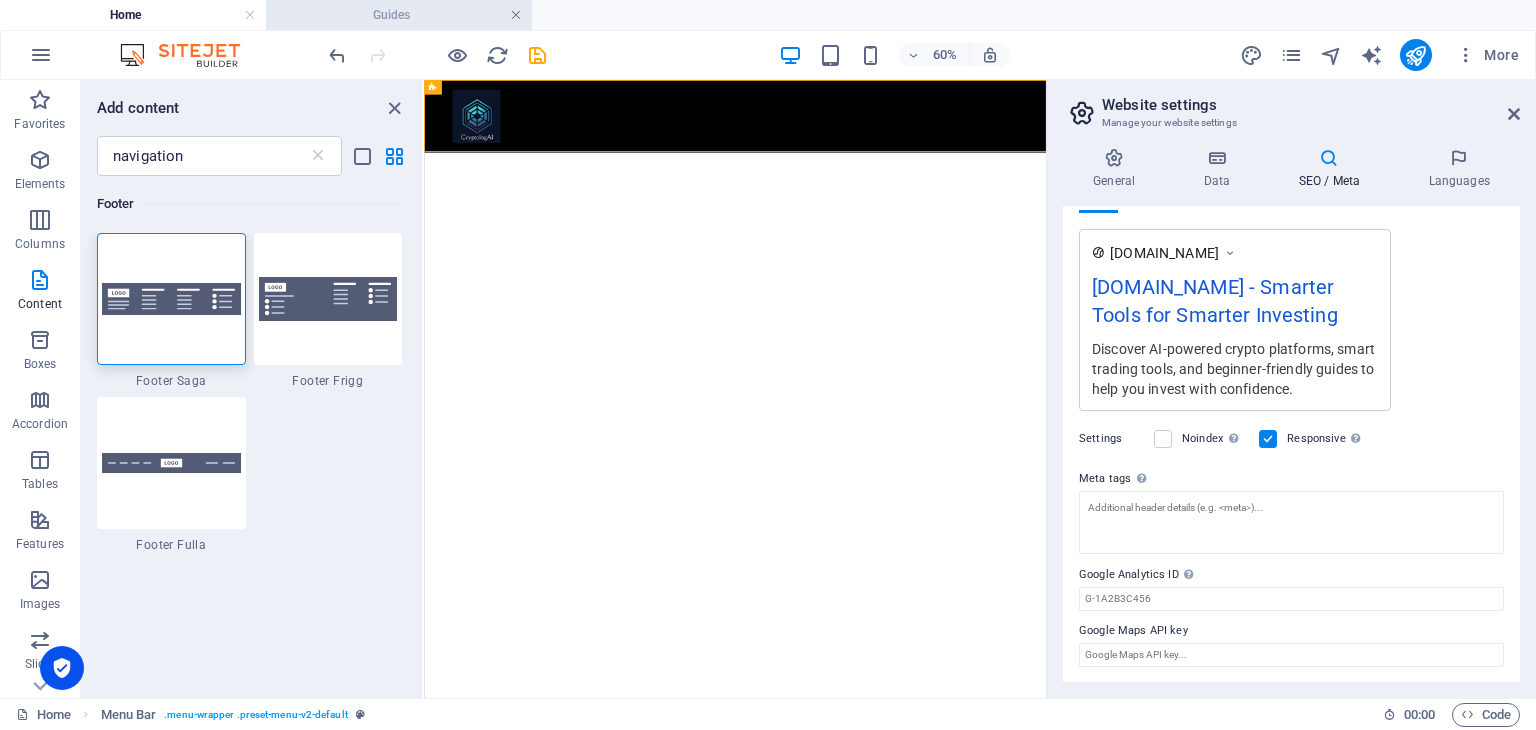 click at bounding box center (516, 15) 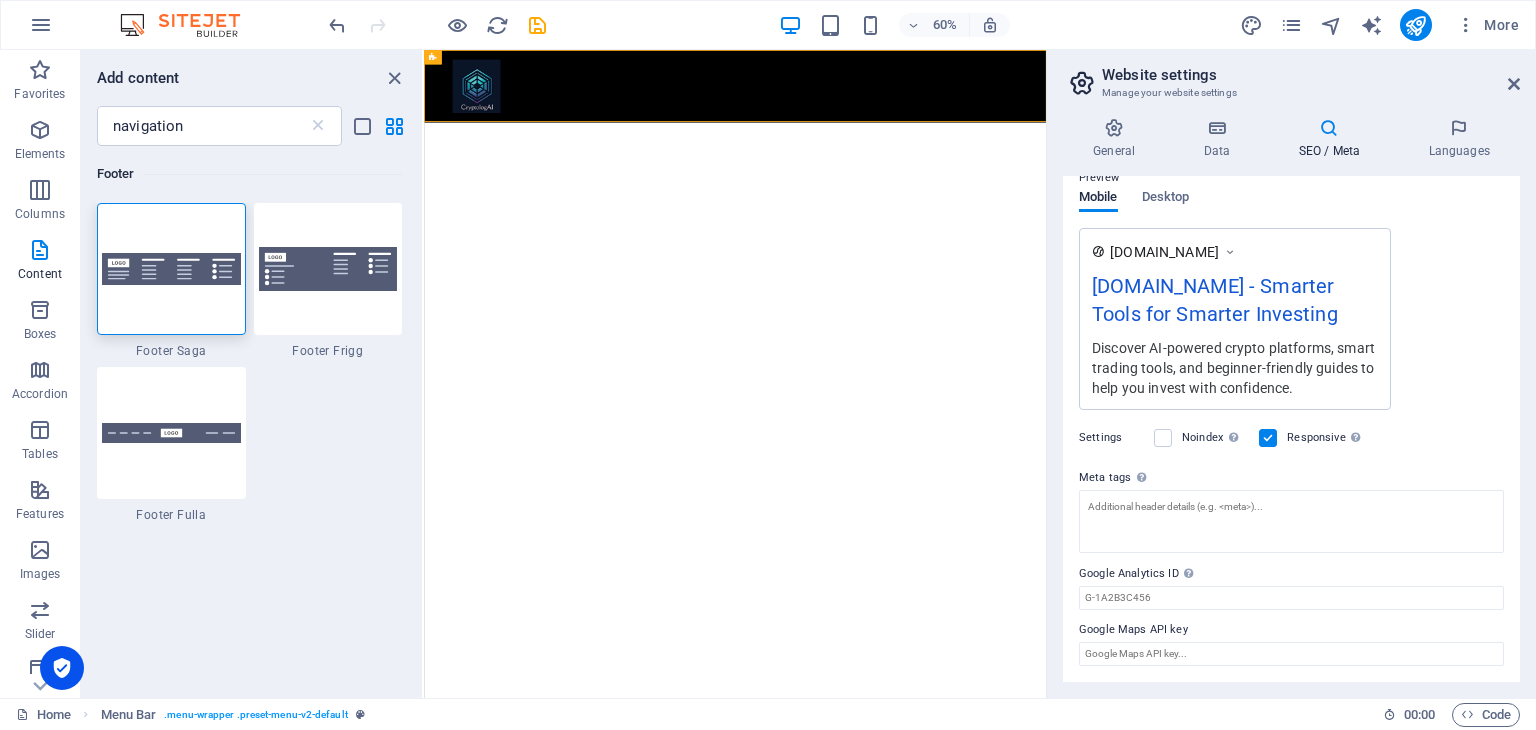 scroll, scrollTop: 296, scrollLeft: 0, axis: vertical 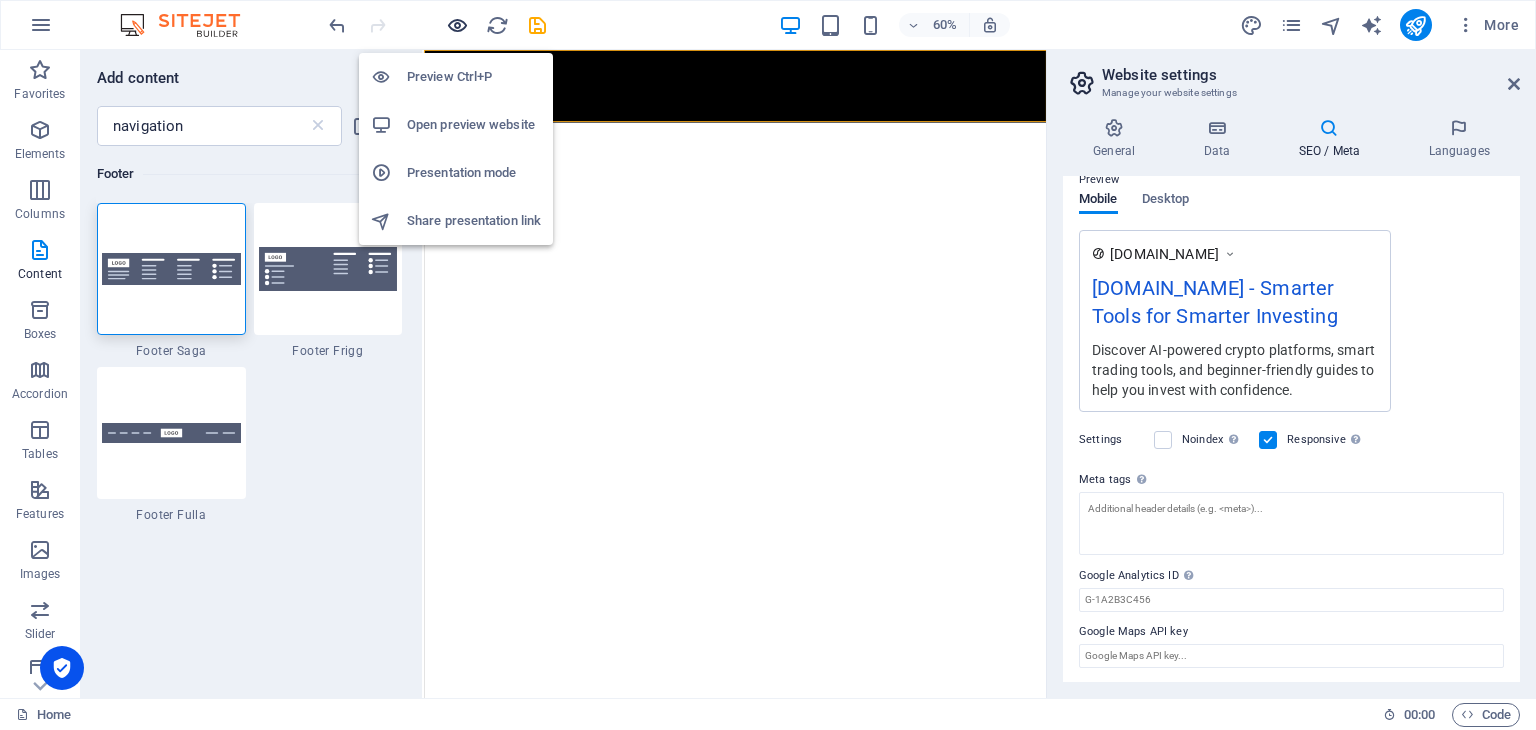 click at bounding box center [457, 25] 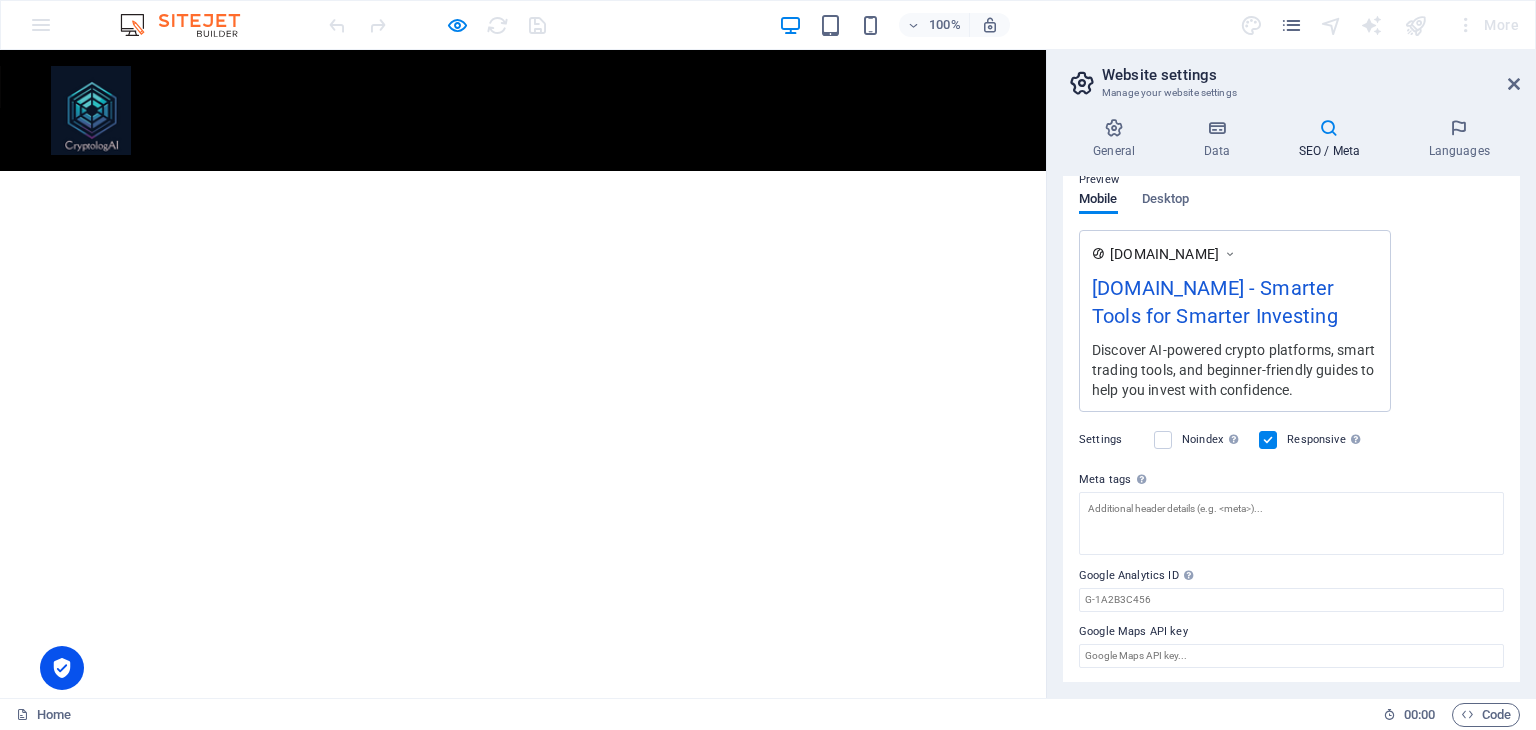 drag, startPoint x: 462, startPoint y: 341, endPoint x: 331, endPoint y: 281, distance: 144.08678 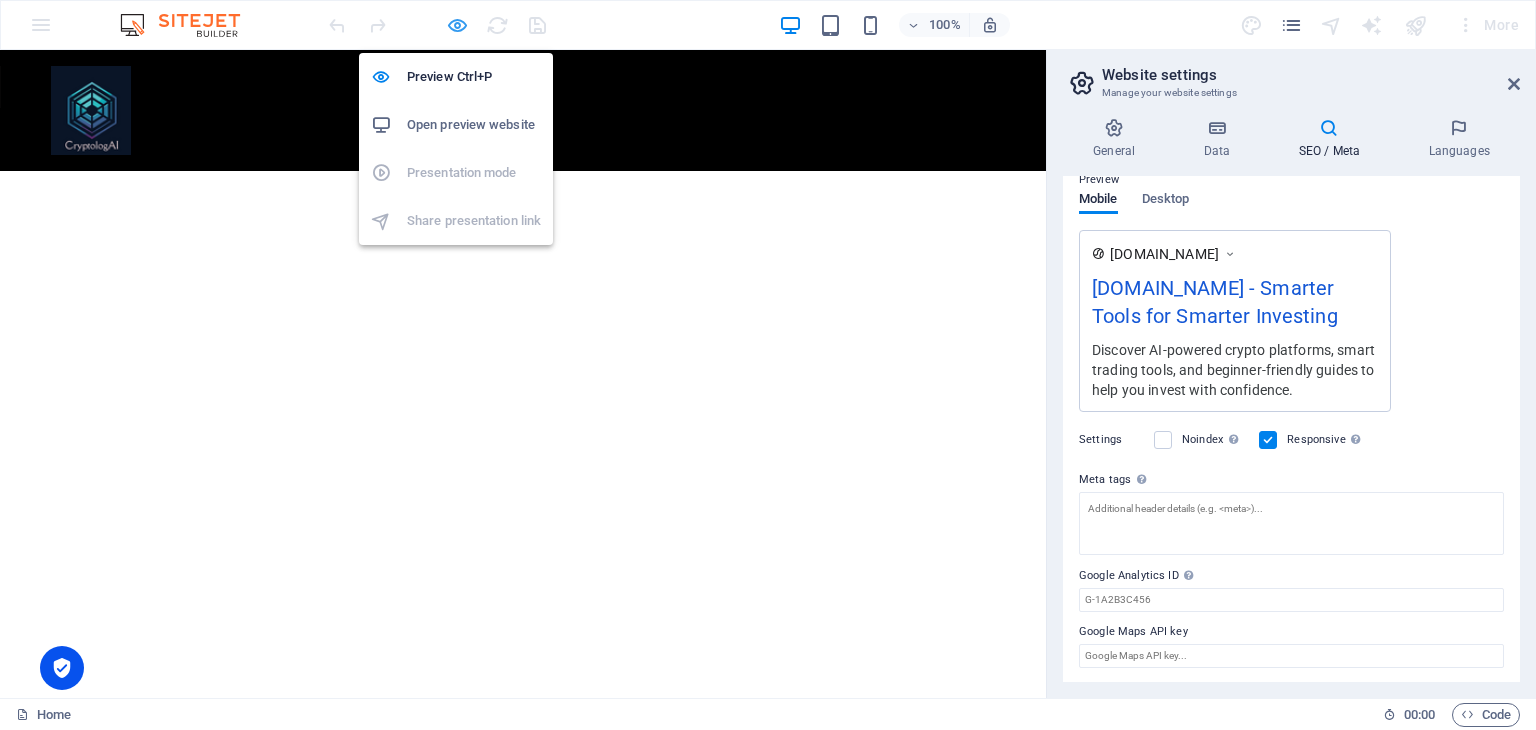 click at bounding box center [457, 25] 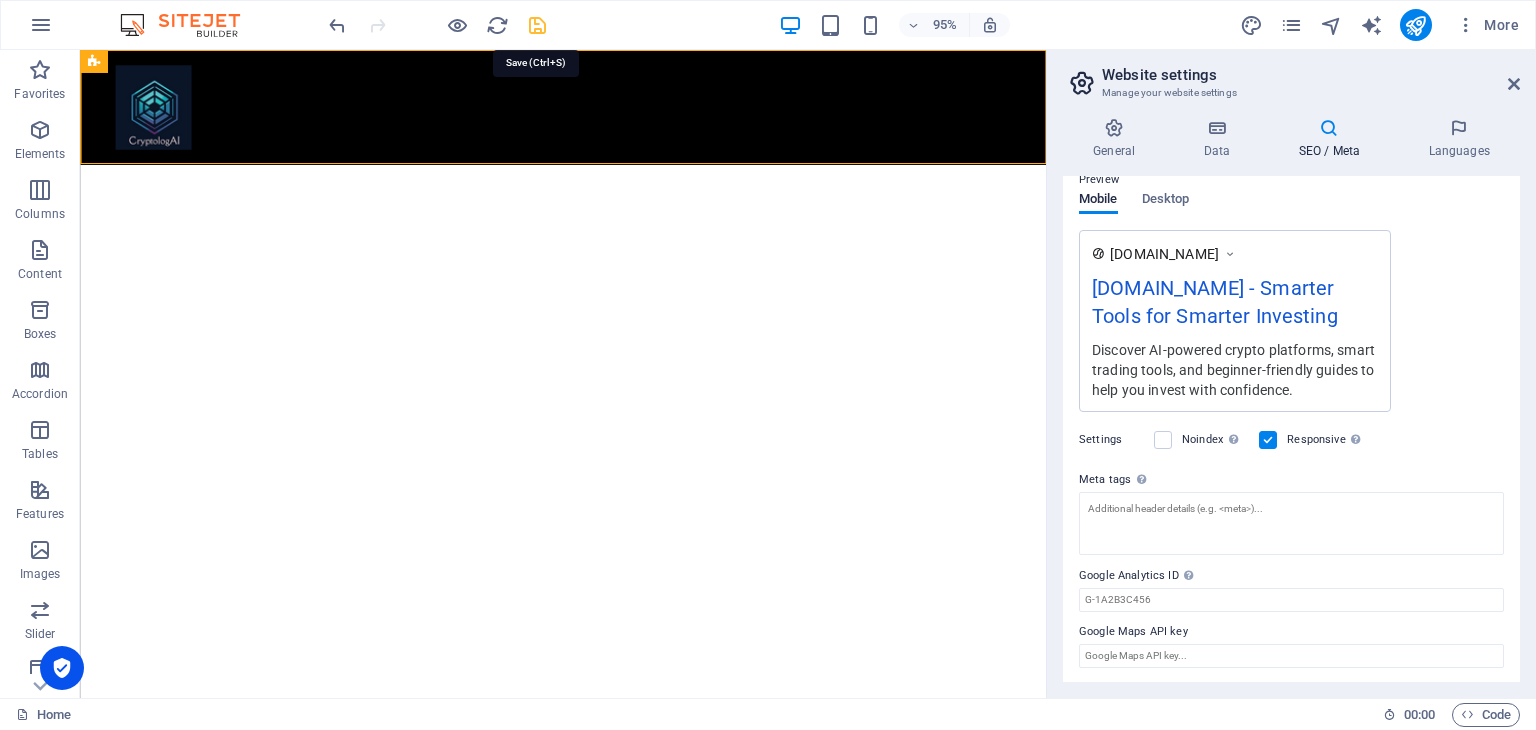 click at bounding box center (537, 25) 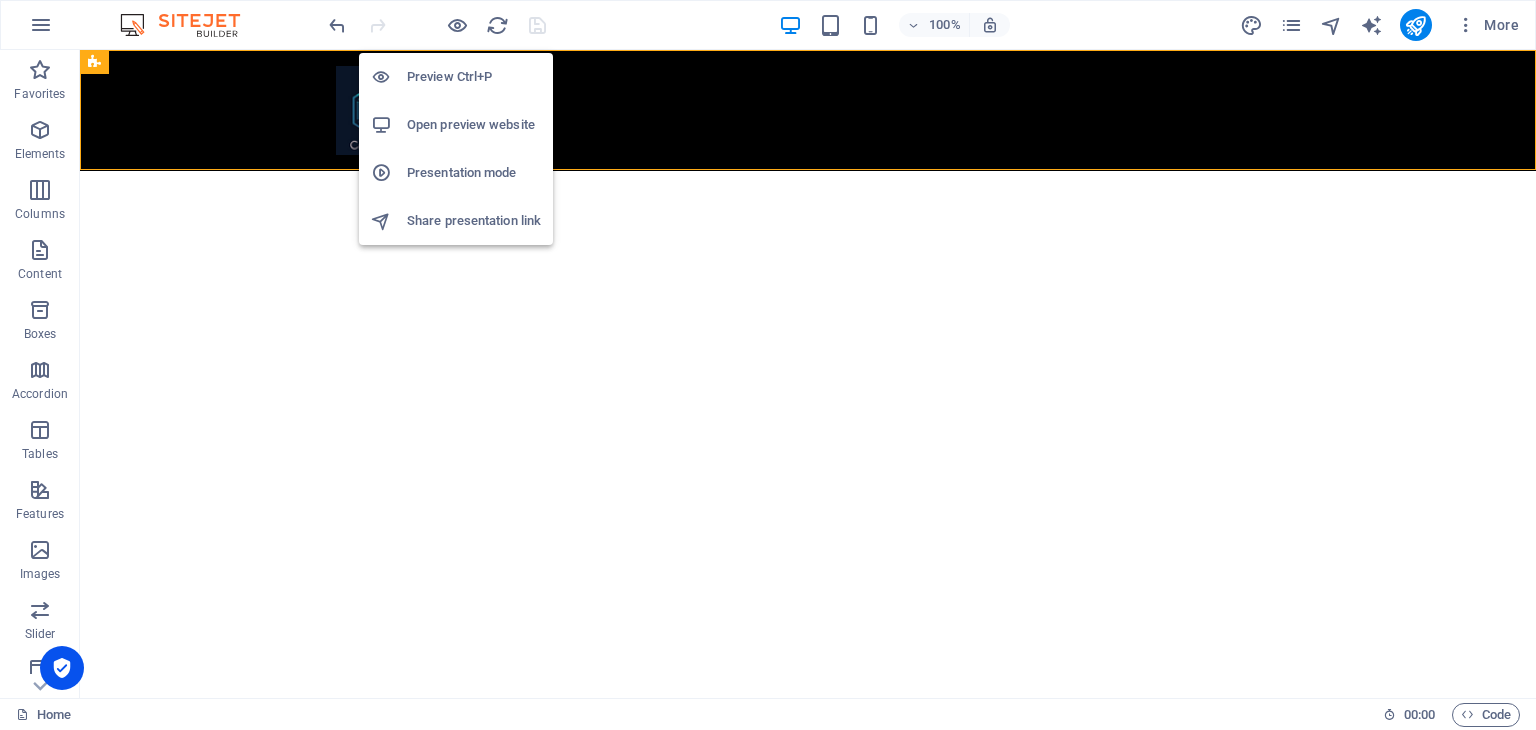 click on "Open preview website" at bounding box center (474, 125) 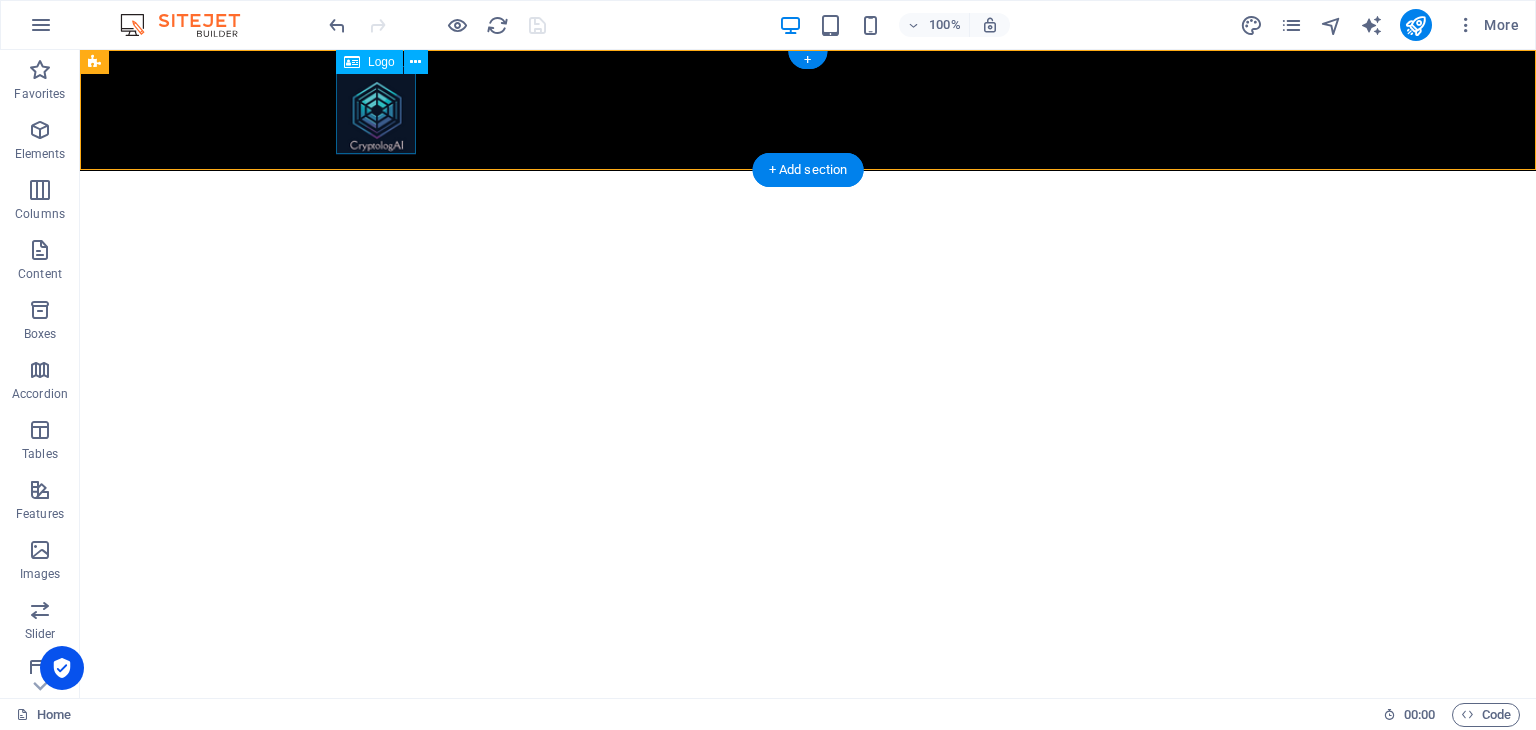 click at bounding box center (808, 110) 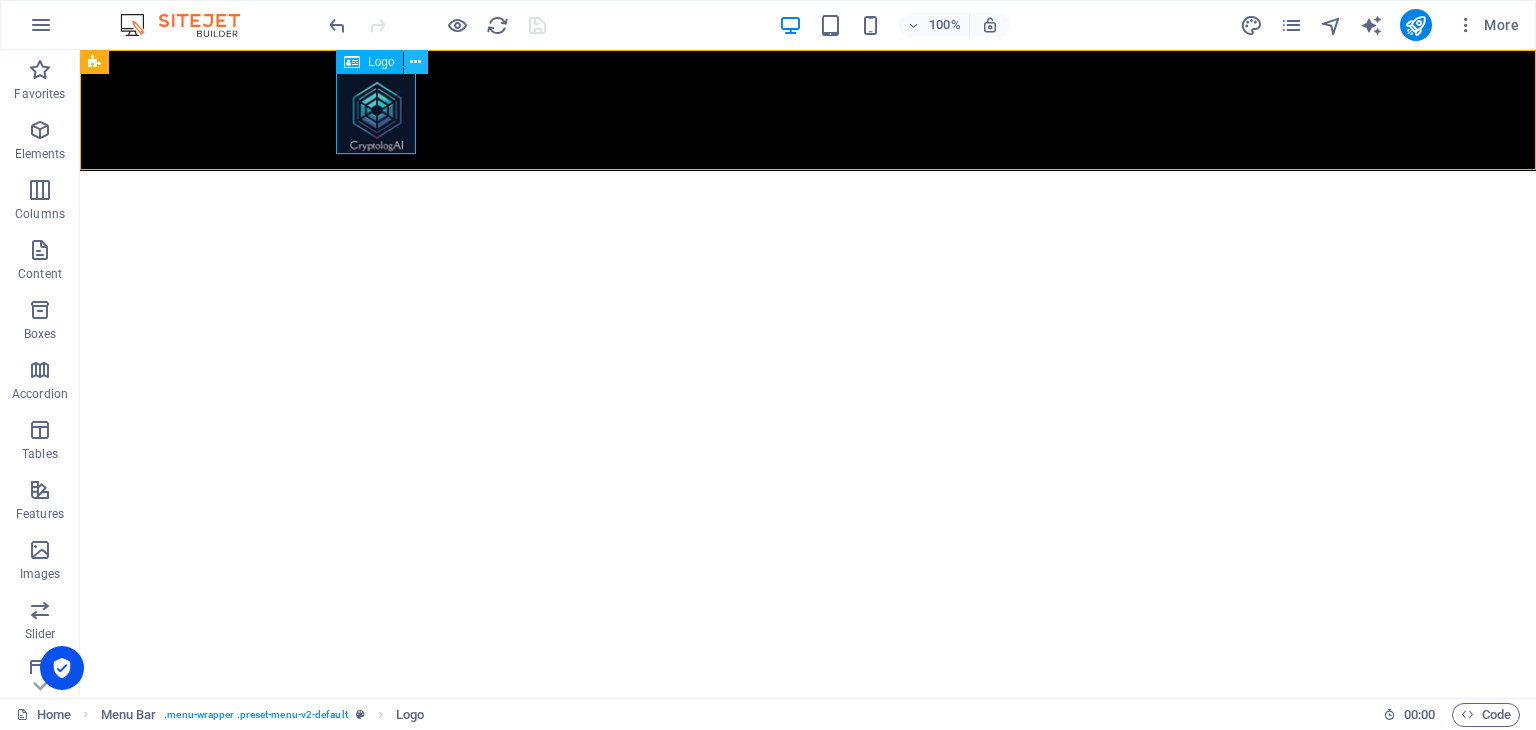 click at bounding box center (415, 62) 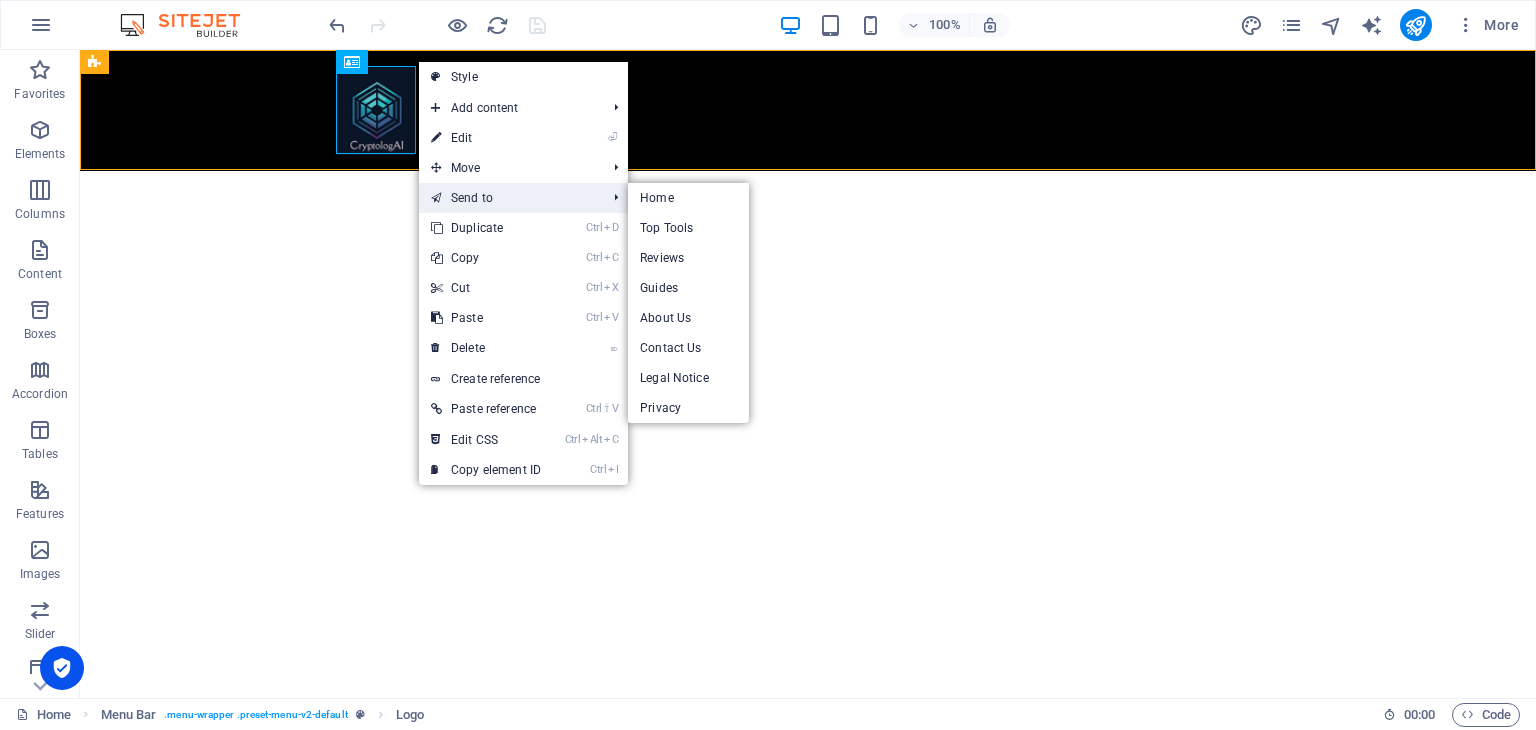click on "Send to" at bounding box center [508, 198] 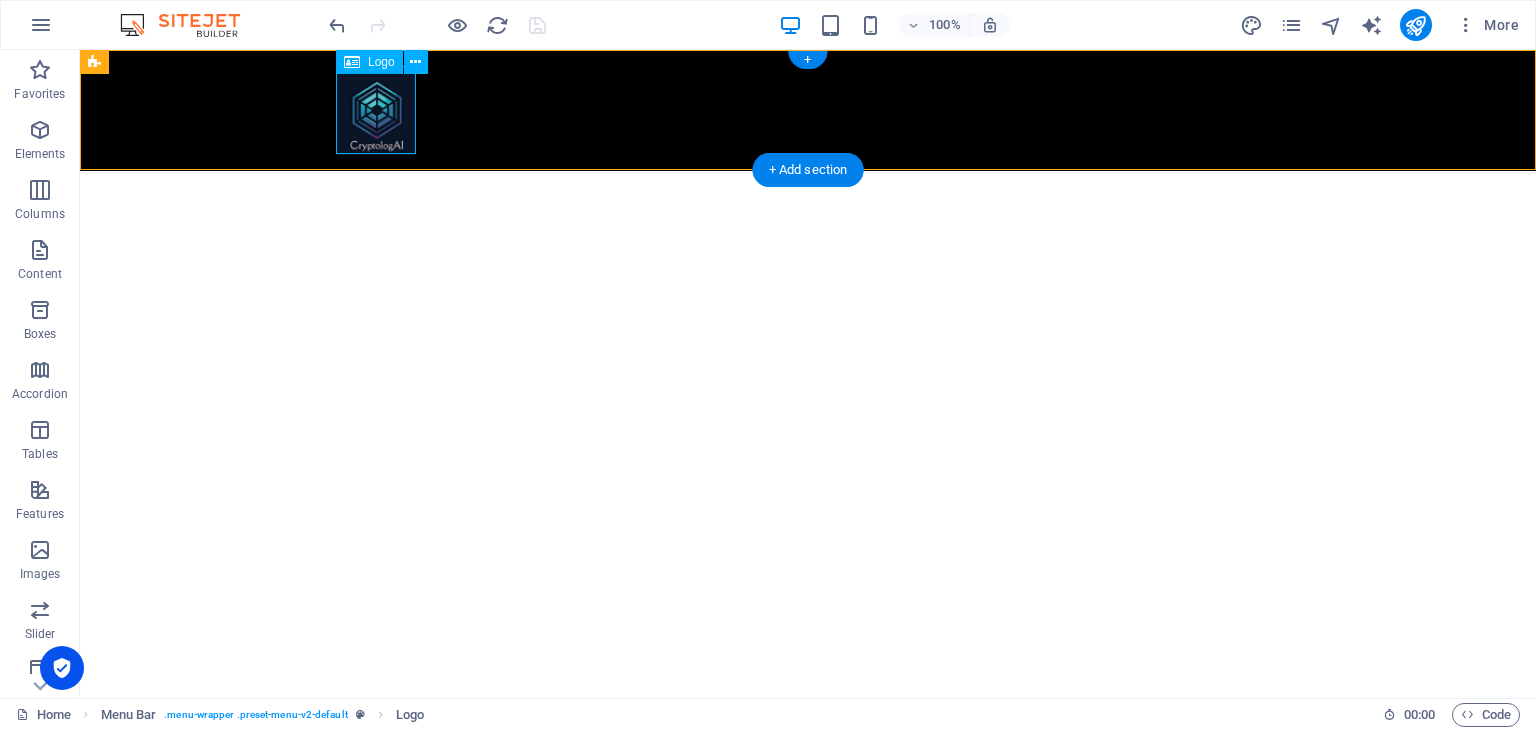 click at bounding box center (808, 110) 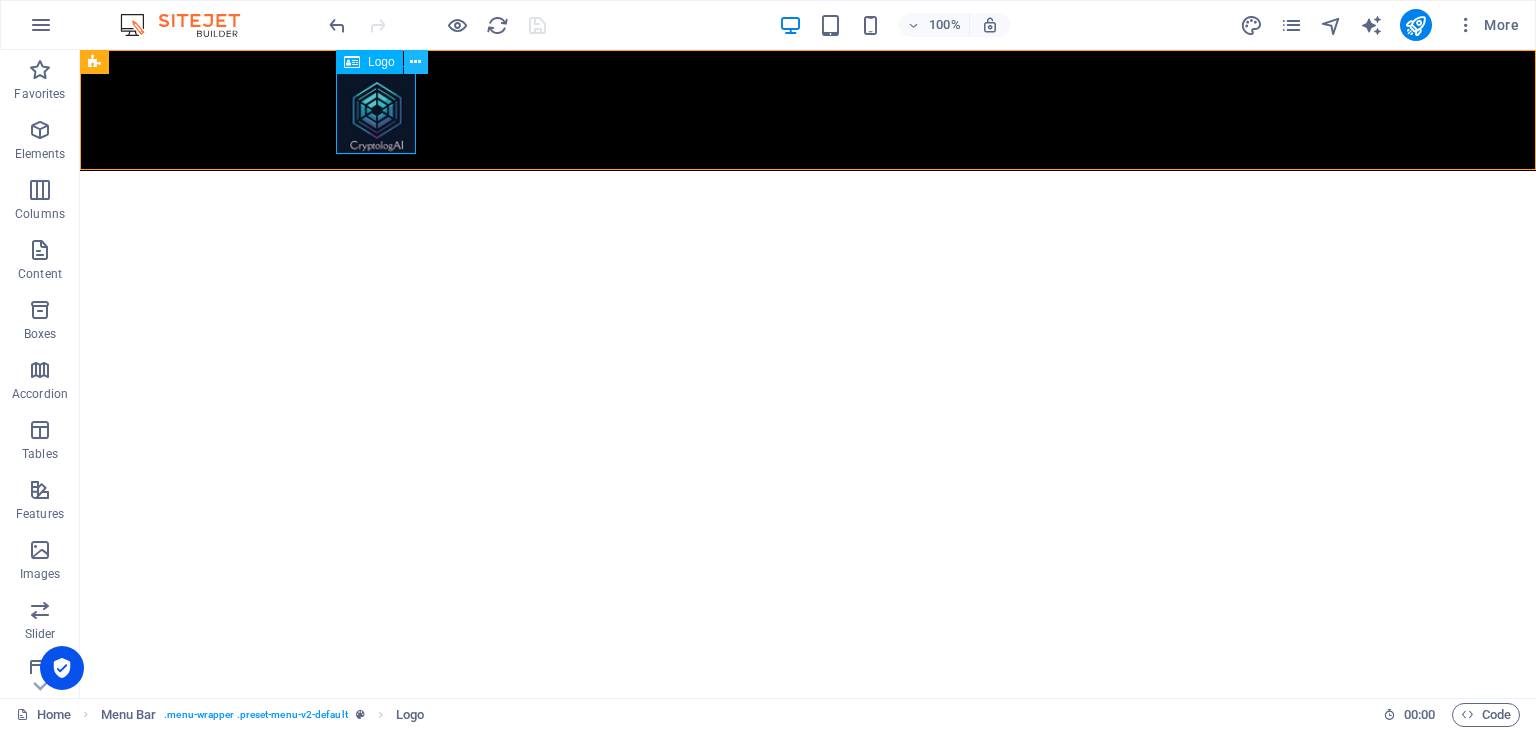 click at bounding box center (415, 62) 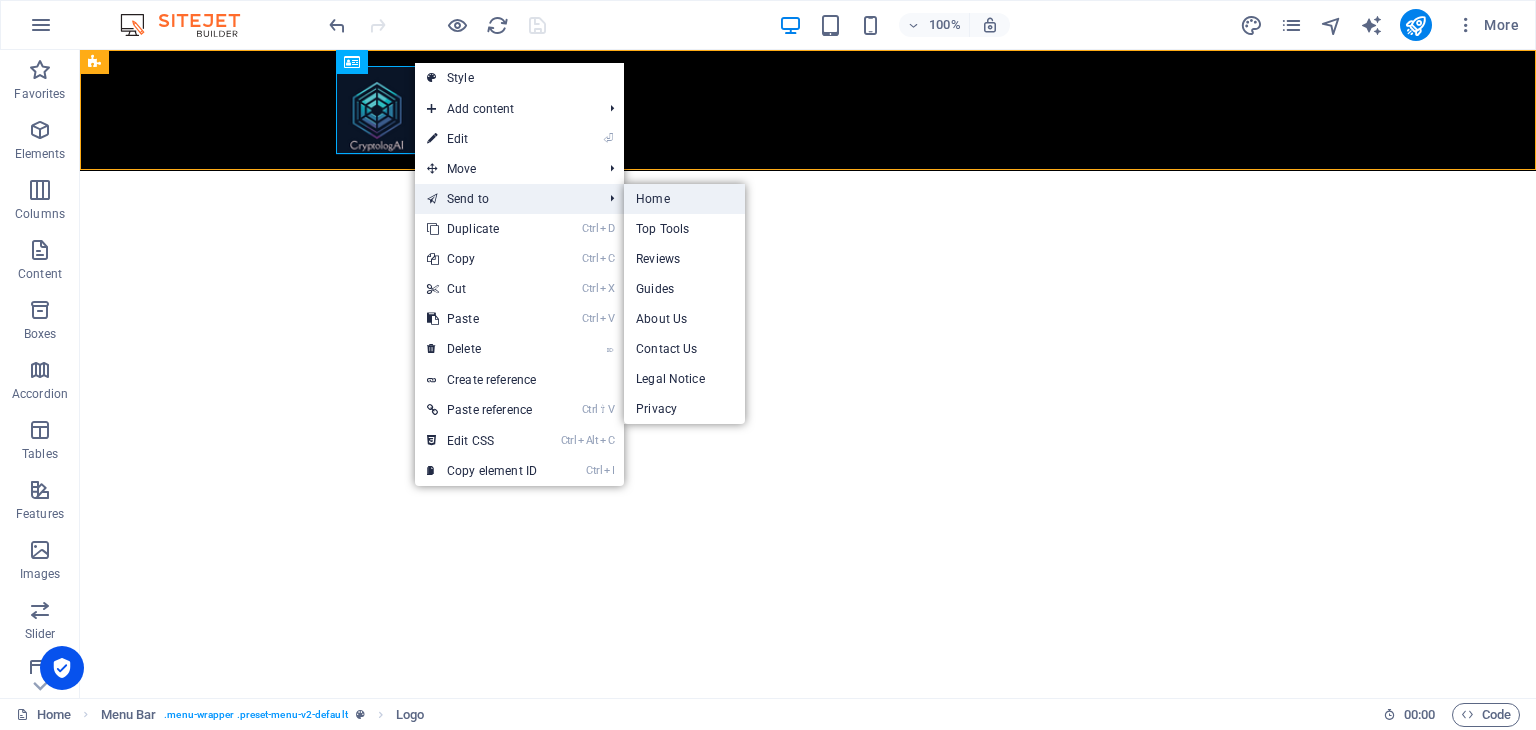 click on "Home" at bounding box center (684, 199) 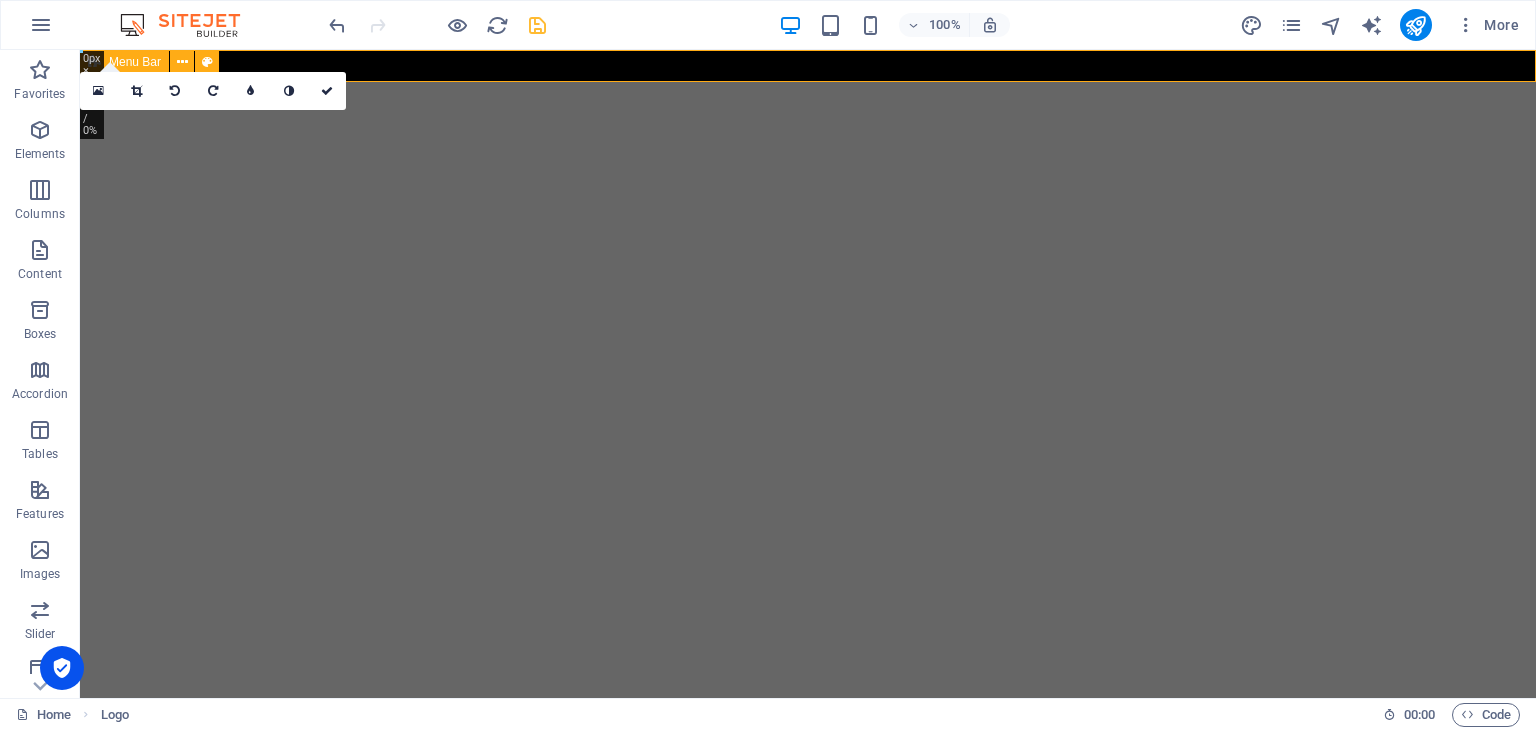 click on "Menu Bar" at bounding box center [135, 62] 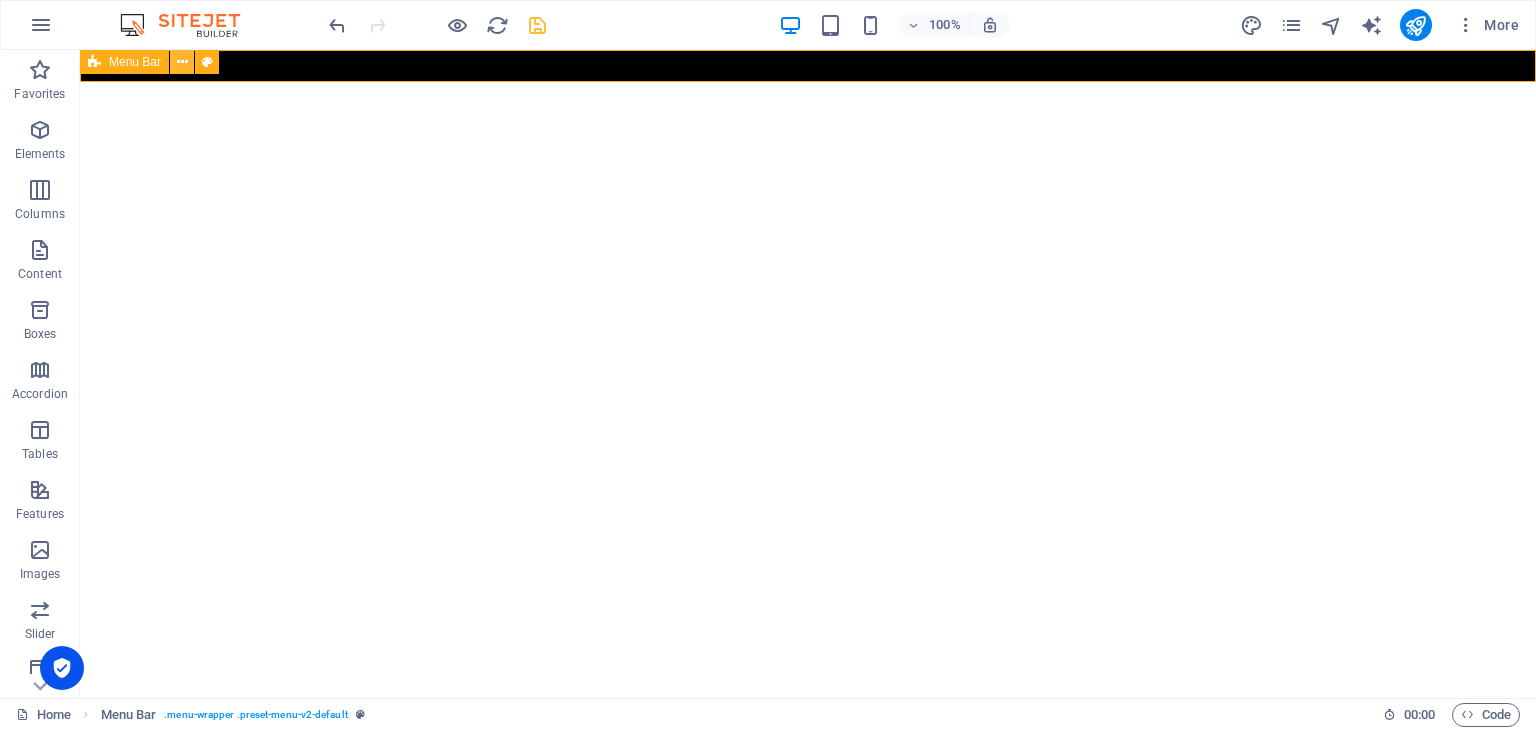 click at bounding box center (182, 62) 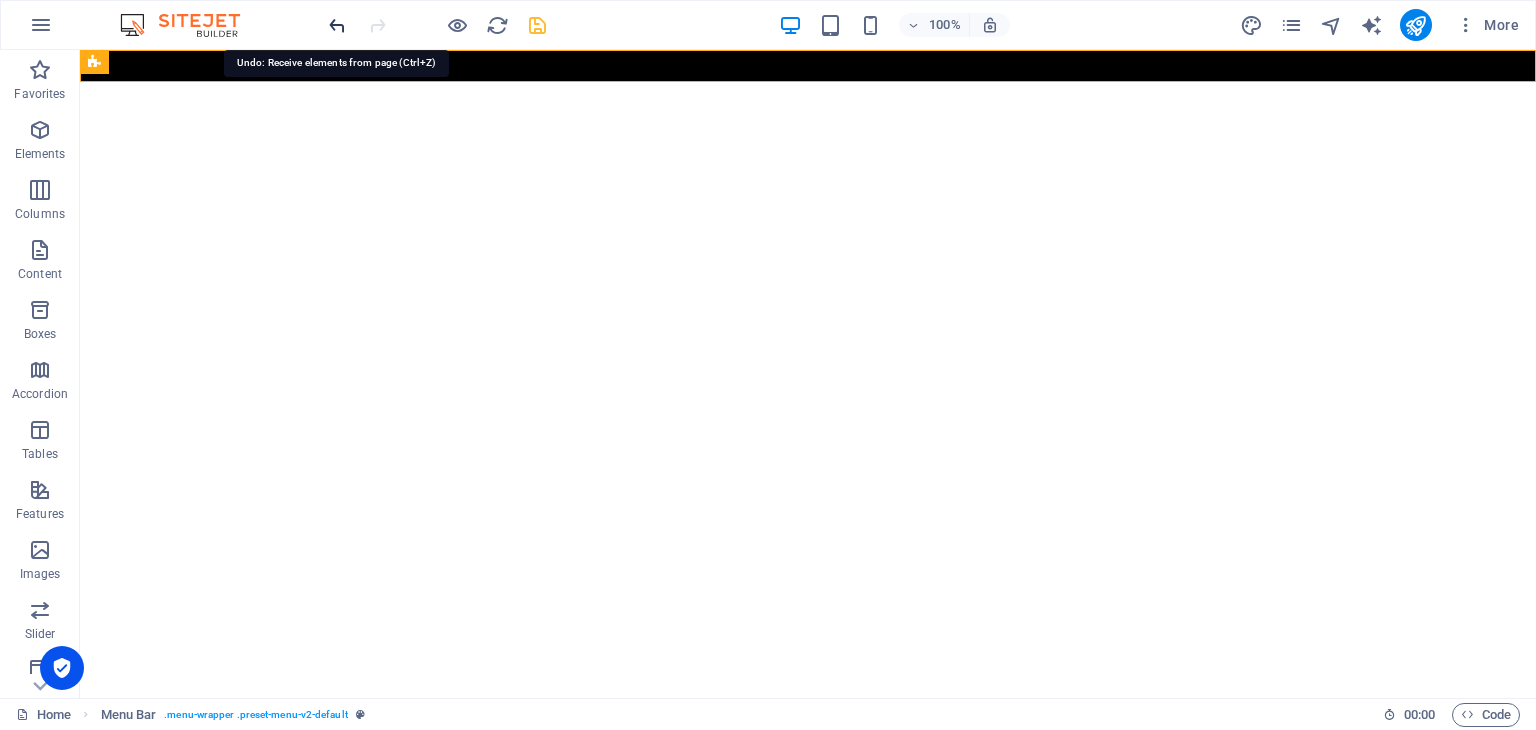 click at bounding box center [337, 25] 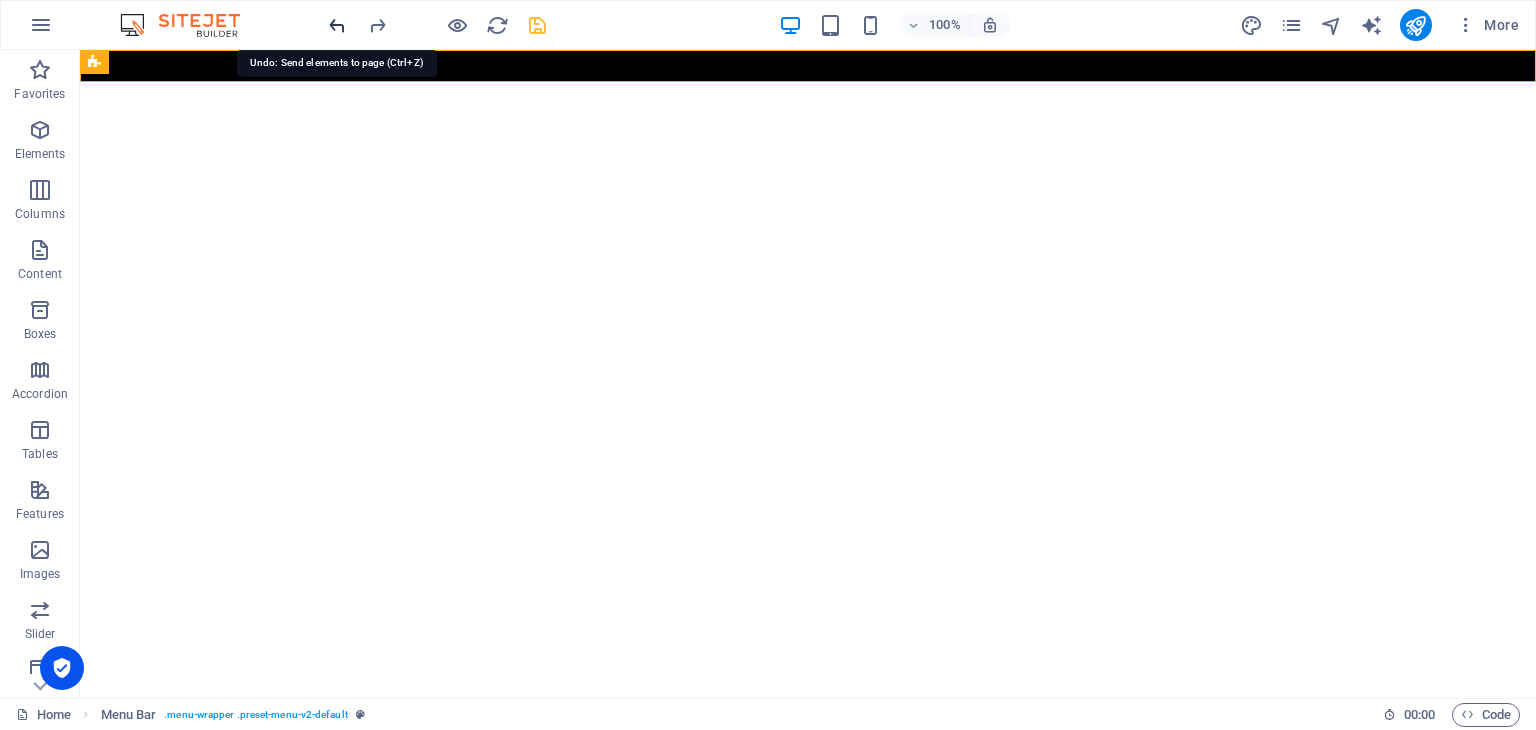 click at bounding box center (337, 25) 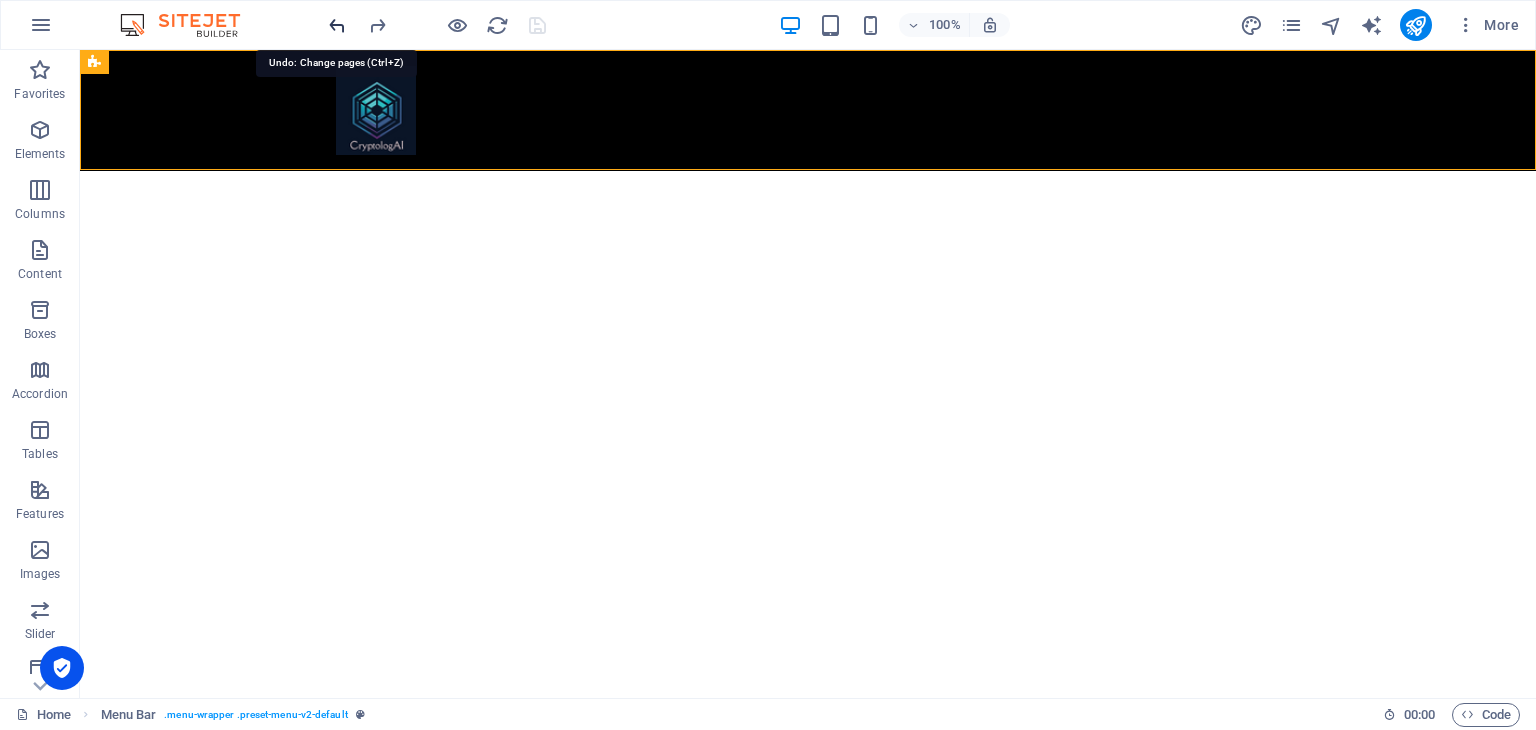 click at bounding box center (337, 25) 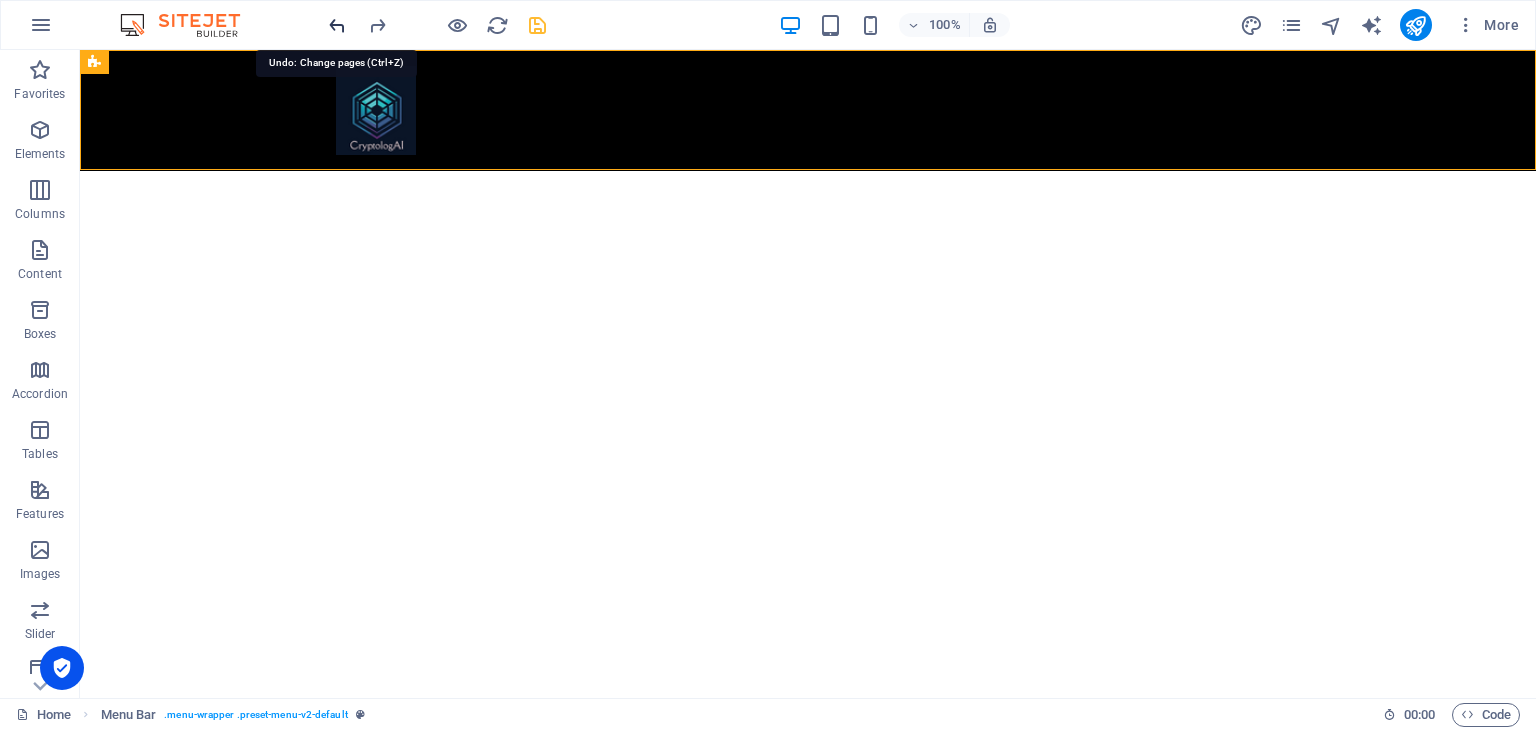 click at bounding box center [337, 25] 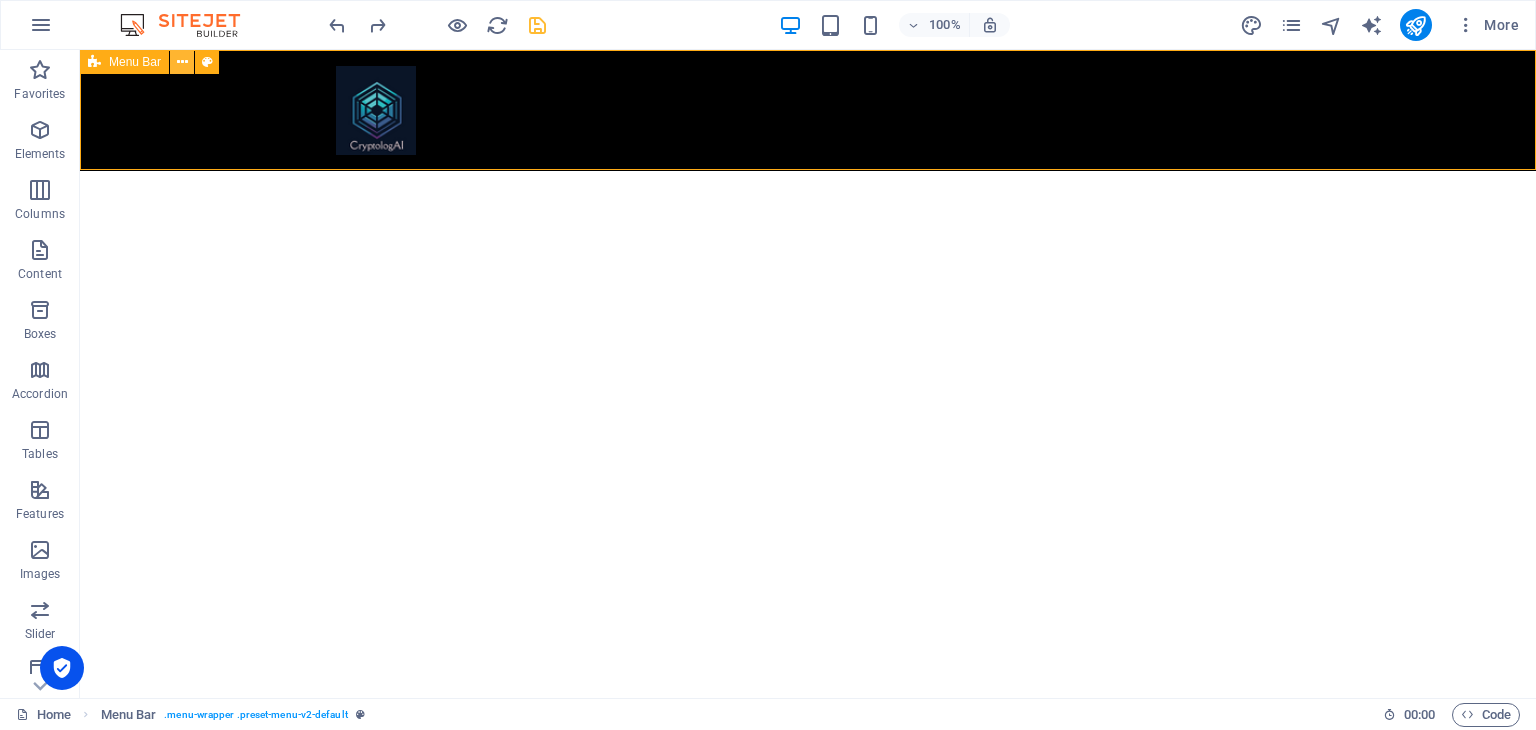 click at bounding box center [182, 62] 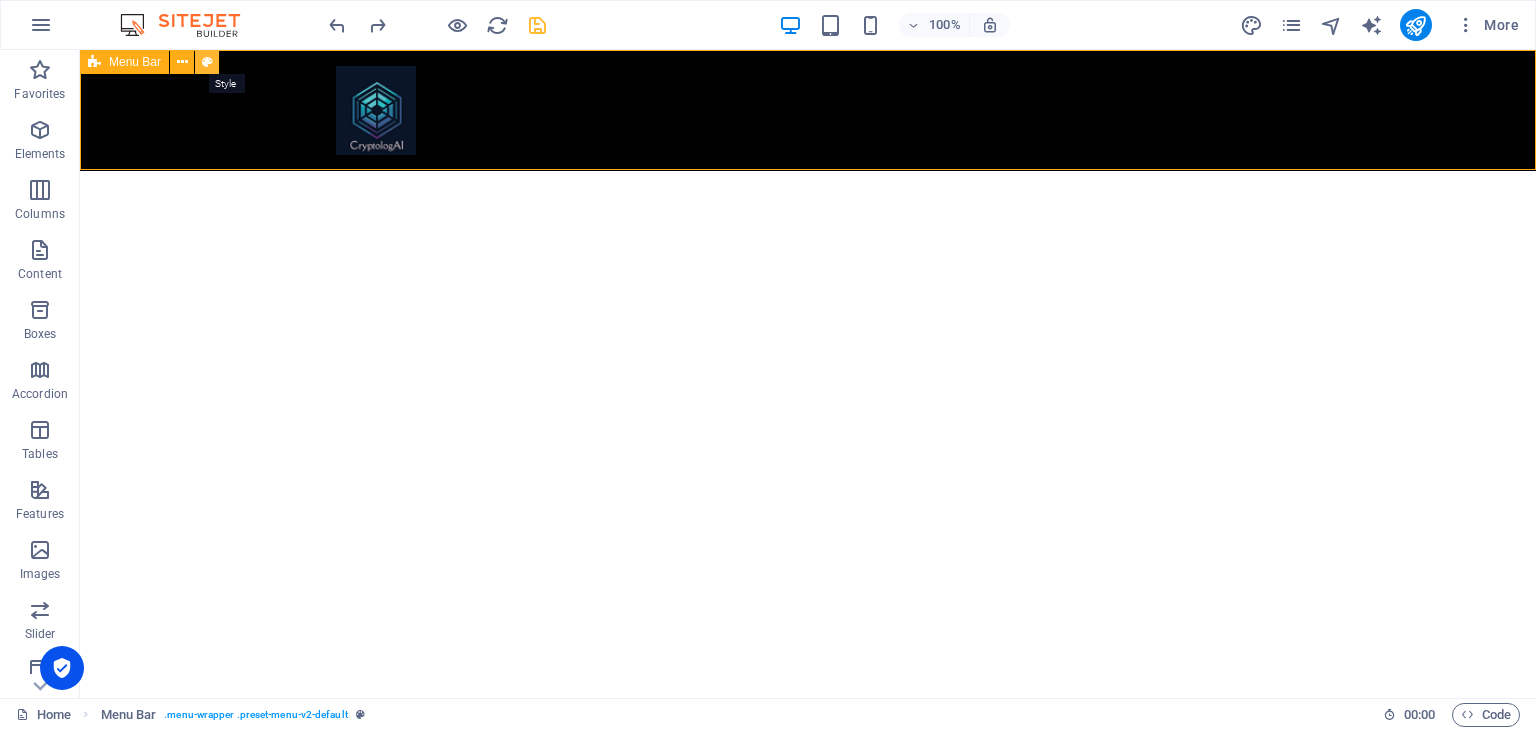 click at bounding box center [207, 62] 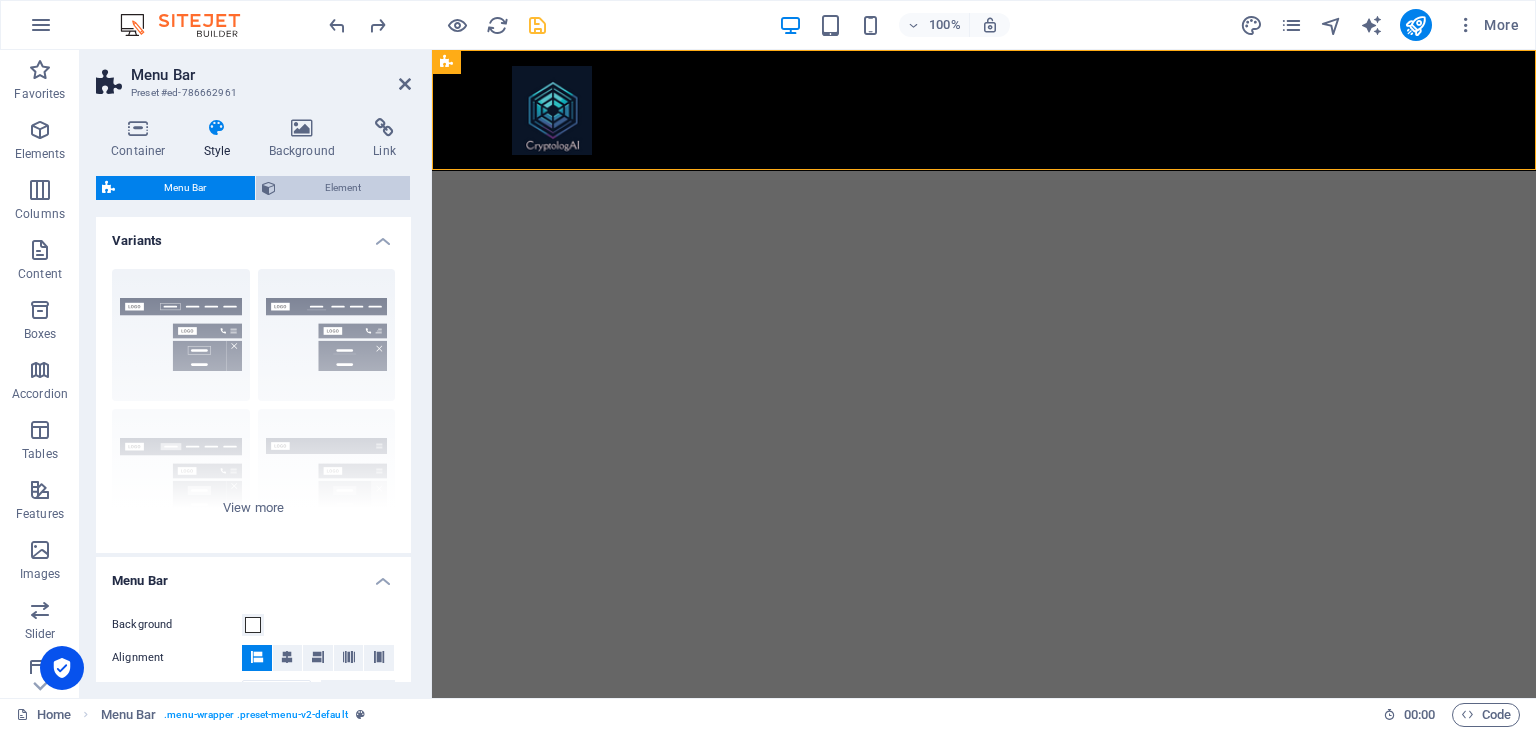 click on "Element" at bounding box center (343, 188) 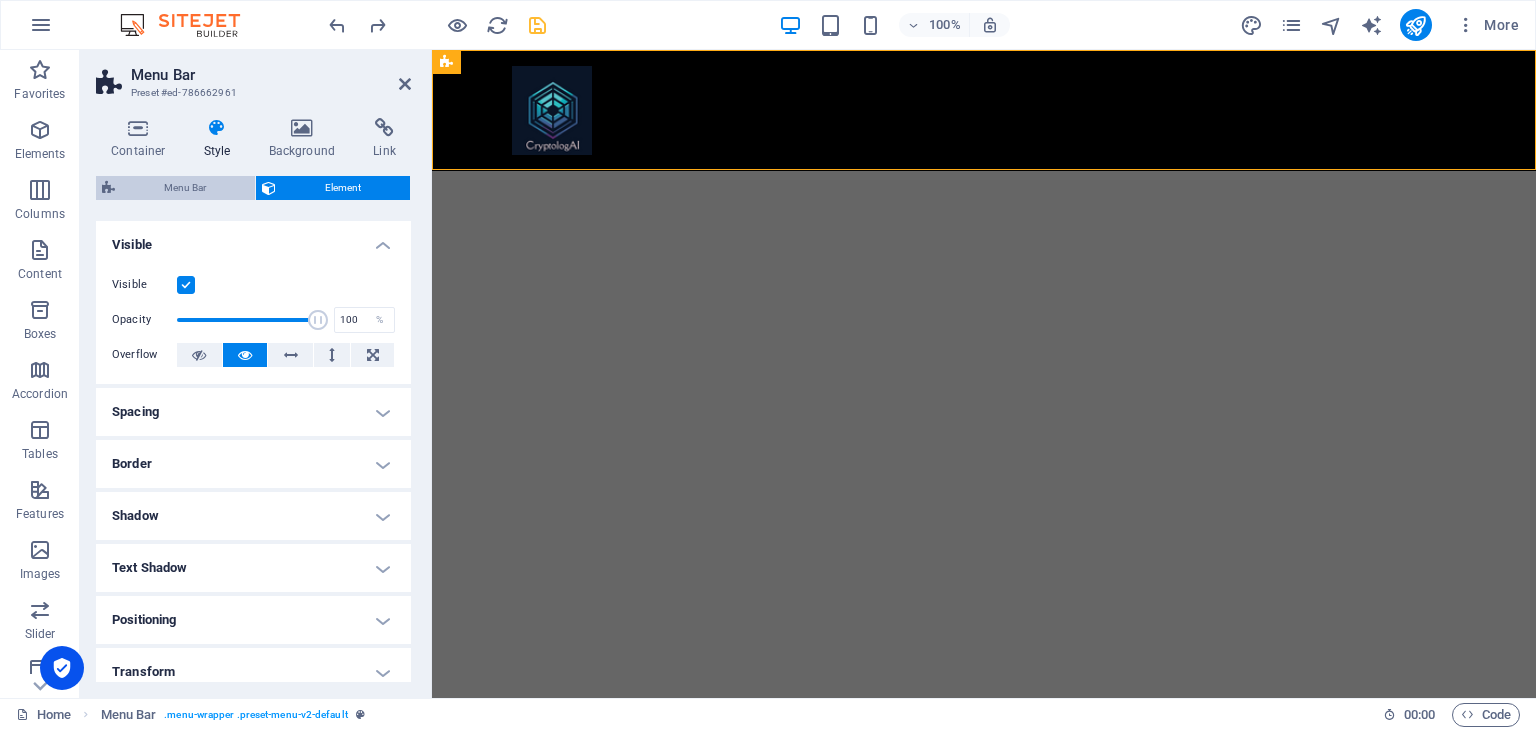 click on "Menu Bar" at bounding box center [185, 188] 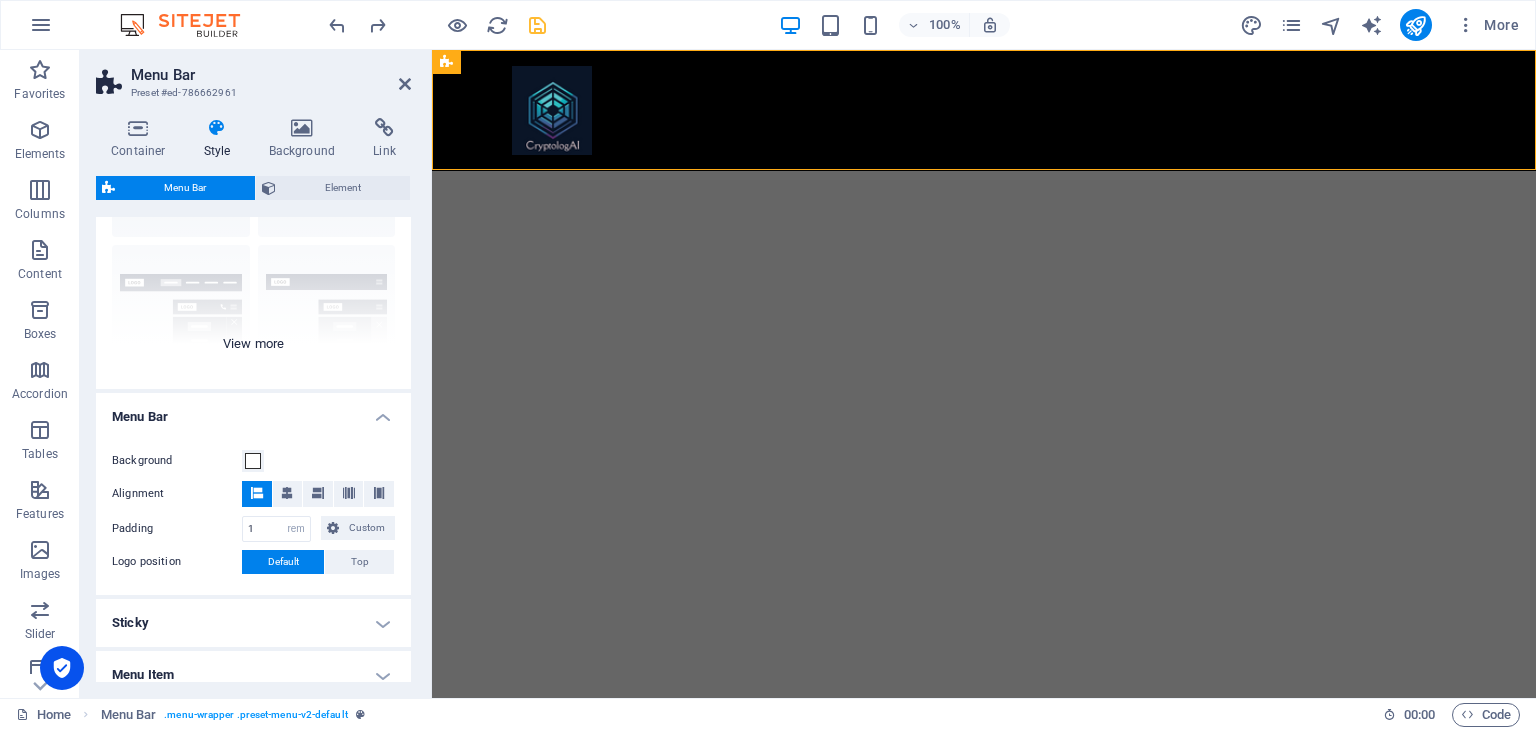 scroll, scrollTop: 166, scrollLeft: 0, axis: vertical 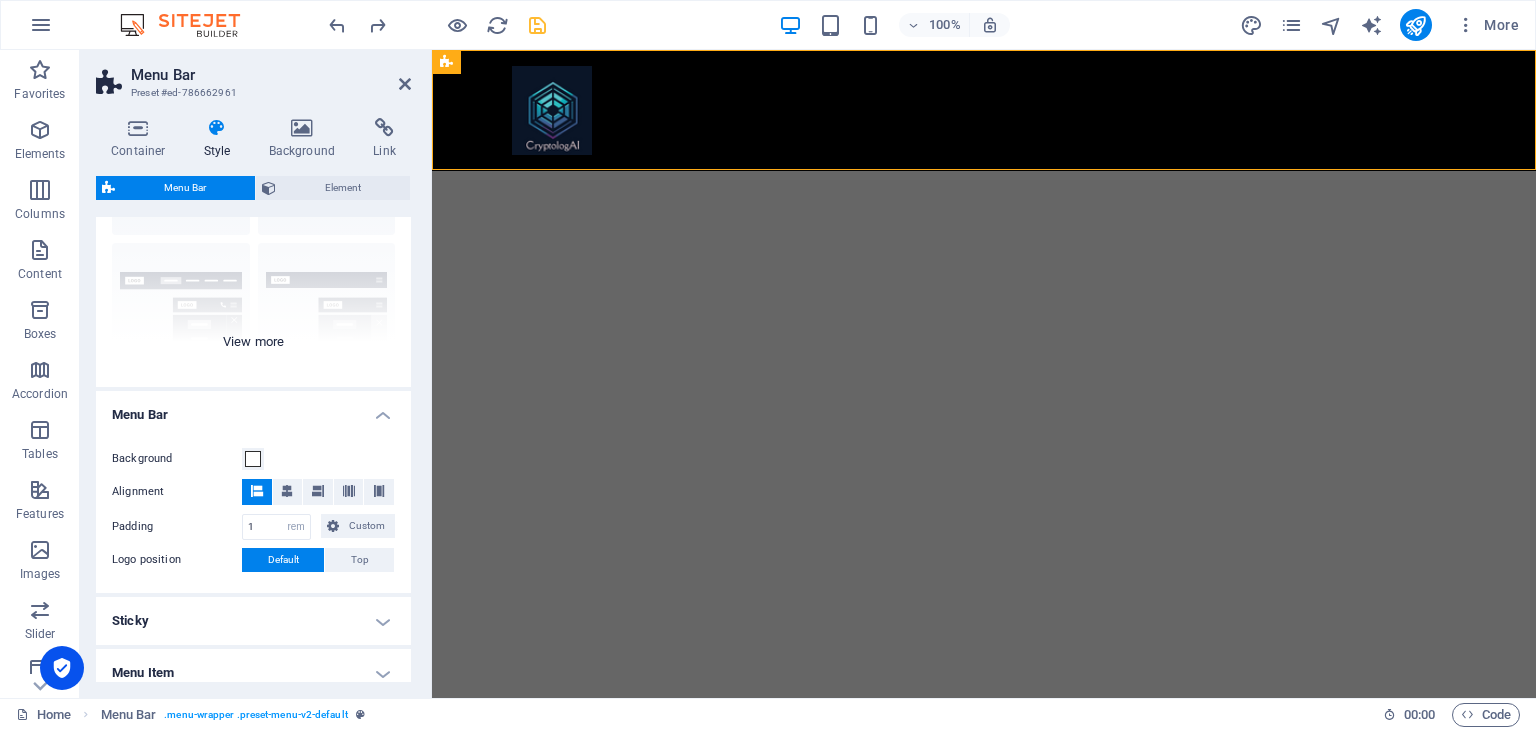 click on "Border Centered Default Fixed Loki Trigger Wide XXL" at bounding box center (253, 237) 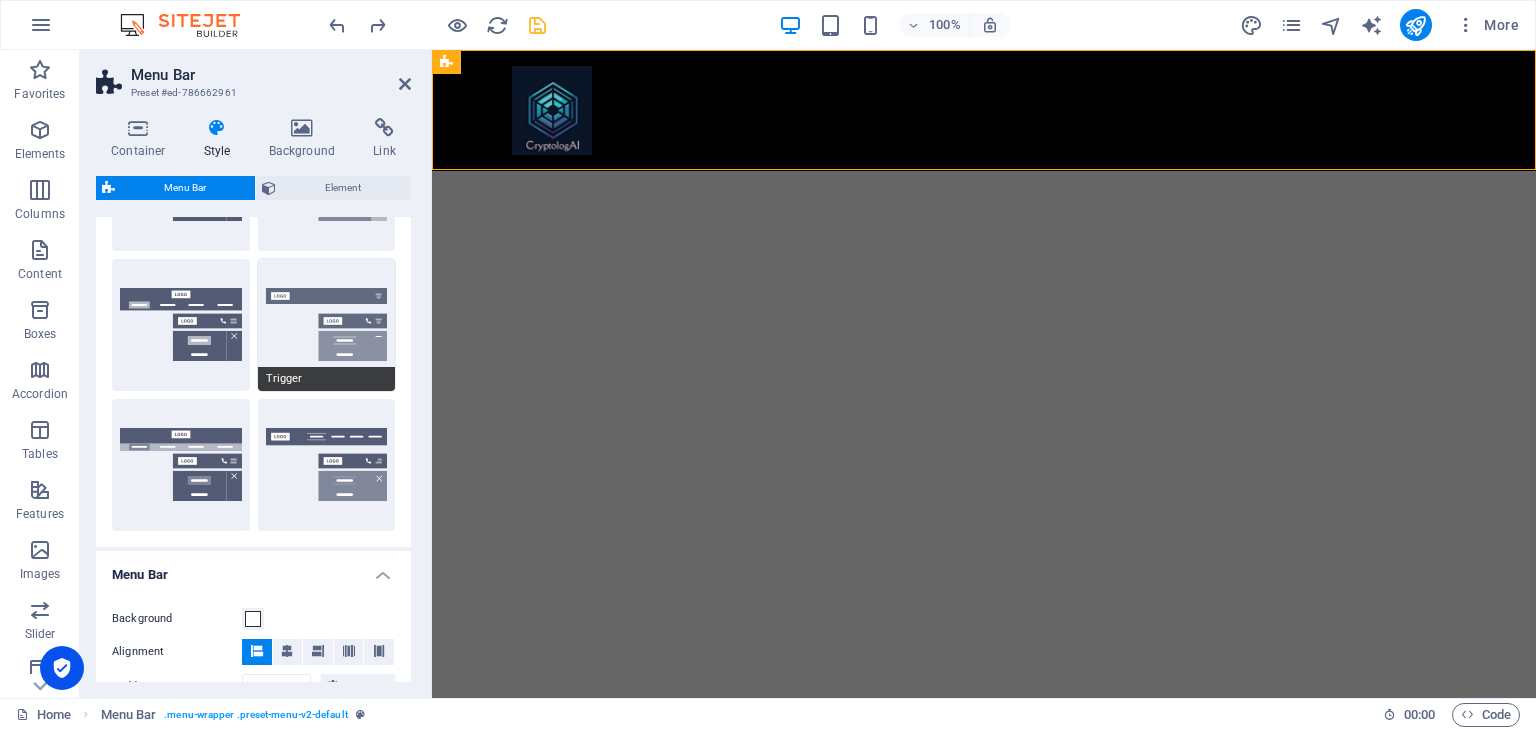 scroll, scrollTop: 292, scrollLeft: 0, axis: vertical 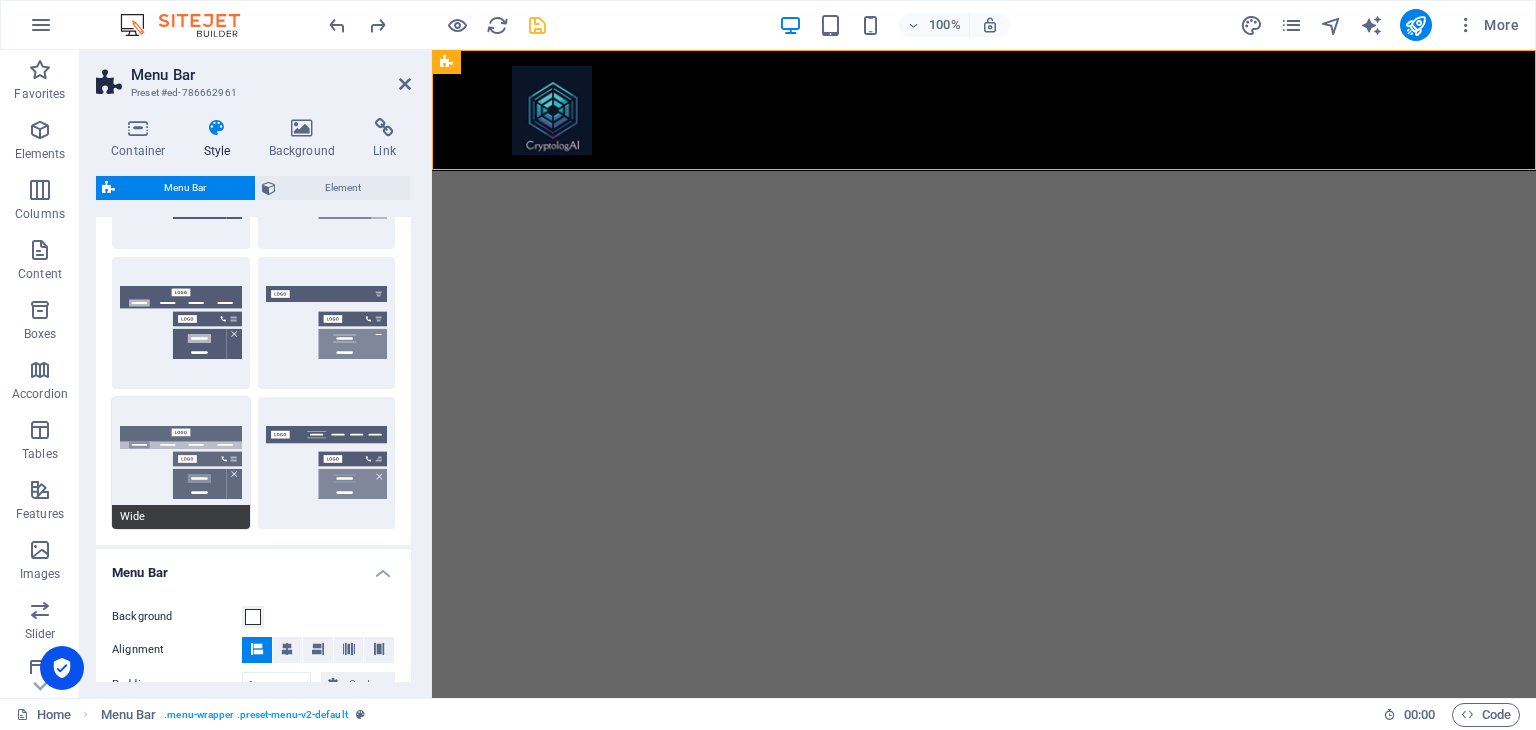 click on "Wide" at bounding box center (181, 463) 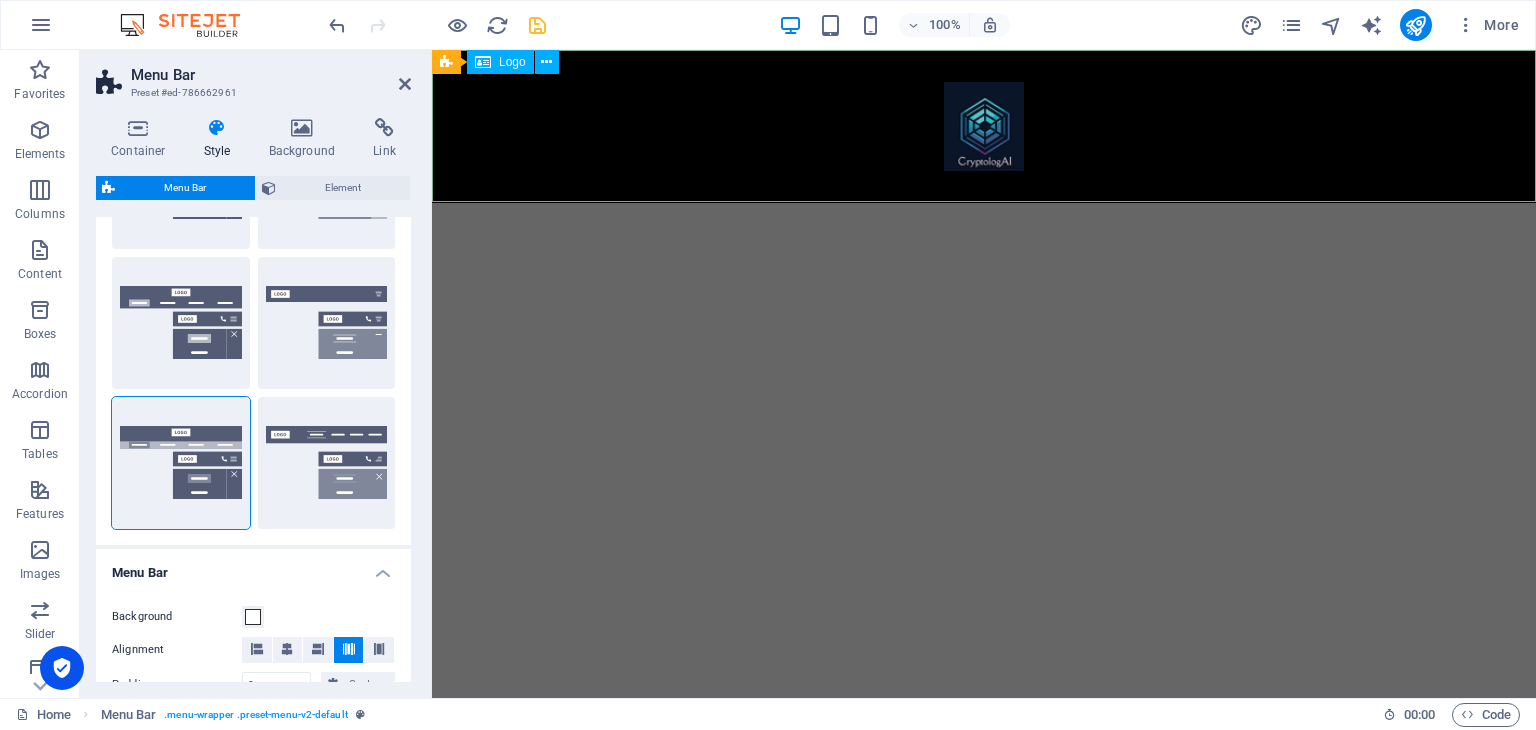 click at bounding box center [984, 126] 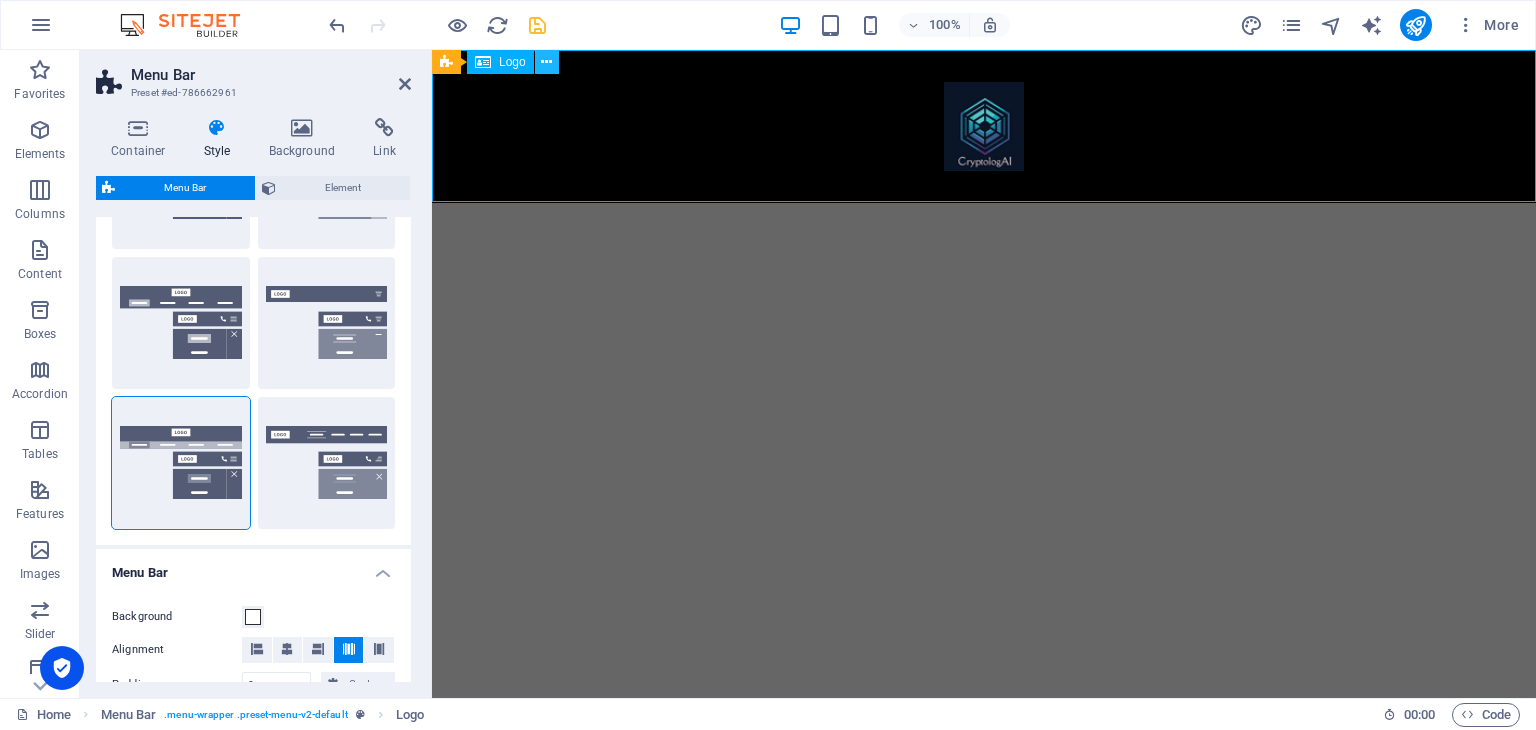 click at bounding box center [546, 62] 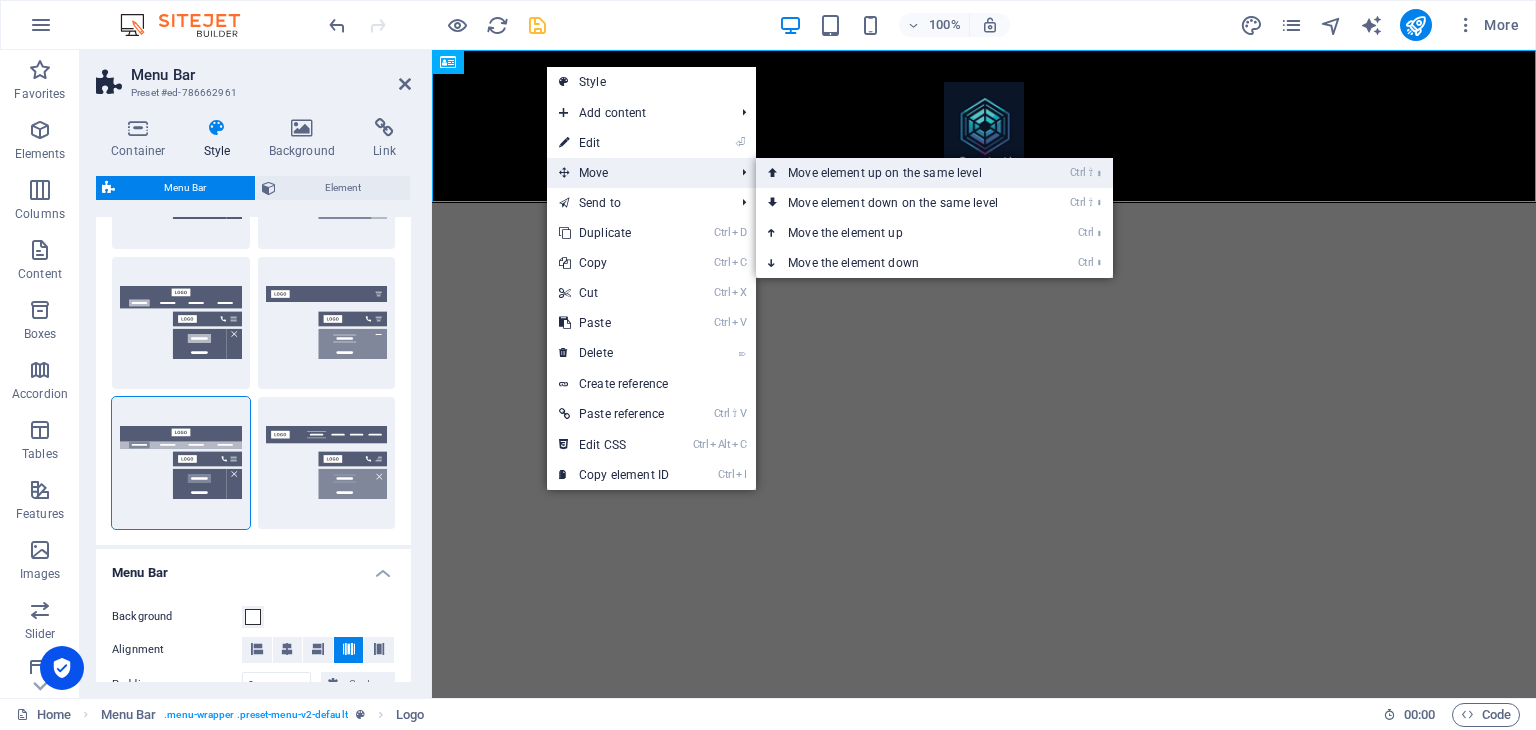 click on "Ctrl ⇧ ⬆  Move element up on the same level" at bounding box center (897, 173) 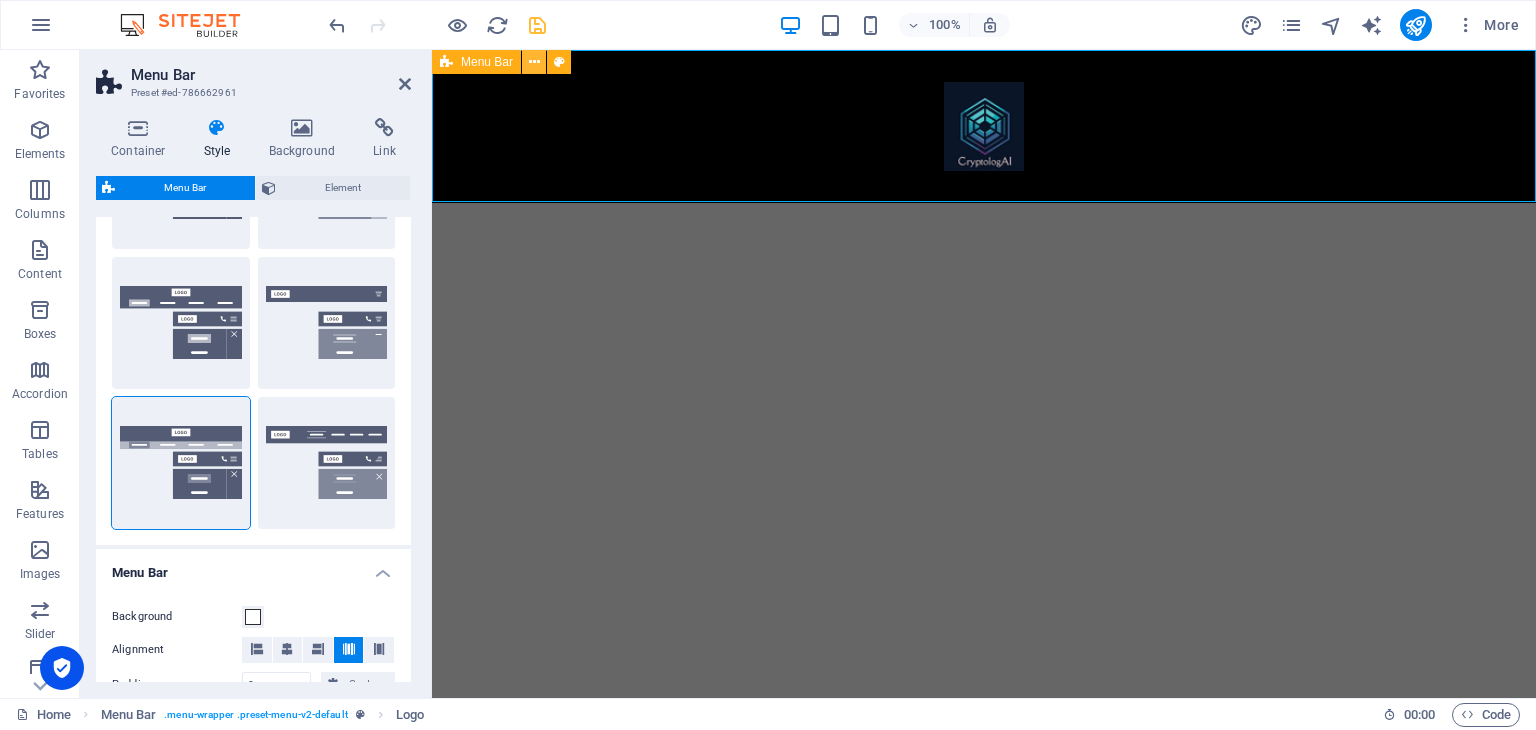 click at bounding box center (534, 62) 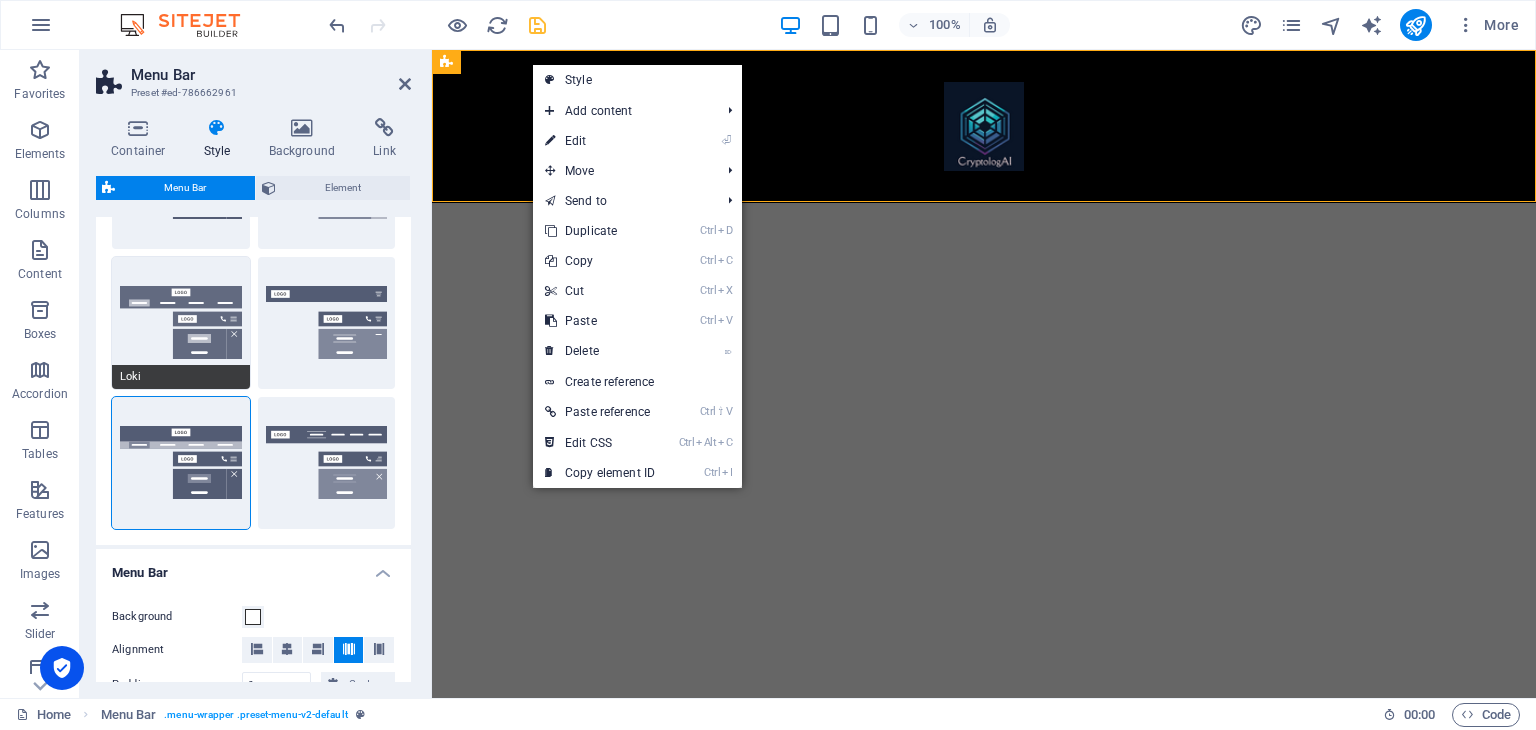 click on "Loki" at bounding box center (181, 323) 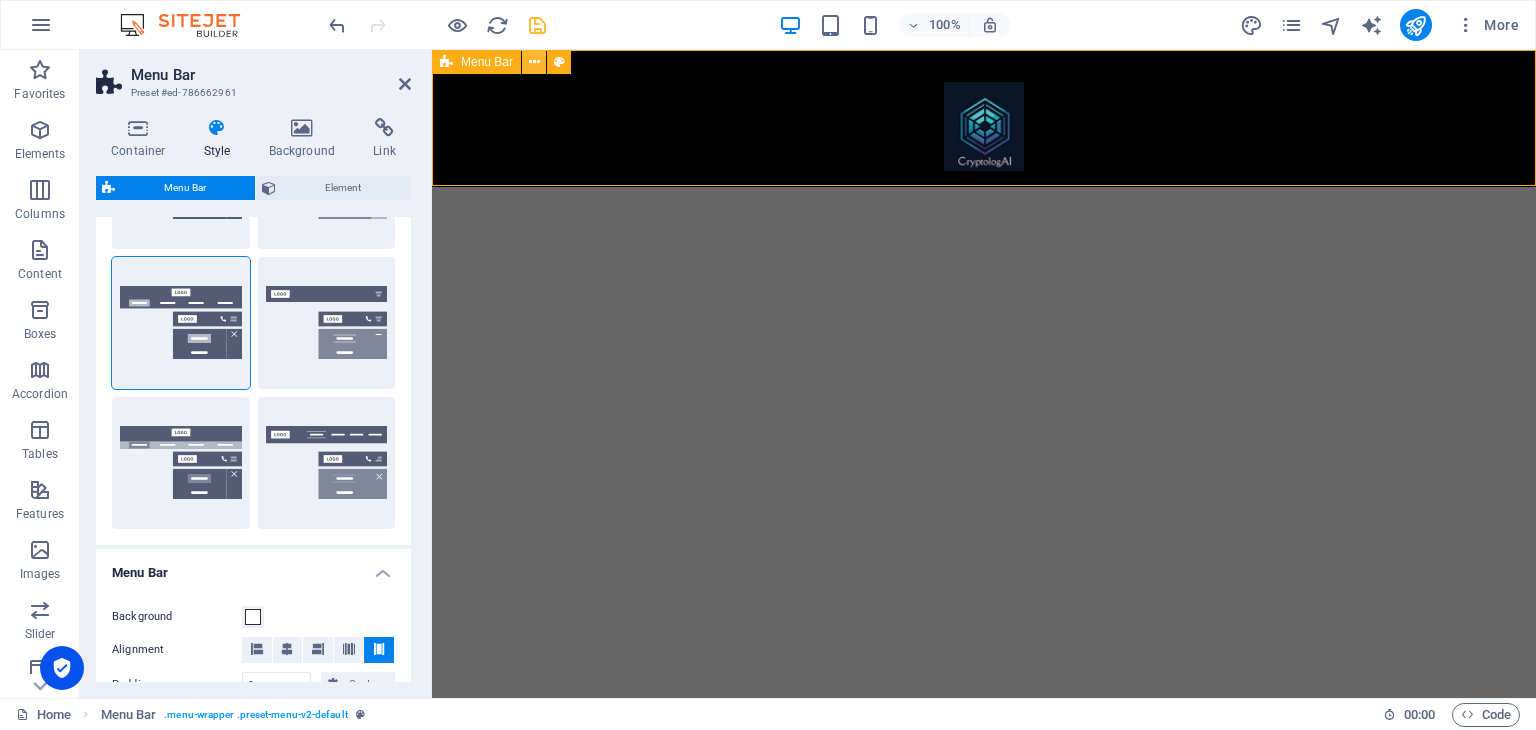 click at bounding box center [534, 62] 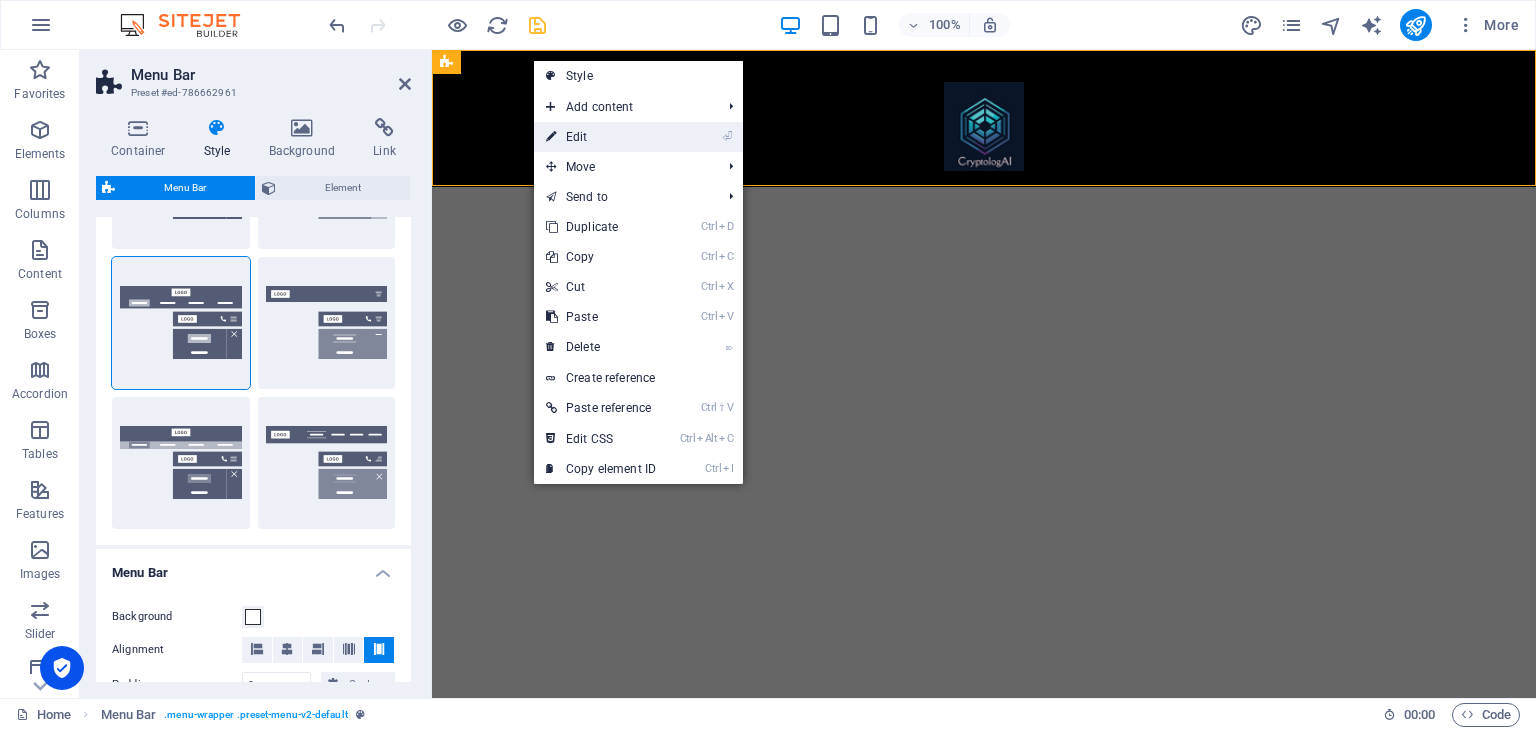 click on "⏎  Edit" at bounding box center [601, 137] 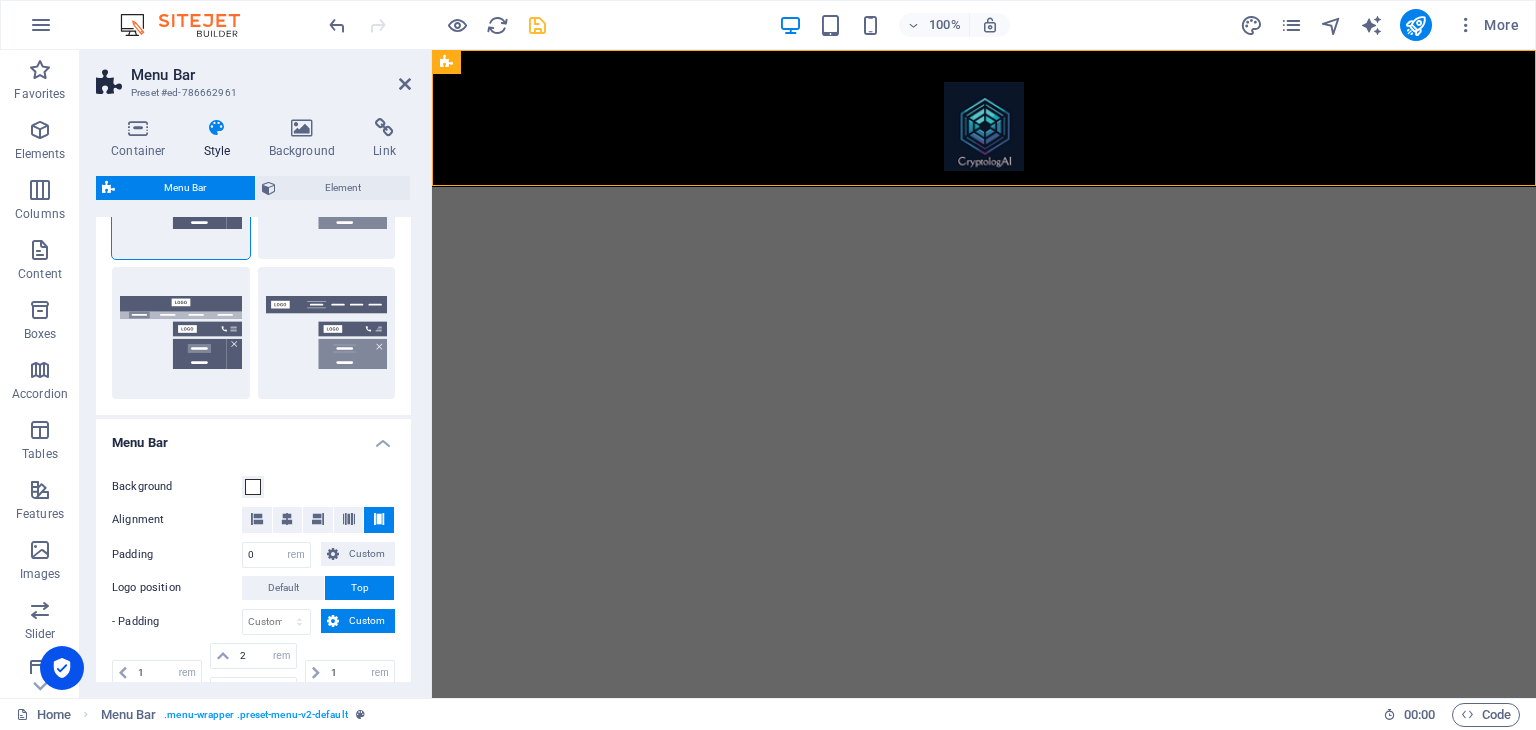 scroll, scrollTop: 482, scrollLeft: 0, axis: vertical 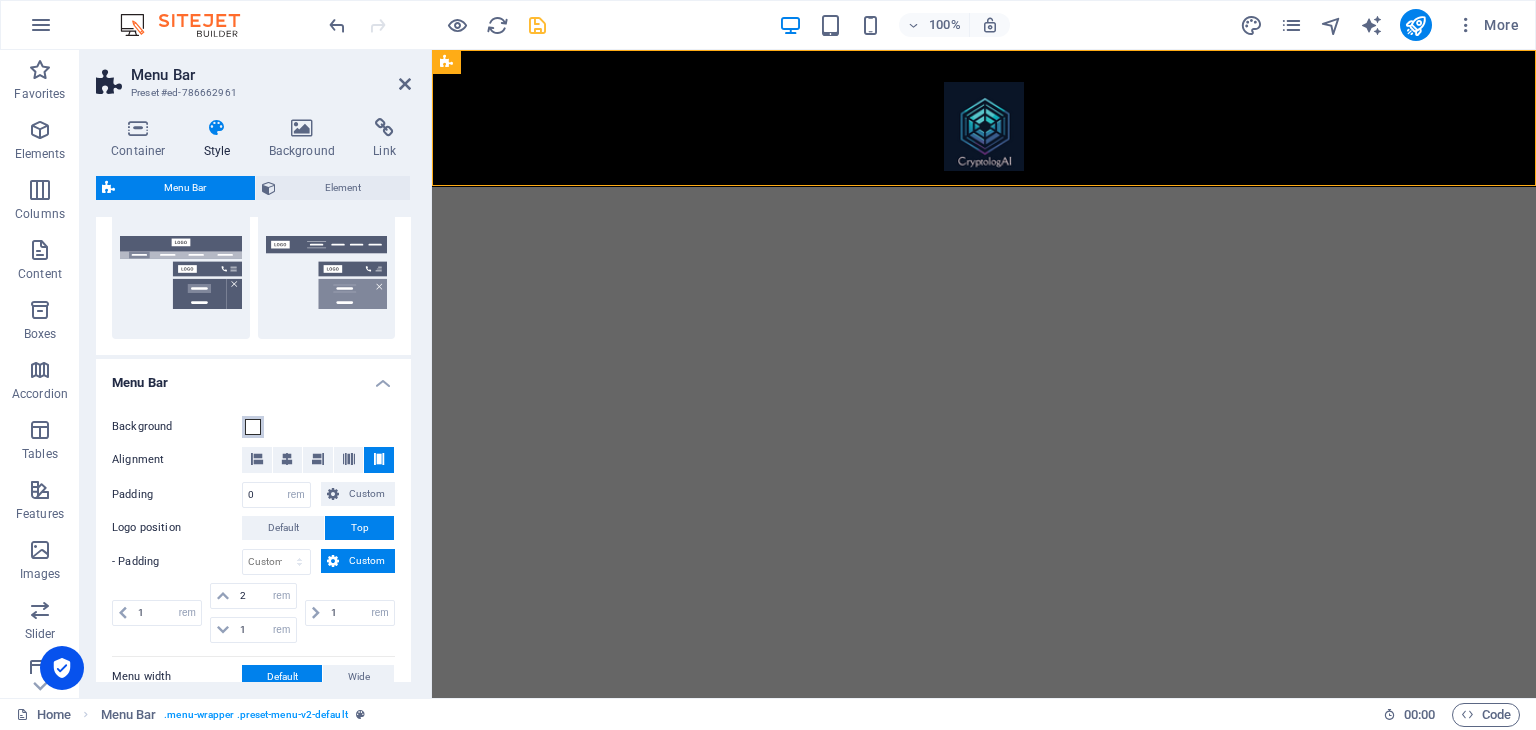 click at bounding box center [253, 427] 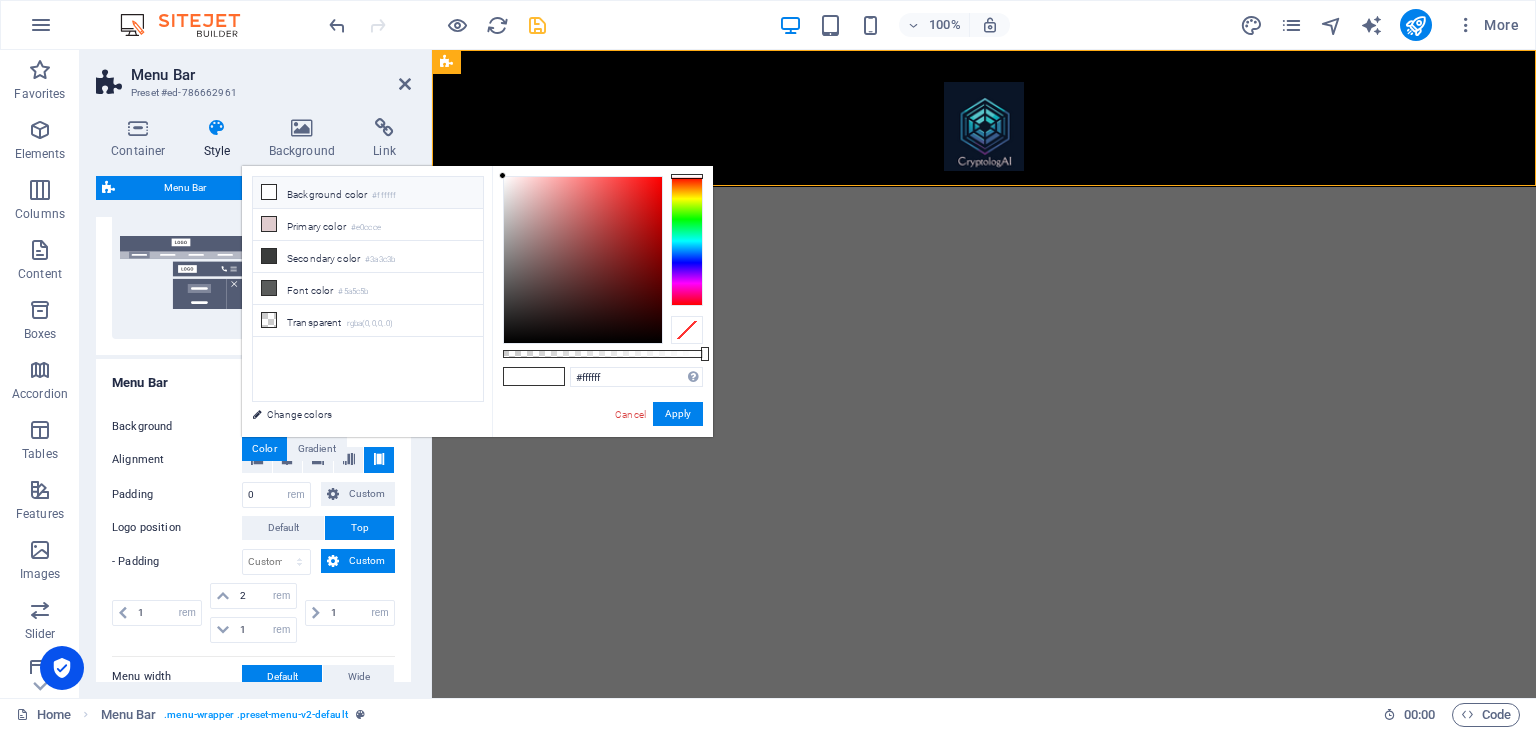 drag, startPoint x: 536, startPoint y: 371, endPoint x: 499, endPoint y: 372, distance: 37.01351 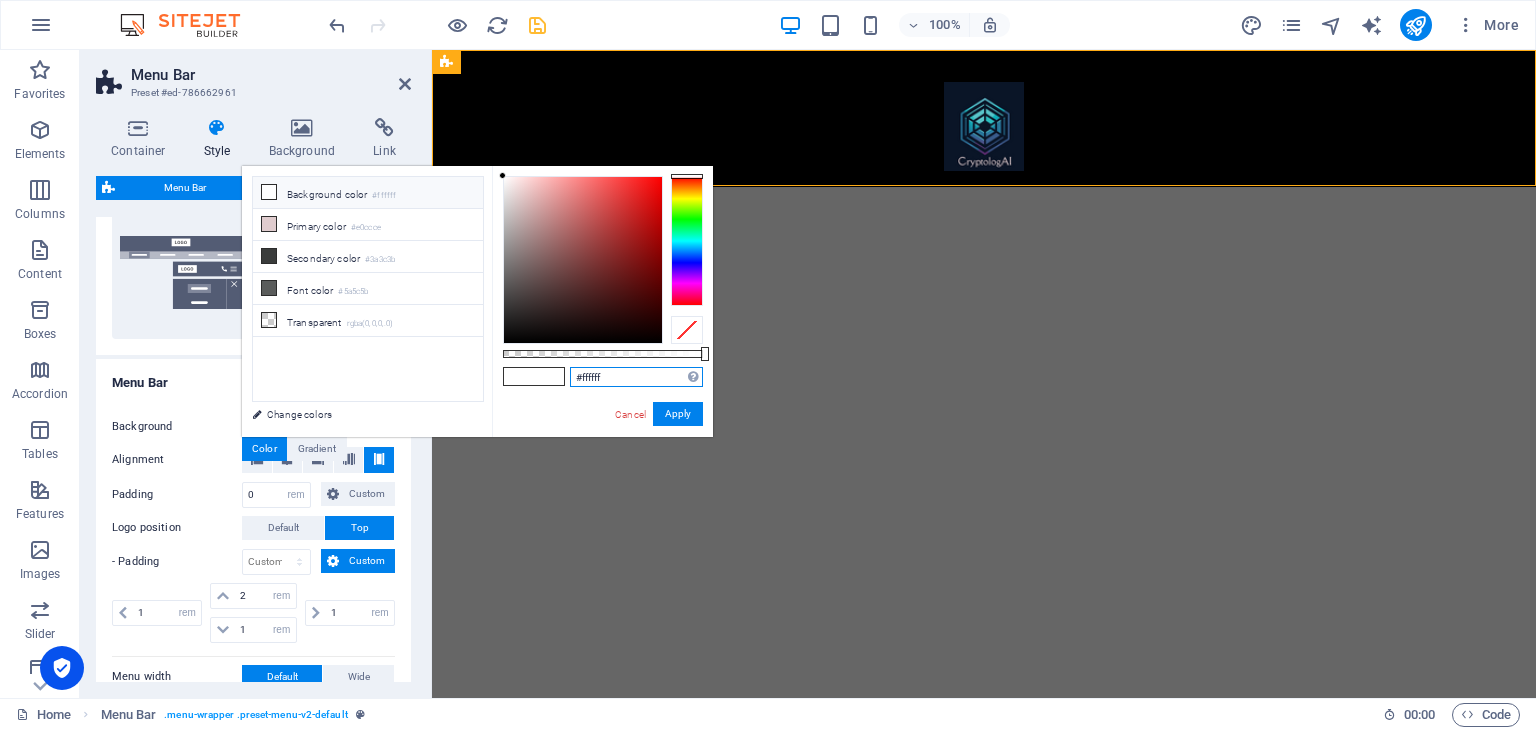drag, startPoint x: 612, startPoint y: 373, endPoint x: 575, endPoint y: 373, distance: 37 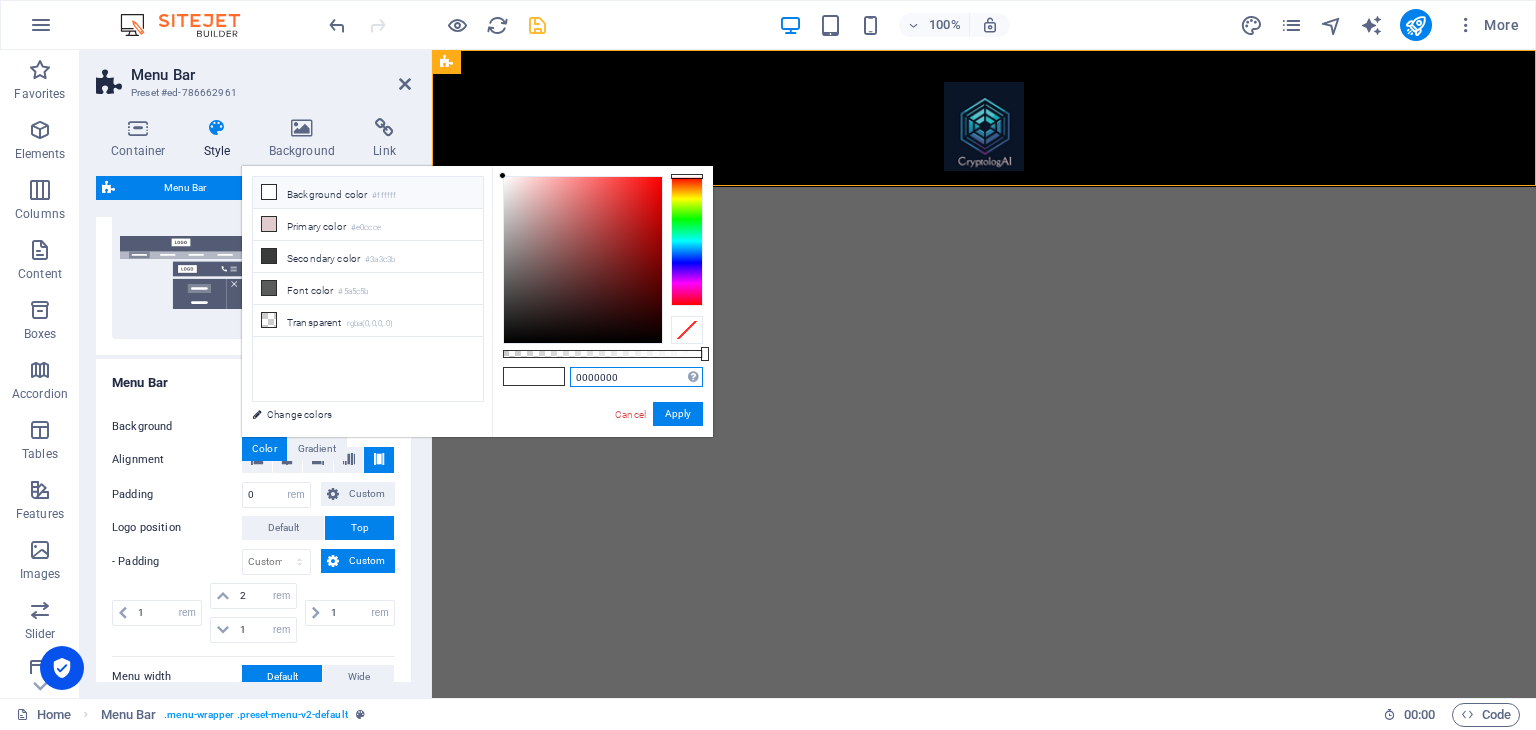 click on "0000000" at bounding box center (636, 377) 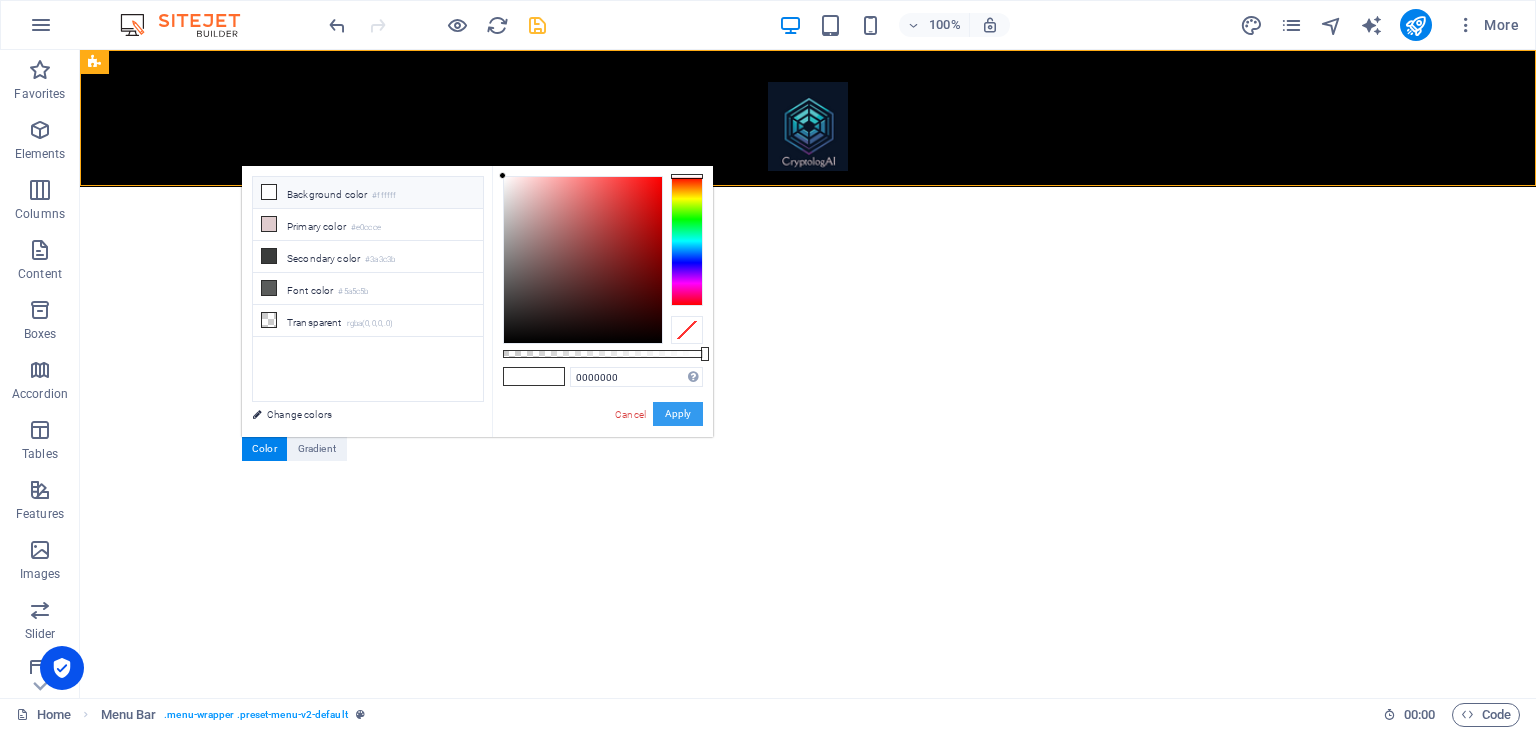 click on "Apply" at bounding box center (678, 414) 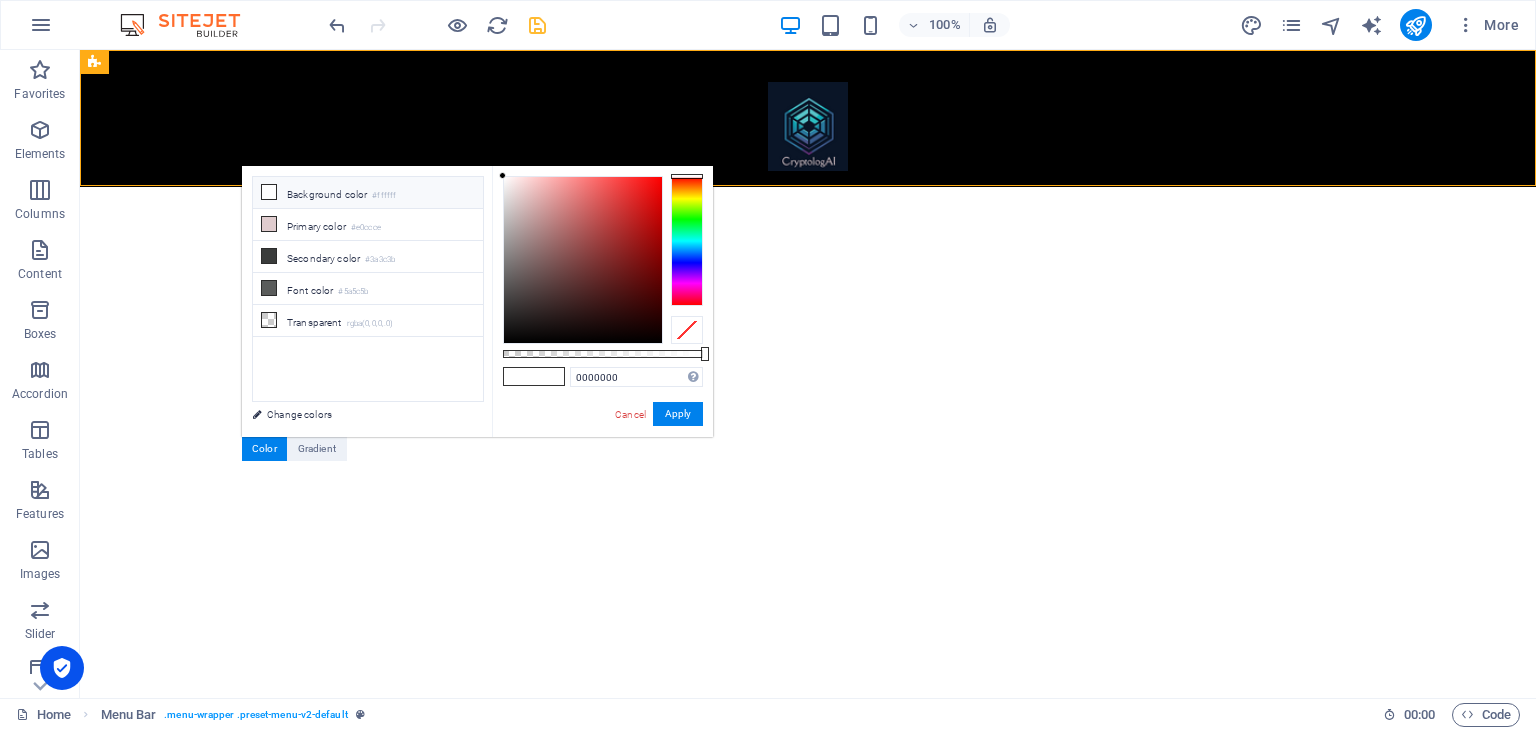 click on "Skip to main content
Menu" at bounding box center (808, 118) 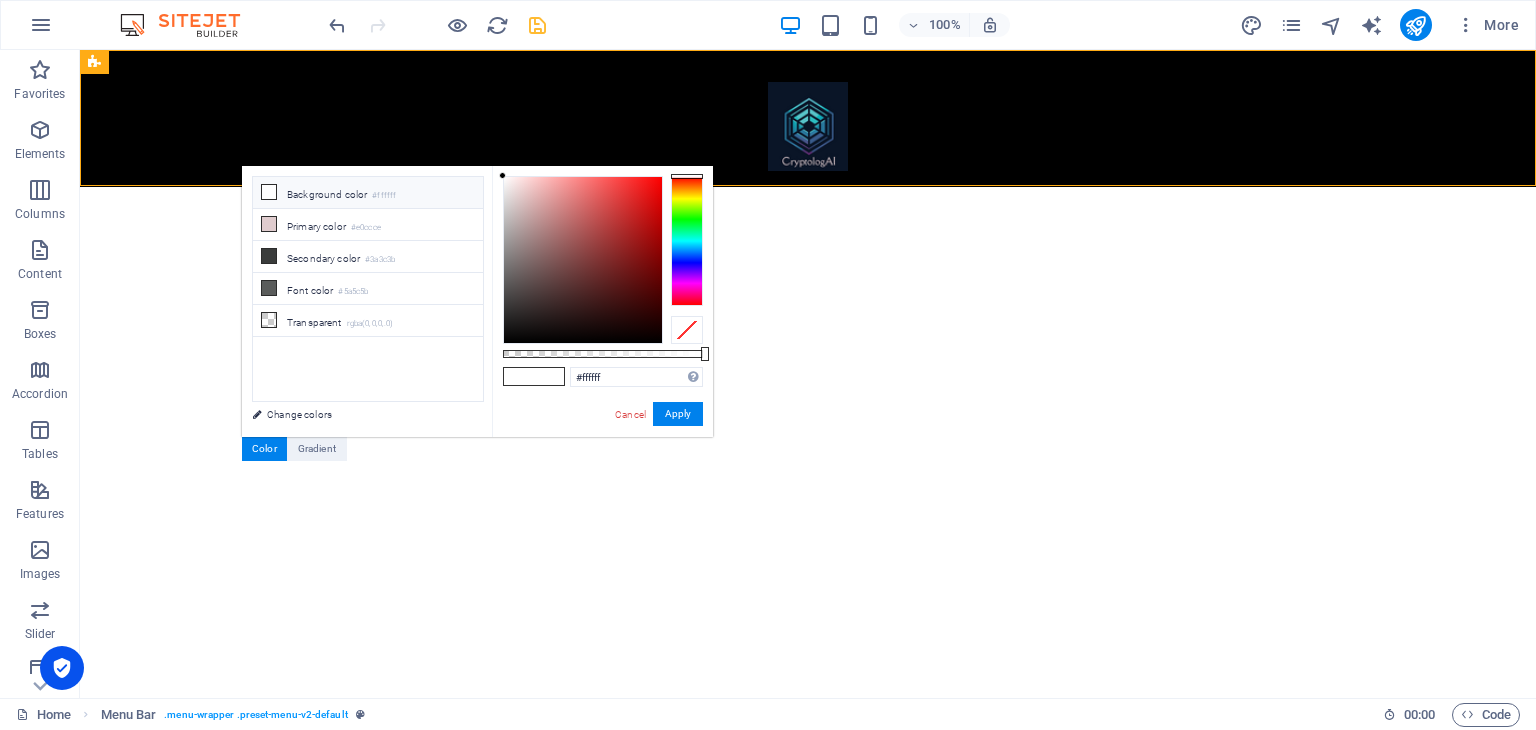 click on "Skip to main content
Menu" at bounding box center (808, 118) 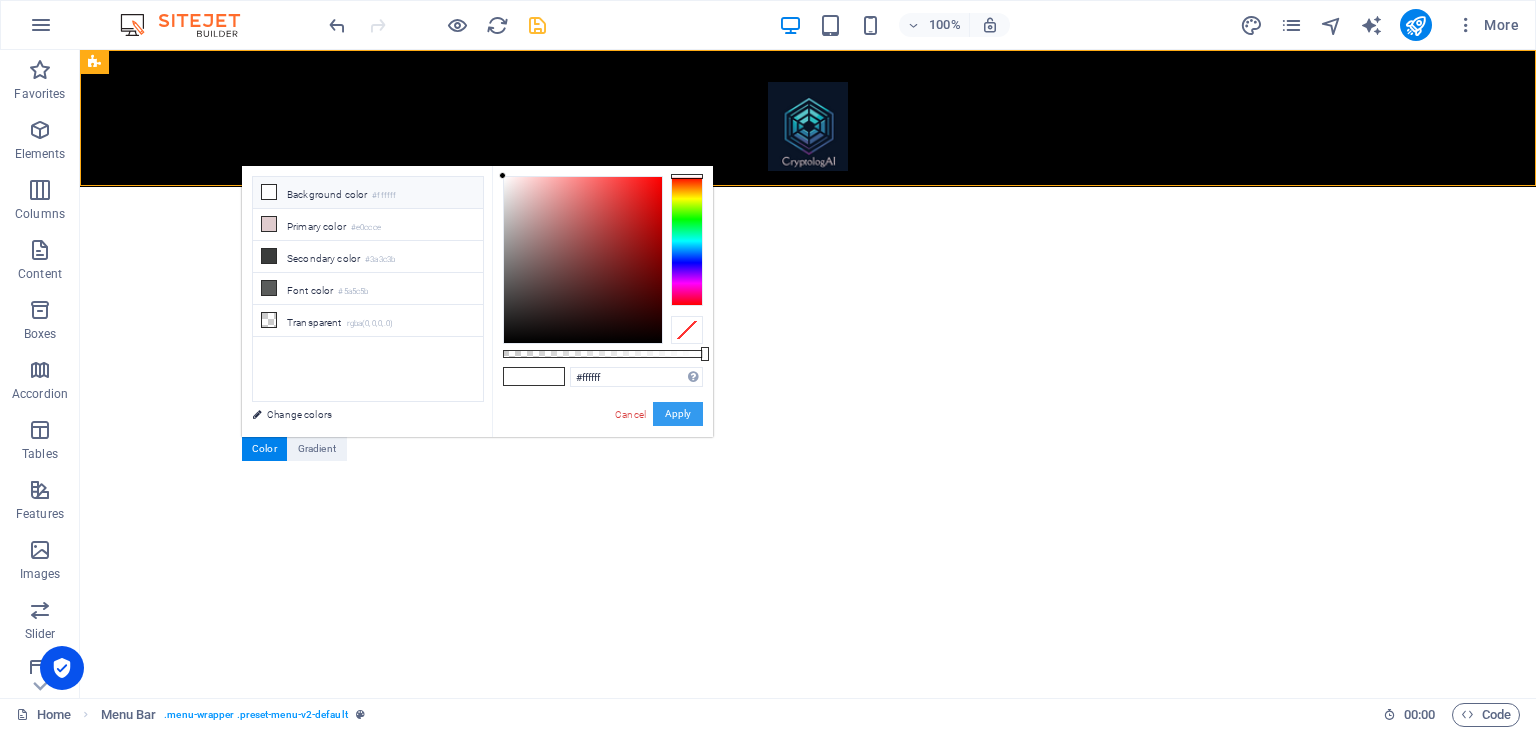 click on "Apply" at bounding box center (678, 414) 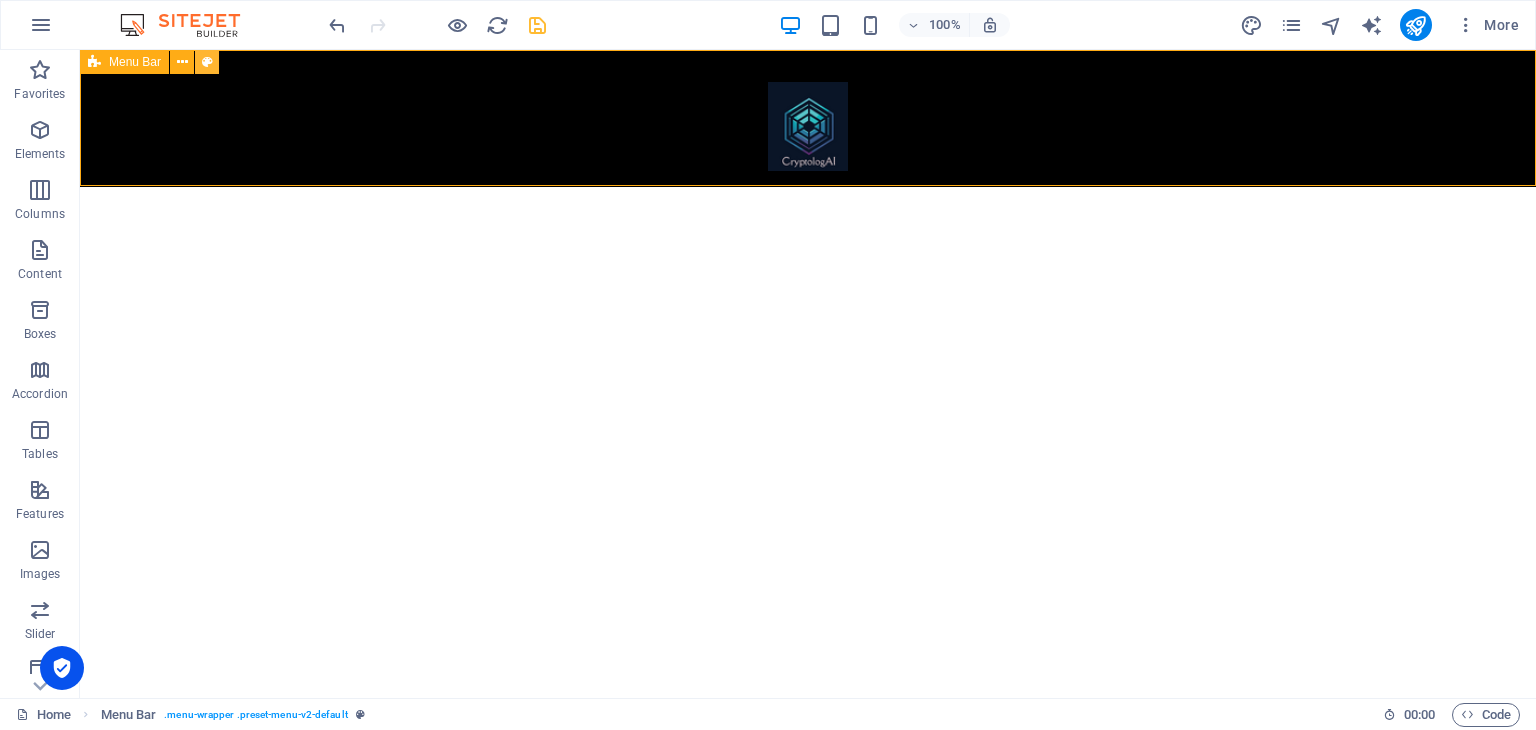 click at bounding box center [207, 62] 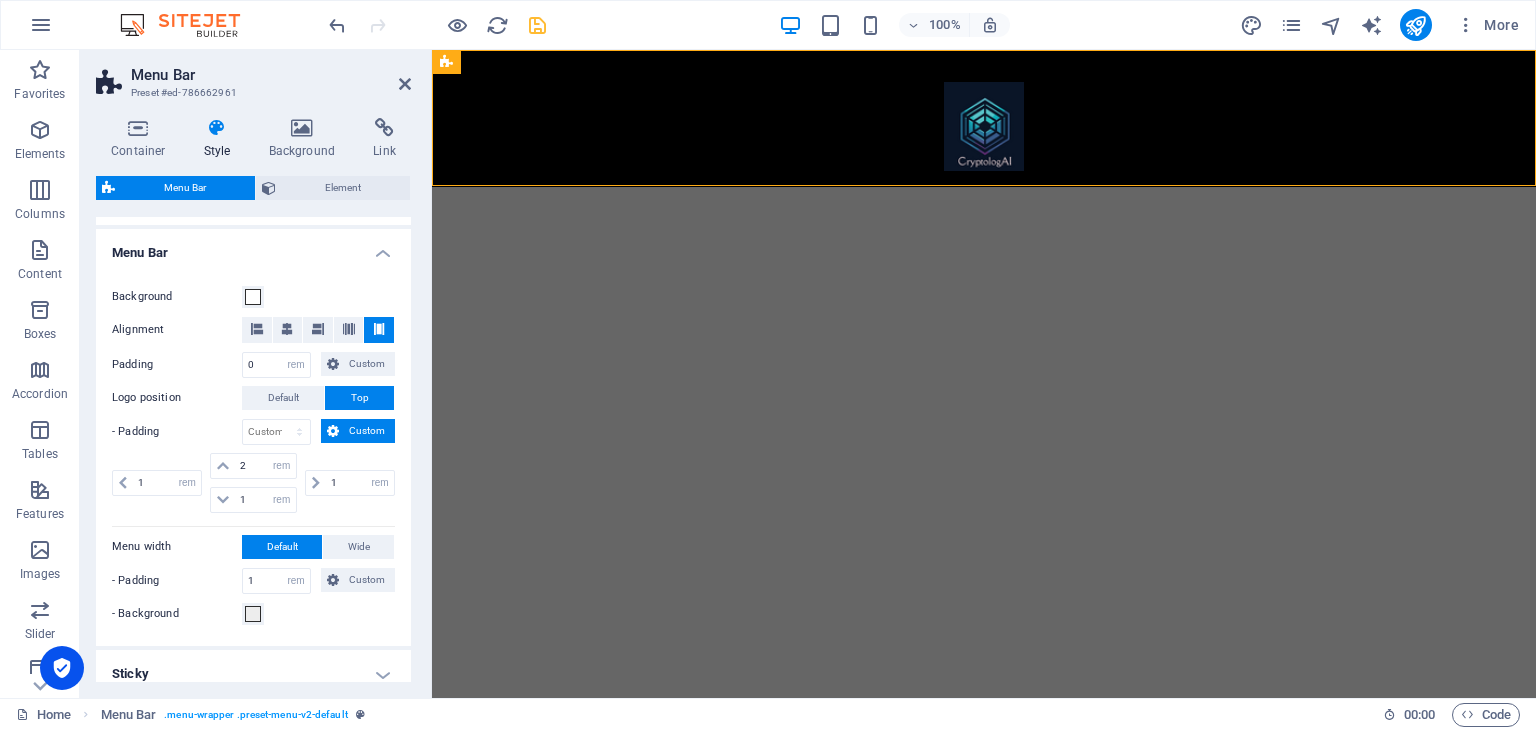 scroll, scrollTop: 623, scrollLeft: 0, axis: vertical 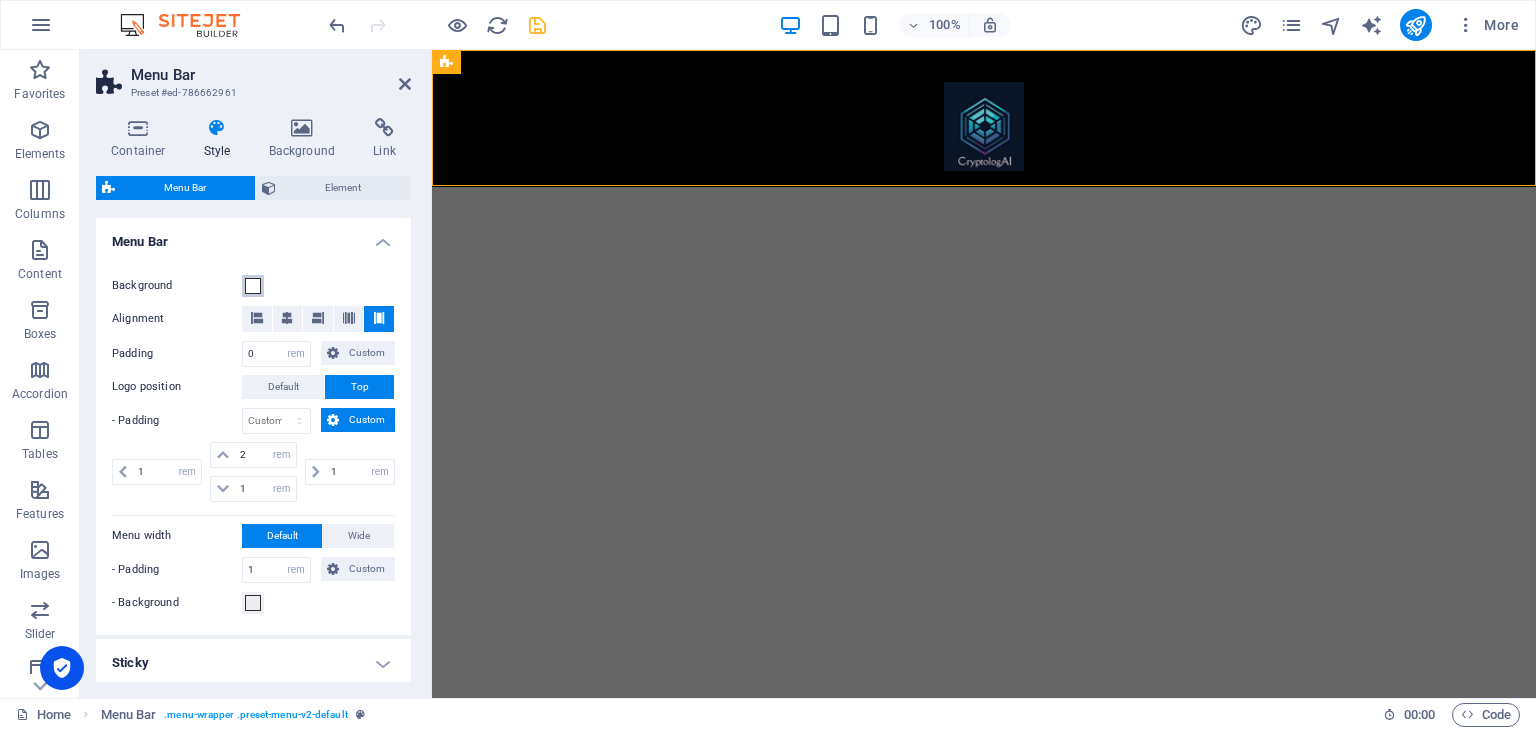 click at bounding box center (253, 286) 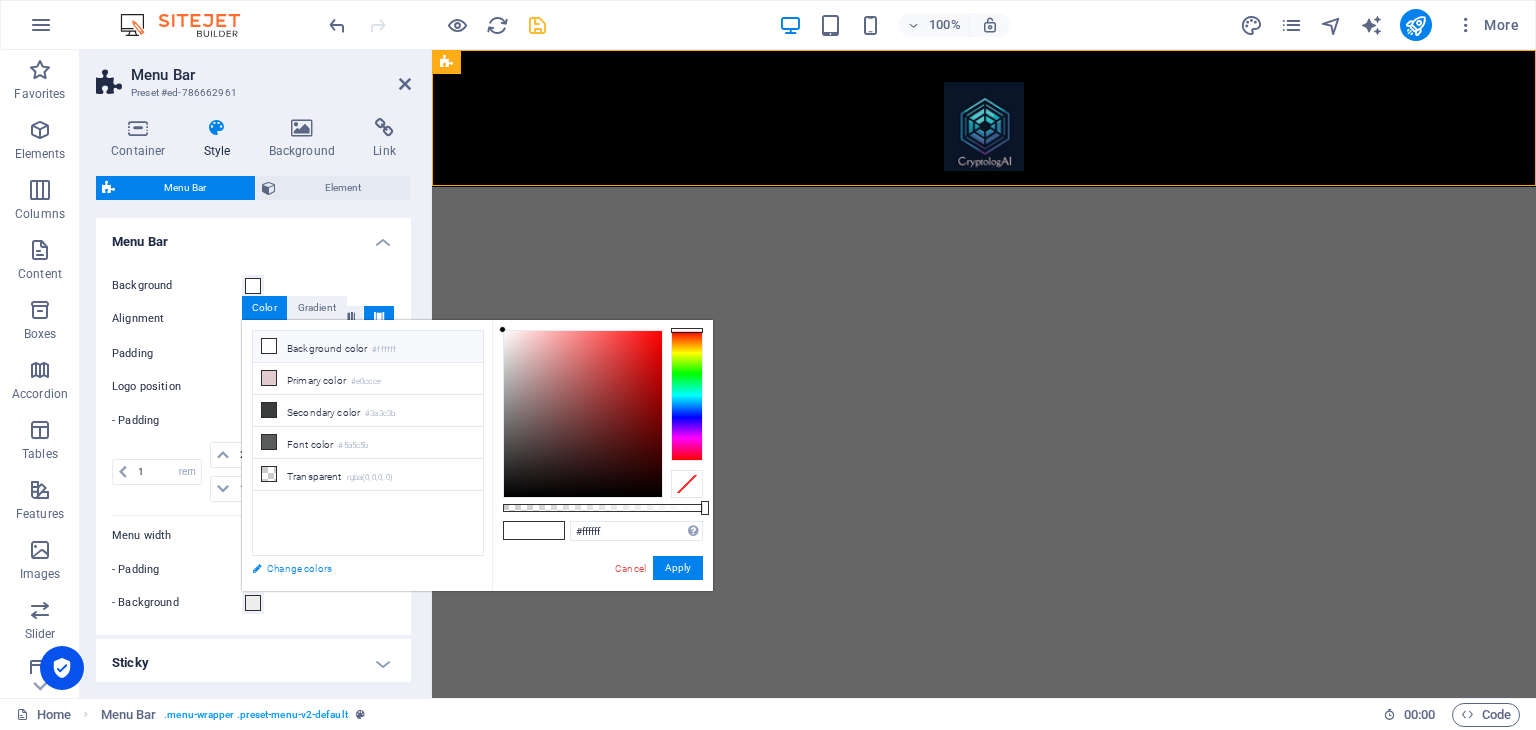 click on "Change colors" at bounding box center [358, 568] 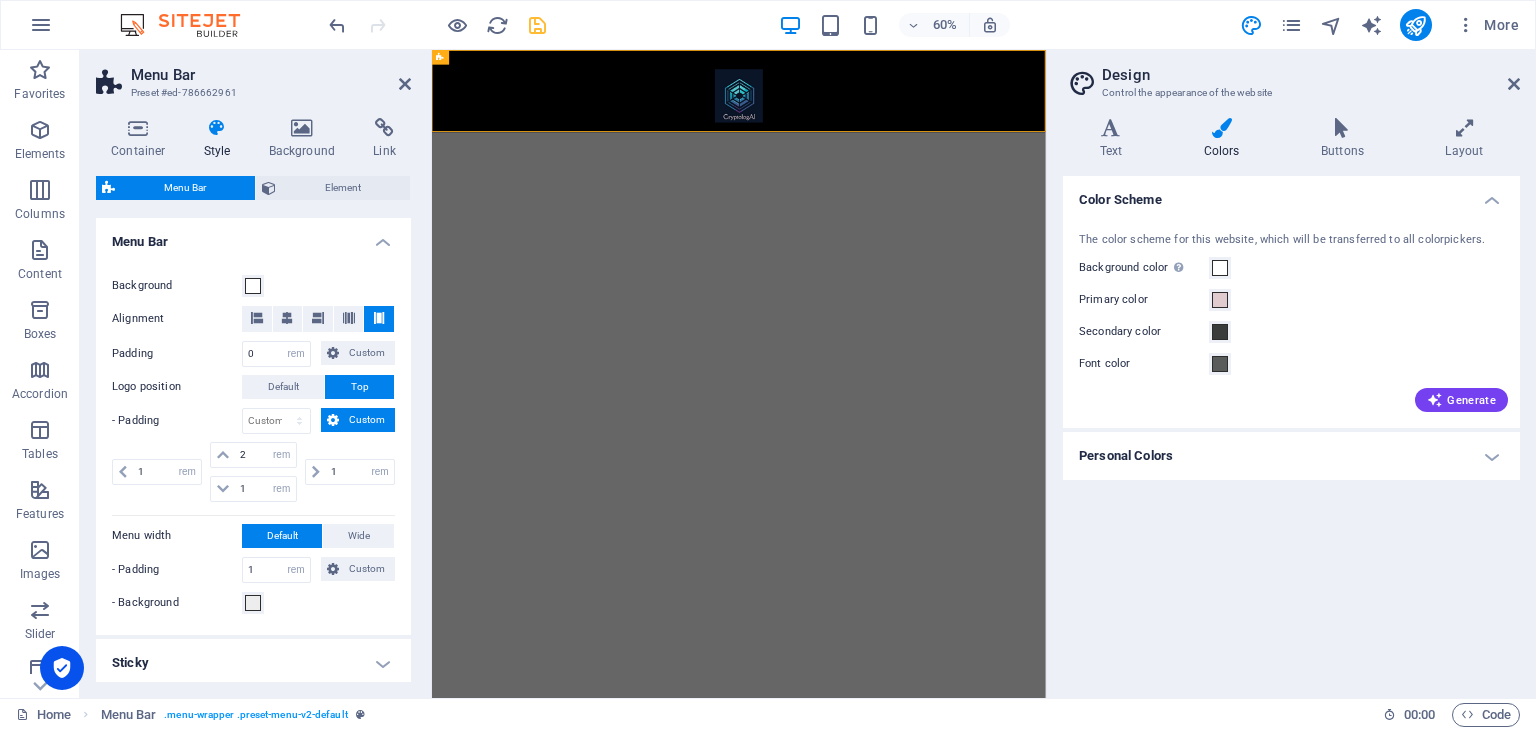 click on "Personal Colors" at bounding box center (1291, 456) 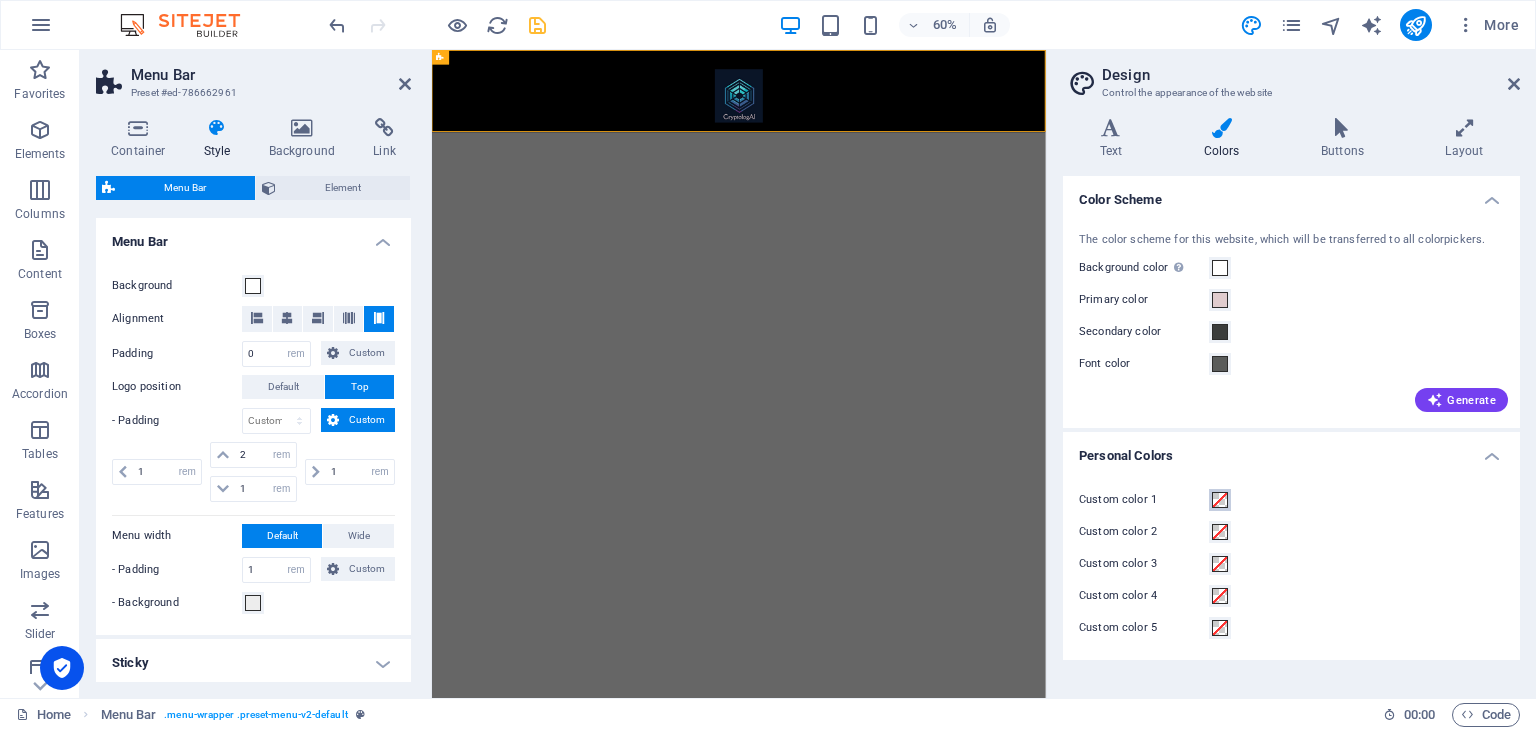 click at bounding box center [1220, 500] 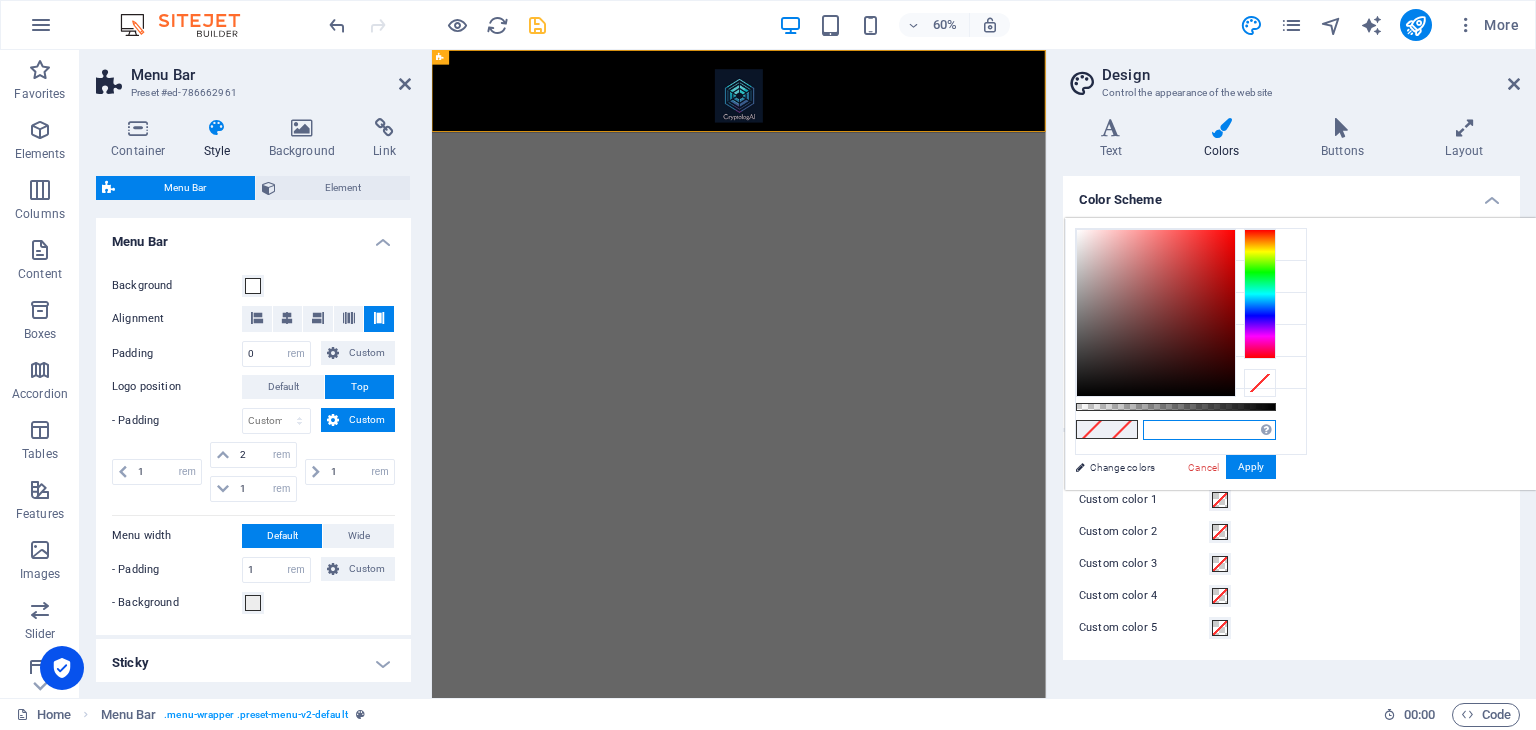 click at bounding box center (1209, 430) 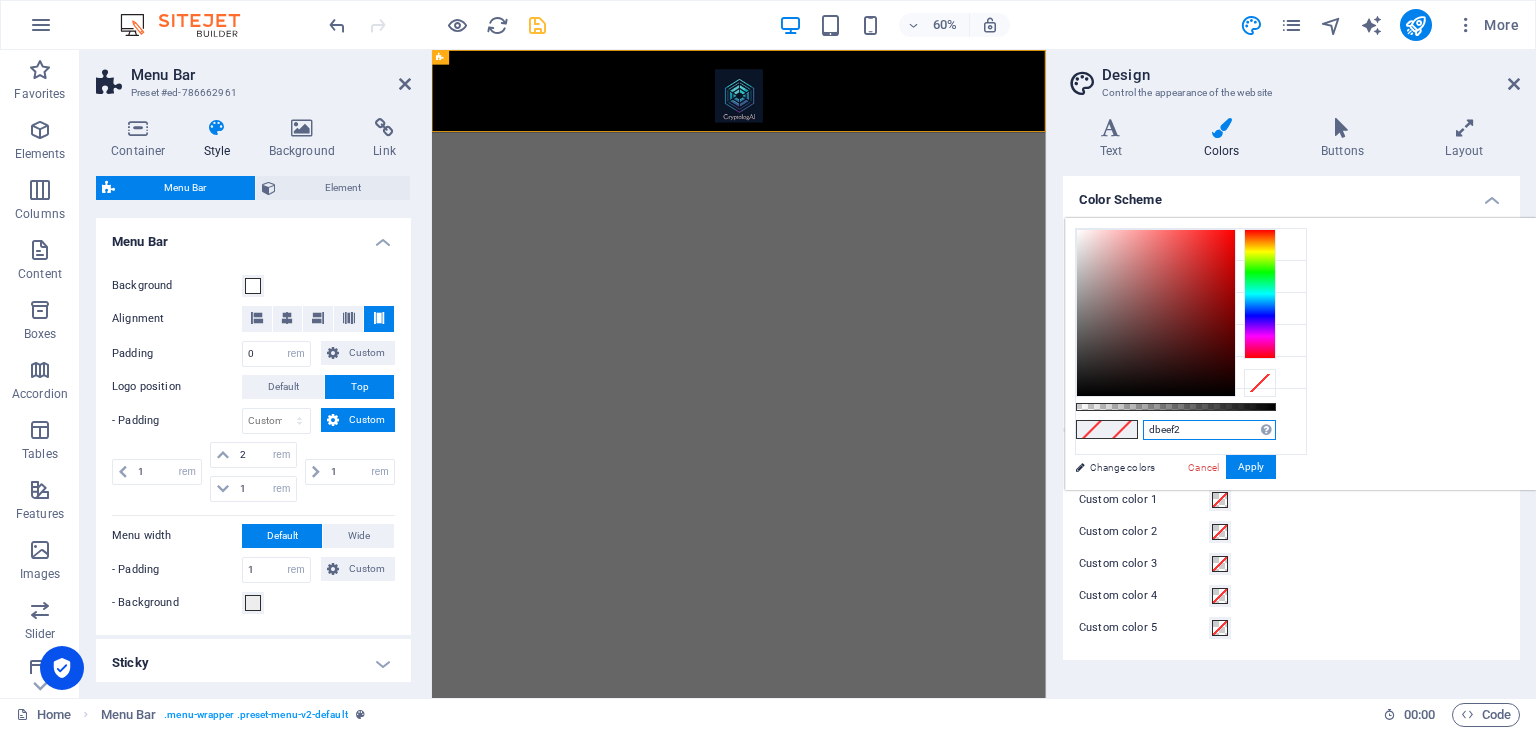 type on "#dbeef2" 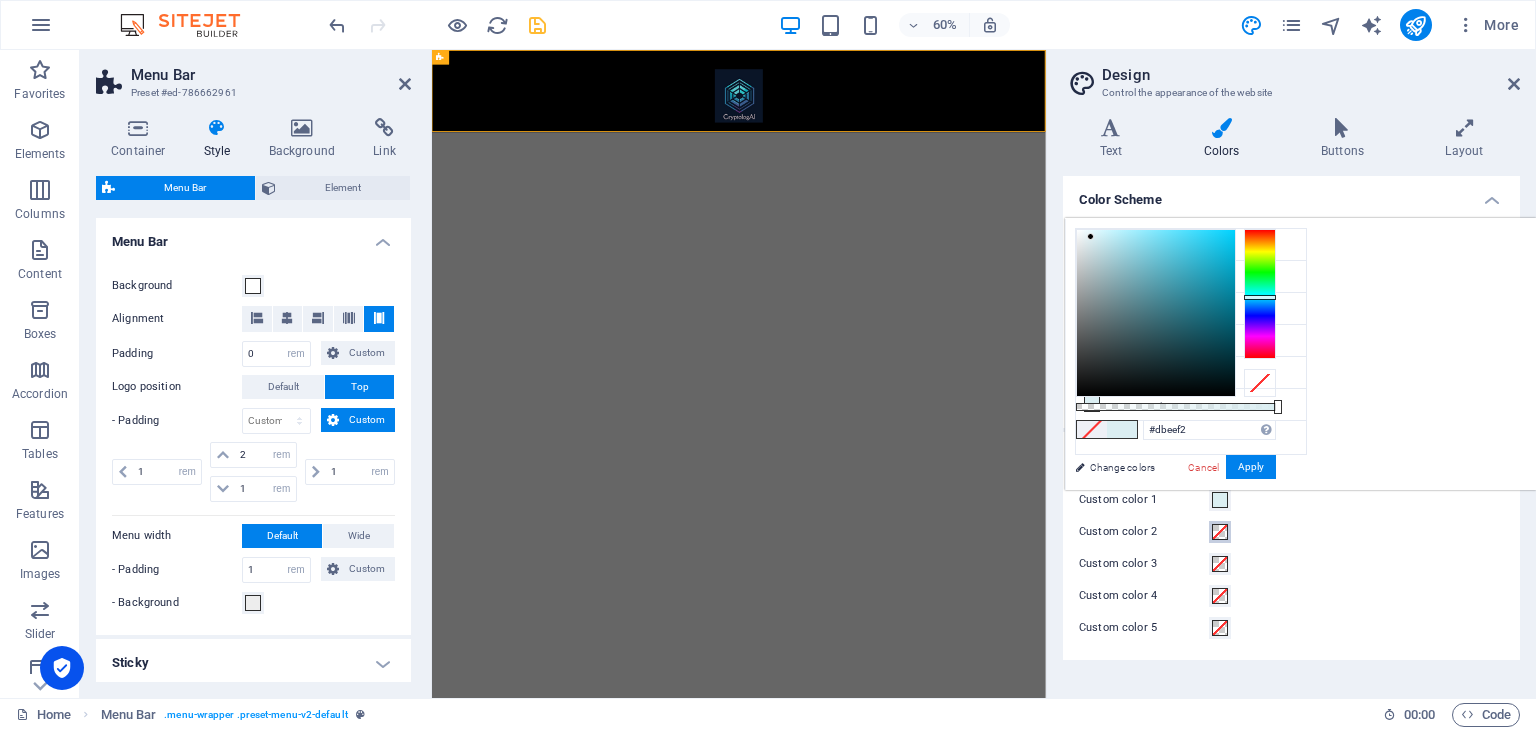 click at bounding box center [1220, 532] 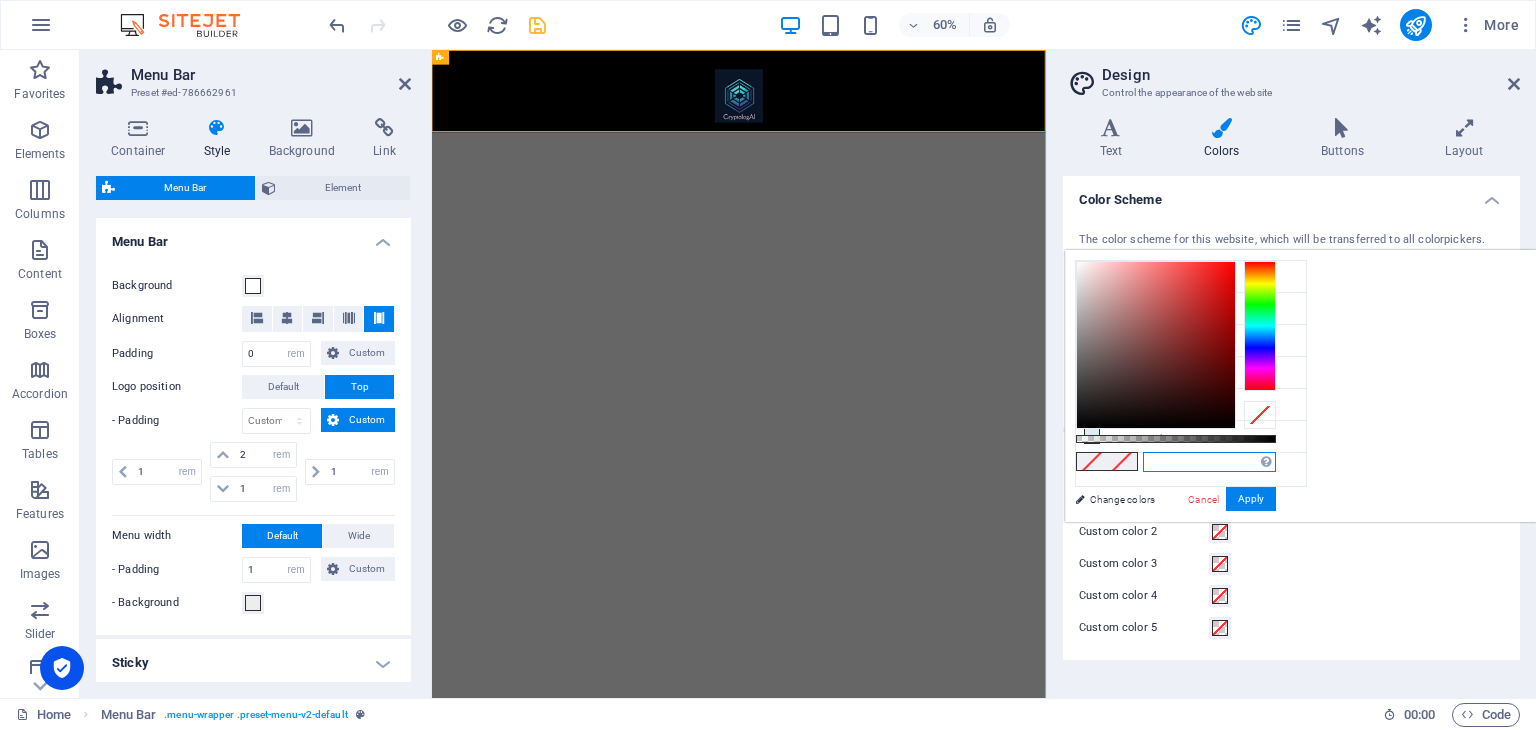 click at bounding box center (1209, 462) 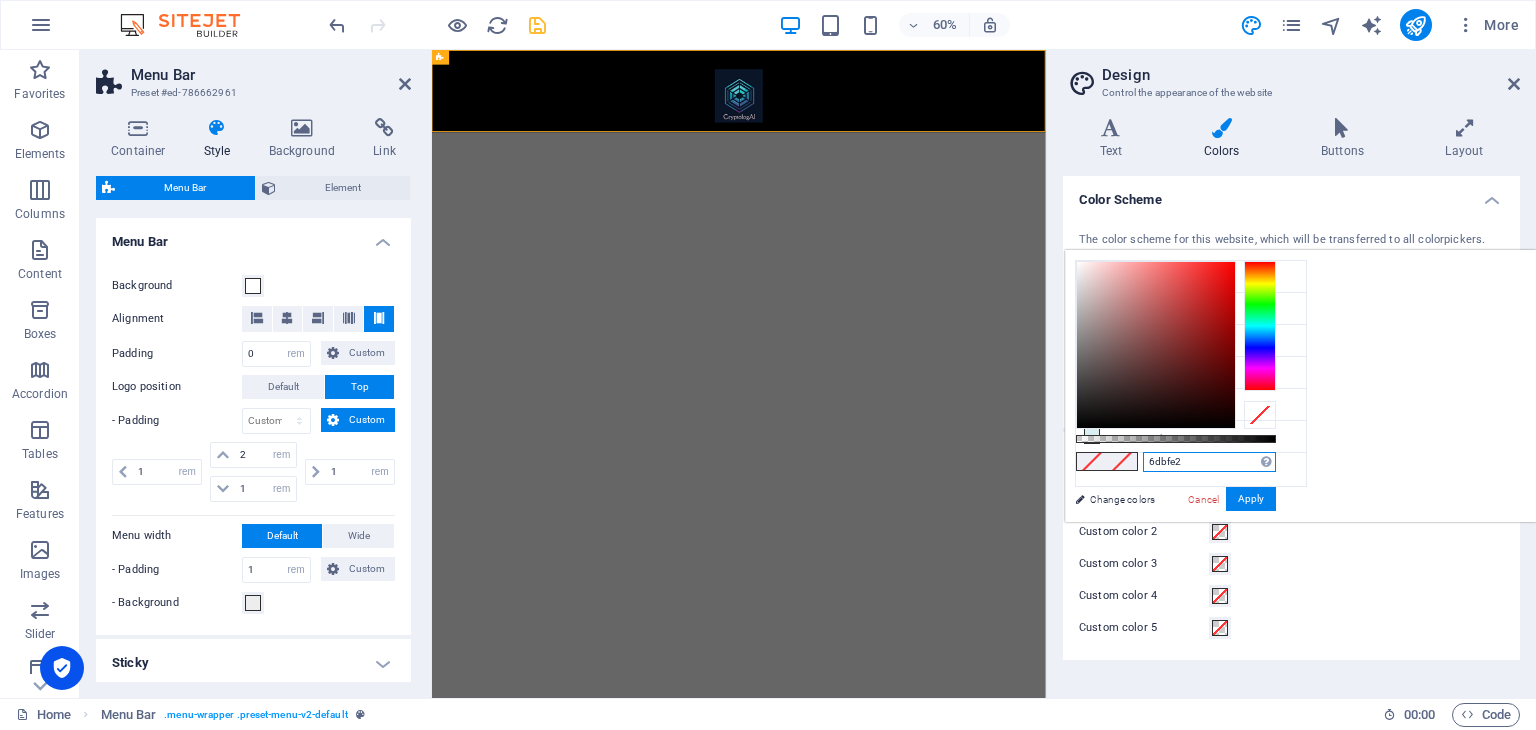 type on "#6dbfe2" 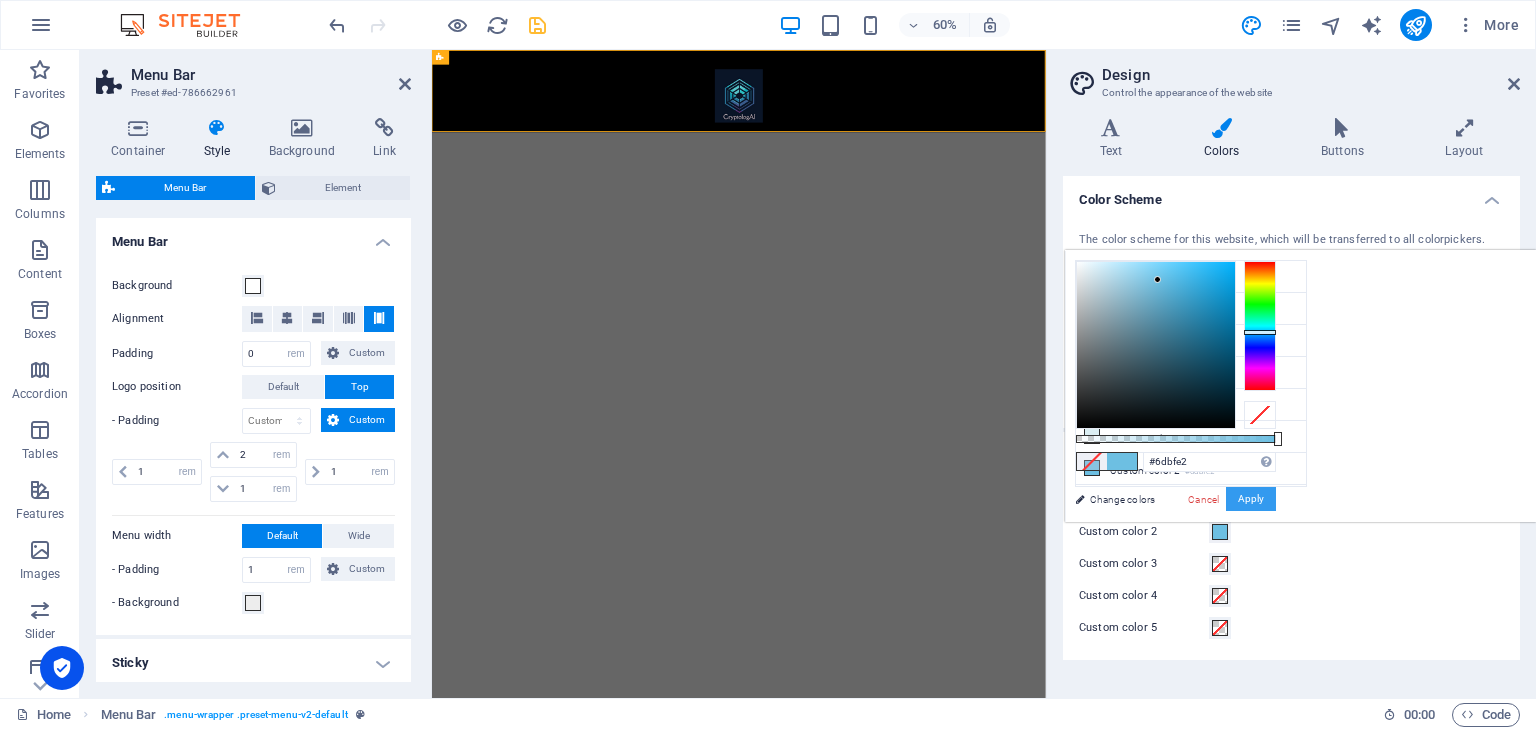 click on "Apply" at bounding box center (1251, 499) 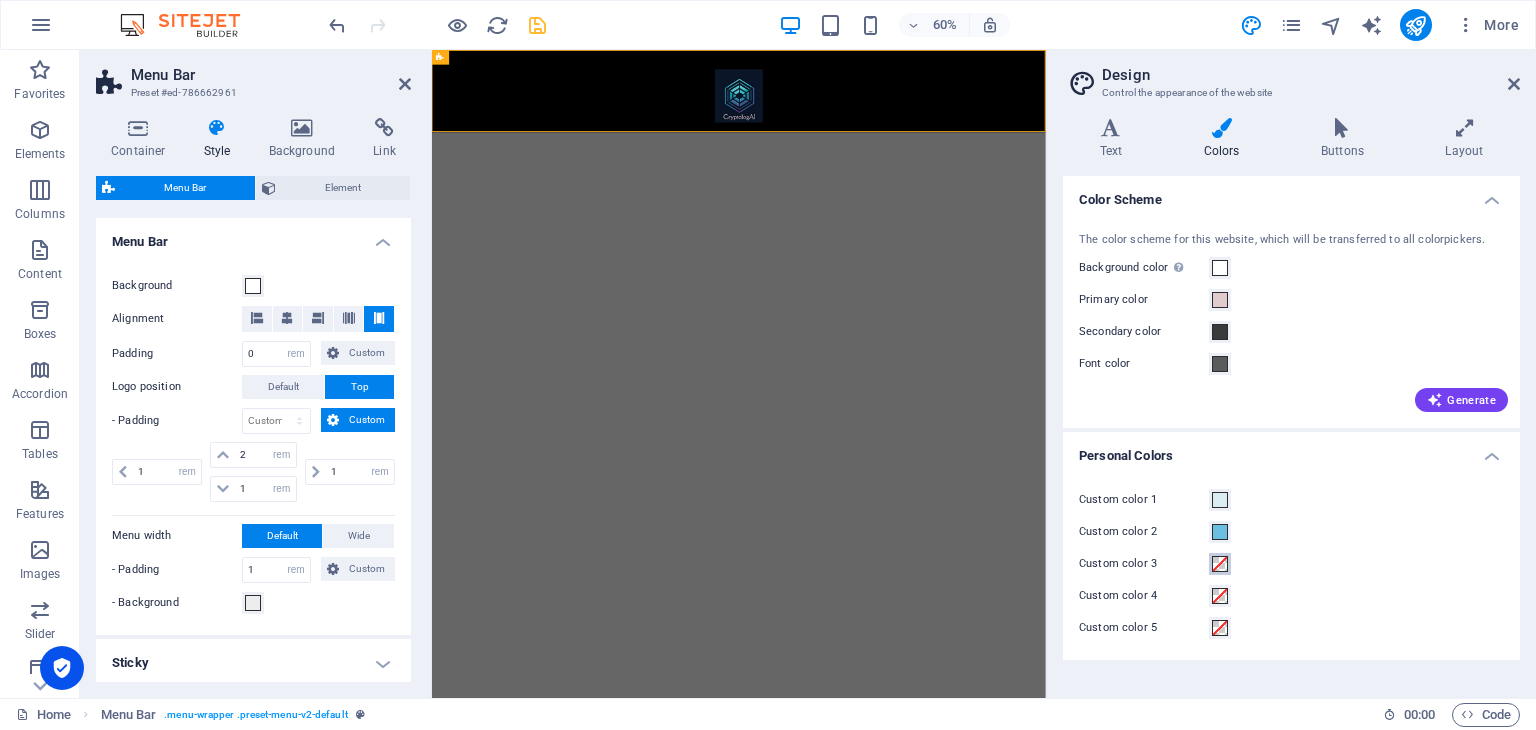 click at bounding box center [1220, 564] 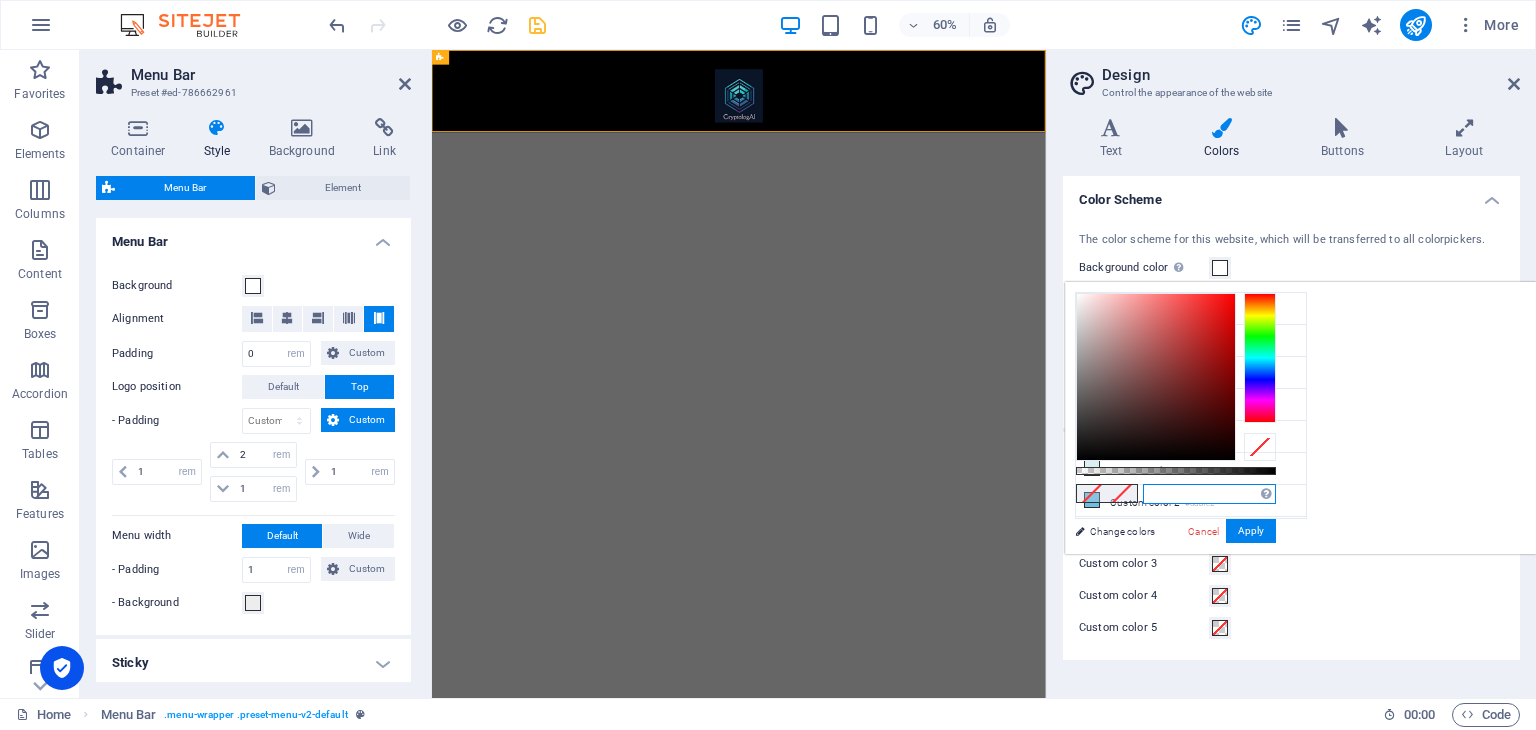 click at bounding box center (1209, 494) 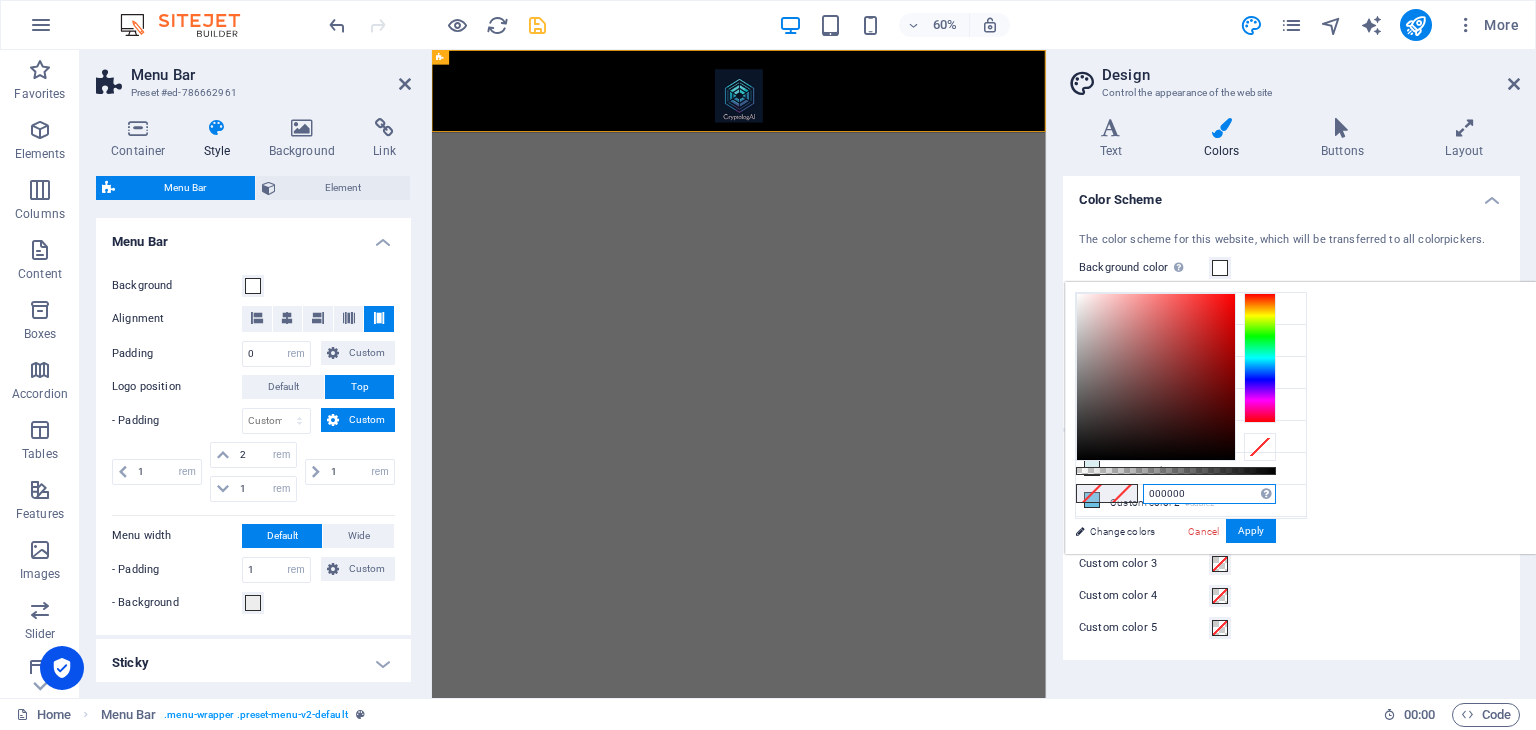 type on "#000000" 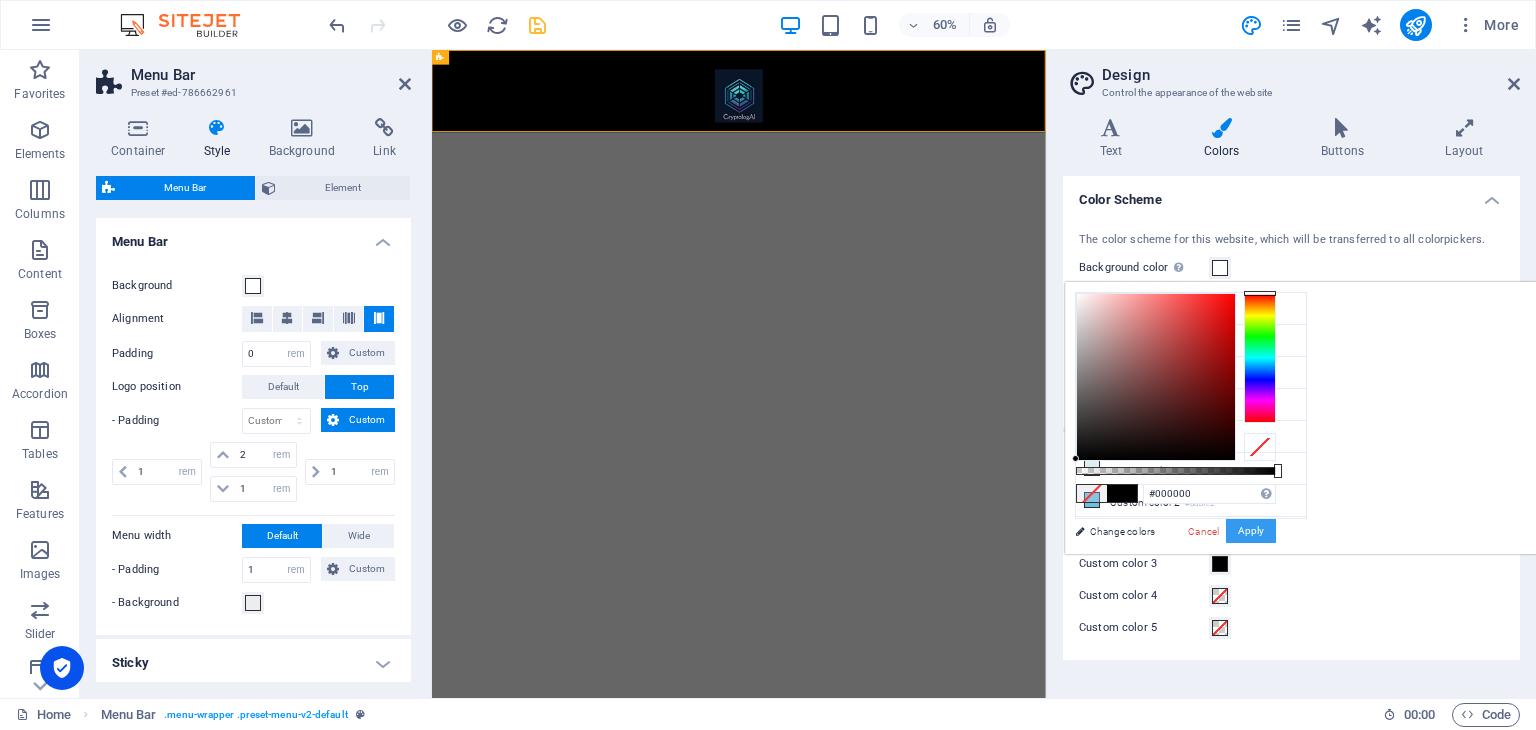 click on "Apply" at bounding box center (1251, 531) 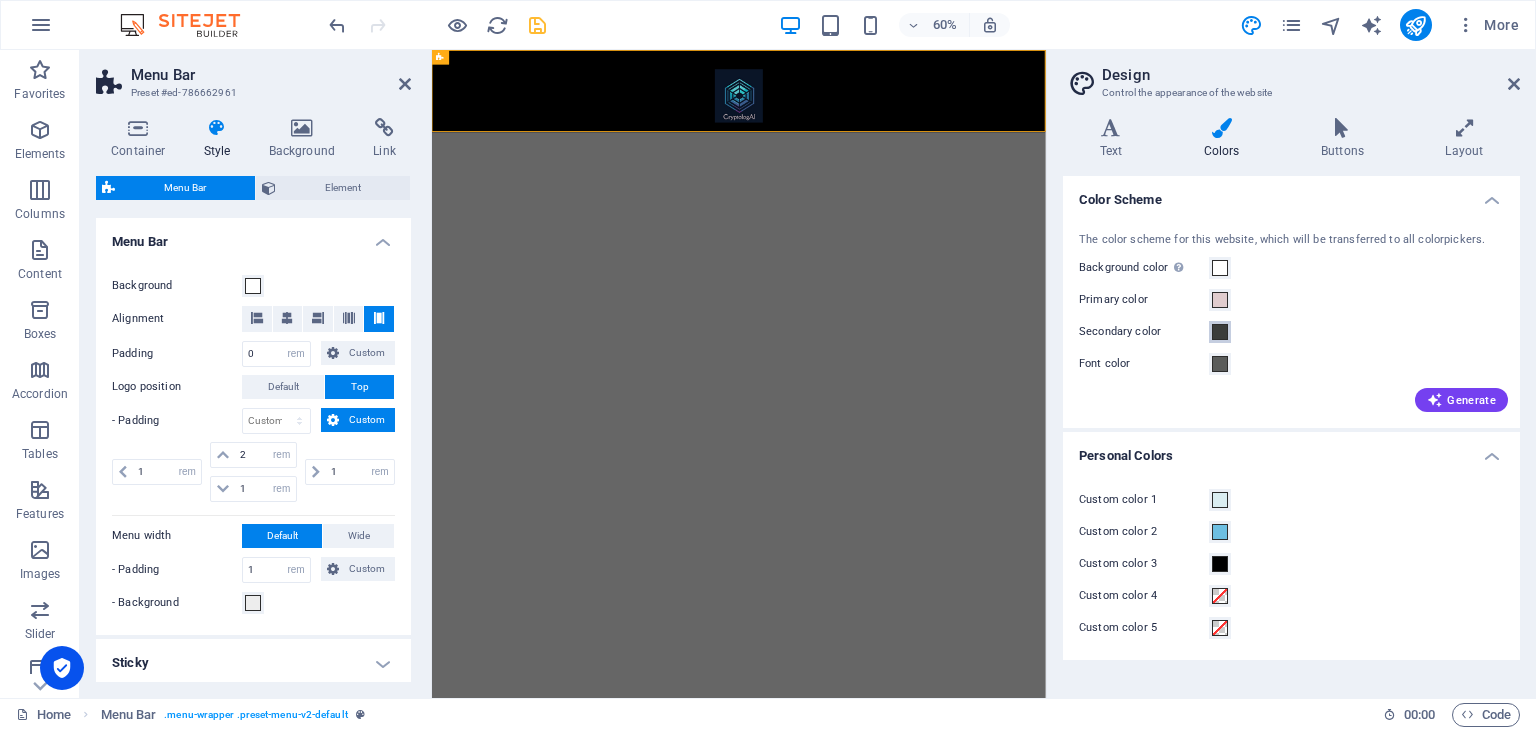 click at bounding box center [1220, 332] 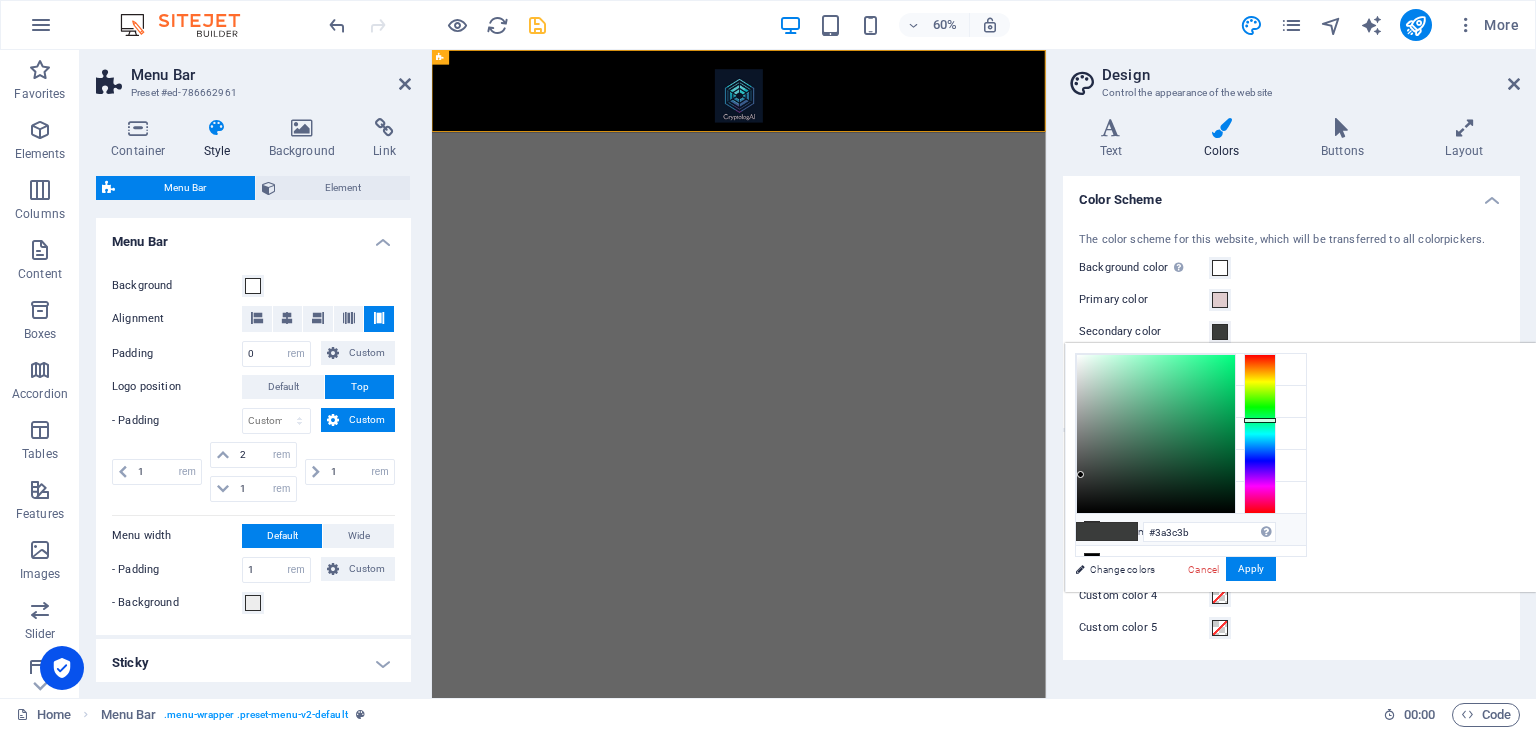 click on "Custom color 2
#6dbfe2" at bounding box center [1191, 530] 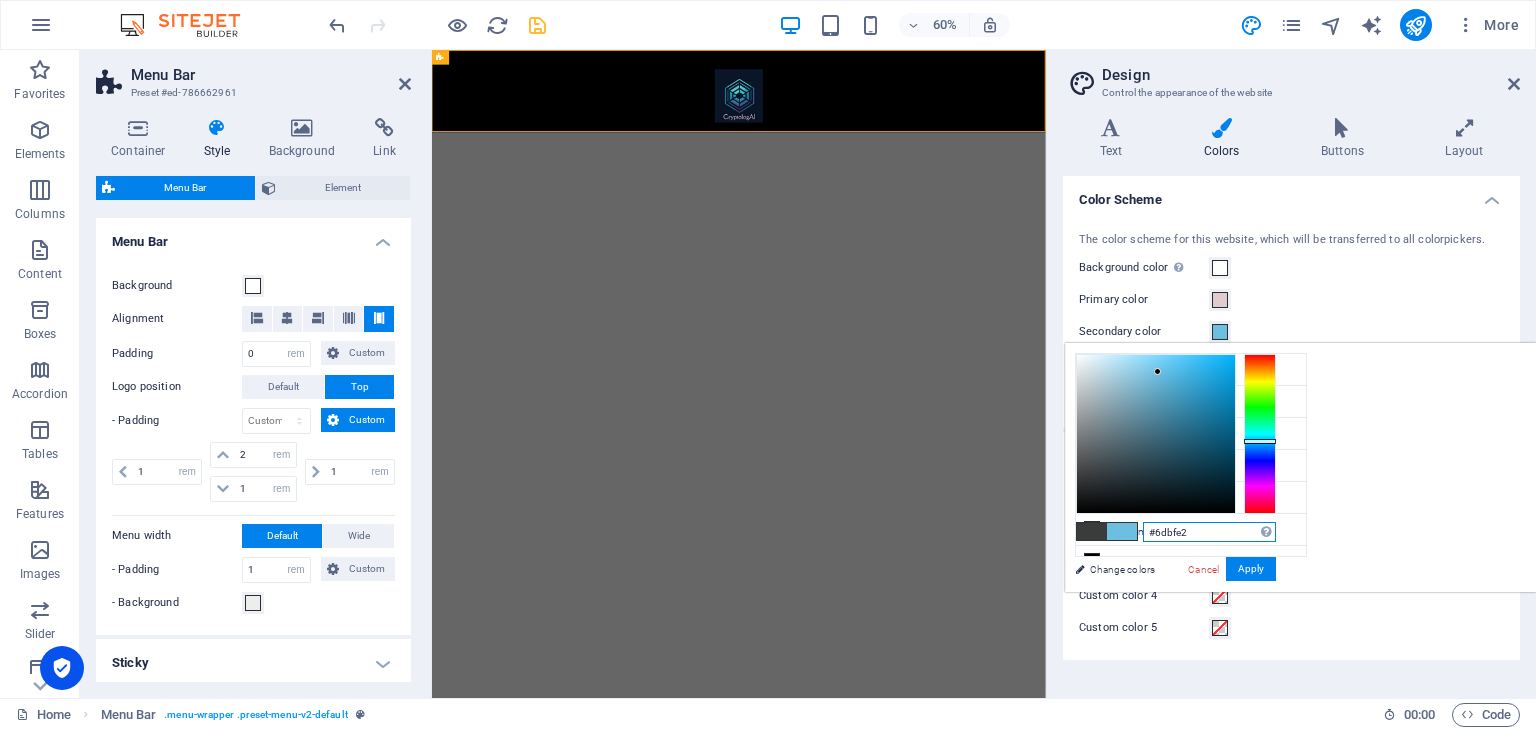 click on "#6dbfe2" at bounding box center (1209, 532) 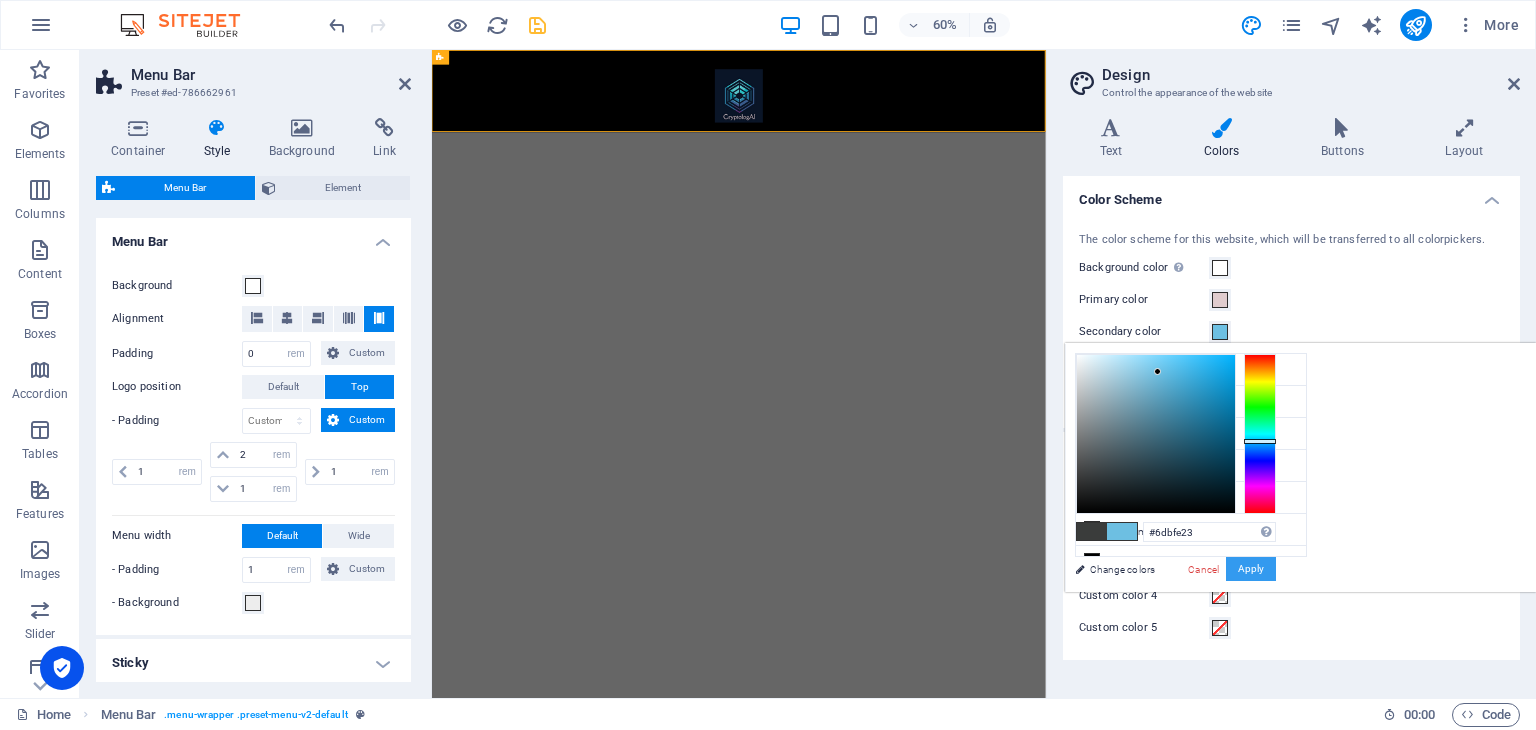 click on "Apply" at bounding box center [1251, 569] 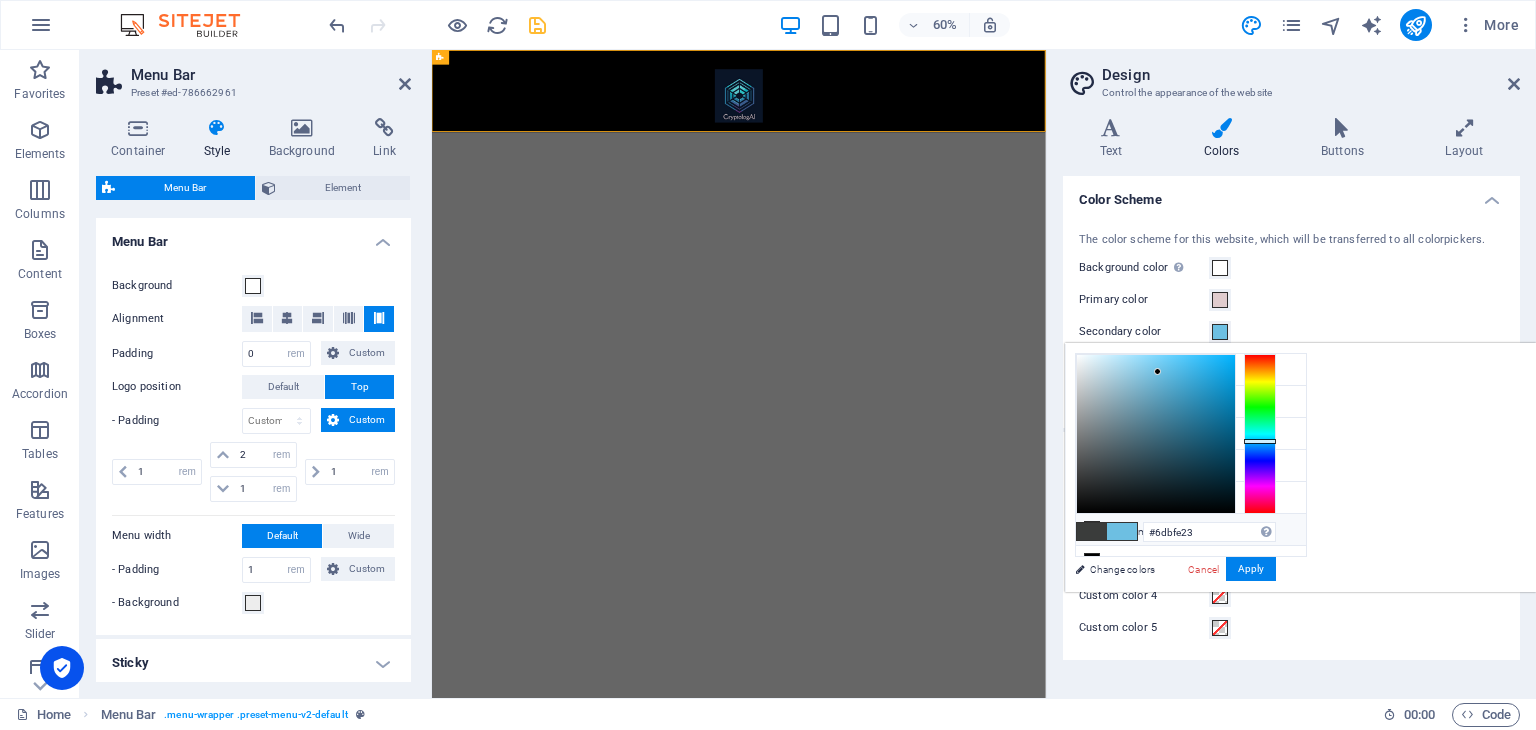 click on "Custom color 2
#6dbfe2" at bounding box center [1191, 530] 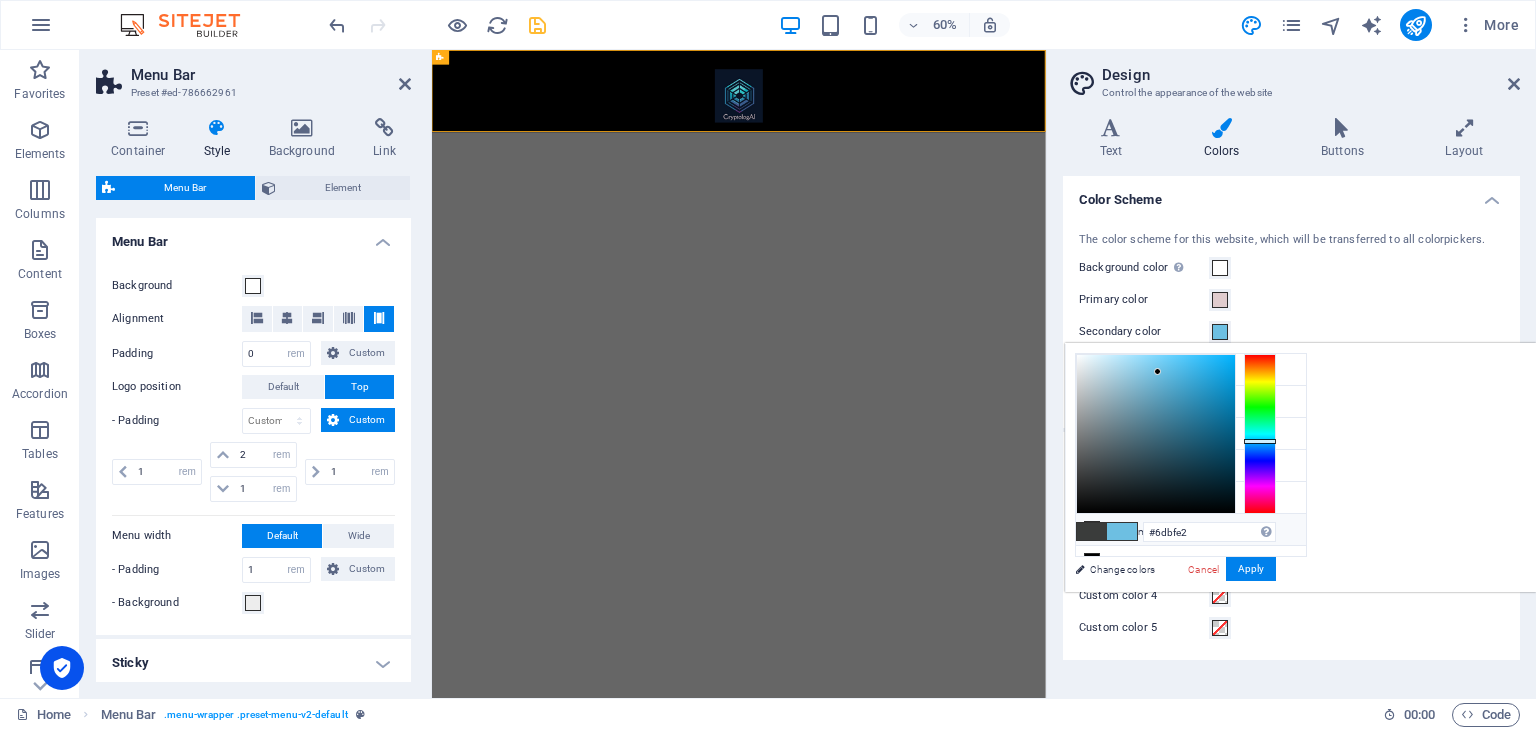 click on "Custom color 2
#6dbfe2" at bounding box center (1191, 530) 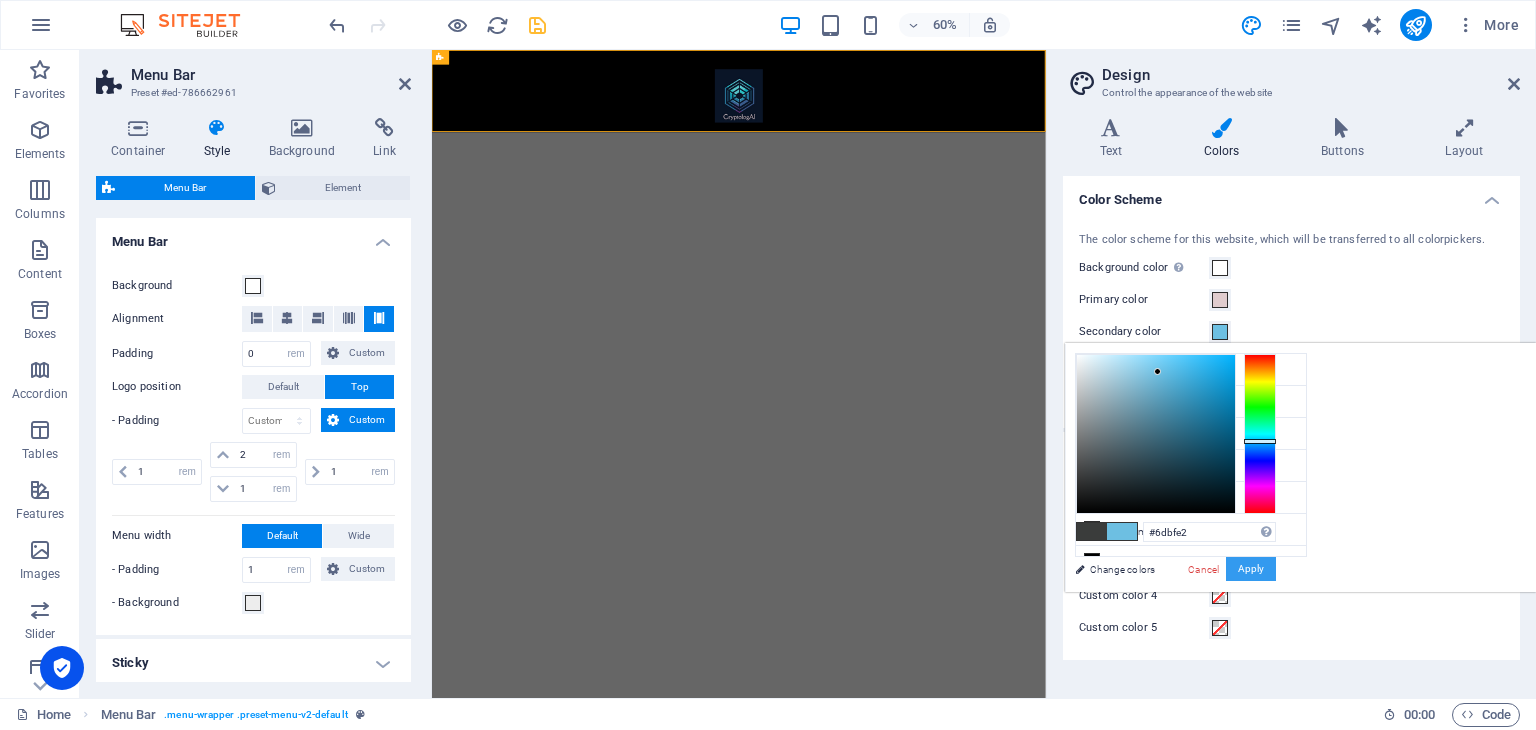 click on "Apply" at bounding box center (1251, 569) 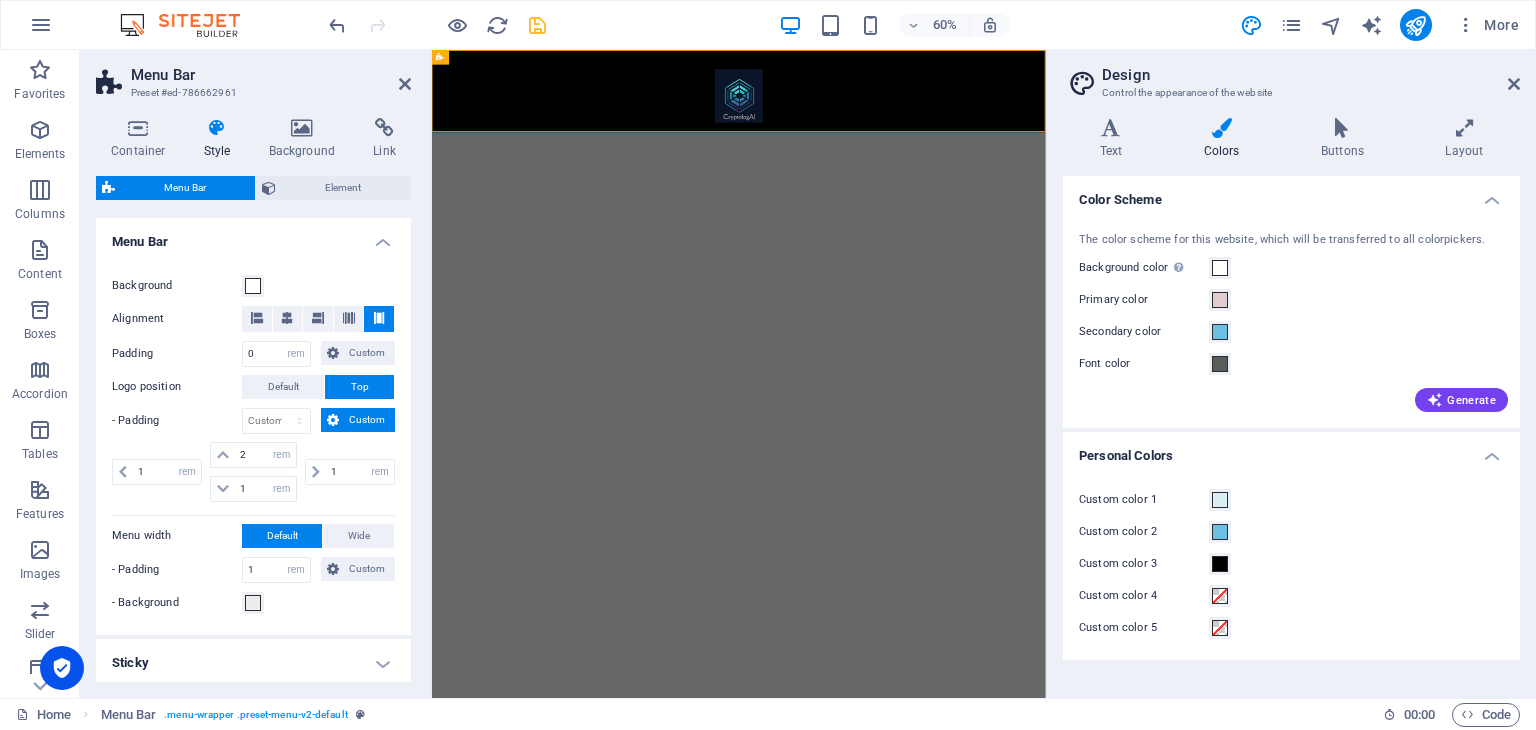 click on "Custom color 3" at bounding box center [1291, 564] 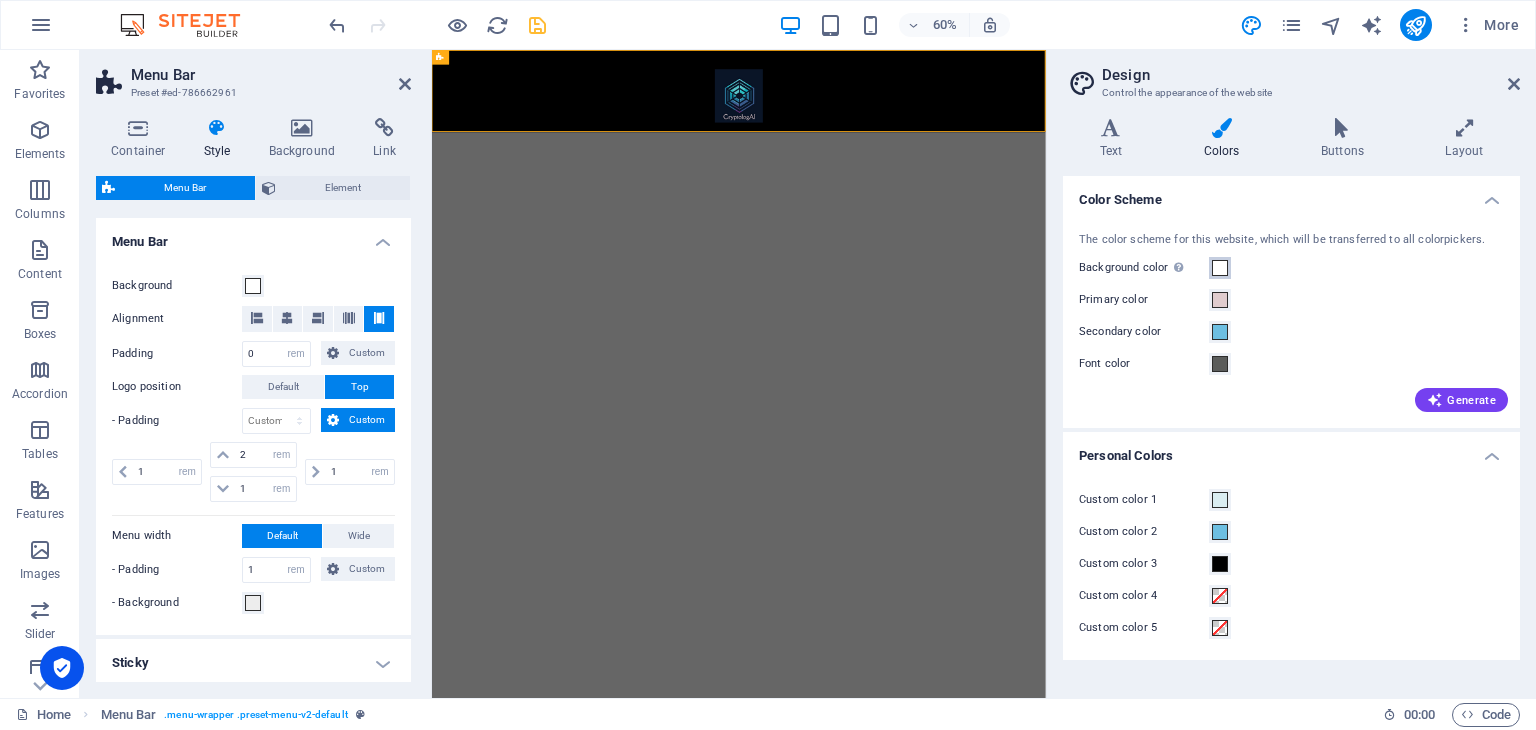 click at bounding box center (1220, 268) 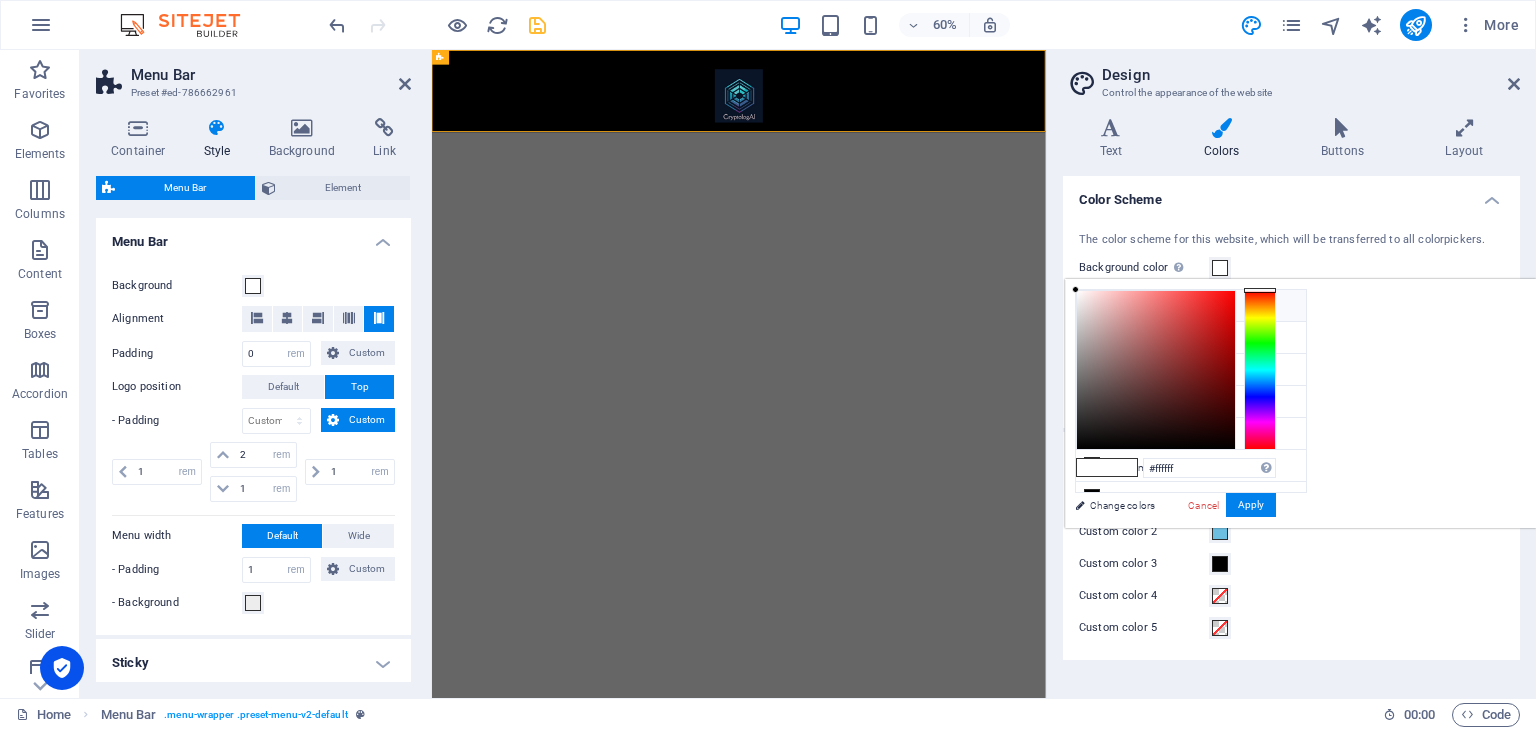 click on "Background color
#ffffff" at bounding box center (1191, 306) 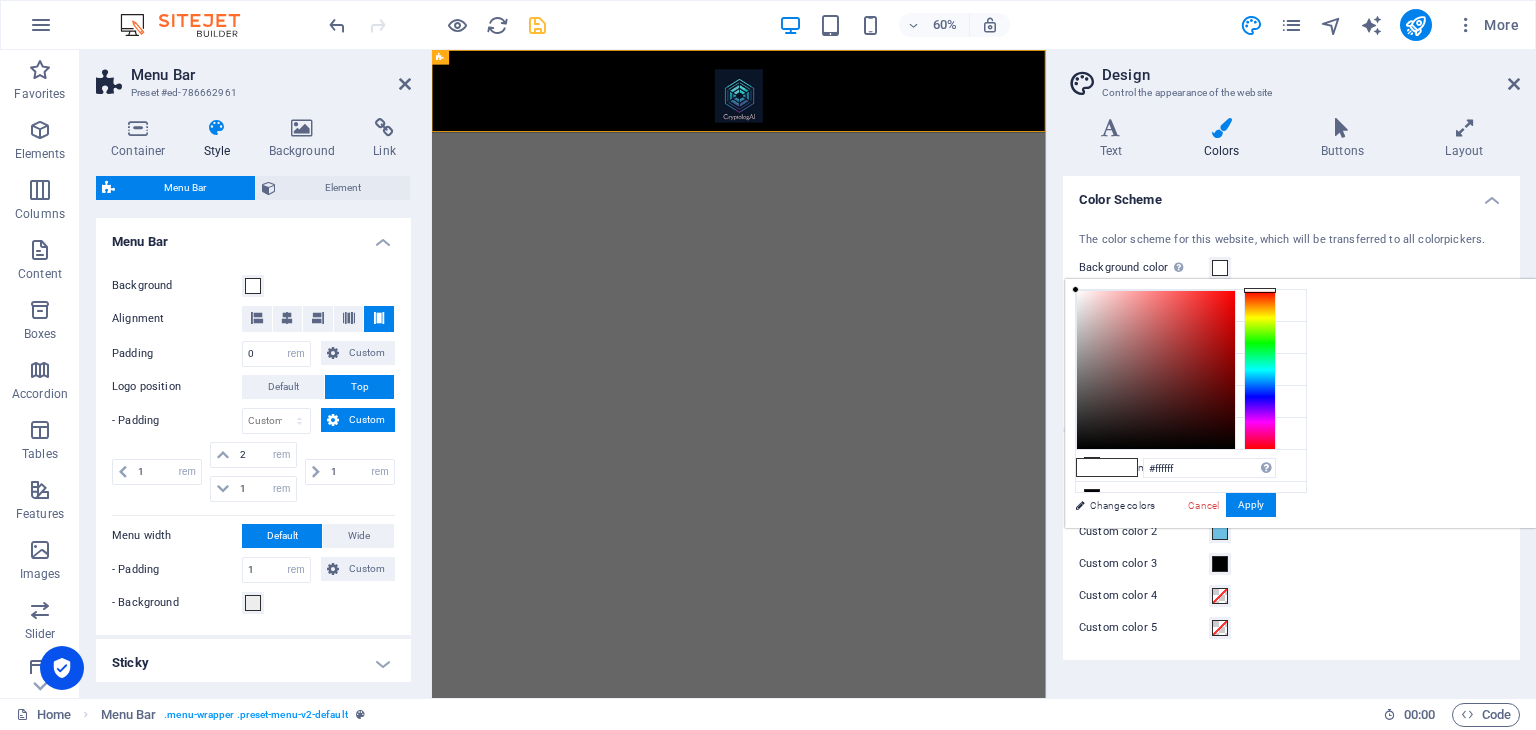 click on "The color scheme for this website, which will be transferred to all colorpickers. Background color Only visible if it is not covered by other backgrounds. Primary color Secondary color Font color Generate" at bounding box center (1291, 320) 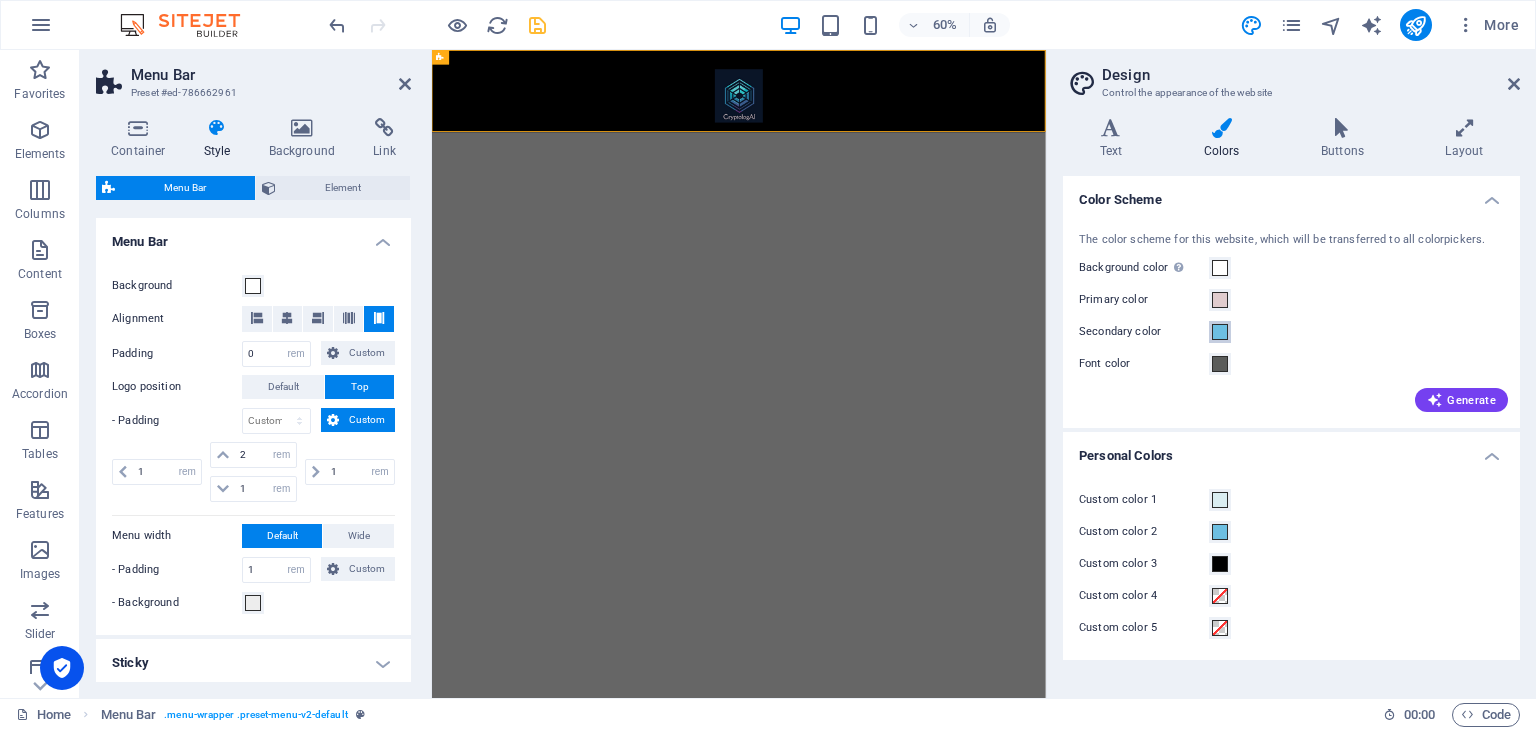 click at bounding box center (1220, 332) 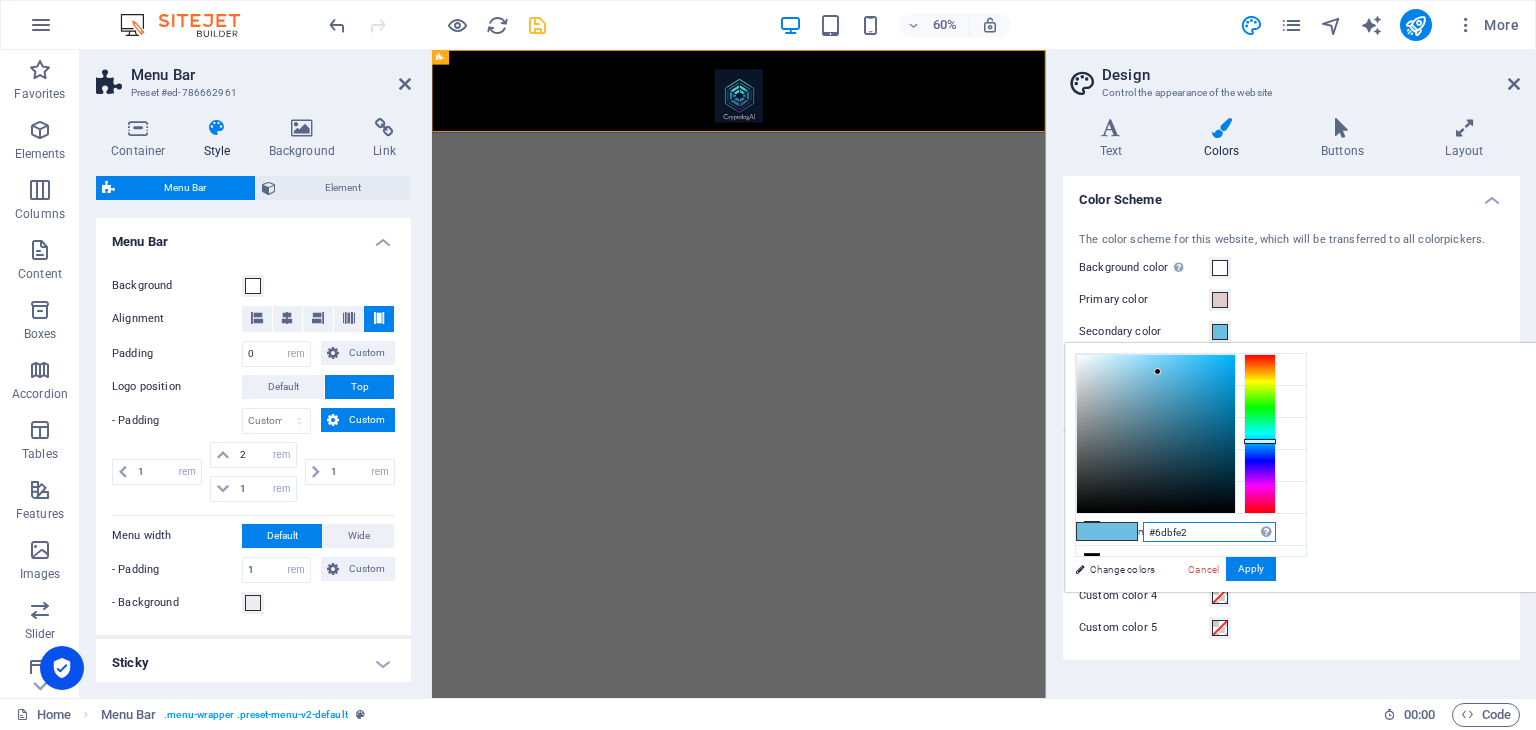 drag, startPoint x: 1450, startPoint y: 534, endPoint x: 1398, endPoint y: 533, distance: 52.009613 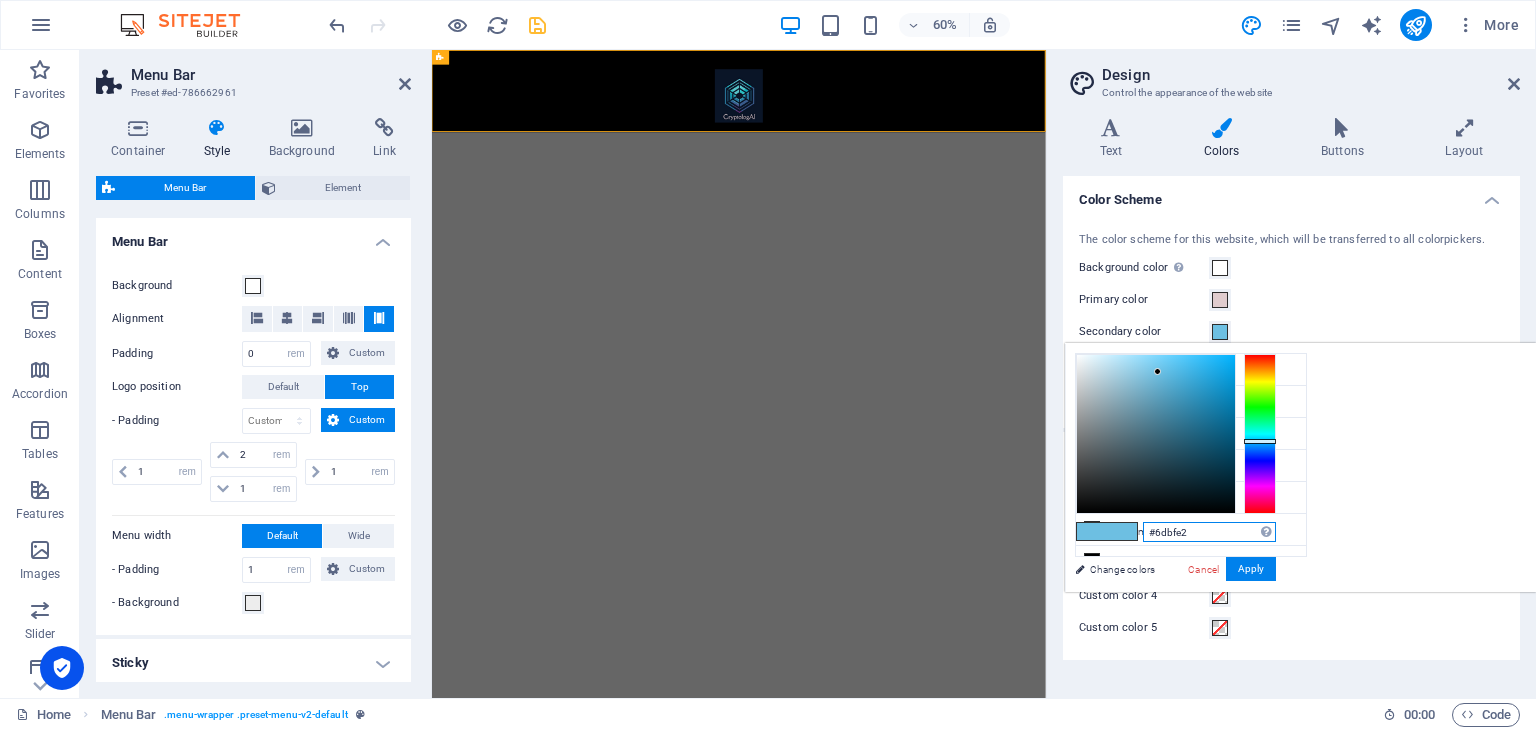 click on "#6dbfe2" at bounding box center [1209, 532] 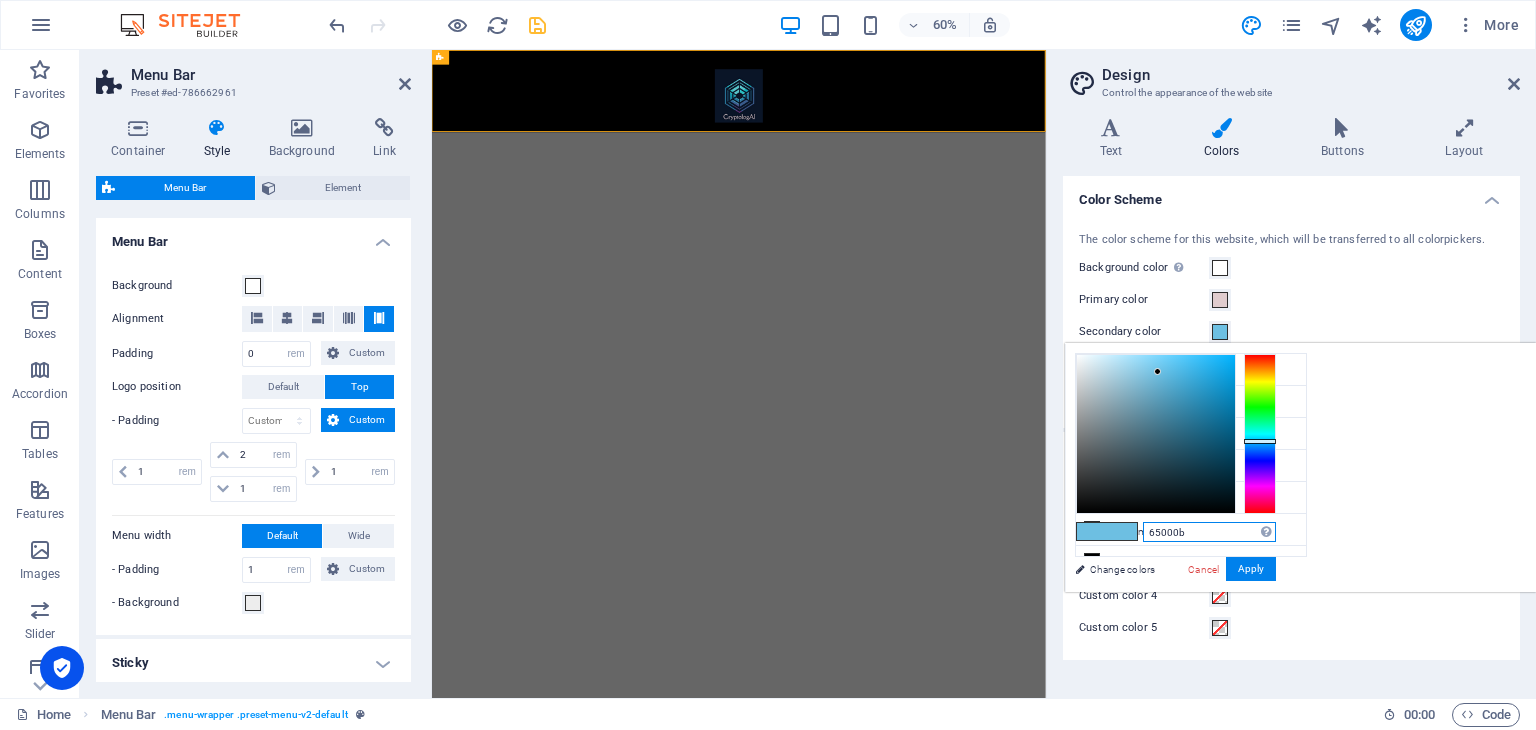 type on "#65000b" 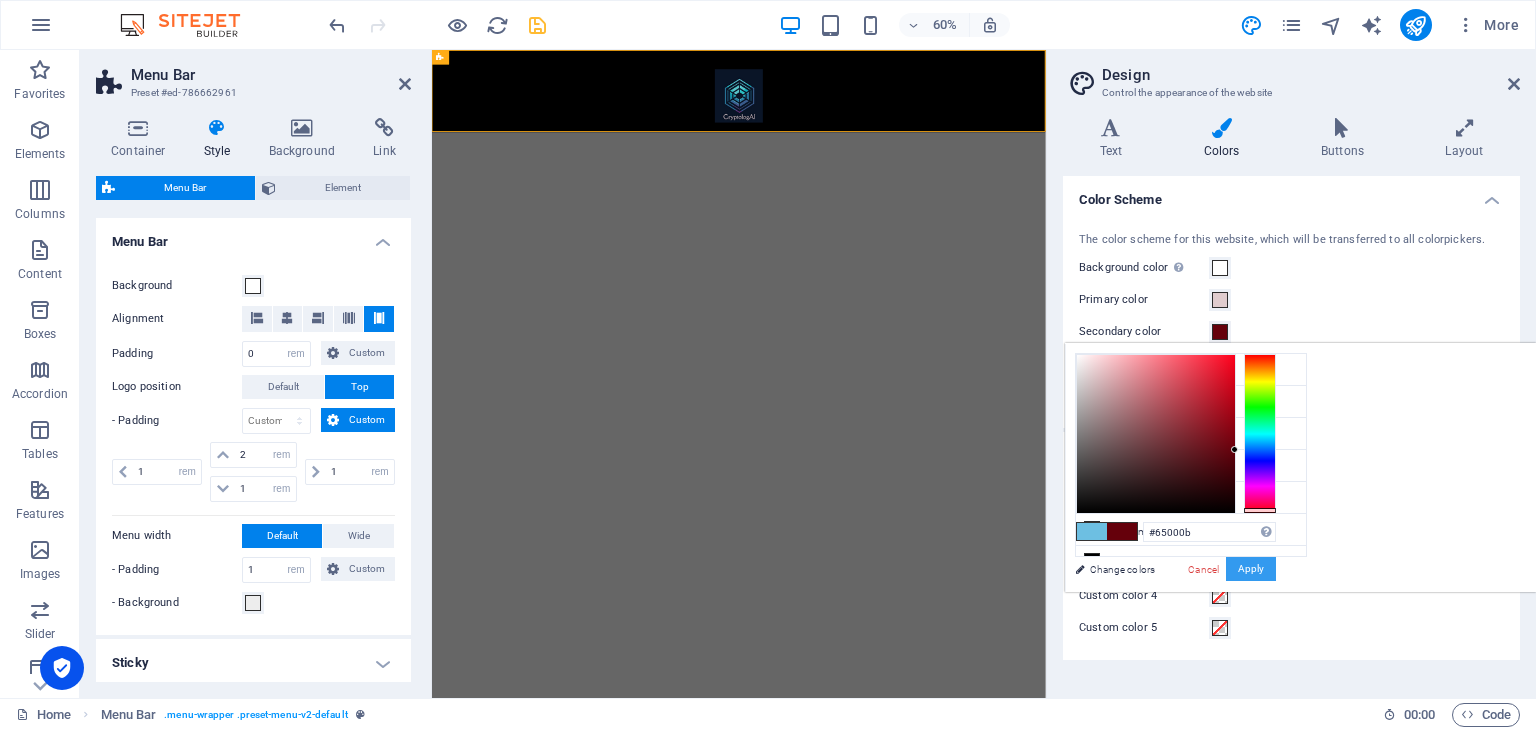 click on "Apply" at bounding box center [1251, 569] 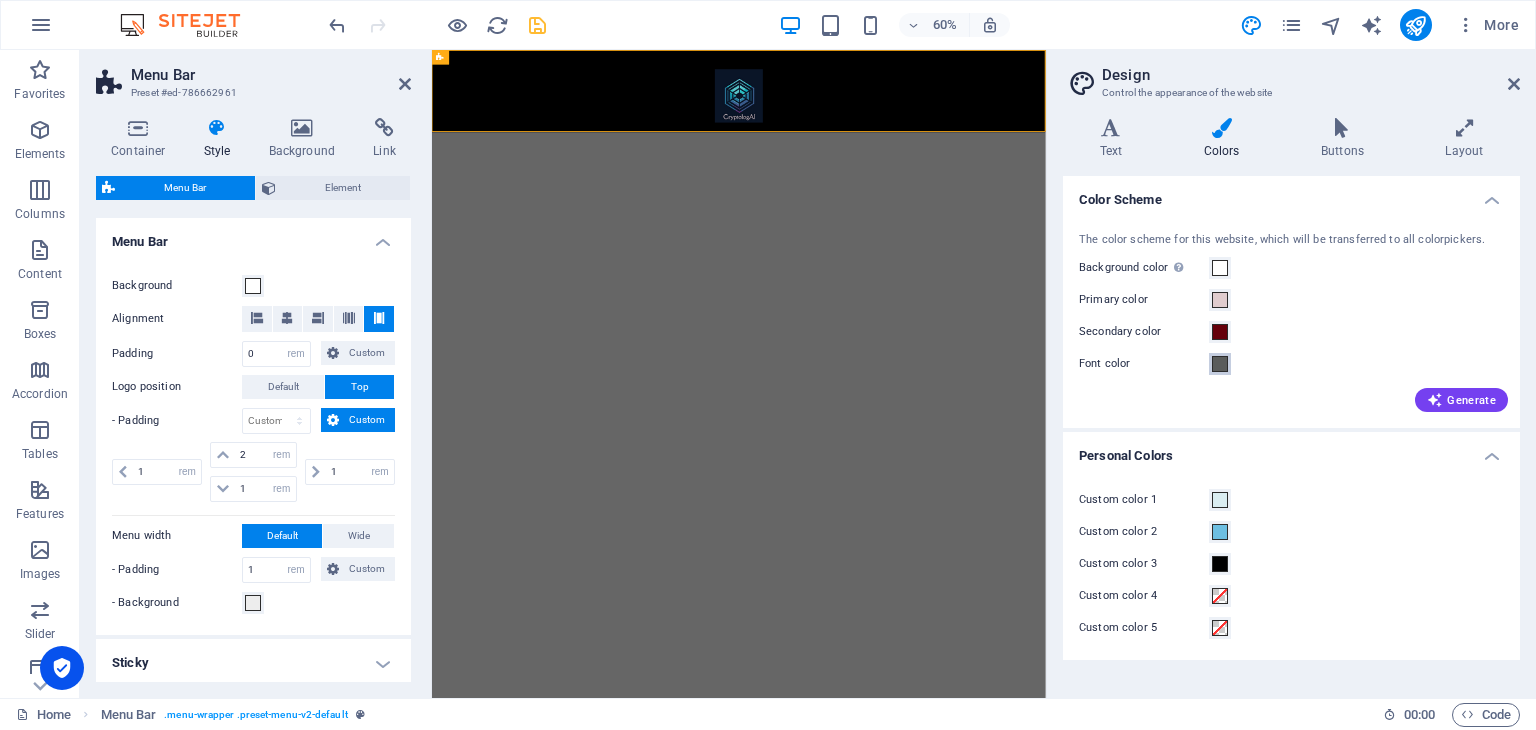 click at bounding box center [1220, 364] 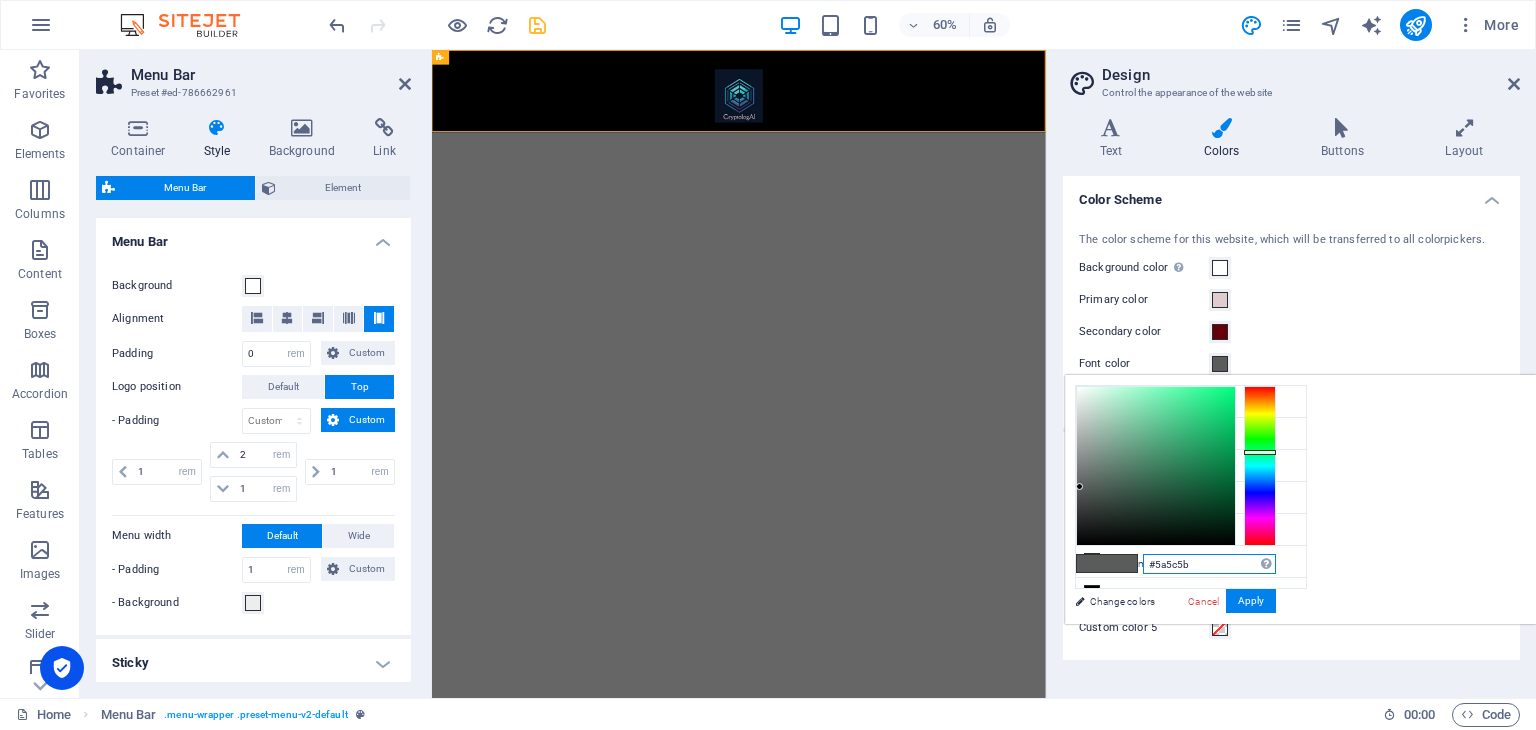 drag, startPoint x: 1462, startPoint y: 568, endPoint x: 1397, endPoint y: 568, distance: 65 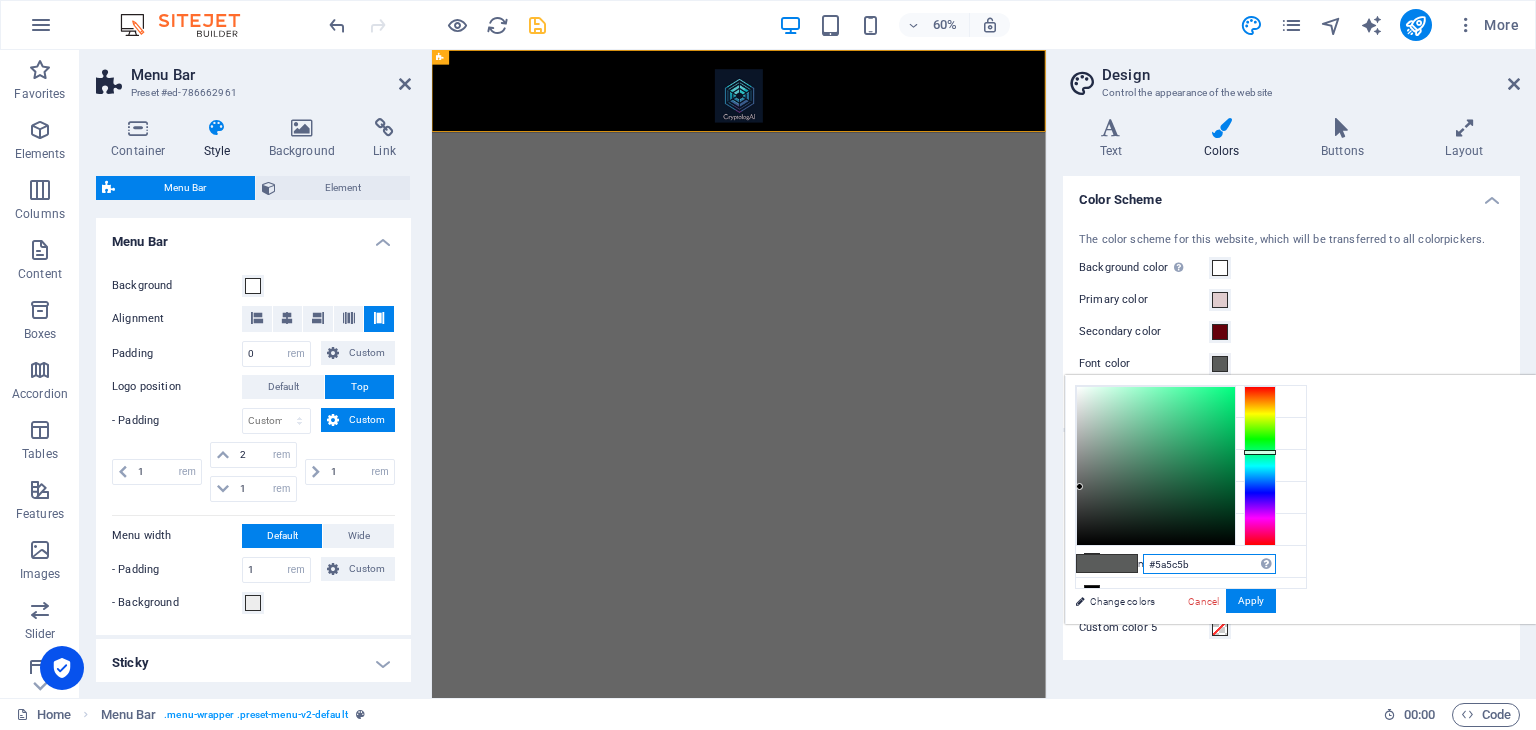 click on "#5a5c5b" at bounding box center (1209, 564) 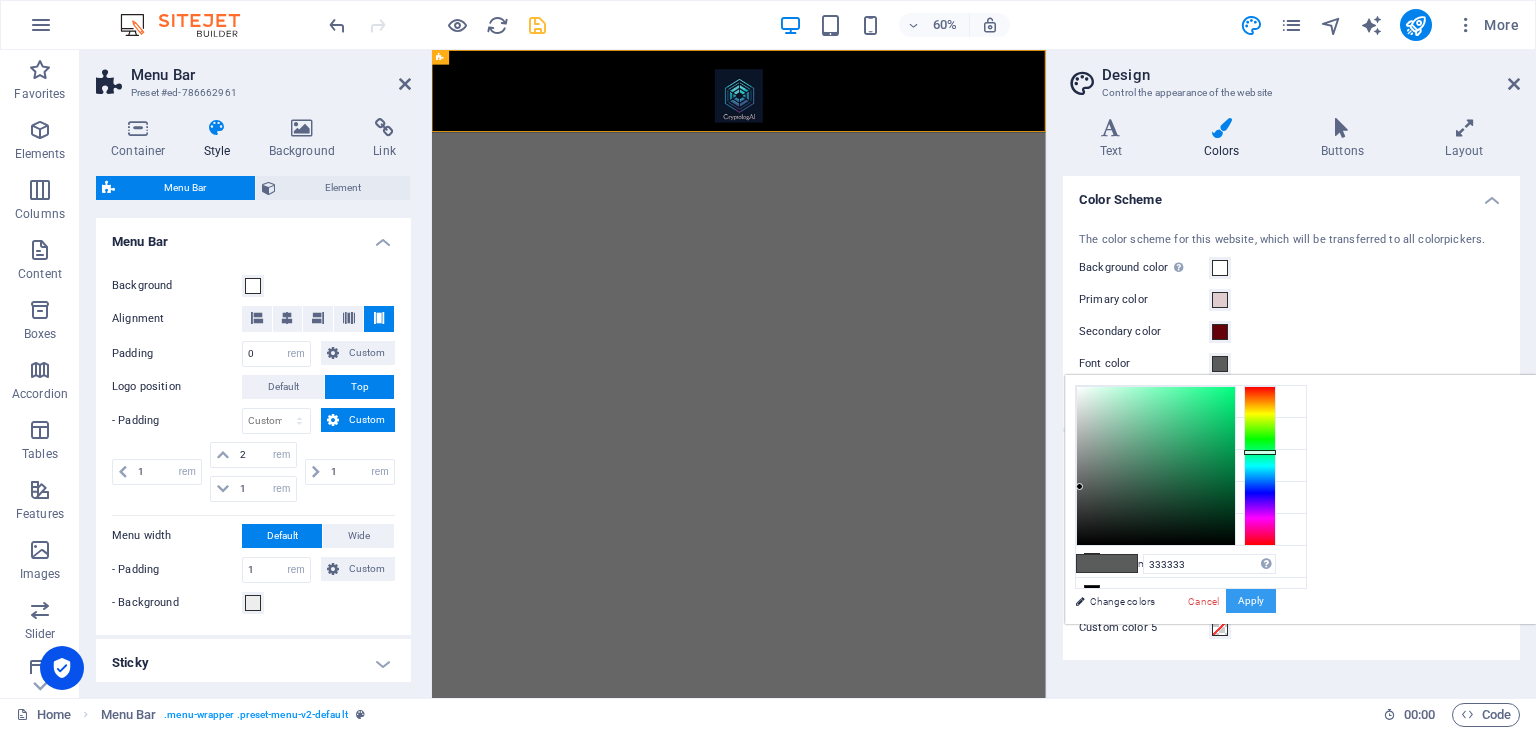 type on "#333333" 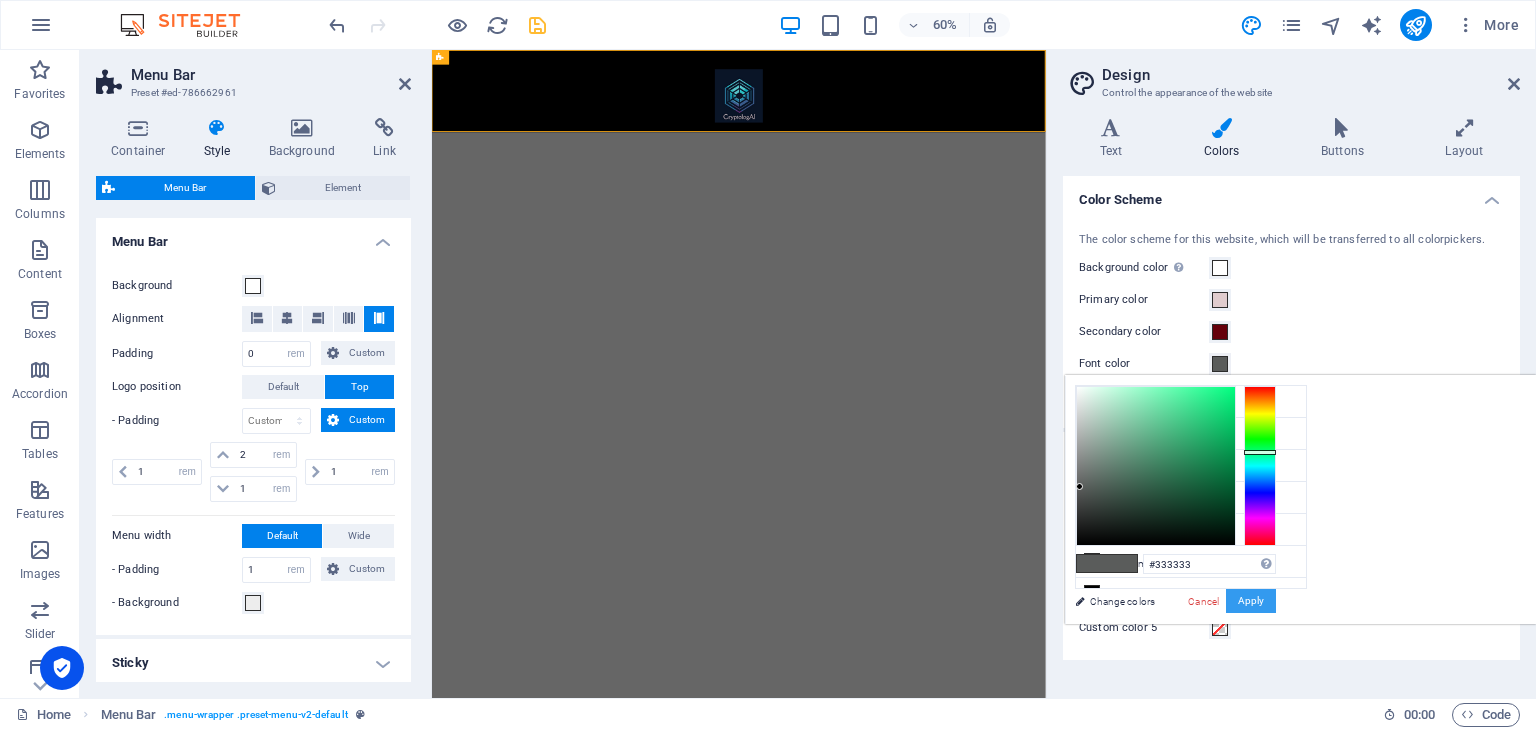 click on "Apply" at bounding box center (1251, 601) 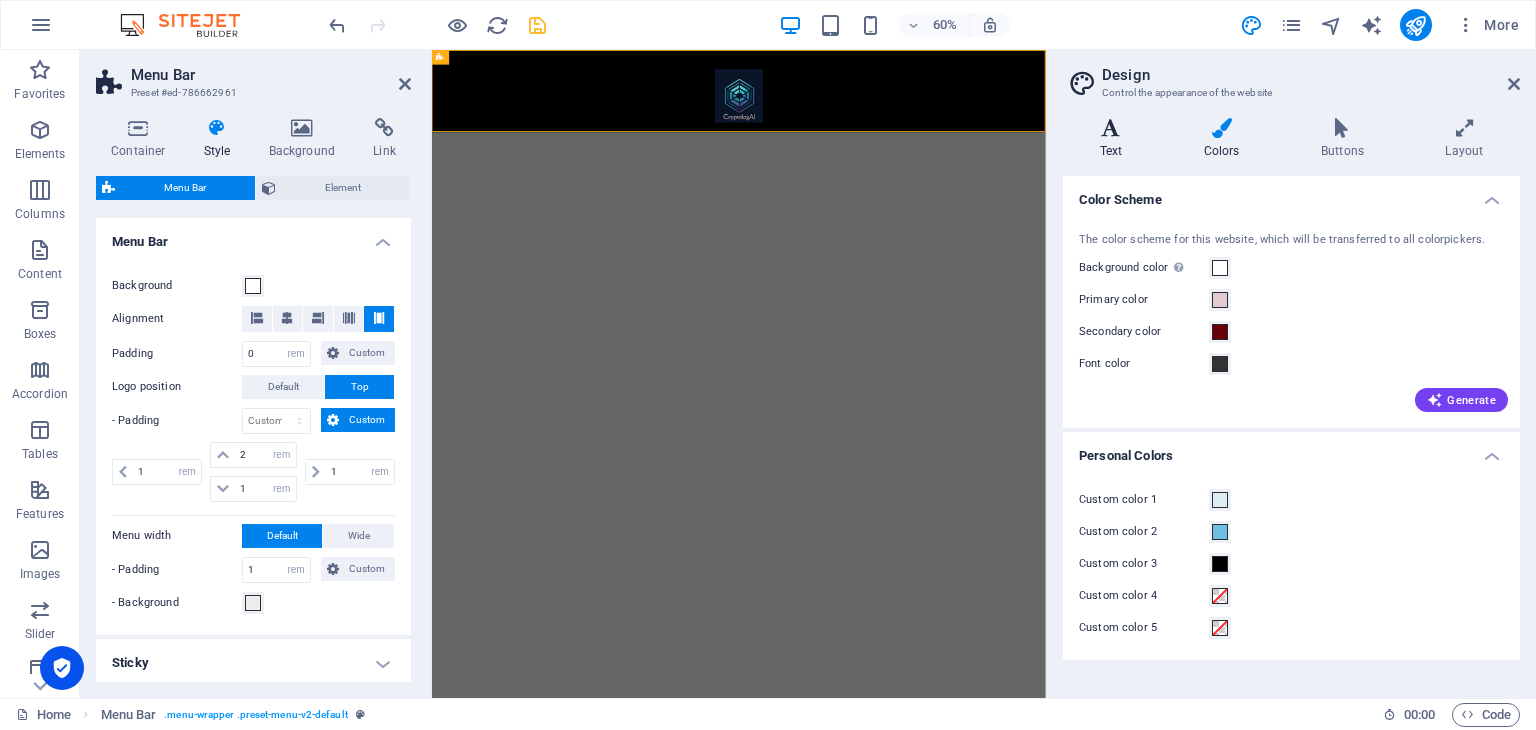 click on "Text" at bounding box center [1115, 139] 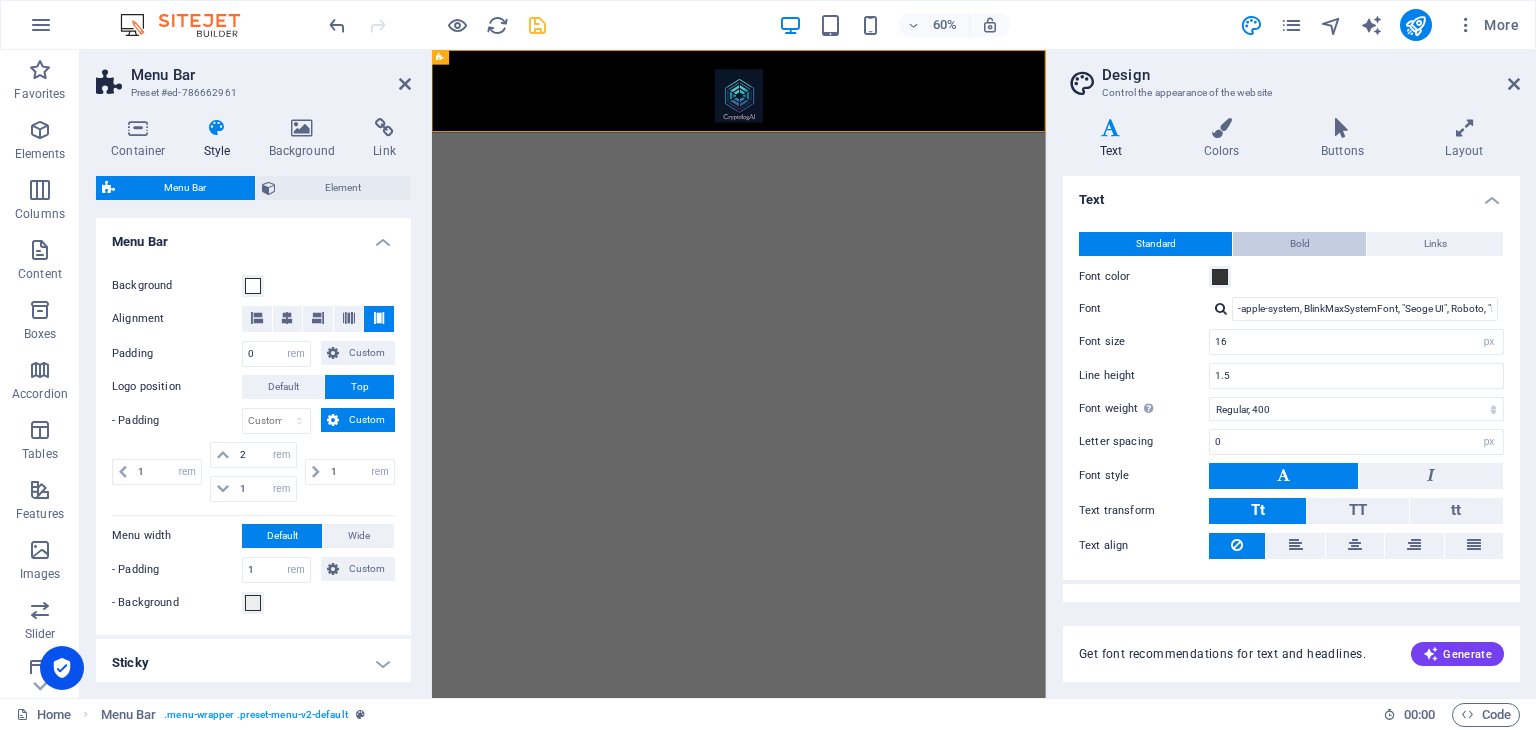 click on "Bold" at bounding box center (1300, 244) 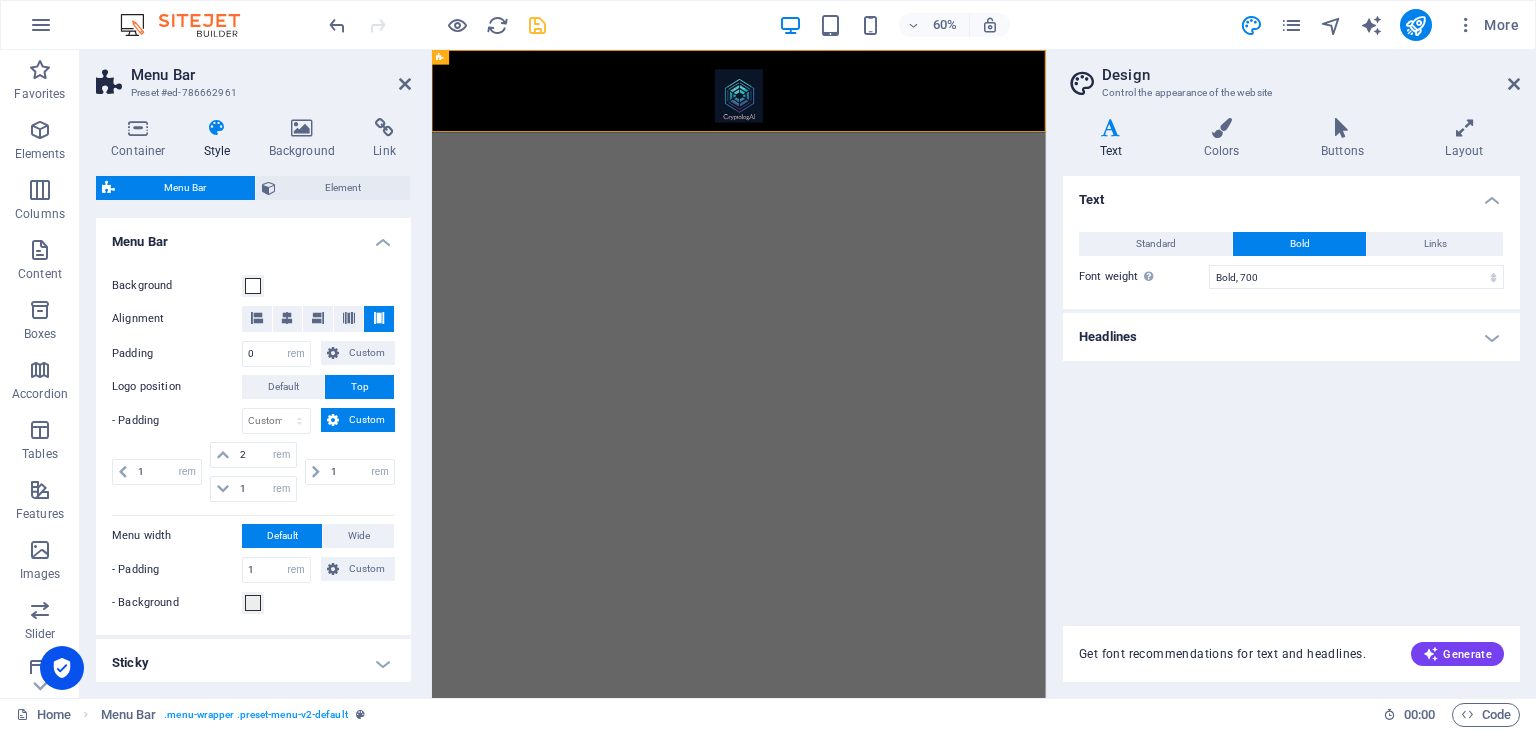 click on "Headlines" at bounding box center [1291, 337] 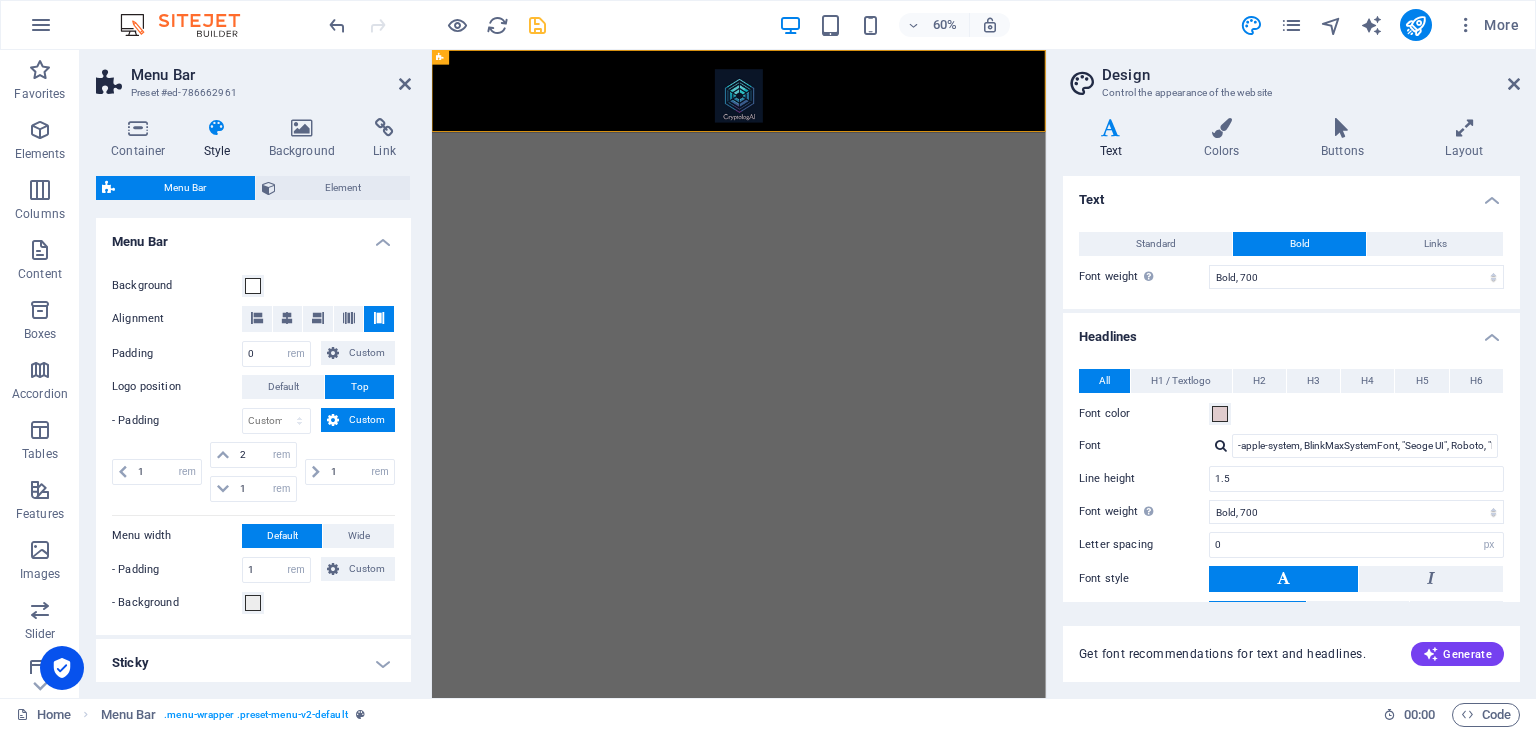 click on "Font color" at bounding box center [1144, 414] 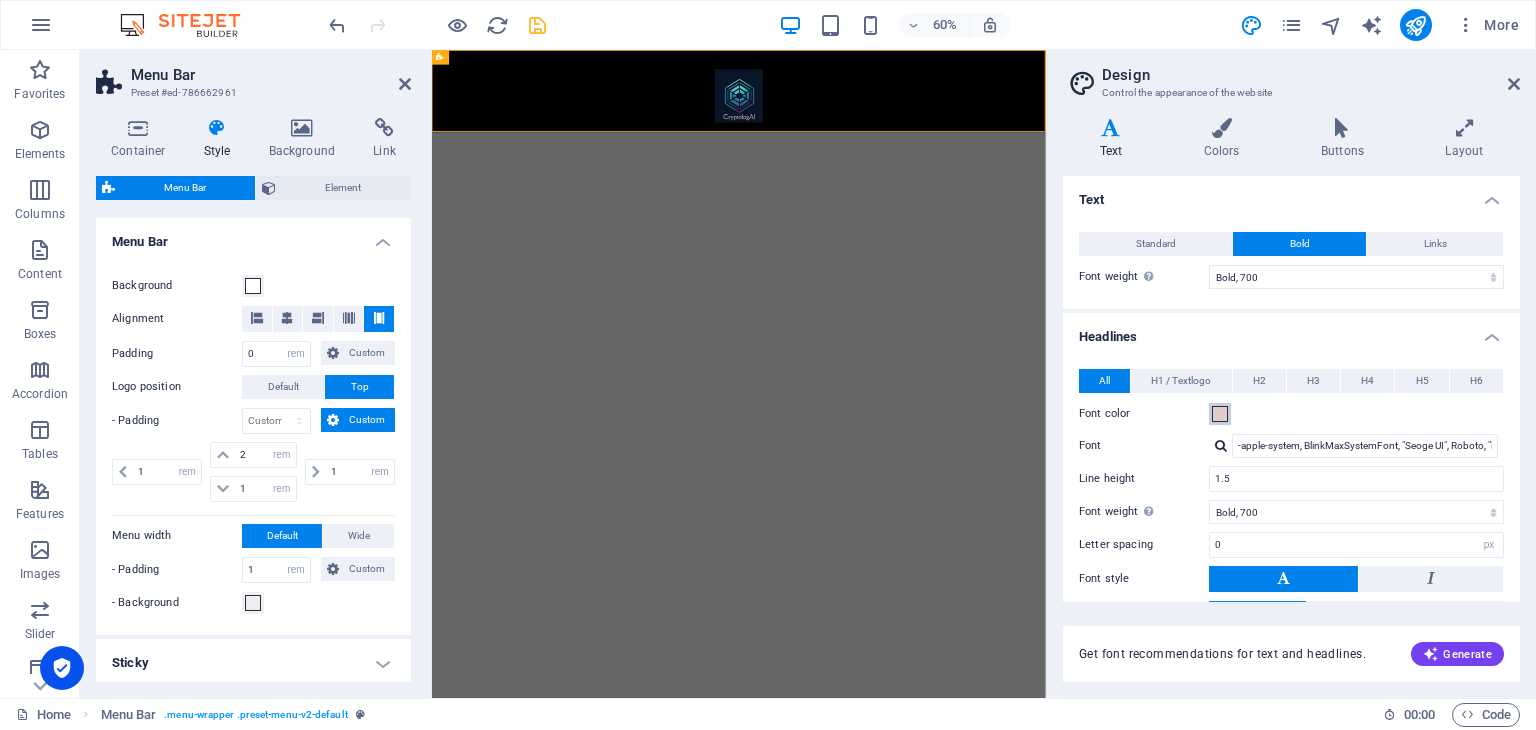 click on "Font color" at bounding box center [1220, 414] 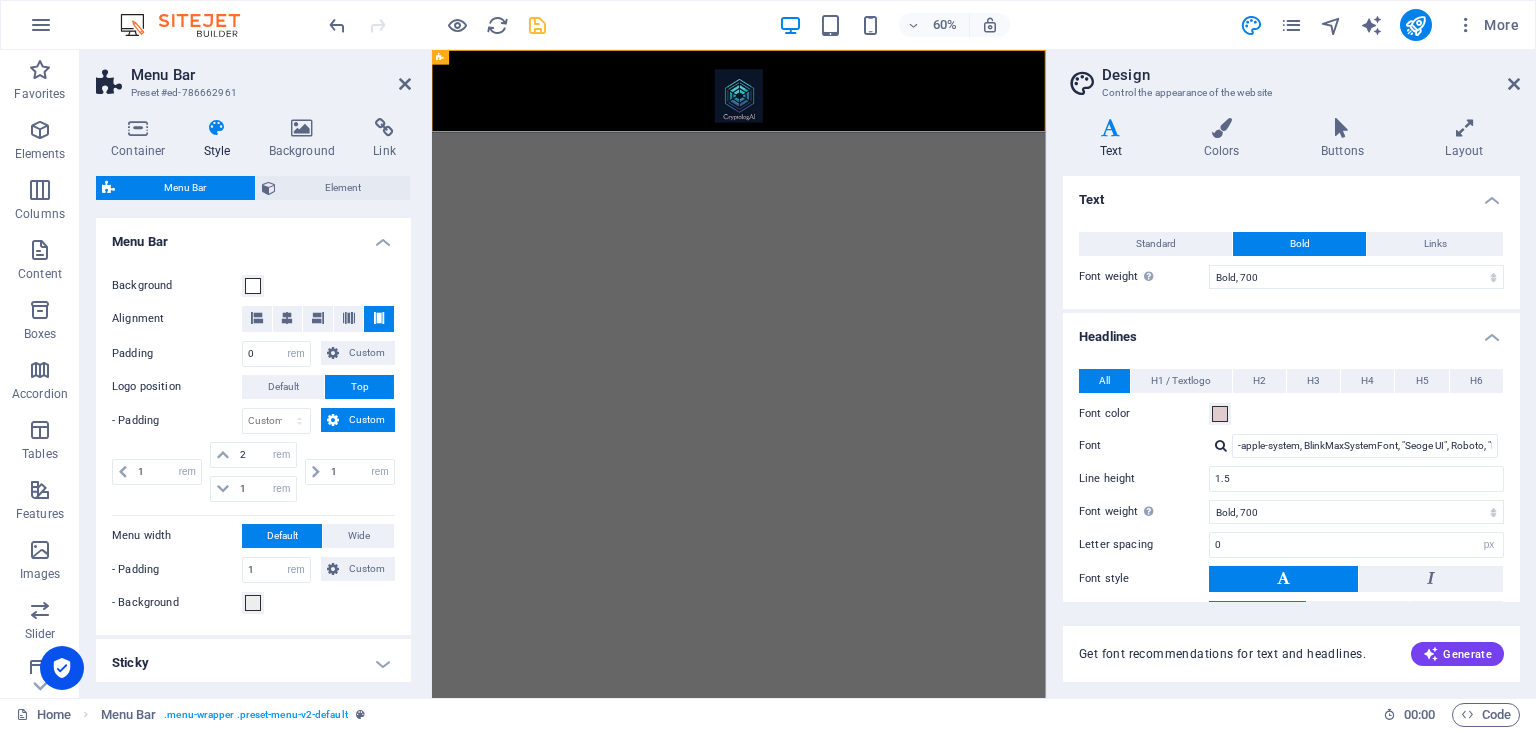 click on "Font color" at bounding box center [1144, 414] 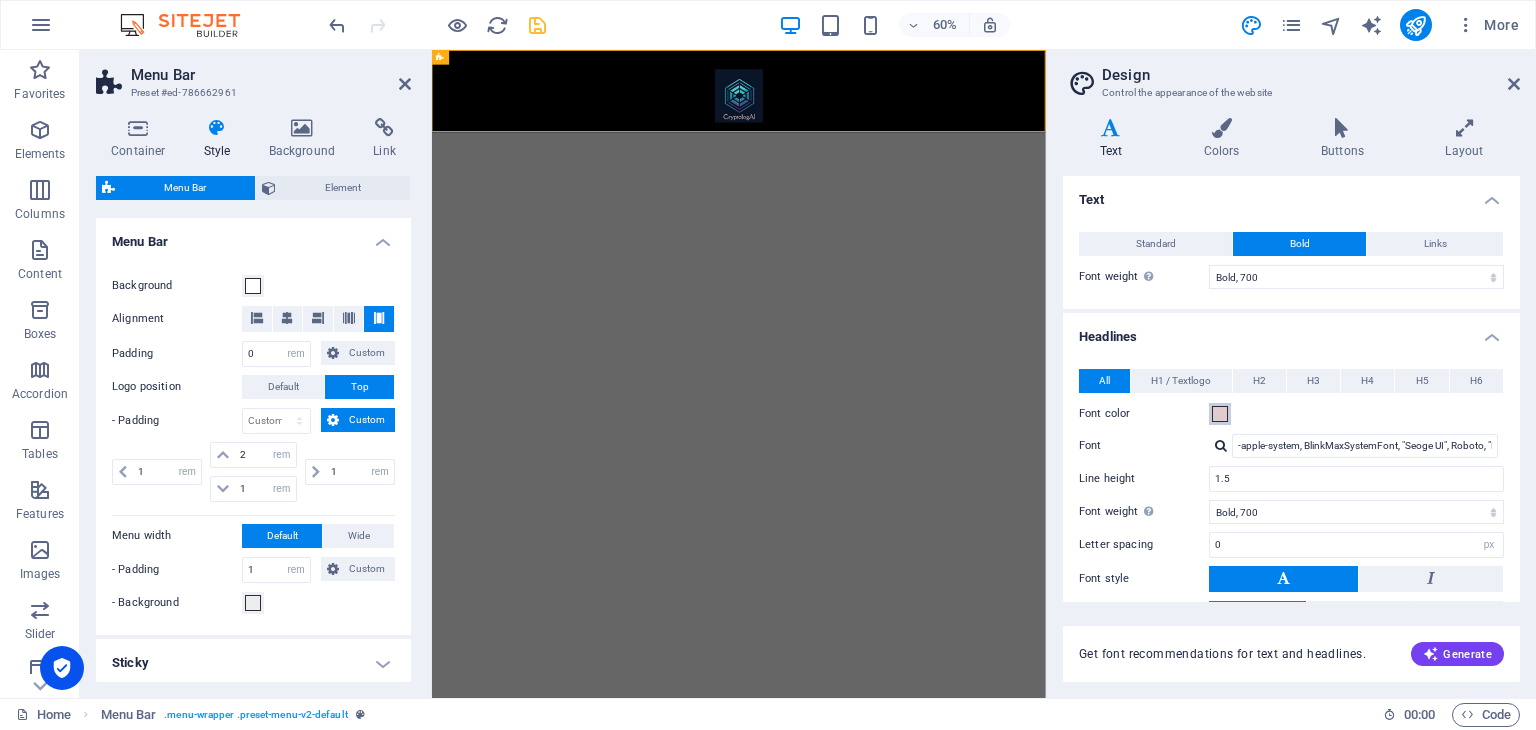 click on "Font color" at bounding box center [1220, 414] 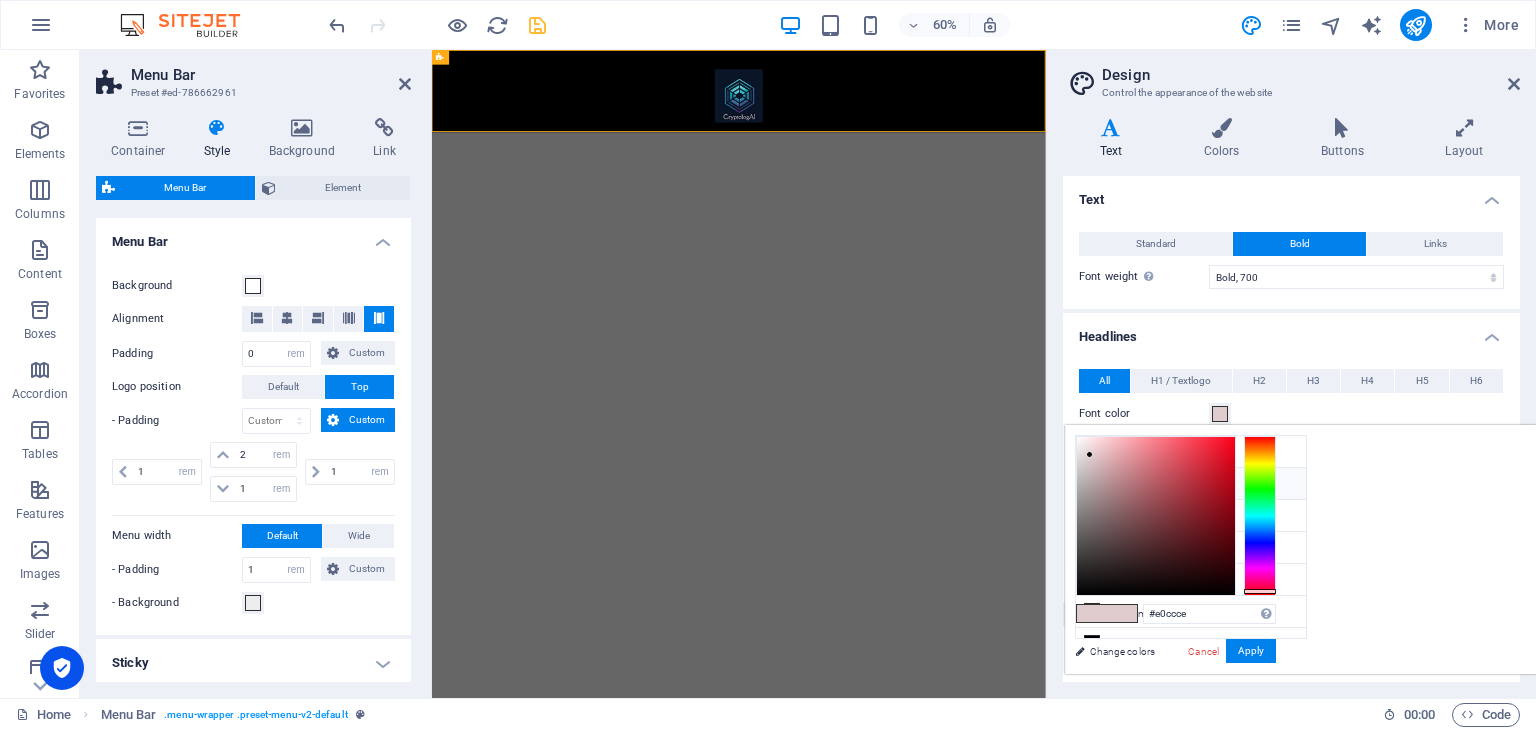 click on "Headlines" at bounding box center [1291, 331] 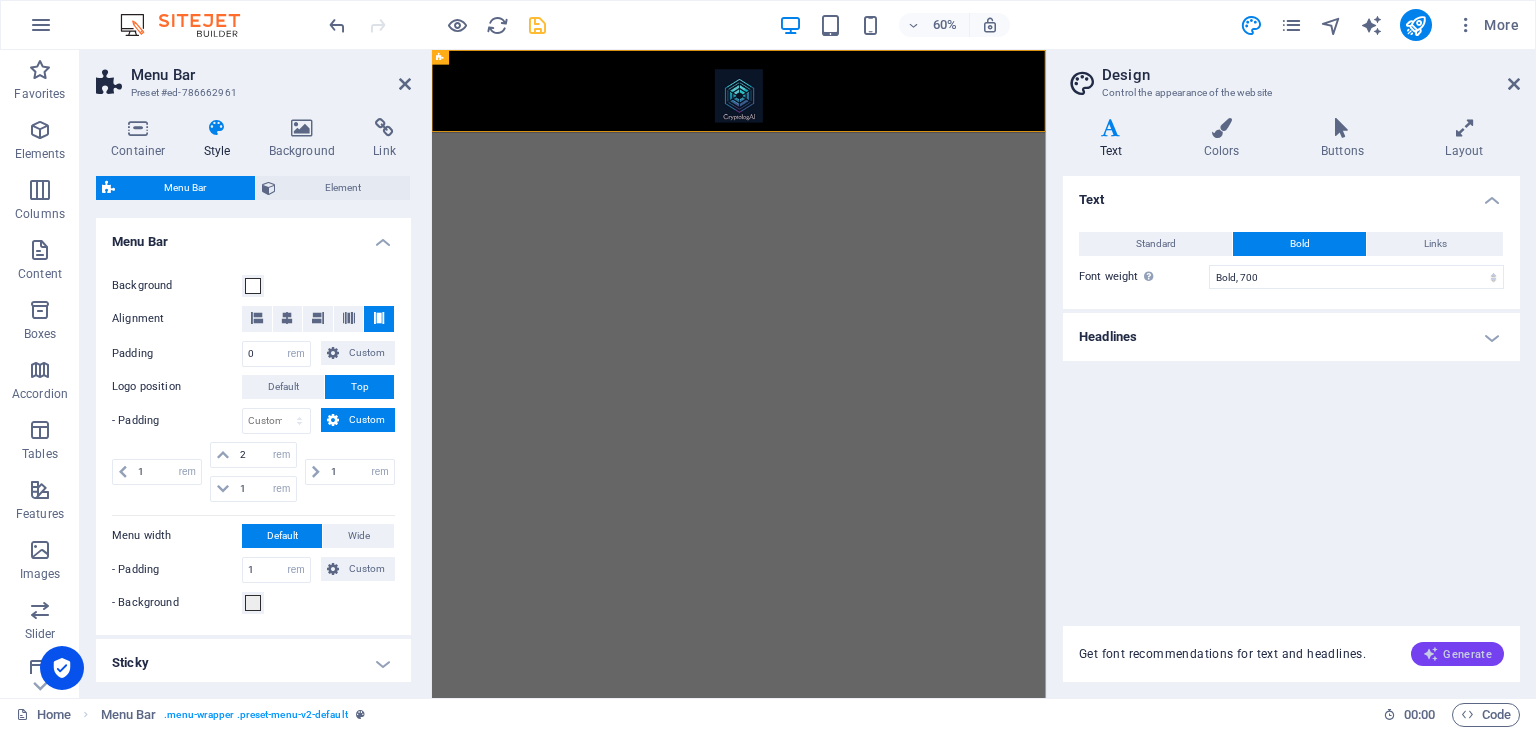 click on "Generate" at bounding box center (1457, 654) 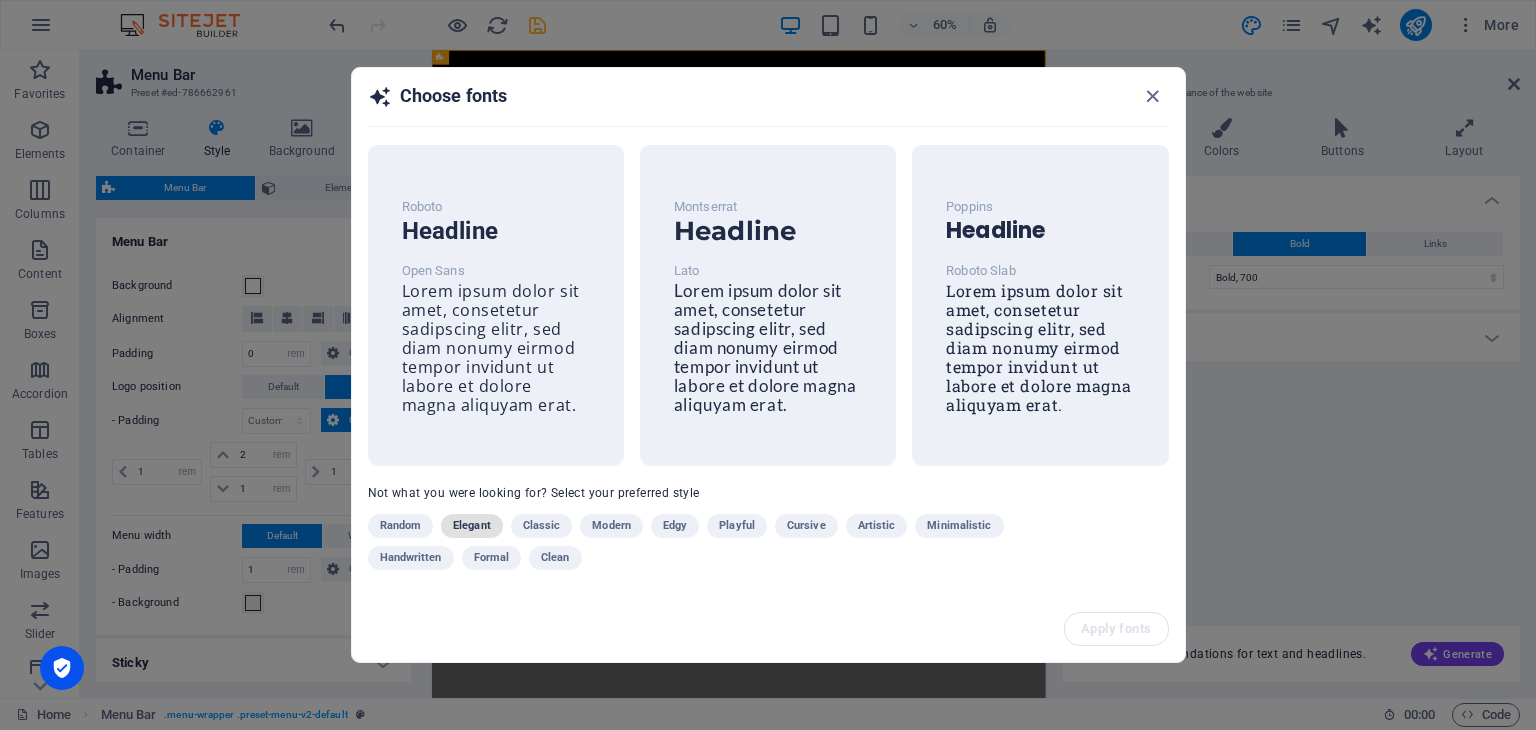 click on "Elegant" at bounding box center (472, 526) 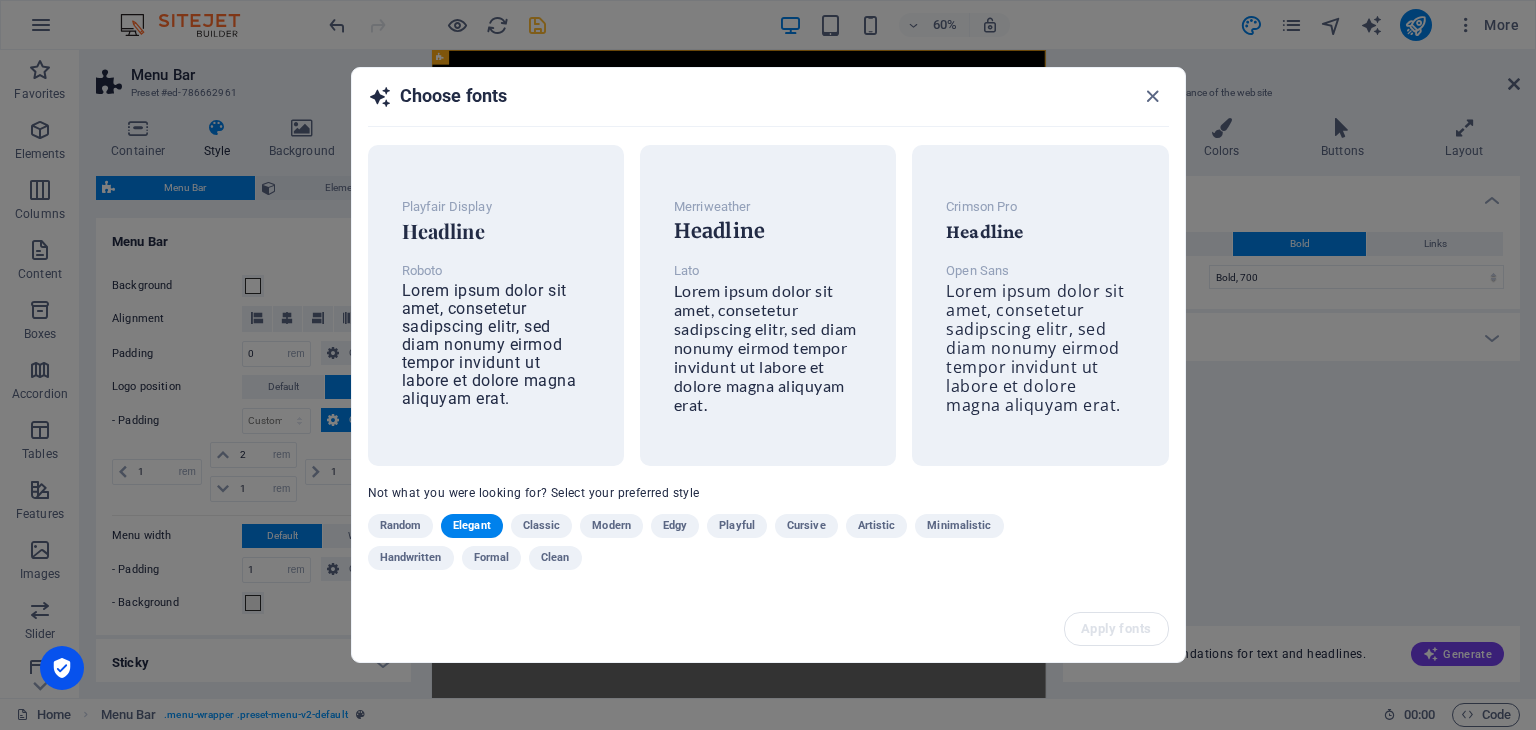 click on "Elegant" at bounding box center [472, 526] 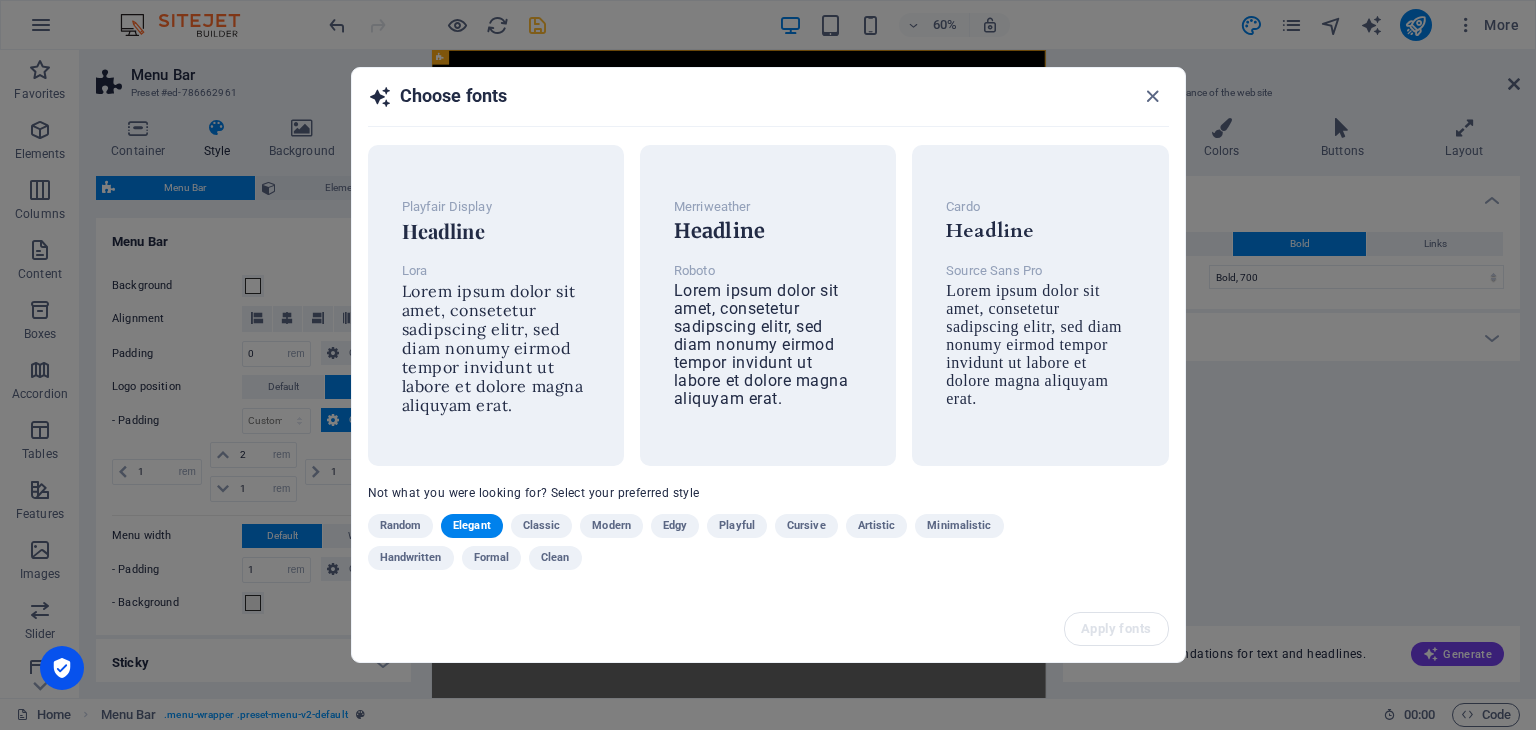 click on "Elegant" at bounding box center [472, 526] 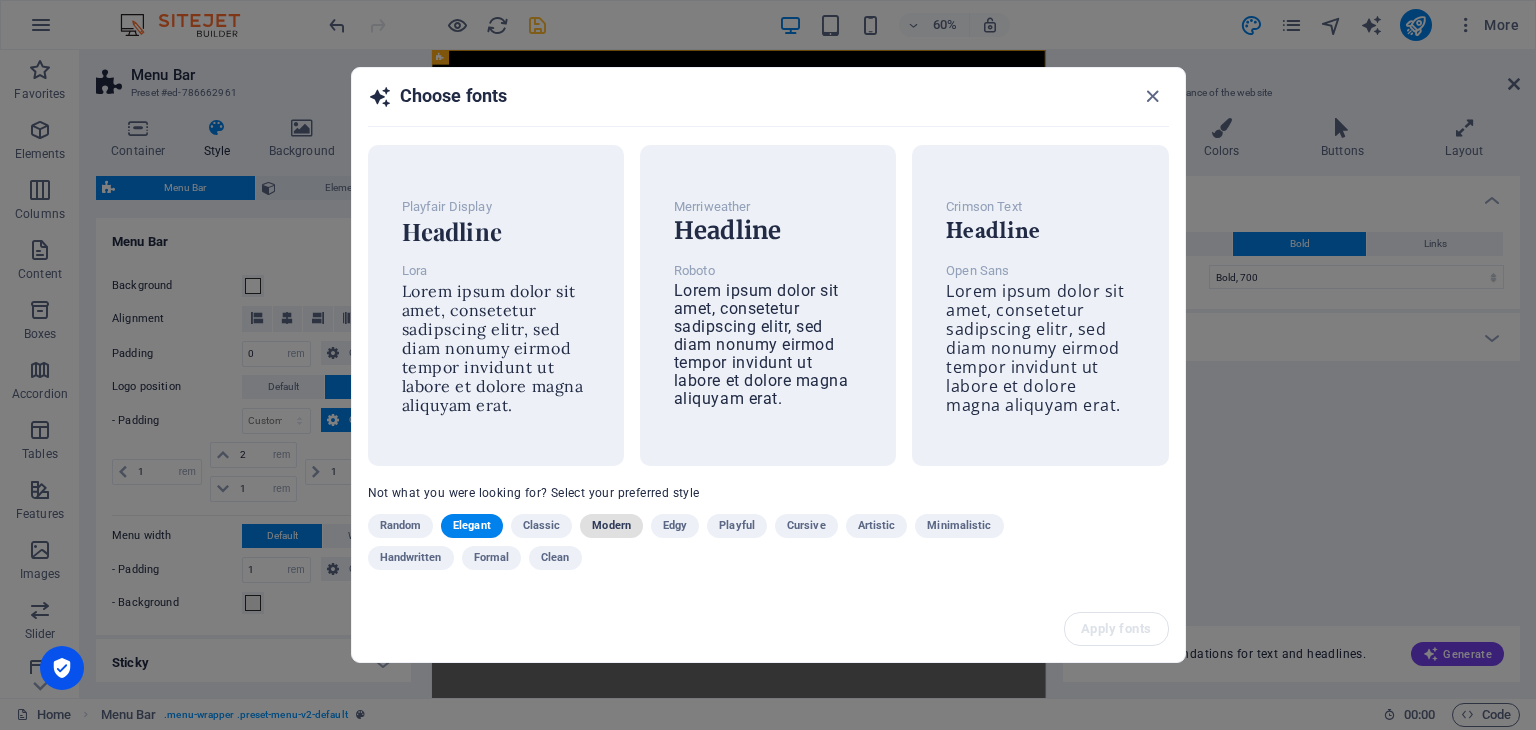 click on "Modern" at bounding box center [611, 526] 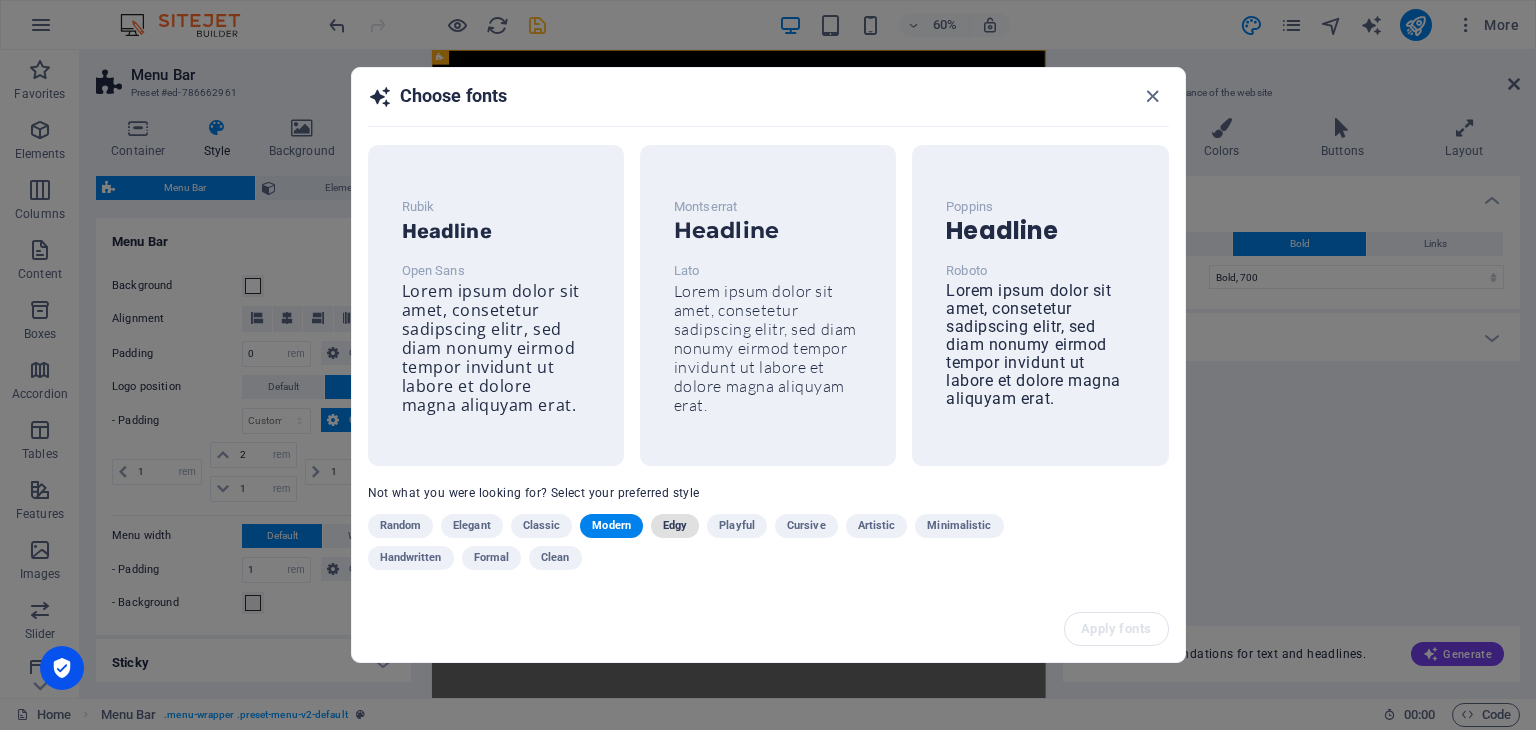 click on "Edgy" at bounding box center [675, 526] 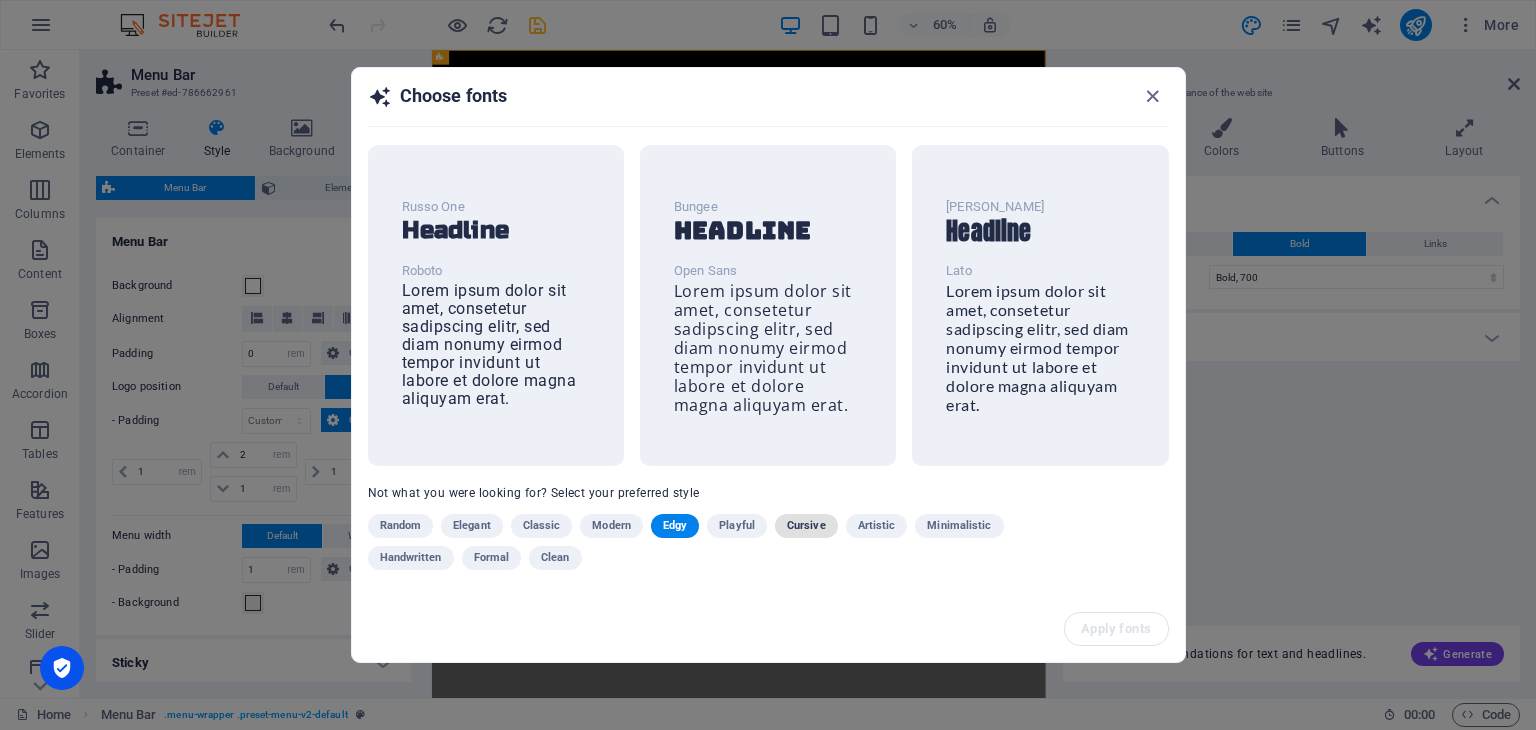 click on "Cursive" at bounding box center [806, 526] 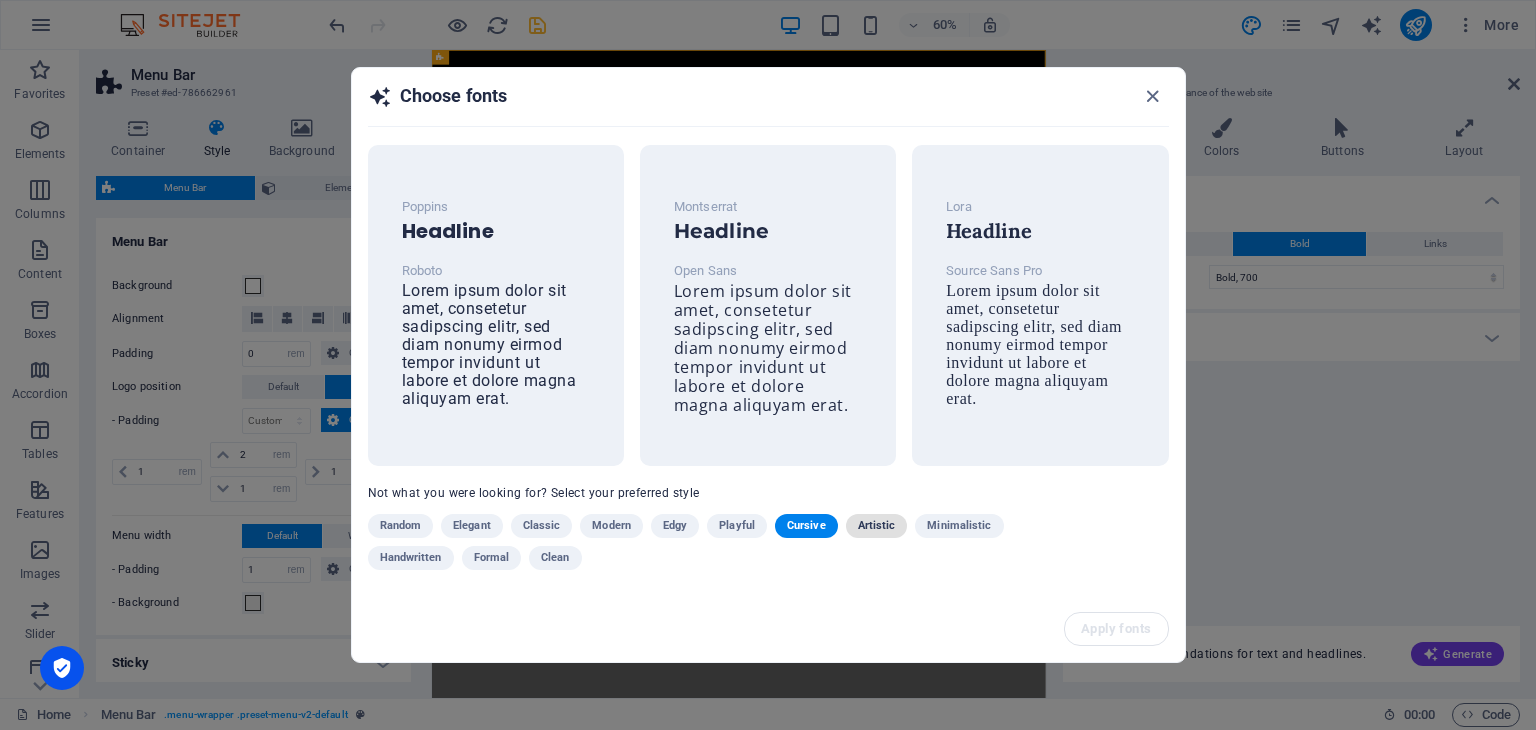 click on "Artistic" at bounding box center [877, 526] 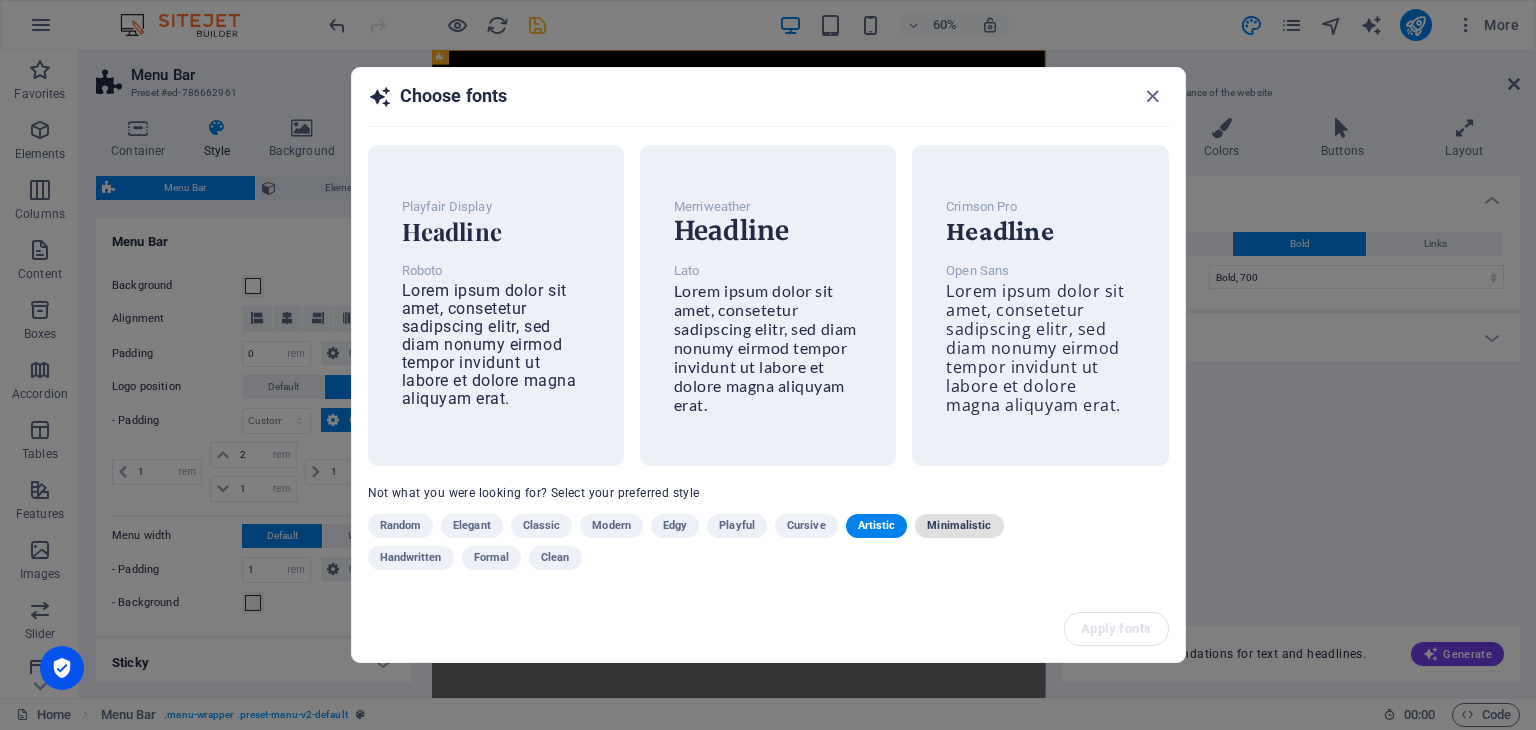 click on "Minimalistic" at bounding box center [959, 526] 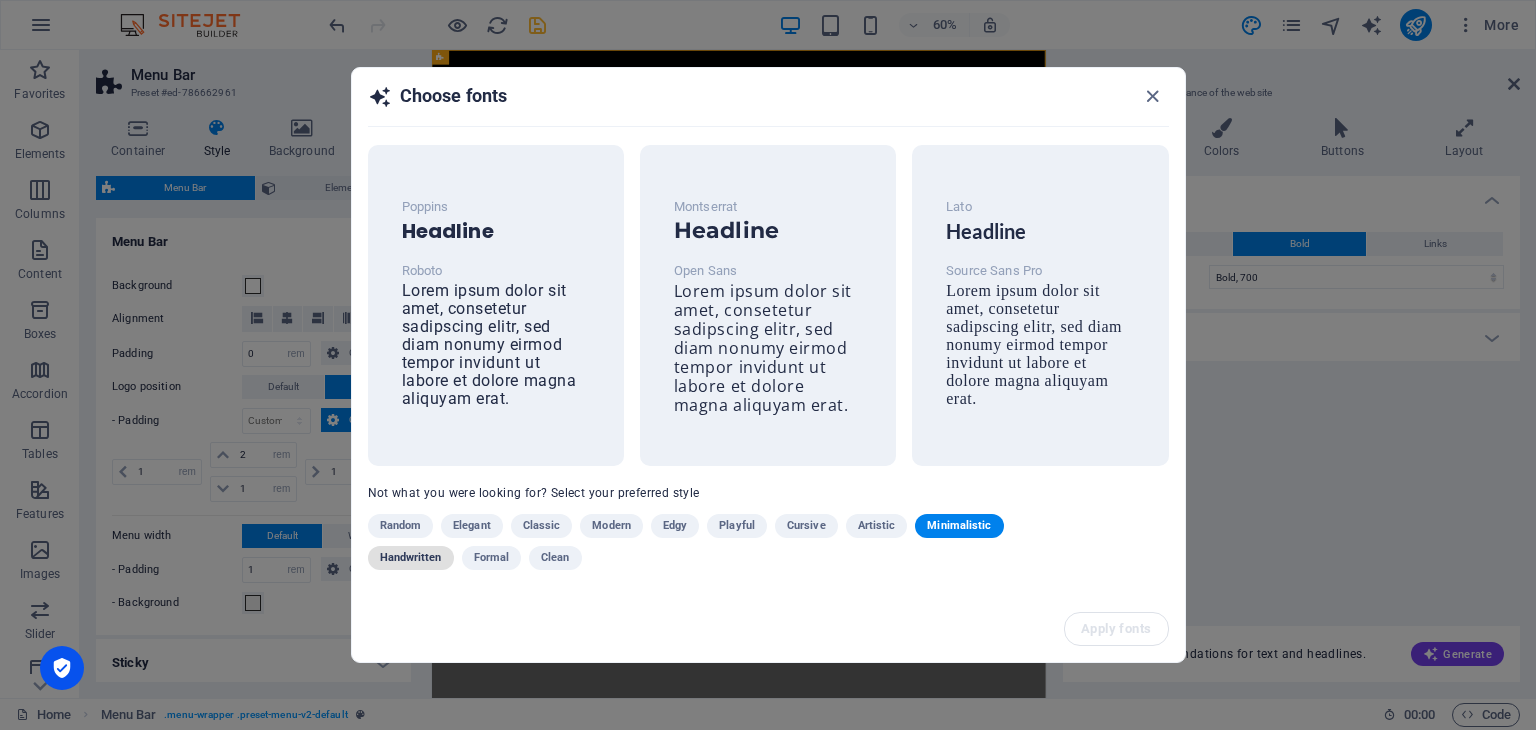 click on "Handwritten" at bounding box center (411, 558) 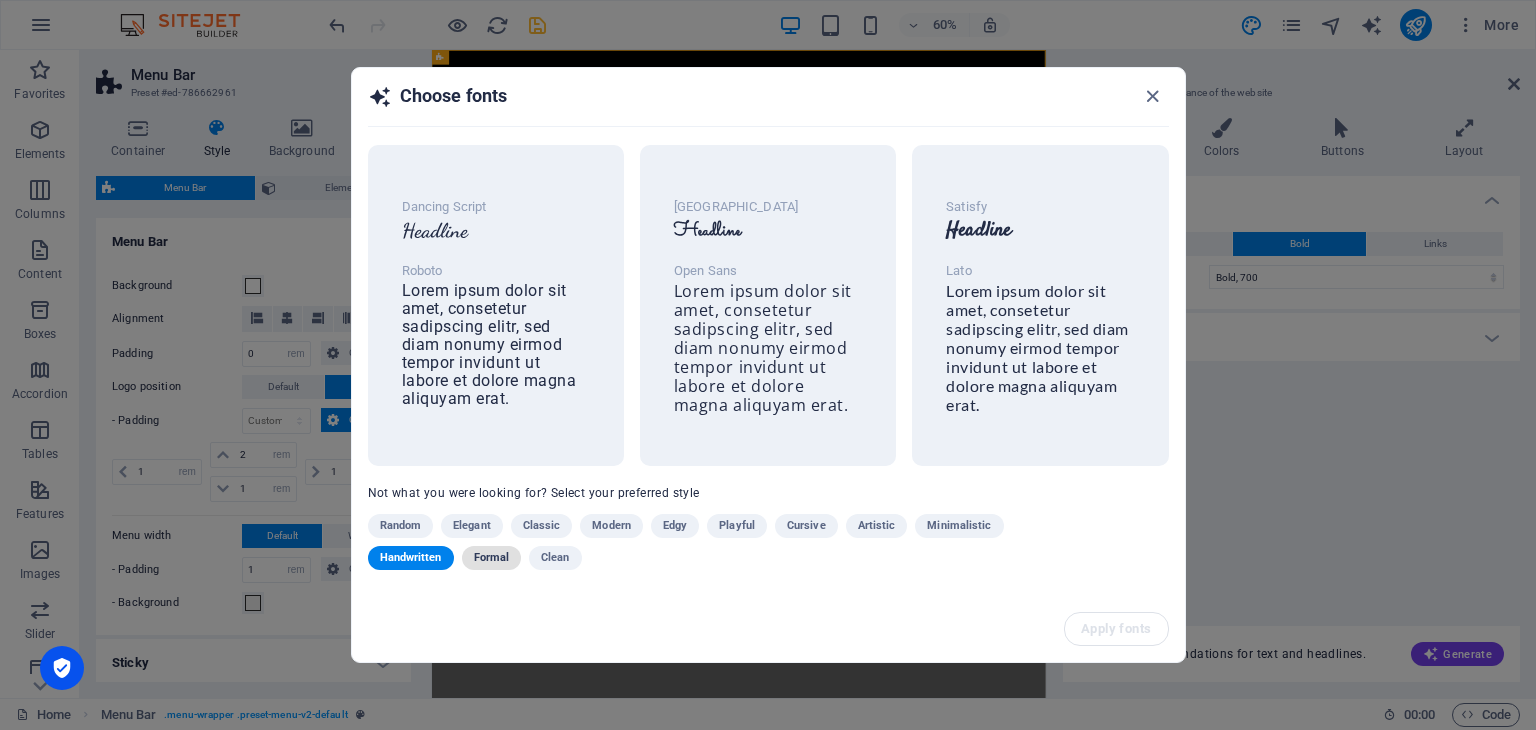 click on "Formal" at bounding box center (492, 558) 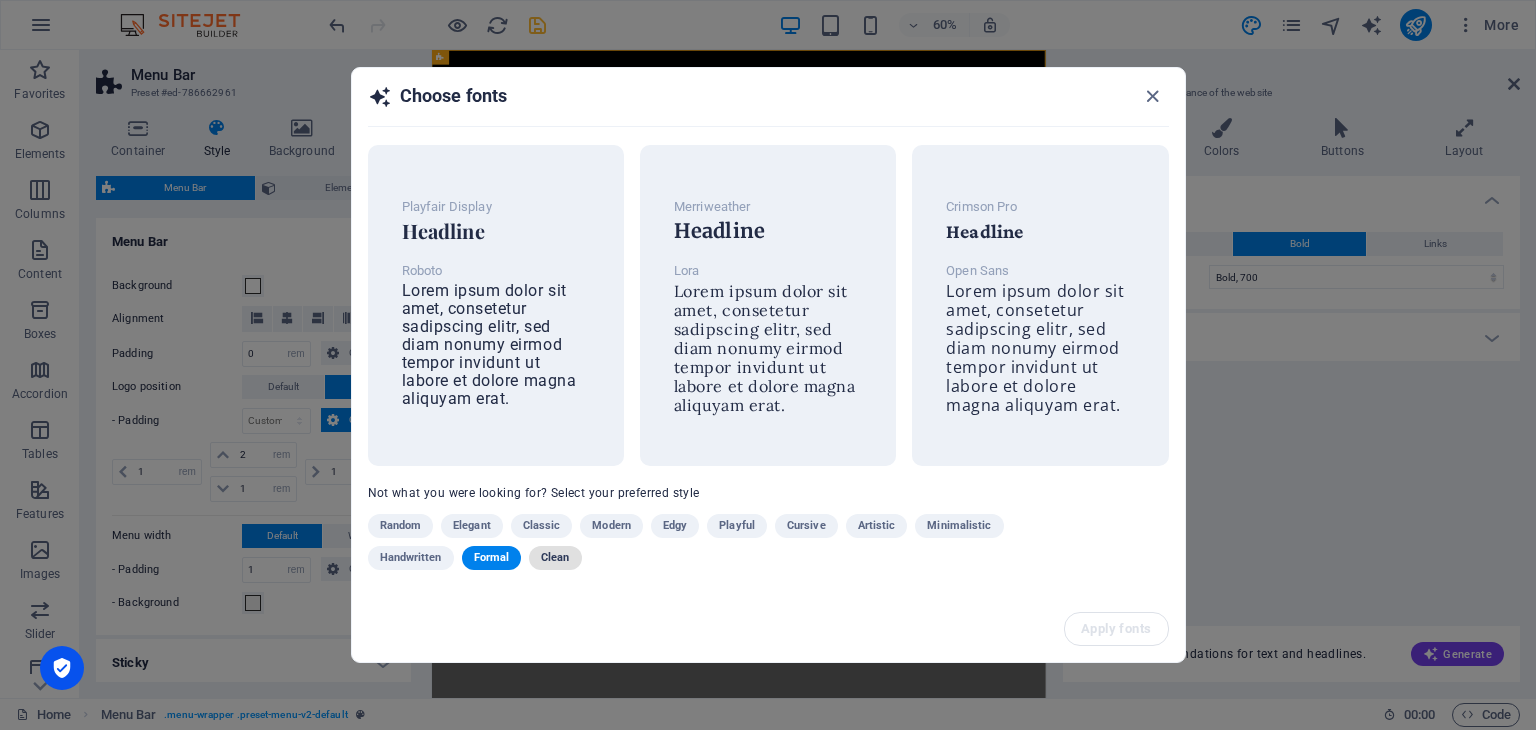 click on "Clean" at bounding box center [555, 558] 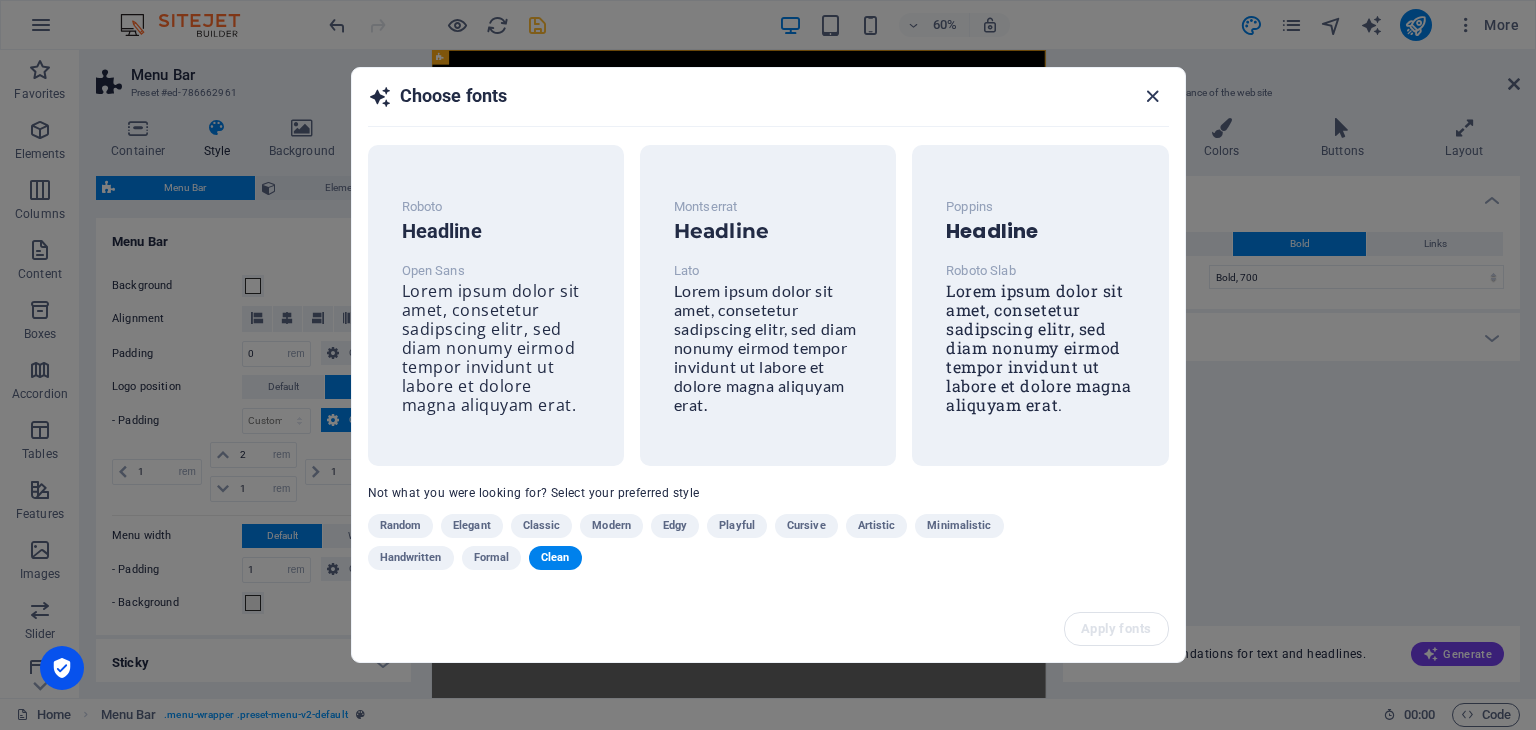 click at bounding box center [1152, 96] 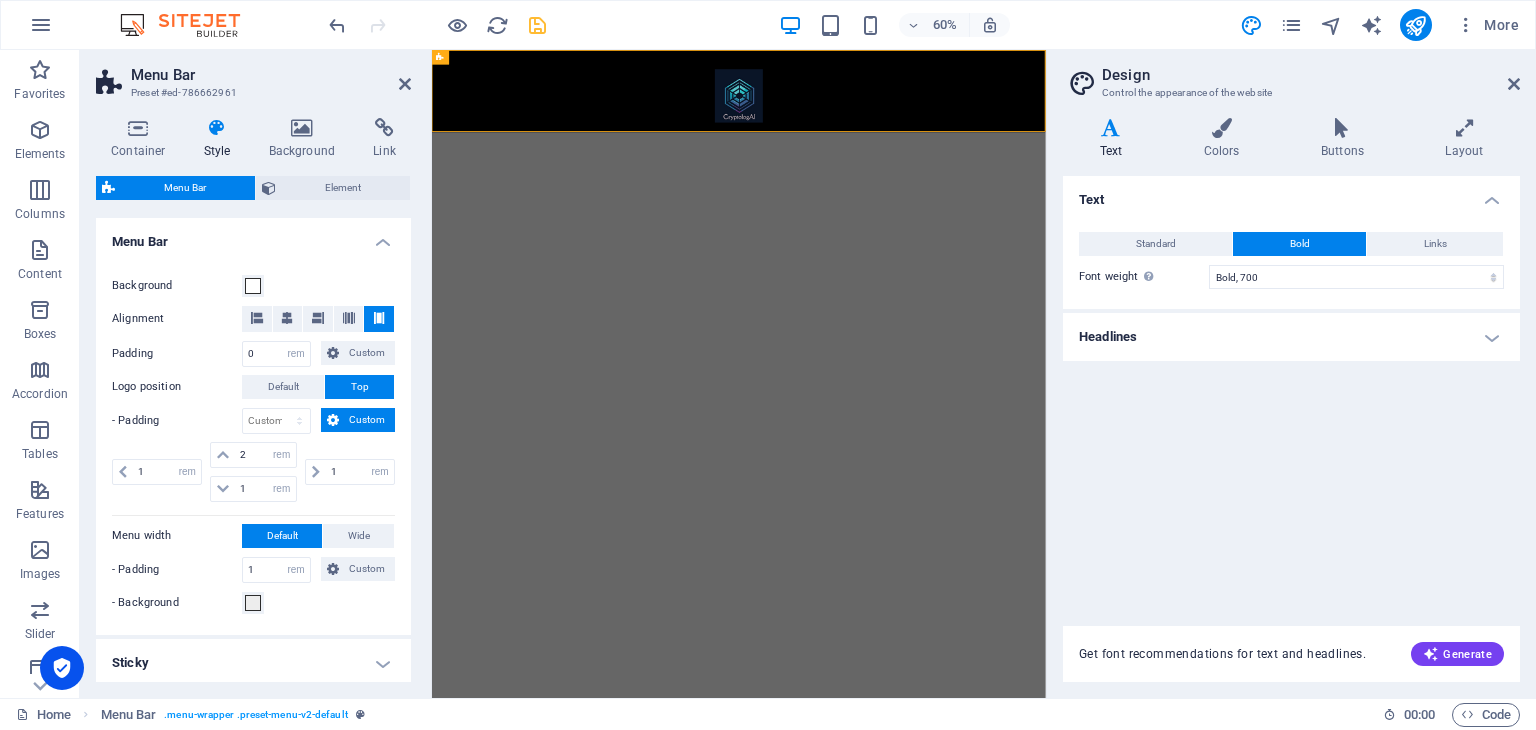 click on "Headlines" at bounding box center (1291, 337) 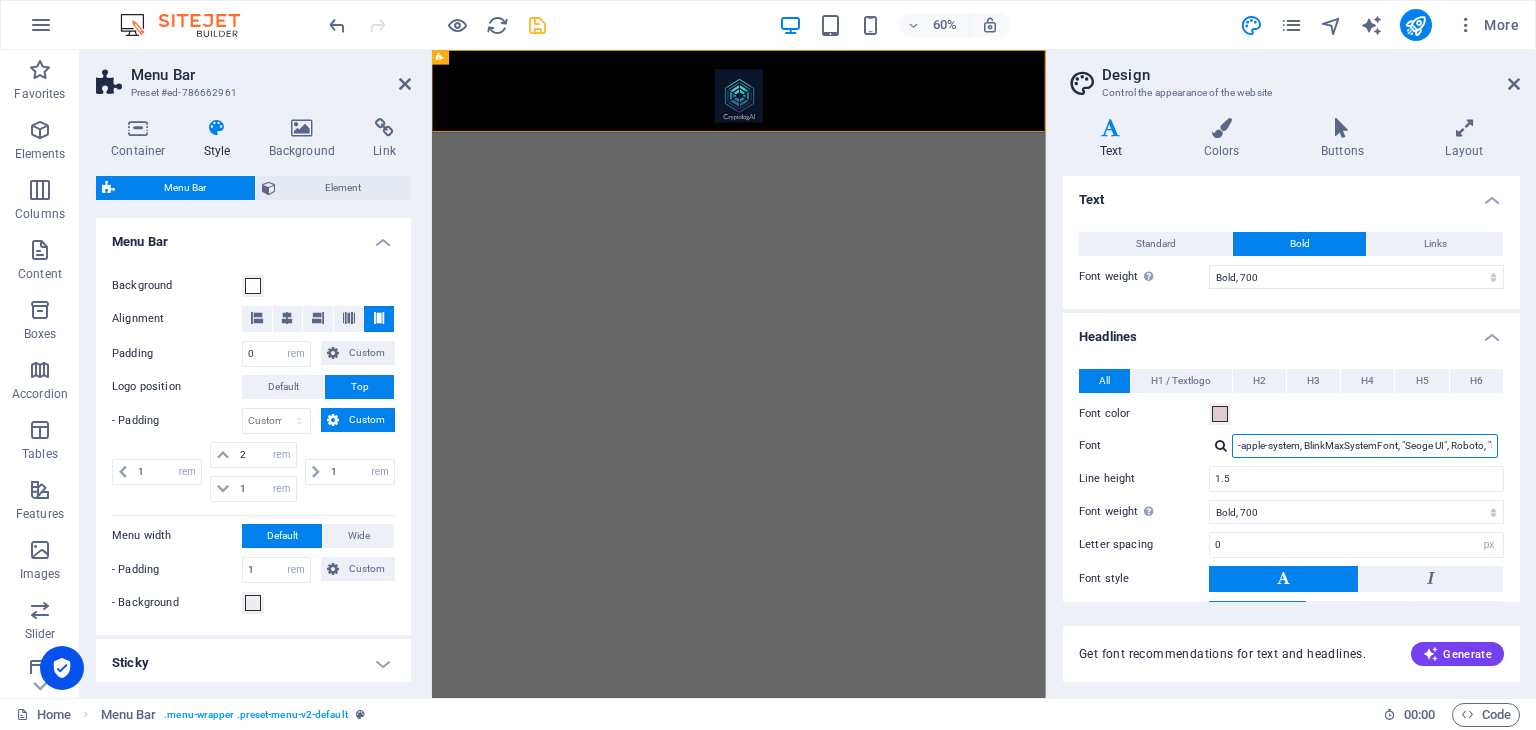 click on "-apple-system, BlinkMaxSystemFont, "Seoge UI", Roboto, "Helvetica Neue", Arial, sans-serif" at bounding box center [1365, 446] 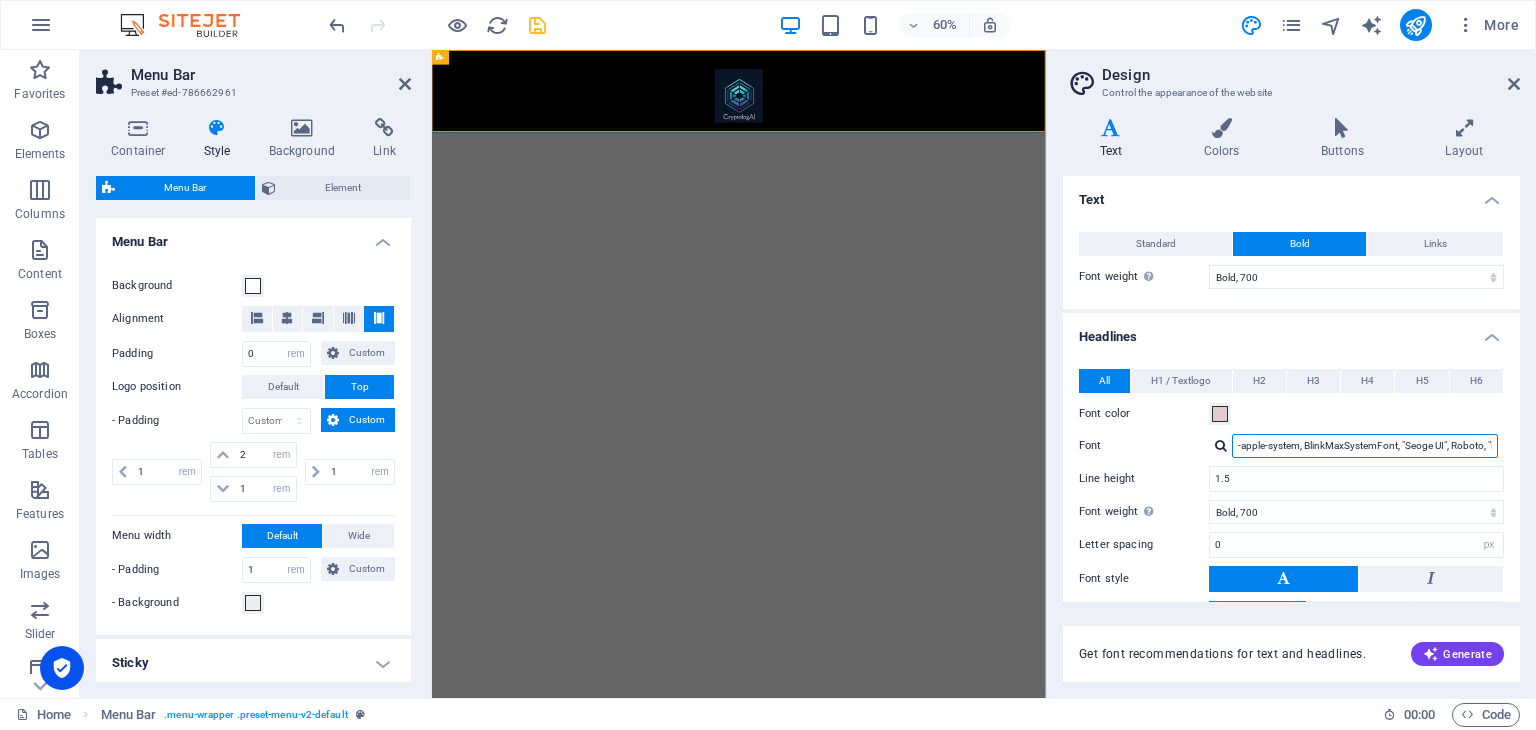 click on "-apple-system, BlinkMaxSystemFont, "Seoge UI", Roboto, "Helvetica Neue", Arial, sans-serif" at bounding box center [1365, 446] 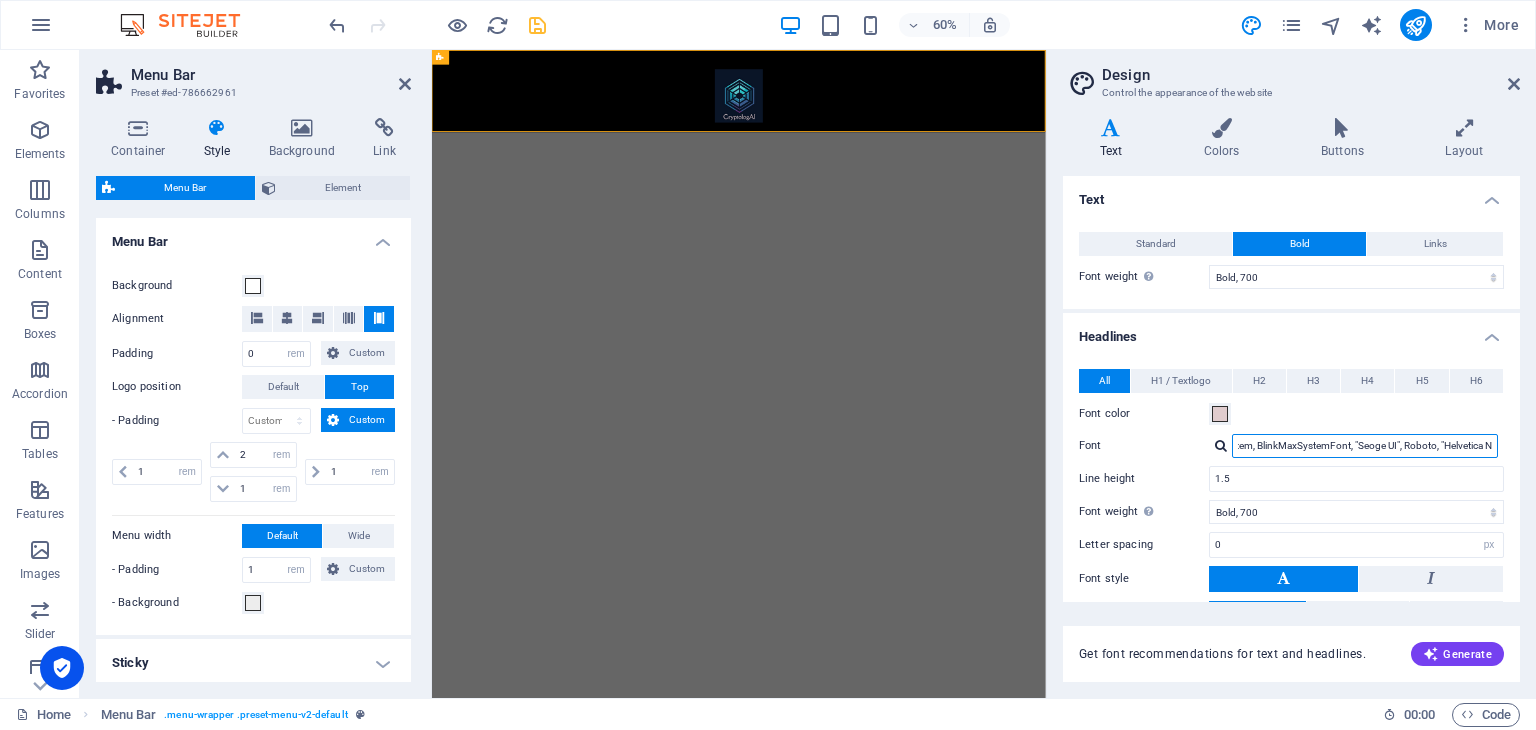 drag, startPoint x: 1487, startPoint y: 446, endPoint x: 1368, endPoint y: 456, distance: 119.419426 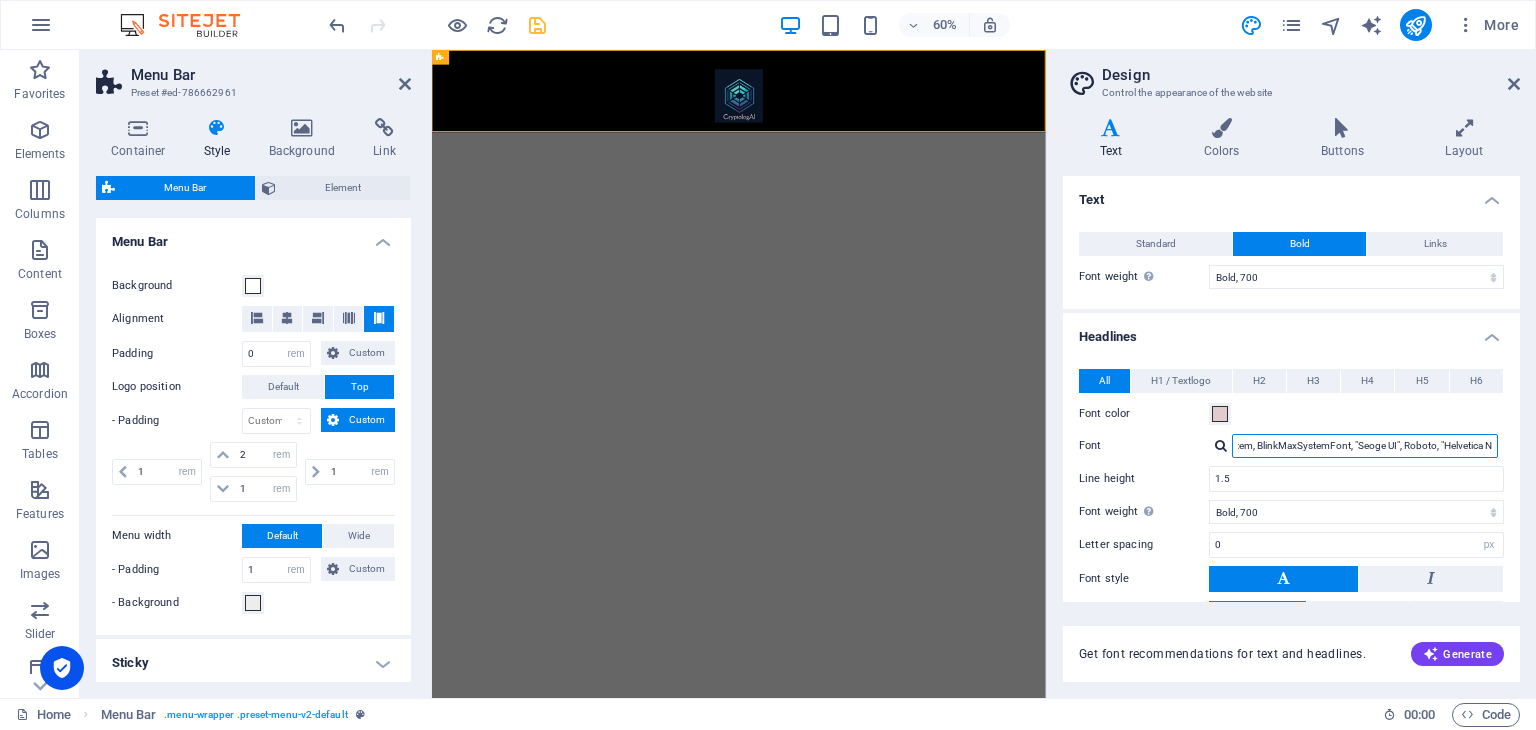 scroll, scrollTop: 0, scrollLeft: 78, axis: horizontal 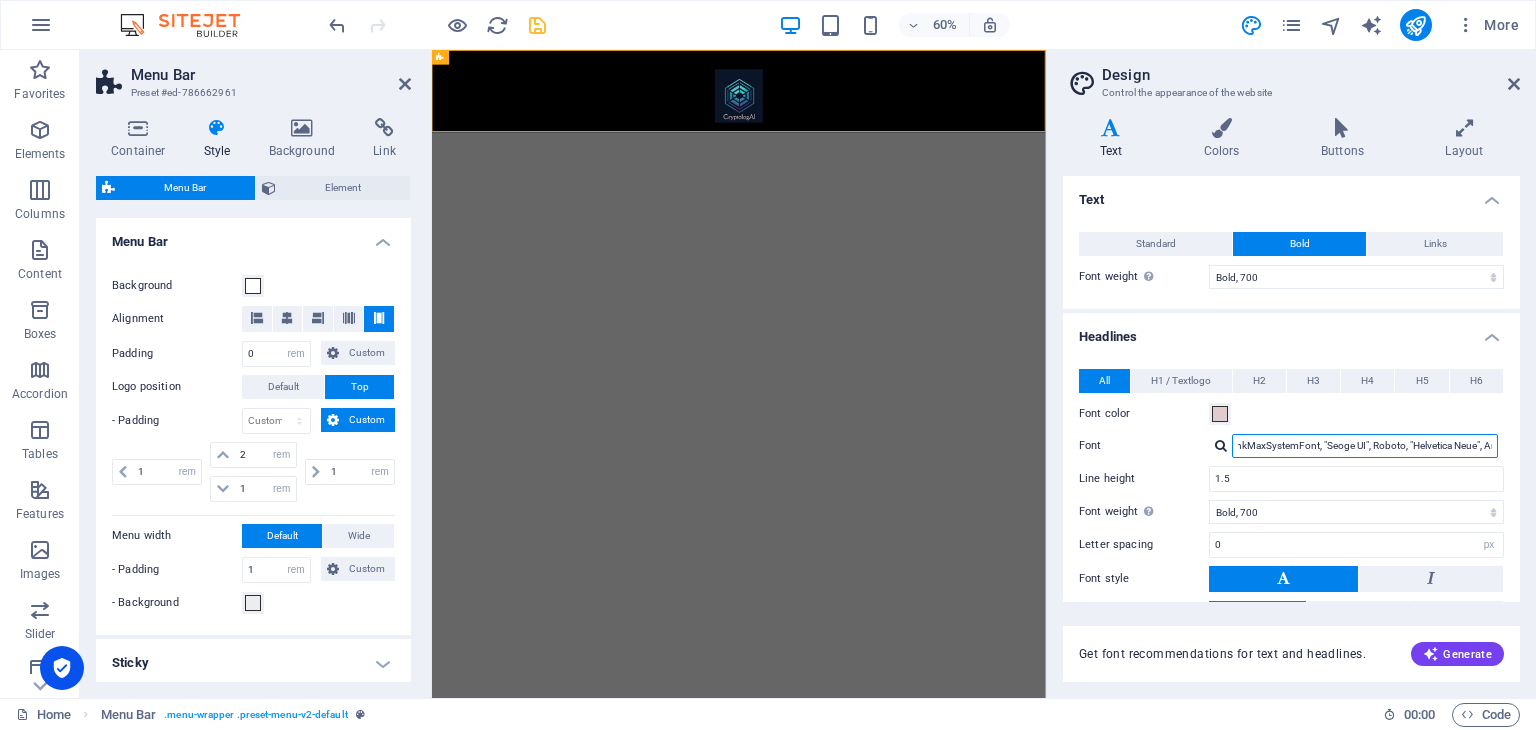 drag, startPoint x: 1488, startPoint y: 445, endPoint x: 1377, endPoint y: 450, distance: 111.11256 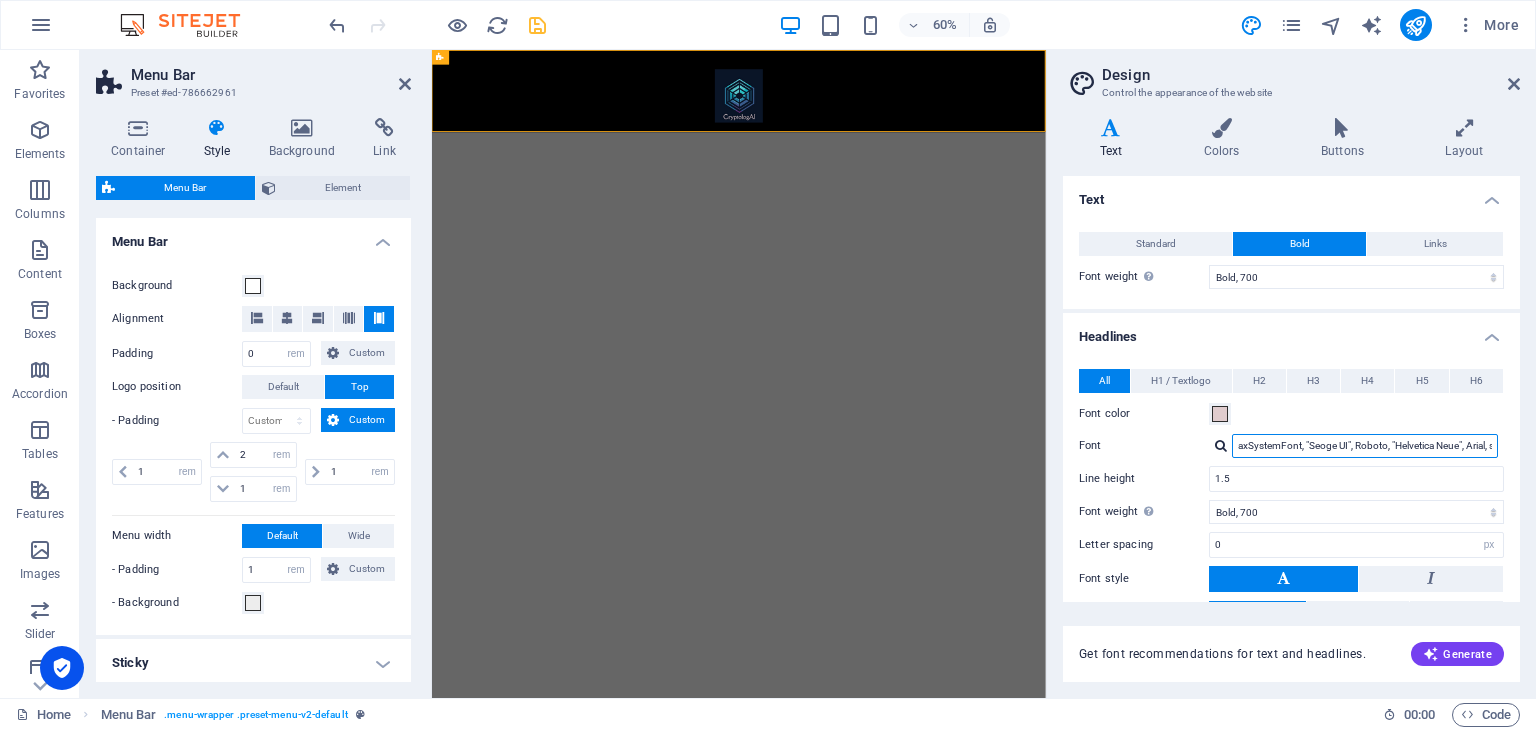 scroll, scrollTop: 0, scrollLeft: 0, axis: both 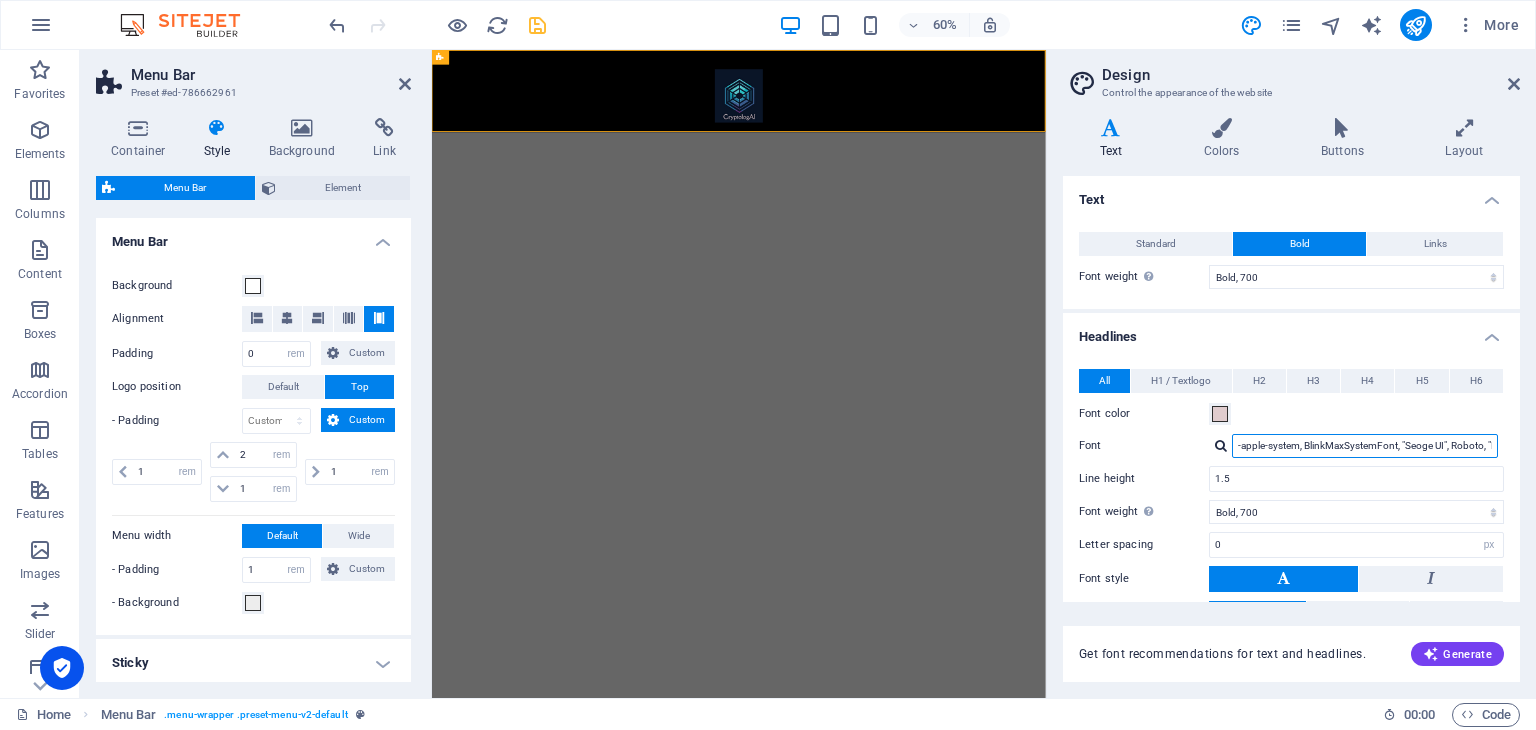 drag, startPoint x: 1485, startPoint y: 441, endPoint x: 1185, endPoint y: 465, distance: 300.95847 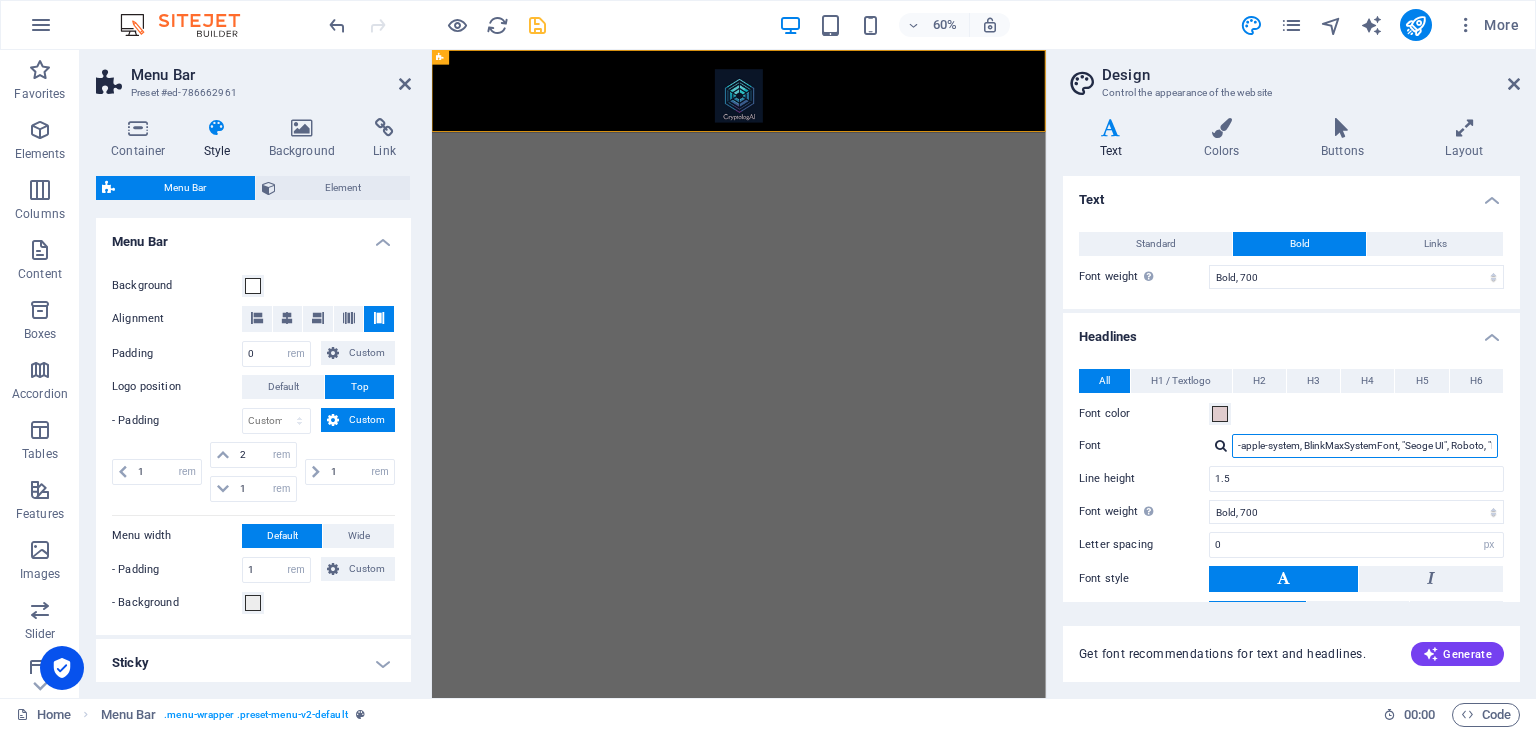scroll, scrollTop: 147, scrollLeft: 0, axis: vertical 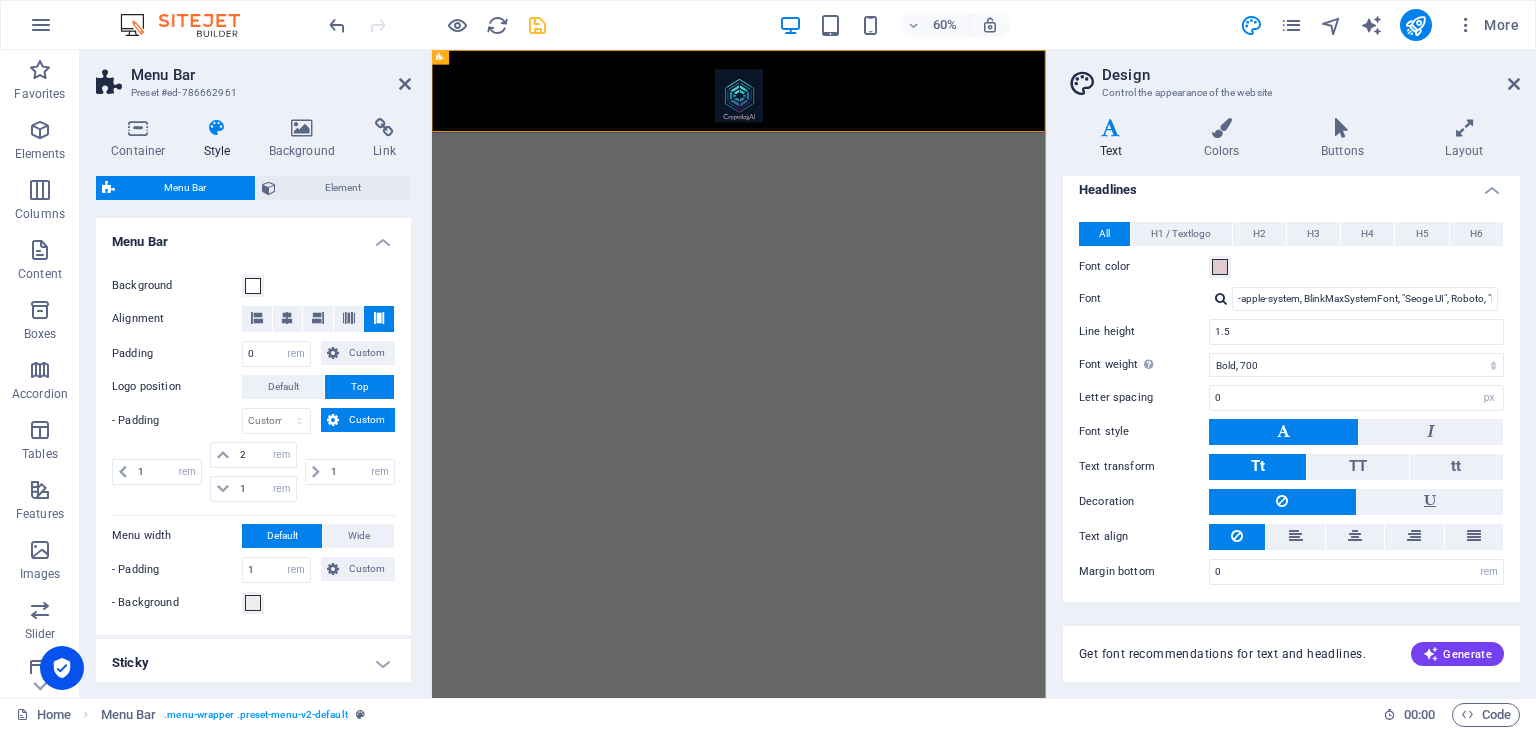 click on "TT" at bounding box center [1357, 467] 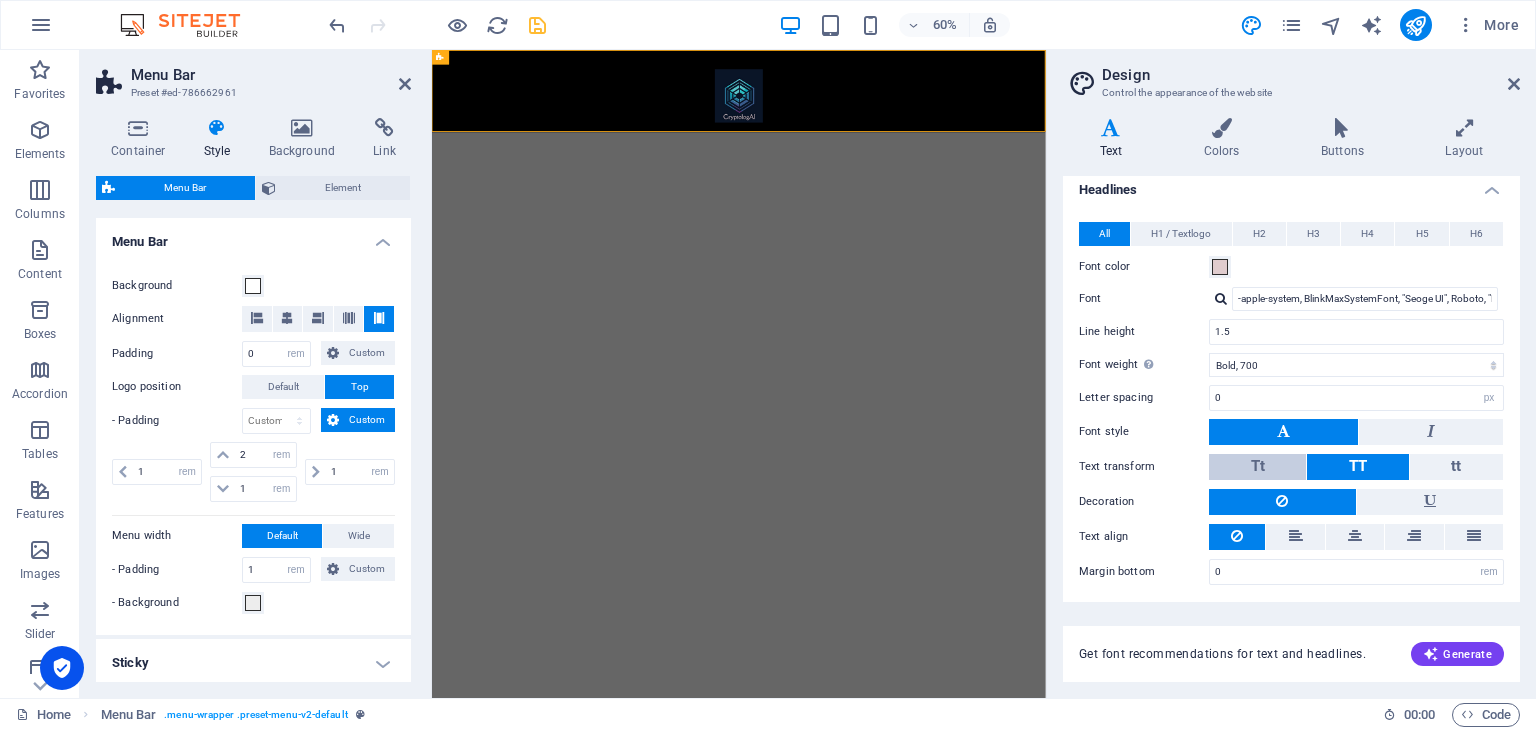 click on "Tt" at bounding box center (1257, 467) 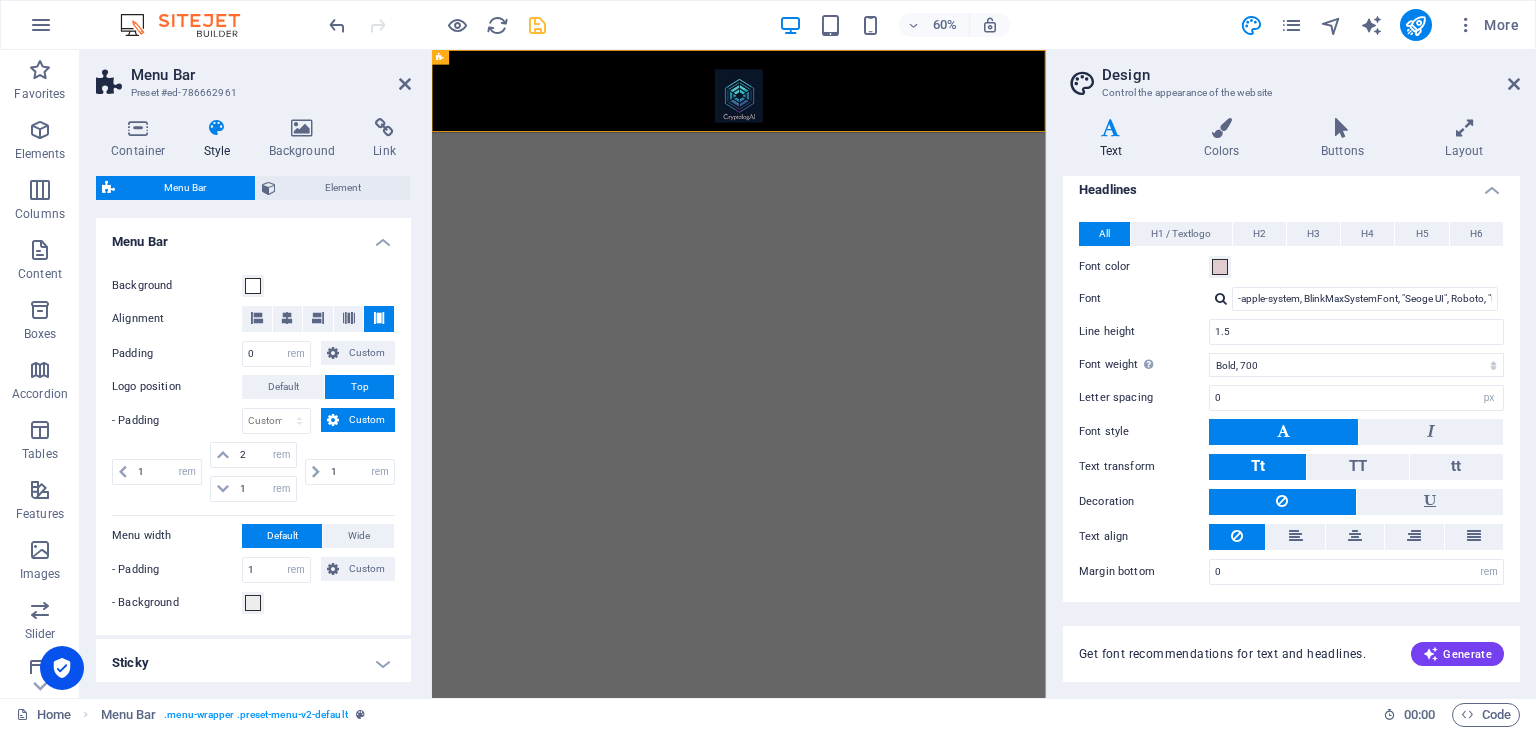 drag, startPoint x: 1133, startPoint y: 574, endPoint x: 1236, endPoint y: 593, distance: 104.73777 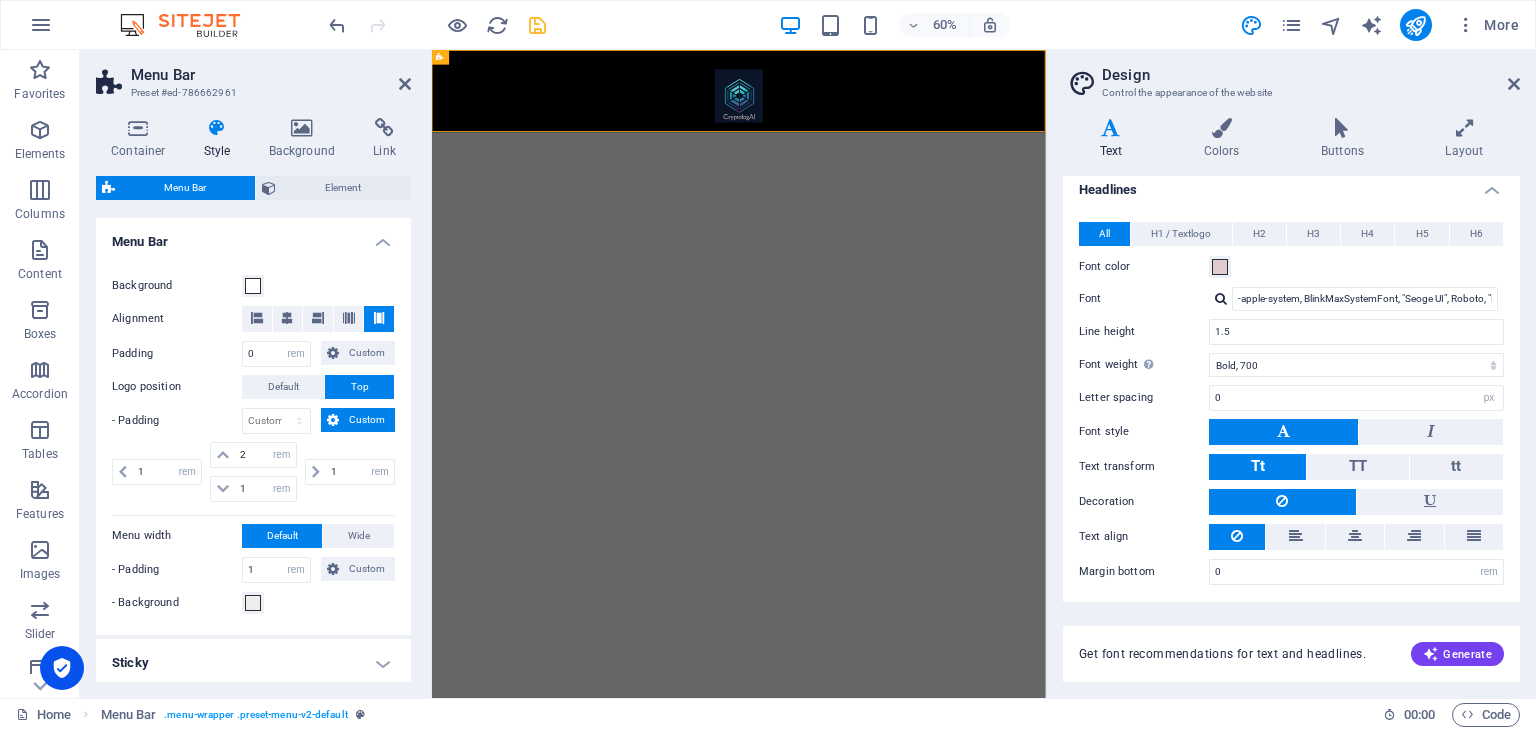 click on "All H1 / Textlogo H2 H3 H4 H5 H6 Font color Font -apple-system, BlinkMaxSystemFont, "Seoge UI", Roboto, "Helvetica Neue", Arial, sans-serif Line height 1.5 Font weight To display the font weight correctly, it may need to be enabled.  Manage Fonts Thin, 100 Extra-light, 200 Light, 300 Regular, 400 Medium, 500 Semi-bold, 600 Bold, 700 Extra-bold, 800 Black, 900 Letter spacing 0 rem px Font style Text transform Tt TT tt Decoration Text align Margin bottom 0 rem px vh Font color Font -apple-system, BlinkMaxSystemFont, "Seoge UI", Roboto, "Helvetica Neue", Arial, sans-serif Font size 40 rem px em % Line height 1.5 Font weight To display the font weight correctly, it may need to be enabled.  Manage Fonts Thin, 100 Extra-light, 200 Light, 300 Regular, 400 Medium, 500 Semi-bold, 600 Bold, 700 Extra-bold, 800 Black, 900 Letter spacing 0 rem px Font style Text transform Tt TT tt Decoration Text align Margin bottom 0 rem px vh Font color Font Font size 32 rem px em % Line height 1.5 Font weight Manage Fonts Thin, 100 0" at bounding box center (1291, 403) 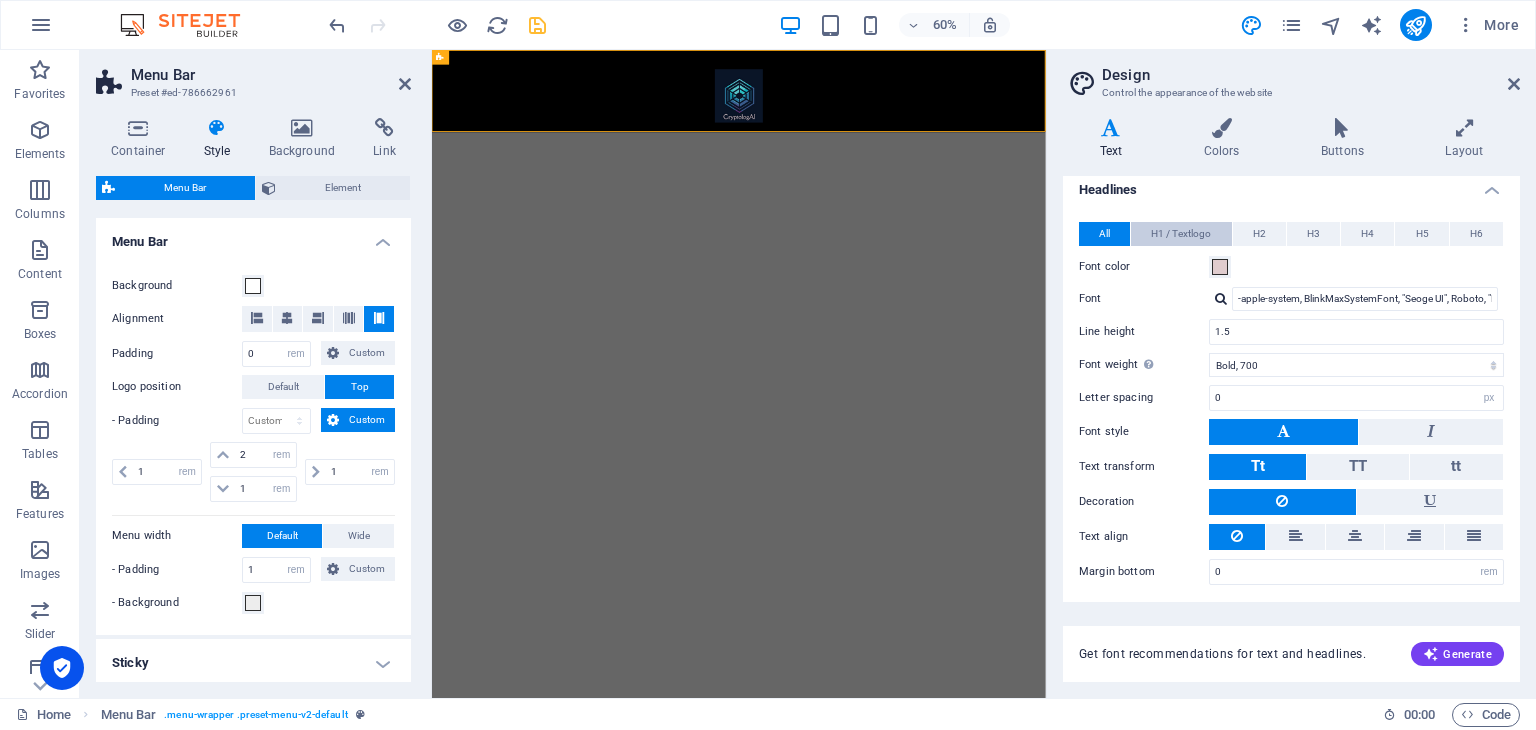 click on "H1 / Textlogo" at bounding box center (1181, 234) 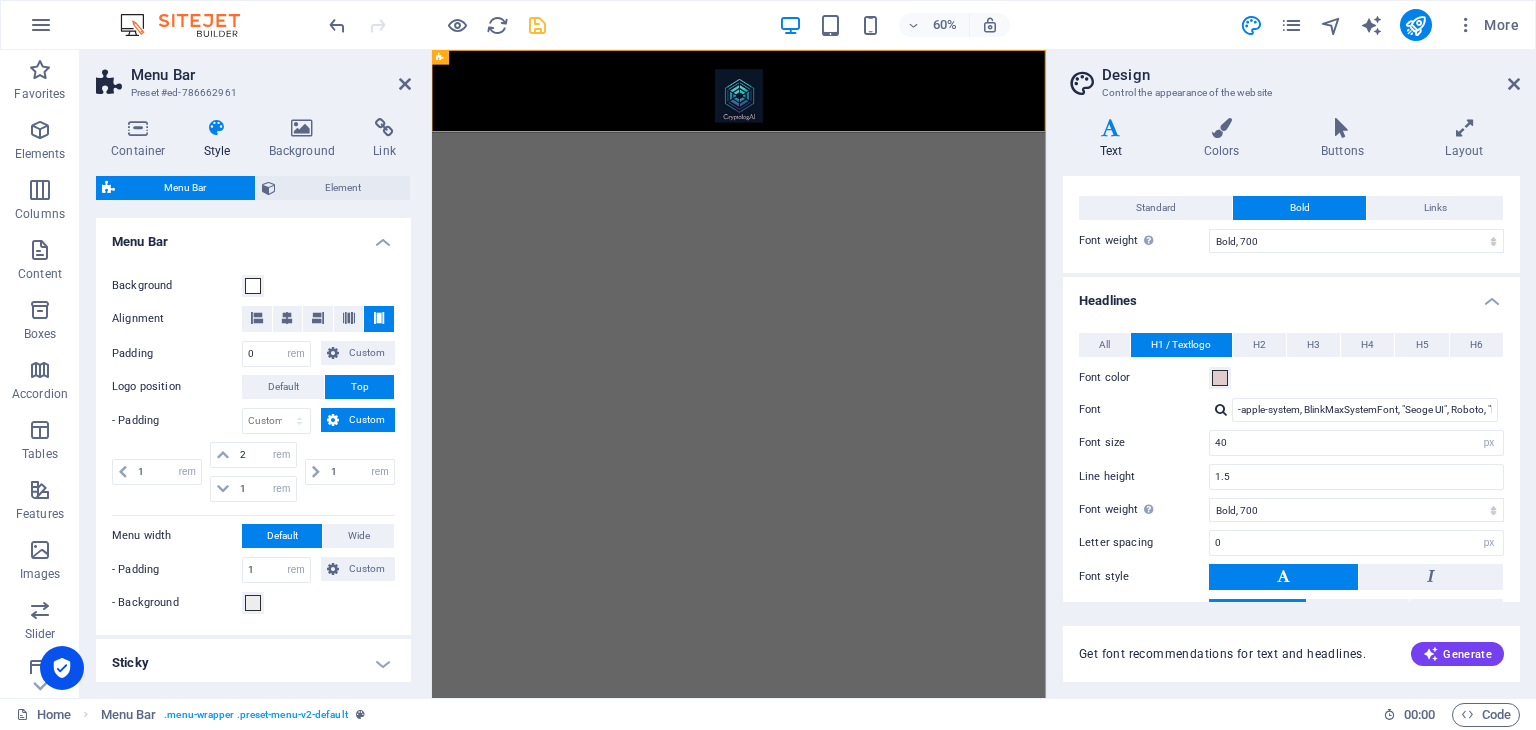 scroll, scrollTop: 0, scrollLeft: 0, axis: both 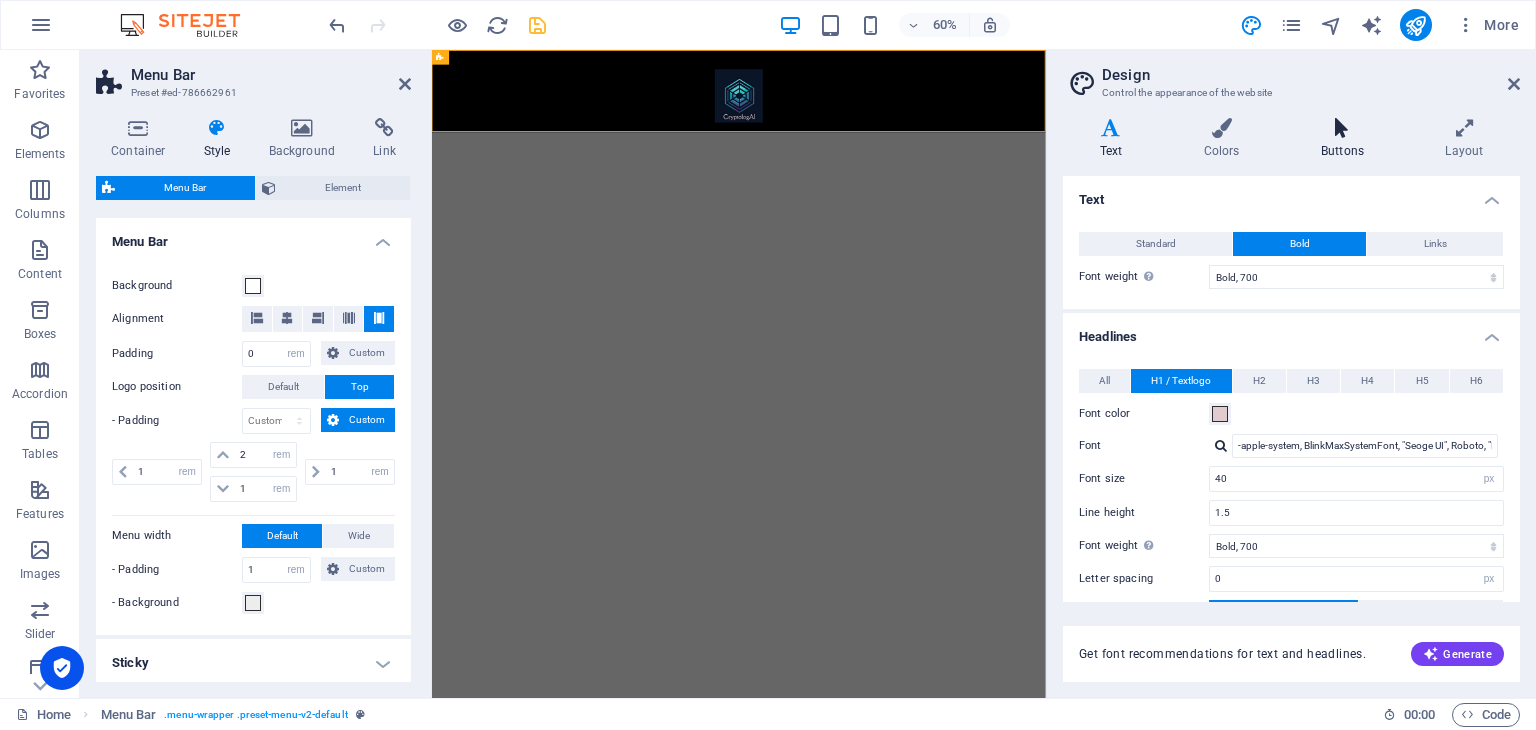 click on "Buttons" at bounding box center (1346, 139) 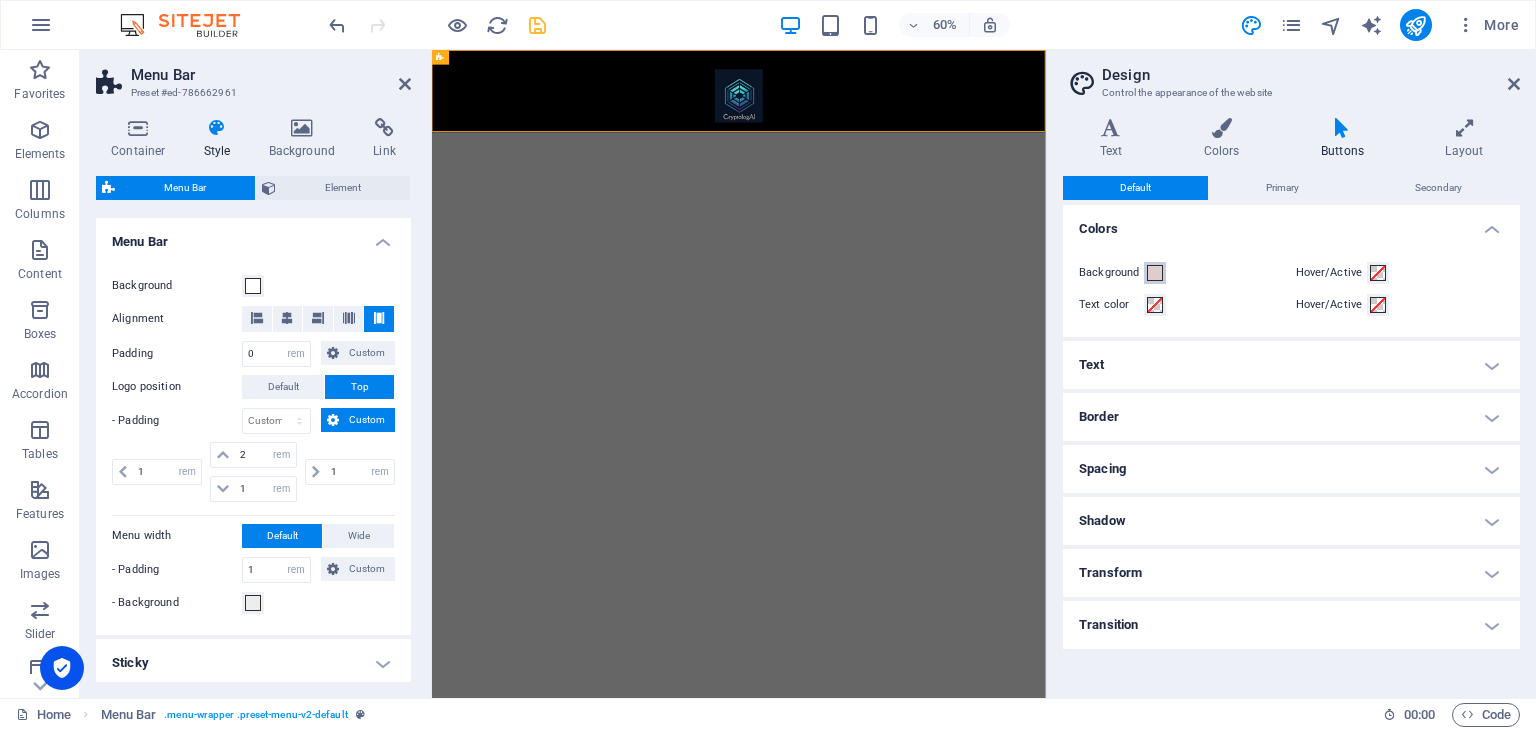 click at bounding box center (1155, 273) 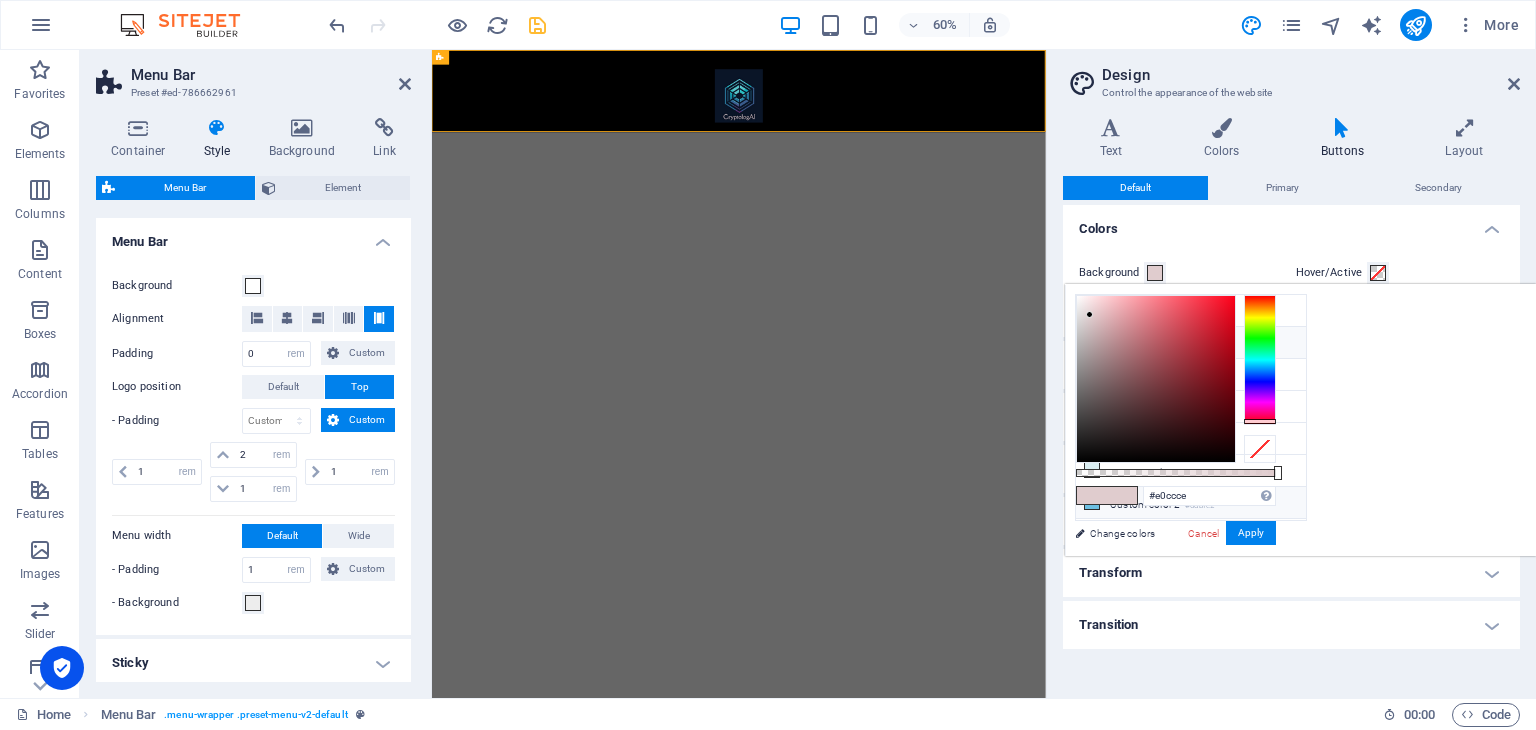 click on "Custom color 2
#6dbfe2" at bounding box center [1191, 503] 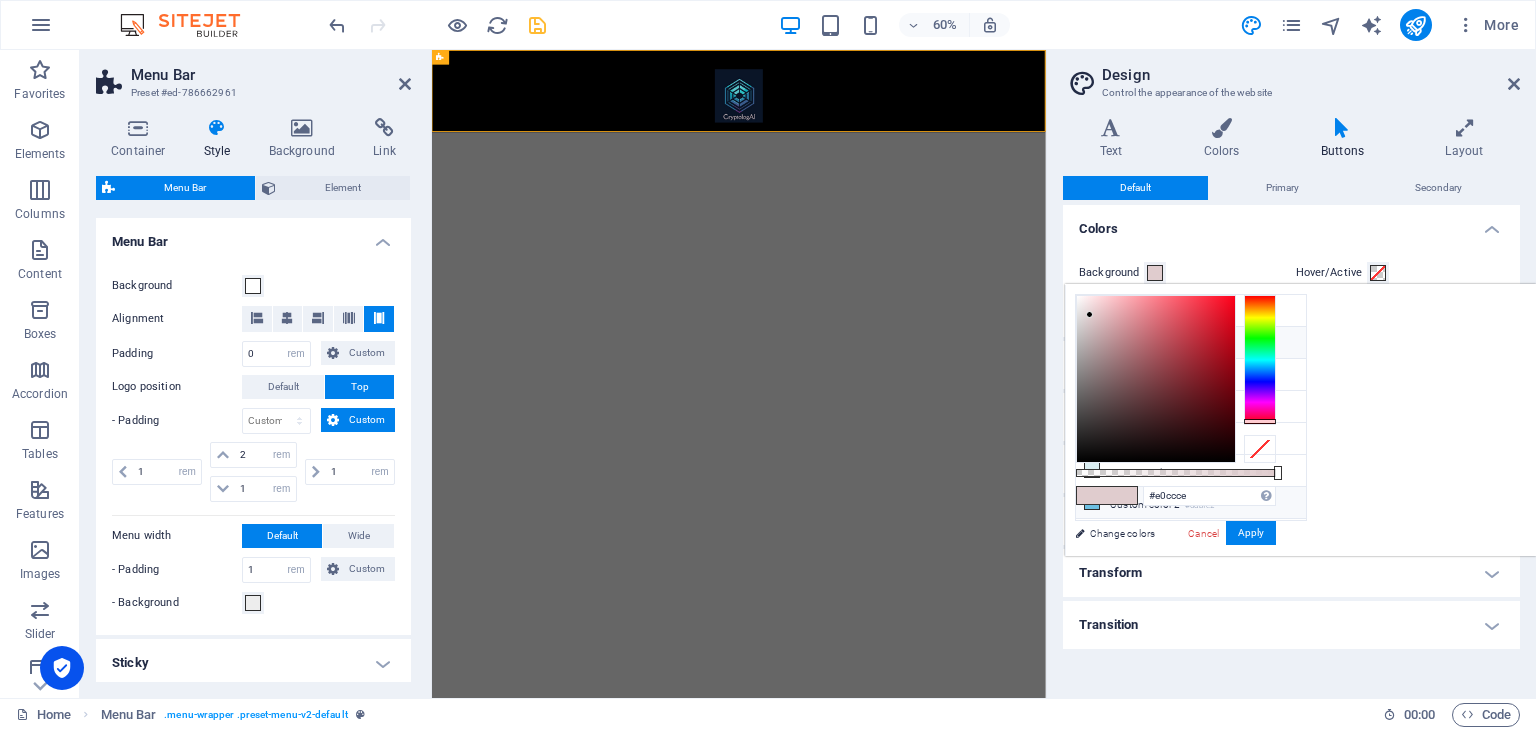 type on "#6dbfe2" 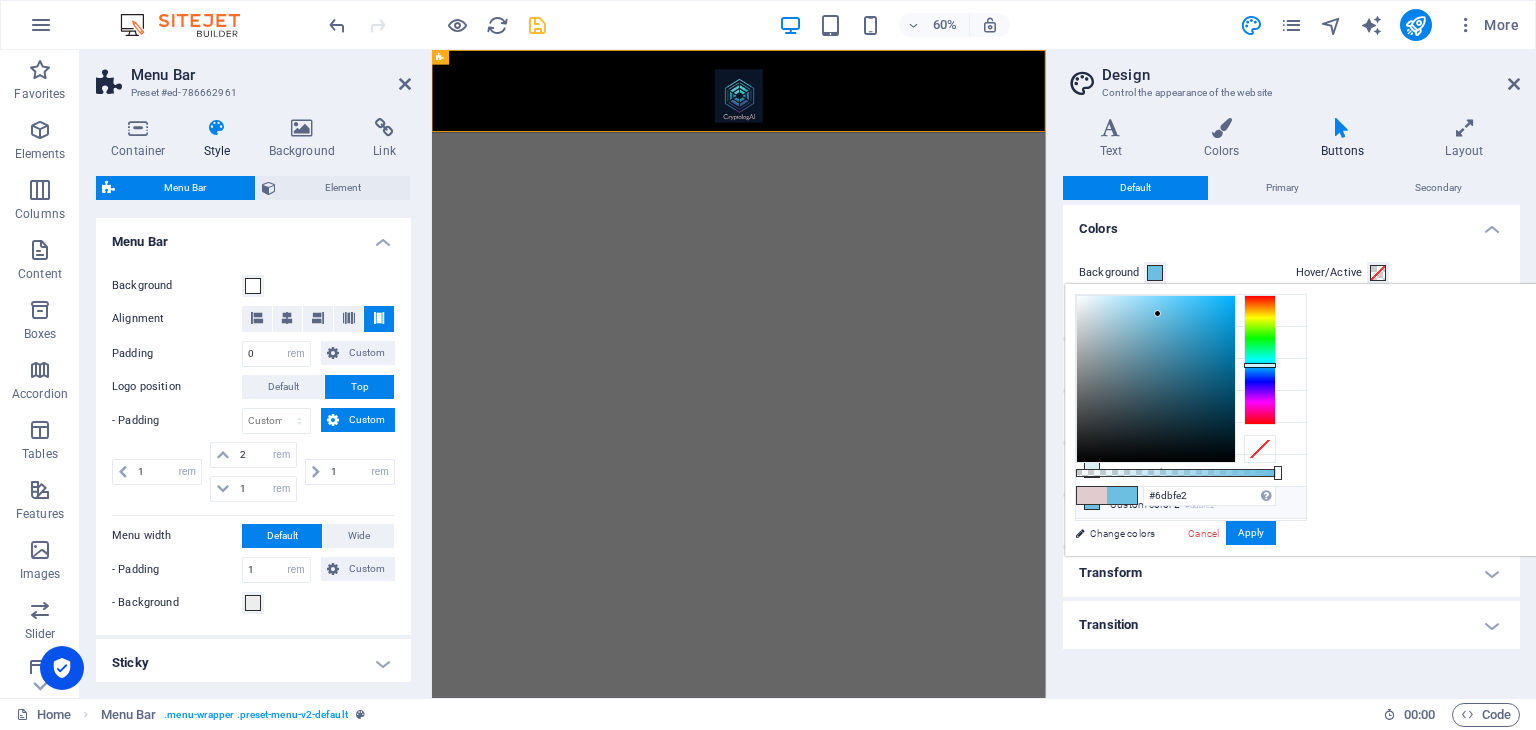 click on "Hover/Active" at bounding box center (1400, 273) 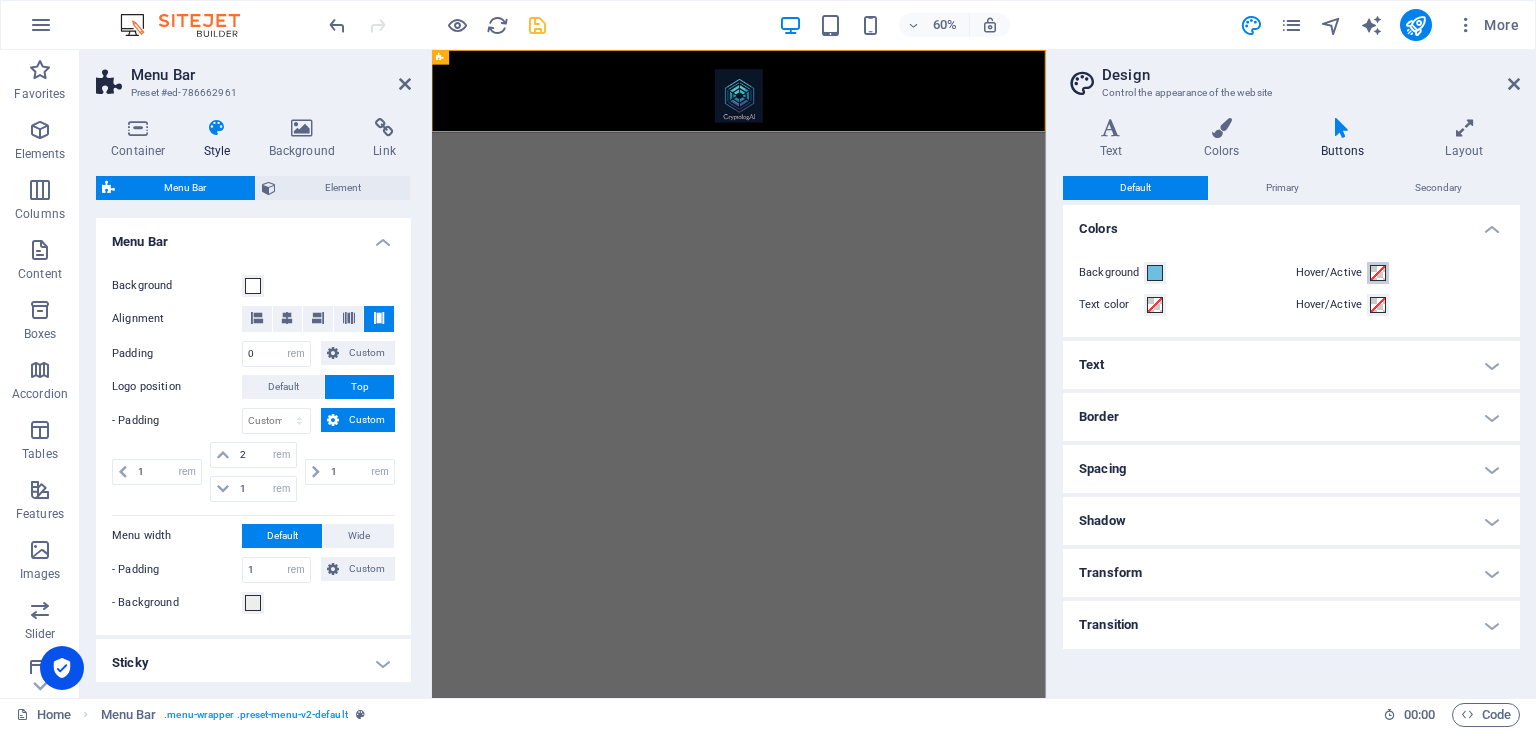 click at bounding box center (1378, 273) 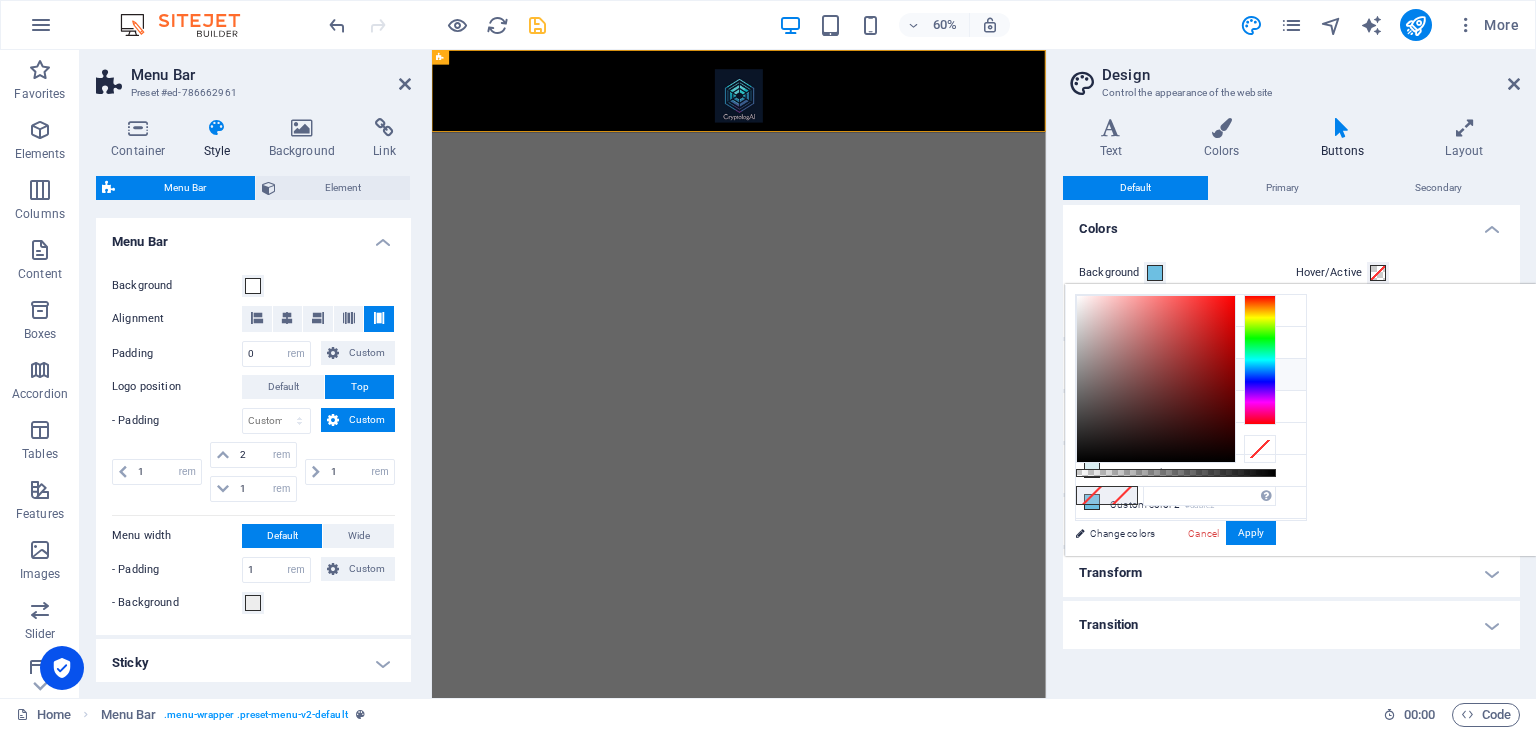 click on "Secondary color
#65000b" at bounding box center [1191, 375] 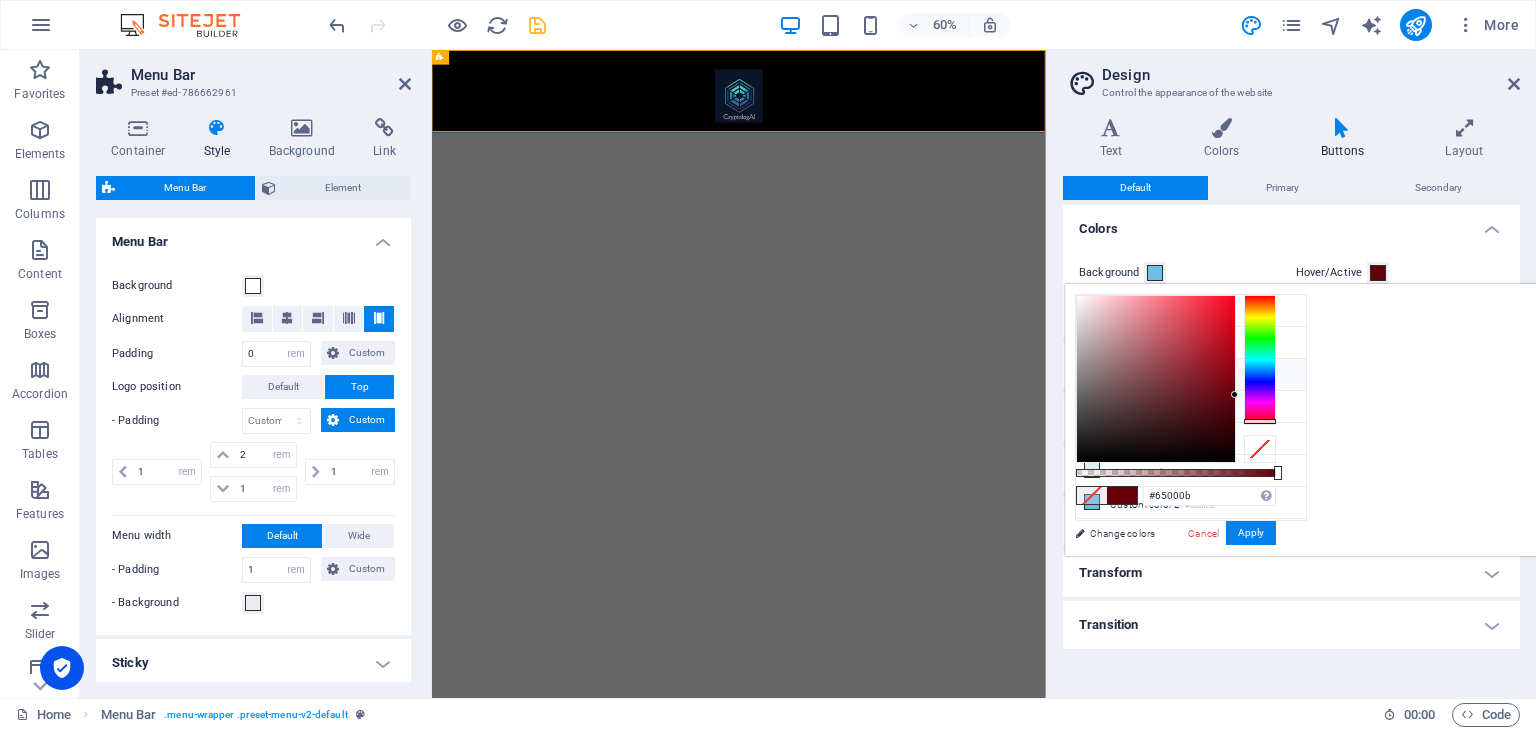 click on "Colors" at bounding box center (1291, 223) 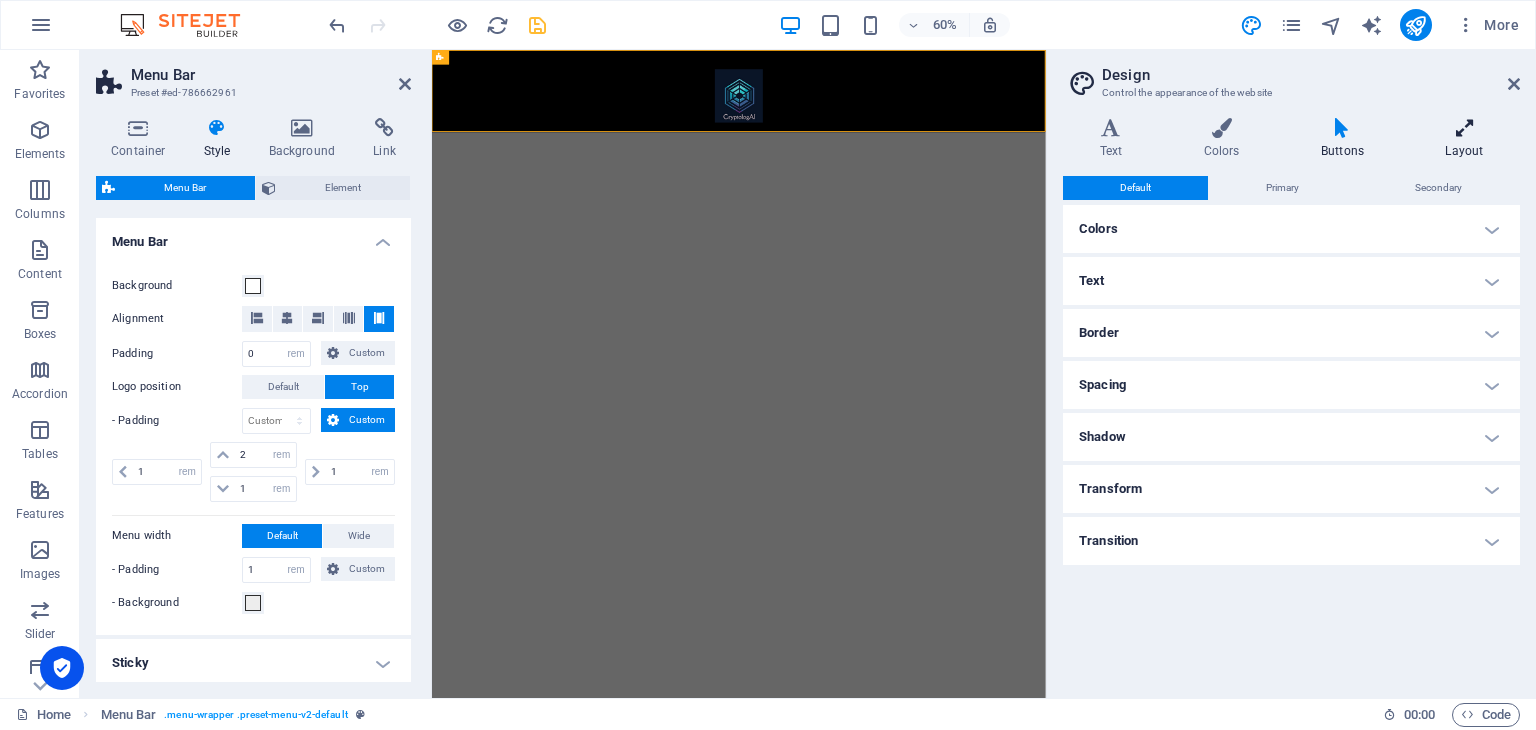 click at bounding box center (1464, 128) 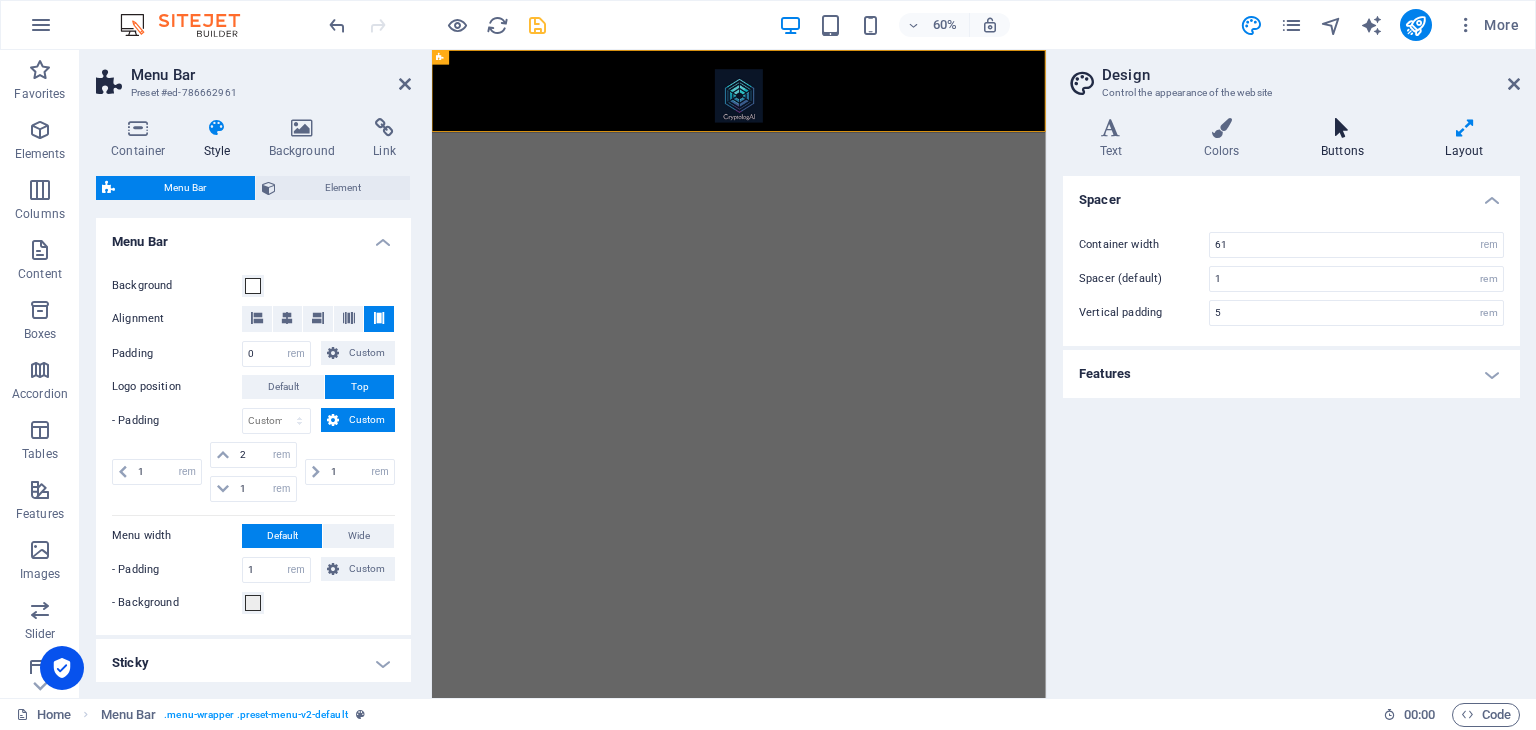 click on "Buttons" at bounding box center (1346, 139) 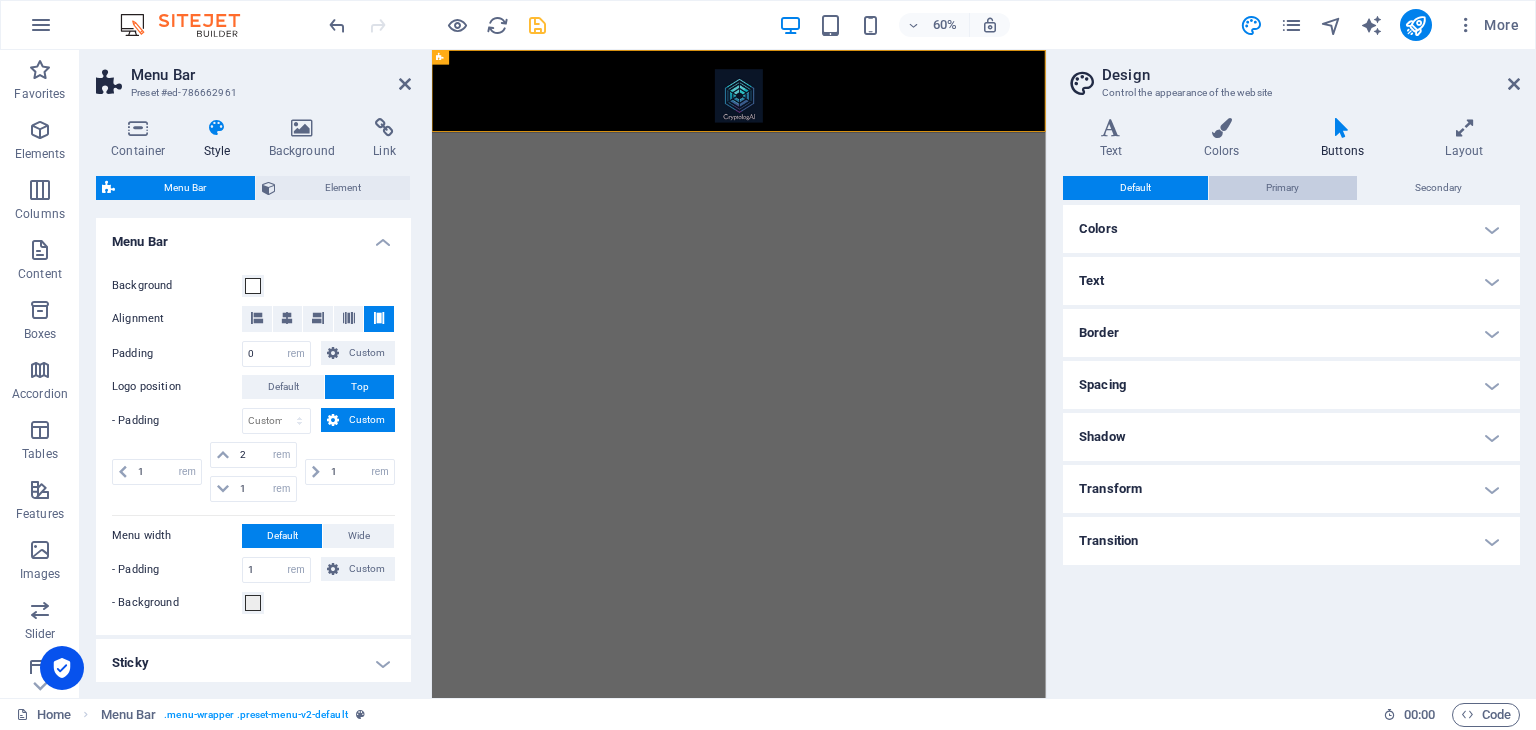 click on "Primary" at bounding box center (1282, 188) 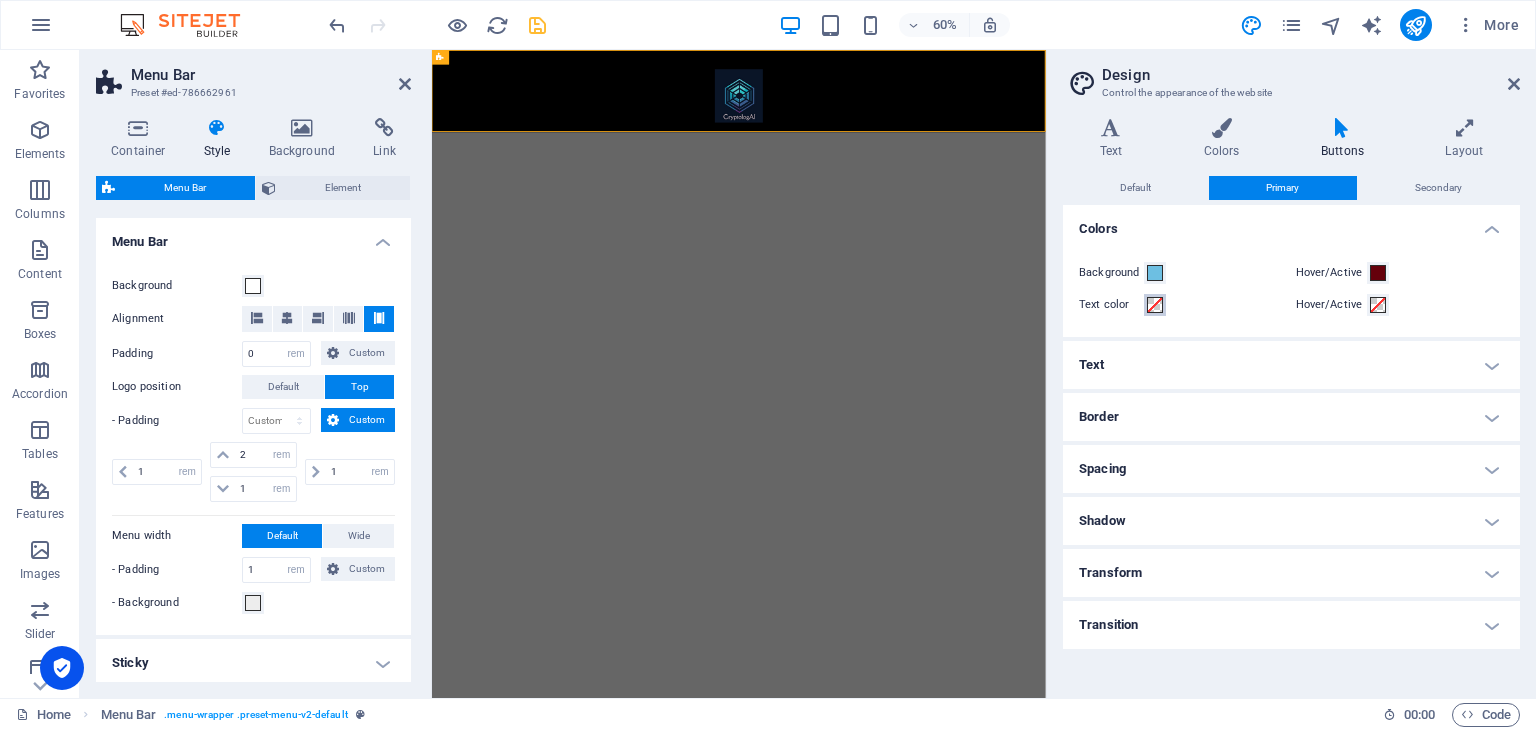 click at bounding box center (1155, 305) 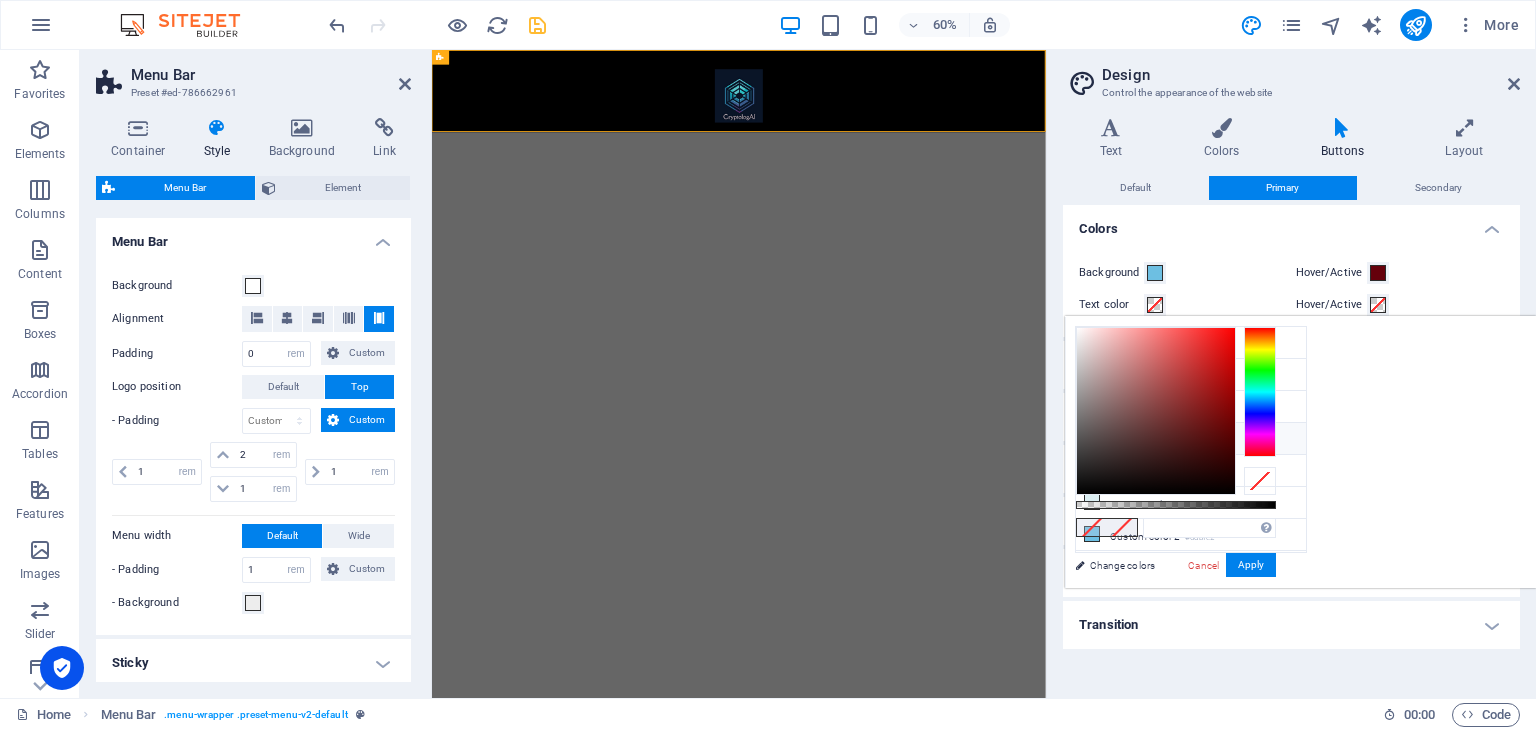 click on "Font color
#333333" at bounding box center [1191, 439] 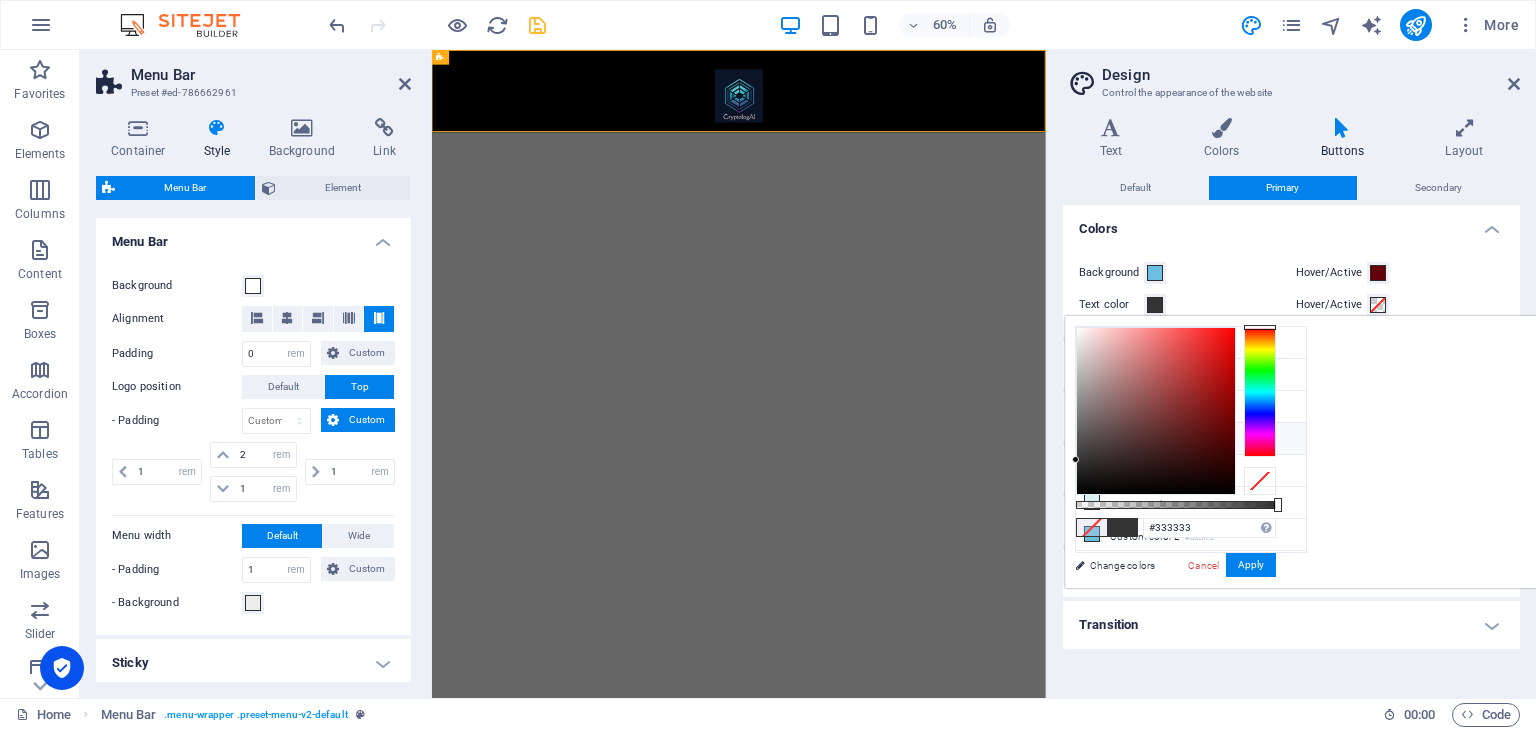 click on "Hover/Active" at bounding box center (1400, 273) 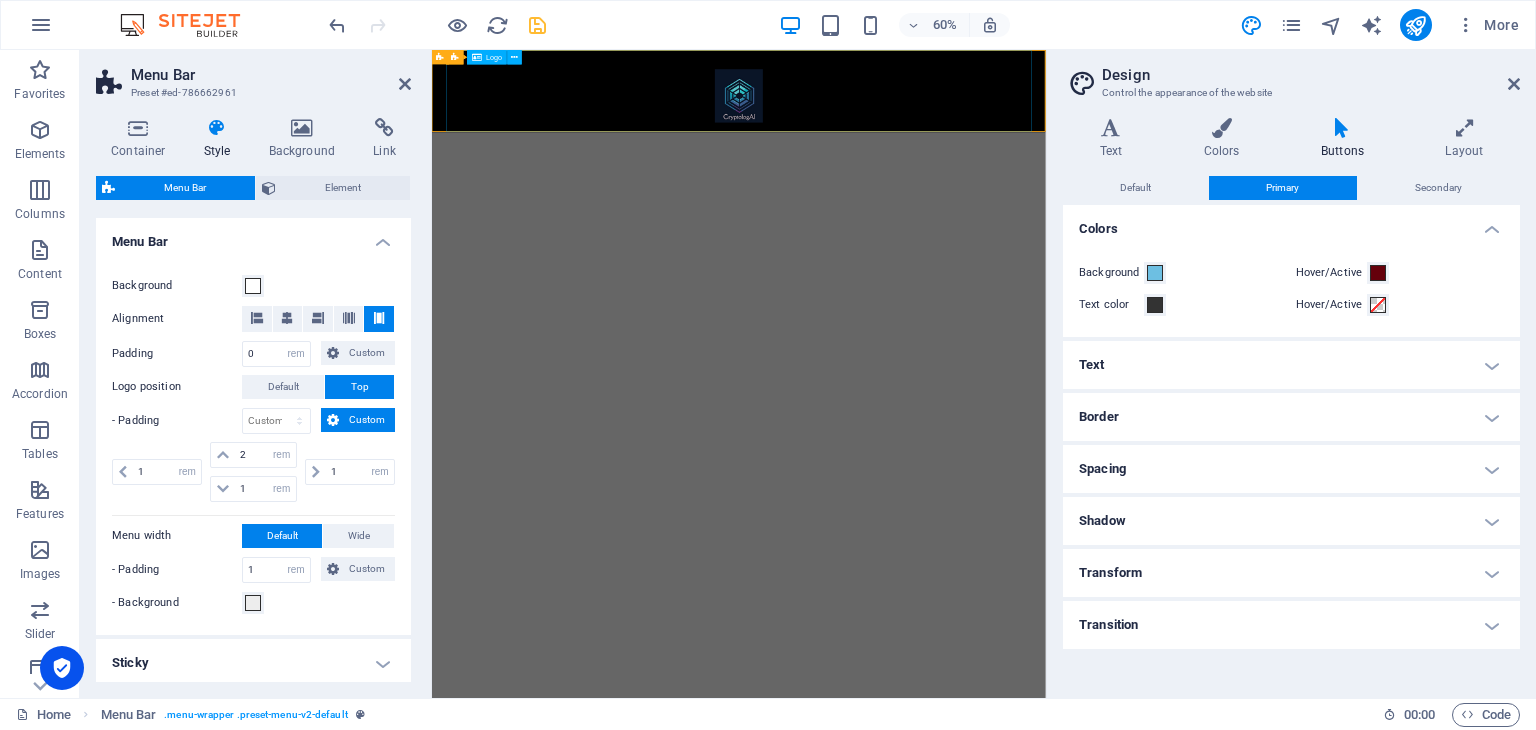 click at bounding box center [944, 118] 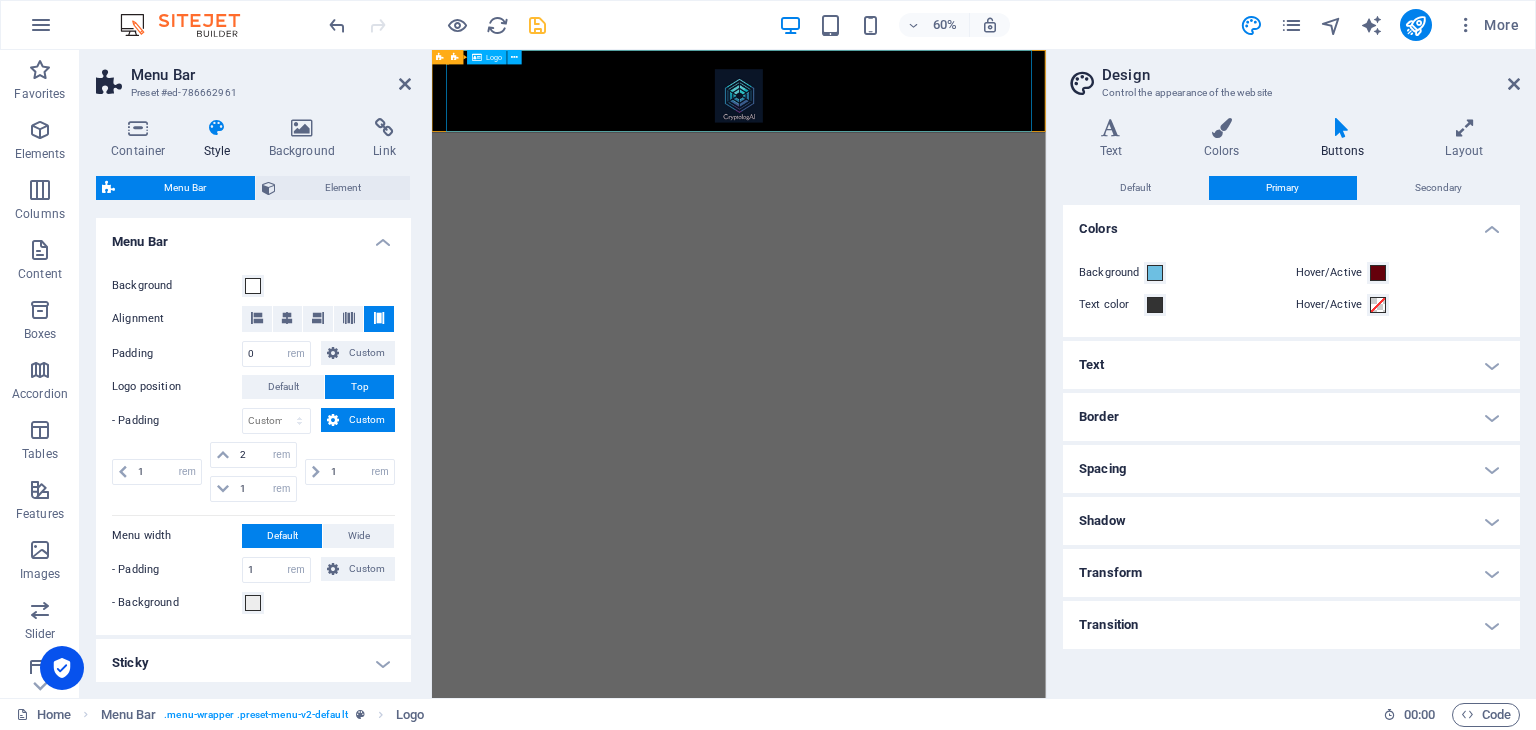 click on "Logo" at bounding box center [494, 57] 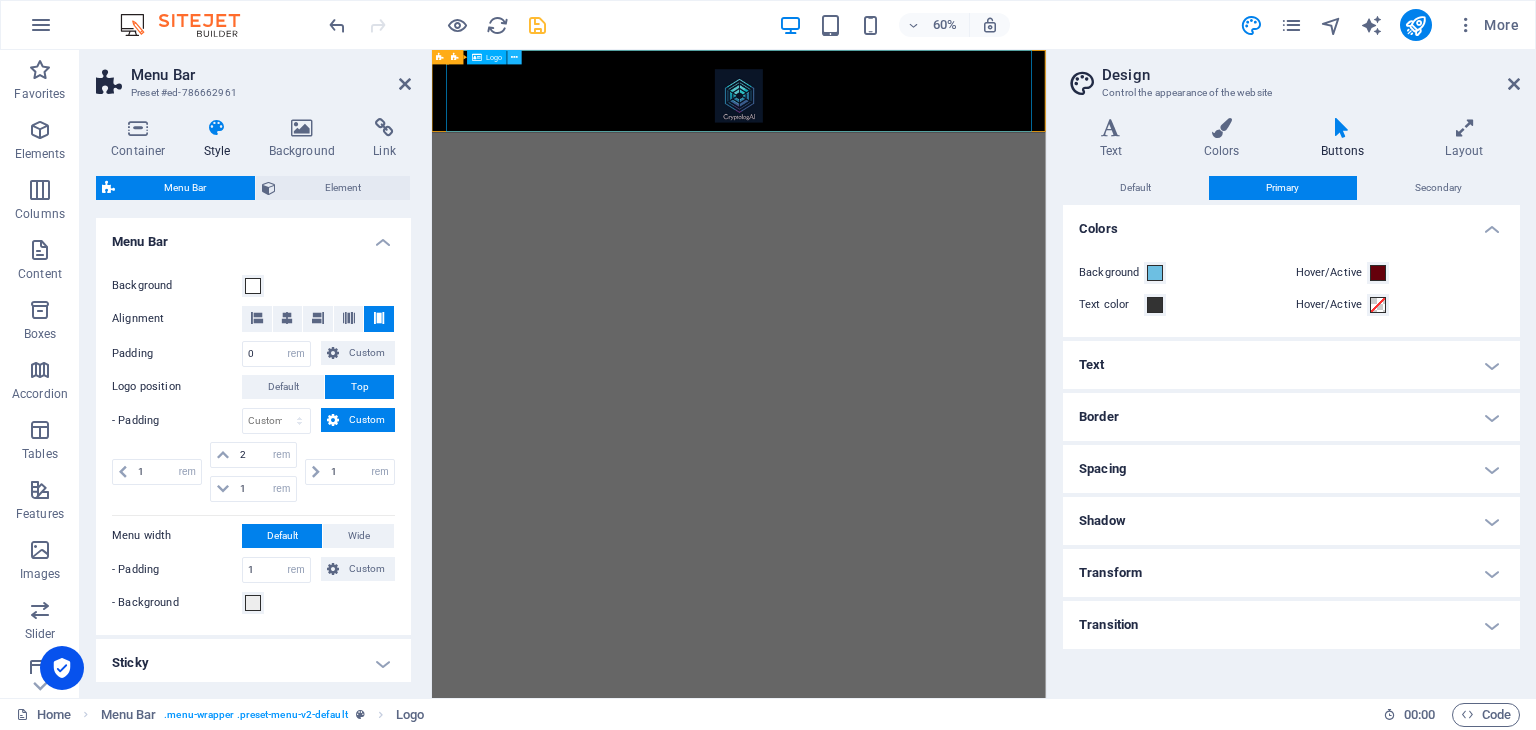 click at bounding box center (515, 57) 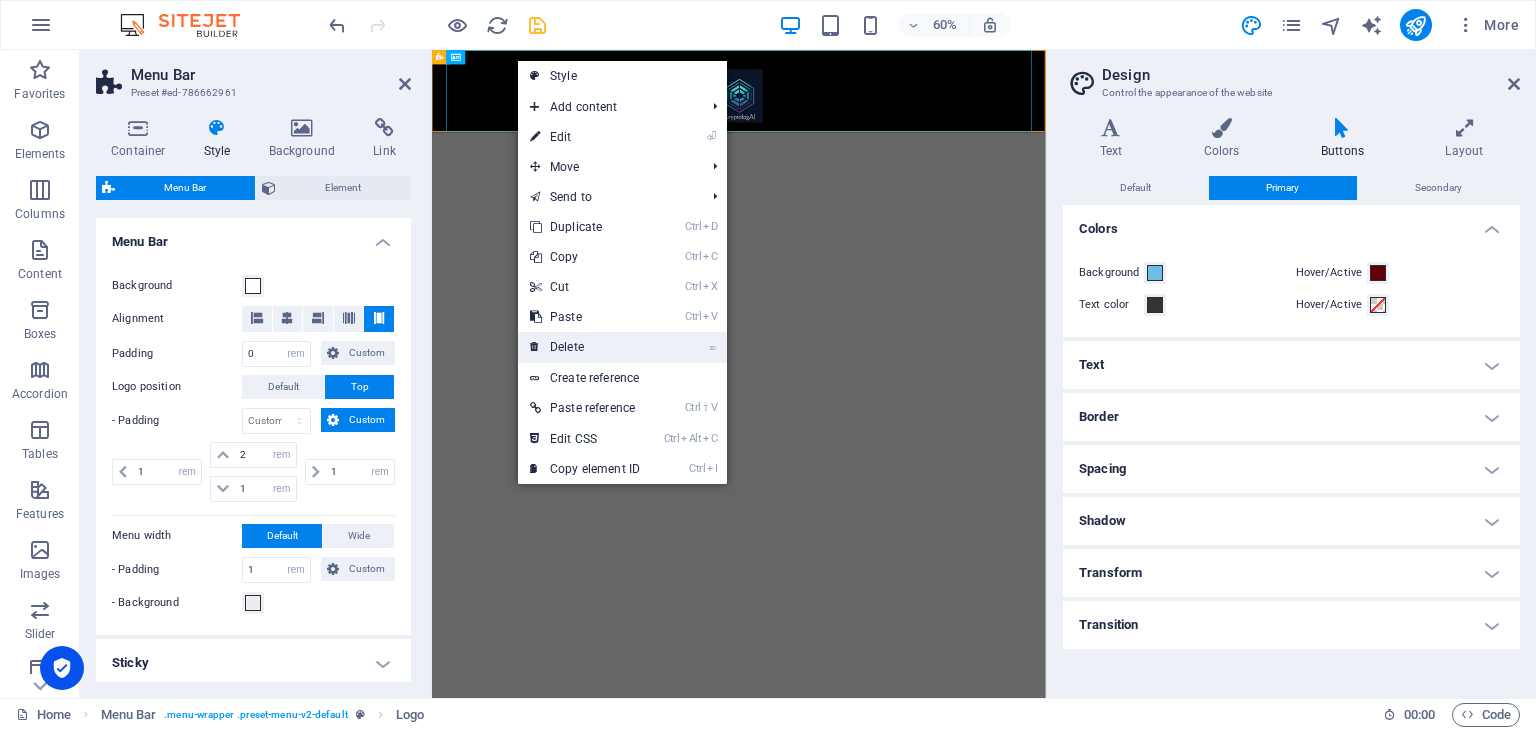 click on "⌦  Delete" at bounding box center (585, 347) 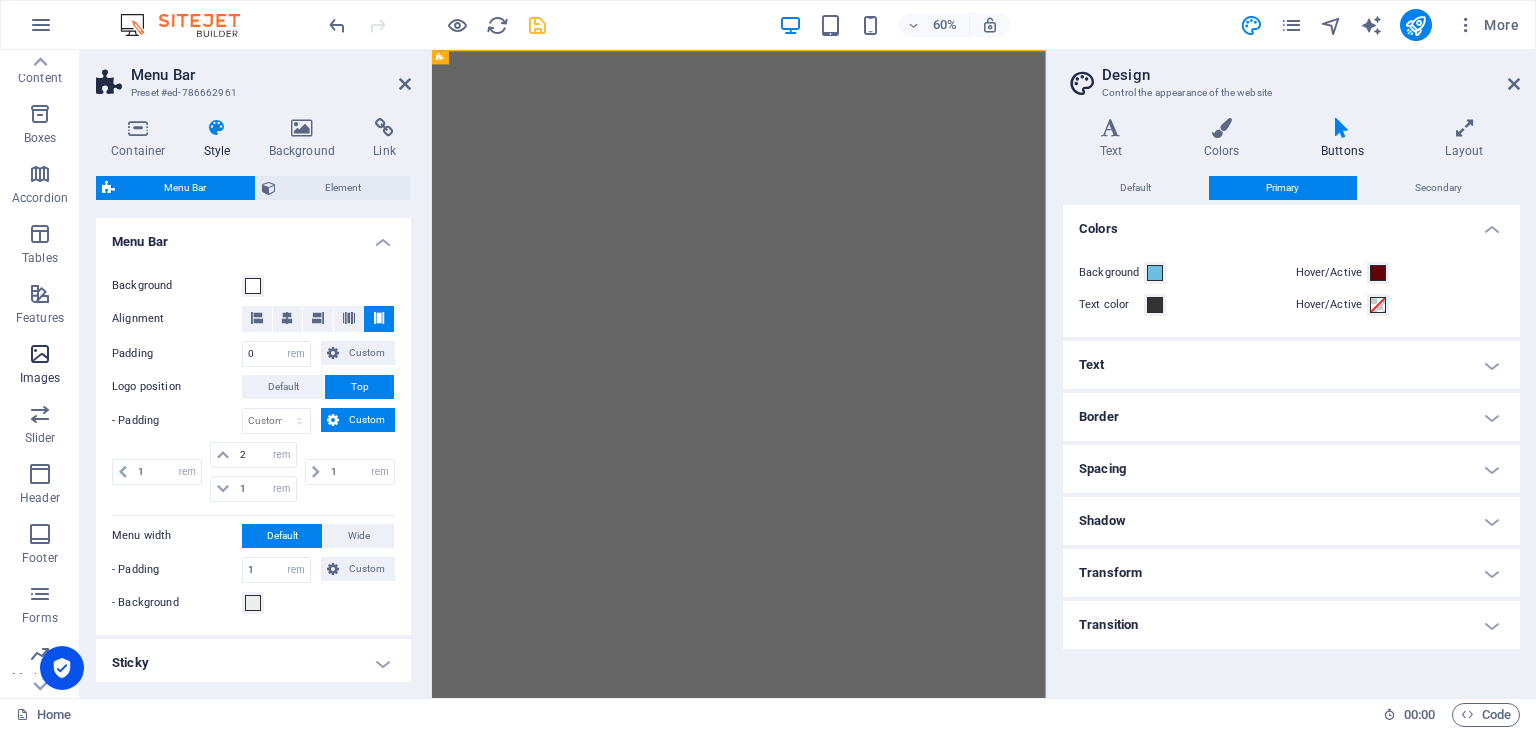 scroll, scrollTop: 251, scrollLeft: 0, axis: vertical 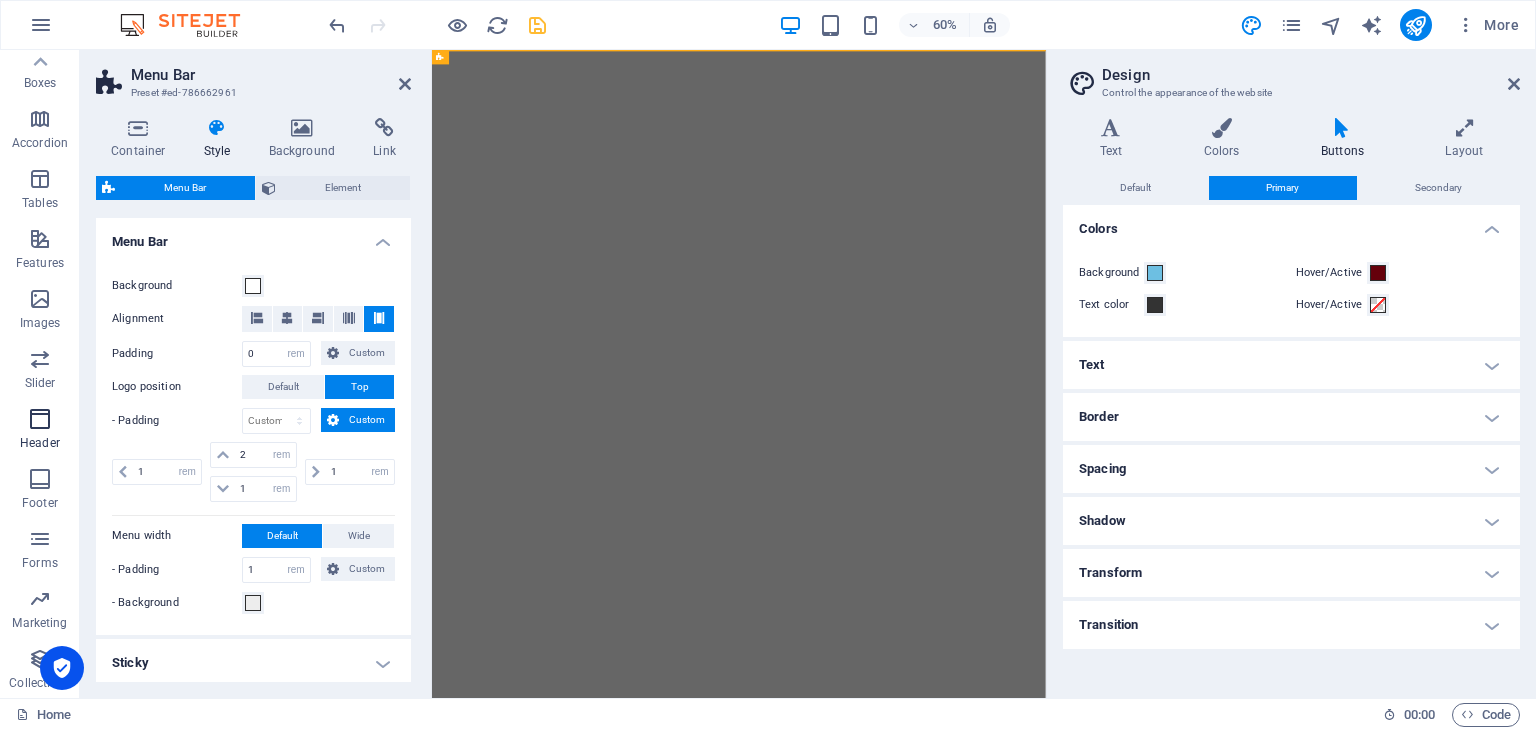 click at bounding box center (40, 419) 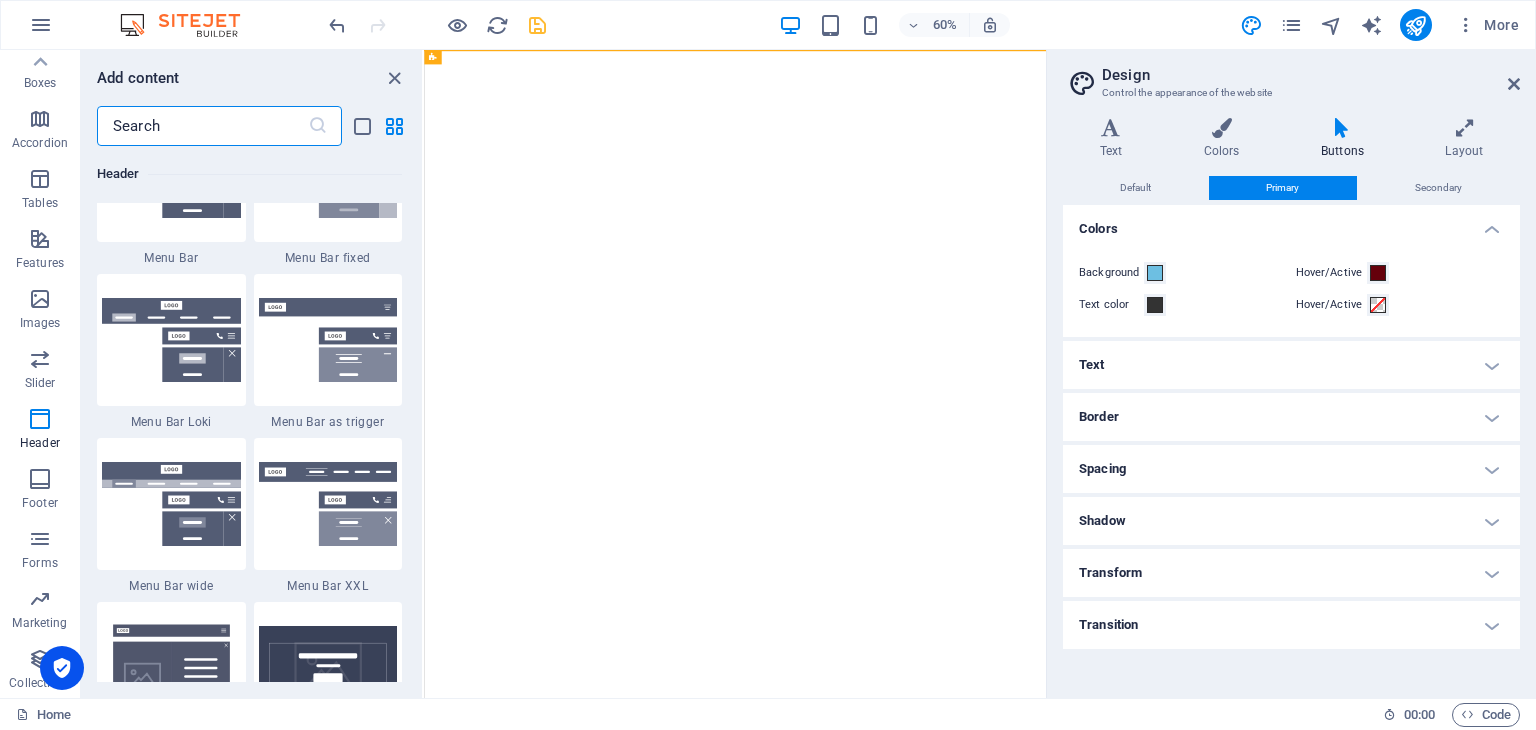 scroll, scrollTop: 12136, scrollLeft: 0, axis: vertical 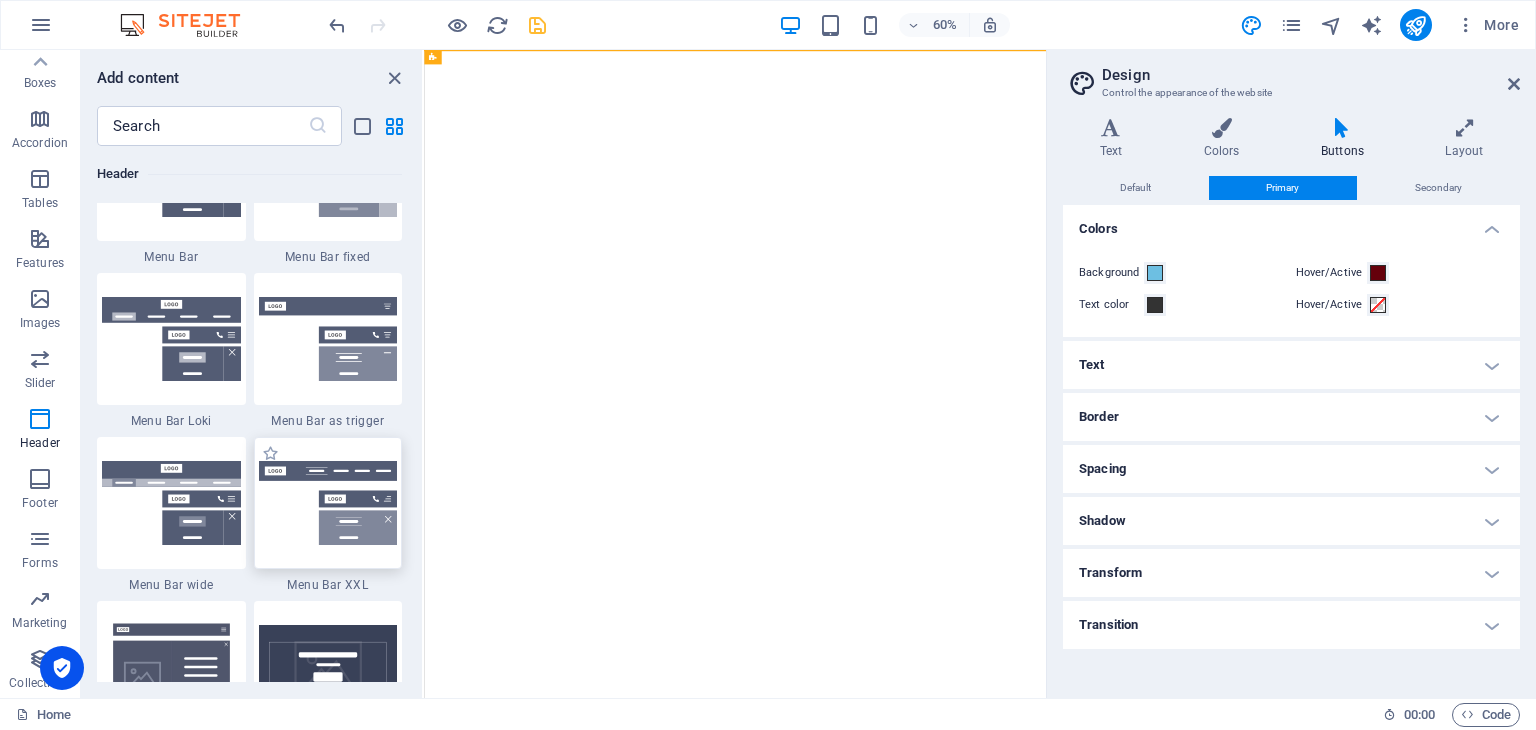 click at bounding box center (328, 503) 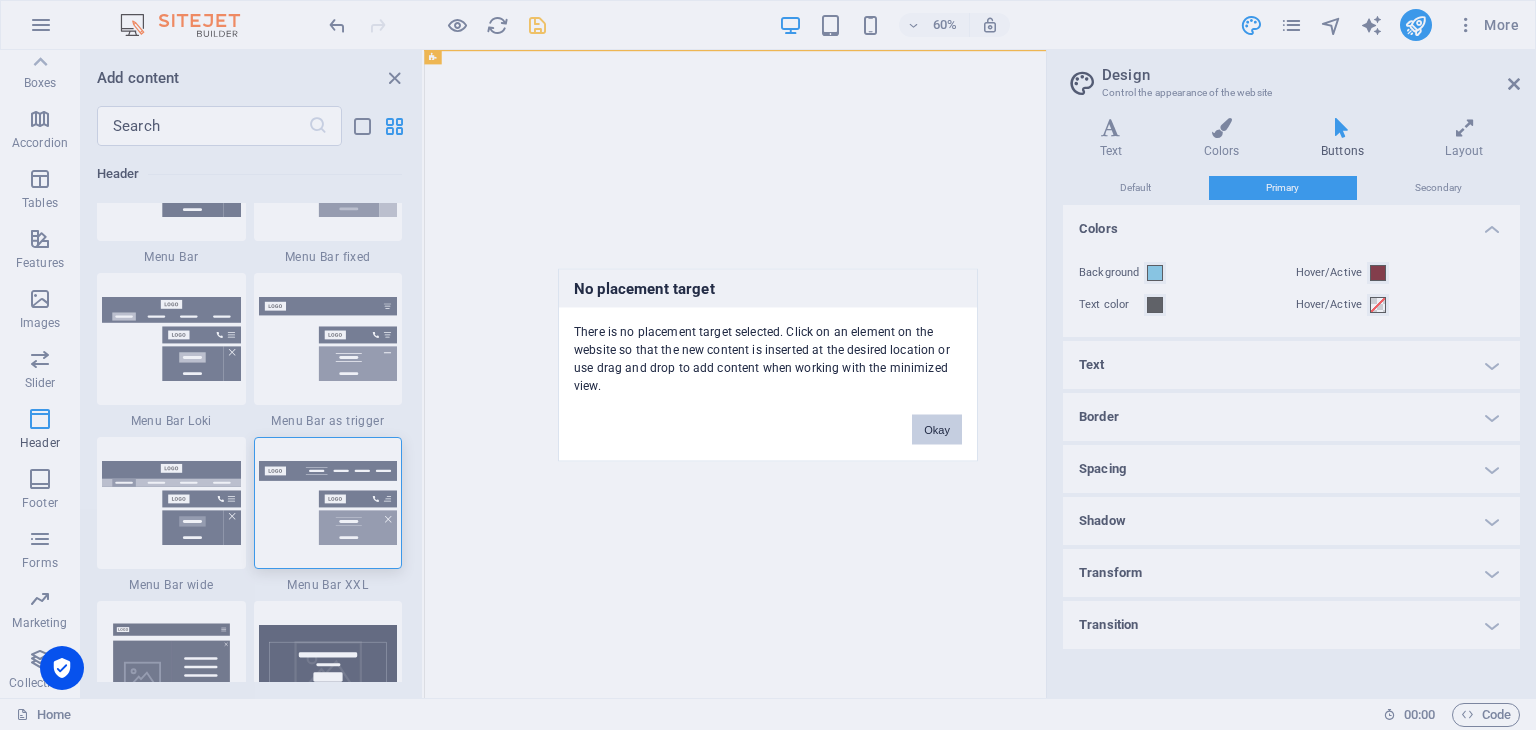 click on "Okay" at bounding box center [937, 430] 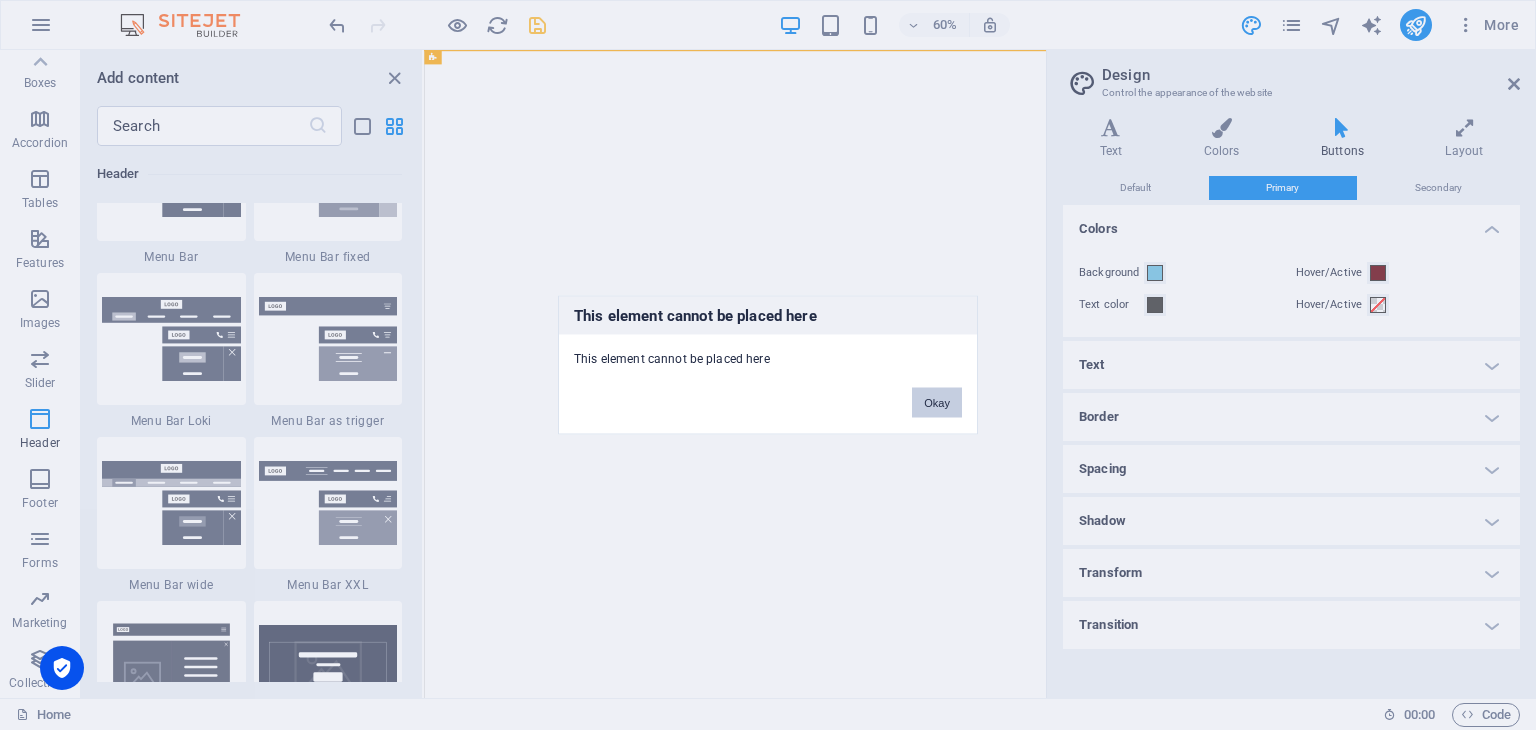 click on "Okay" at bounding box center (937, 403) 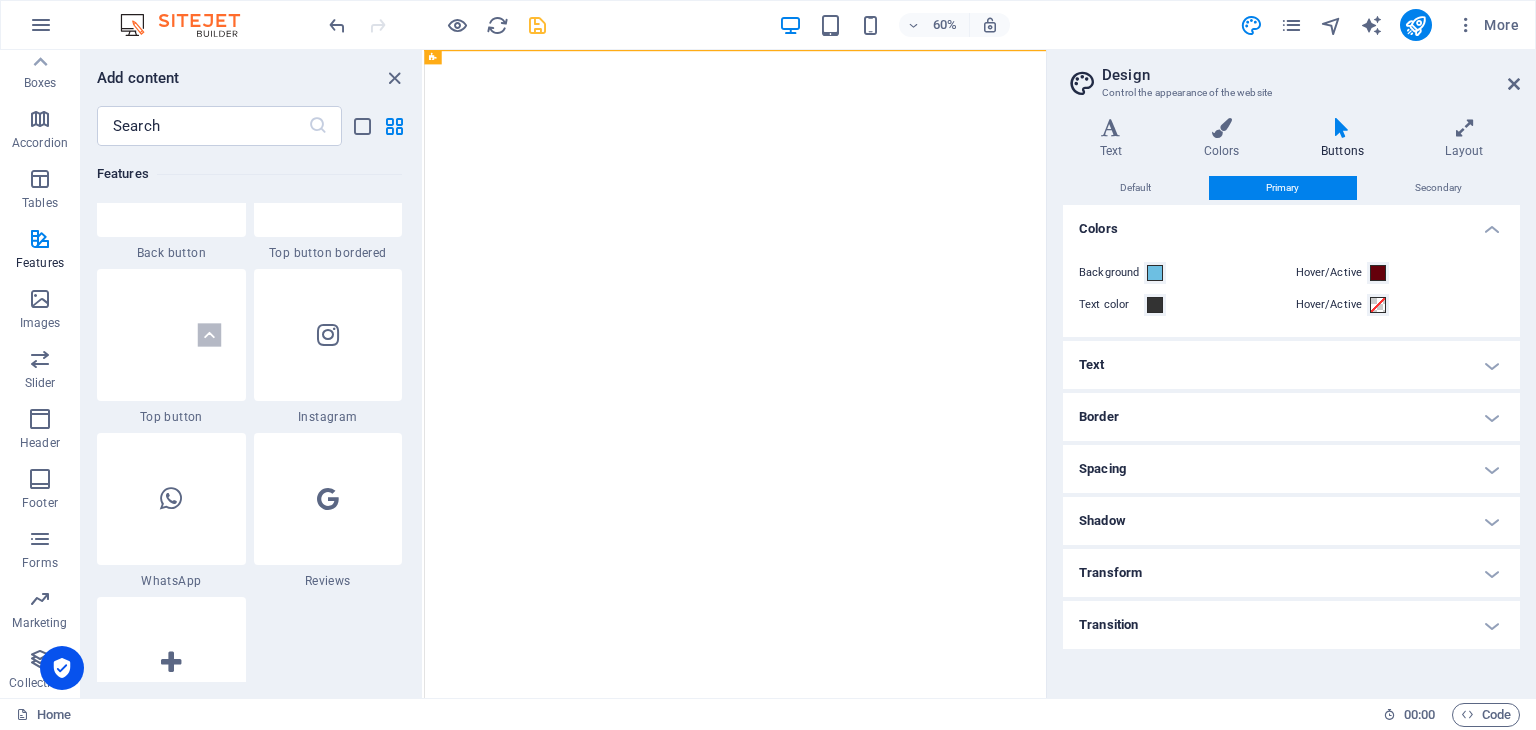 scroll, scrollTop: 9355, scrollLeft: 0, axis: vertical 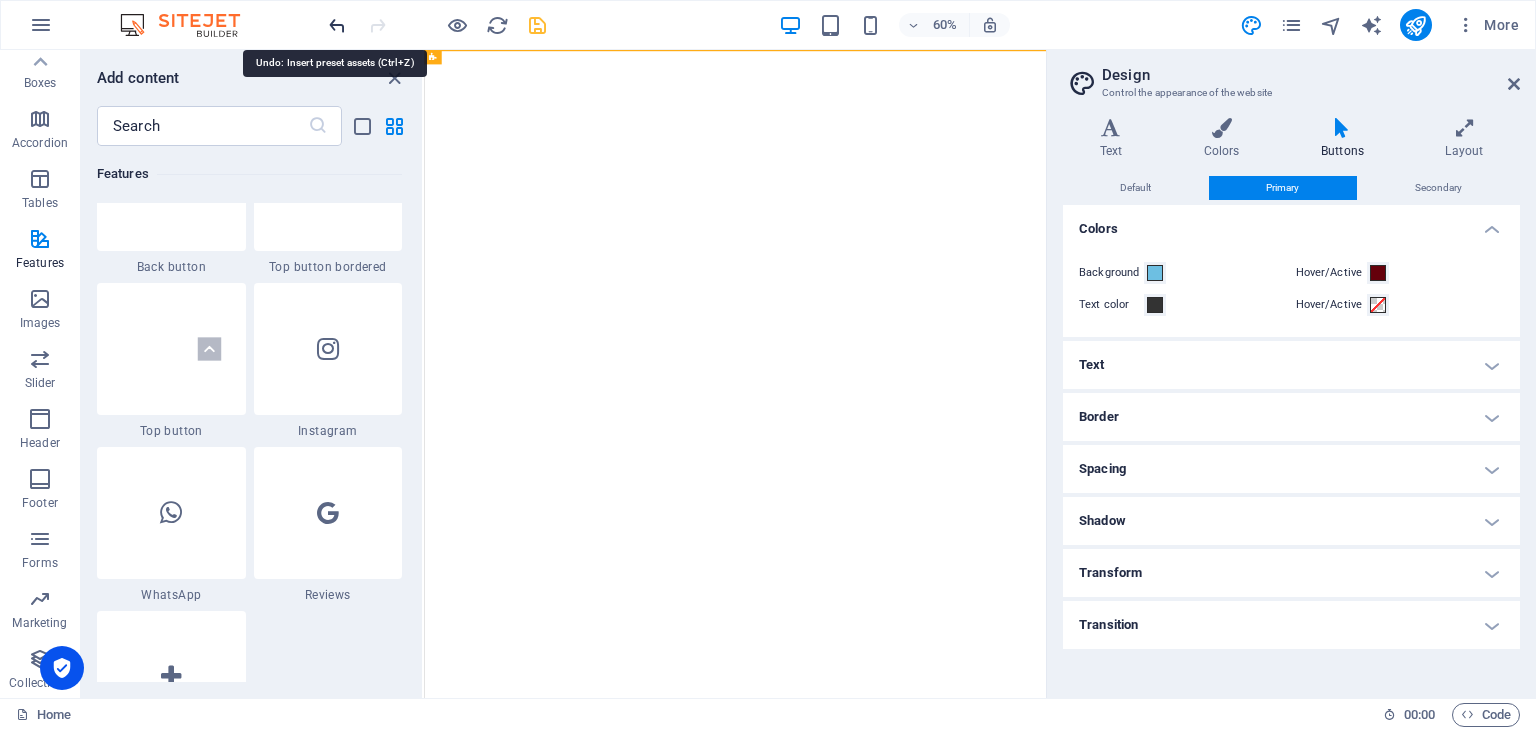 click at bounding box center [337, 25] 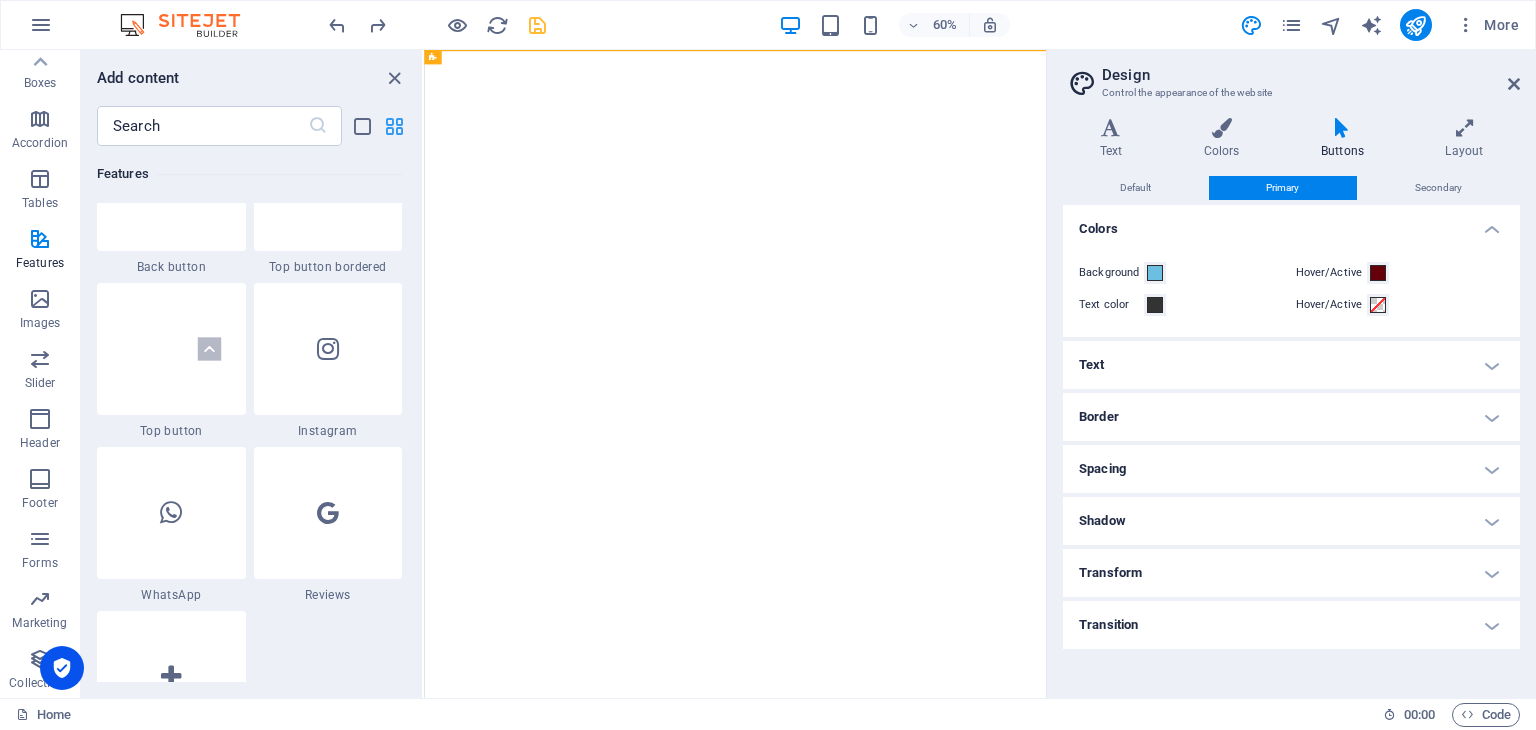 click at bounding box center [394, 126] 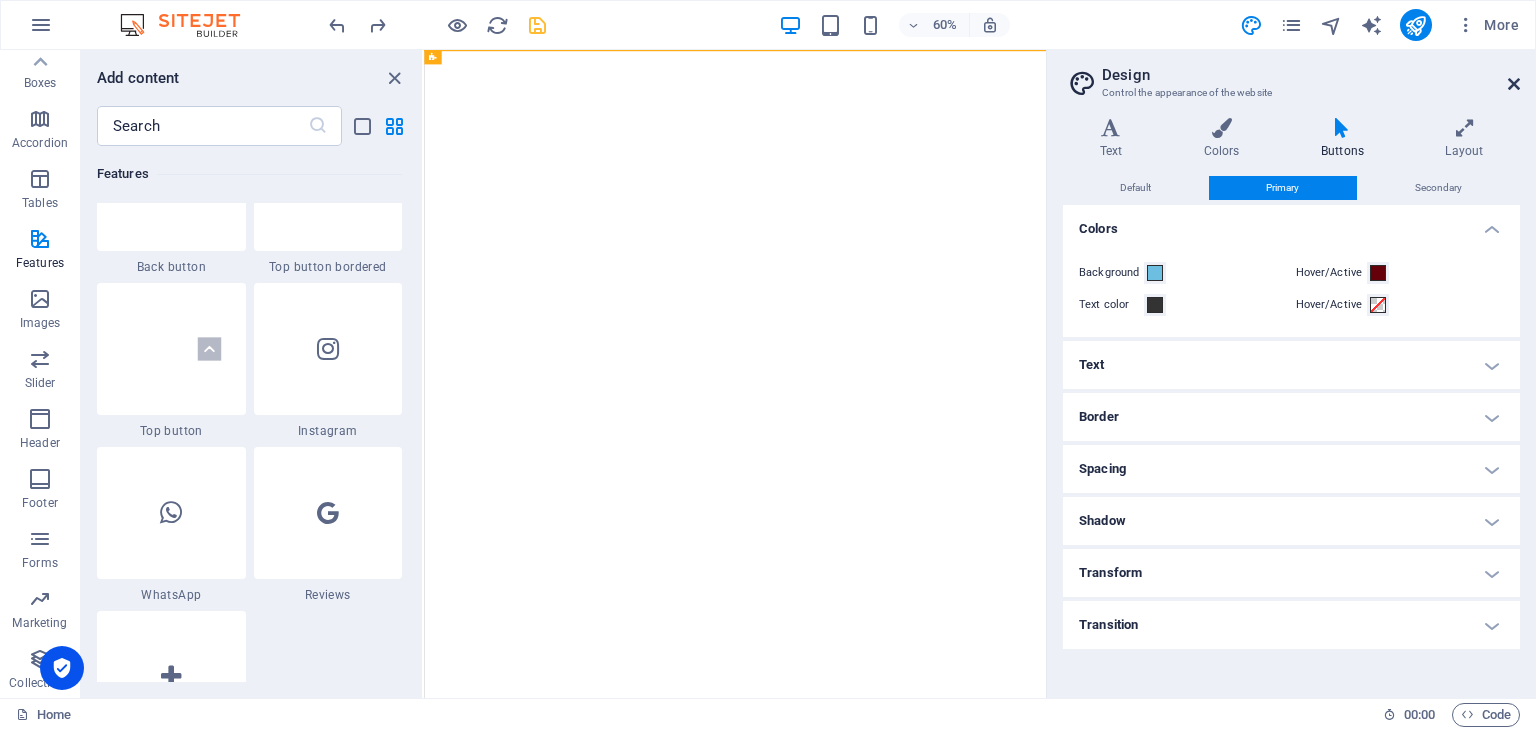 click at bounding box center [1514, 84] 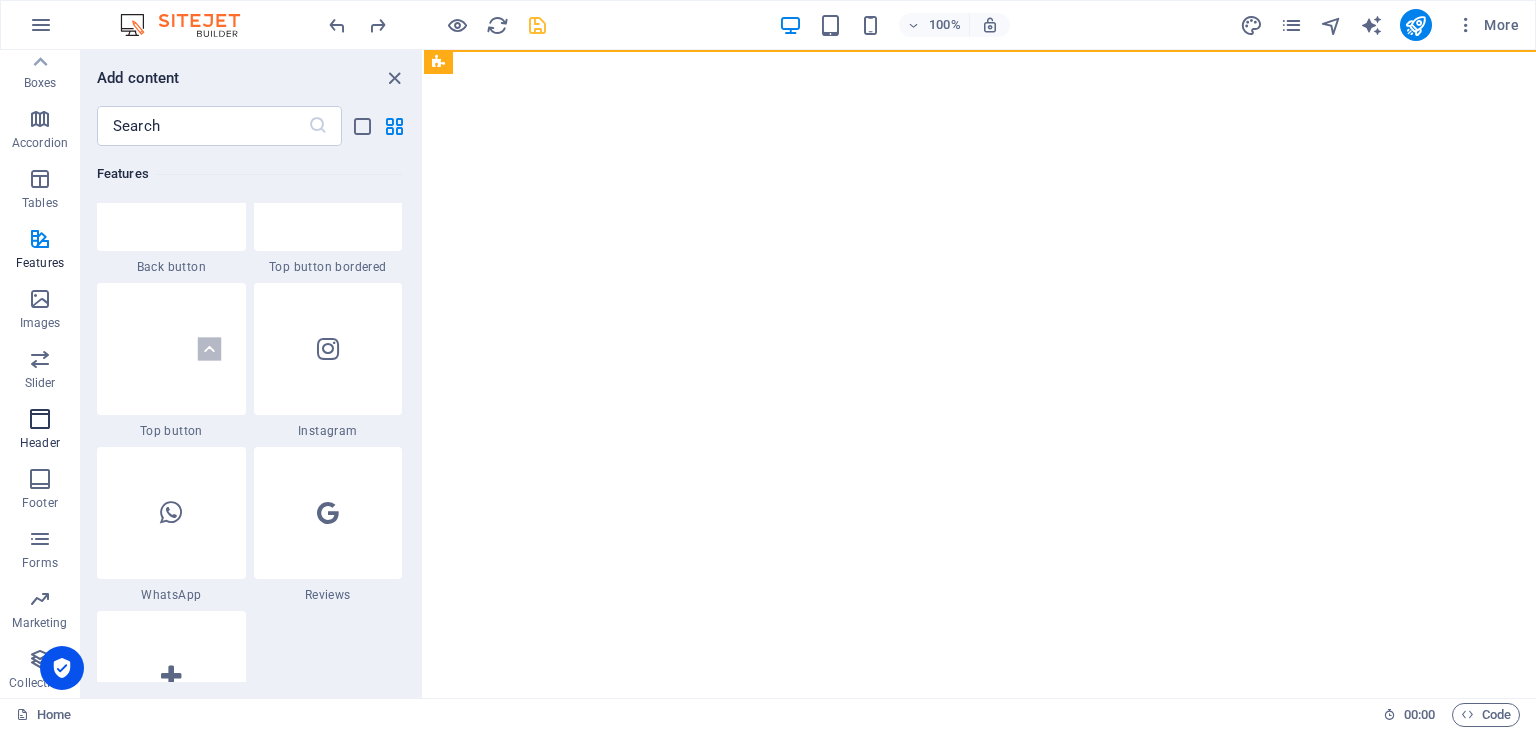 click at bounding box center (40, 419) 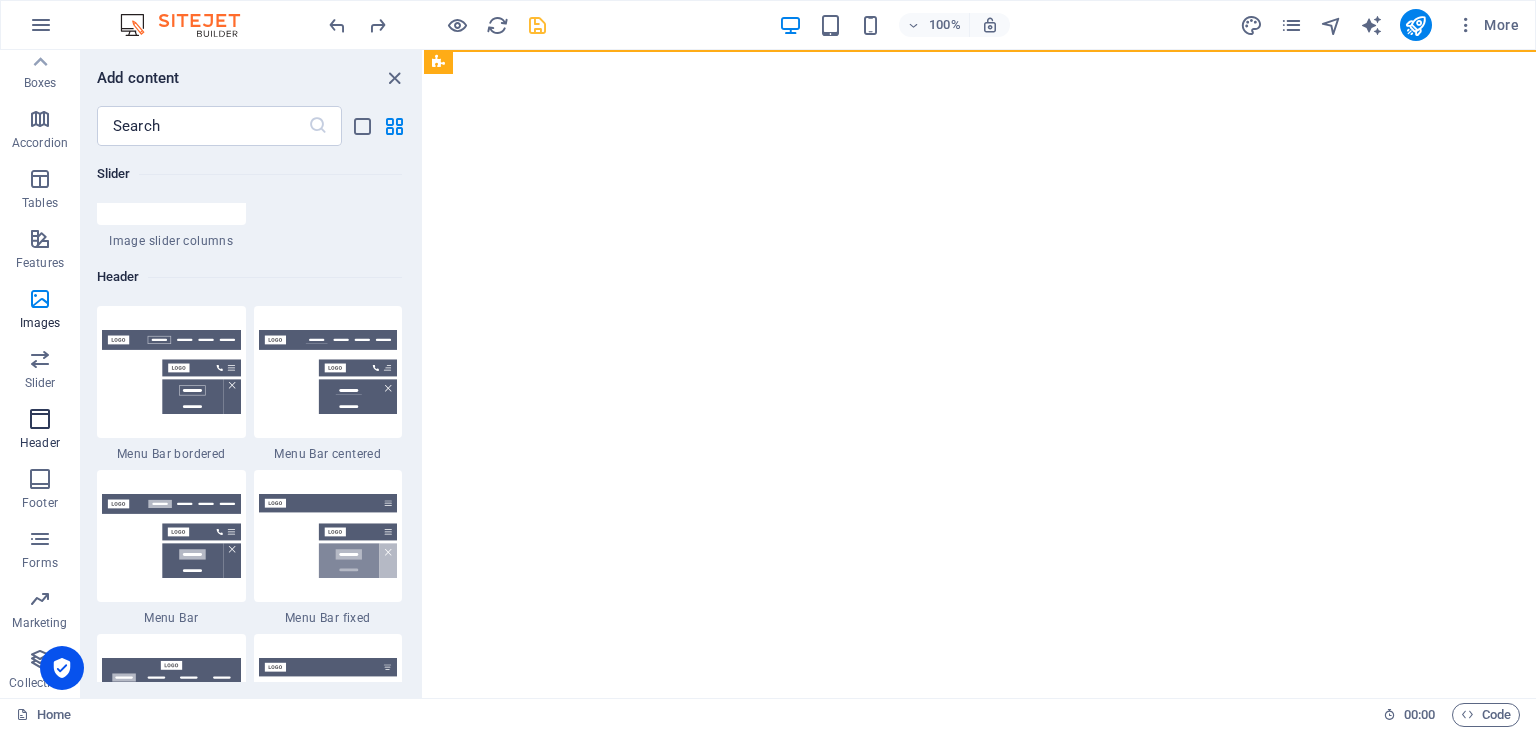 scroll, scrollTop: 11878, scrollLeft: 0, axis: vertical 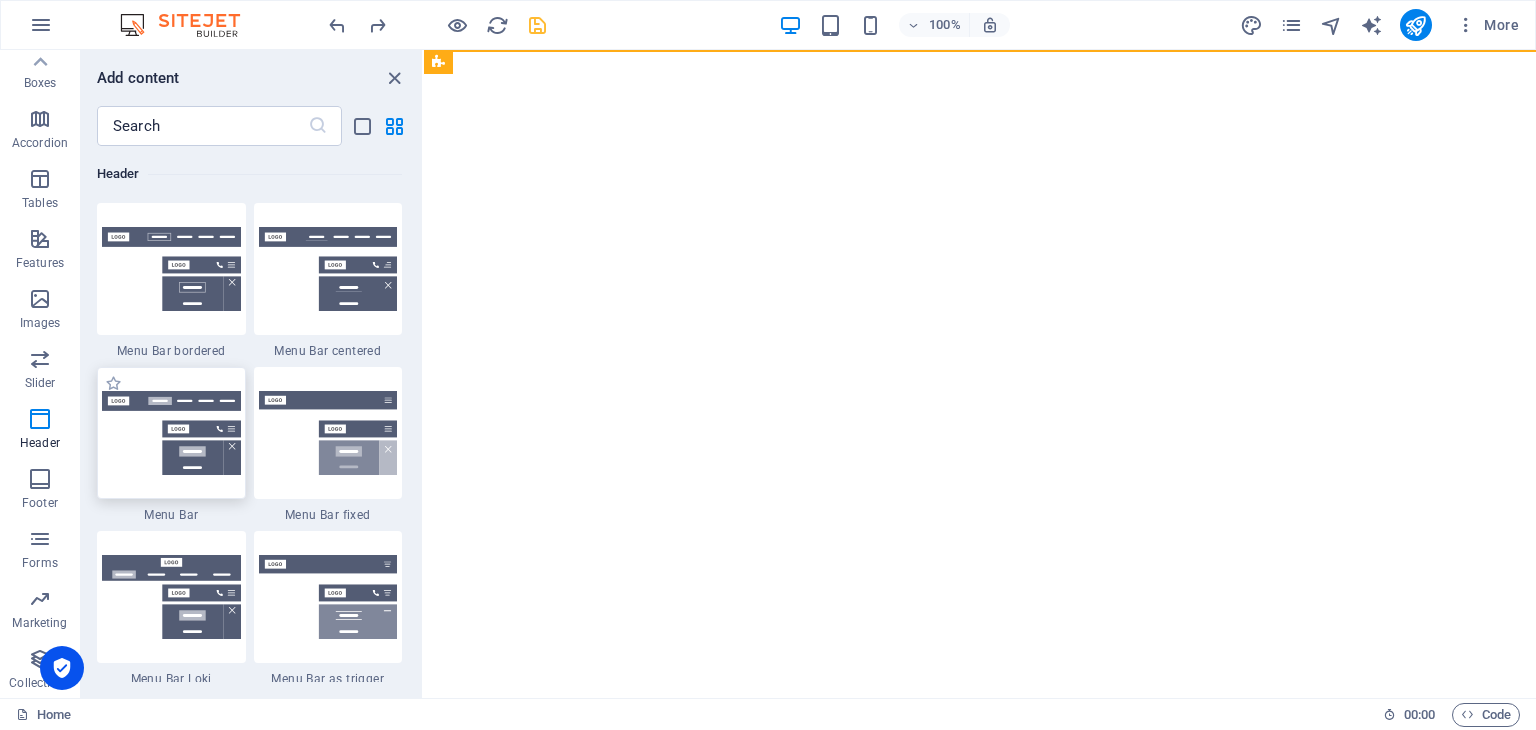 click at bounding box center [171, 433] 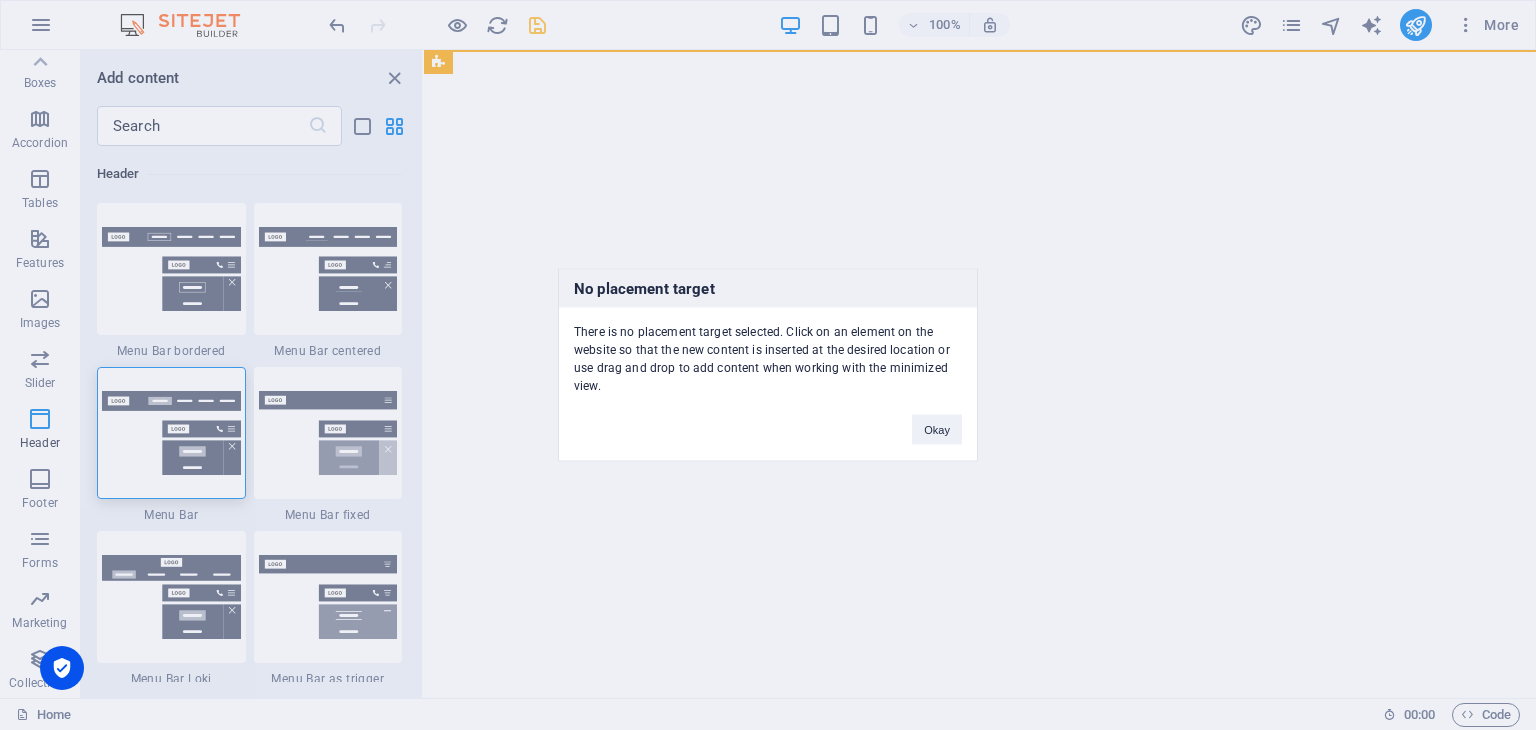 click on "Okay" at bounding box center [937, 420] 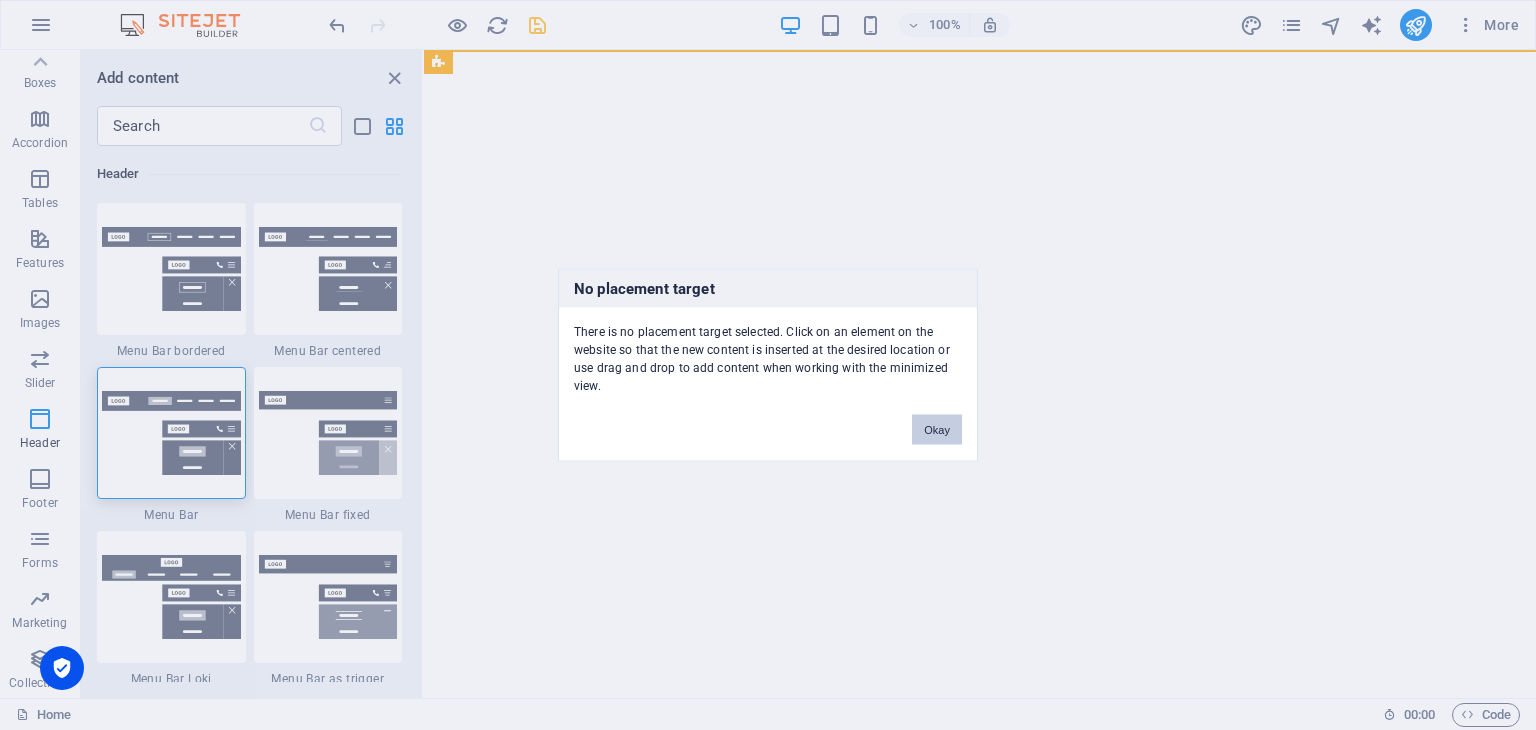 click on "Okay" at bounding box center (937, 430) 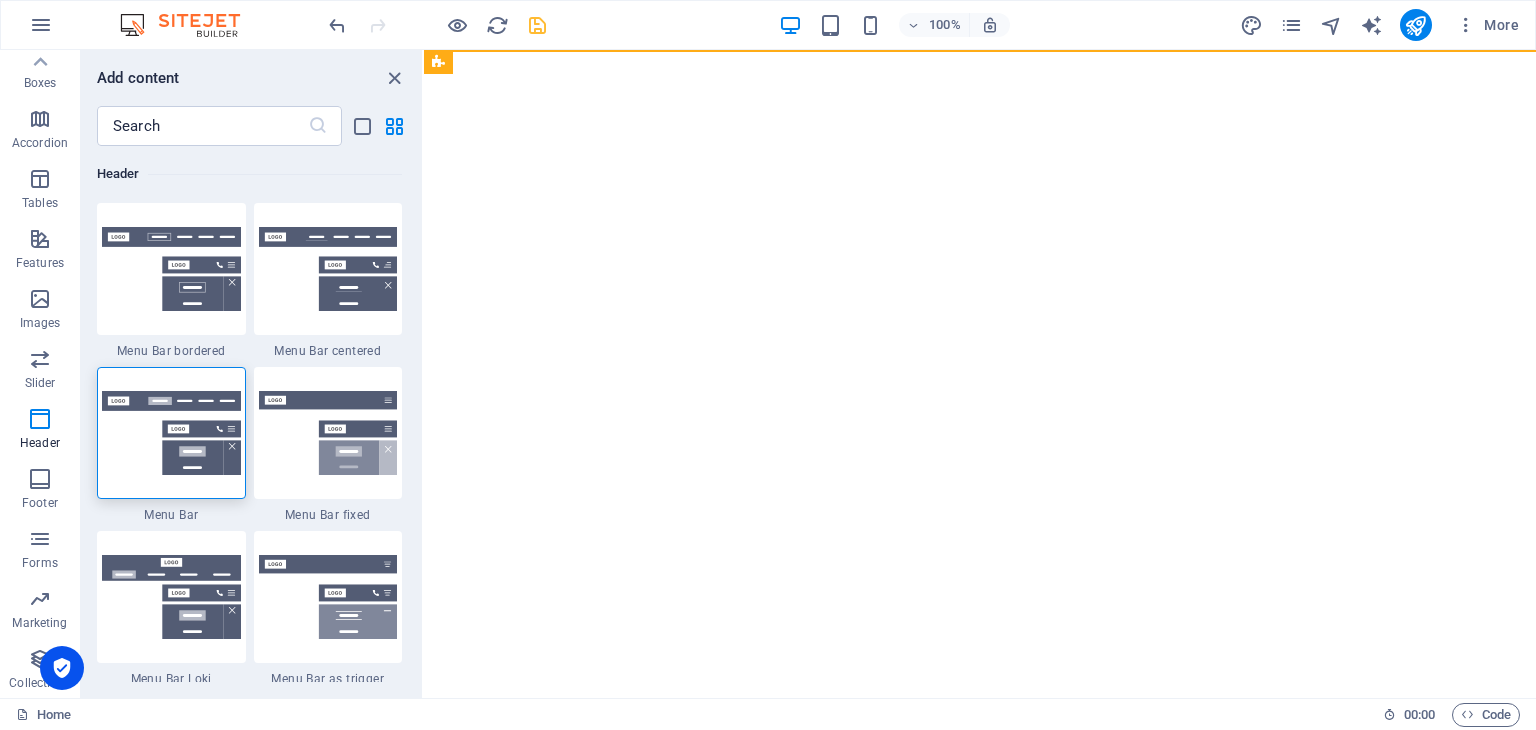 click on "Skip to main content
Menu" at bounding box center [980, 50] 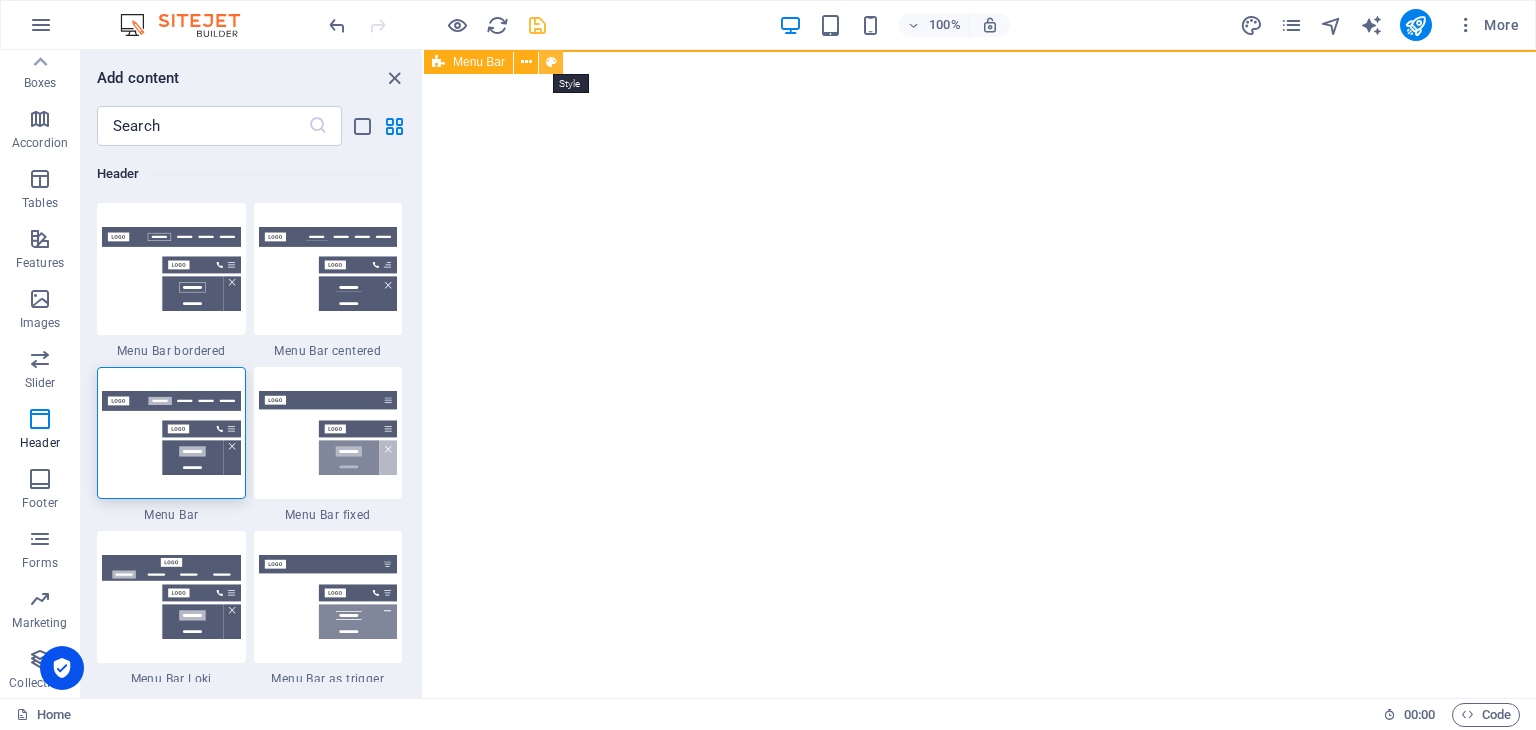 click at bounding box center (551, 62) 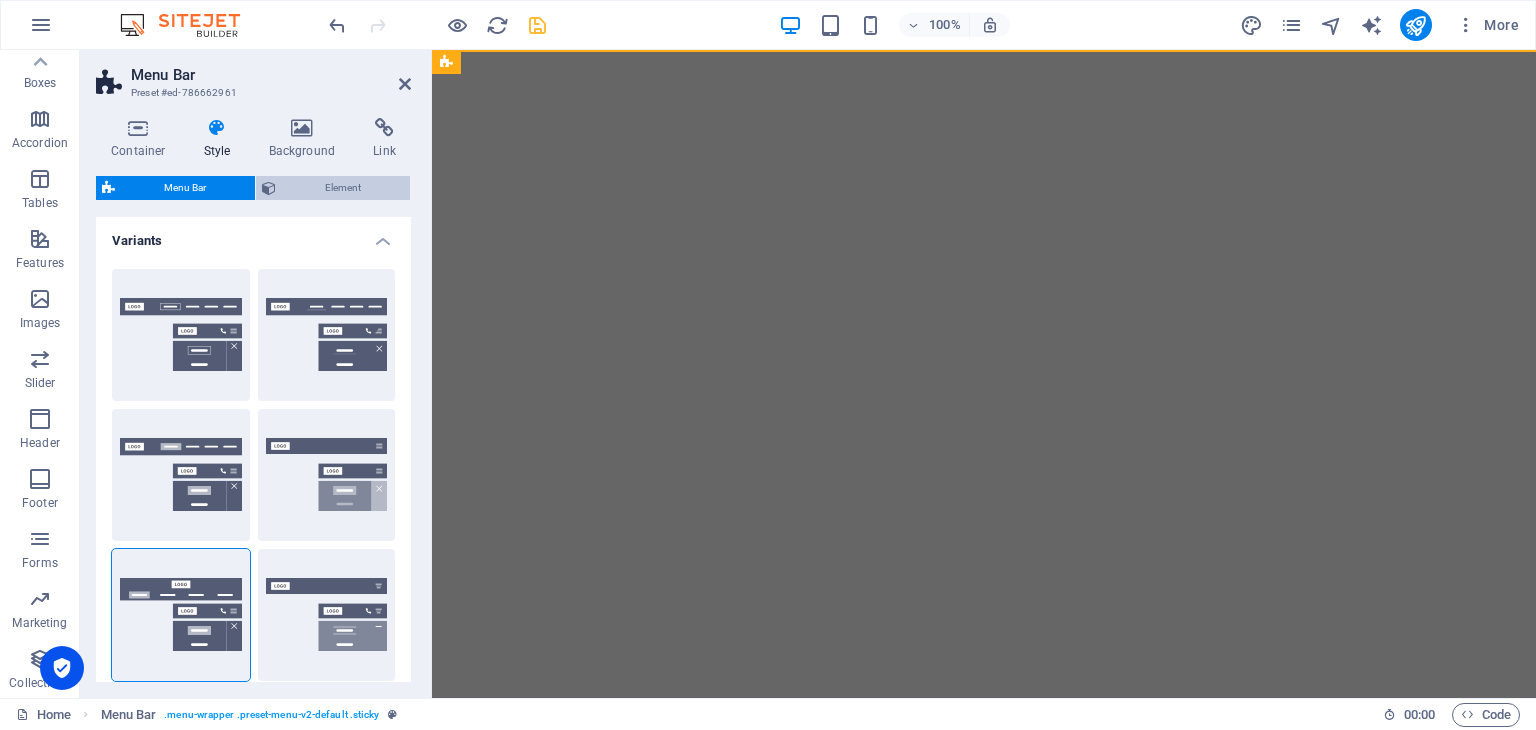 click on "Element" at bounding box center (343, 188) 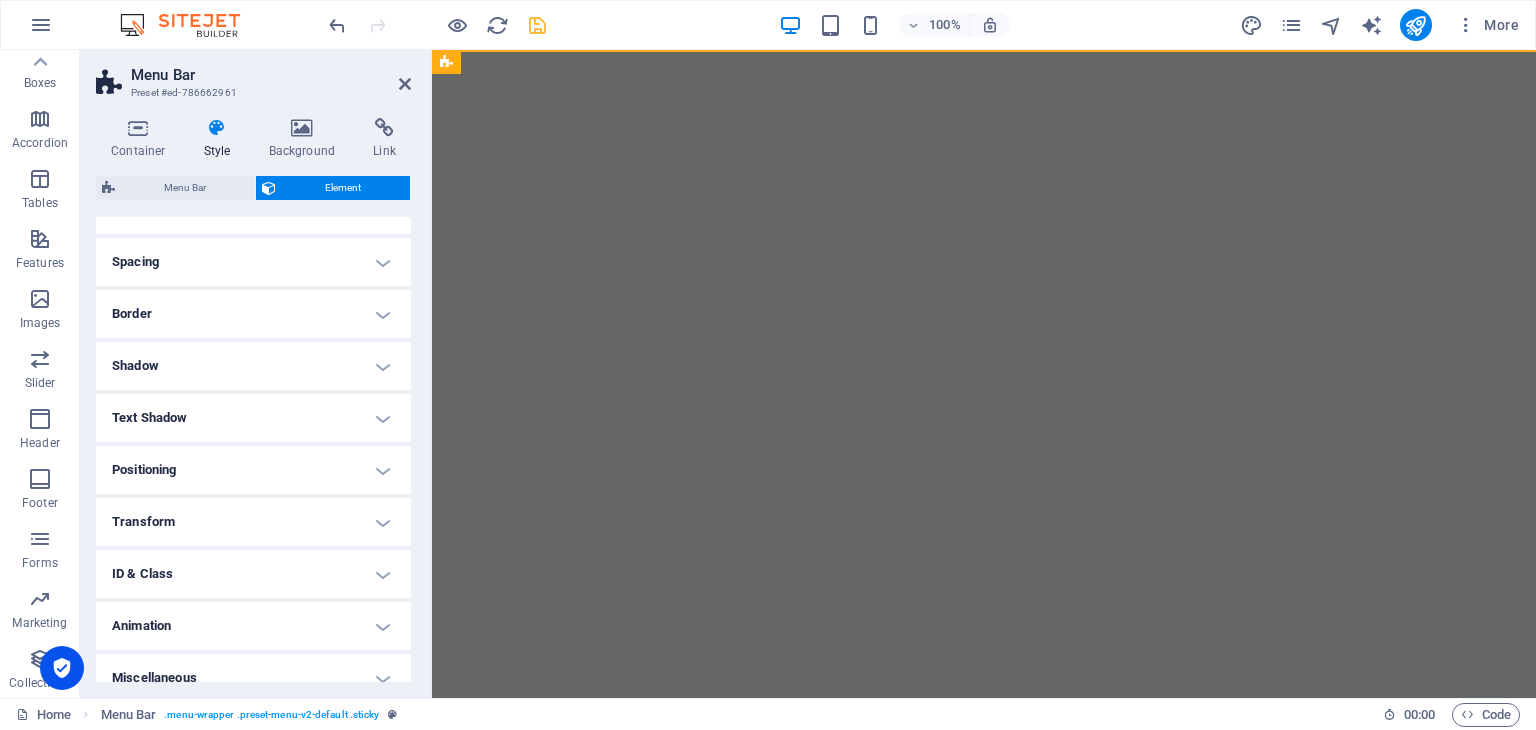 scroll, scrollTop: 170, scrollLeft: 0, axis: vertical 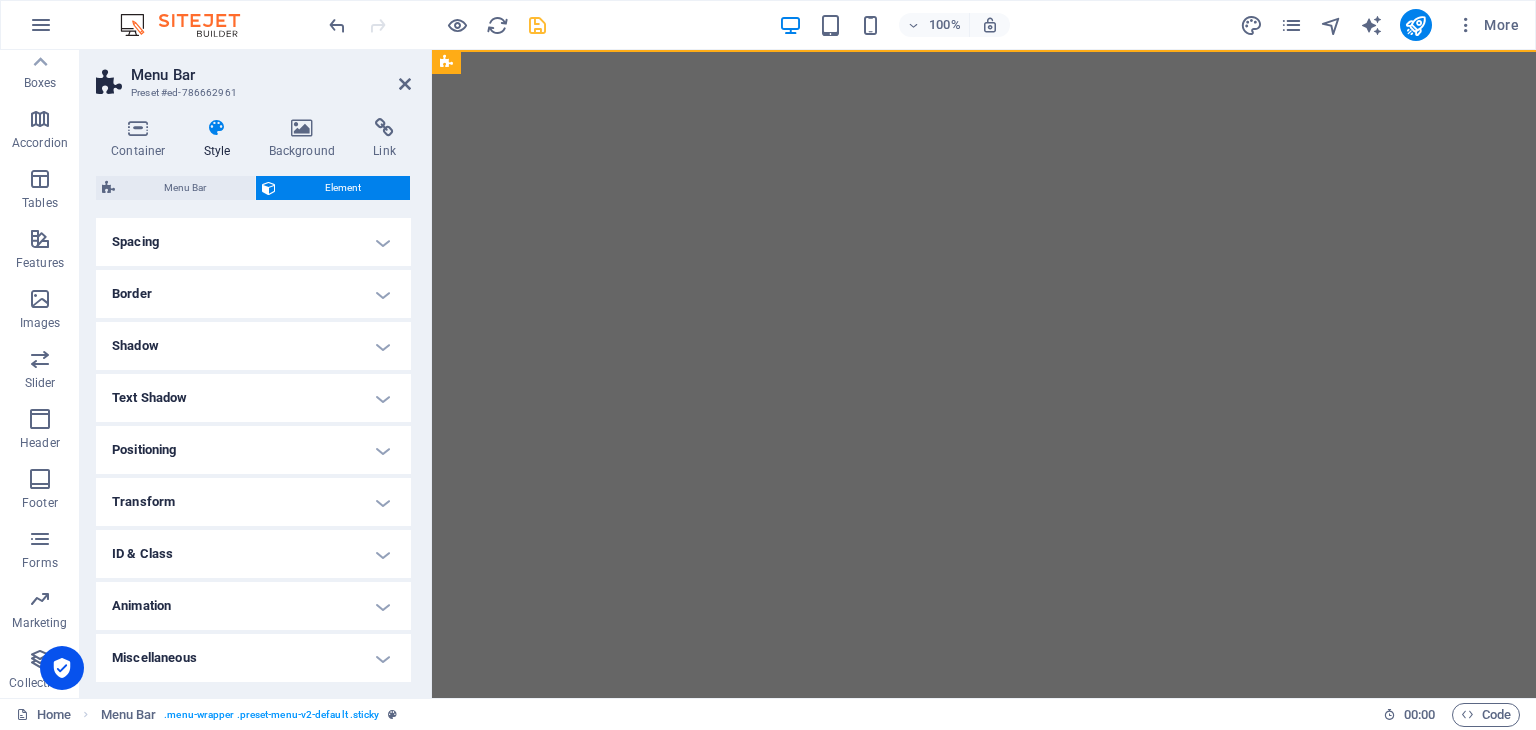 click on "Border" at bounding box center [253, 294] 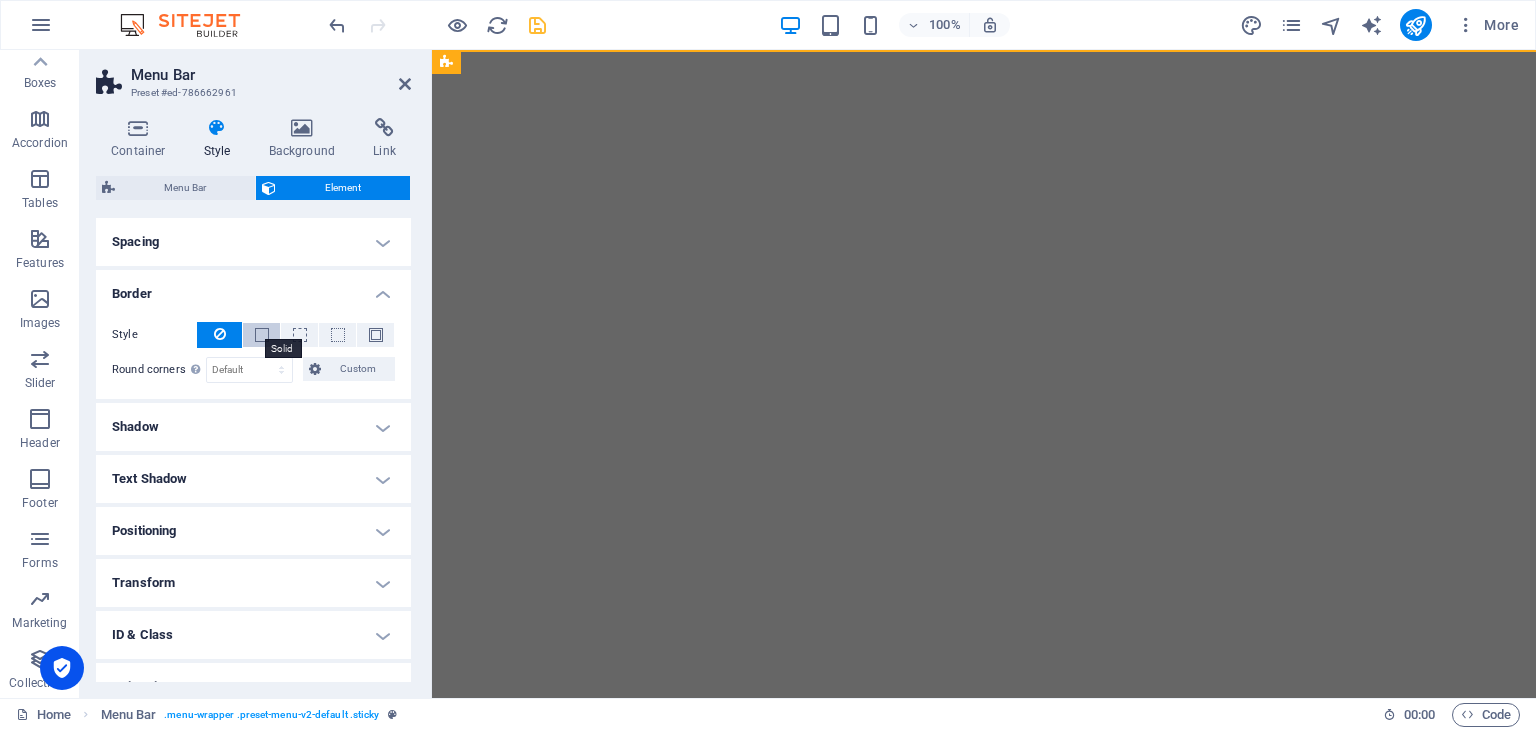 click at bounding box center [262, 335] 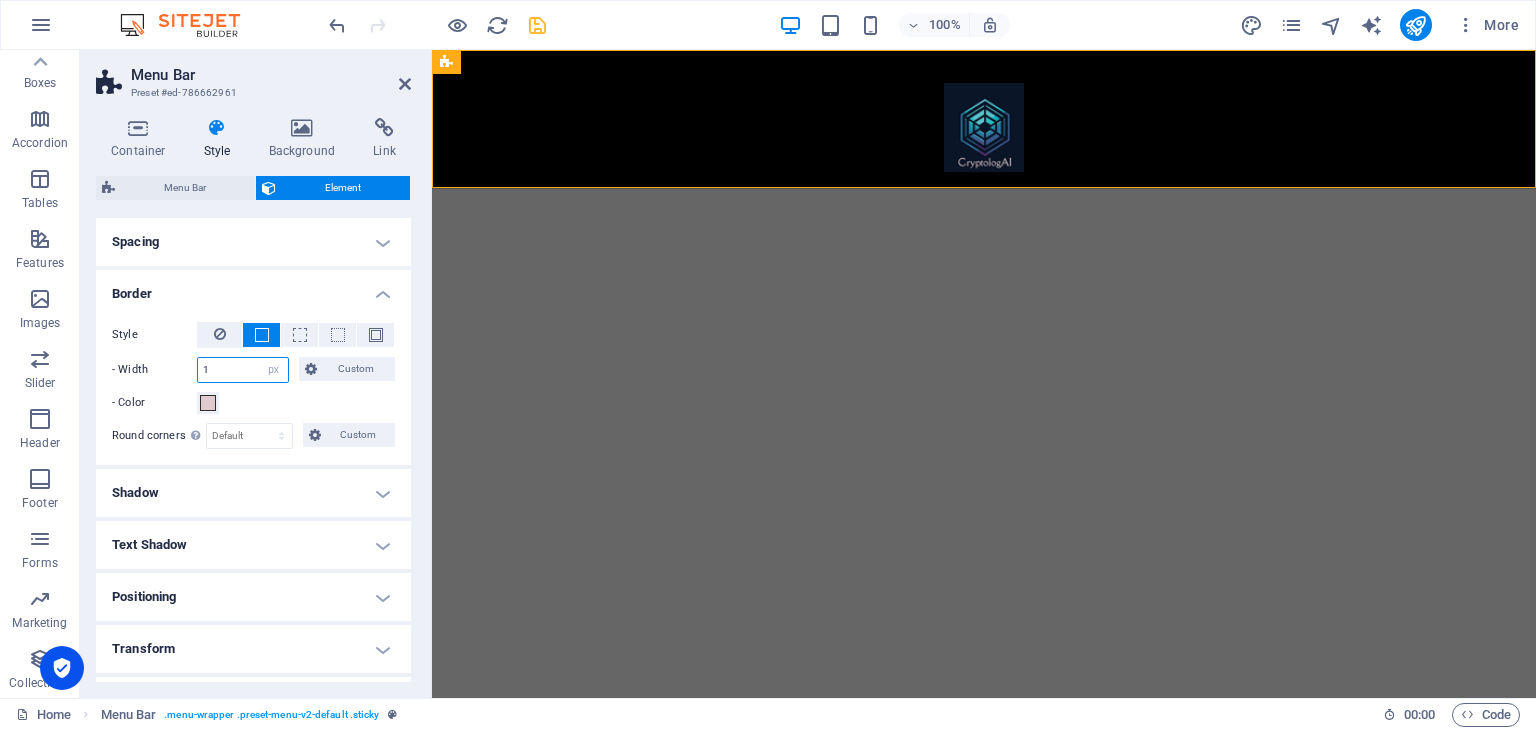 drag, startPoint x: 222, startPoint y: 372, endPoint x: 186, endPoint y: 369, distance: 36.124783 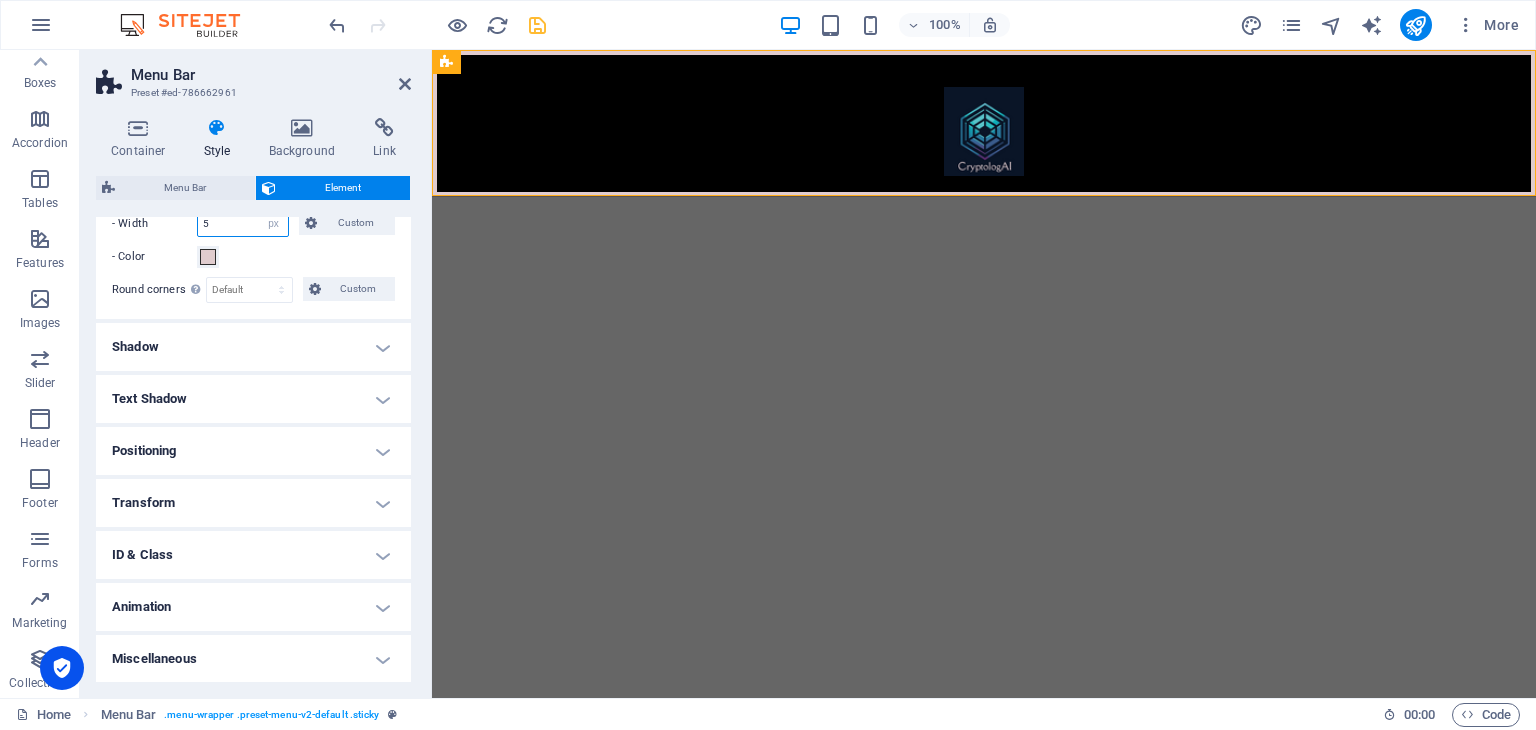 scroll, scrollTop: 316, scrollLeft: 0, axis: vertical 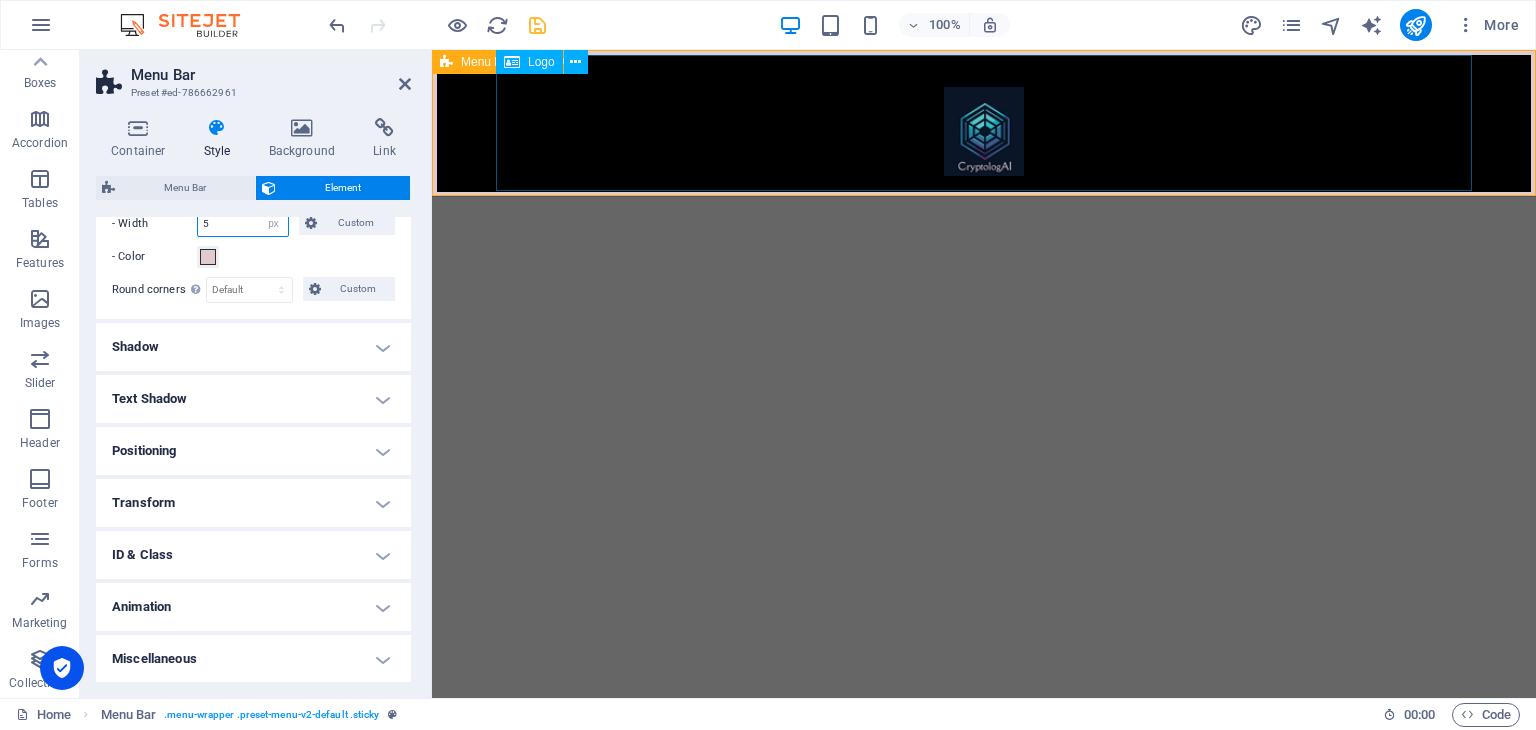 type on "5" 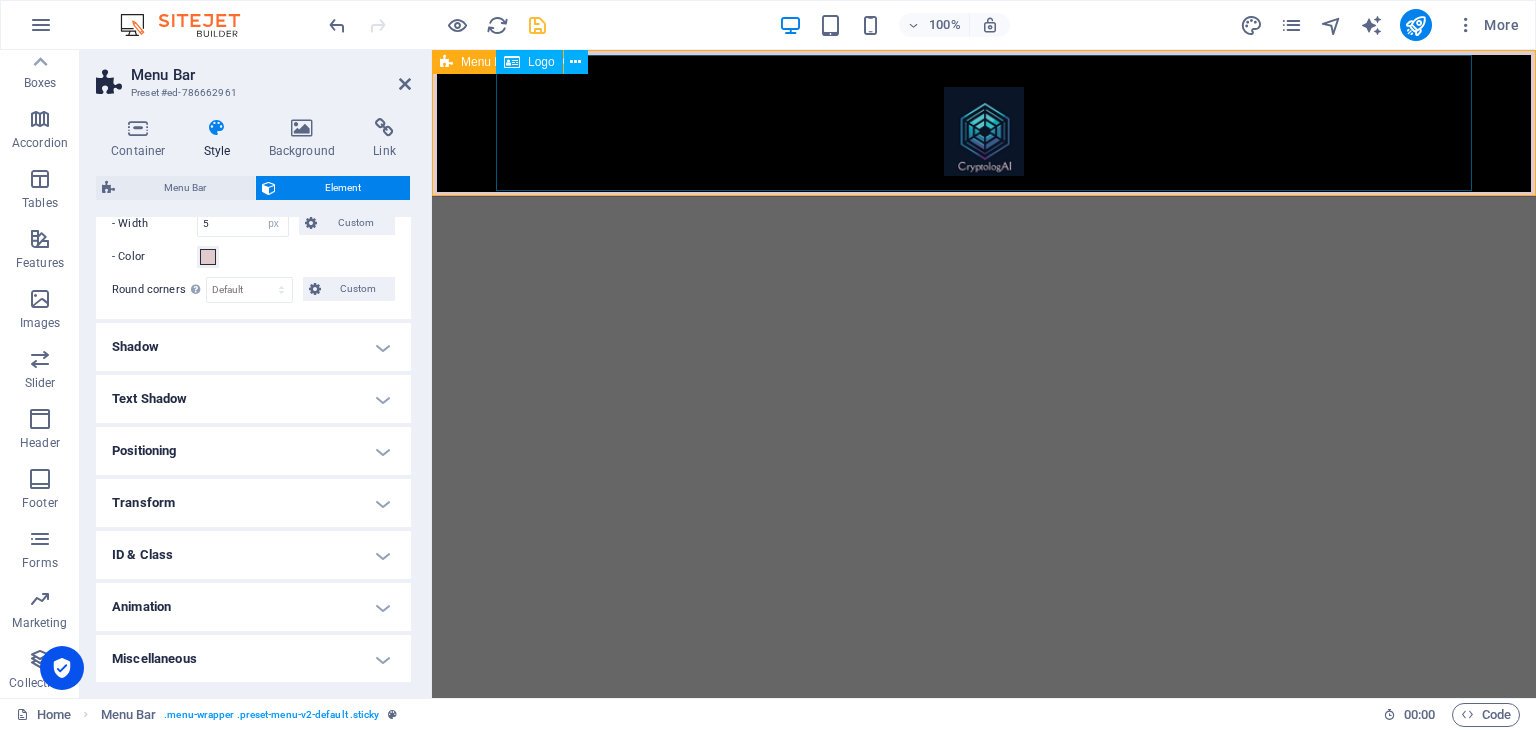 click at bounding box center [984, 123] 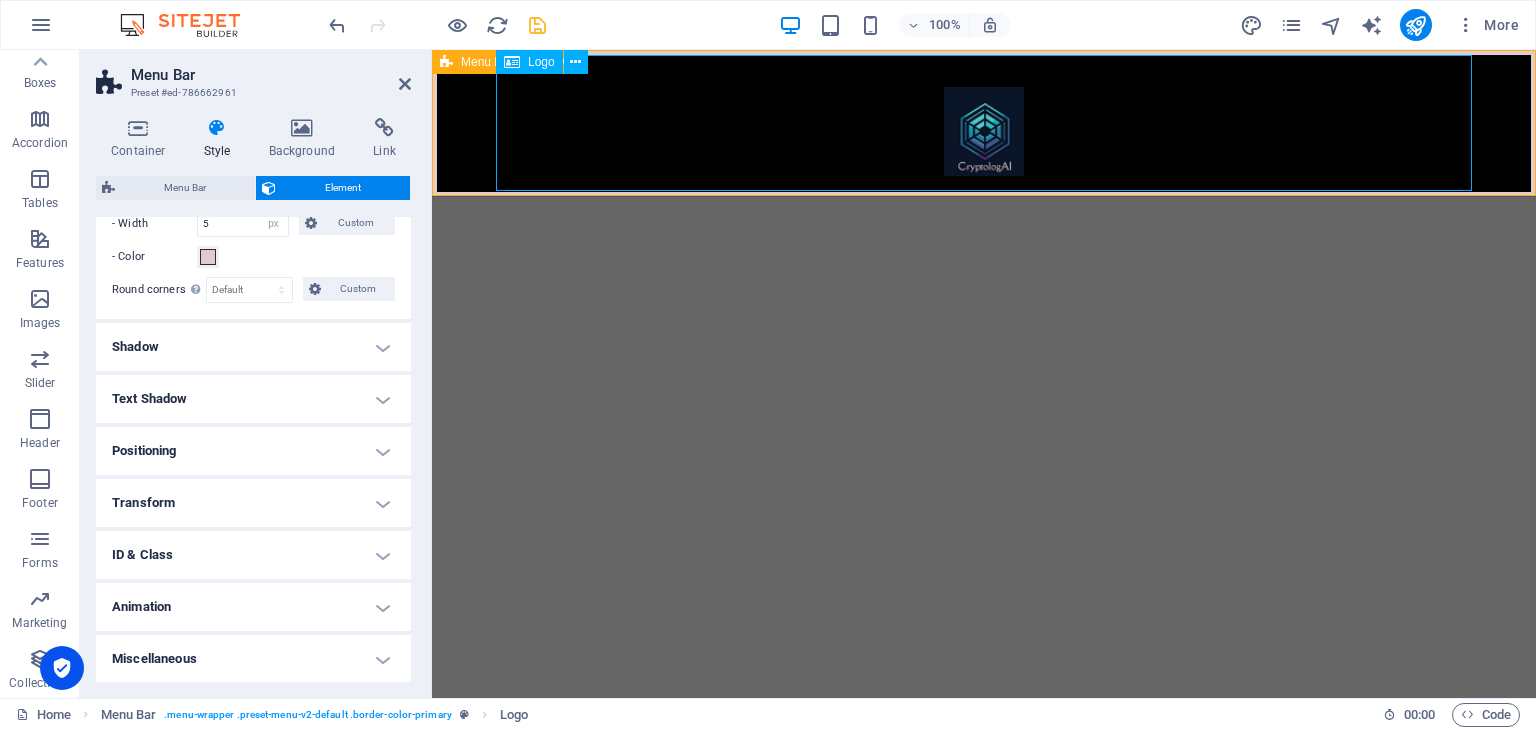 click at bounding box center (984, 123) 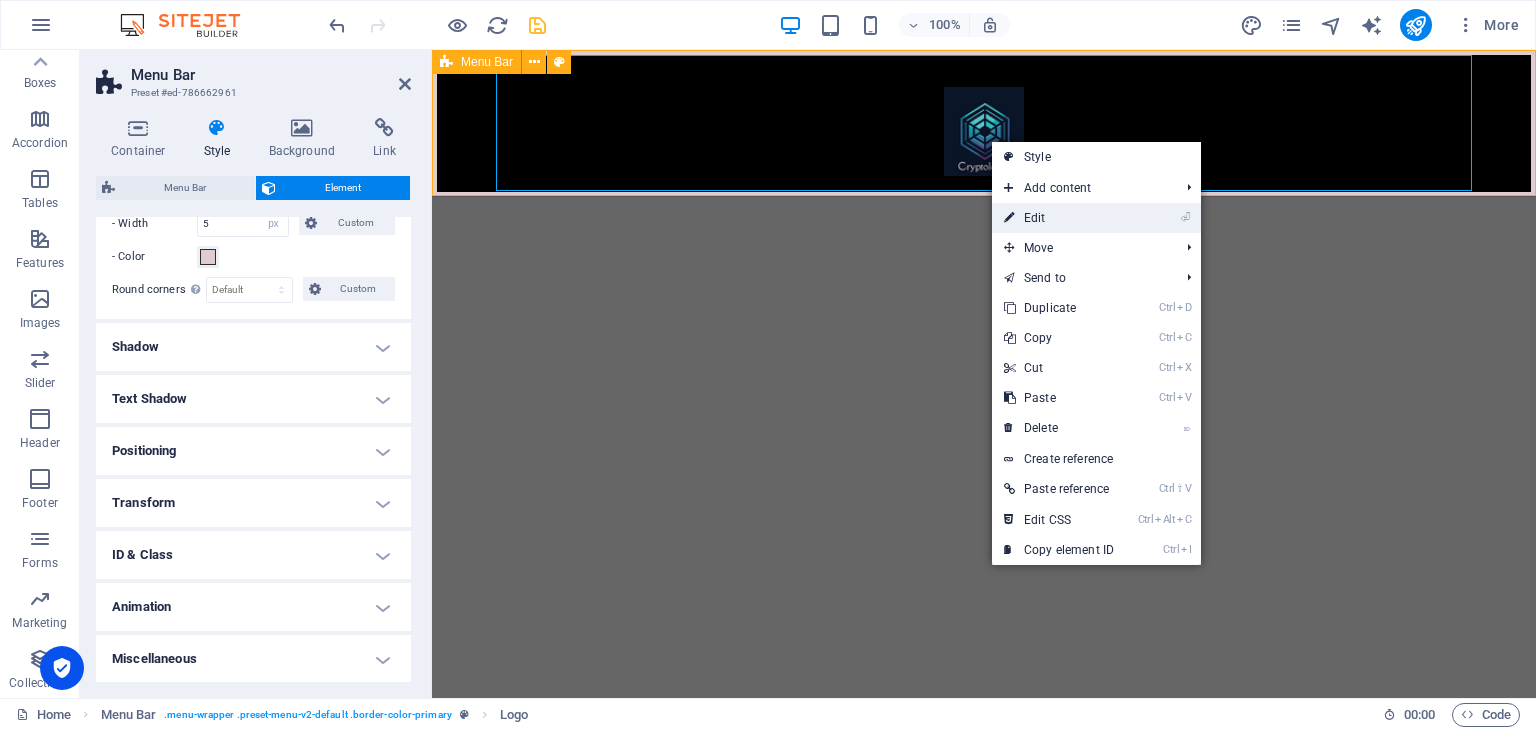 click on "⏎  Edit" at bounding box center [1059, 218] 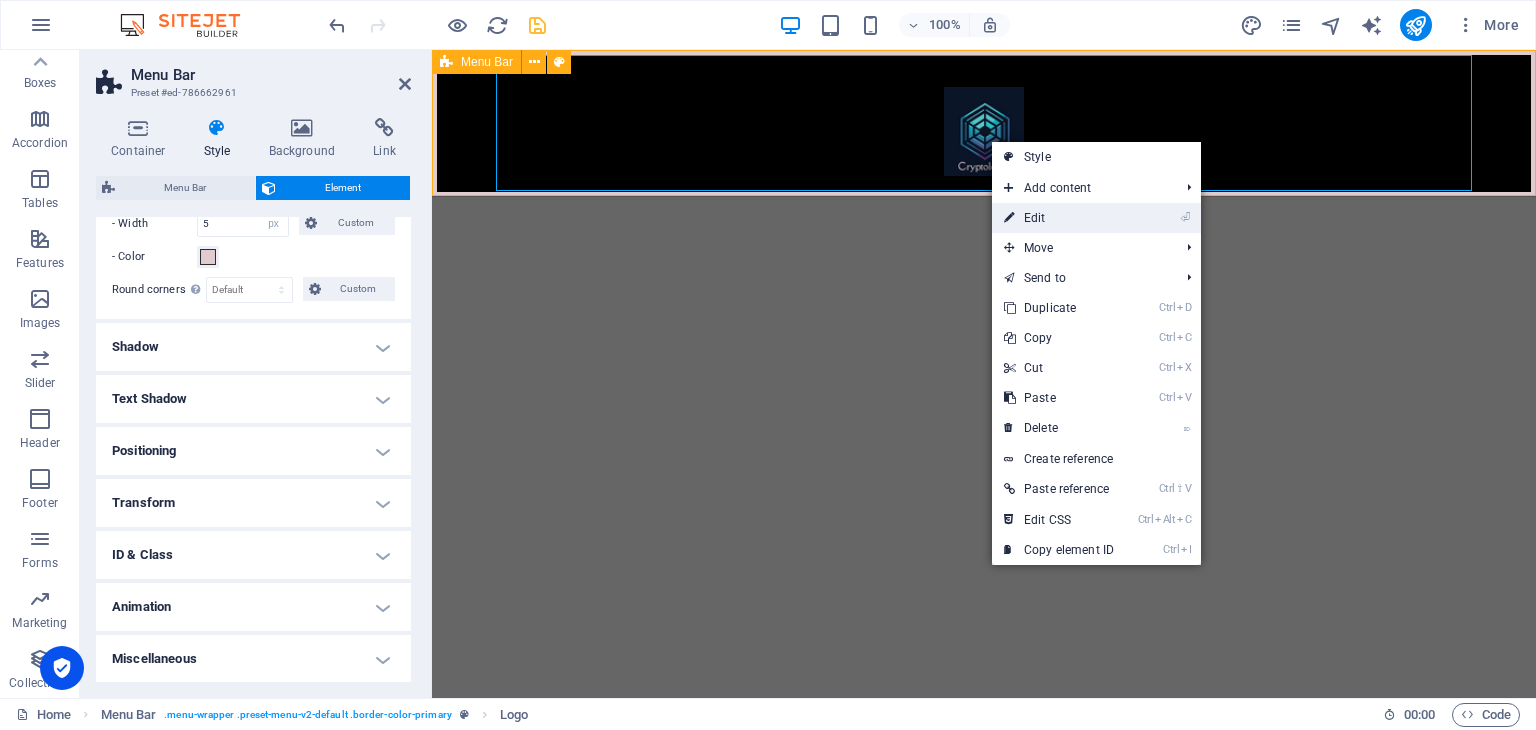 select on "px" 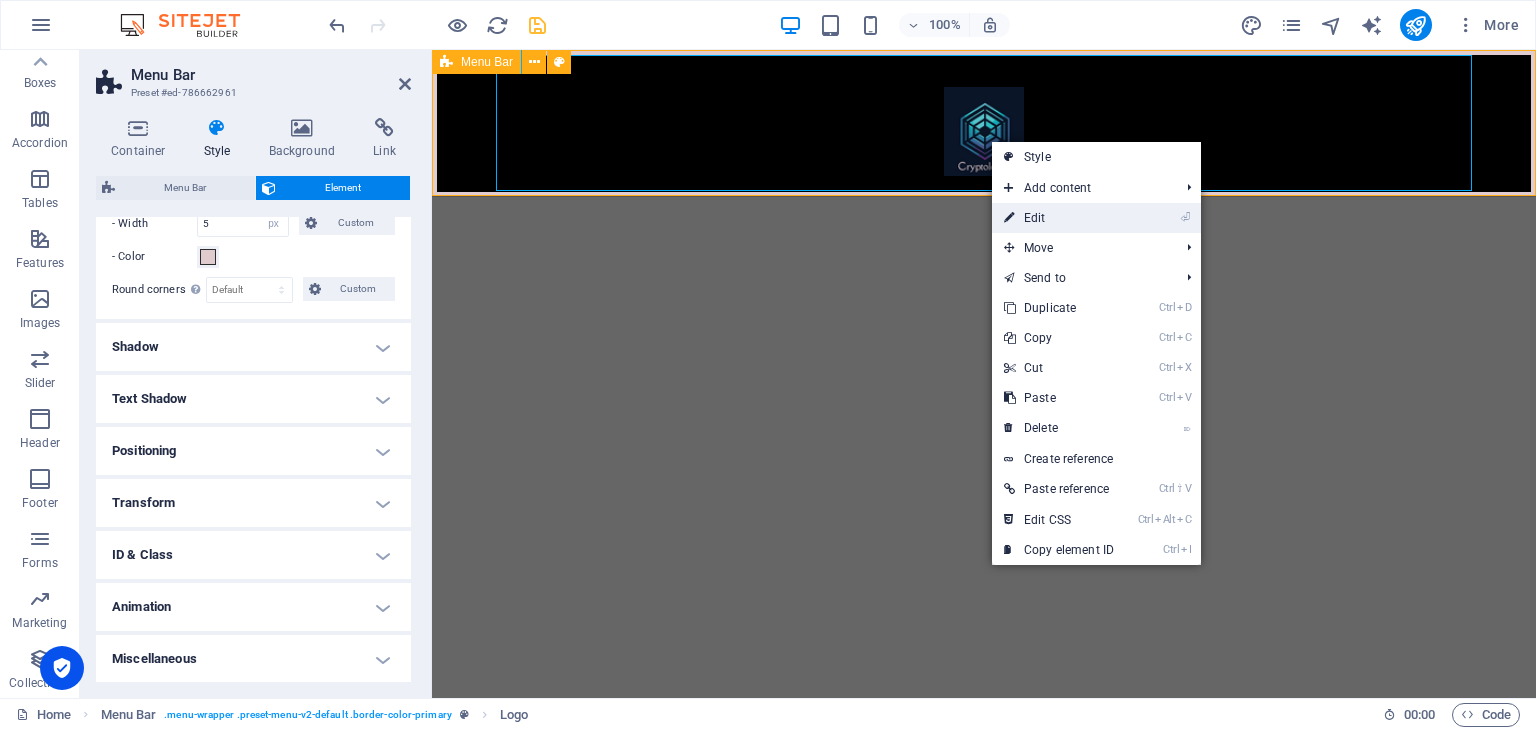 select on "%" 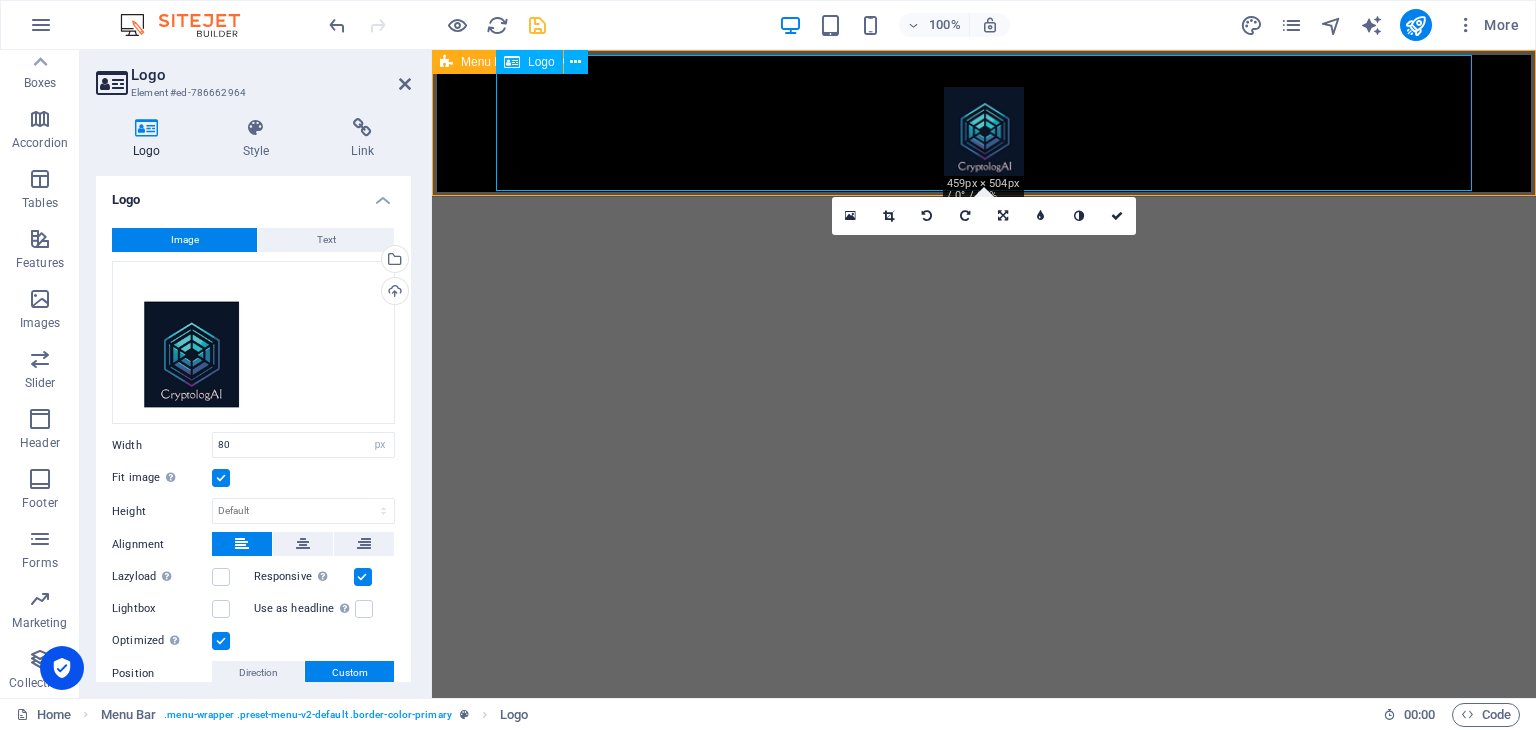 click at bounding box center (984, 123) 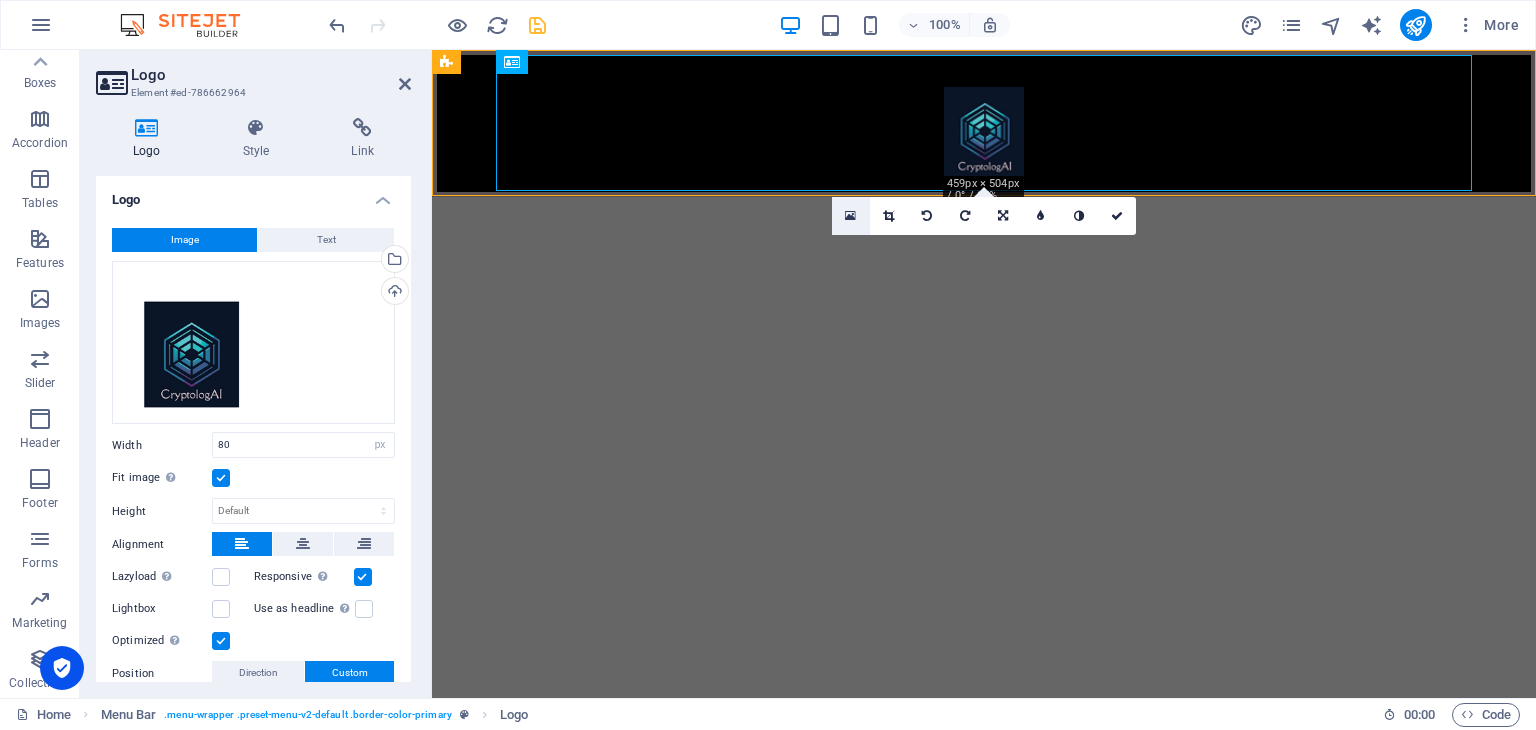 click at bounding box center (850, 216) 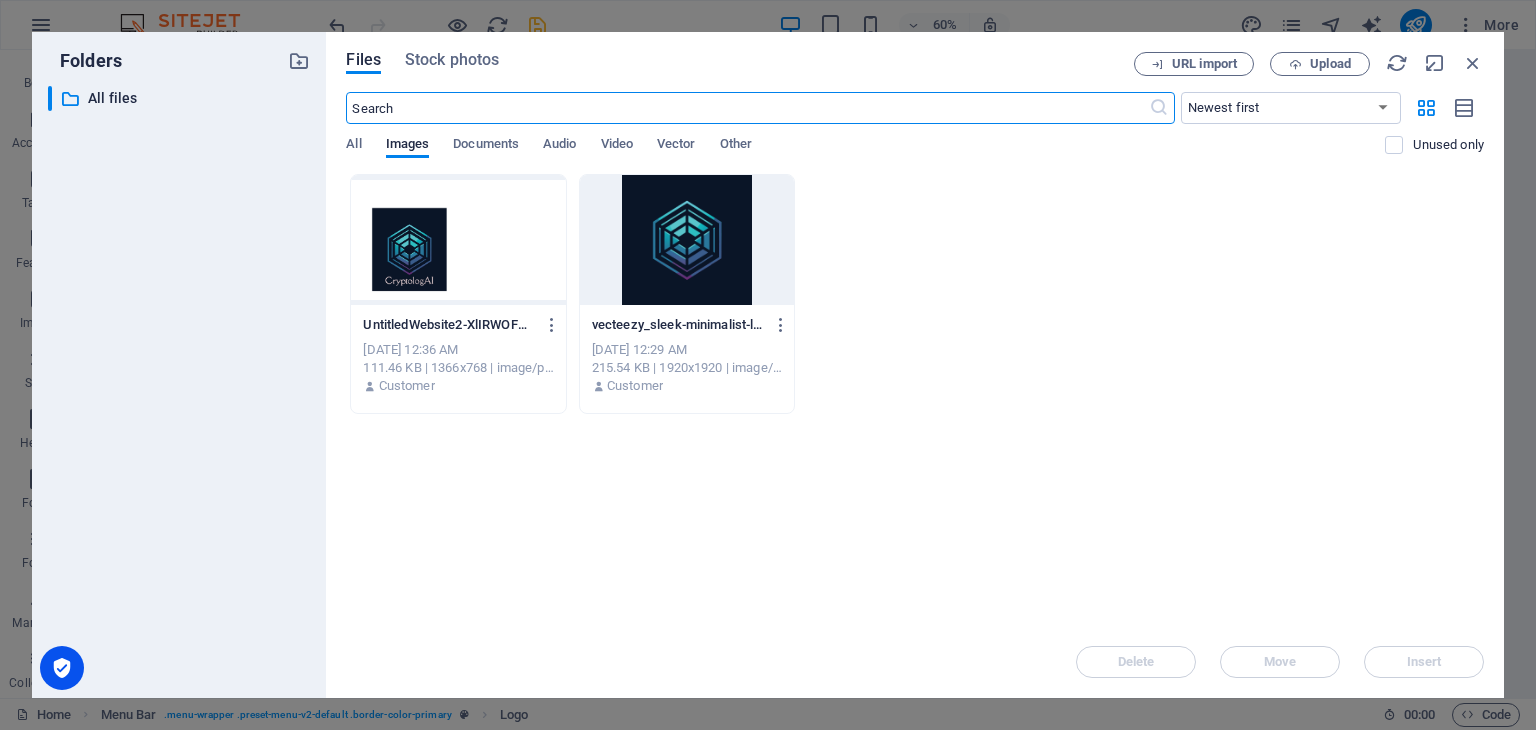 click at bounding box center [687, 240] 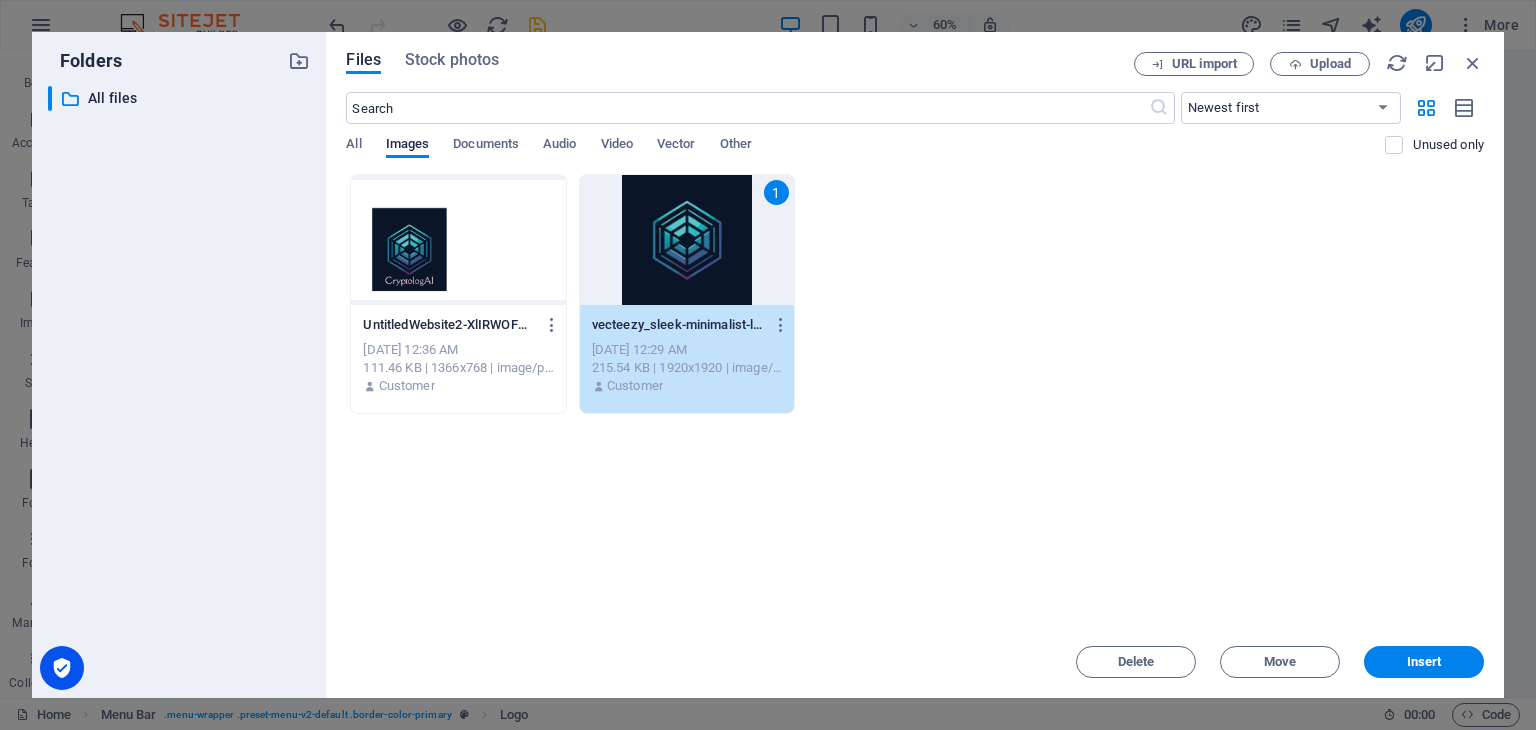 click on "1" at bounding box center (687, 240) 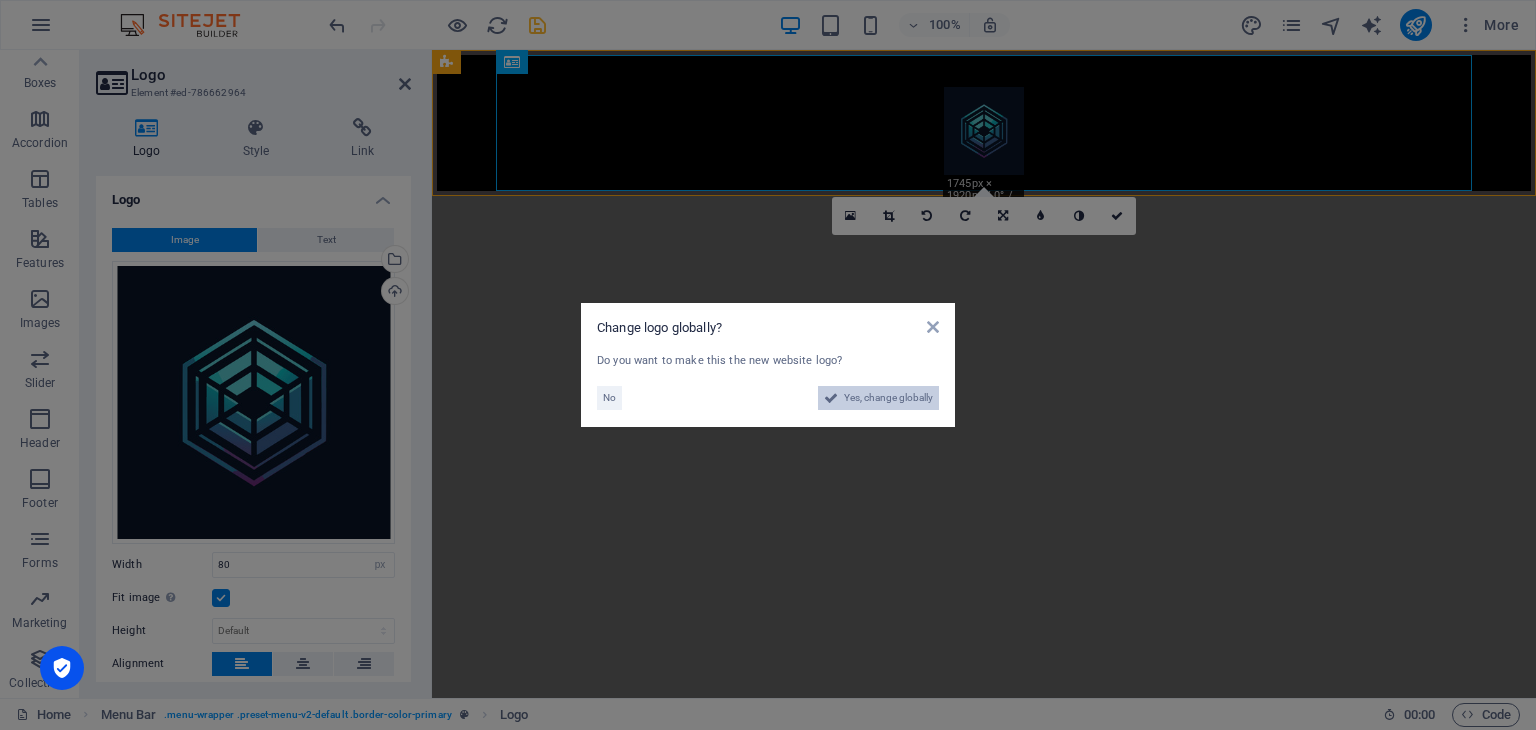 click on "Yes, change globally" at bounding box center (888, 398) 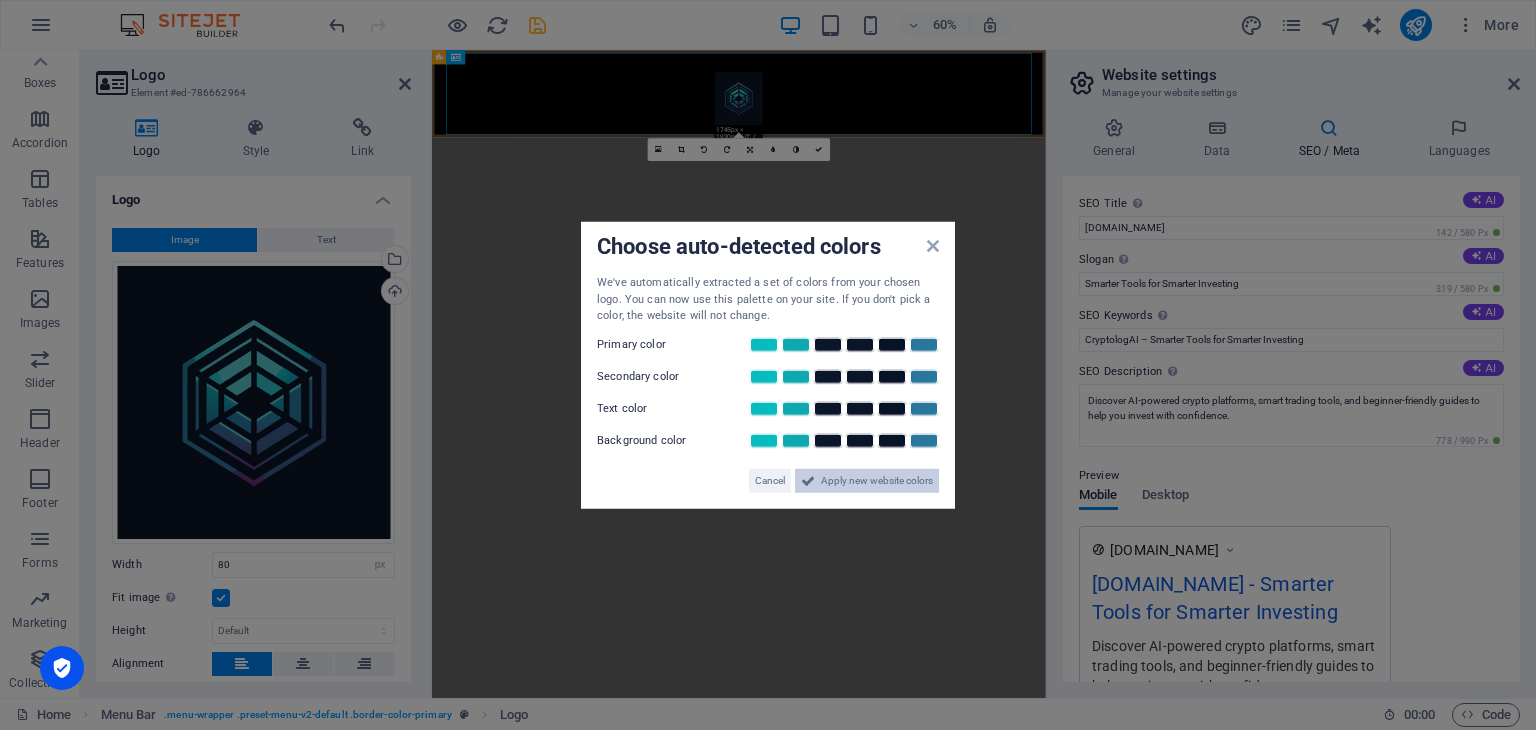 click on "Apply new website colors" at bounding box center (877, 480) 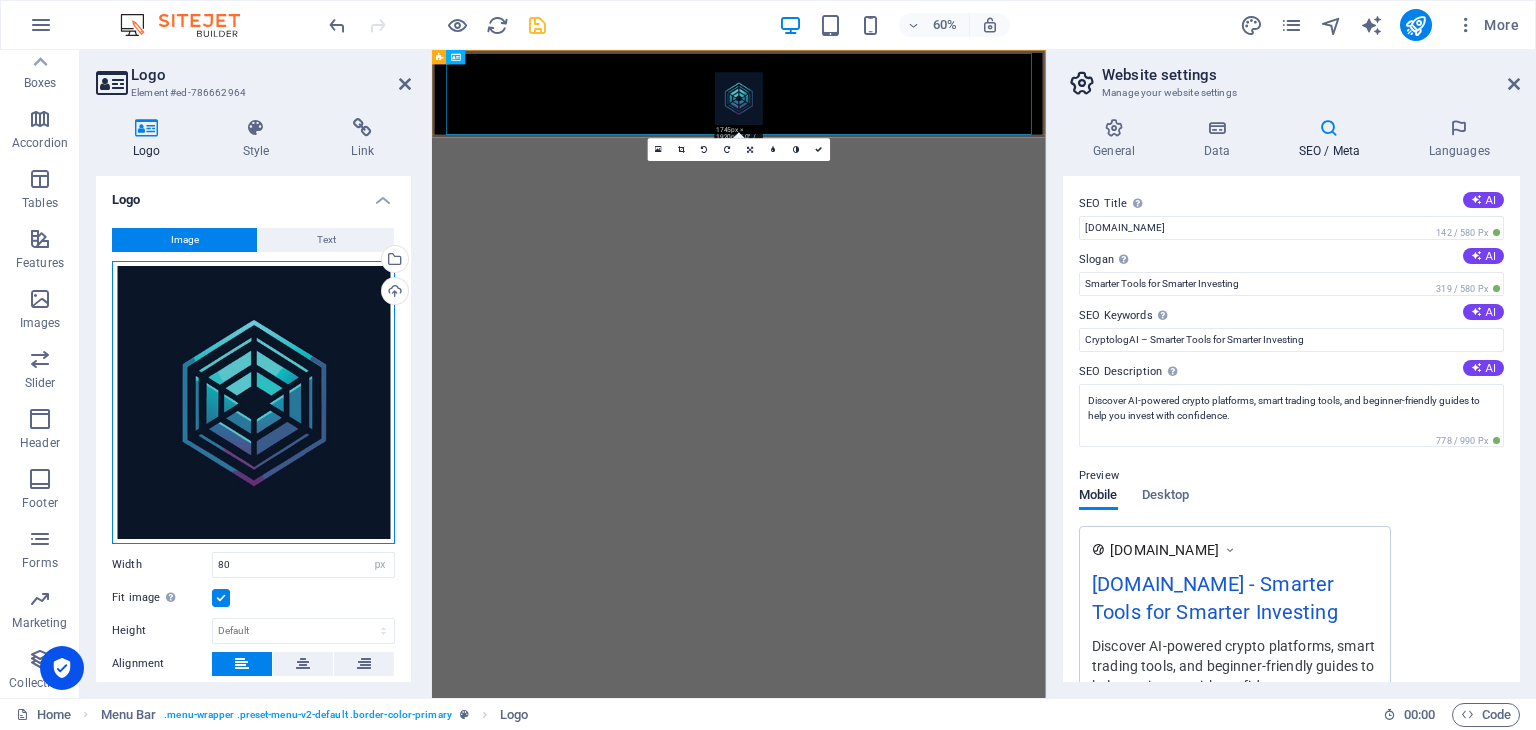 drag, startPoint x: 716, startPoint y: 422, endPoint x: 515, endPoint y: 570, distance: 249.6097 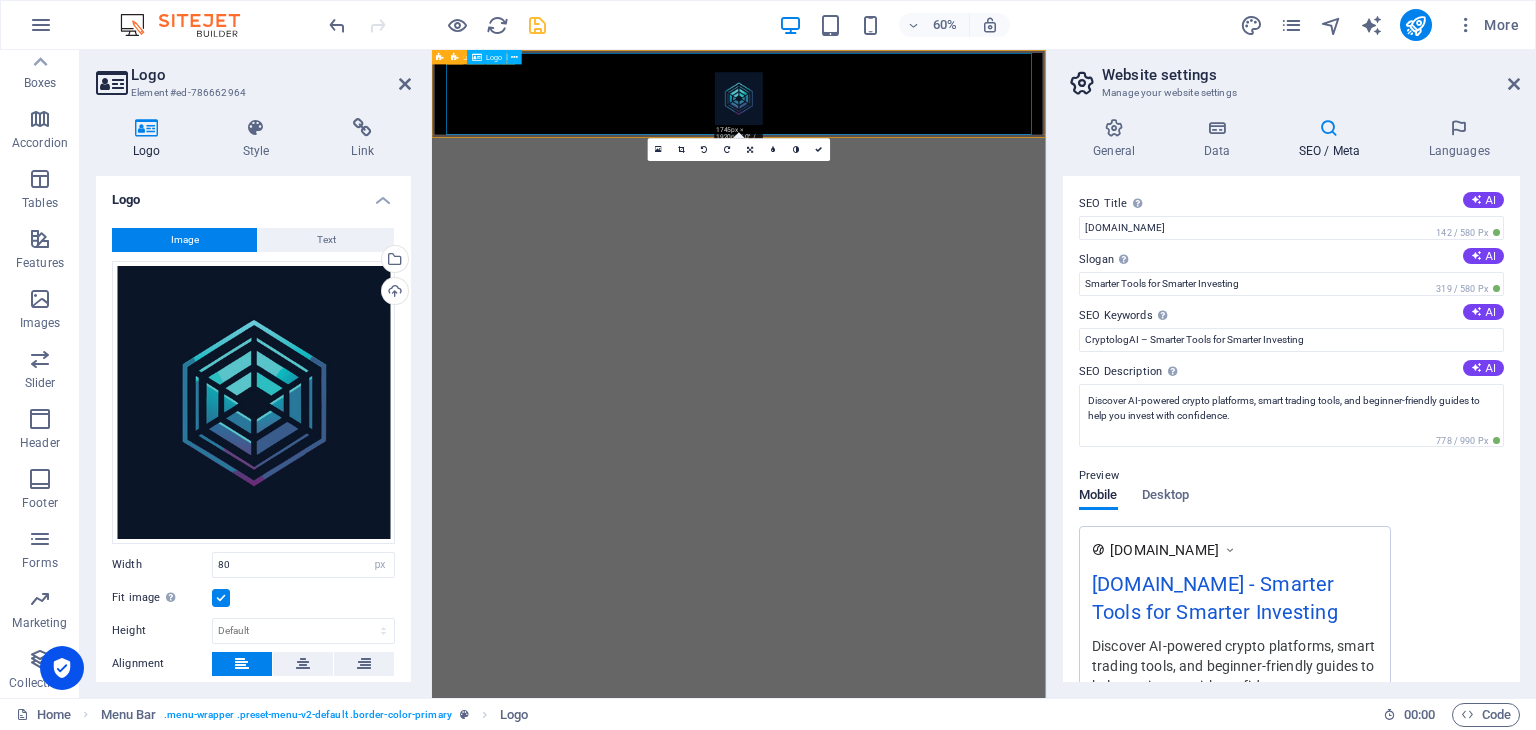 click at bounding box center [944, 123] 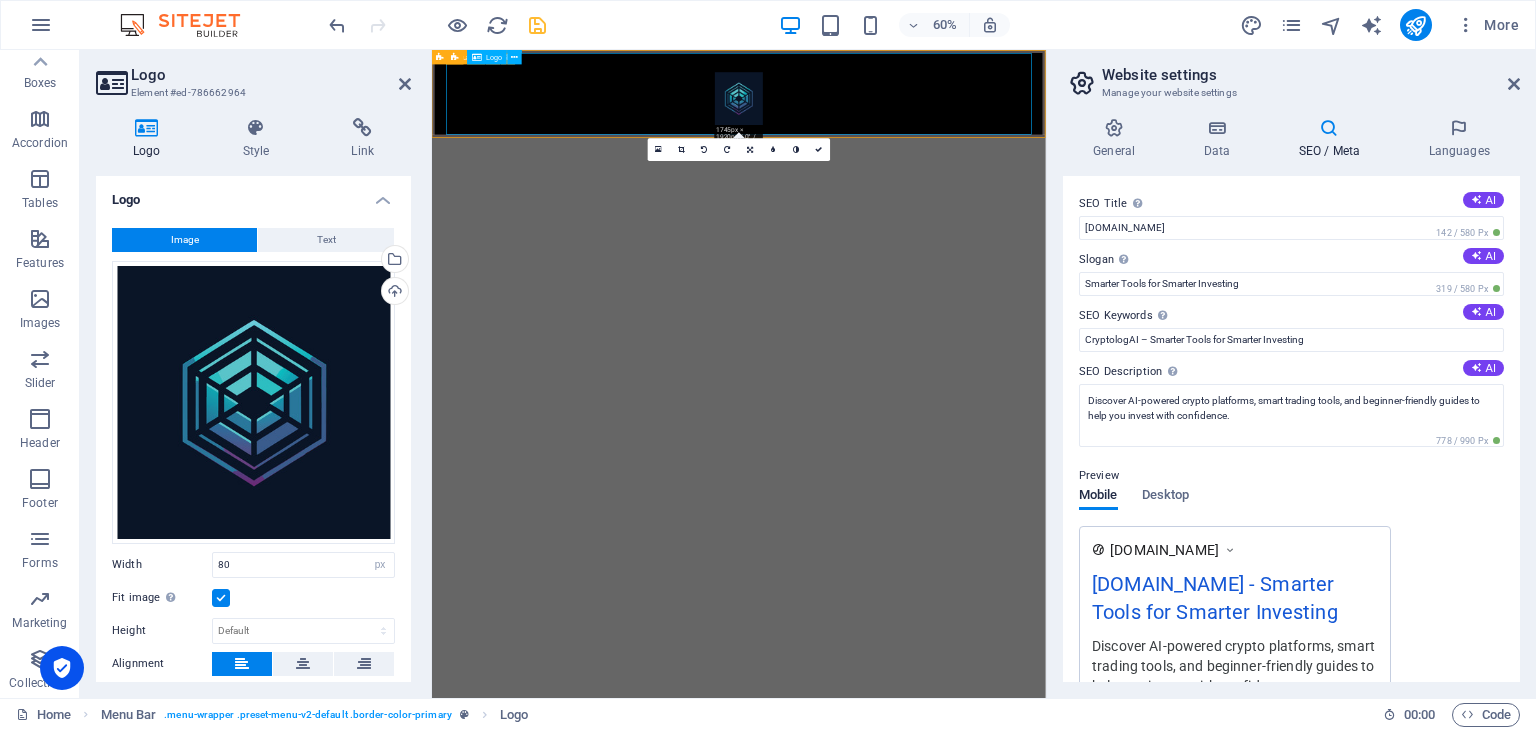click at bounding box center (944, 123) 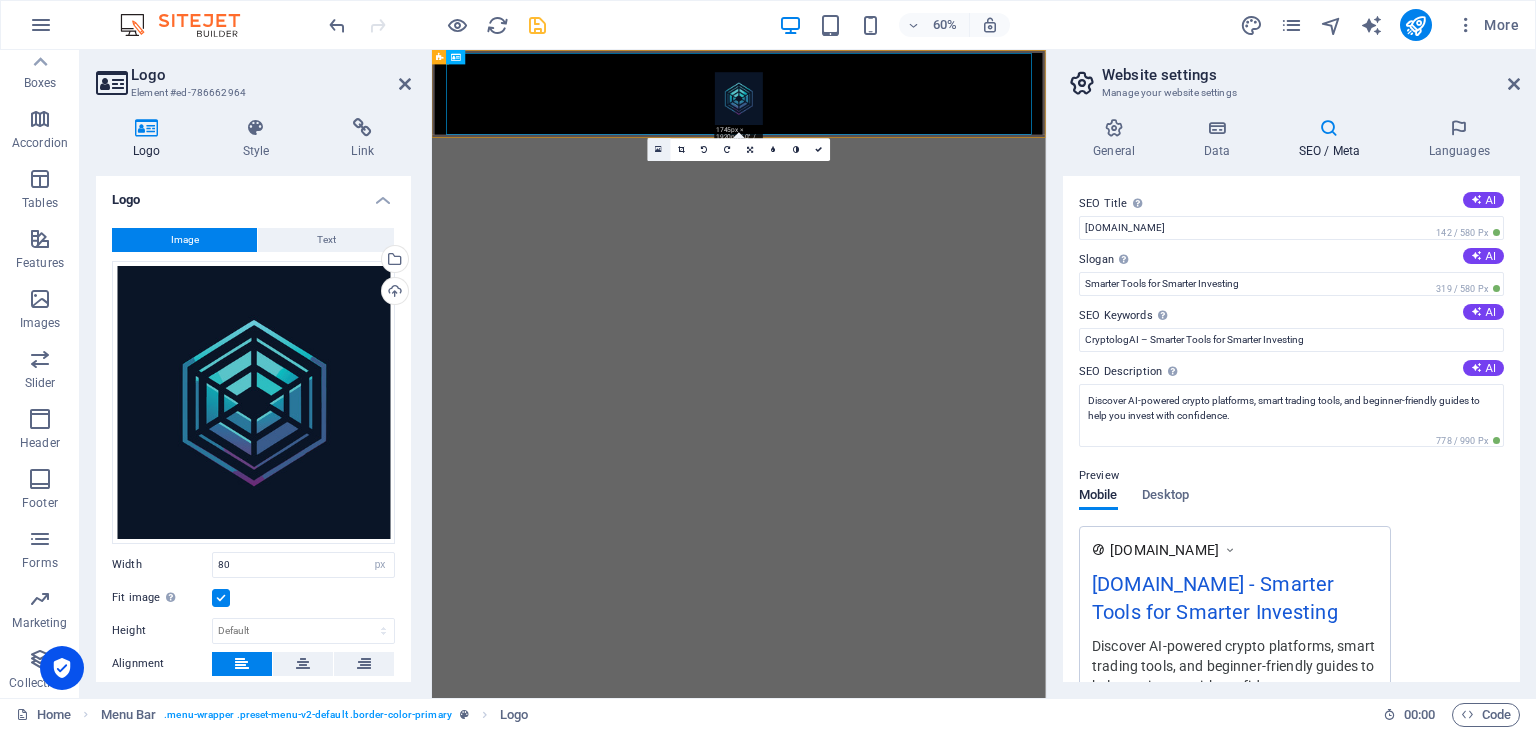 click at bounding box center [659, 149] 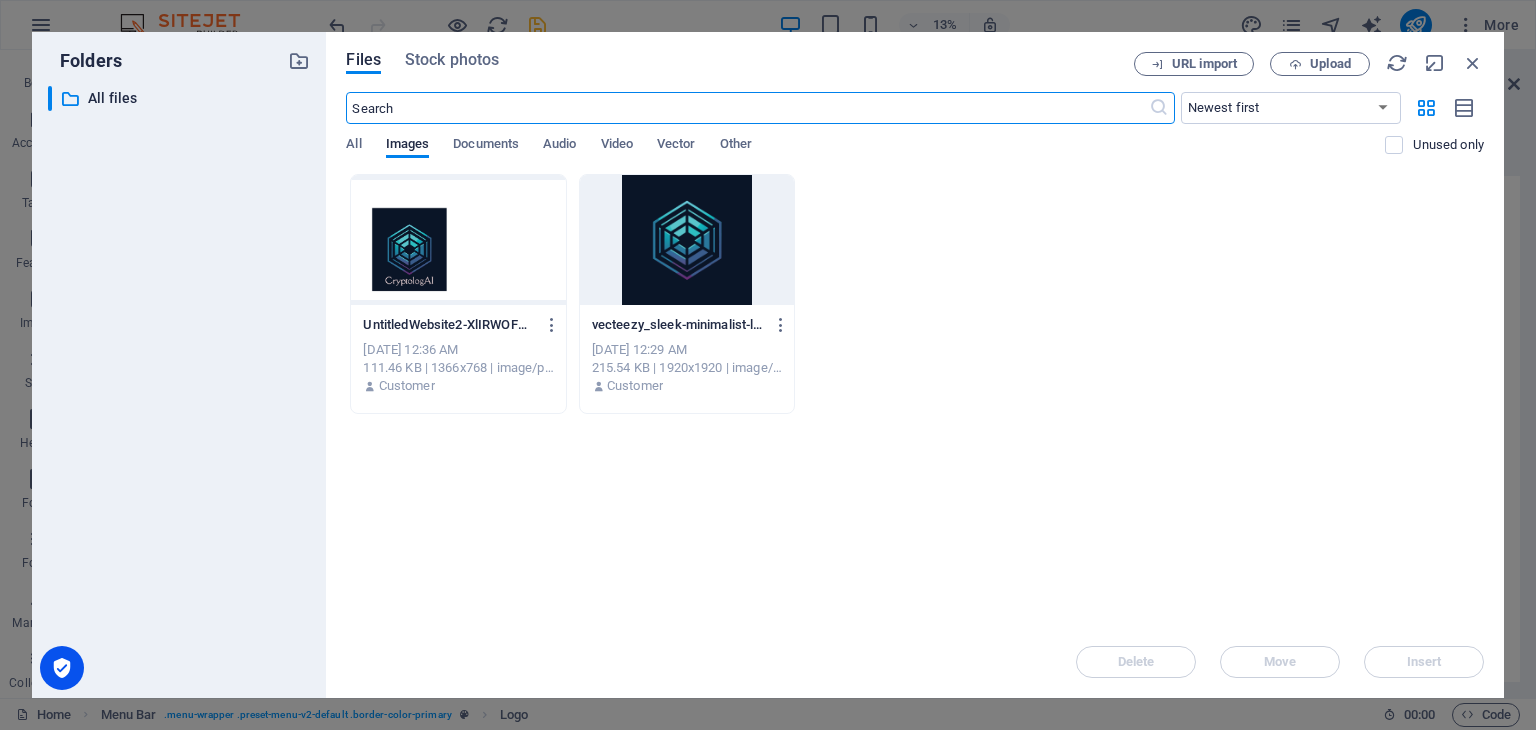 click at bounding box center [687, 240] 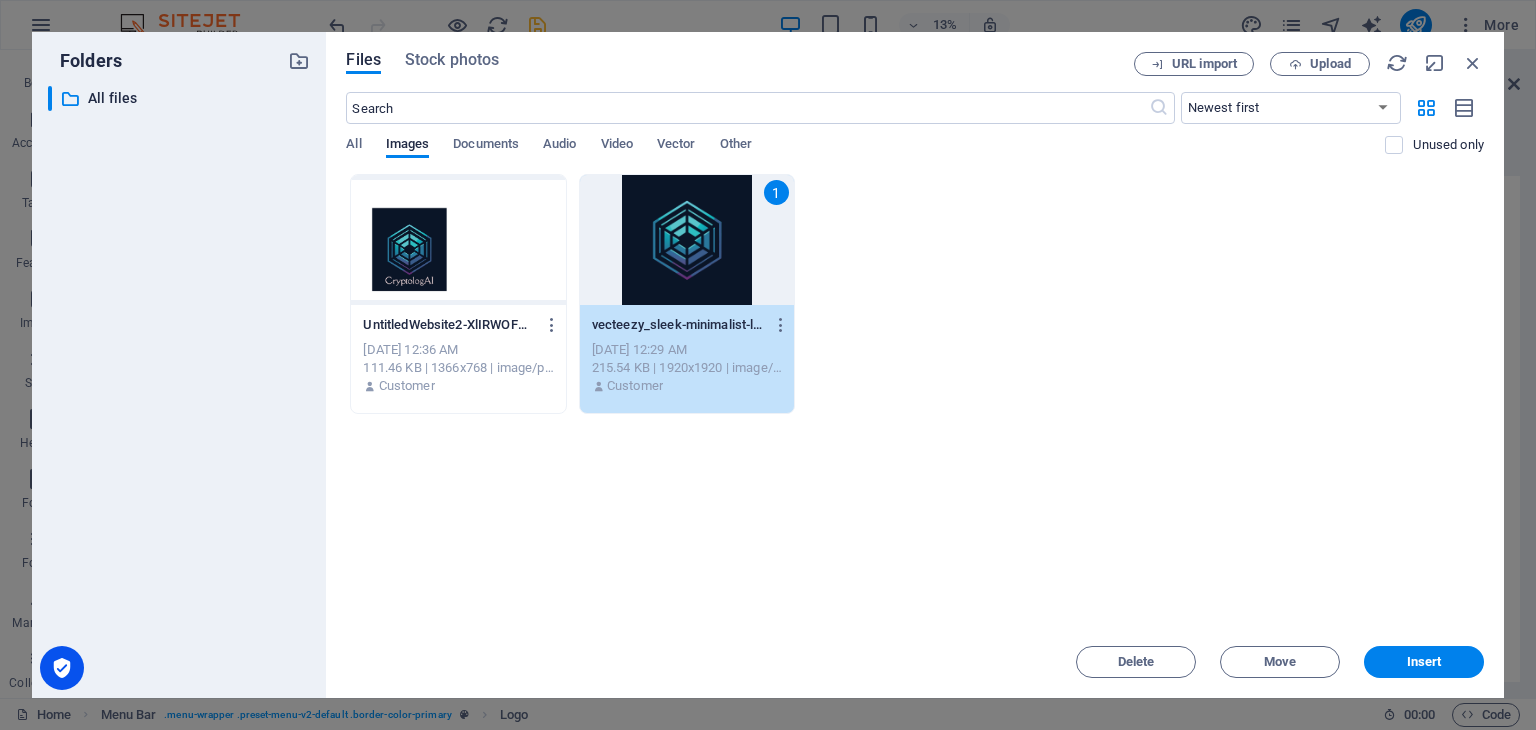 click at bounding box center [458, 240] 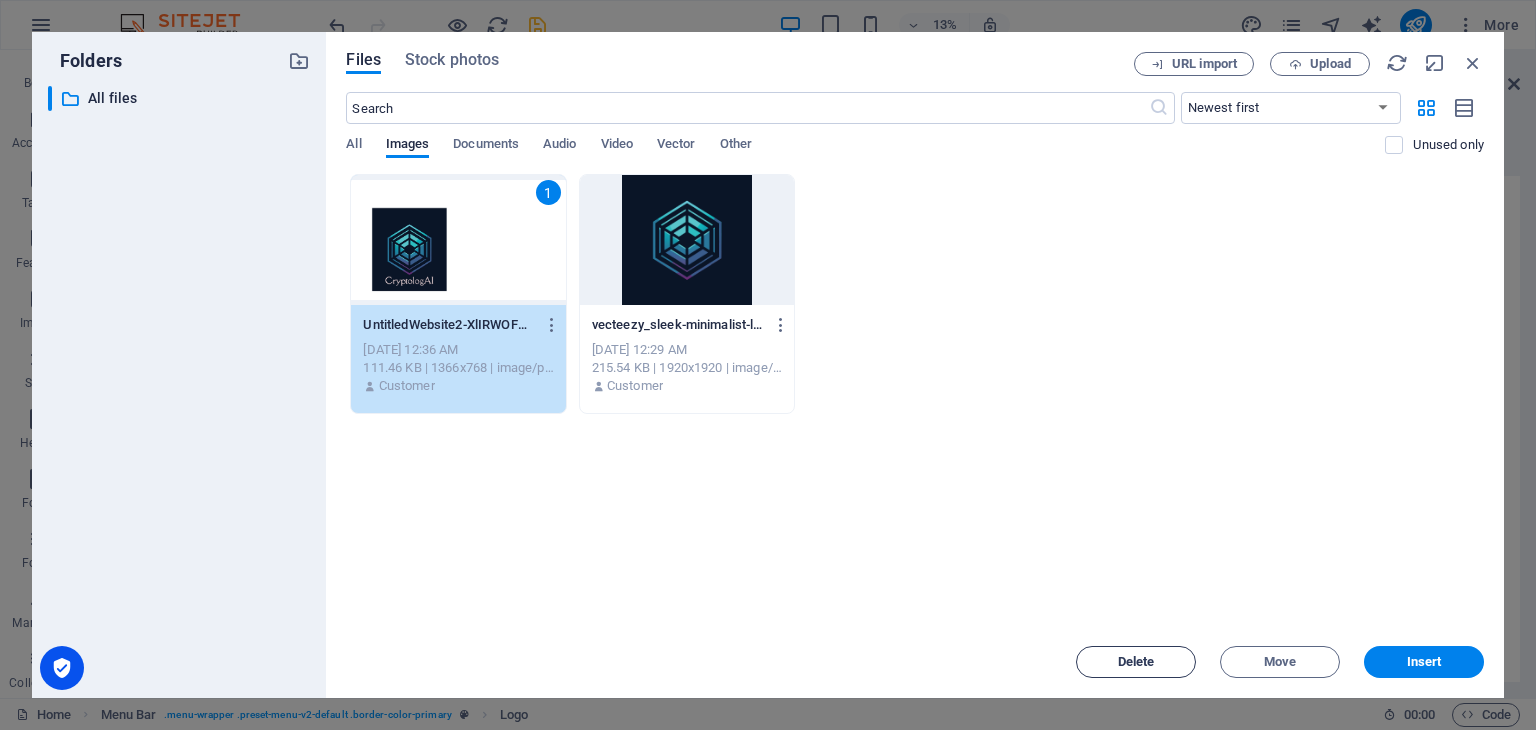 click on "Delete" at bounding box center (1136, 662) 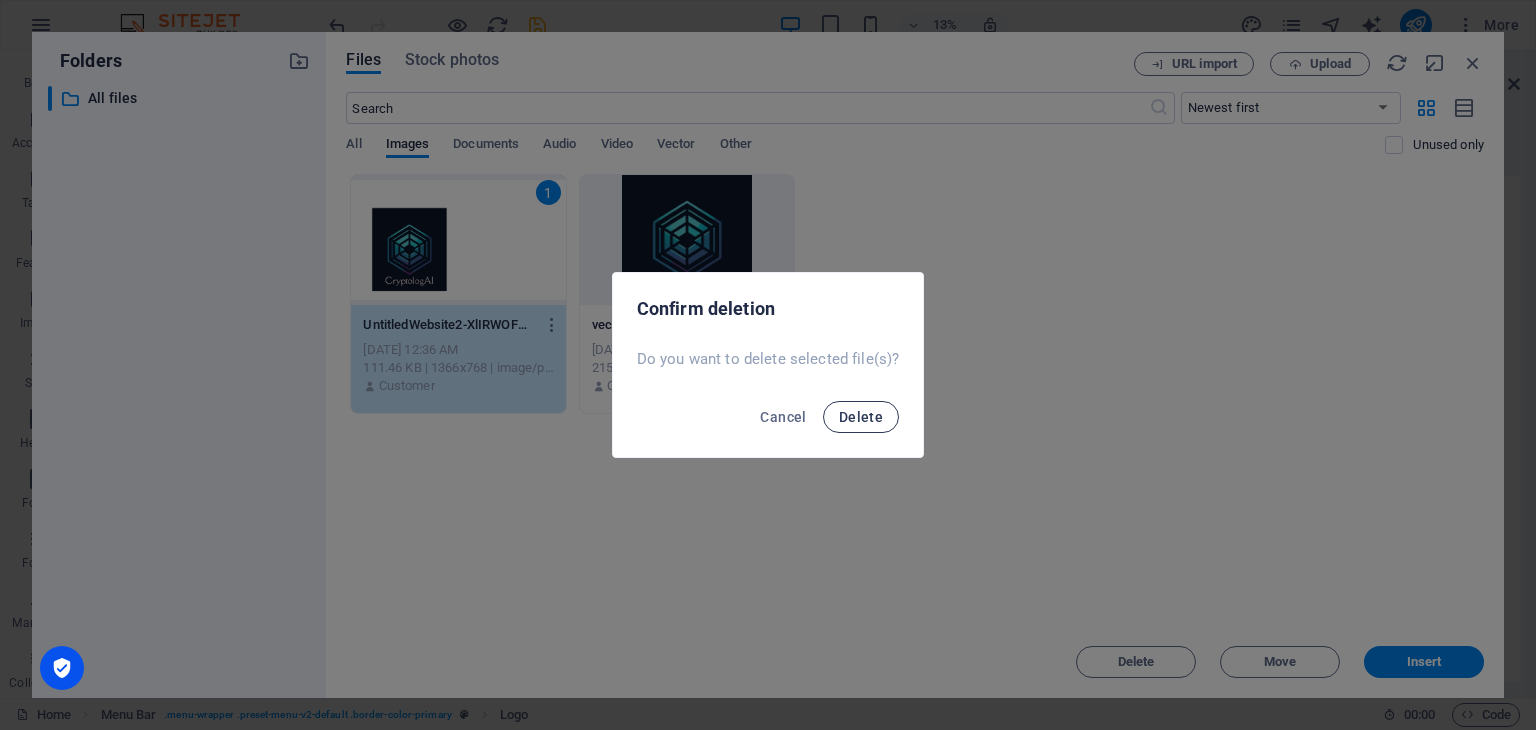 click on "Delete" at bounding box center (861, 417) 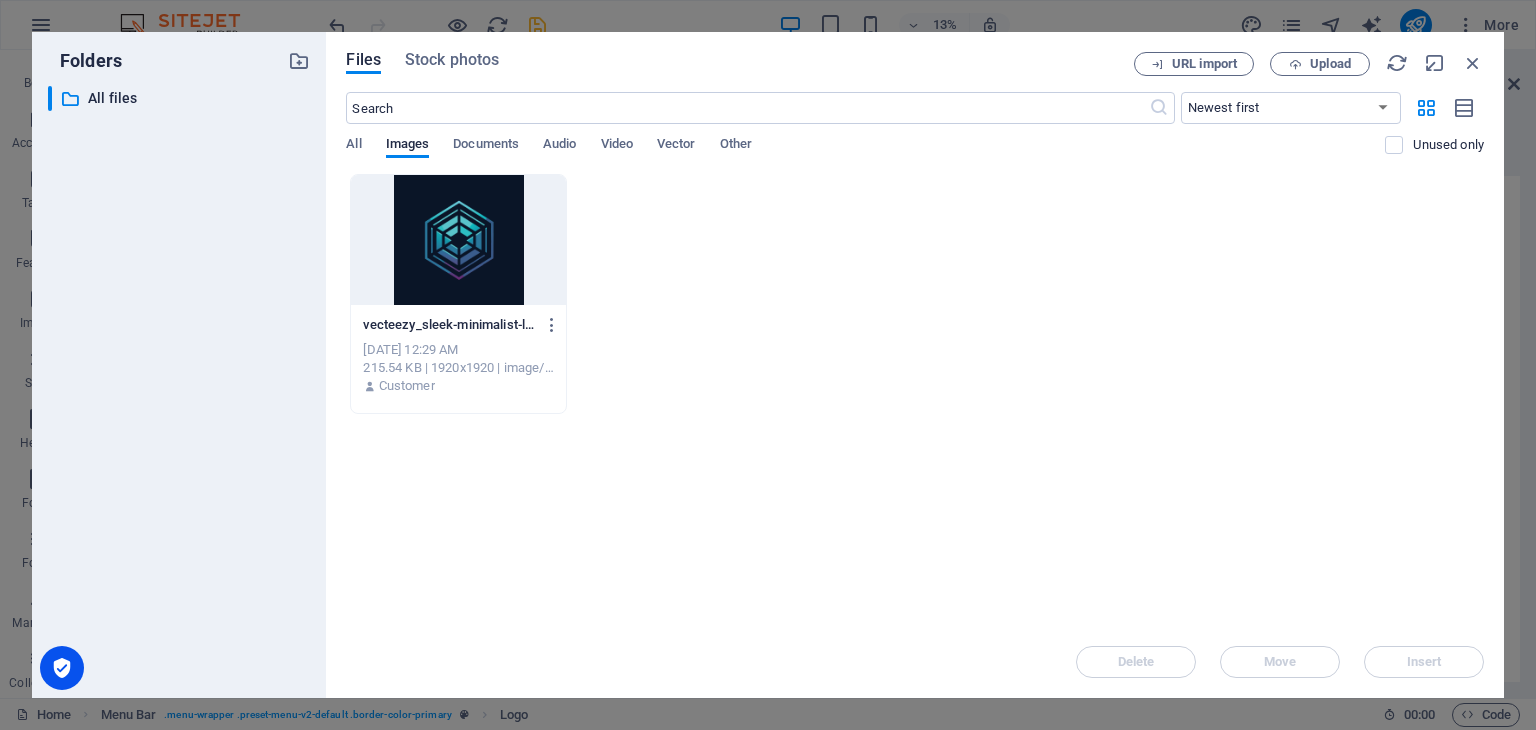 click at bounding box center [458, 240] 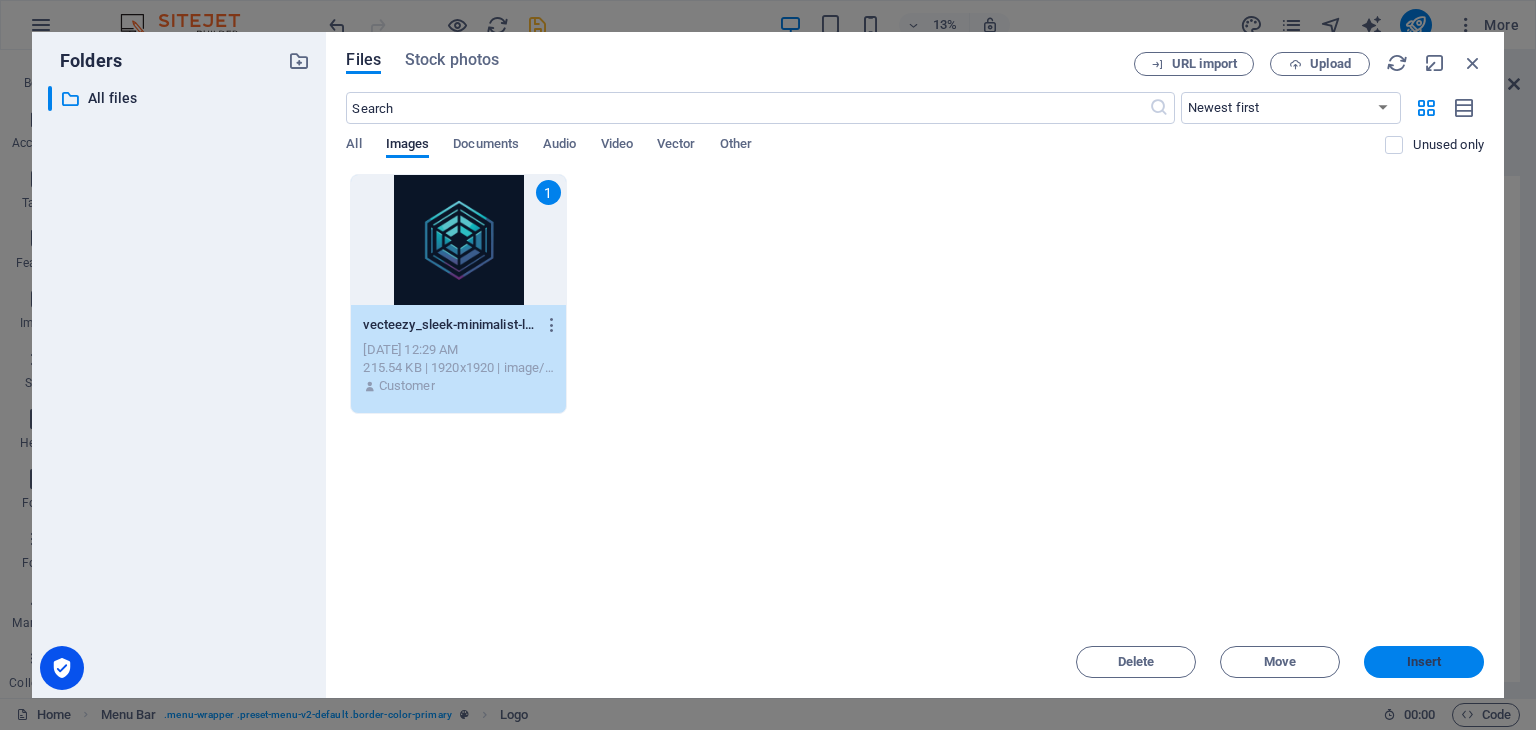 click on "Insert" at bounding box center [1424, 662] 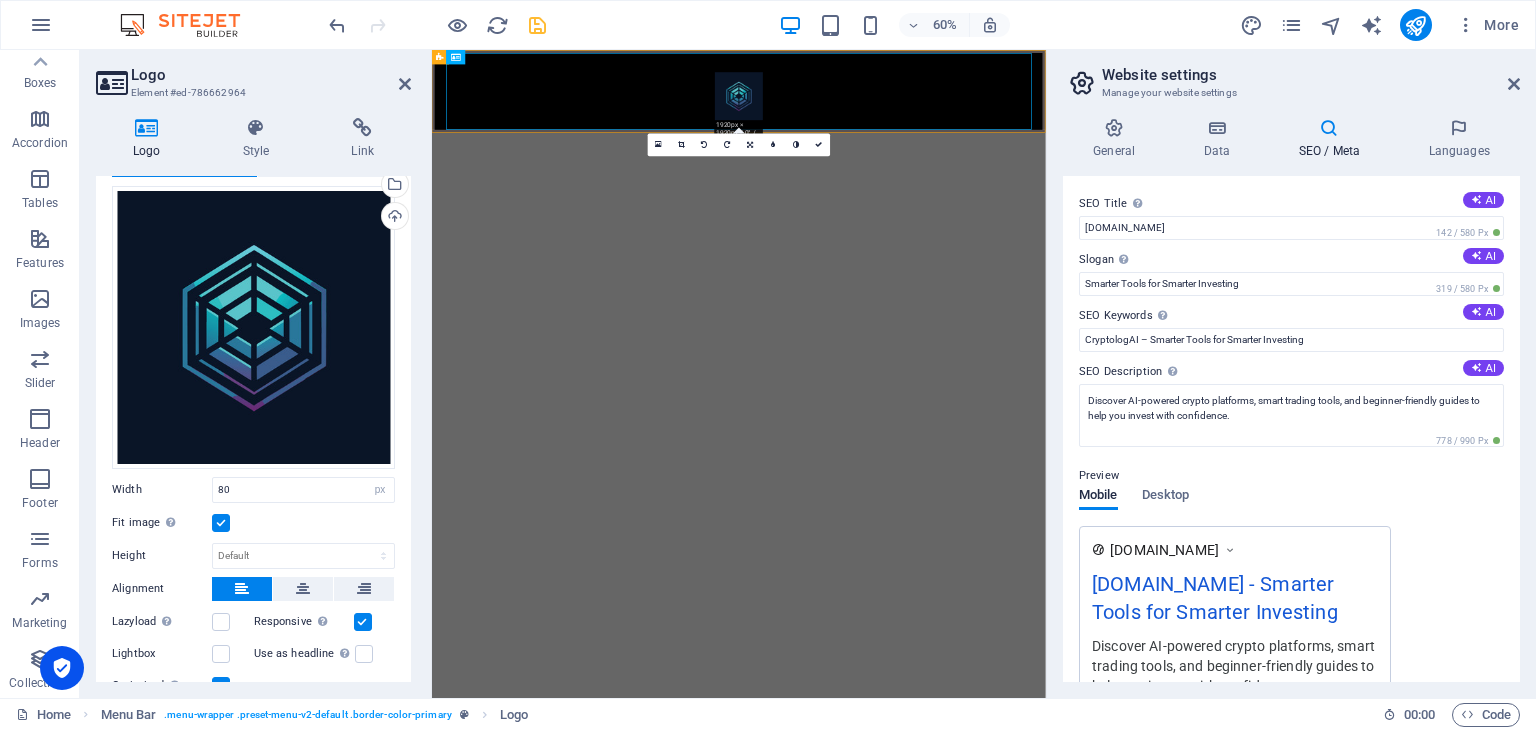 scroll, scrollTop: 99, scrollLeft: 0, axis: vertical 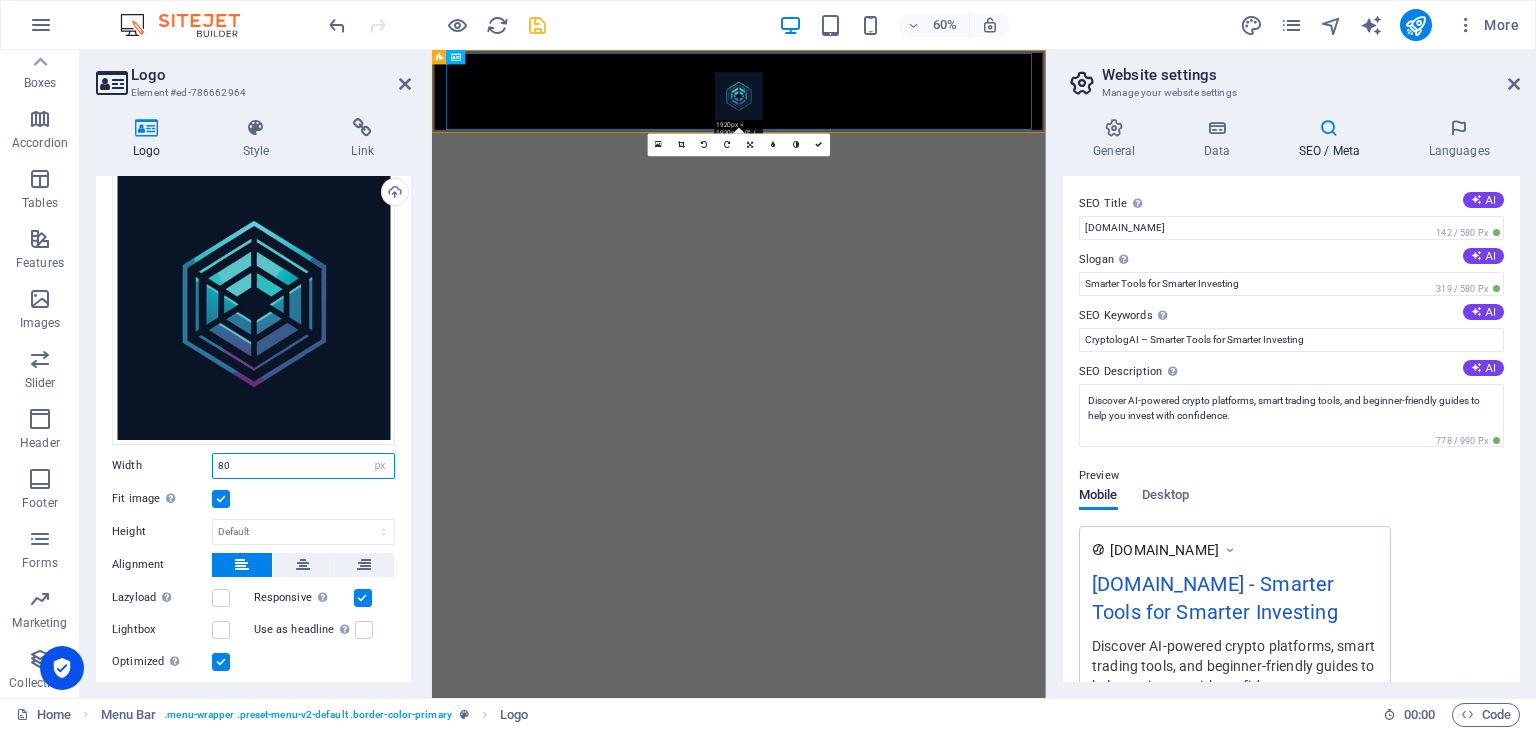 drag, startPoint x: 277, startPoint y: 462, endPoint x: 192, endPoint y: 451, distance: 85.70881 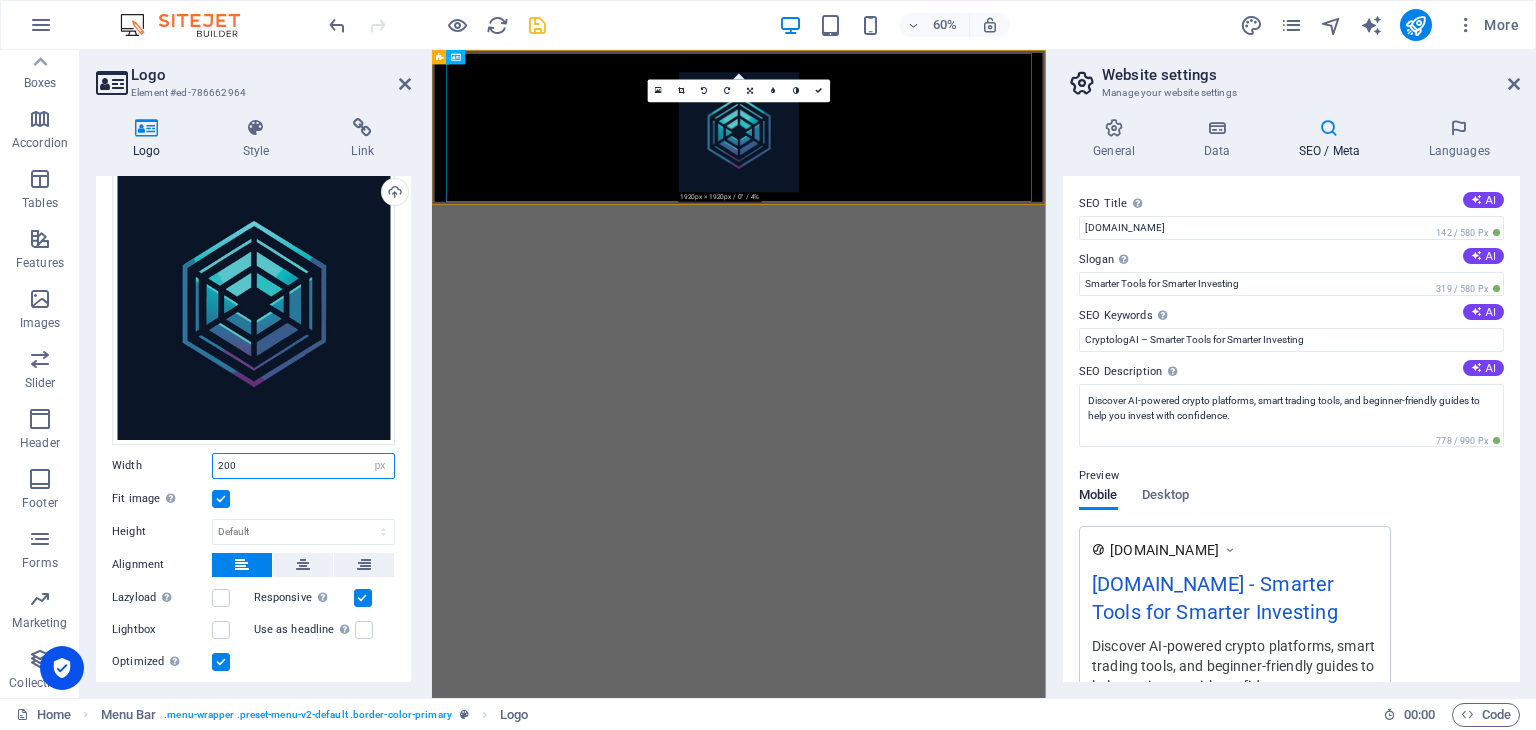 type on "200" 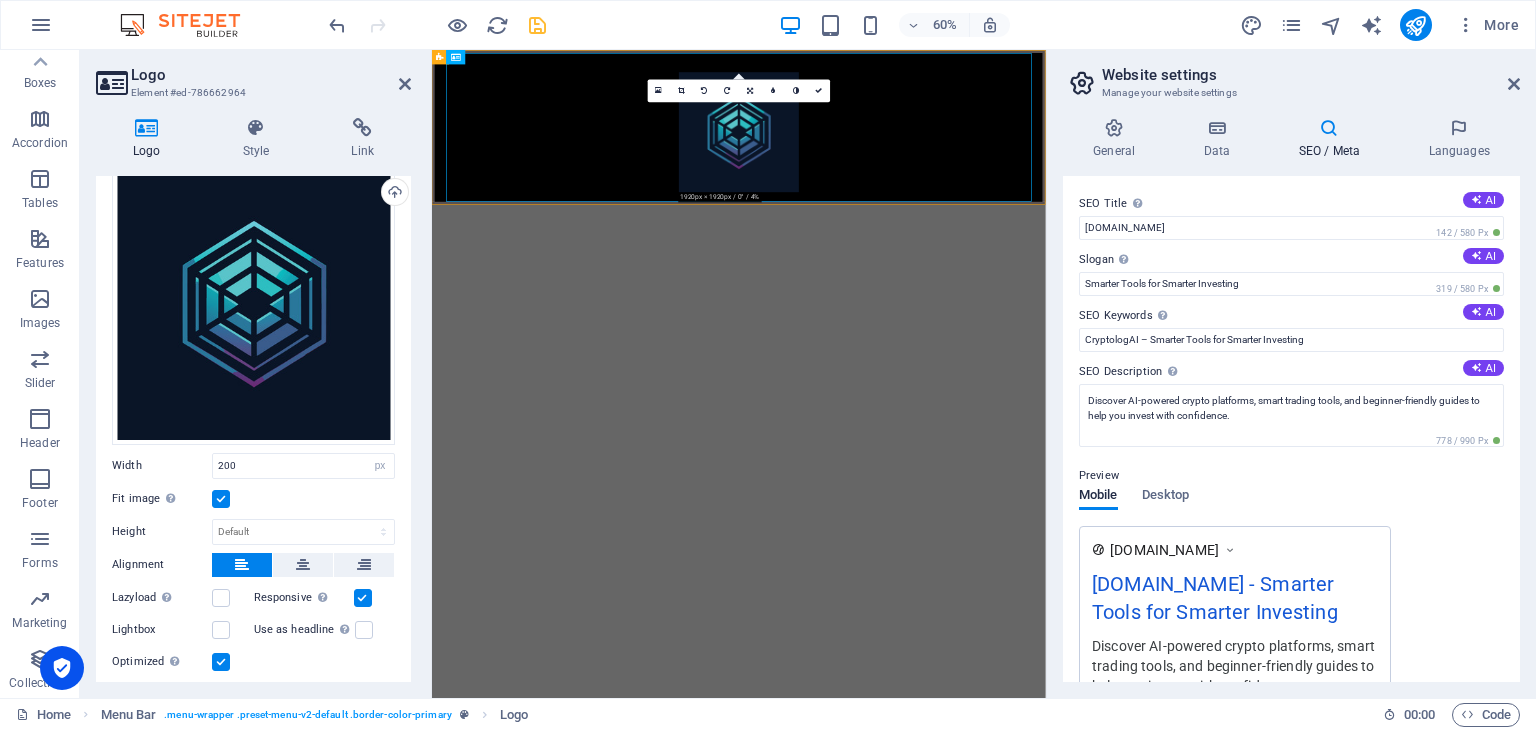 click on "Skip to main content
Menu" at bounding box center [943, 179] 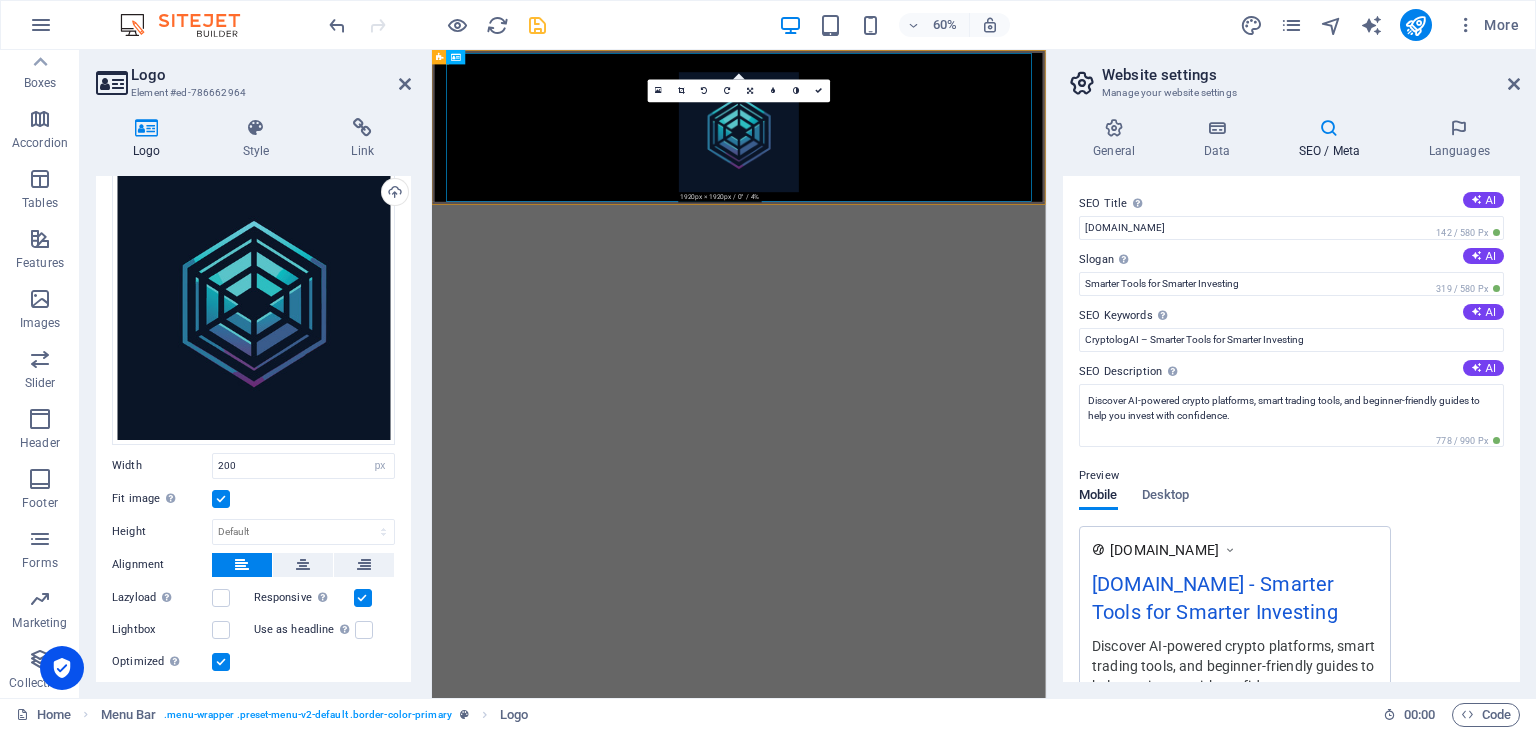click on "Skip to main content
Menu" at bounding box center [943, 179] 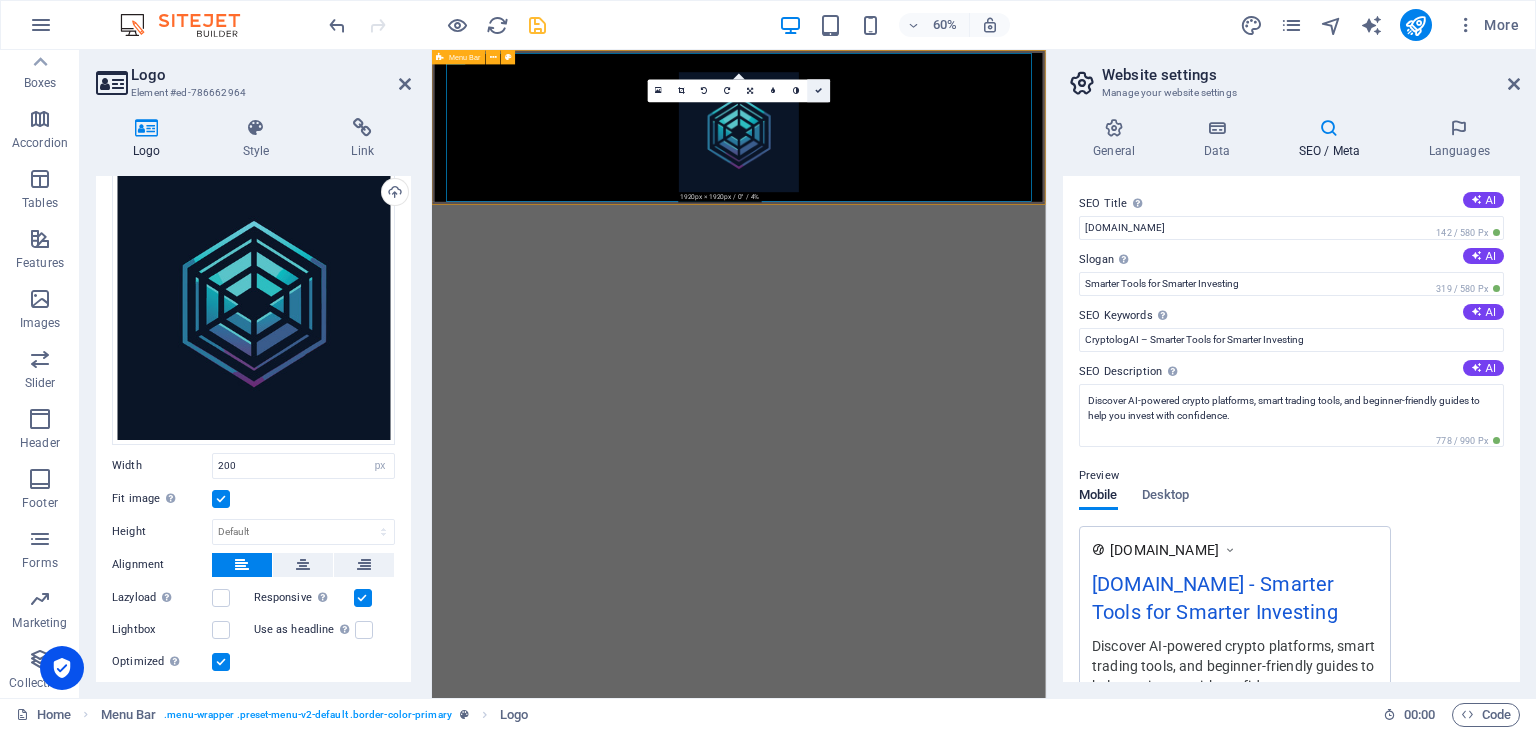 click at bounding box center (818, 90) 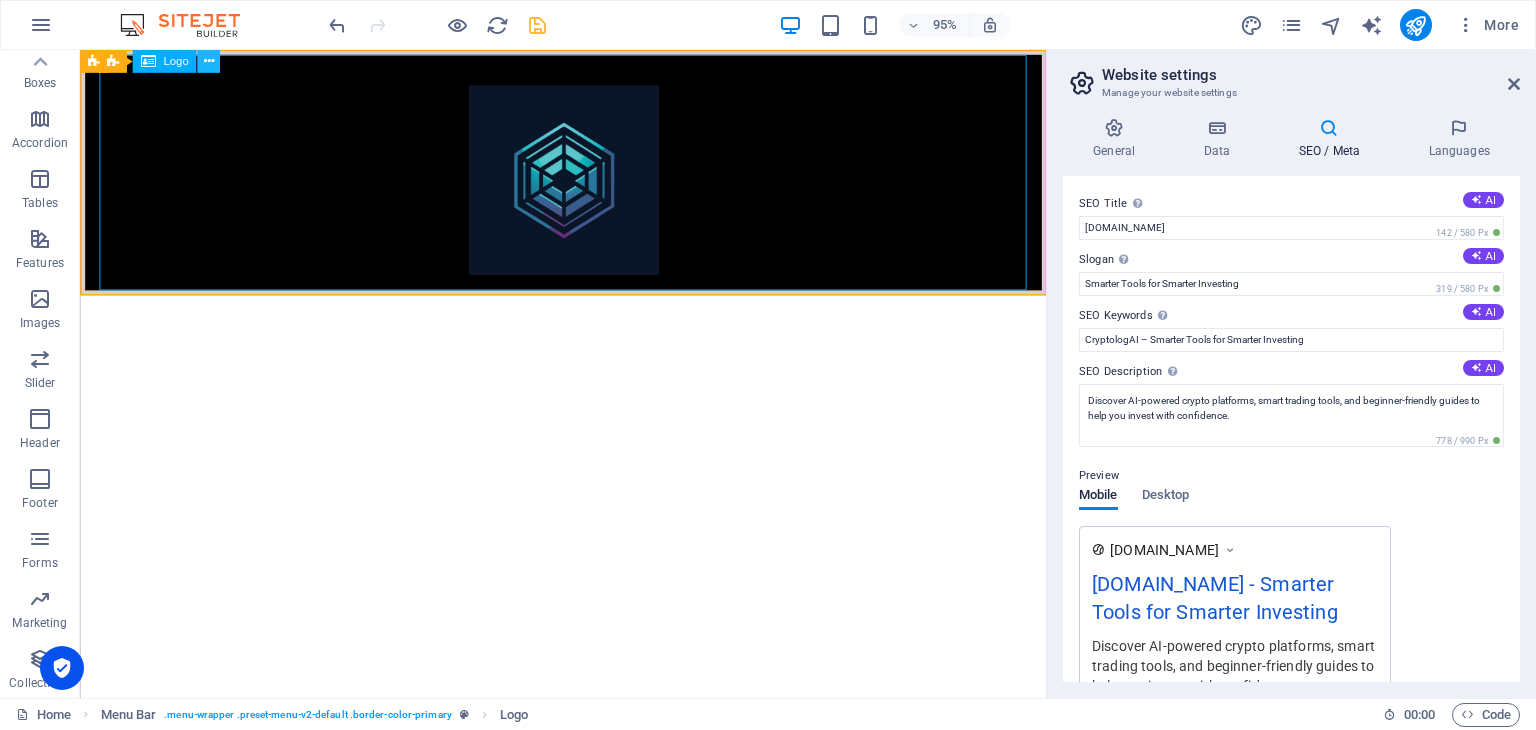 click at bounding box center [208, 61] 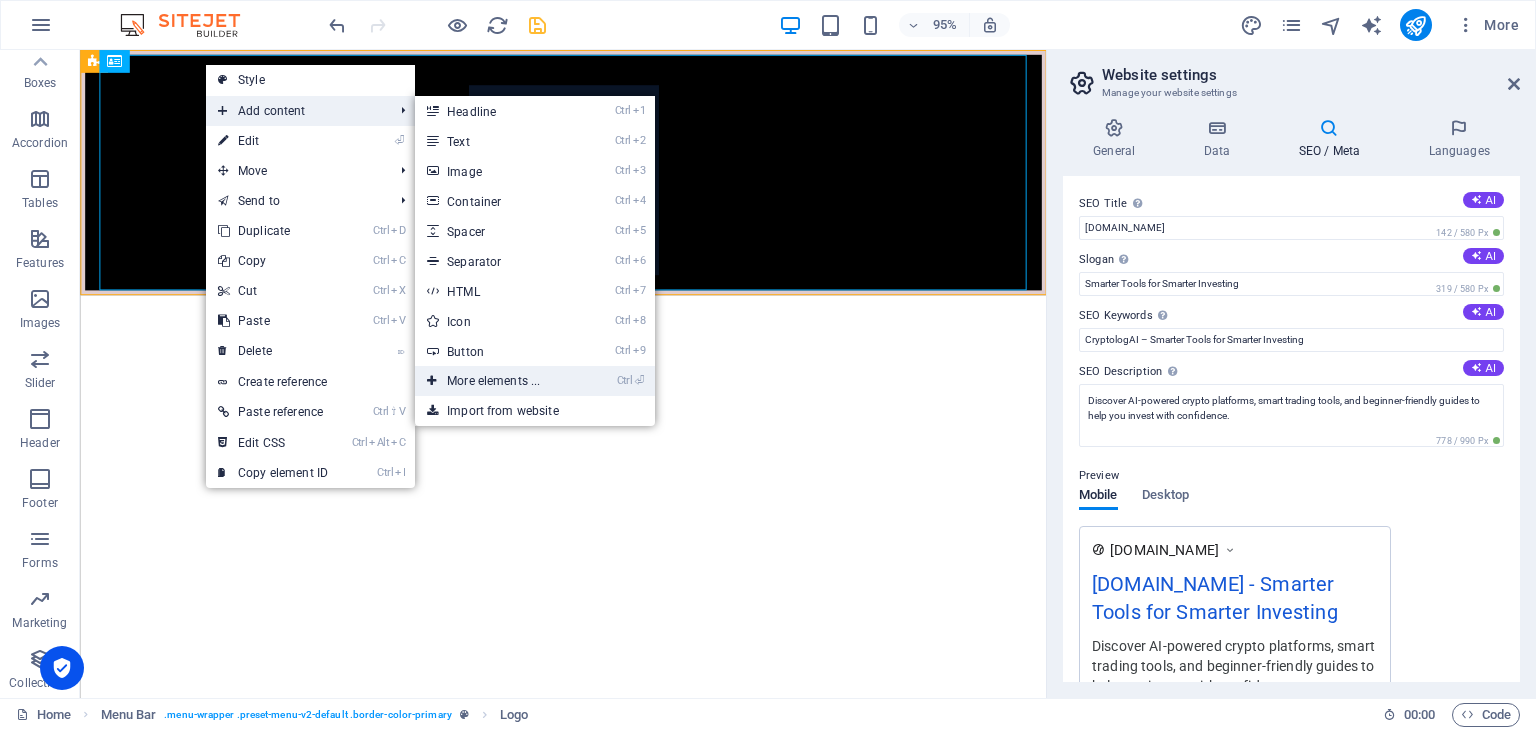 click on "Ctrl ⏎  More elements ..." at bounding box center [497, 381] 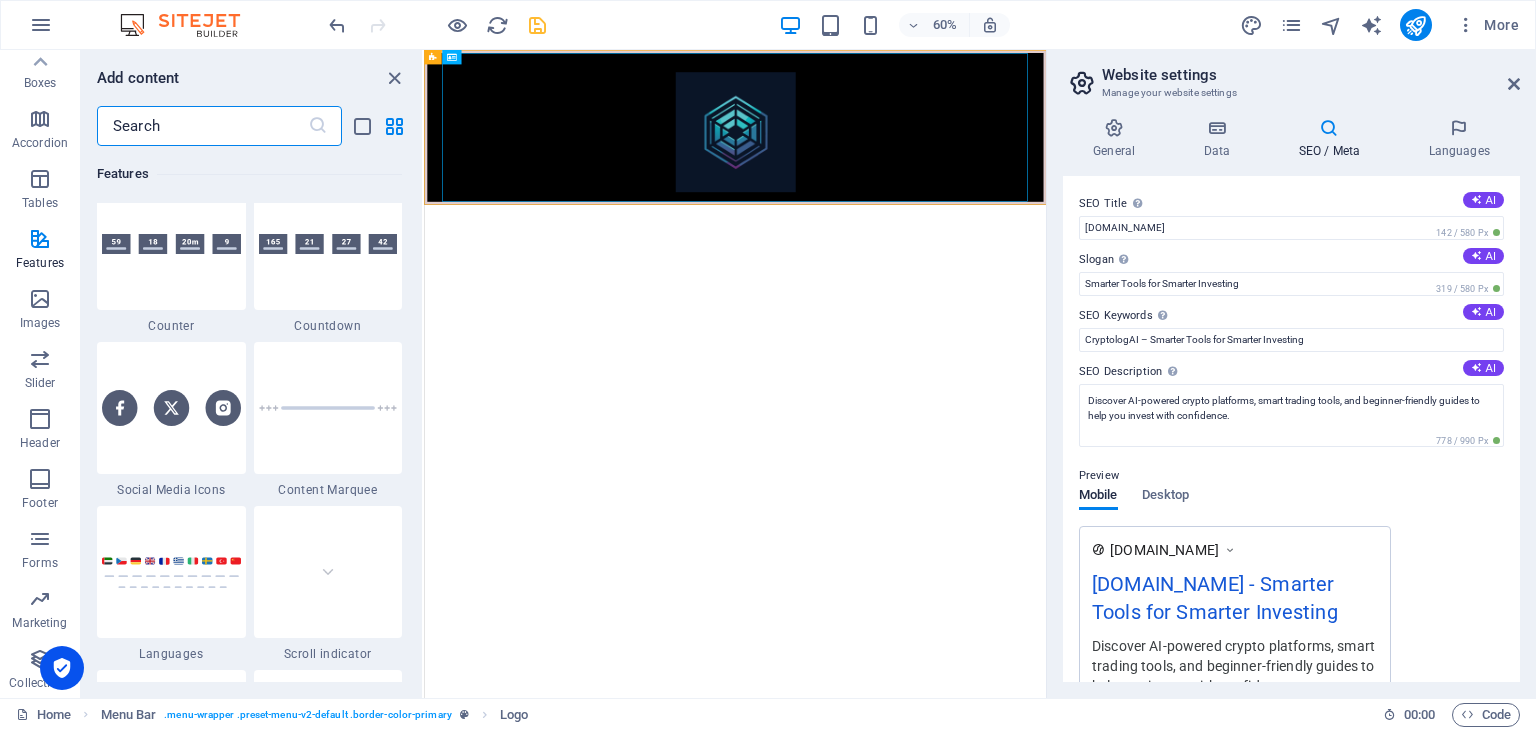 scroll, scrollTop: 8804, scrollLeft: 0, axis: vertical 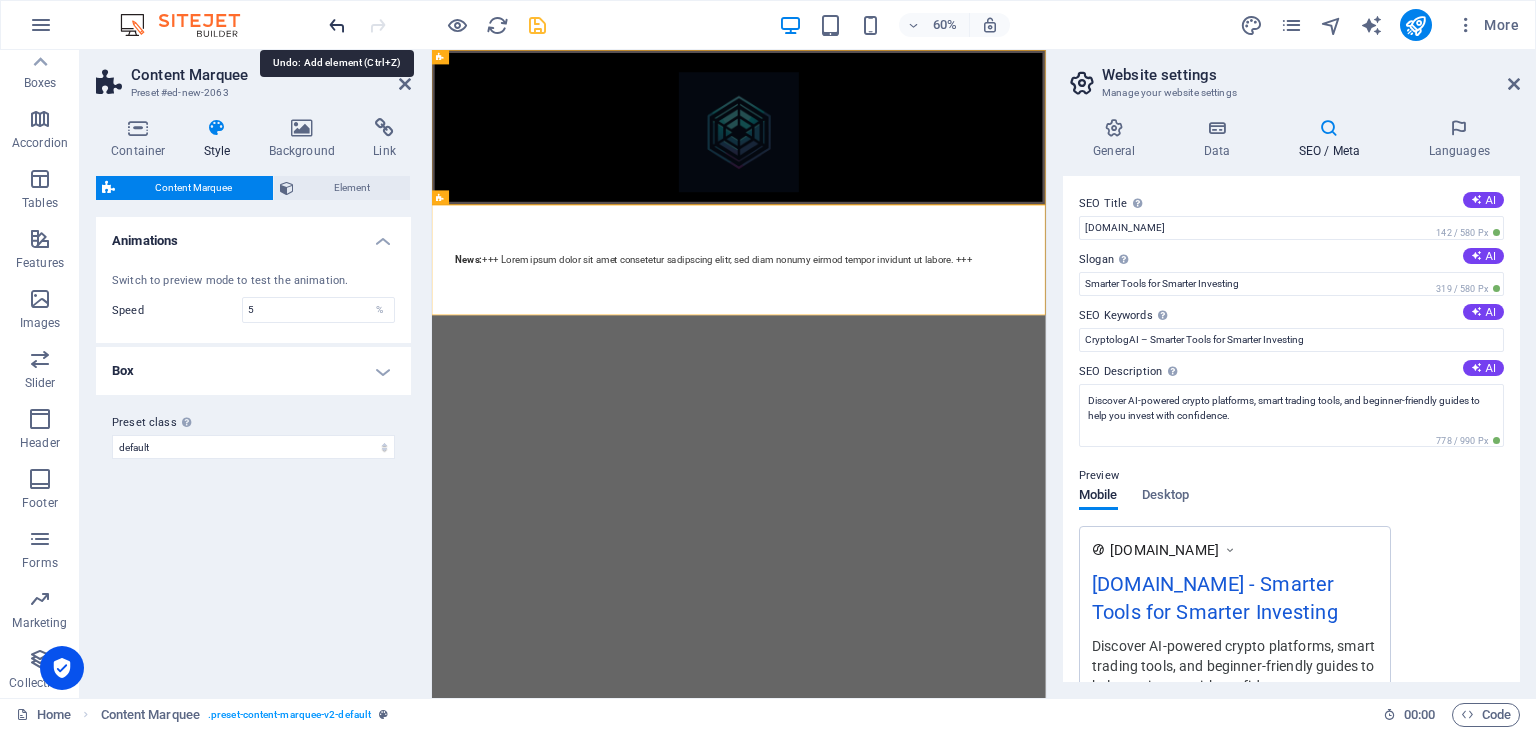 click at bounding box center (337, 25) 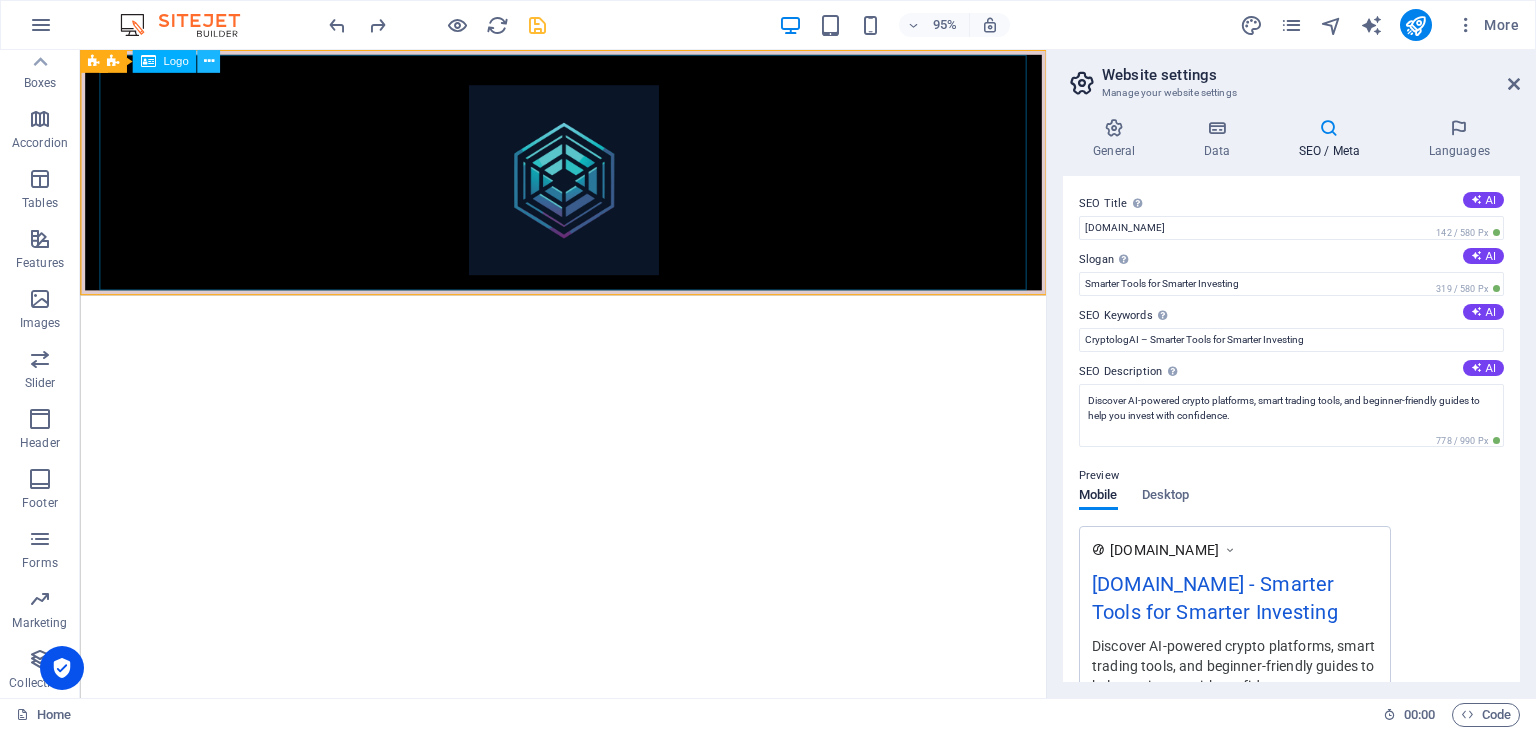 click at bounding box center (208, 61) 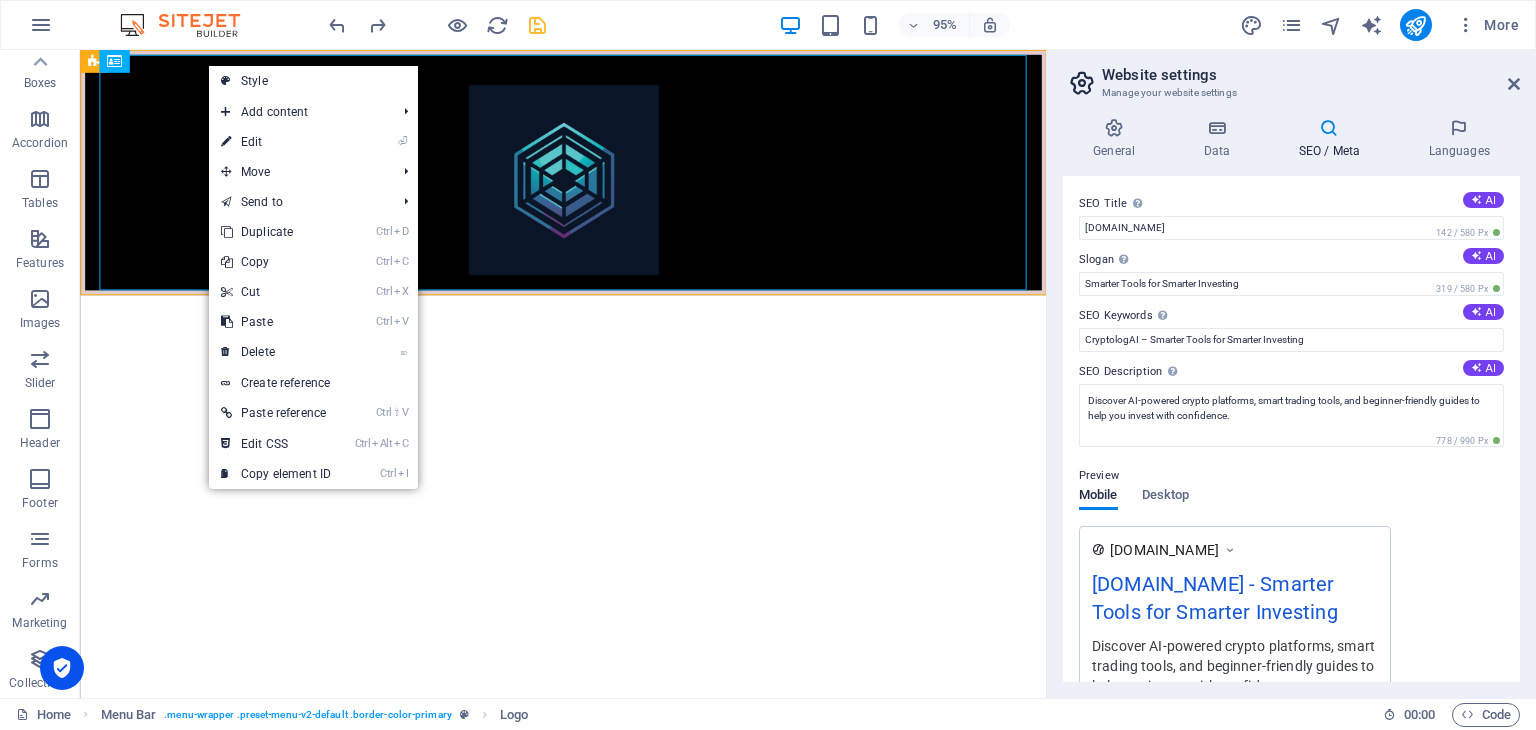 click on "Skip to main content
Menu" at bounding box center [588, 179] 